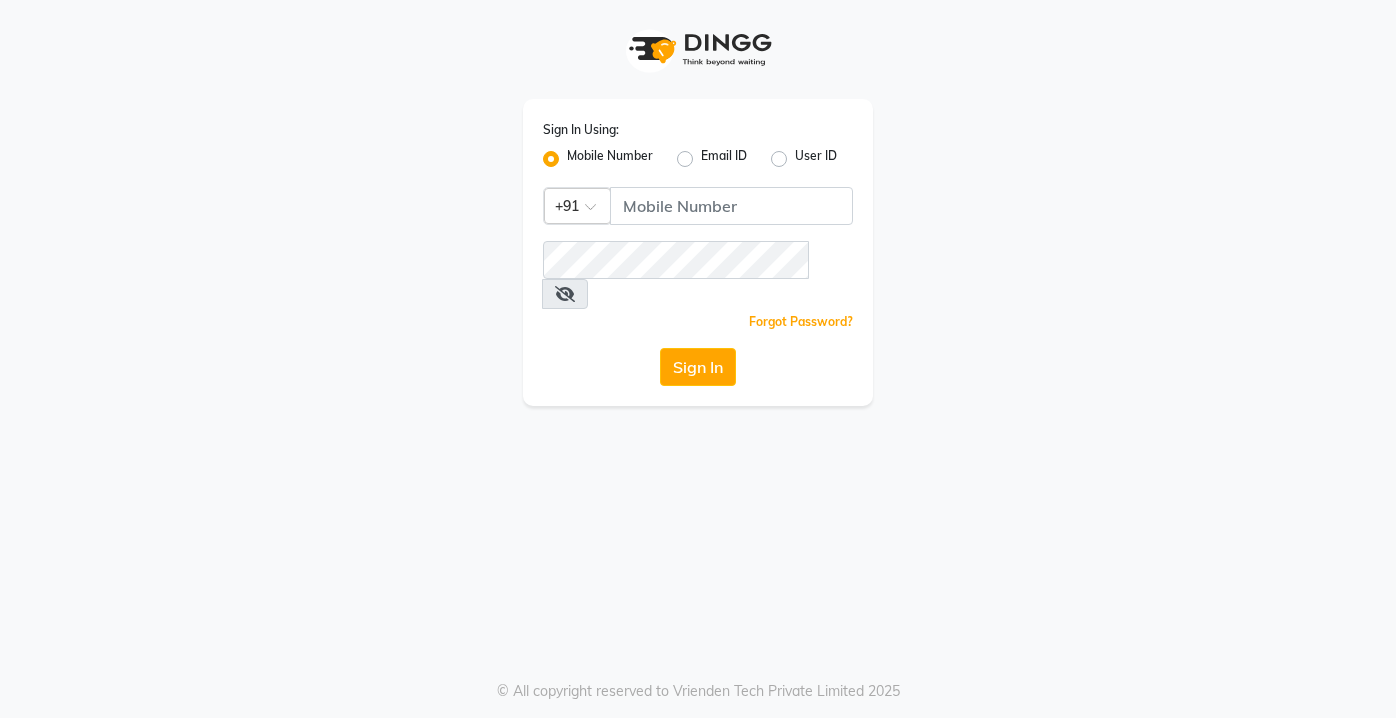 scroll, scrollTop: 0, scrollLeft: 0, axis: both 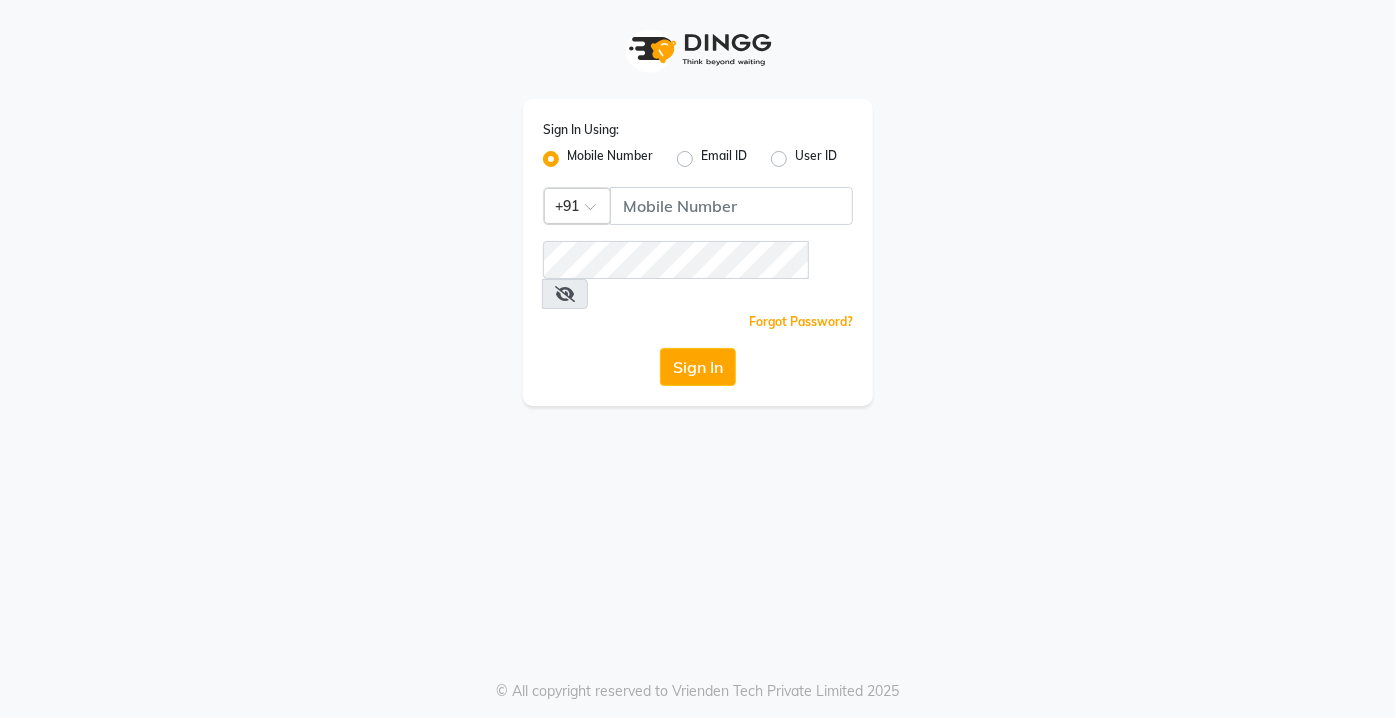 click 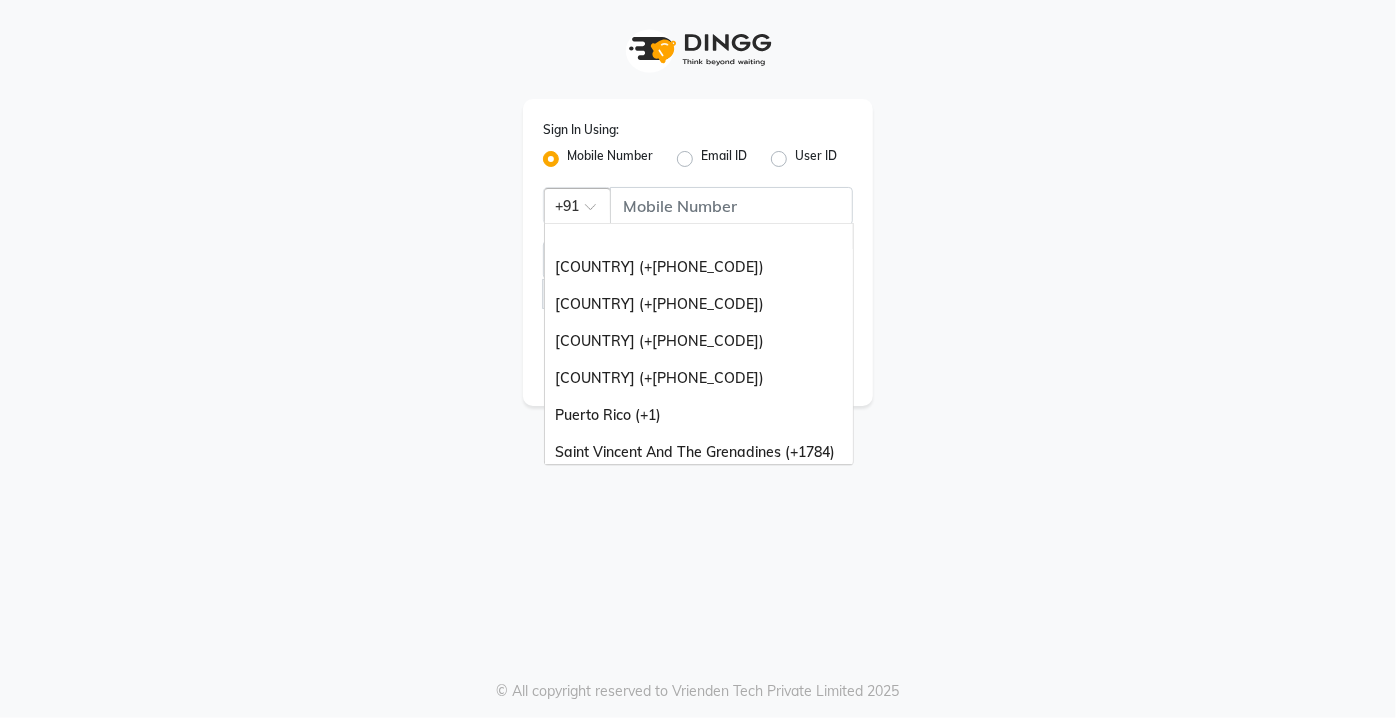 scroll, scrollTop: 500, scrollLeft: 0, axis: vertical 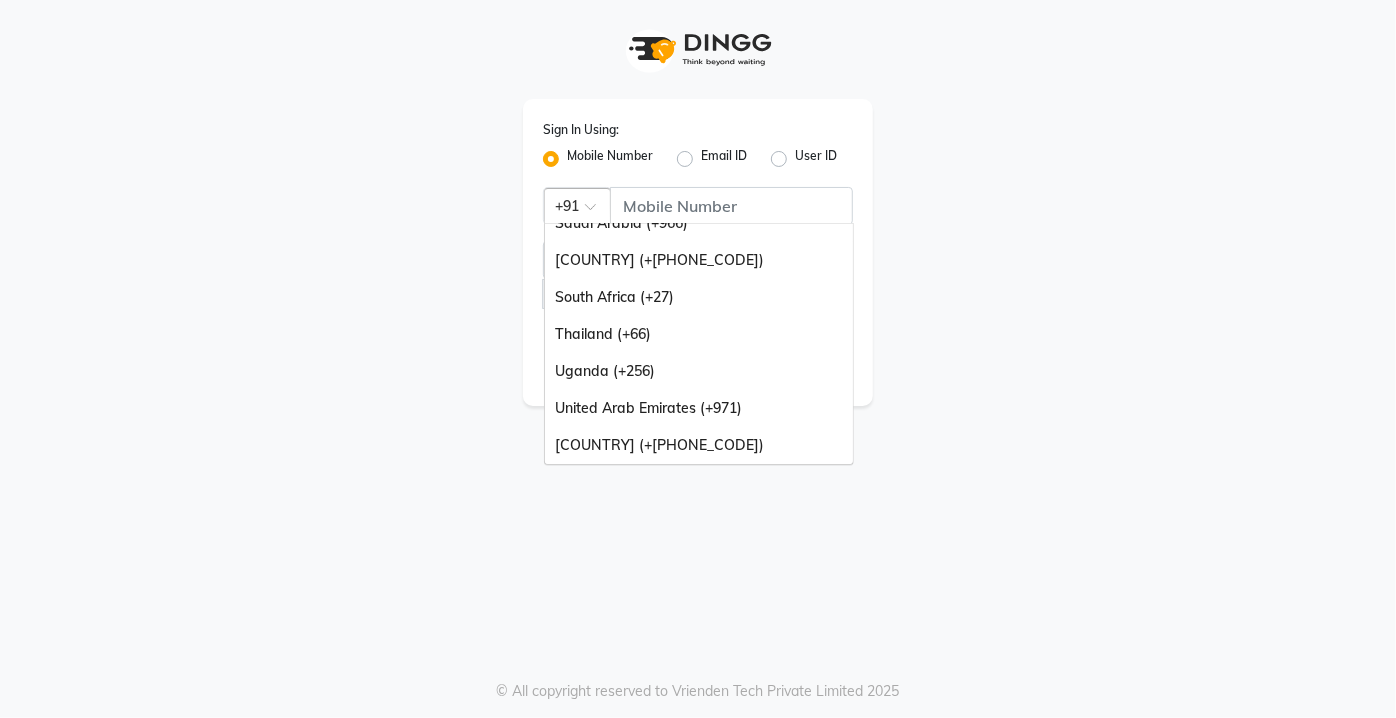 click on "[COUNTRY] (+[PHONE_CODE])" at bounding box center [699, 445] 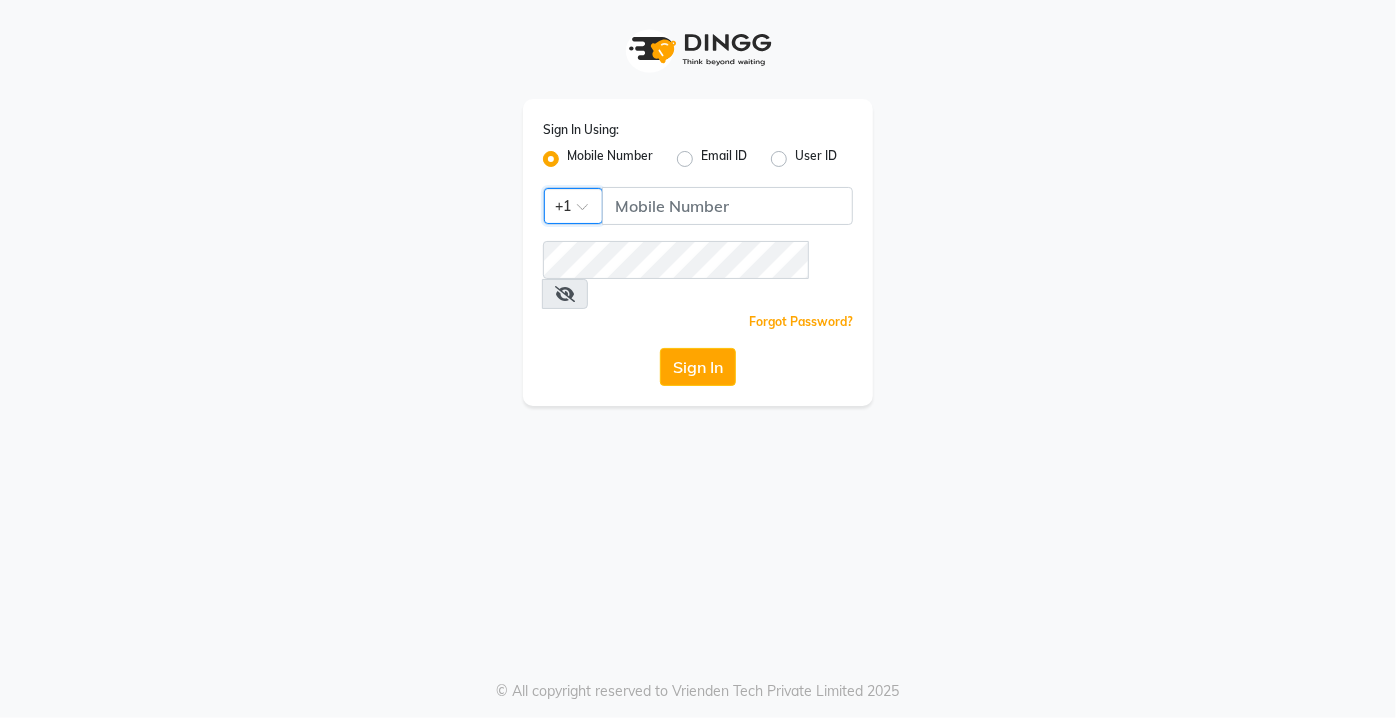 click on "Mobile Number" 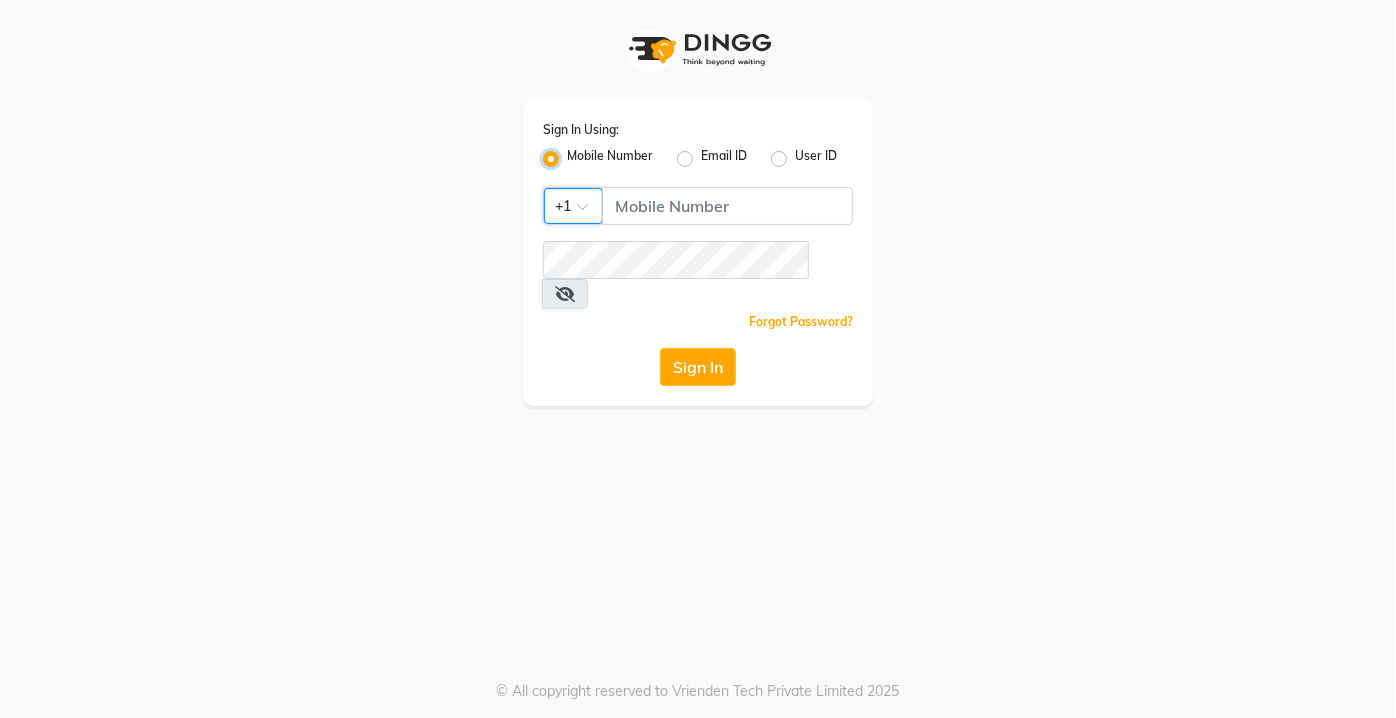 click on "Mobile Number" at bounding box center [573, 153] 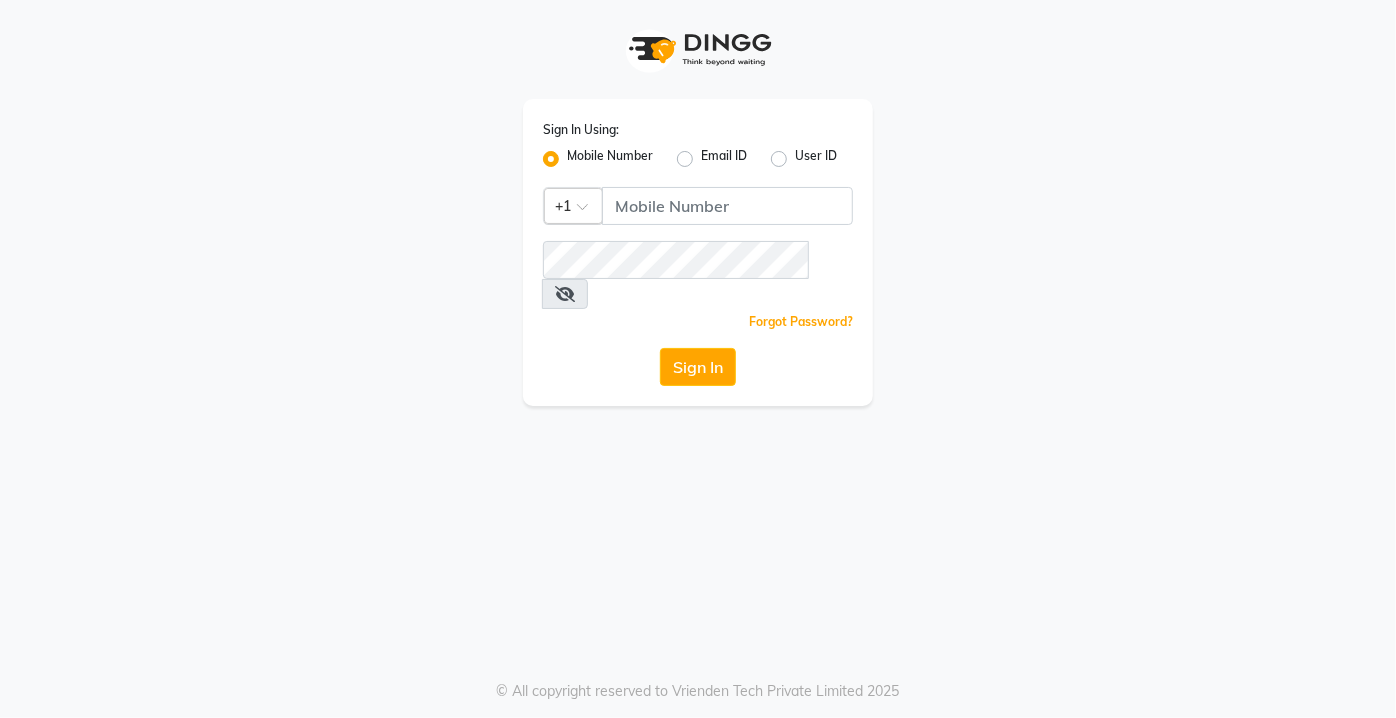 click 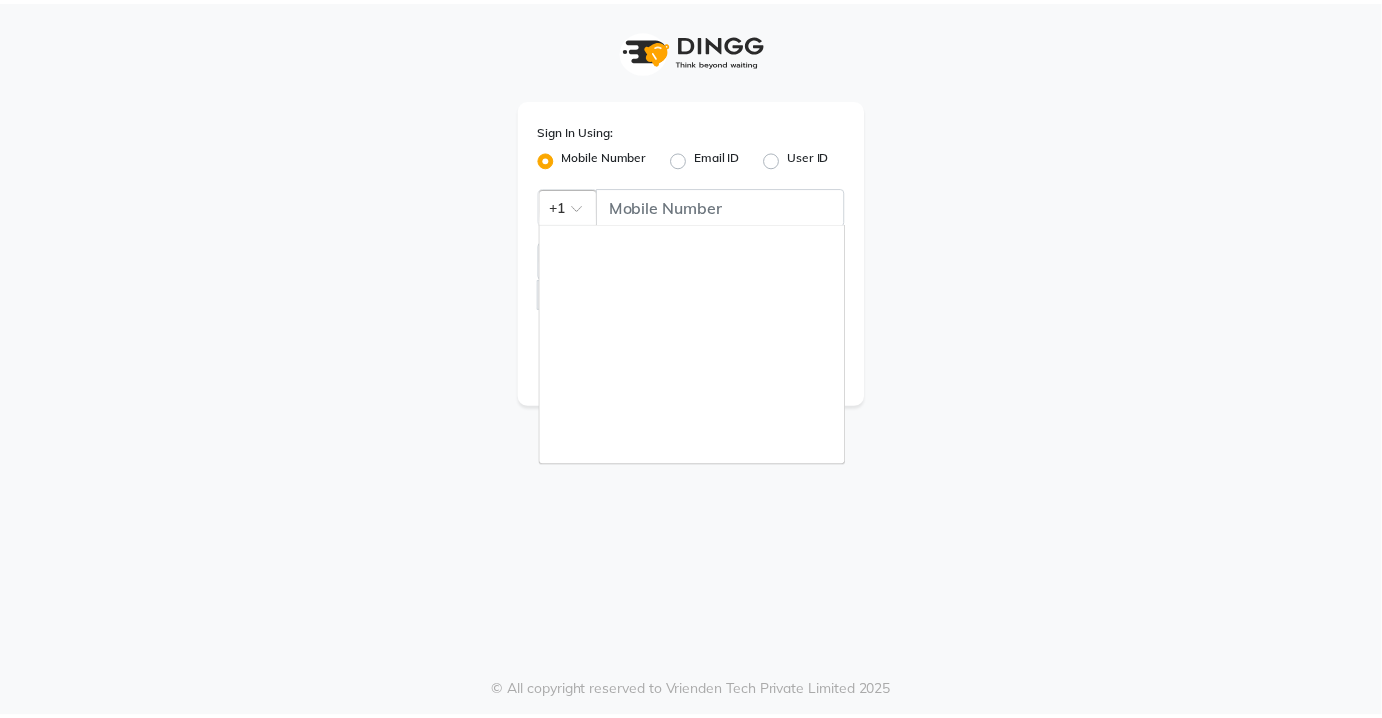 scroll, scrollTop: 500, scrollLeft: 0, axis: vertical 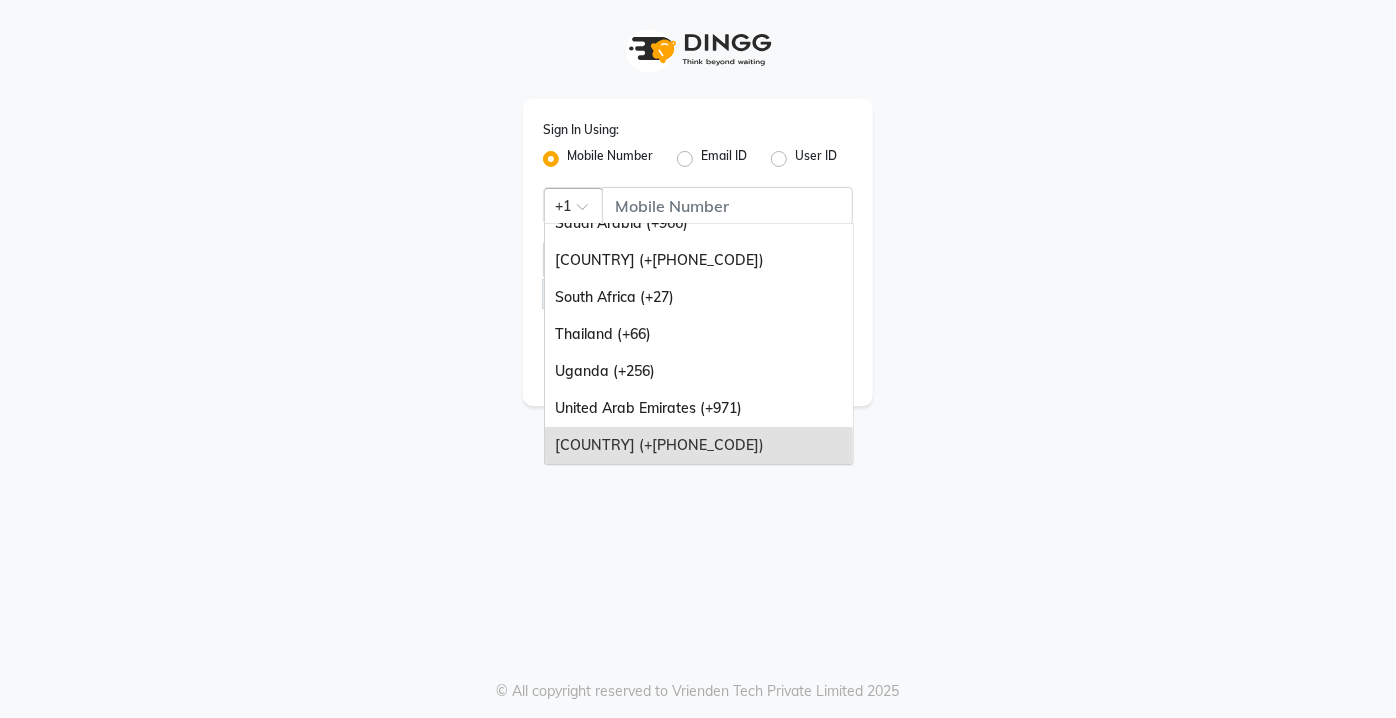 click on "United Arab Emirates (+971)" at bounding box center (699, 408) 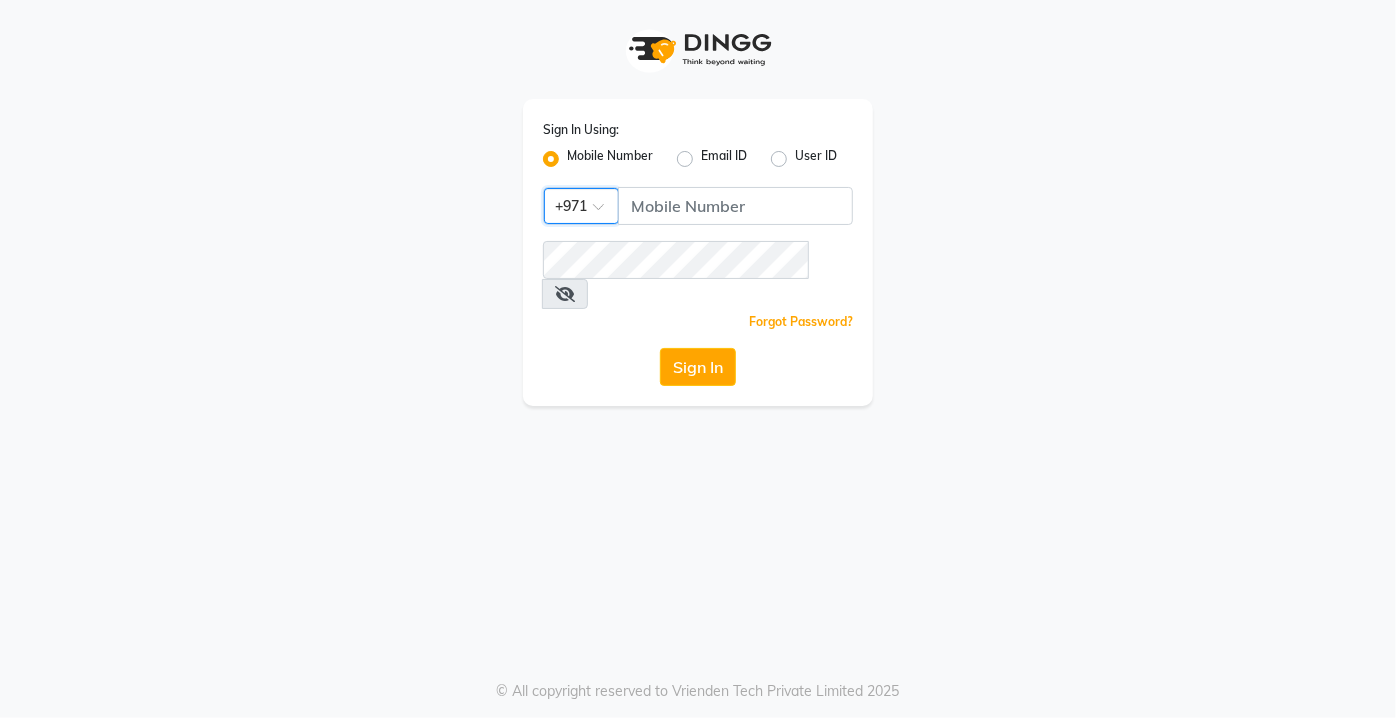 click on "Sign In Using: Mobile Number Email ID User ID Country Code × +971  Remember me Forgot Password?  Sign In   © All copyright reserved to Vrienden Tech Private Limited 2025" at bounding box center (698, 359) 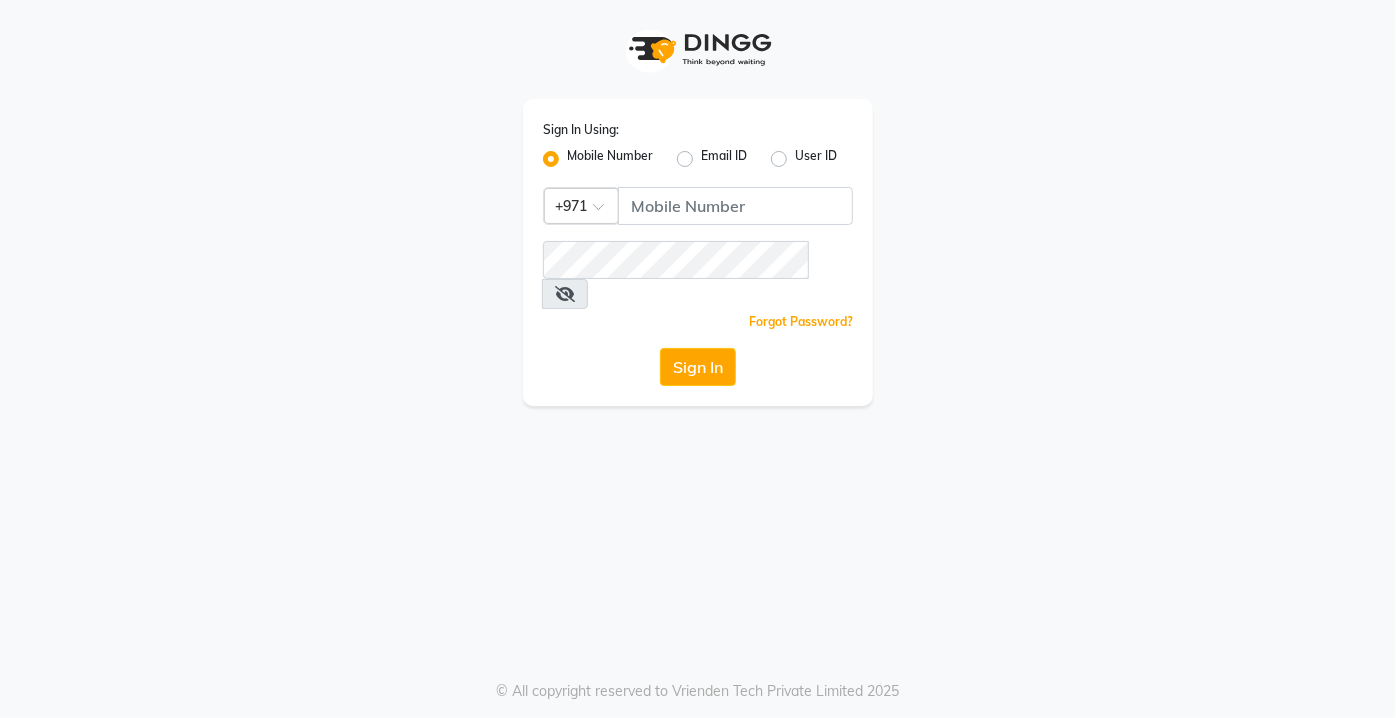 click on "Sign In Using: Mobile Number Email ID User ID Country Code × +971  Remember me Forgot Password?  Sign In   © All copyright reserved to Vrienden Tech Private Limited 2025" at bounding box center (698, 359) 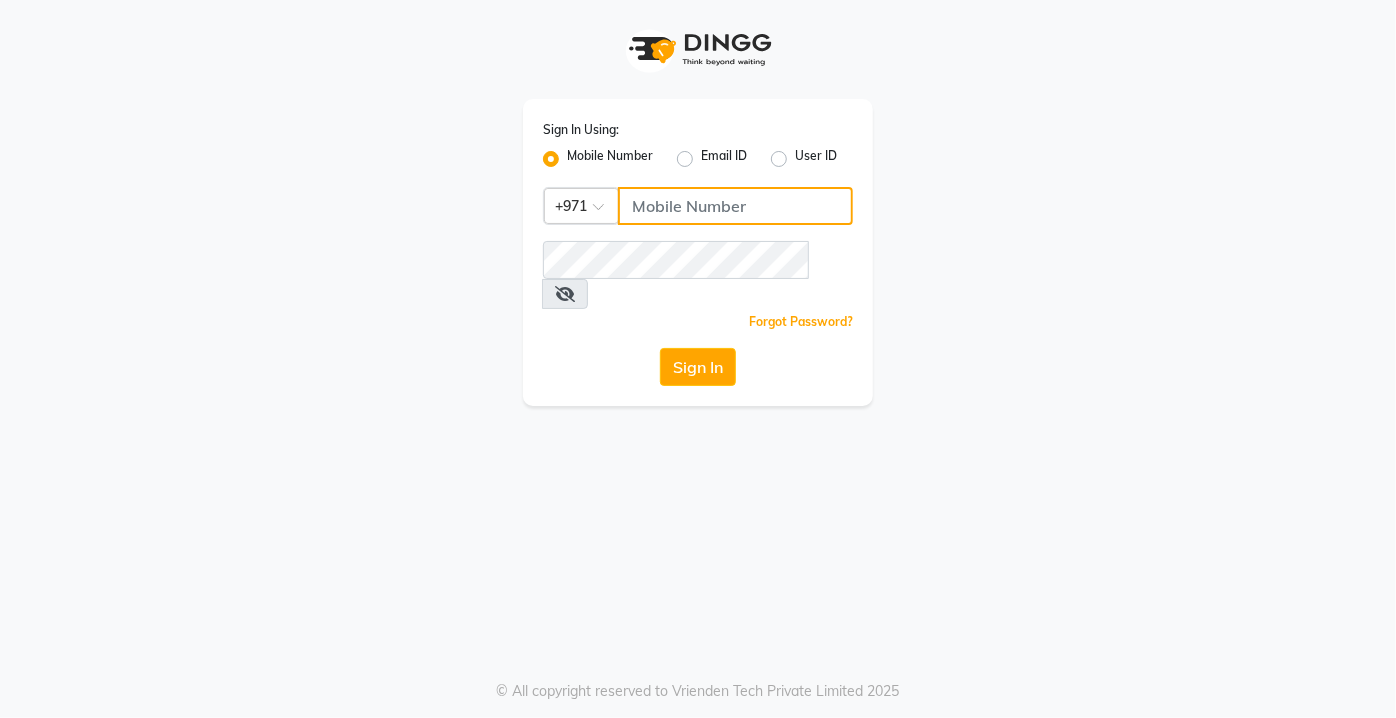 click 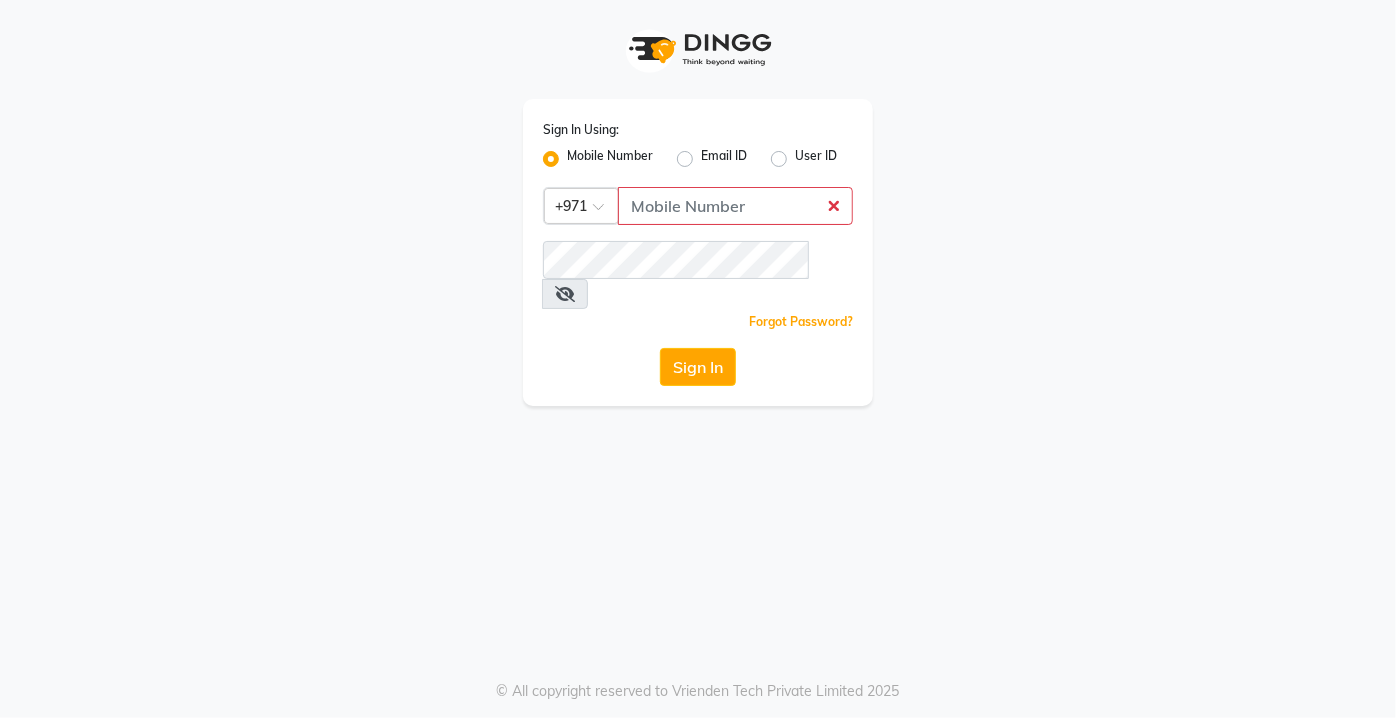 click on "Sign In Using: Mobile Number Email ID User ID Country Code × +971  Remember me Forgot Password?  Sign In   © All copyright reserved to Vrienden Tech Private Limited 2025" at bounding box center [698, 359] 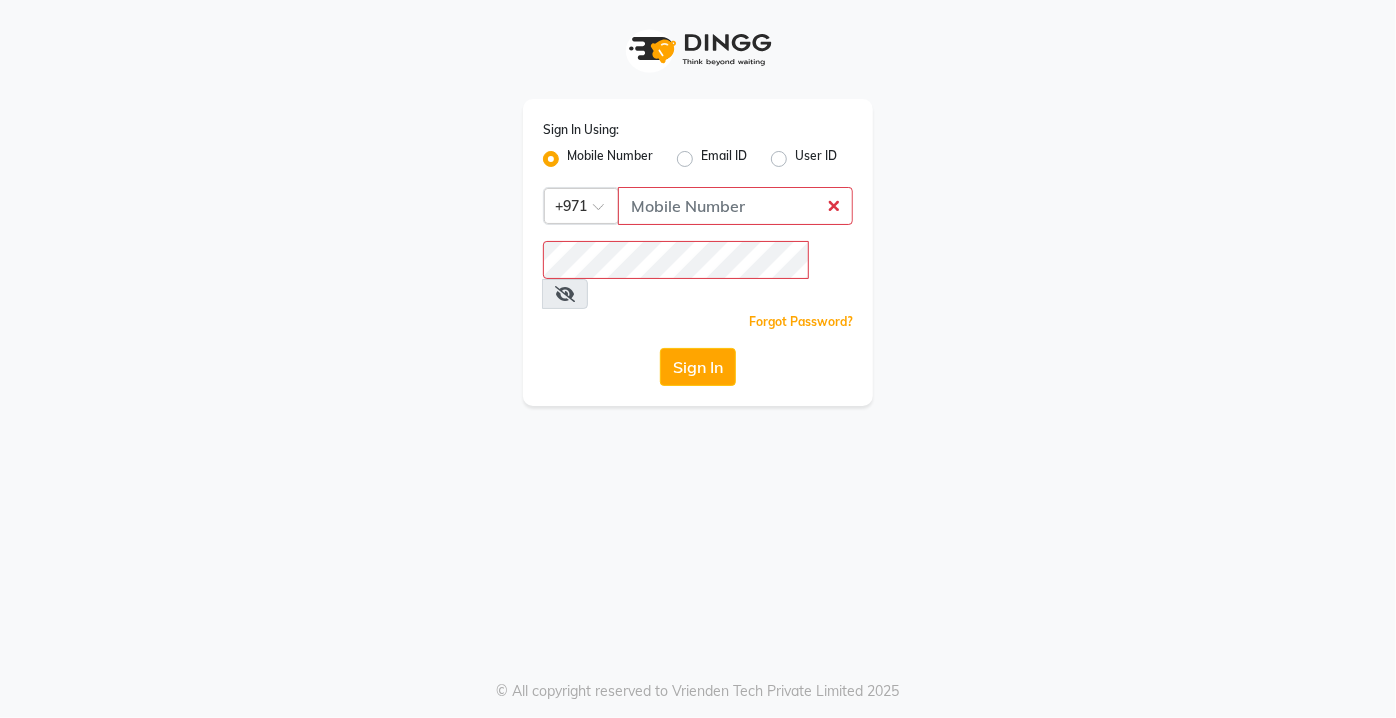 click on "User ID" 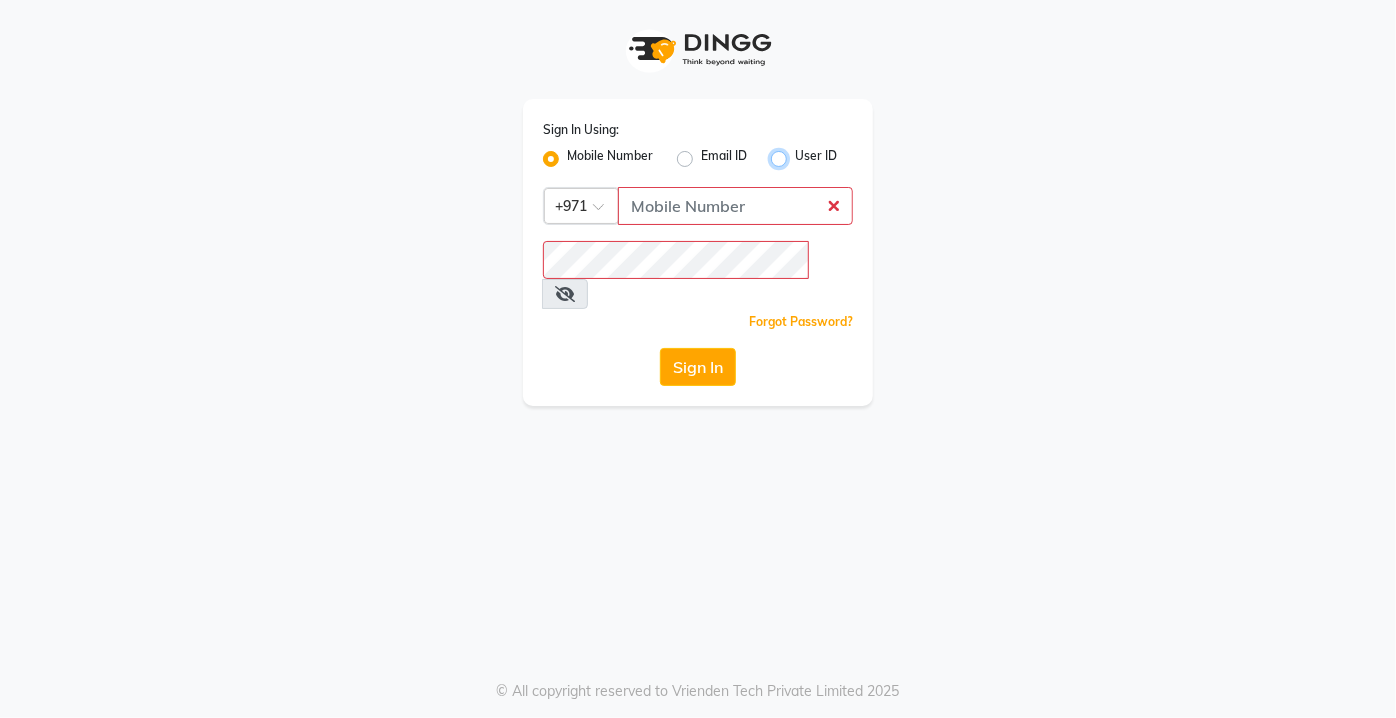 click on "User ID" at bounding box center (801, 153) 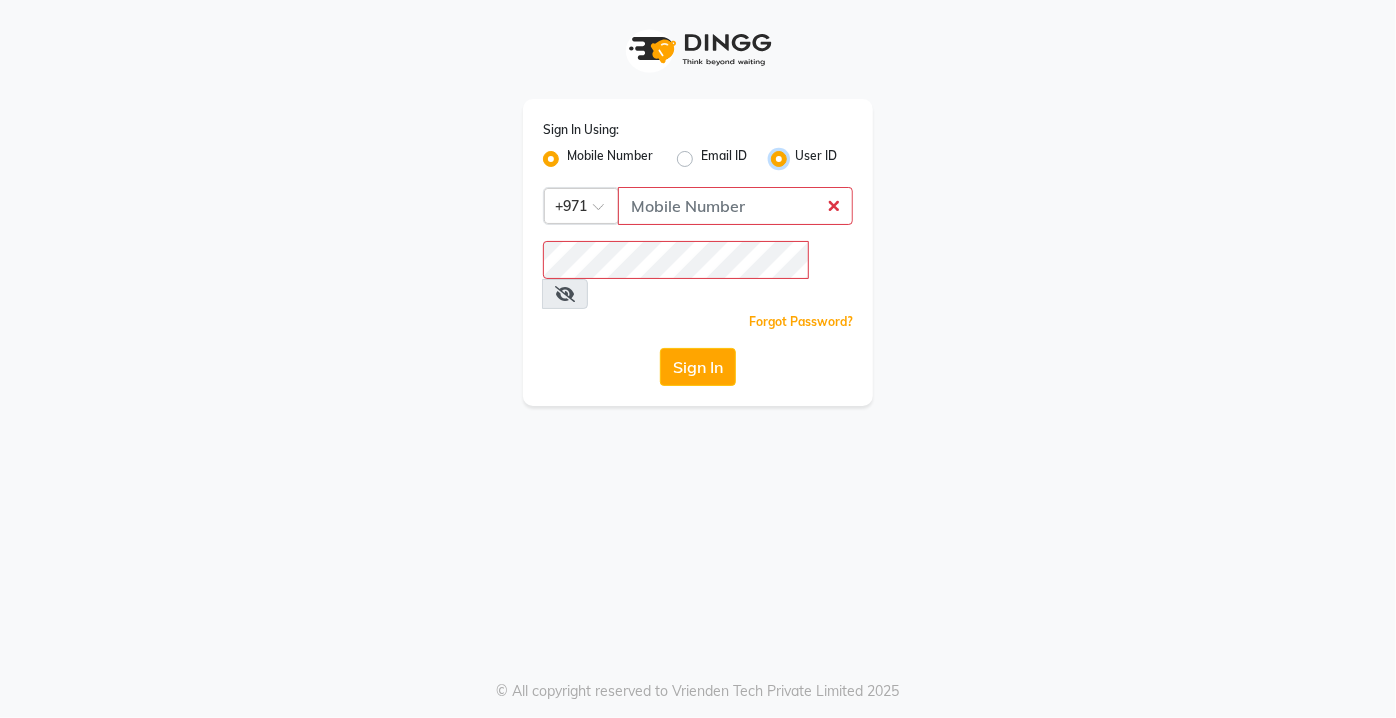 radio on "false" 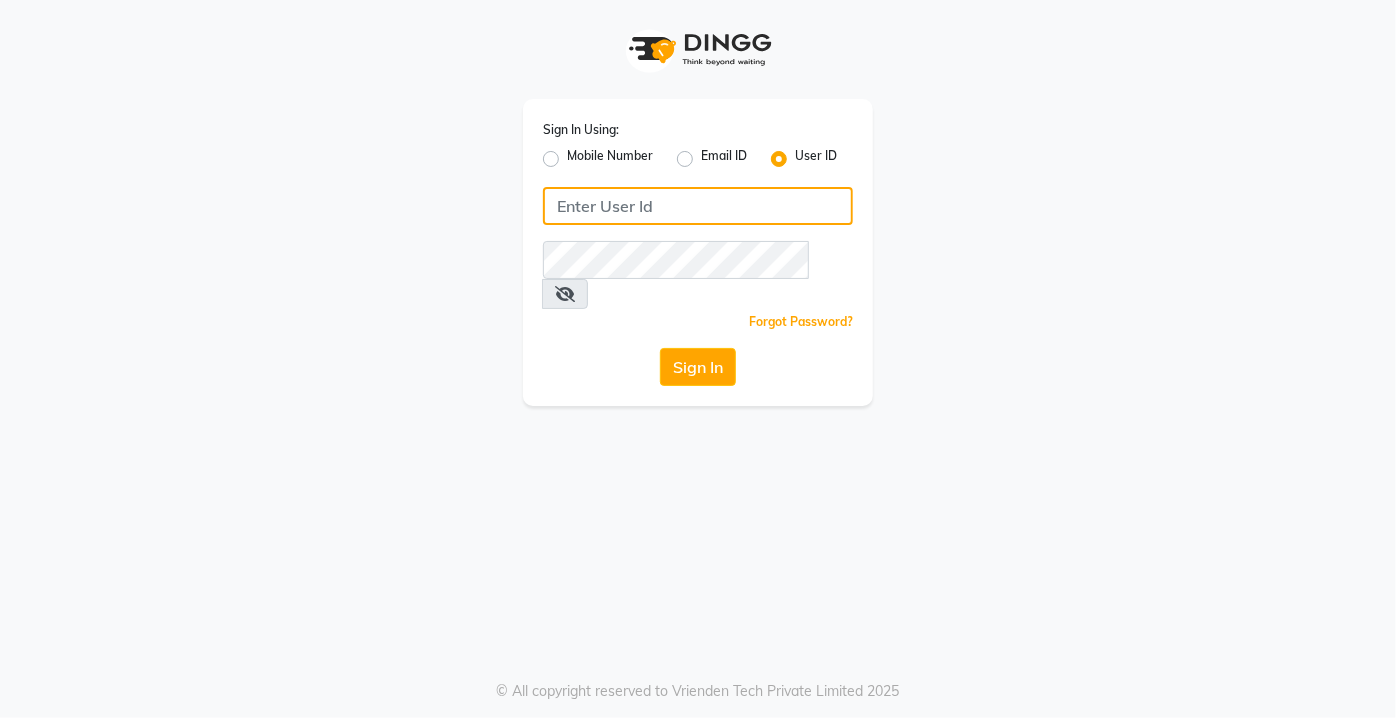 click 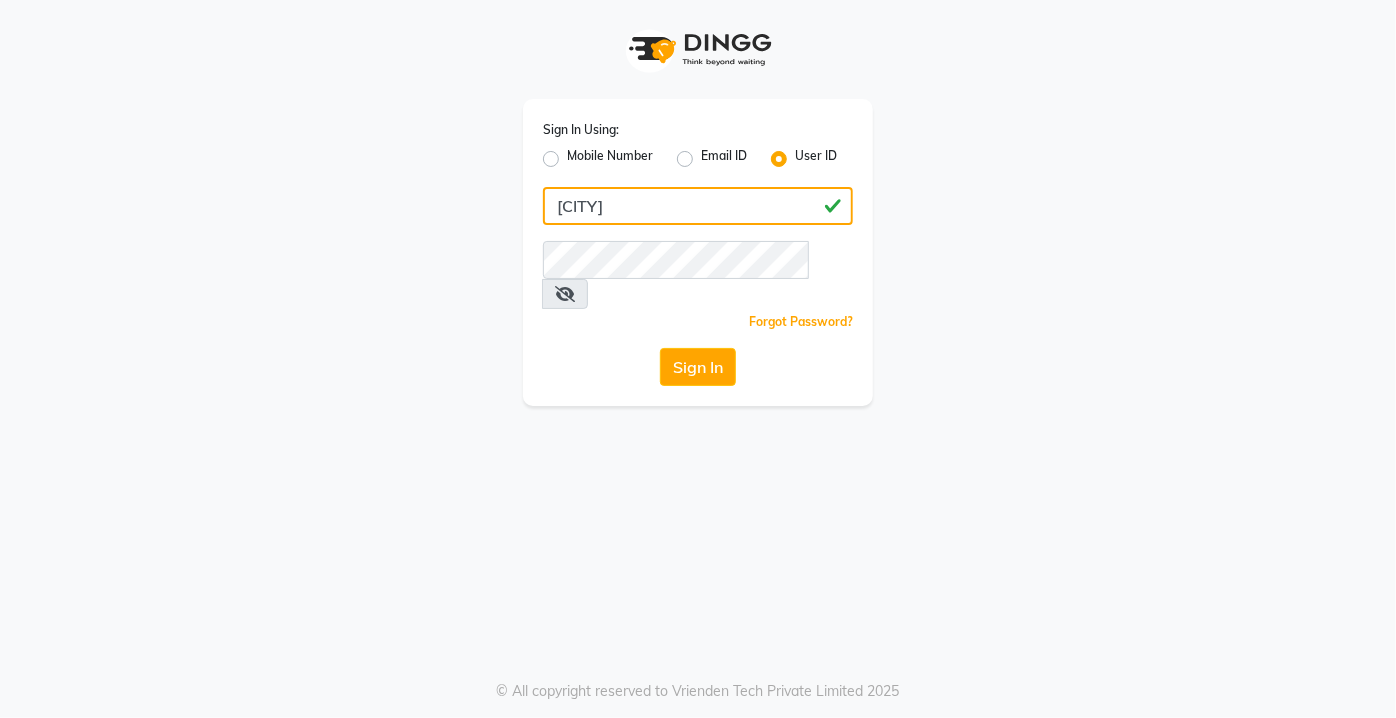 type on "[CITY]" 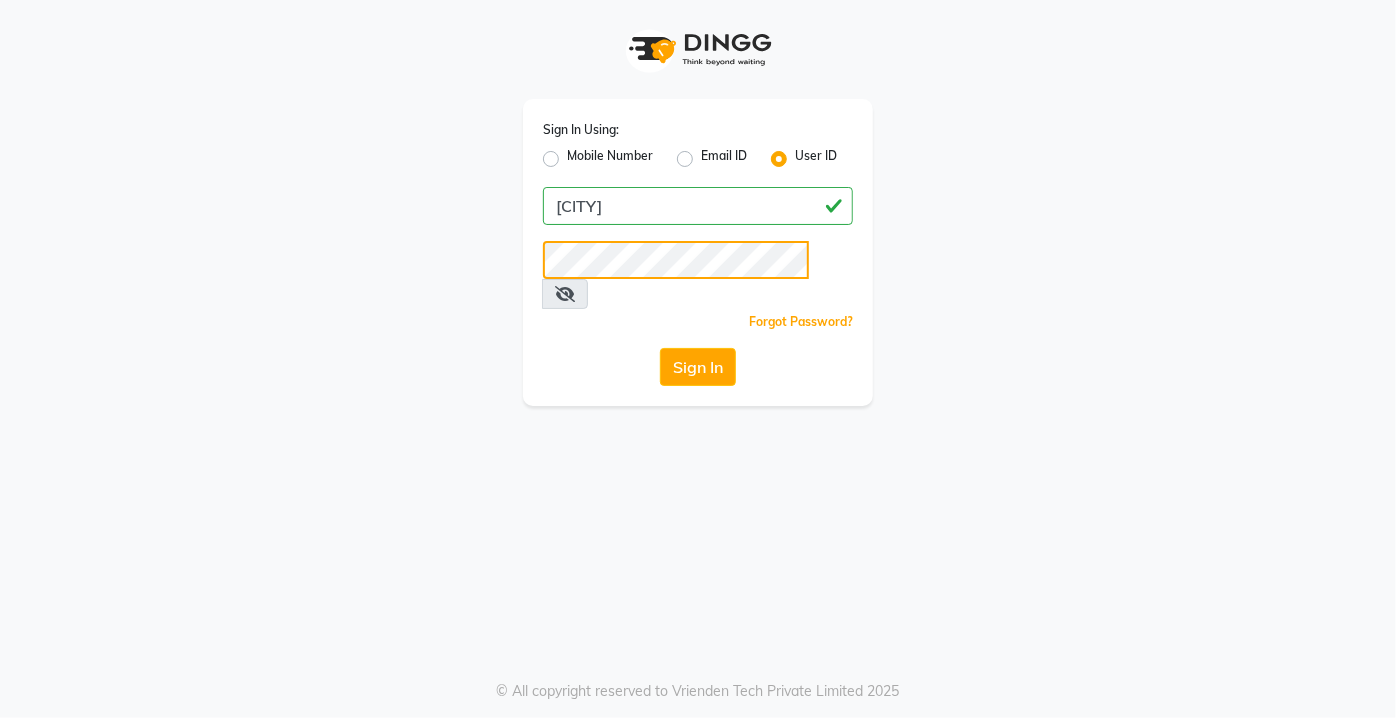click on "Sign In" 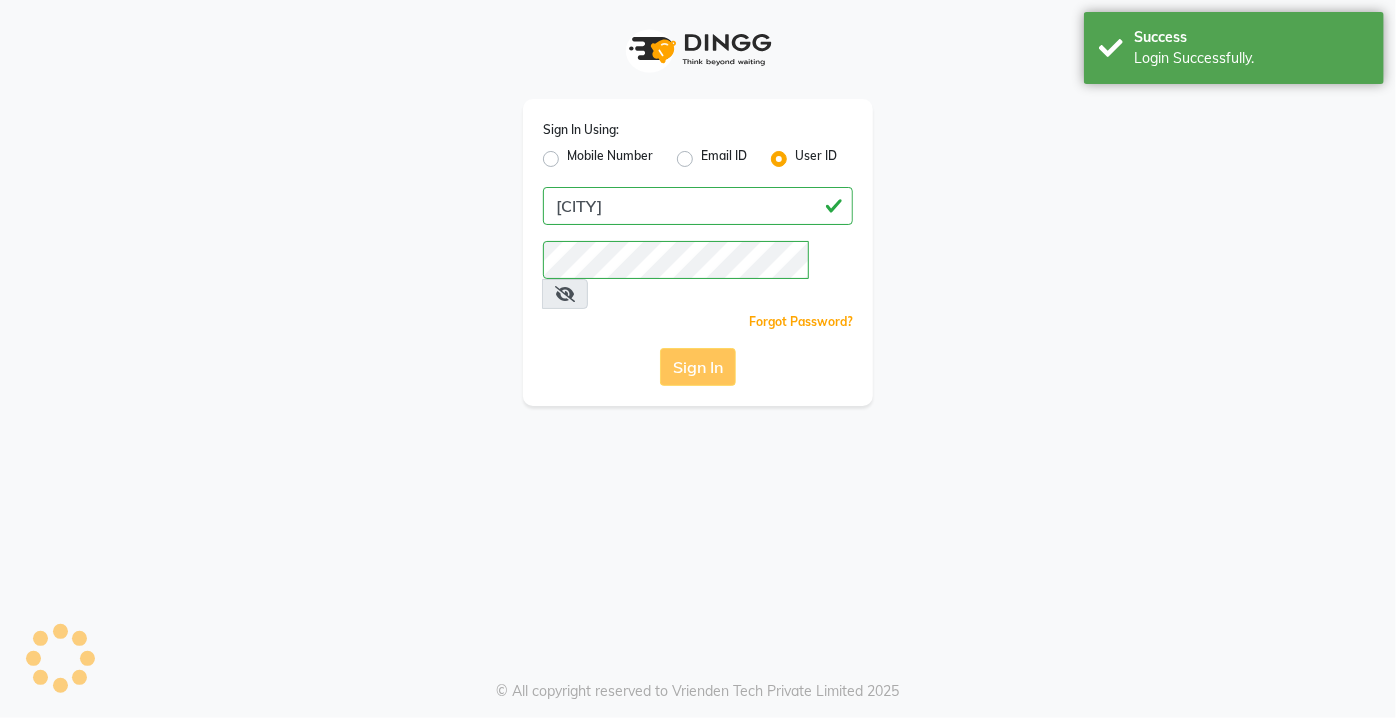 click on "Sign In Using: Mobile Number Email ID User ID dubai  Remember me Forgot Password?  Sign In   © All copyright reserved to Vrienden Tech Private Limited 2025" at bounding box center (698, 359) 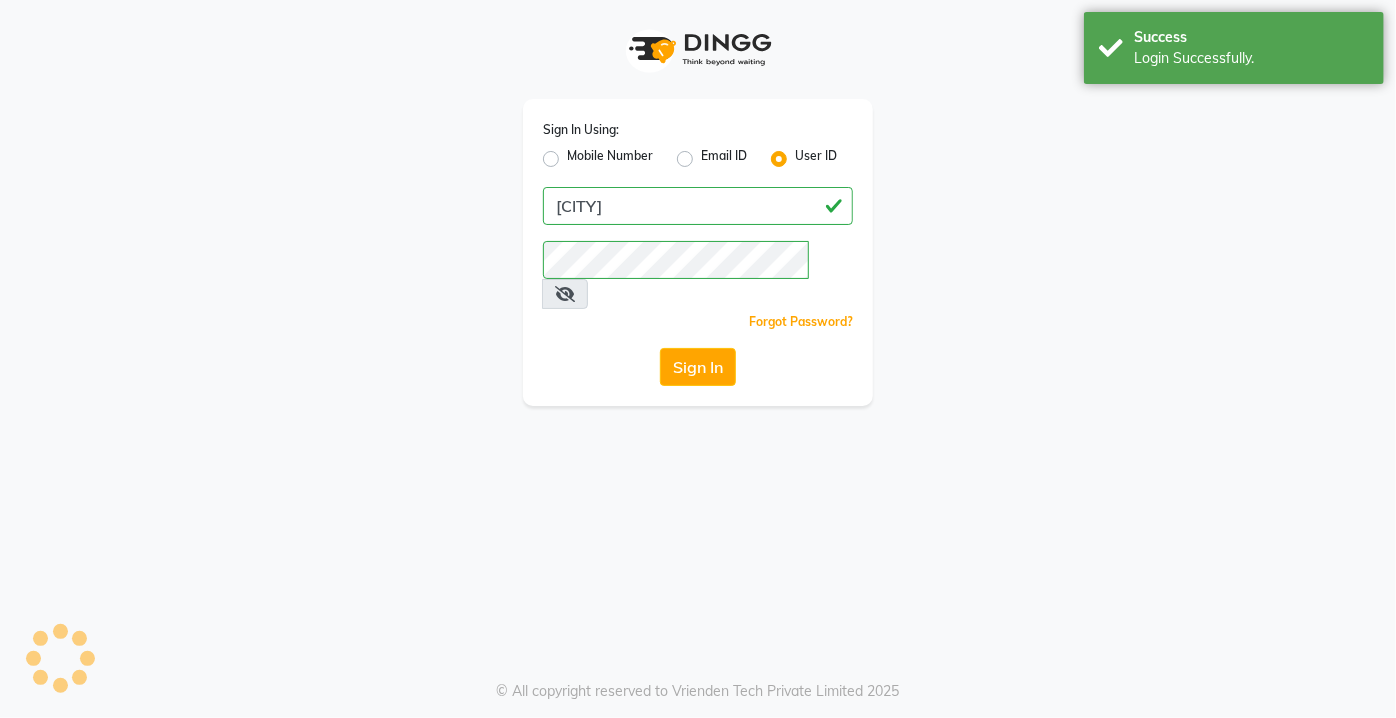 click on "Login Successfully." at bounding box center (1251, 58) 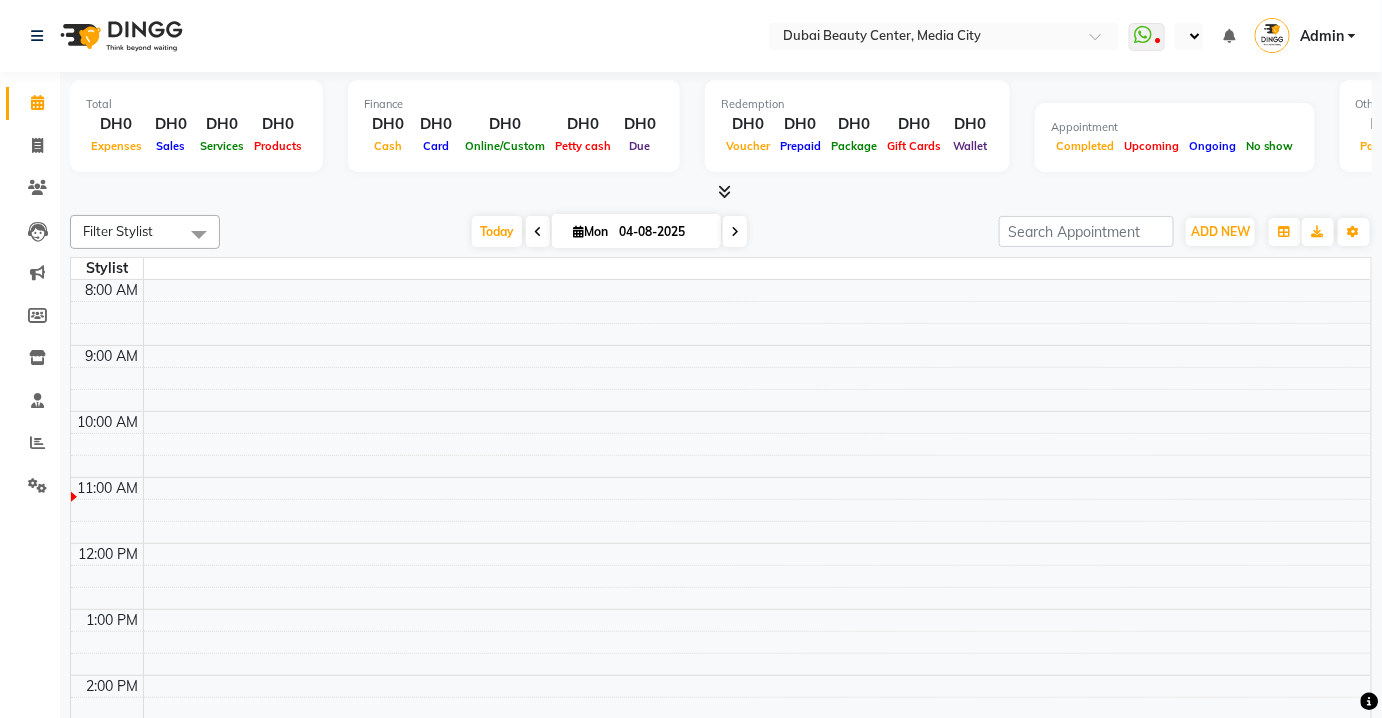 select on "en" 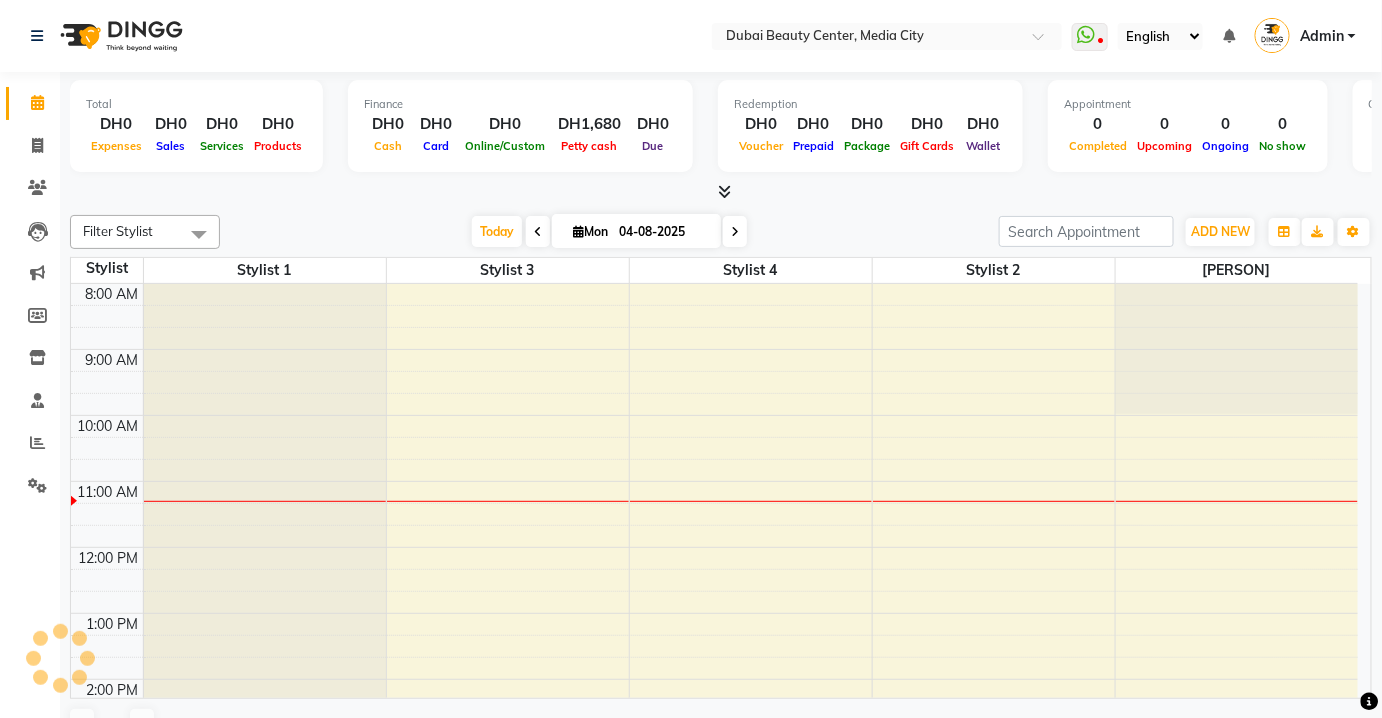 scroll, scrollTop: 0, scrollLeft: 0, axis: both 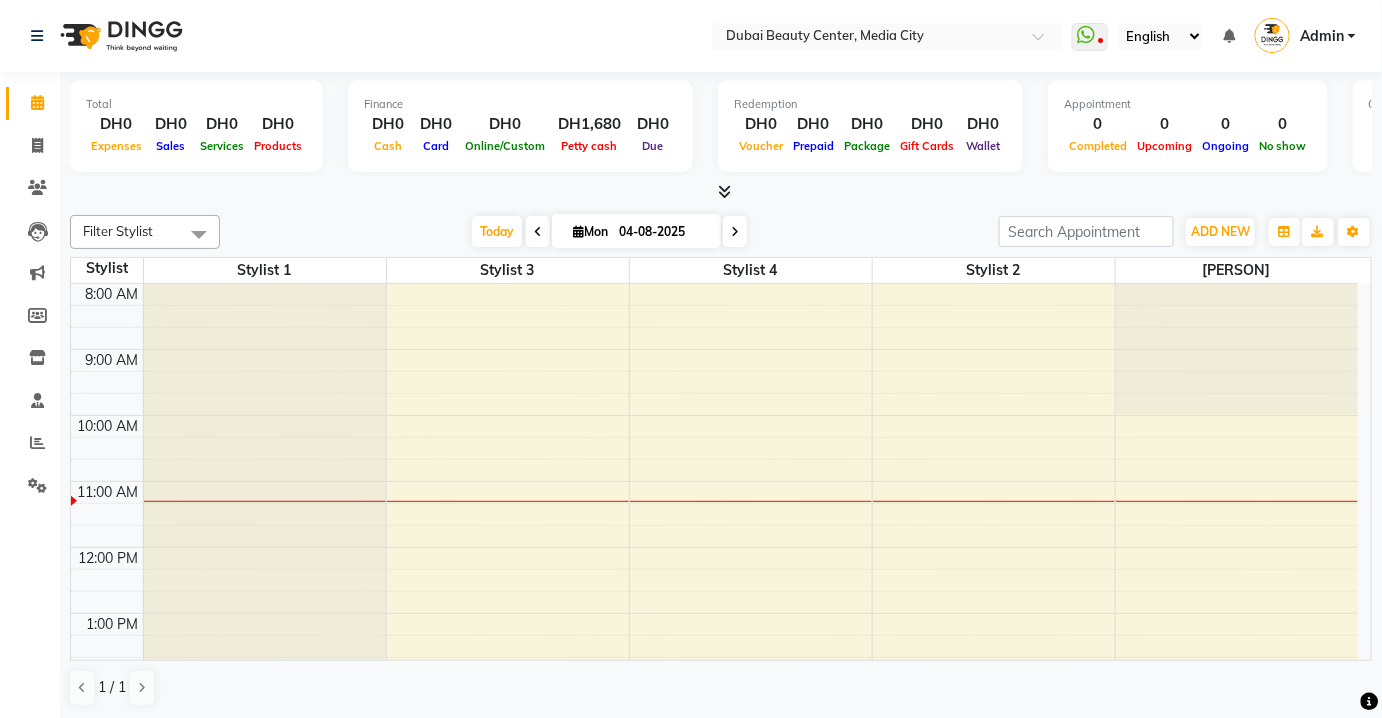 click at bounding box center [721, 192] 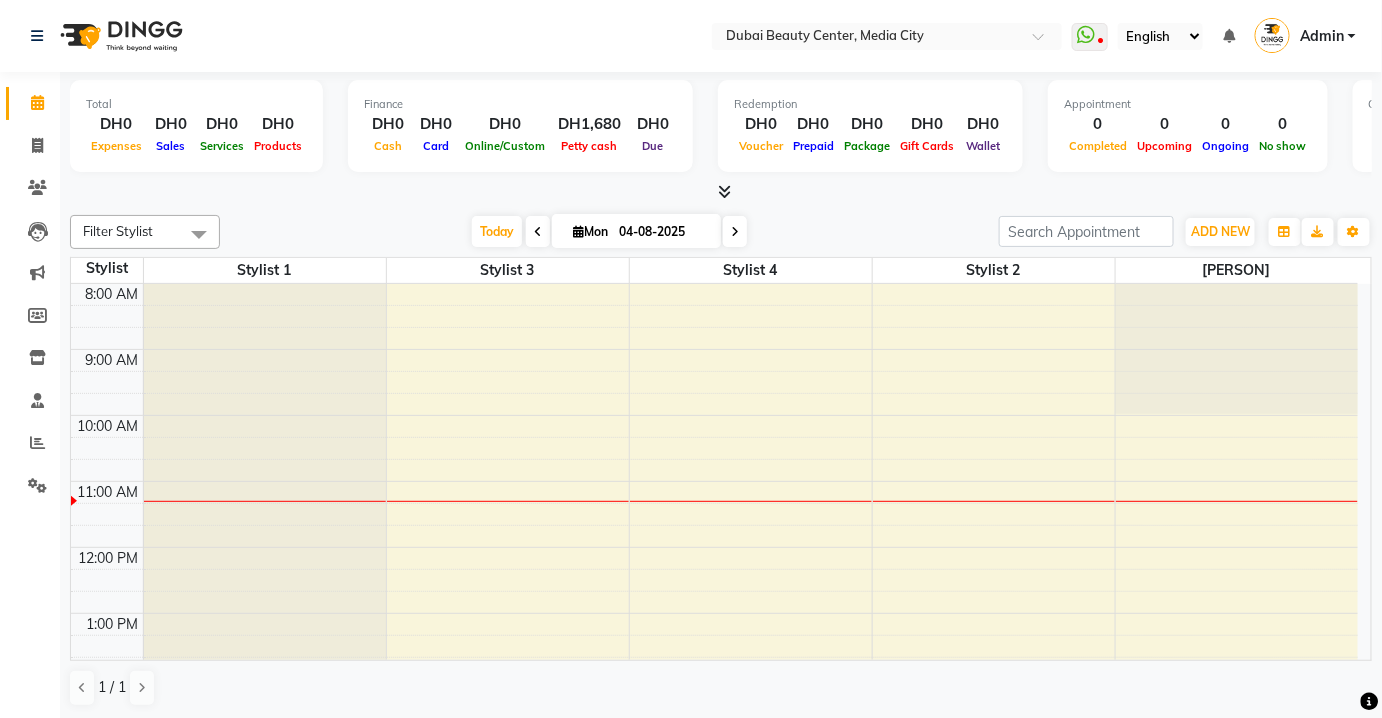 click 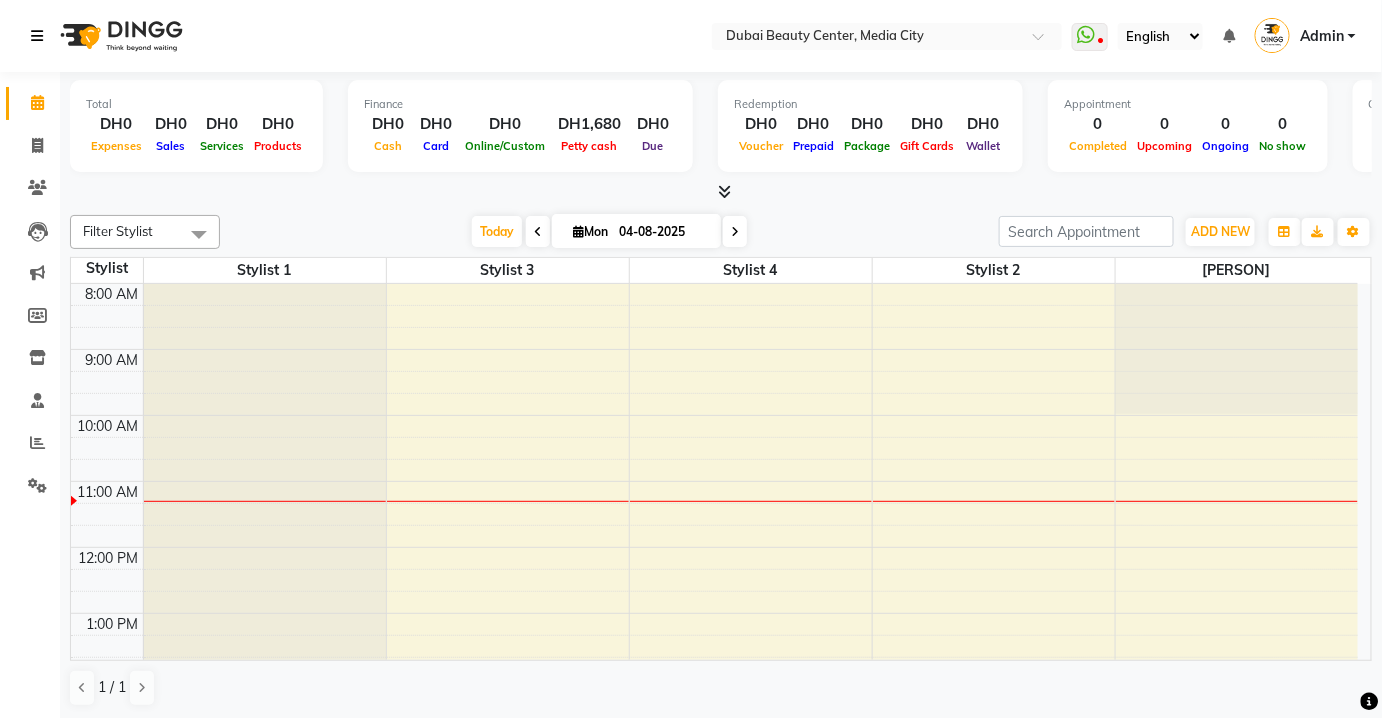 click at bounding box center (37, 36) 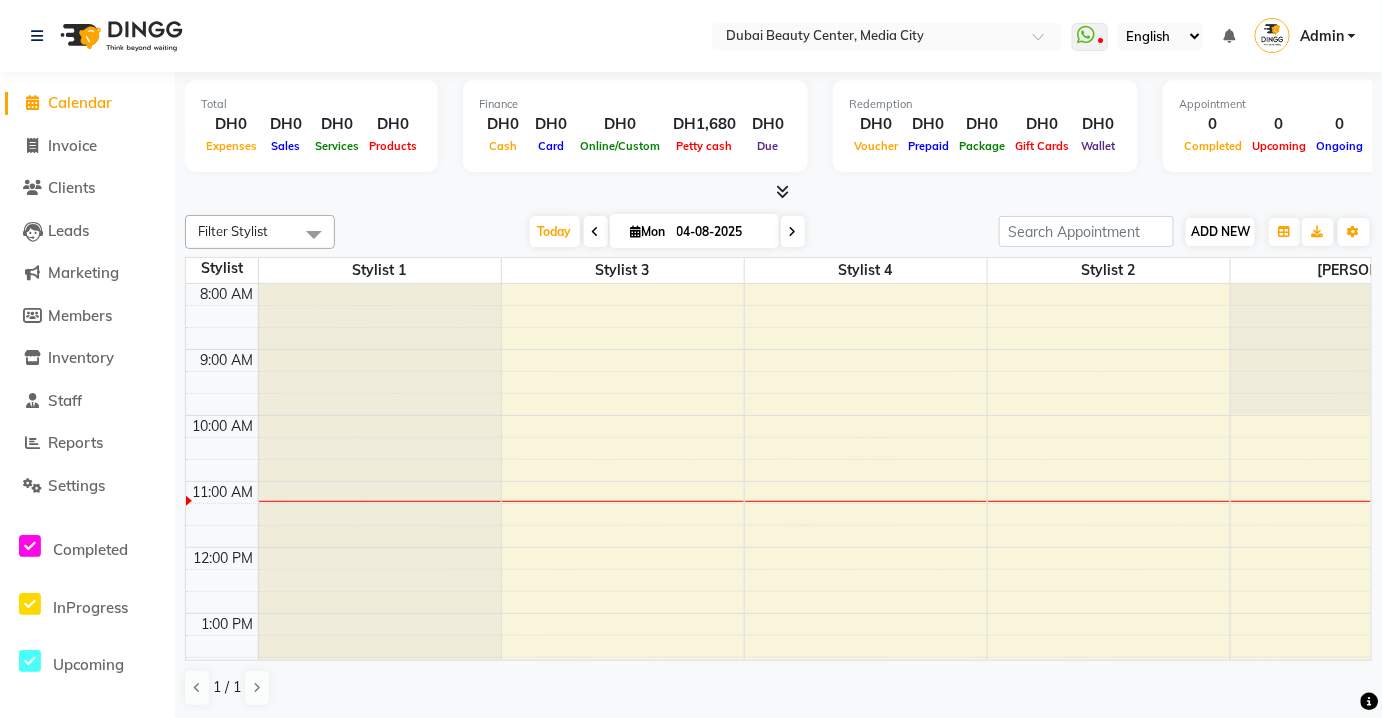 click on "ADD NEW Toggle Dropdown" at bounding box center (1220, 232) 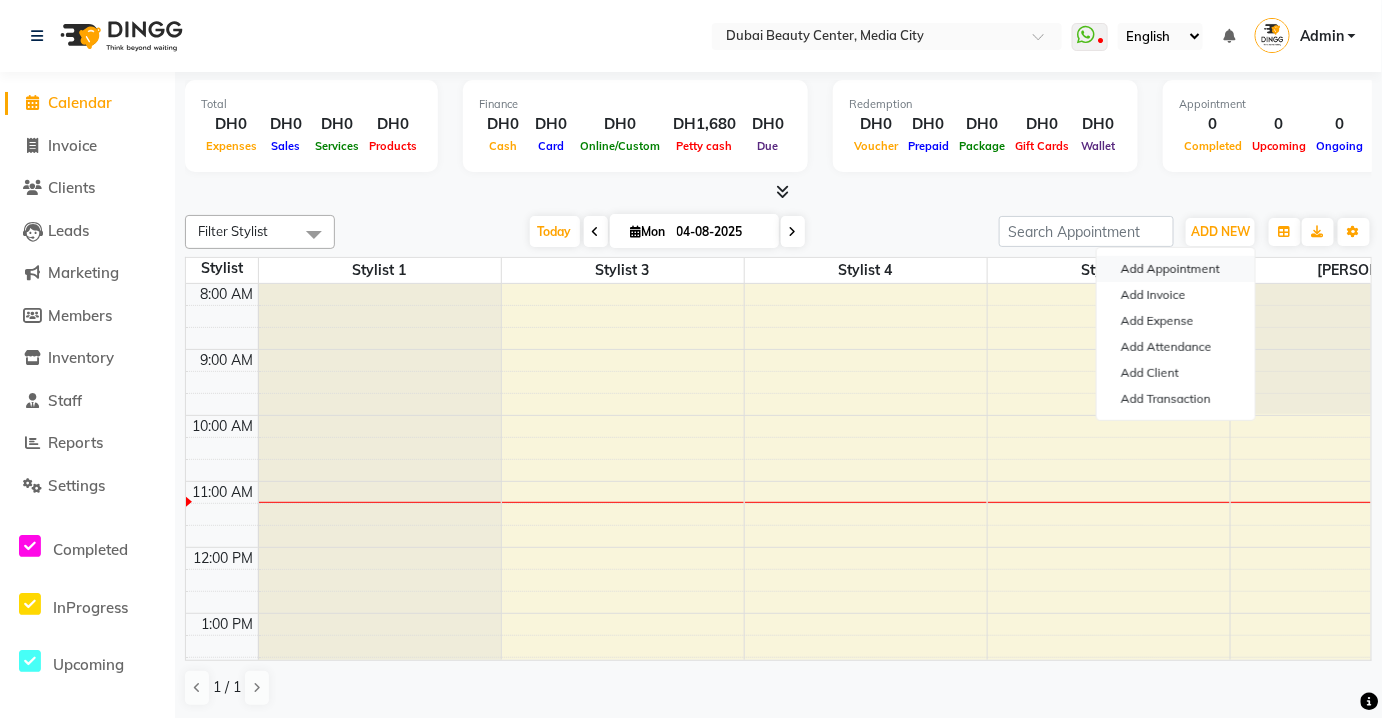 click on "Add Appointment" at bounding box center [1176, 269] 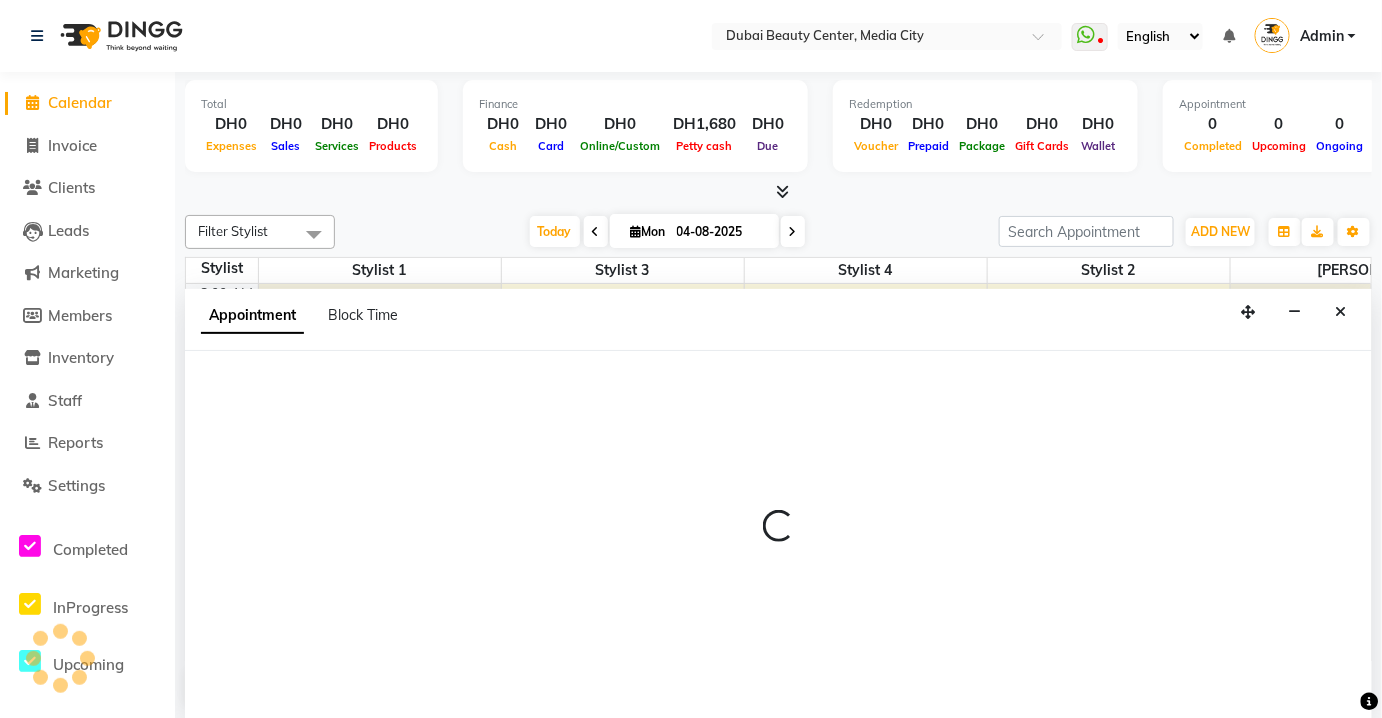 scroll, scrollTop: 0, scrollLeft: 0, axis: both 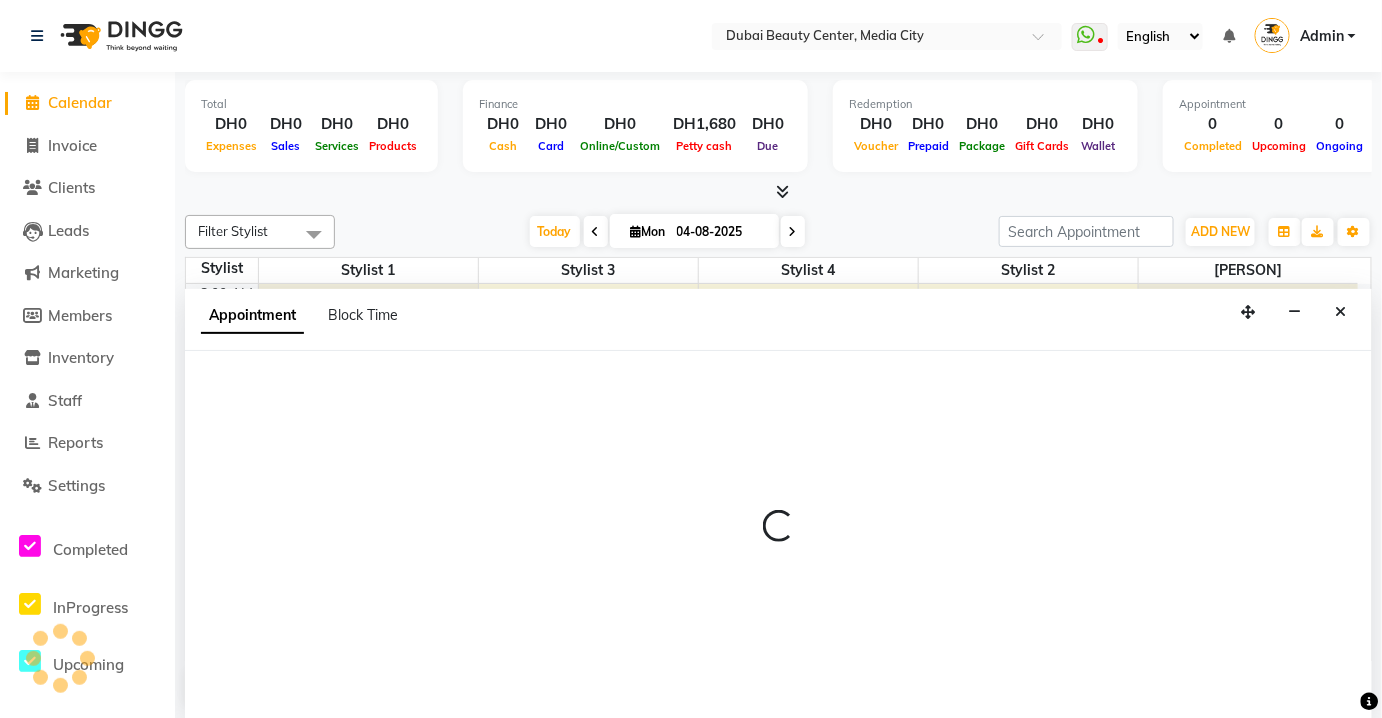 select on "540" 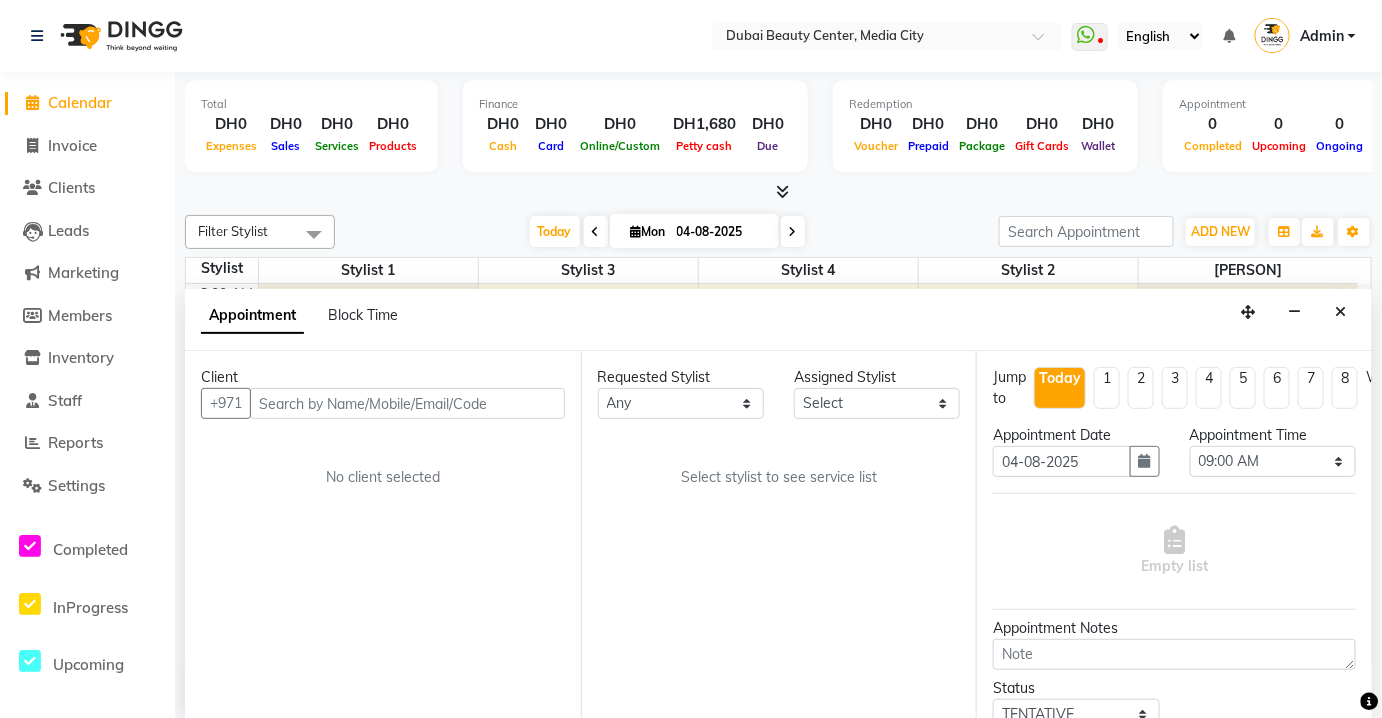 click at bounding box center [407, 403] 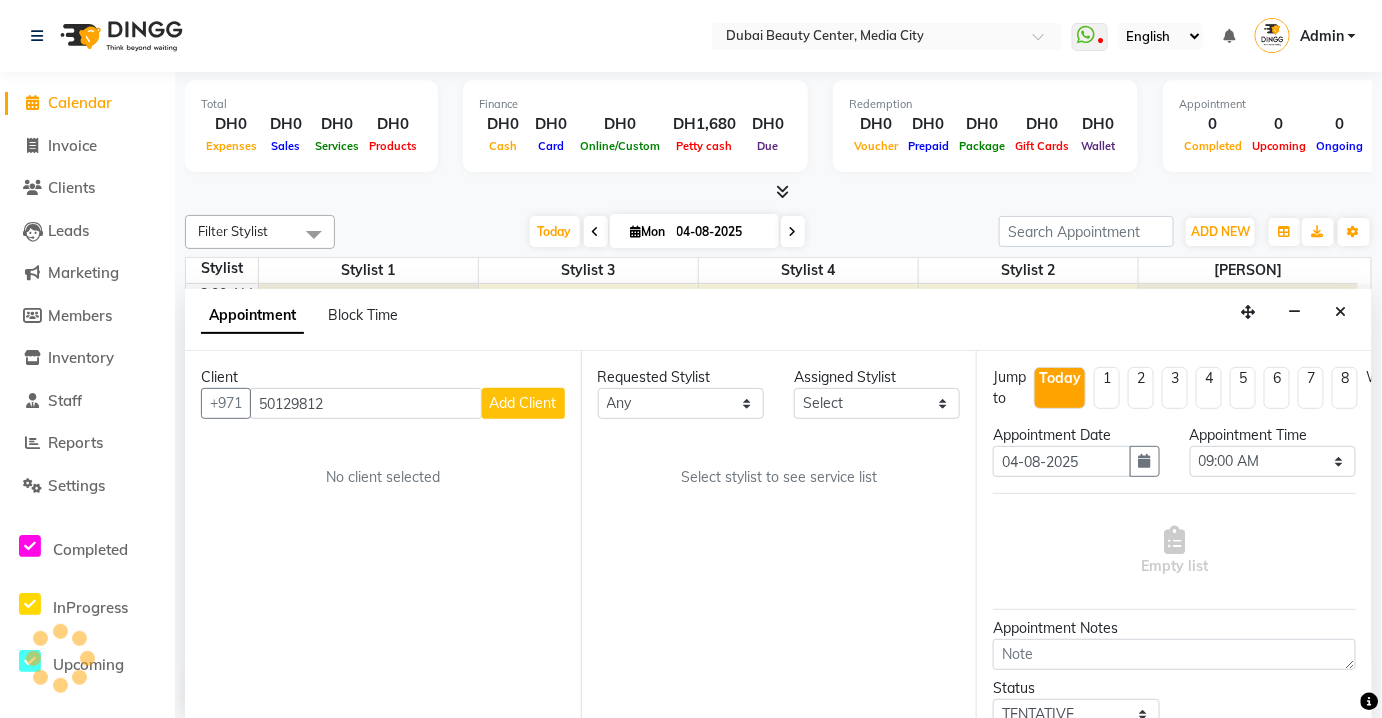 type on "501298123" 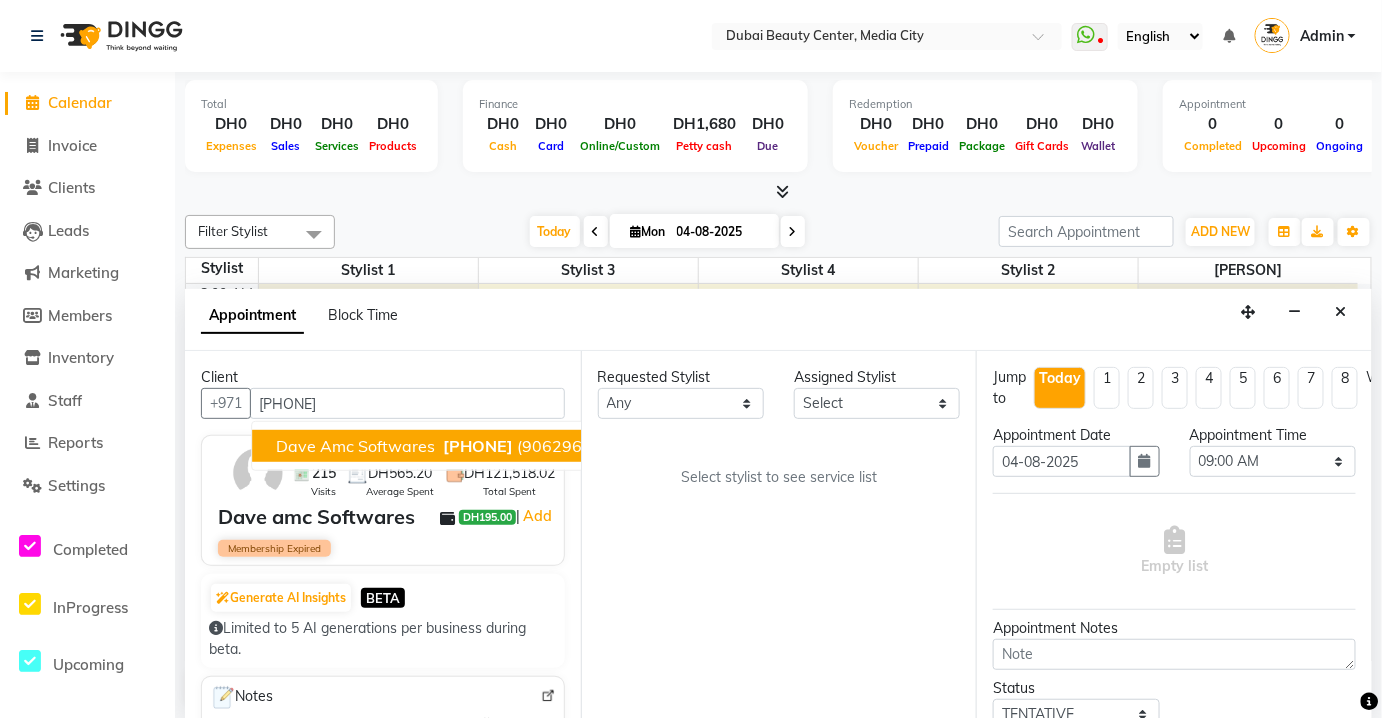click on "Dave amc Softwares" at bounding box center [355, 446] 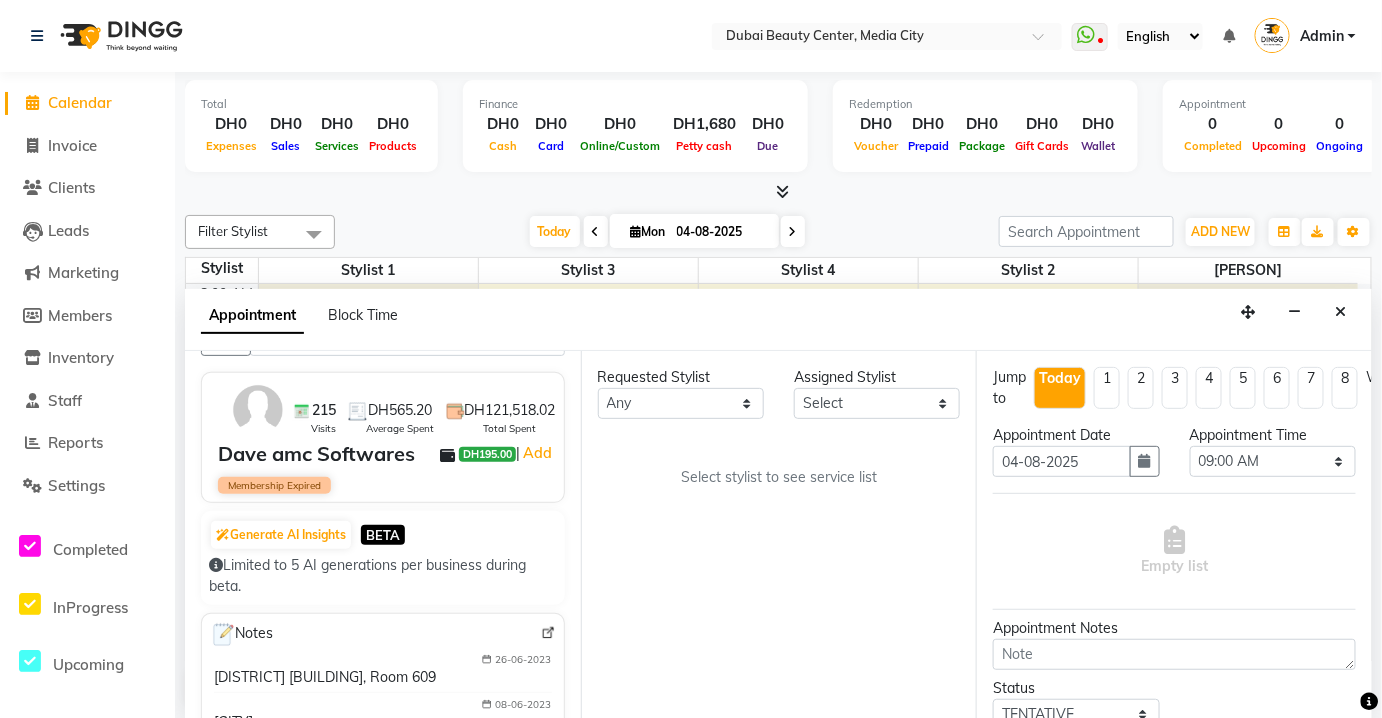 scroll, scrollTop: 0, scrollLeft: 0, axis: both 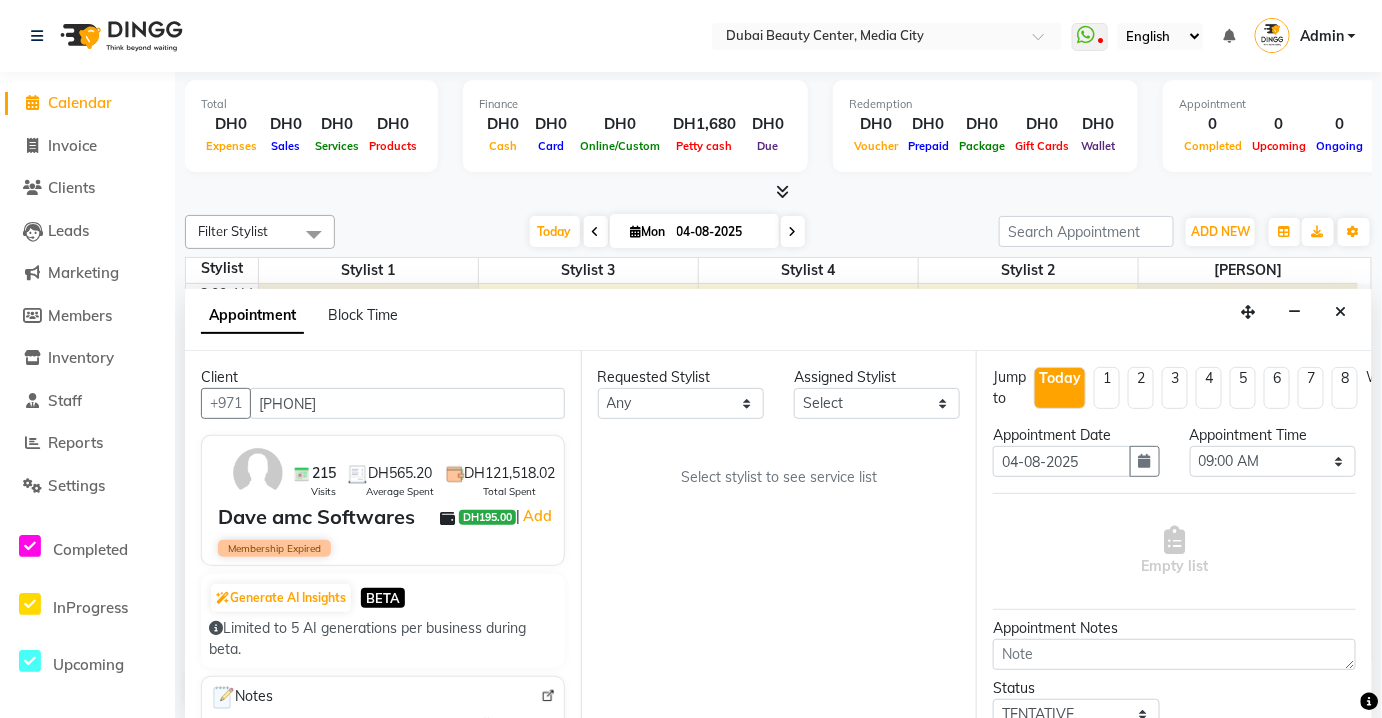 type on "505028655" 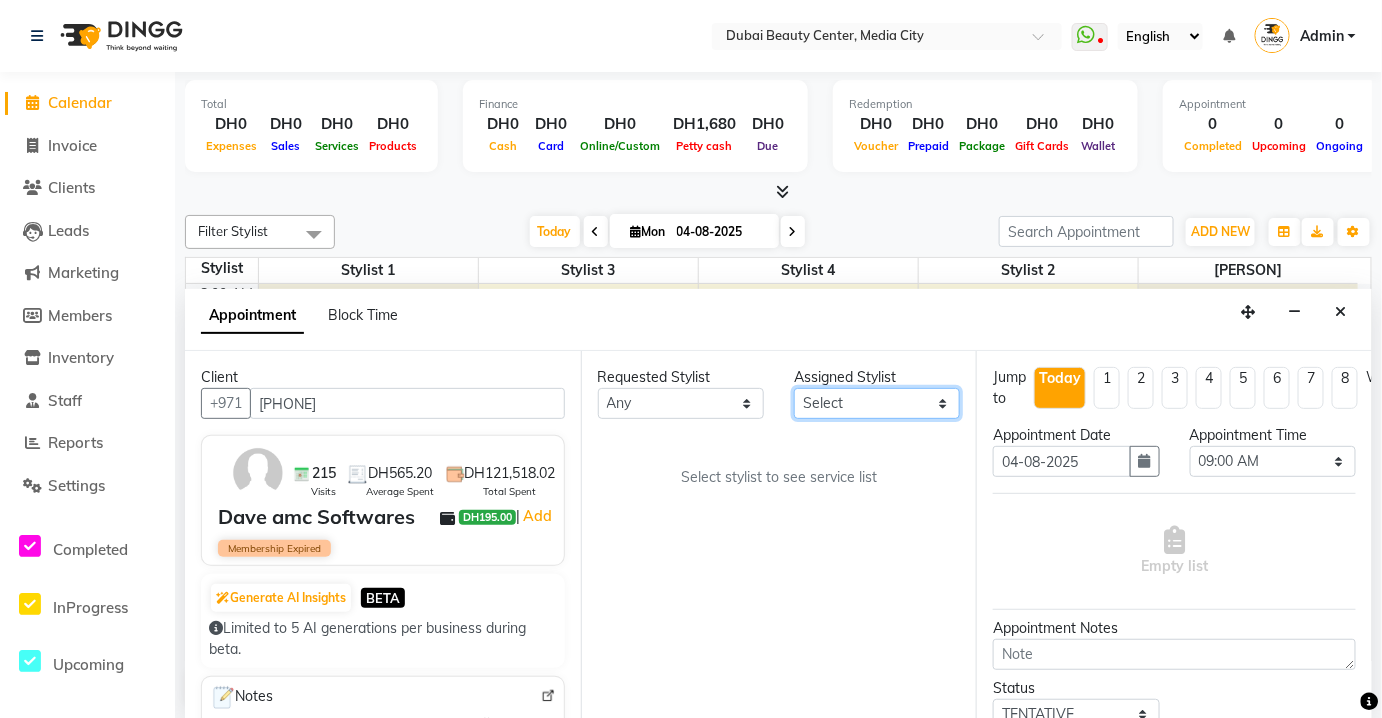 click on "Select Karina Stylist 1 Stylist 2 Stylist 3 Stylist 4" at bounding box center [877, 403] 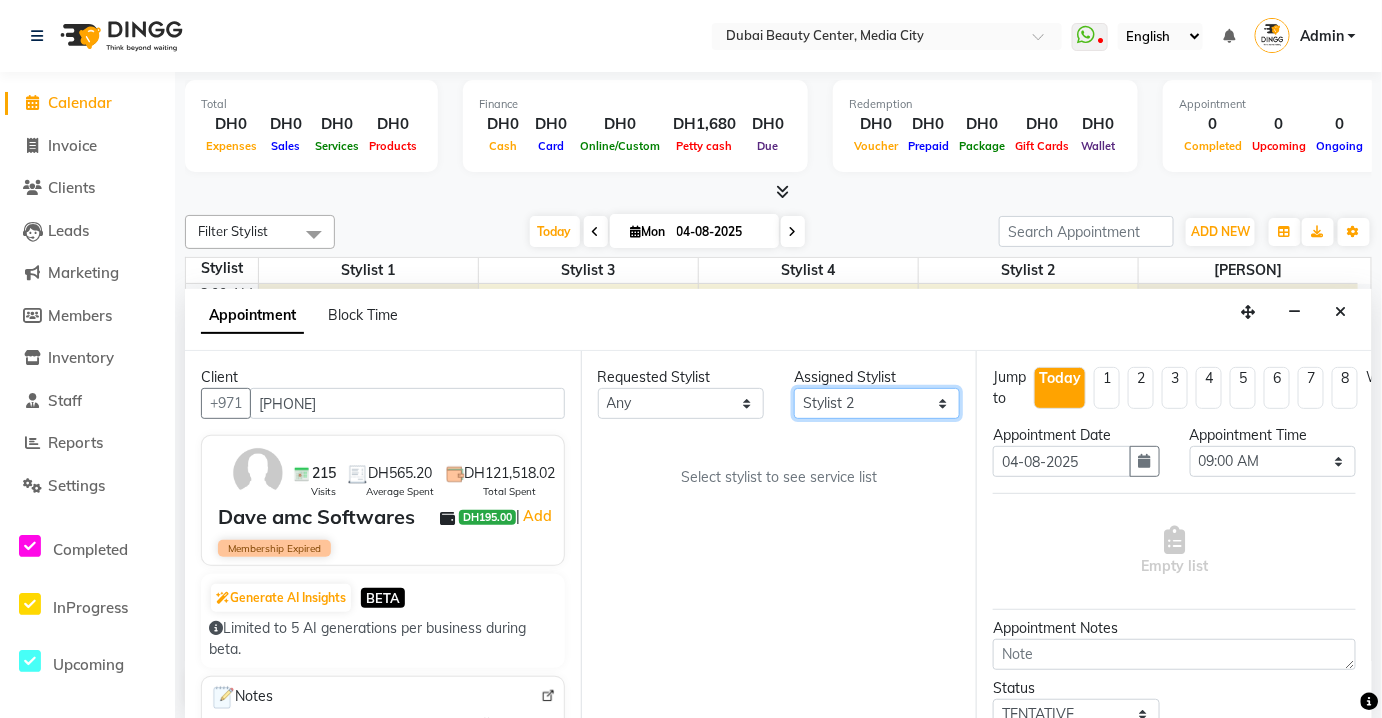 click on "Select Karina Stylist 1 Stylist 2 Stylist 3 Stylist 4" at bounding box center (877, 403) 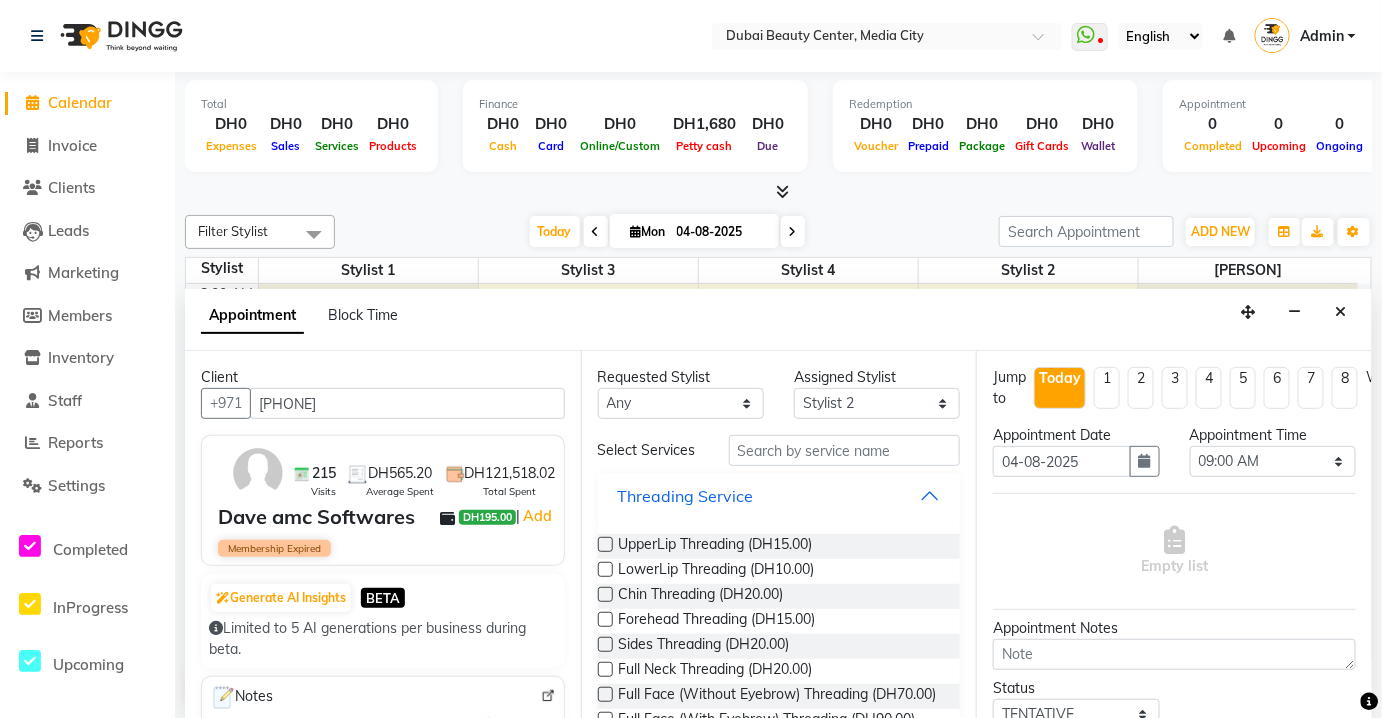 click on "Threading Service" at bounding box center (779, 496) 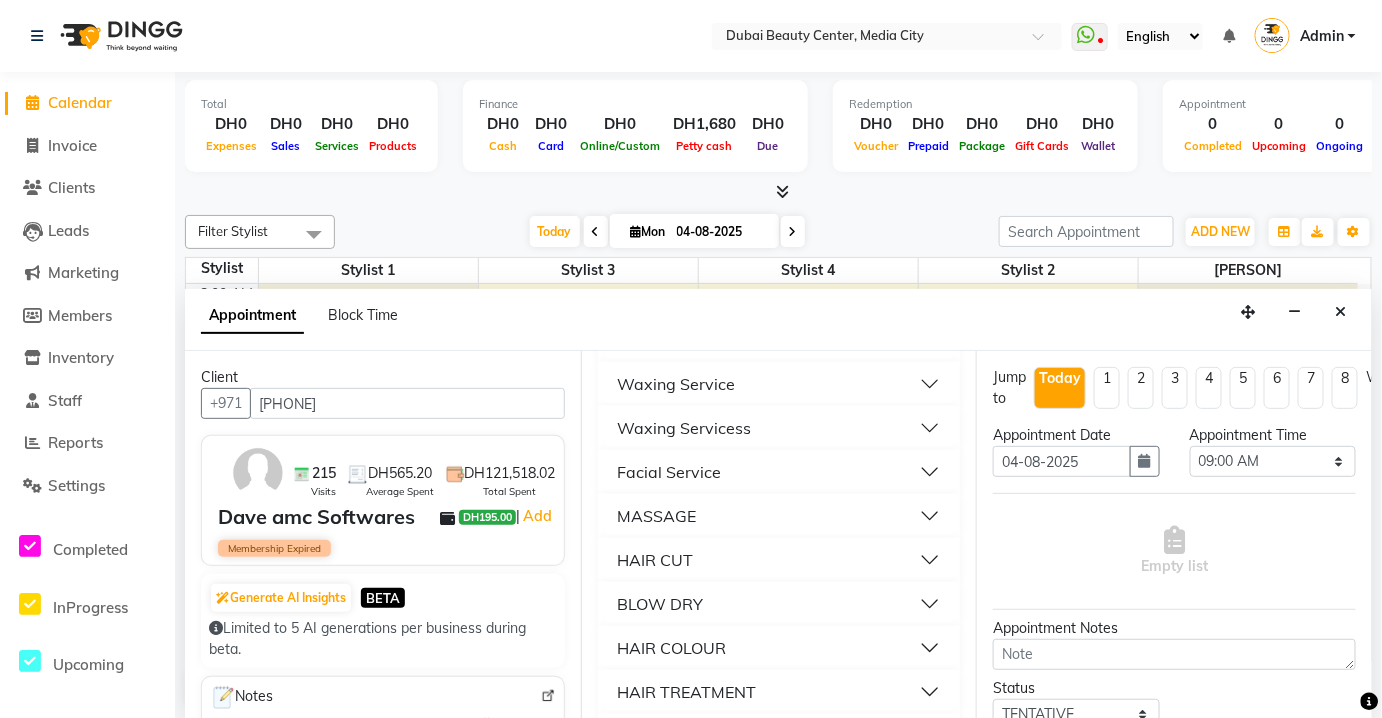 scroll, scrollTop: 157, scrollLeft: 0, axis: vertical 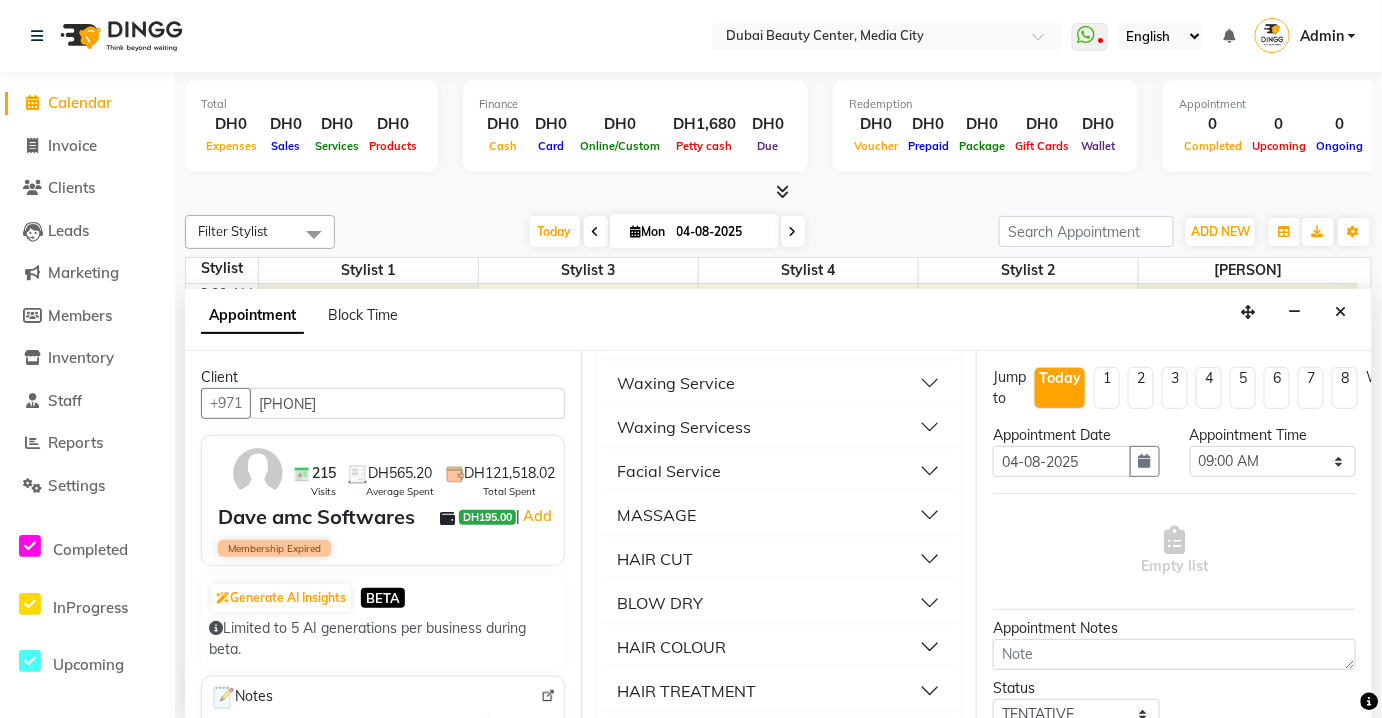 click on "Facial Service" at bounding box center (779, 471) 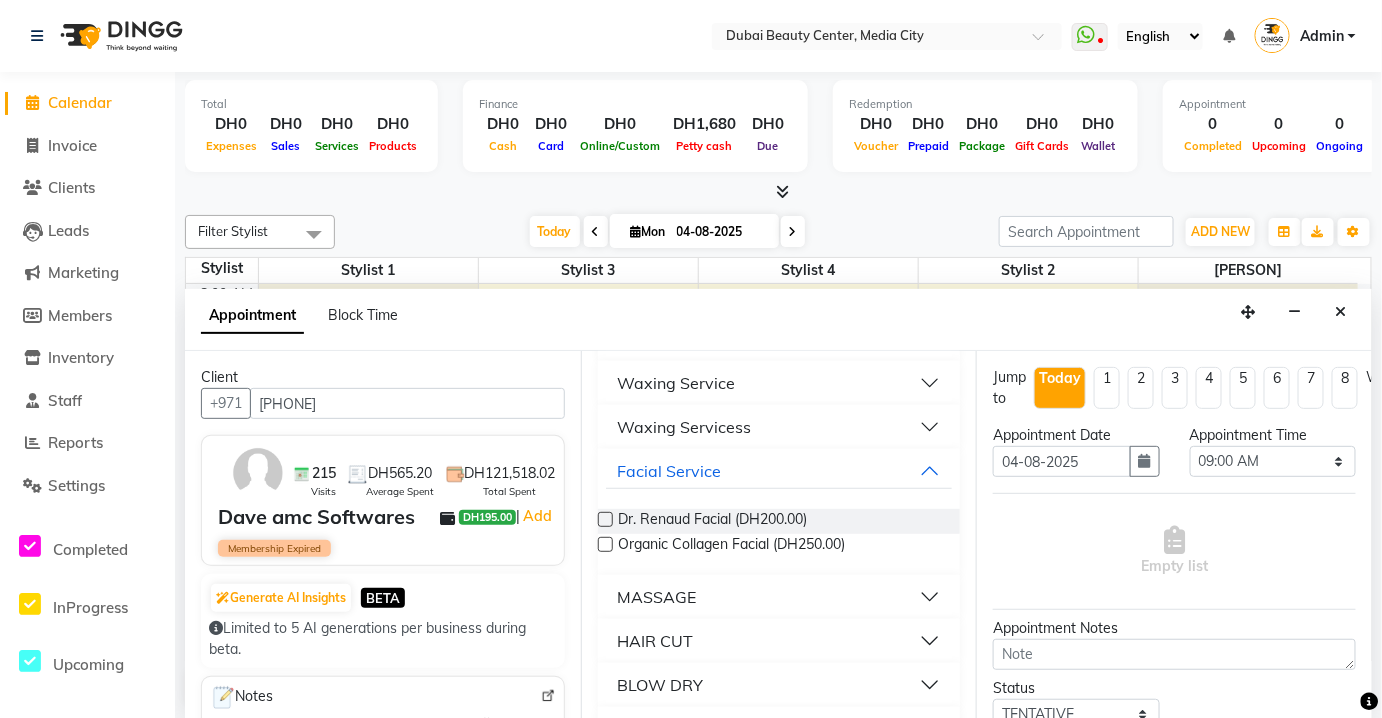 click on "Waxing Servicess" at bounding box center (779, 427) 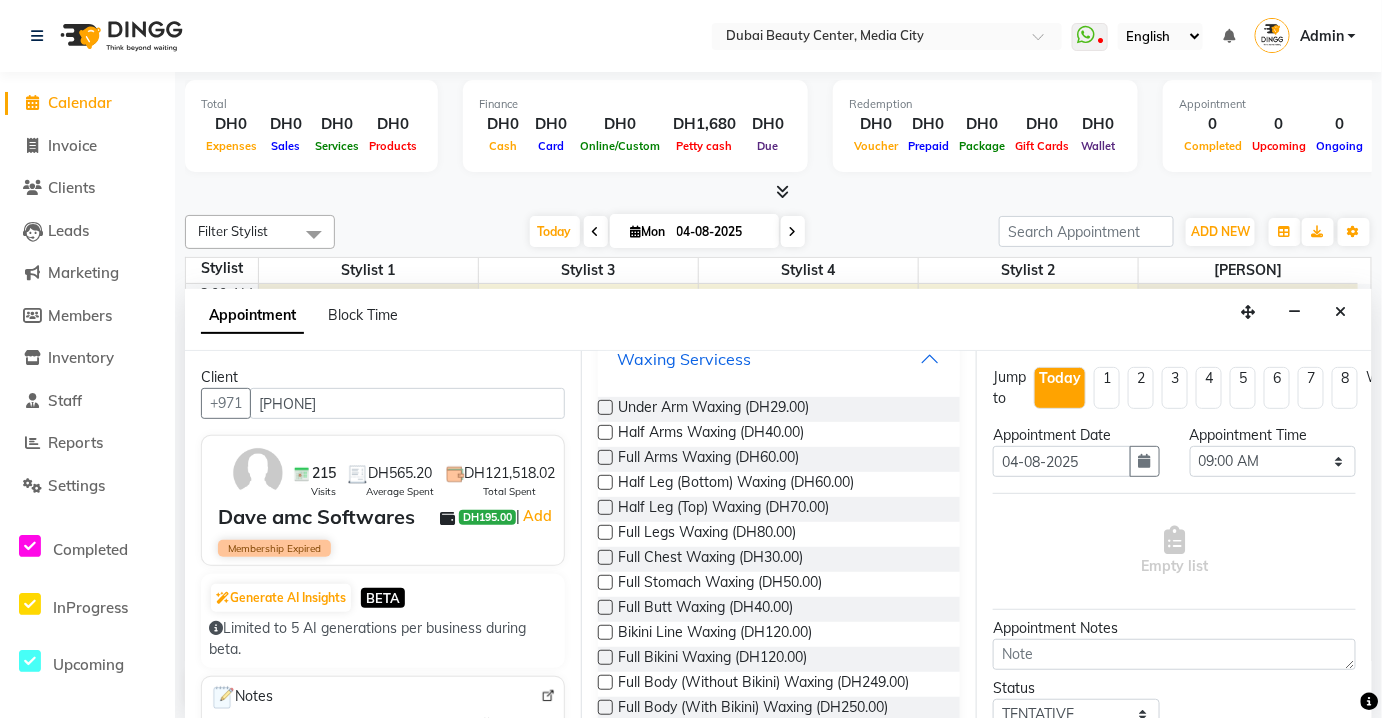 scroll, scrollTop: 220, scrollLeft: 0, axis: vertical 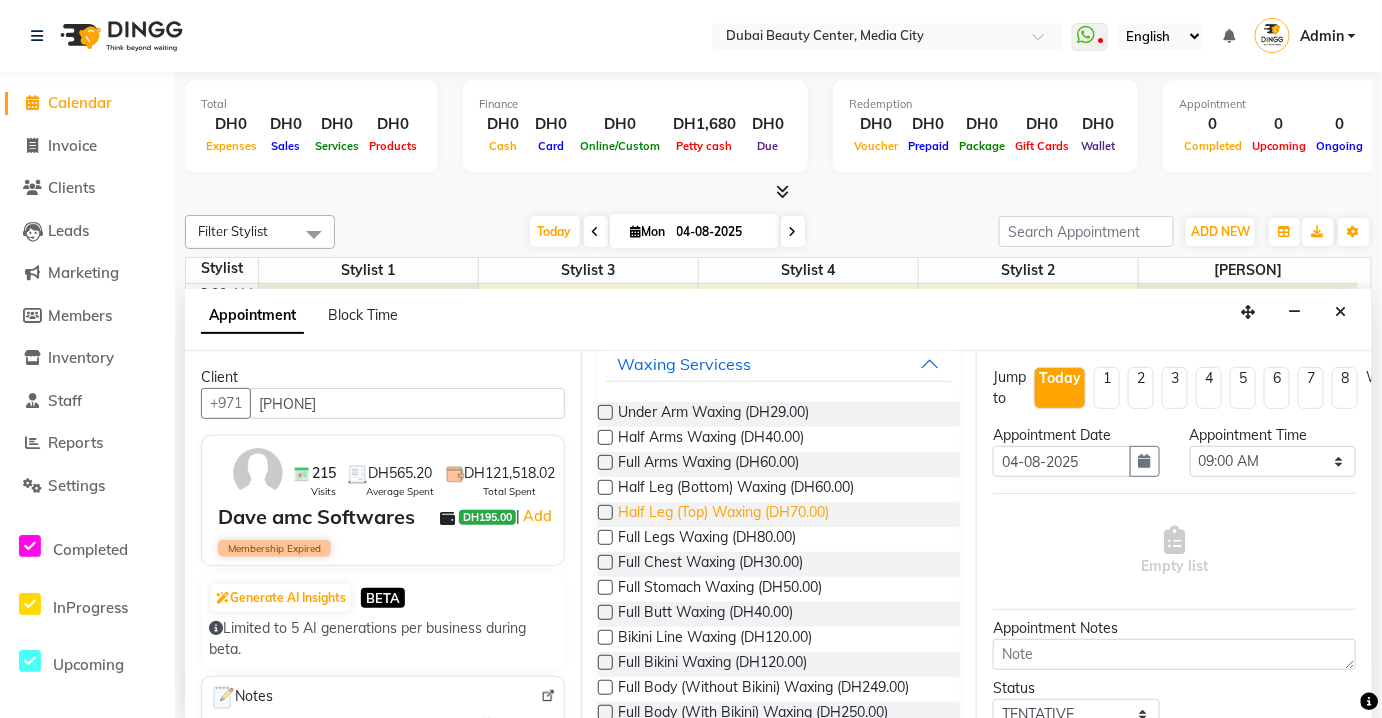 click on "Half Leg (Top) Waxing (DH70.00)" at bounding box center (724, 514) 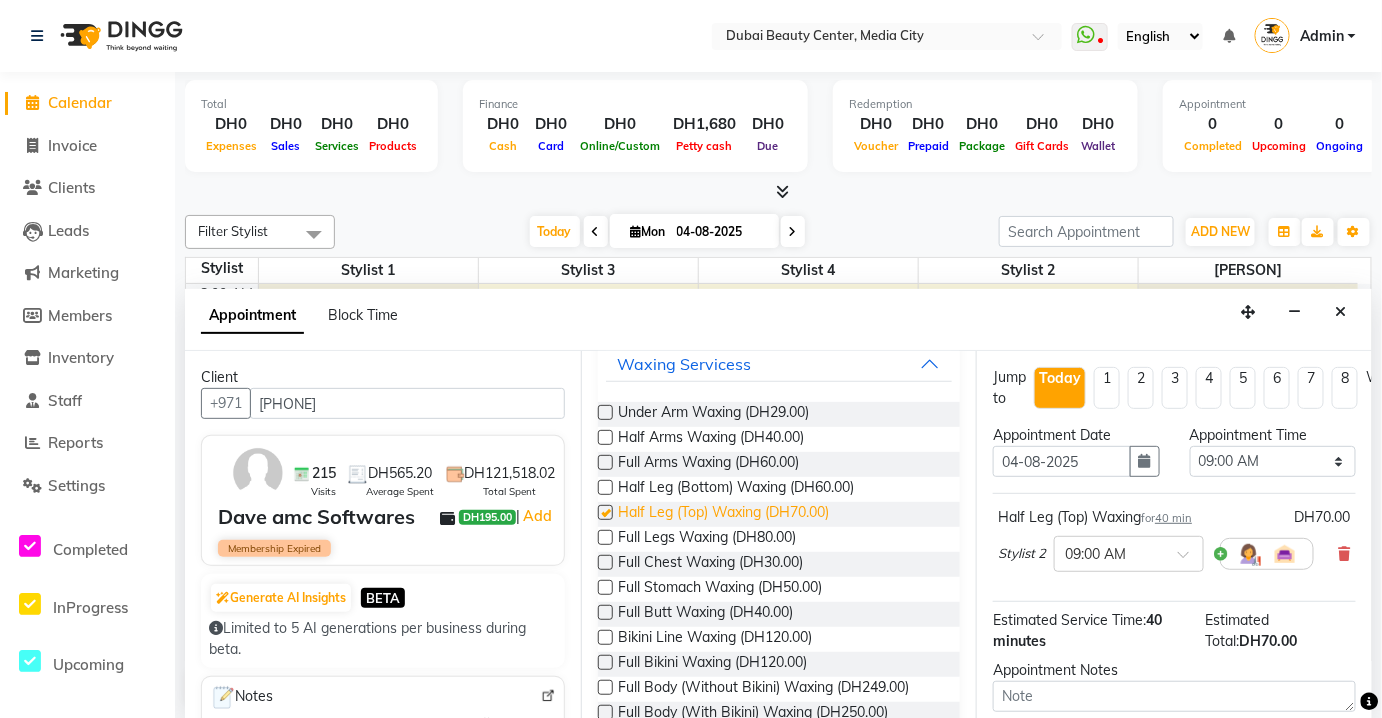 checkbox on "false" 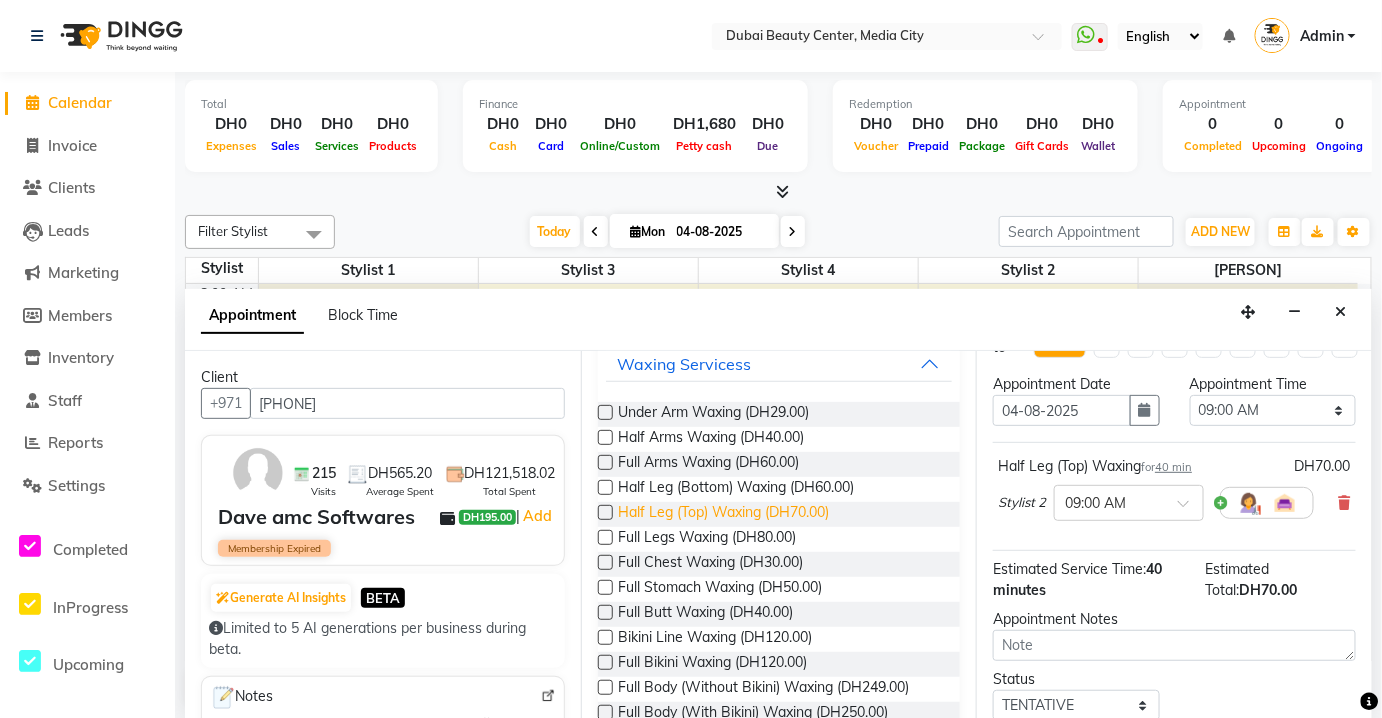 scroll, scrollTop: 53, scrollLeft: 0, axis: vertical 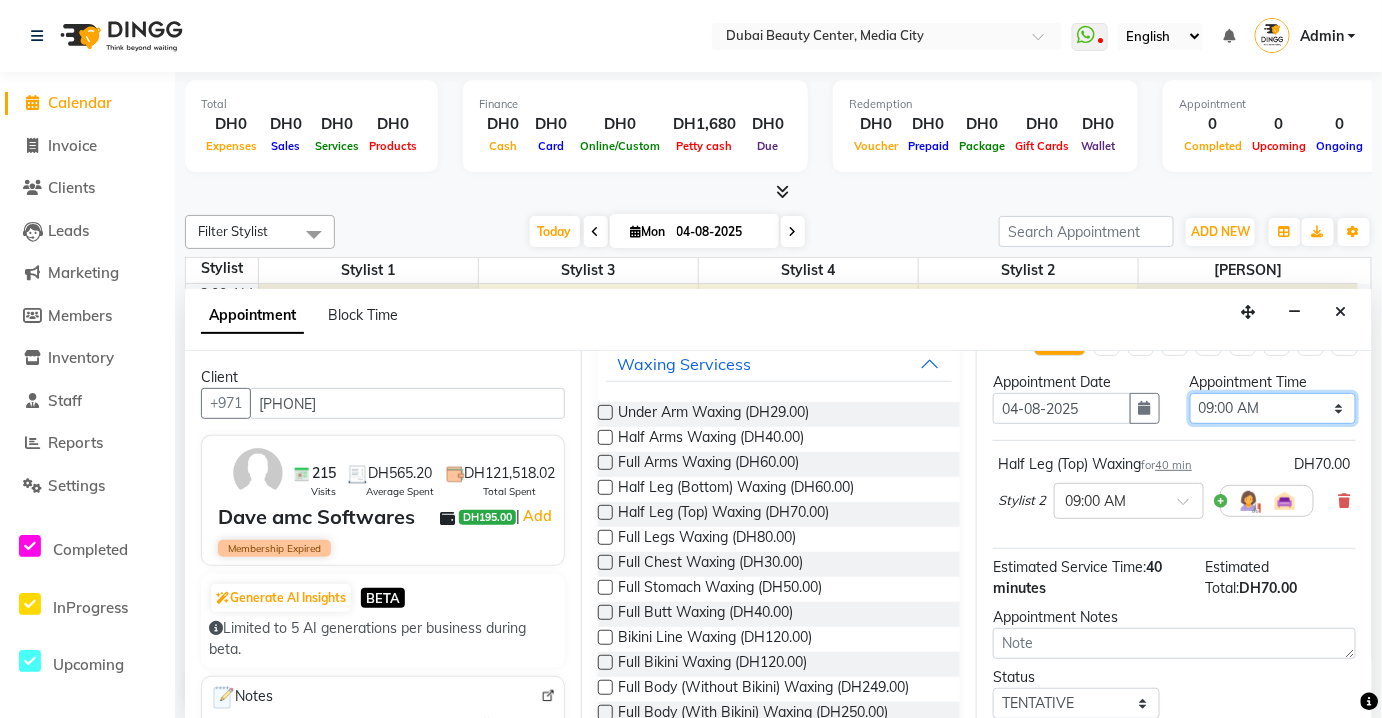 click on "Select 09:00 AM 09:05 AM 09:10 AM 09:15 AM 09:20 AM 09:25 AM 09:30 AM 09:35 AM 09:40 AM 09:45 AM 09:50 AM 09:55 AM 10:00 AM 10:05 AM 10:10 AM 10:15 AM 10:20 AM 10:25 AM 10:30 AM 10:35 AM 10:40 AM 10:45 AM 10:50 AM 10:55 AM 11:00 AM 11:05 AM 11:10 AM 11:15 AM 11:20 AM 11:25 AM 11:30 AM 11:35 AM 11:40 AM 11:45 AM 11:50 AM 11:55 AM 12:00 PM 12:05 PM 12:10 PM 12:15 PM 12:20 PM 12:25 PM 12:30 PM 12:35 PM 12:40 PM 12:45 PM 12:50 PM 12:55 PM 01:00 PM 01:05 PM 01:10 PM 01:15 PM 01:20 PM 01:25 PM 01:30 PM 01:35 PM 01:40 PM 01:45 PM 01:50 PM 01:55 PM 02:00 PM 02:05 PM 02:10 PM 02:15 PM 02:20 PM 02:25 PM 02:30 PM 02:35 PM 02:40 PM 02:45 PM 02:50 PM 02:55 PM 03:00 PM 03:05 PM 03:10 PM 03:15 PM 03:20 PM 03:25 PM 03:30 PM 03:35 PM 03:40 PM 03:45 PM 03:50 PM 03:55 PM 04:00 PM 04:05 PM 04:10 PM 04:15 PM 04:20 PM 04:25 PM 04:30 PM 04:35 PM 04:40 PM 04:45 PM 04:50 PM 04:55 PM 05:00 PM 05:05 PM 05:10 PM 05:15 PM 05:20 PM 05:25 PM 05:30 PM 05:35 PM 05:40 PM 05:45 PM 05:50 PM 05:55 PM 06:00 PM 06:05 PM 06:10 PM 06:15 PM 06:20 PM" at bounding box center [1273, 408] 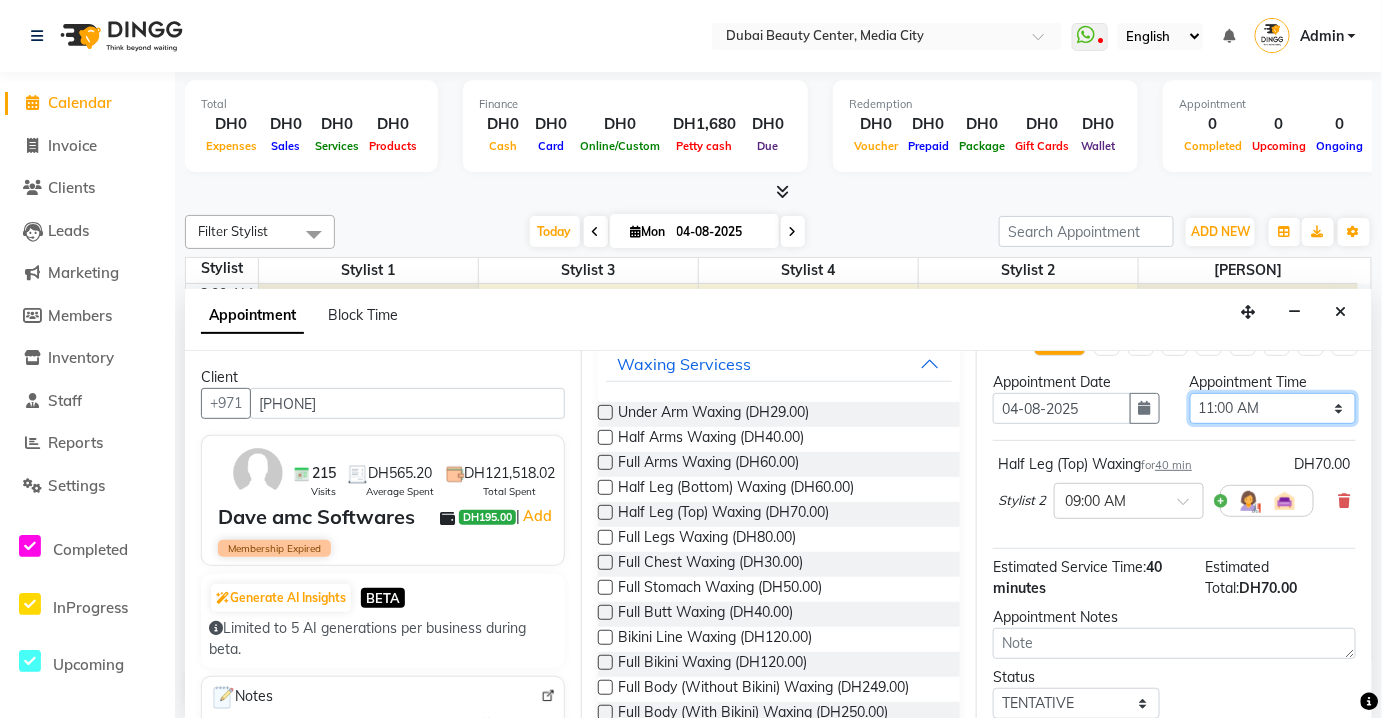 click on "Select 09:00 AM 09:05 AM 09:10 AM 09:15 AM 09:20 AM 09:25 AM 09:30 AM 09:35 AM 09:40 AM 09:45 AM 09:50 AM 09:55 AM 10:00 AM 10:05 AM 10:10 AM 10:15 AM 10:20 AM 10:25 AM 10:30 AM 10:35 AM 10:40 AM 10:45 AM 10:50 AM 10:55 AM 11:00 AM 11:05 AM 11:10 AM 11:15 AM 11:20 AM 11:25 AM 11:30 AM 11:35 AM 11:40 AM 11:45 AM 11:50 AM 11:55 AM 12:00 PM 12:05 PM 12:10 PM 12:15 PM 12:20 PM 12:25 PM 12:30 PM 12:35 PM 12:40 PM 12:45 PM 12:50 PM 12:55 PM 01:00 PM 01:05 PM 01:10 PM 01:15 PM 01:20 PM 01:25 PM 01:30 PM 01:35 PM 01:40 PM 01:45 PM 01:50 PM 01:55 PM 02:00 PM 02:05 PM 02:10 PM 02:15 PM 02:20 PM 02:25 PM 02:30 PM 02:35 PM 02:40 PM 02:45 PM 02:50 PM 02:55 PM 03:00 PM 03:05 PM 03:10 PM 03:15 PM 03:20 PM 03:25 PM 03:30 PM 03:35 PM 03:40 PM 03:45 PM 03:50 PM 03:55 PM 04:00 PM 04:05 PM 04:10 PM 04:15 PM 04:20 PM 04:25 PM 04:30 PM 04:35 PM 04:40 PM 04:45 PM 04:50 PM 04:55 PM 05:00 PM 05:05 PM 05:10 PM 05:15 PM 05:20 PM 05:25 PM 05:30 PM 05:35 PM 05:40 PM 05:45 PM 05:50 PM 05:55 PM 06:00 PM 06:05 PM 06:10 PM 06:15 PM 06:20 PM" at bounding box center [1273, 408] 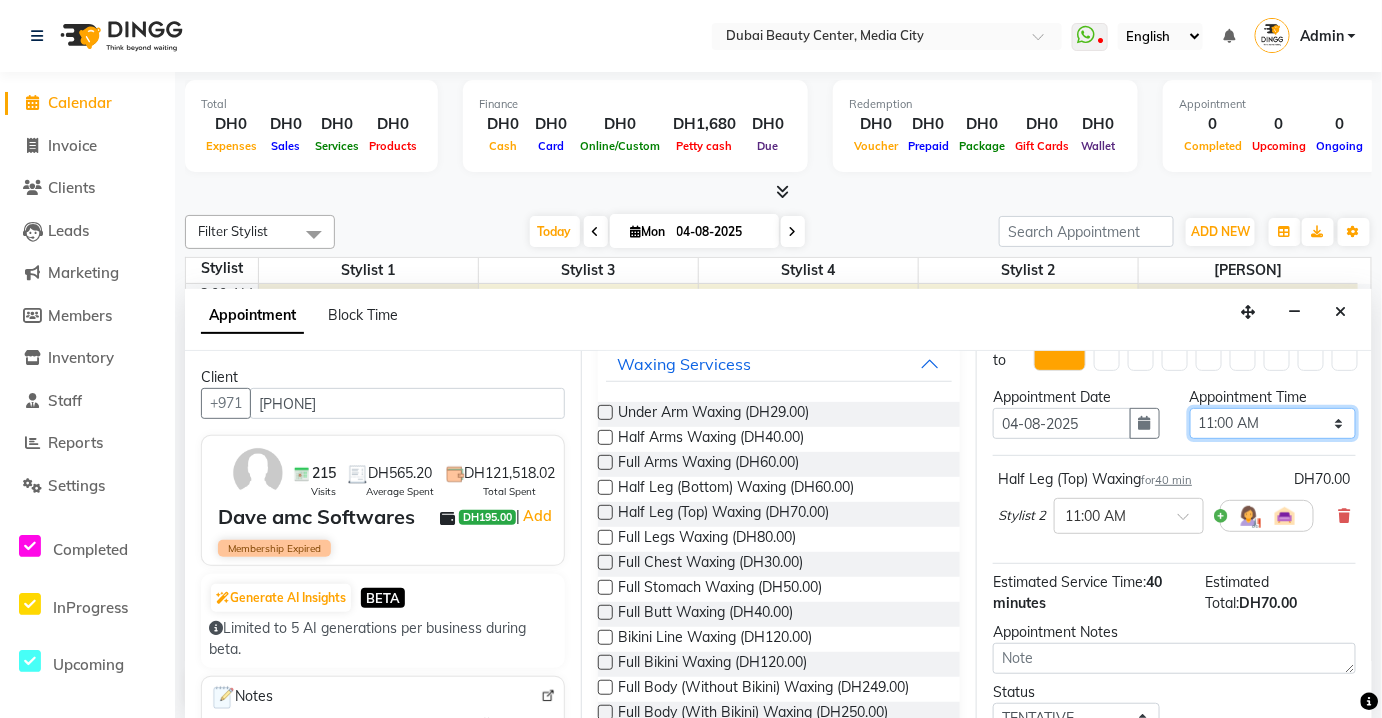 scroll, scrollTop: 42, scrollLeft: 0, axis: vertical 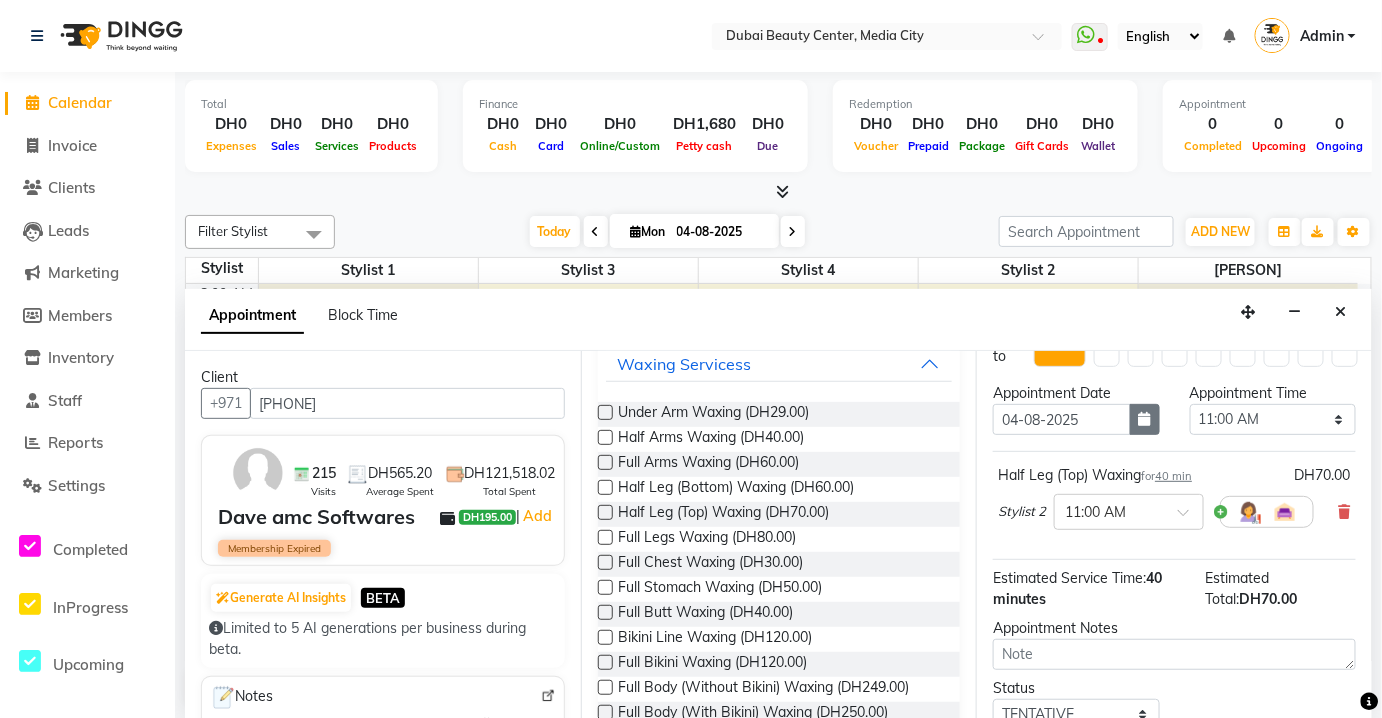 click at bounding box center [1145, 419] 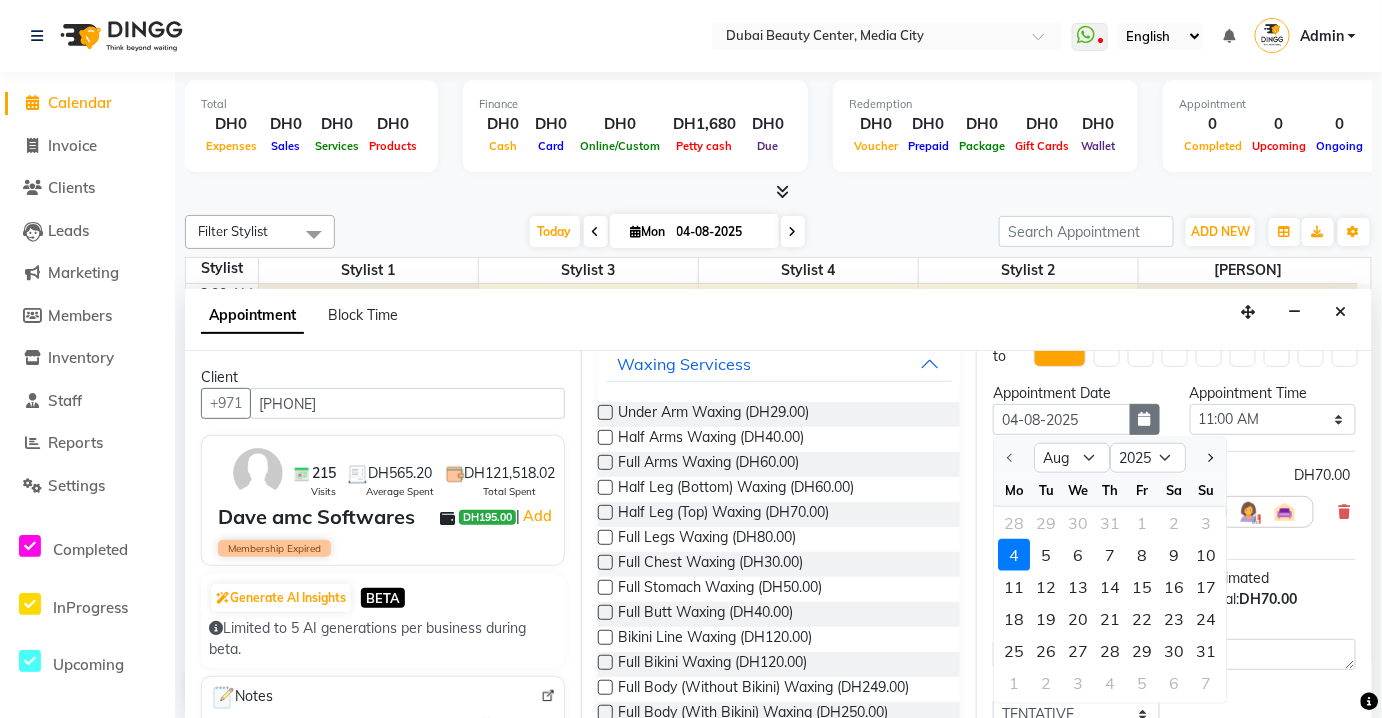 click at bounding box center [1145, 419] 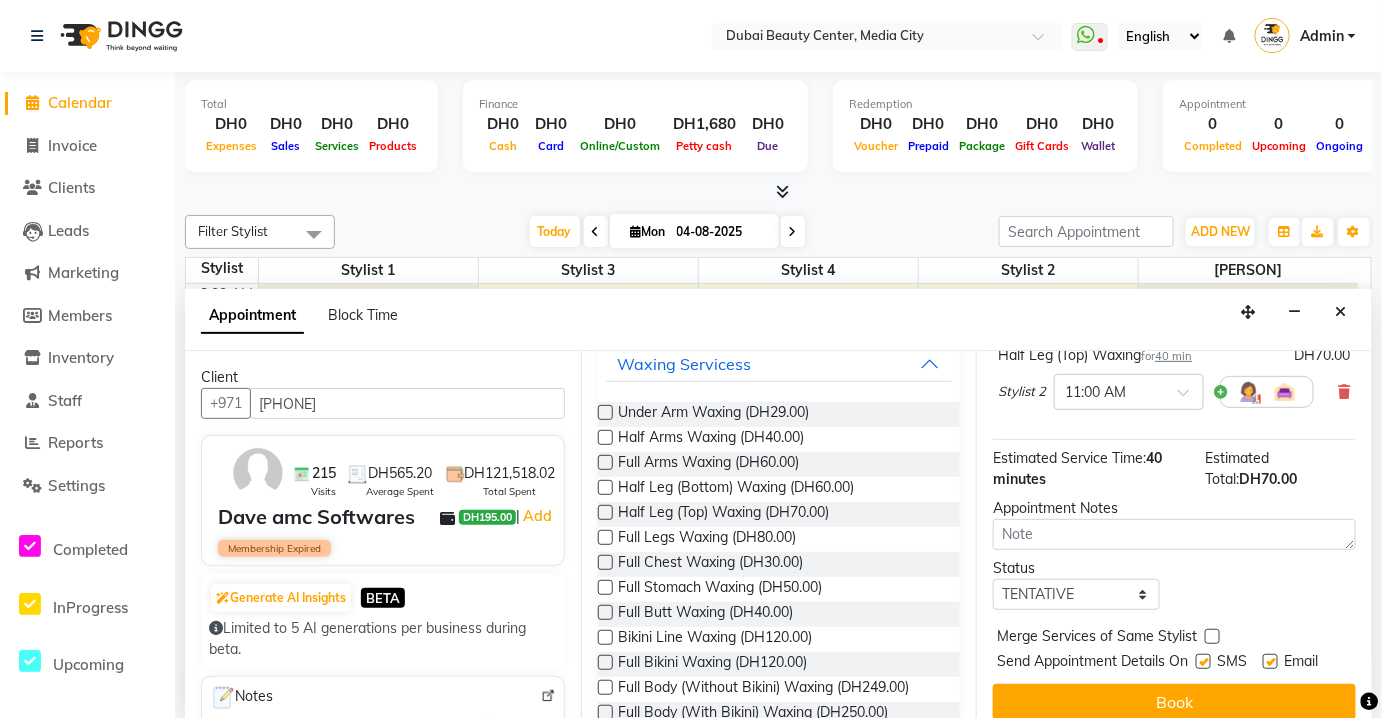 scroll, scrollTop: 190, scrollLeft: 0, axis: vertical 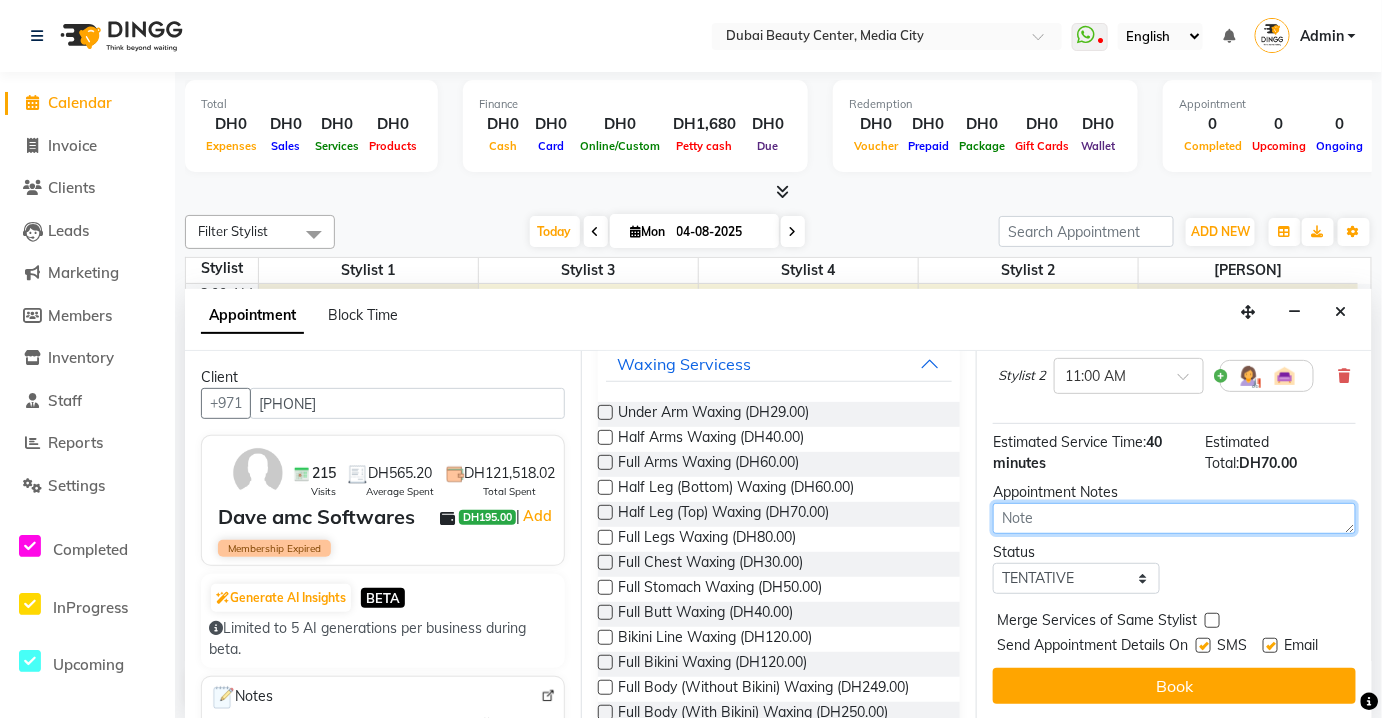 click at bounding box center [1174, 518] 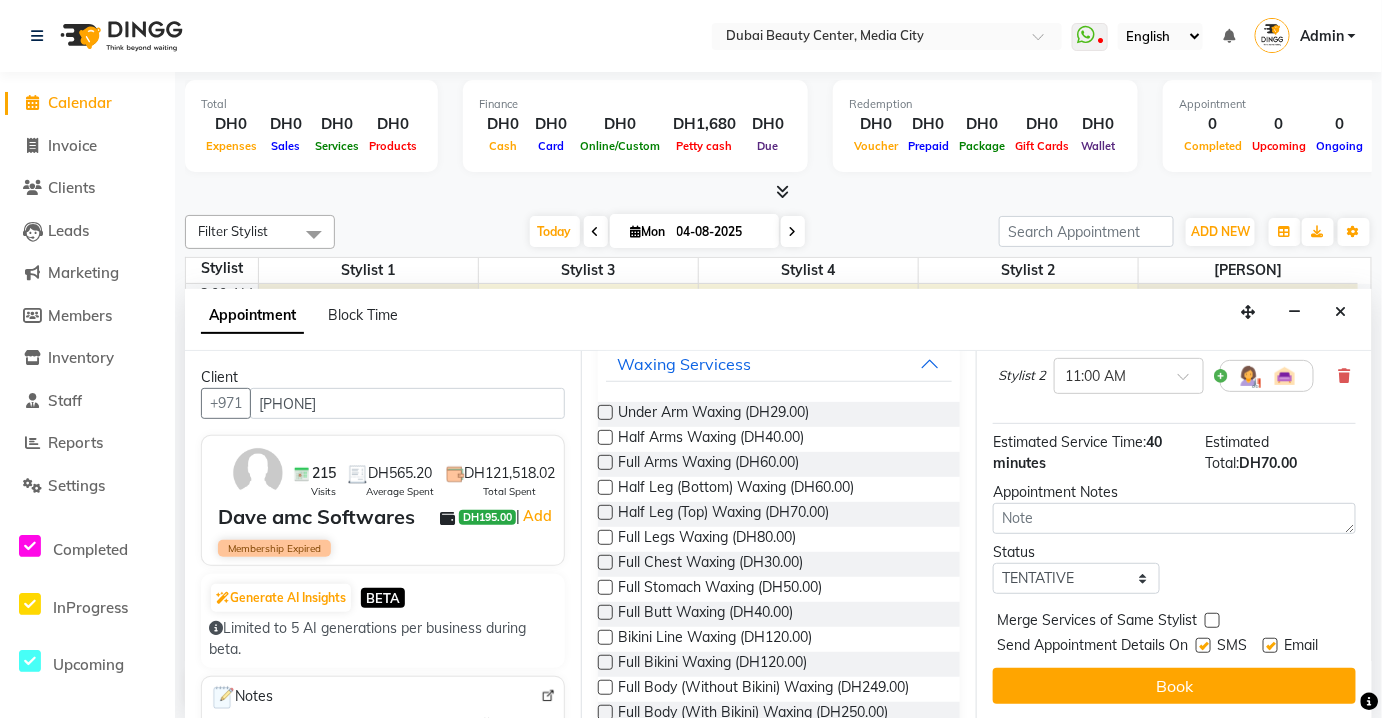 click at bounding box center [1212, 620] 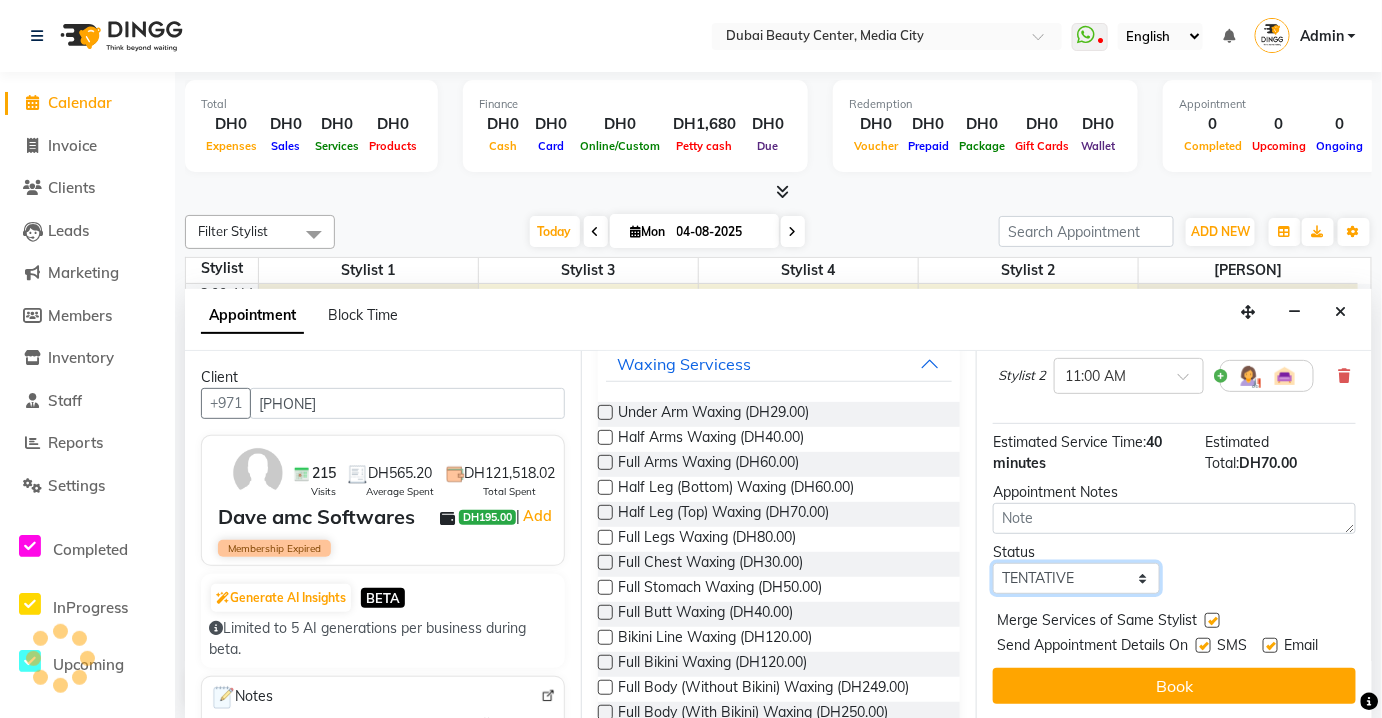 click on "Select TENTATIVE CONFIRM CHECK-IN UPCOMING" at bounding box center [1076, 578] 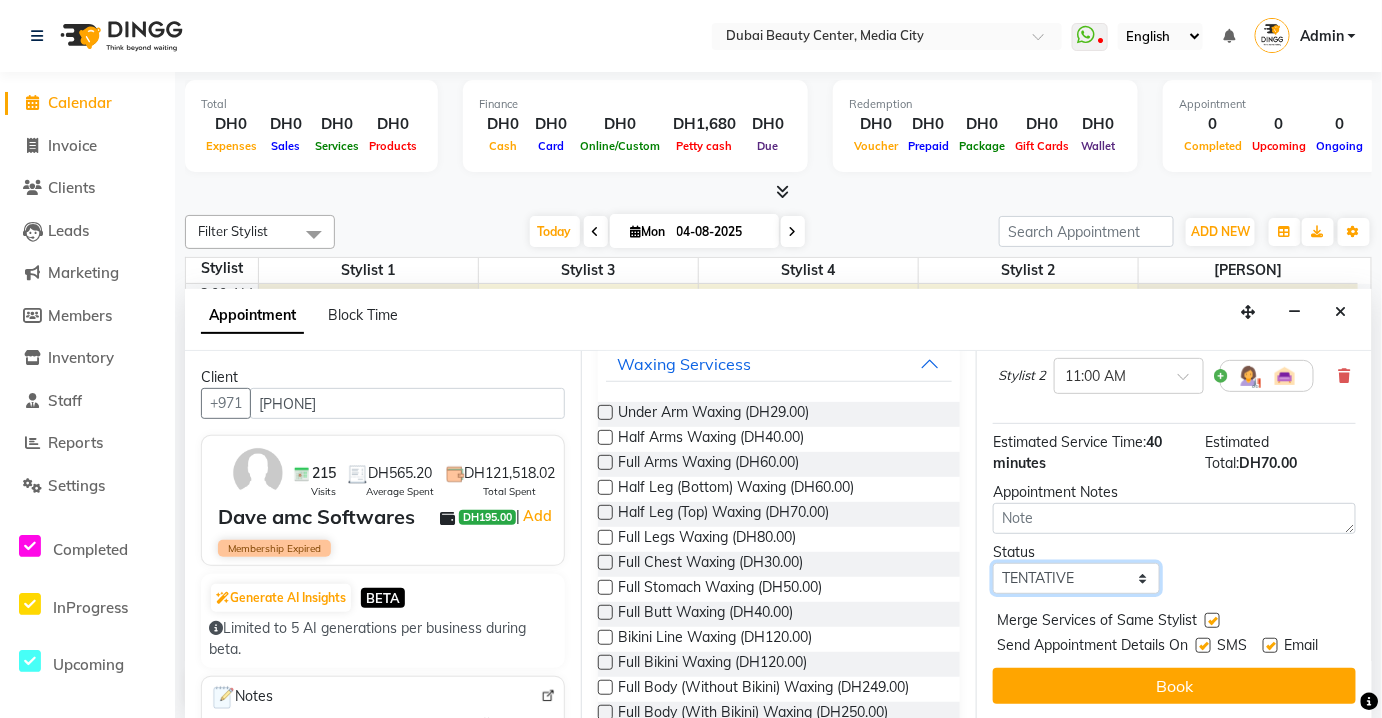 click on "Select TENTATIVE CONFIRM CHECK-IN UPCOMING" at bounding box center (1076, 578) 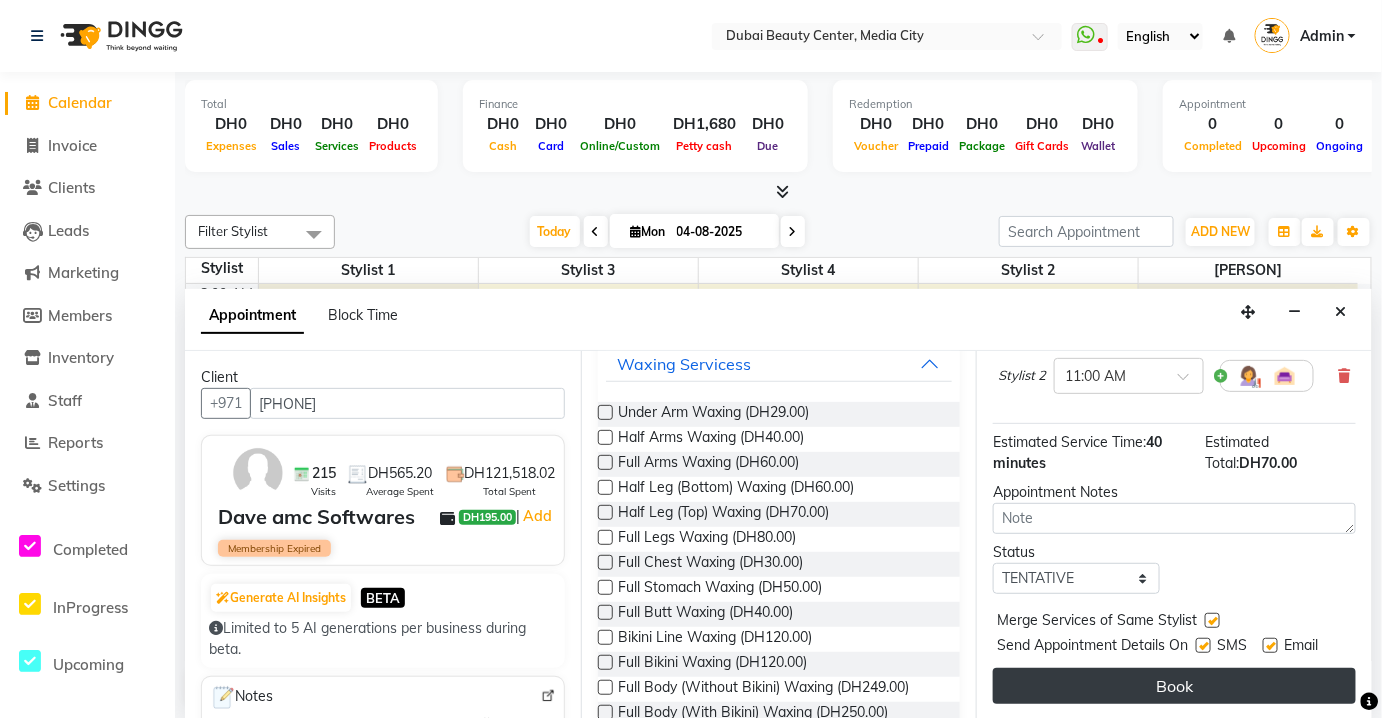 click on "Book" at bounding box center [1174, 686] 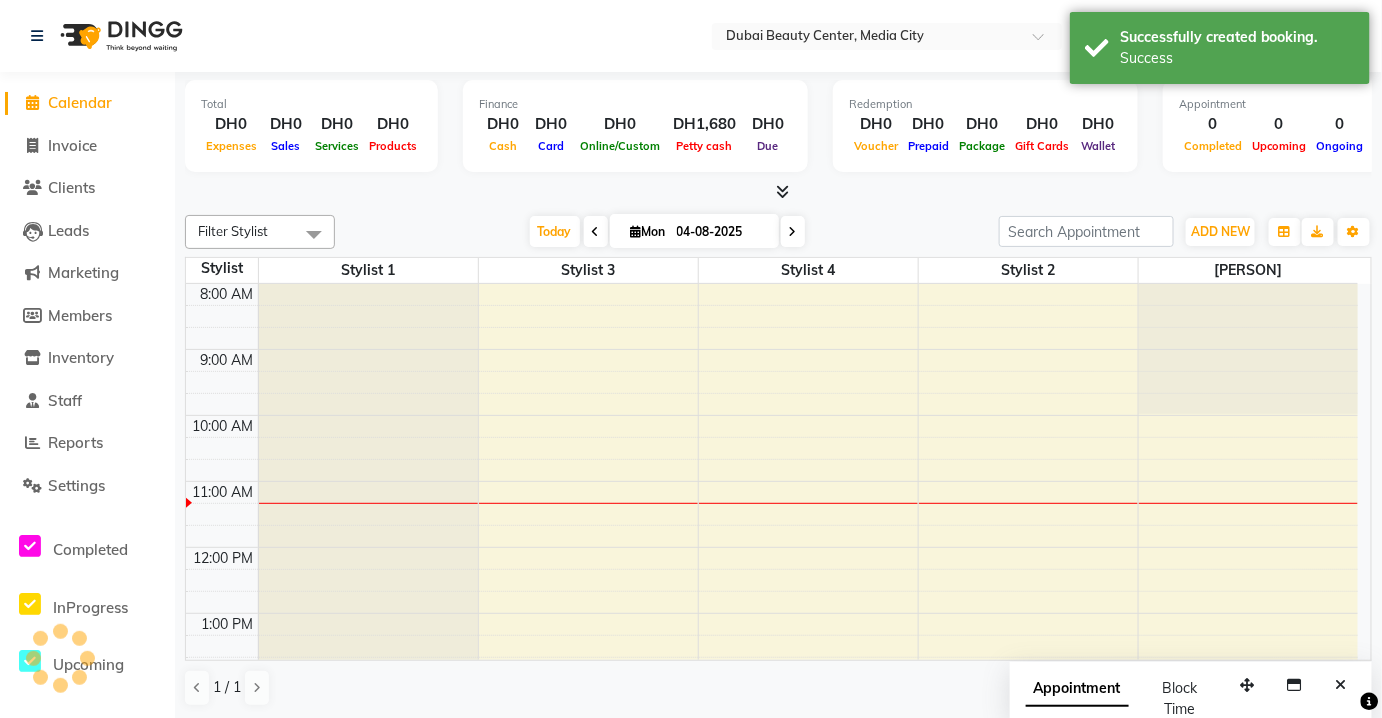 scroll, scrollTop: 0, scrollLeft: 0, axis: both 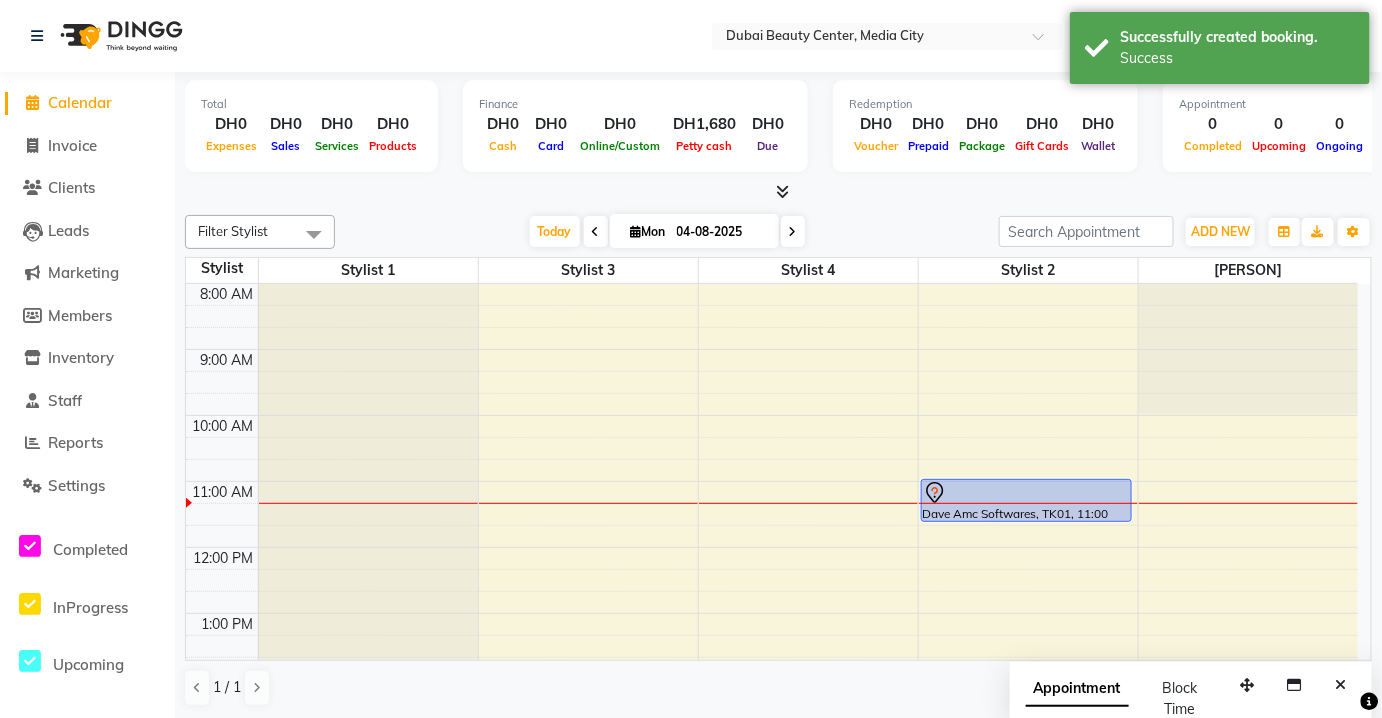 click at bounding box center (1027, 493) 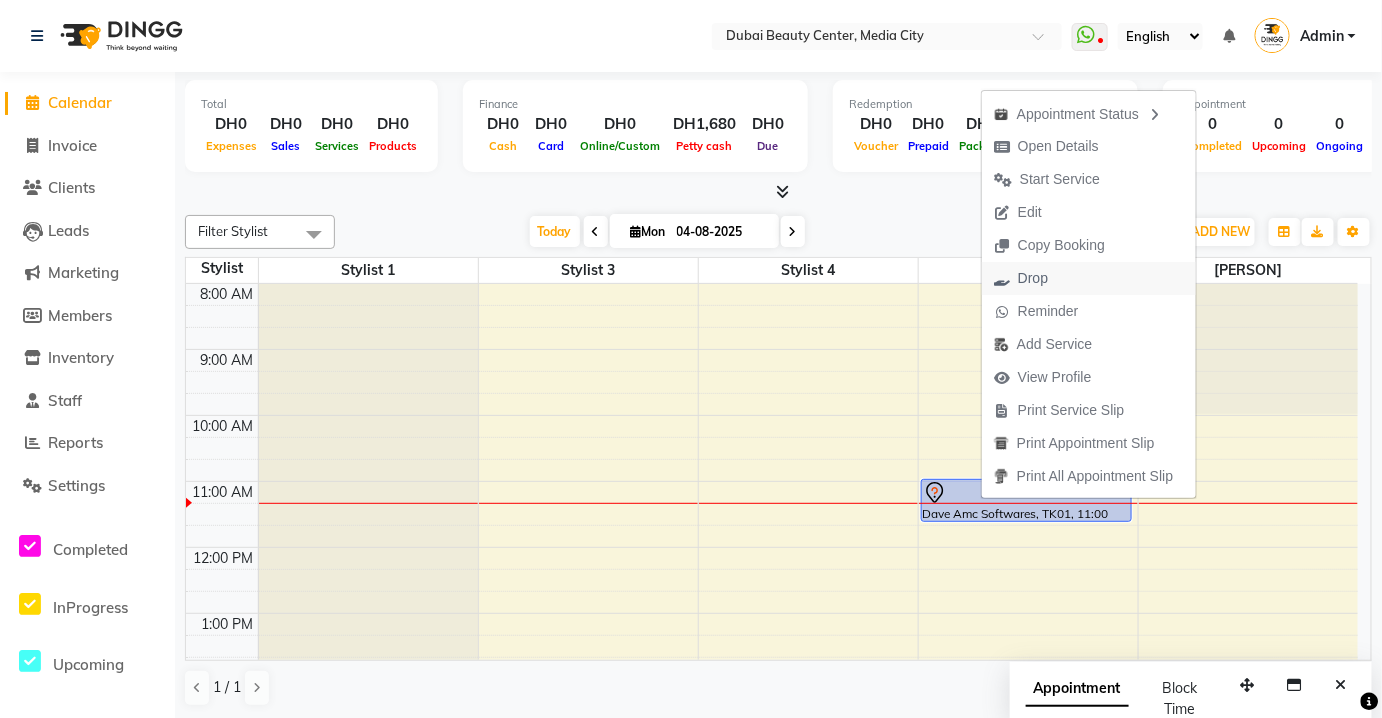 click on "Drop" at bounding box center [1033, 278] 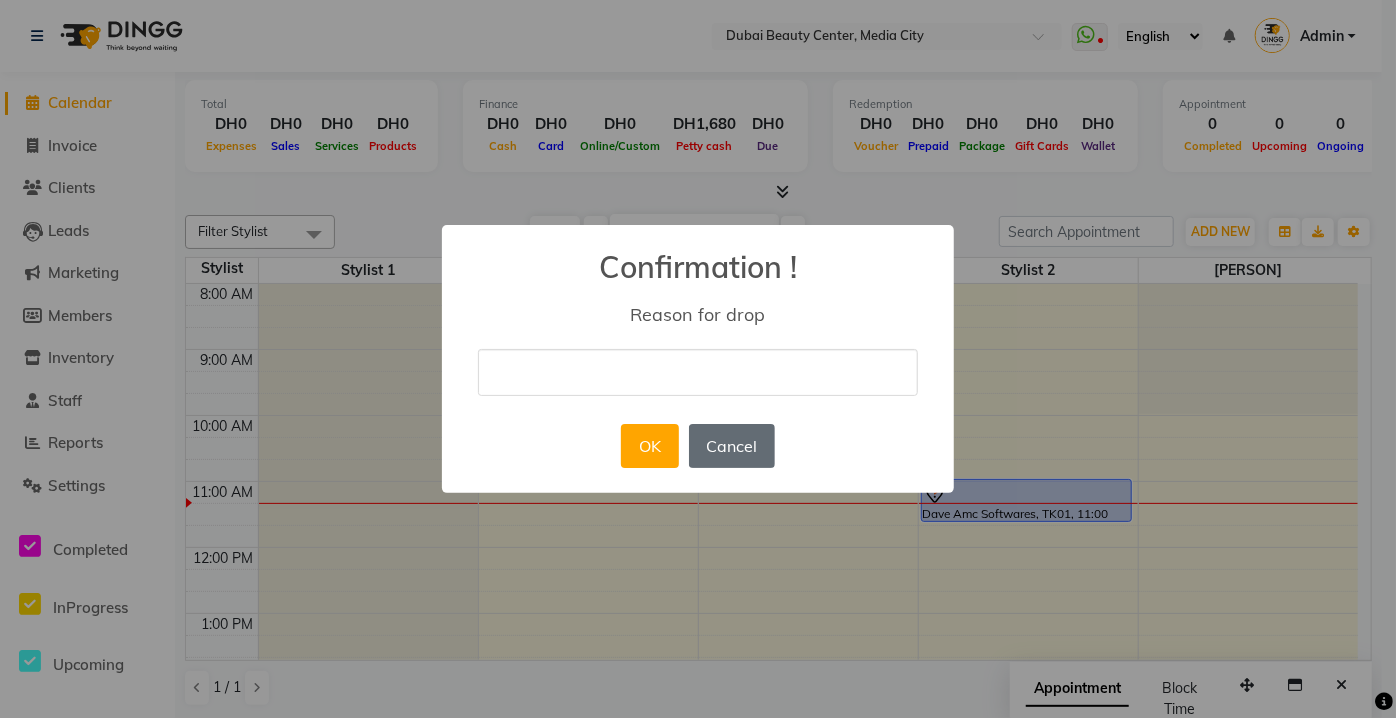 click on "Cancel" at bounding box center (732, 446) 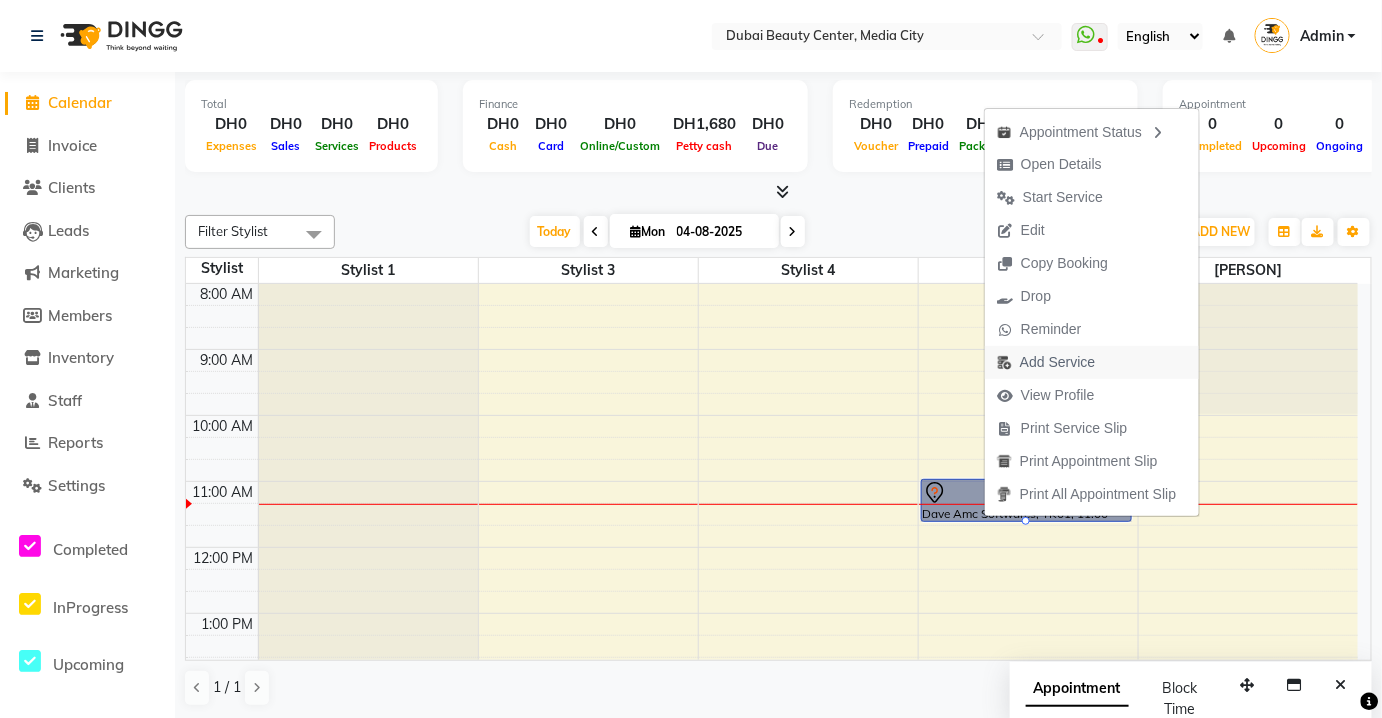 click on "Add Service" at bounding box center [1057, 362] 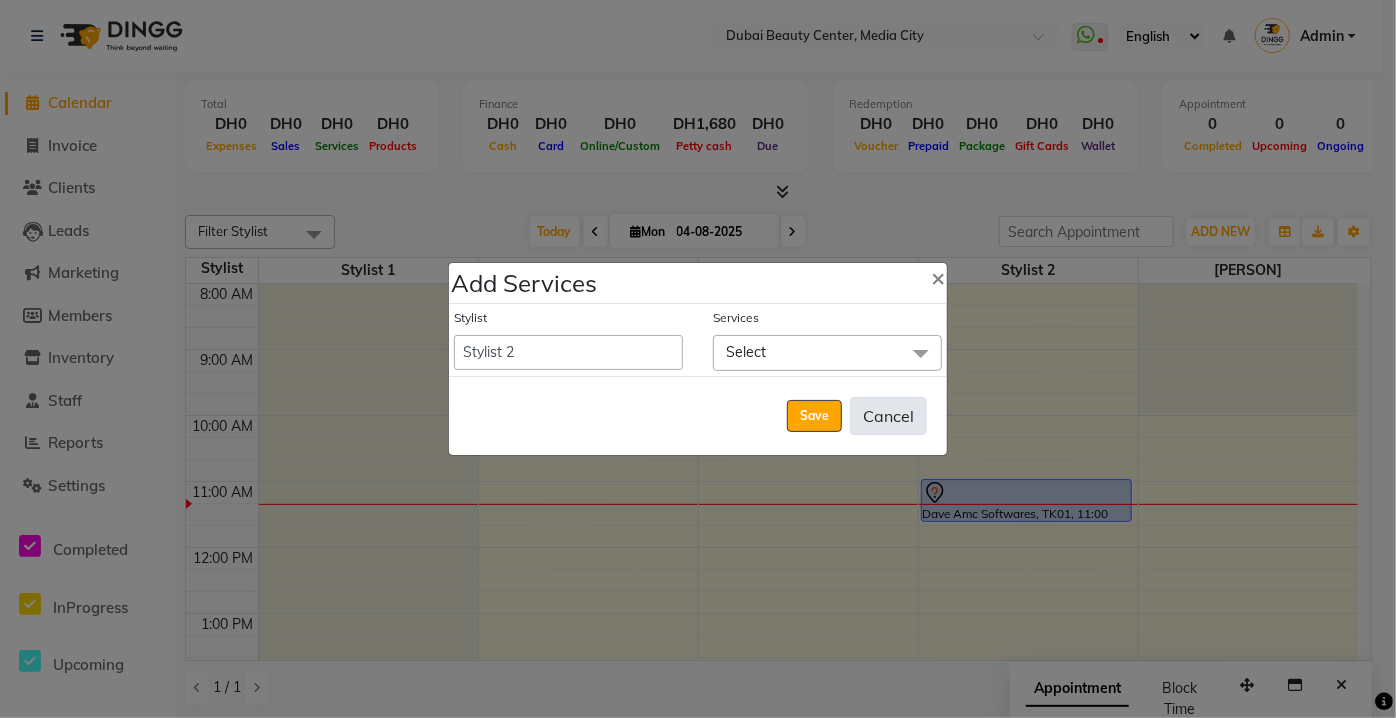 click on "Cancel" 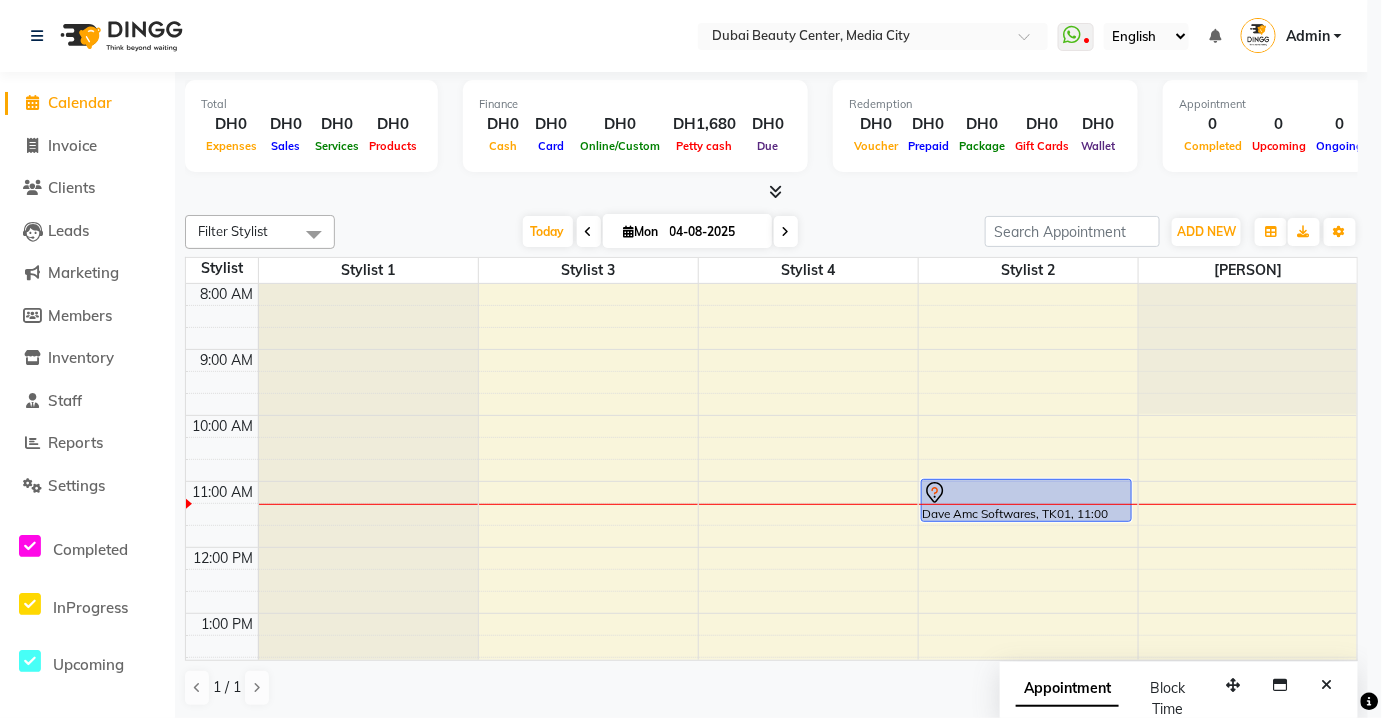 click at bounding box center [1027, 493] 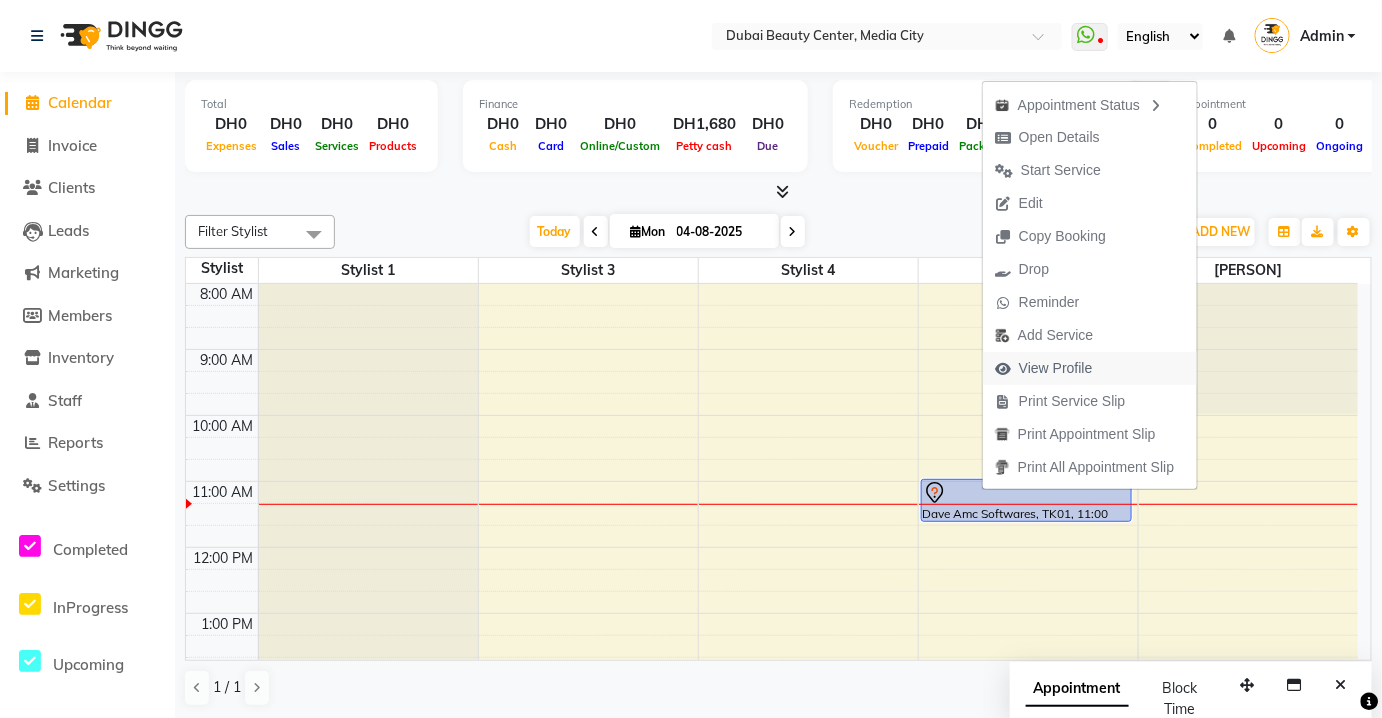 click on "View Profile" at bounding box center [1056, 368] 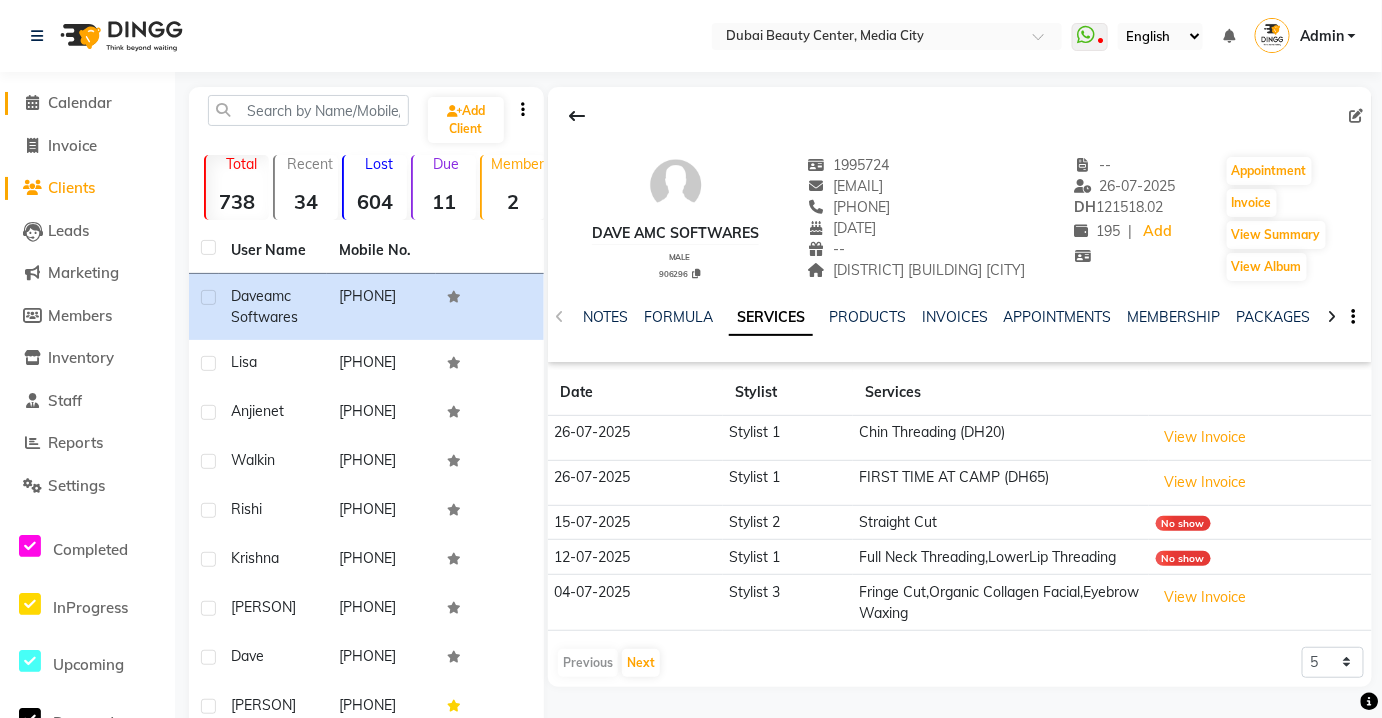 click on "Calendar" 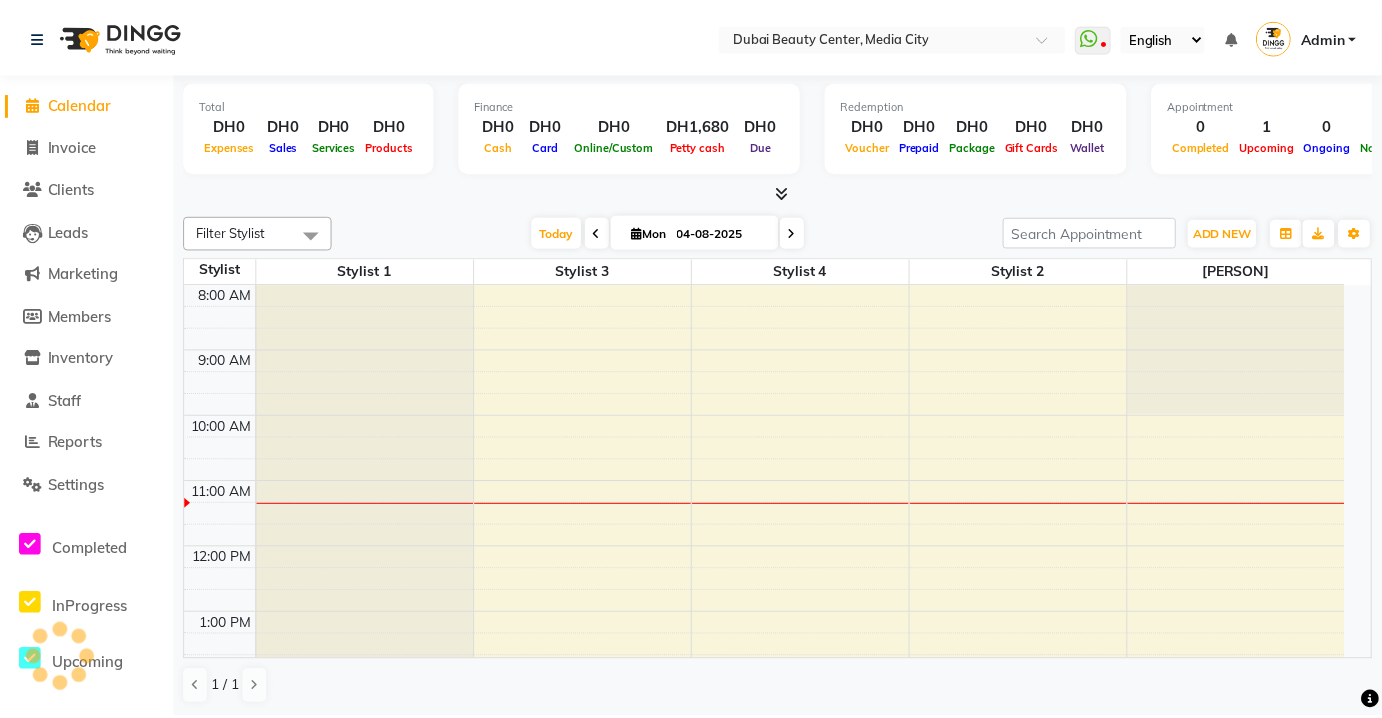 scroll, scrollTop: 0, scrollLeft: 0, axis: both 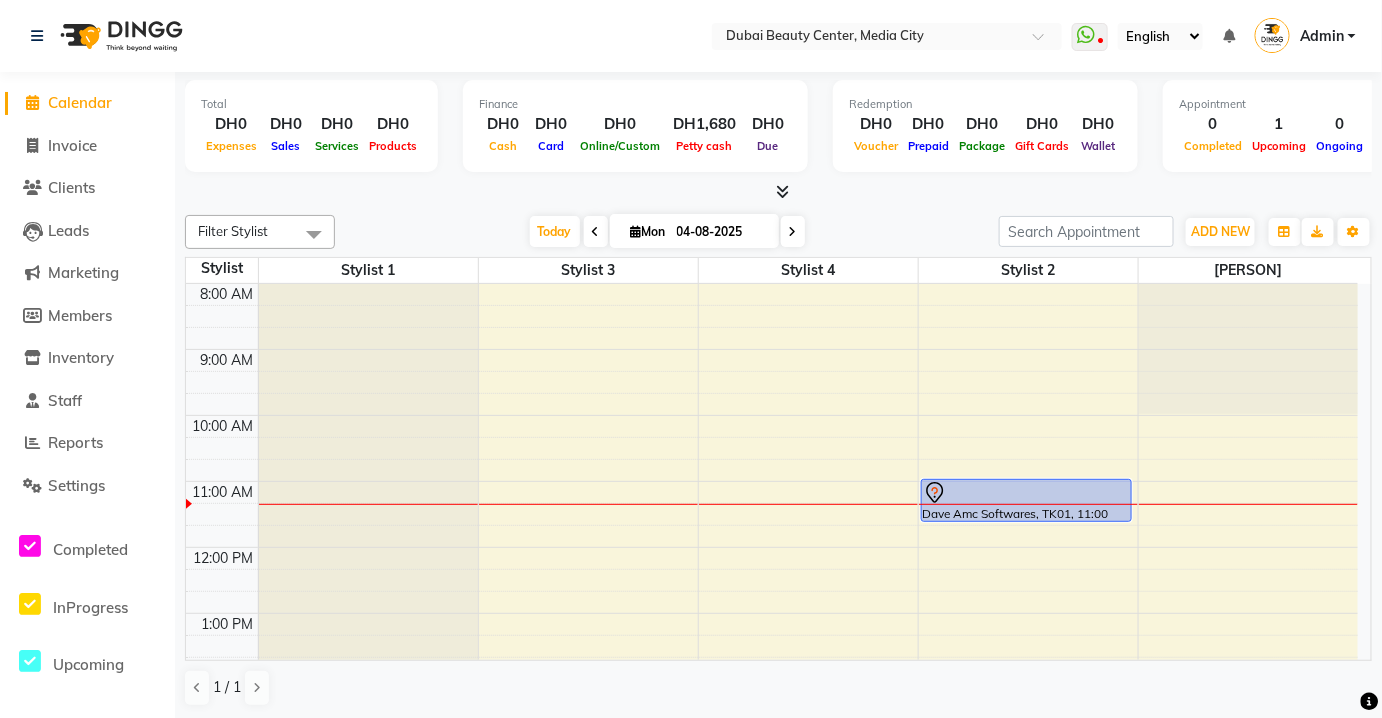 click at bounding box center (1027, 493) 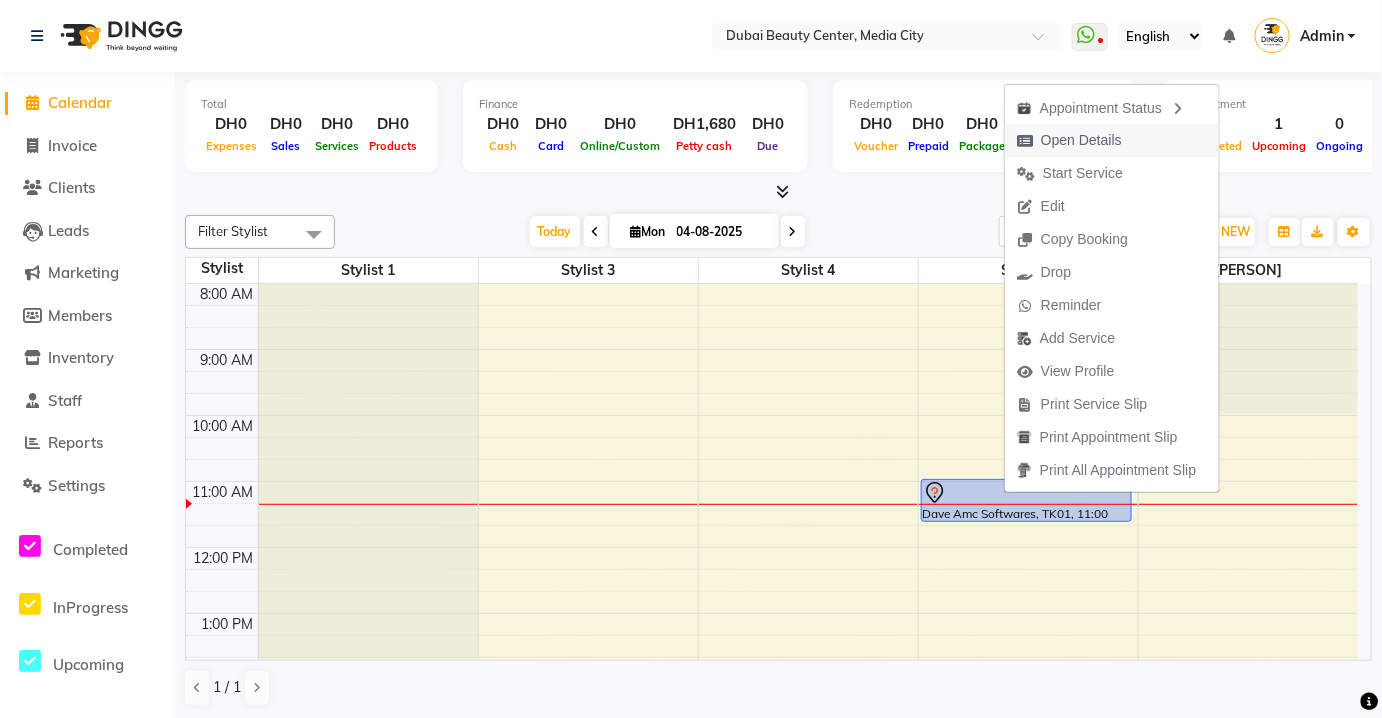 click on "Open Details" at bounding box center [1081, 140] 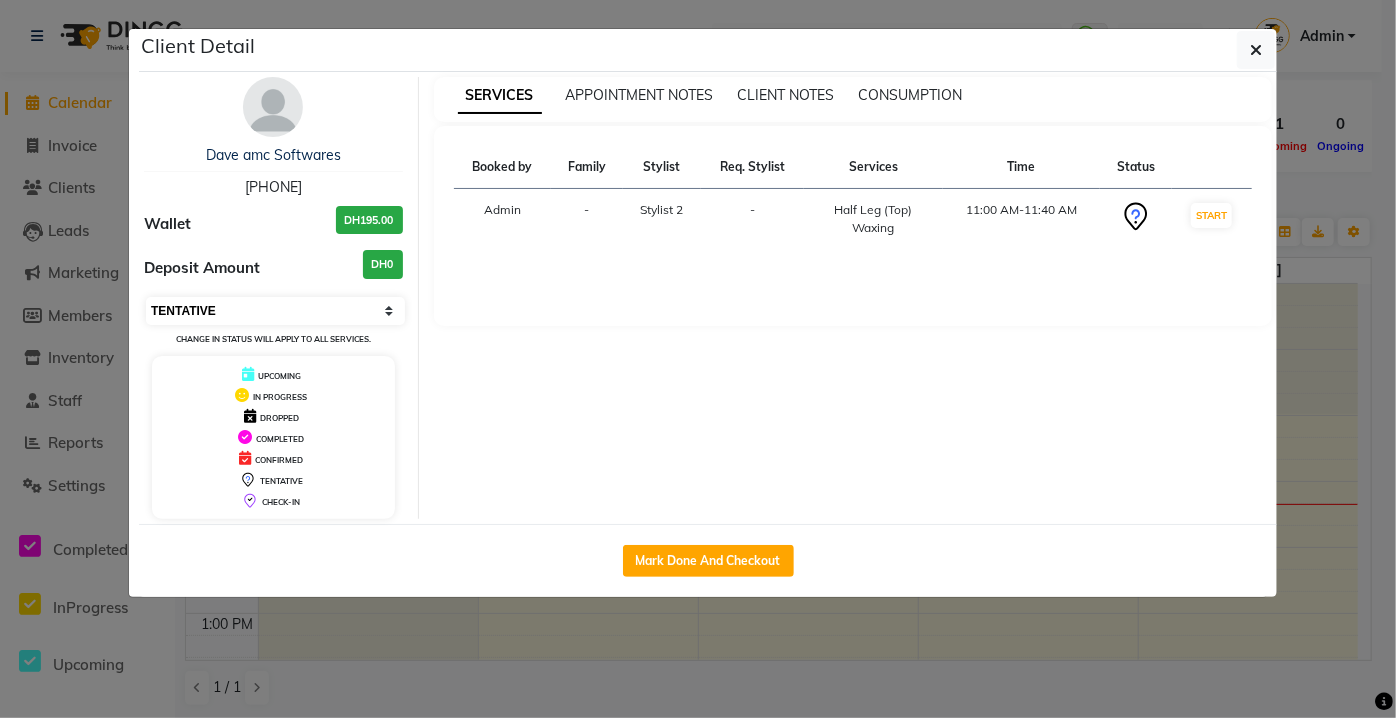 click on "Select IN SERVICE CONFIRMED TENTATIVE CHECK IN MARK DONE DROPPED UPCOMING" at bounding box center (275, 311) 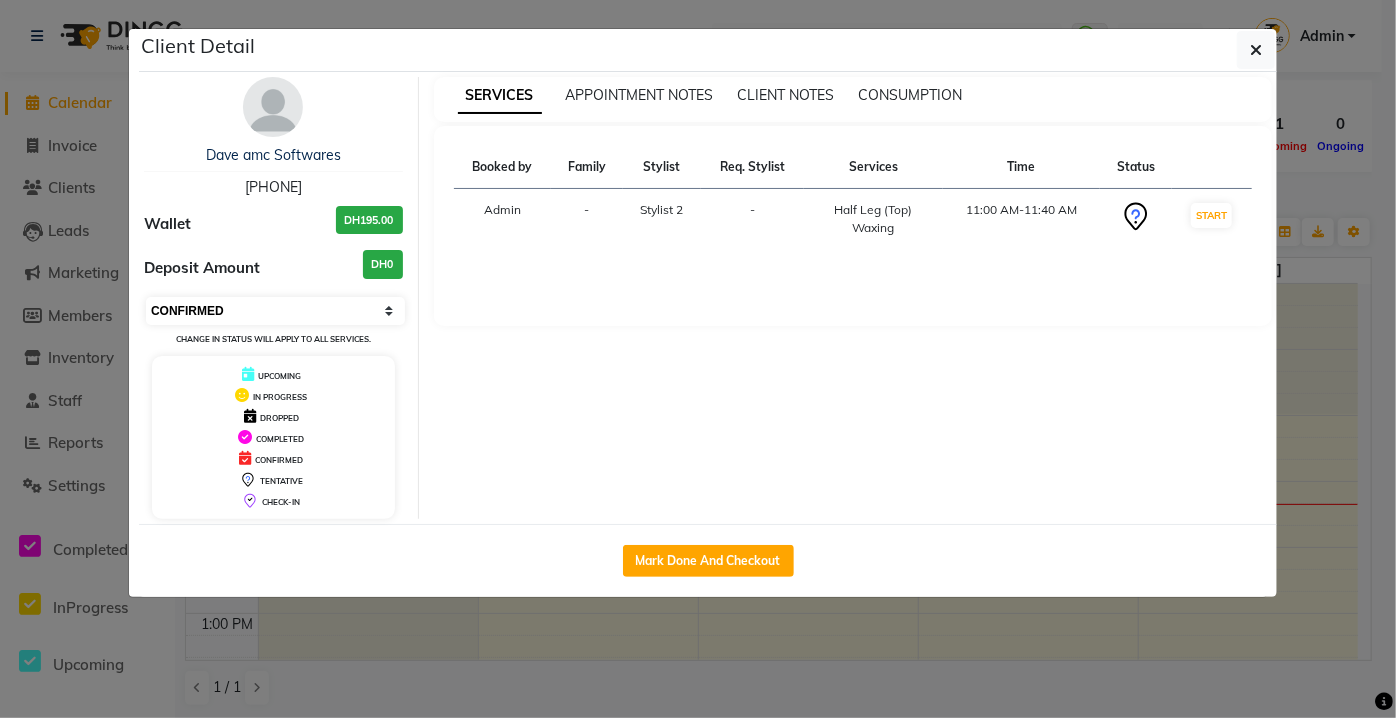 click on "Select IN SERVICE CONFIRMED TENTATIVE CHECK IN MARK DONE DROPPED UPCOMING" at bounding box center (275, 311) 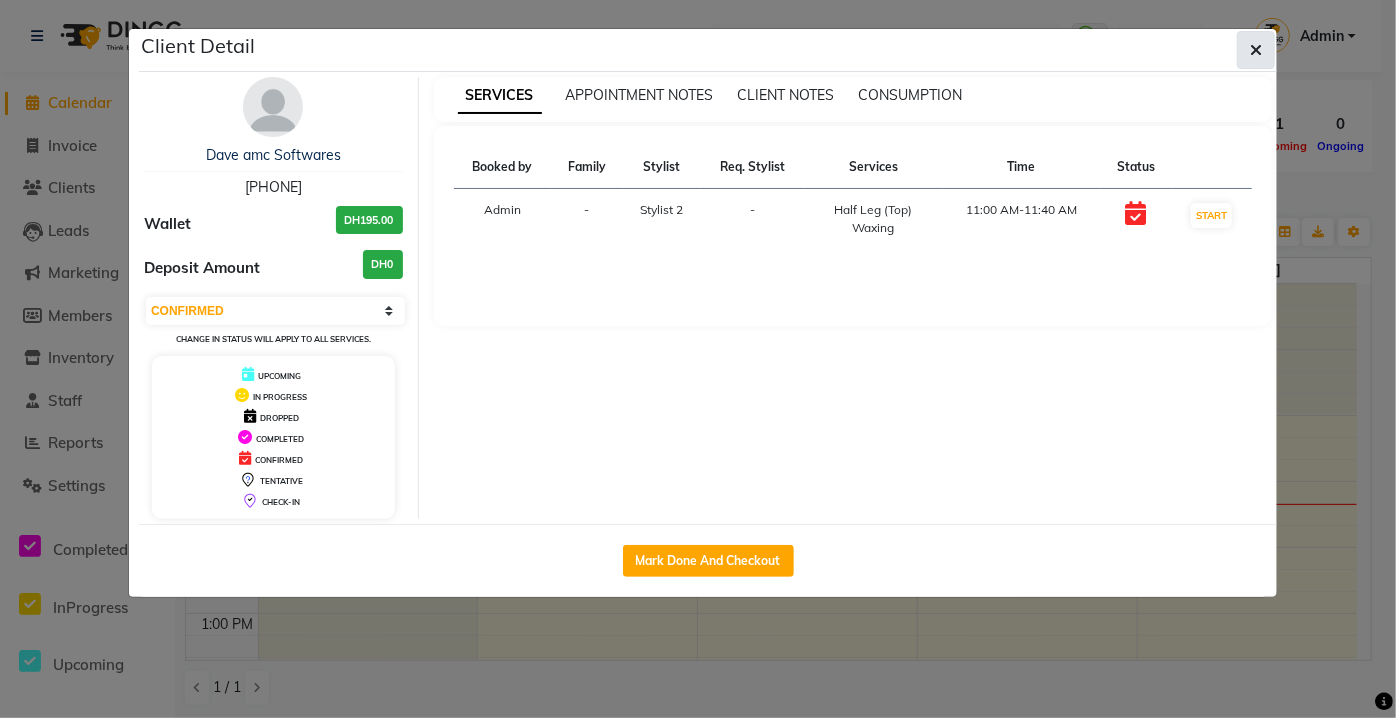 click 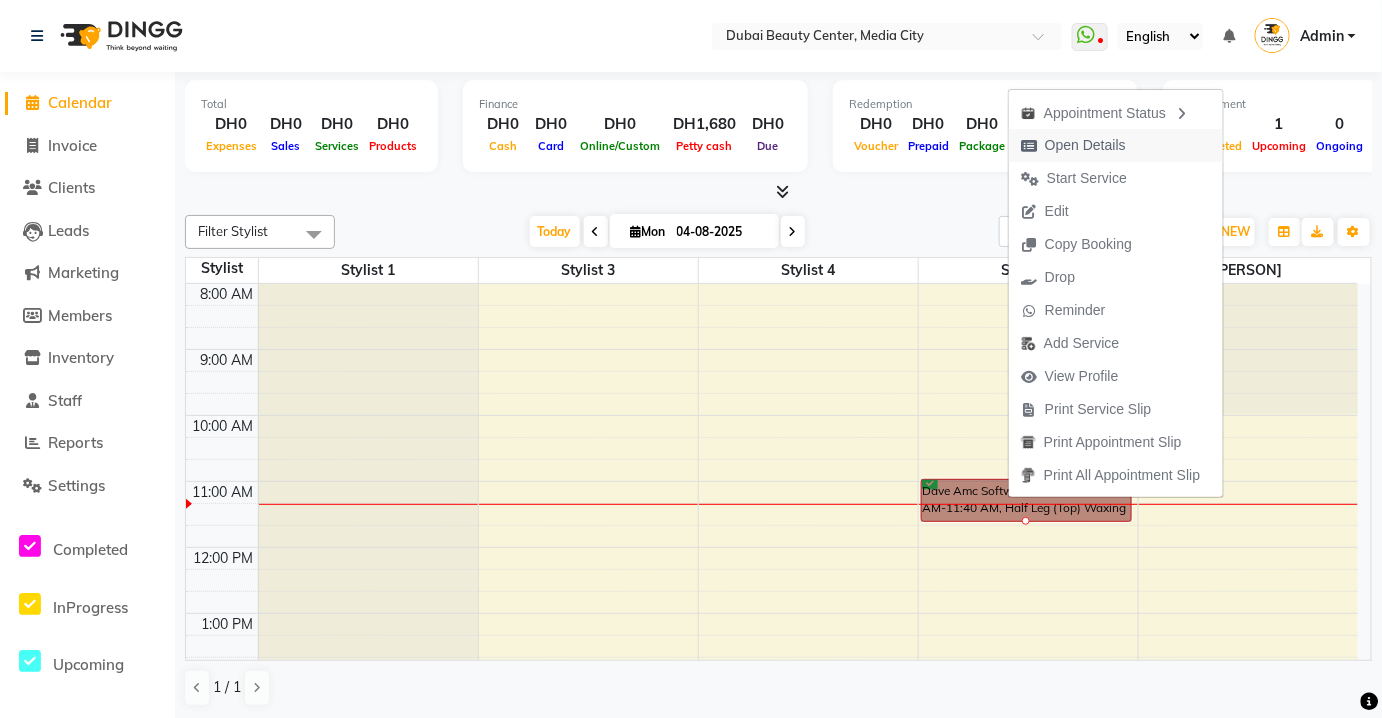 click on "Open Details" at bounding box center [1085, 145] 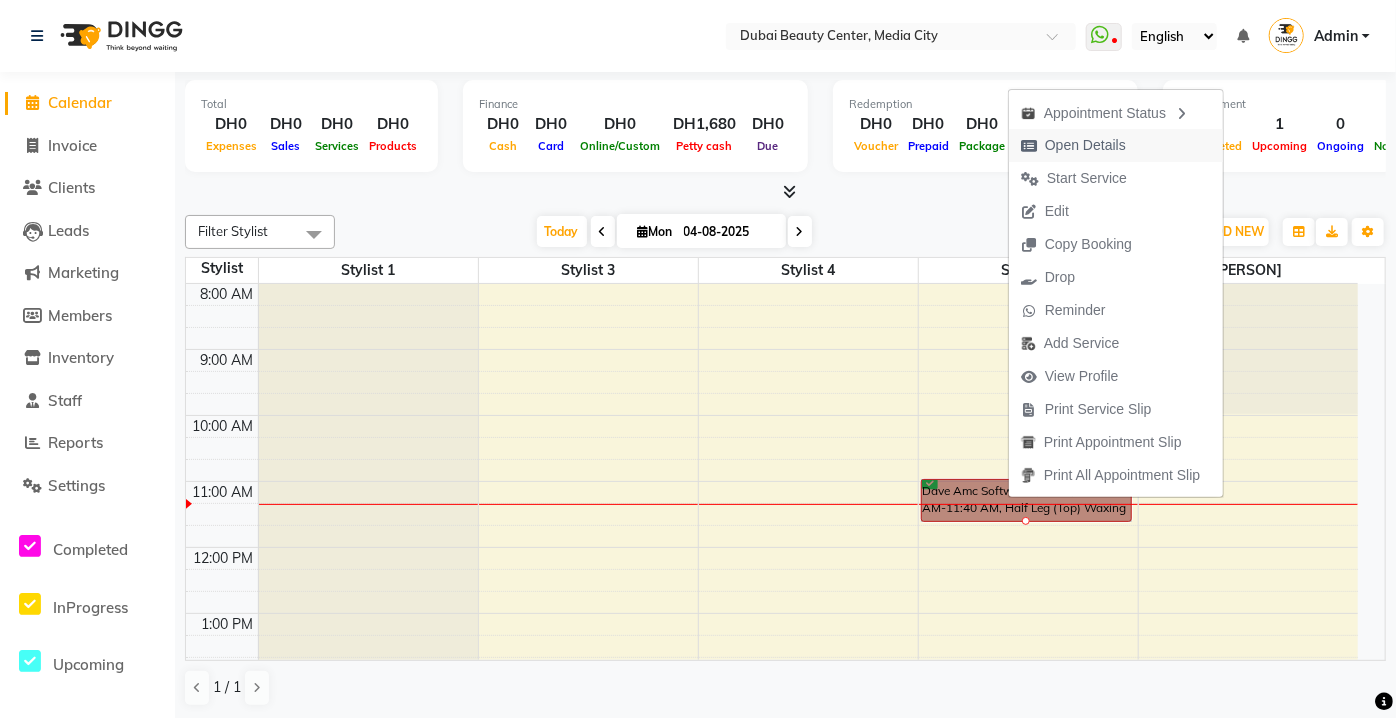 select on "6" 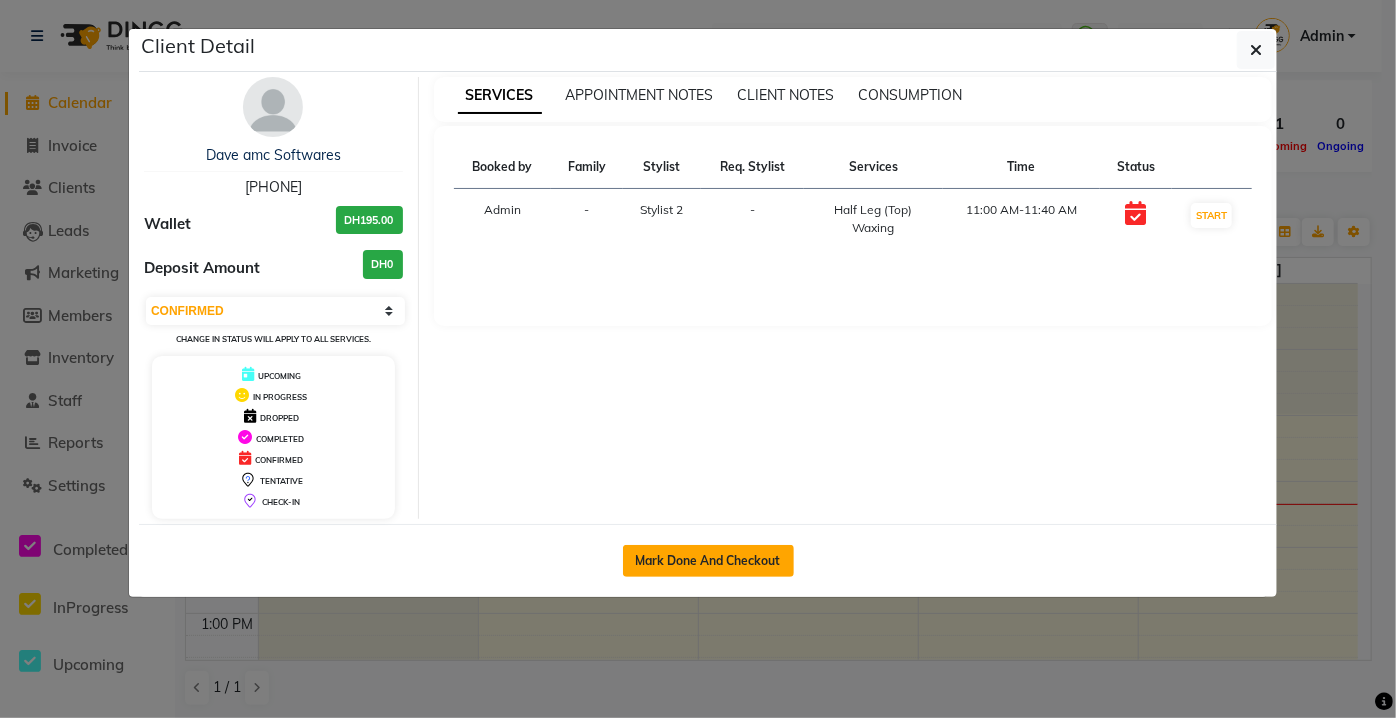 click on "Mark Done And Checkout" 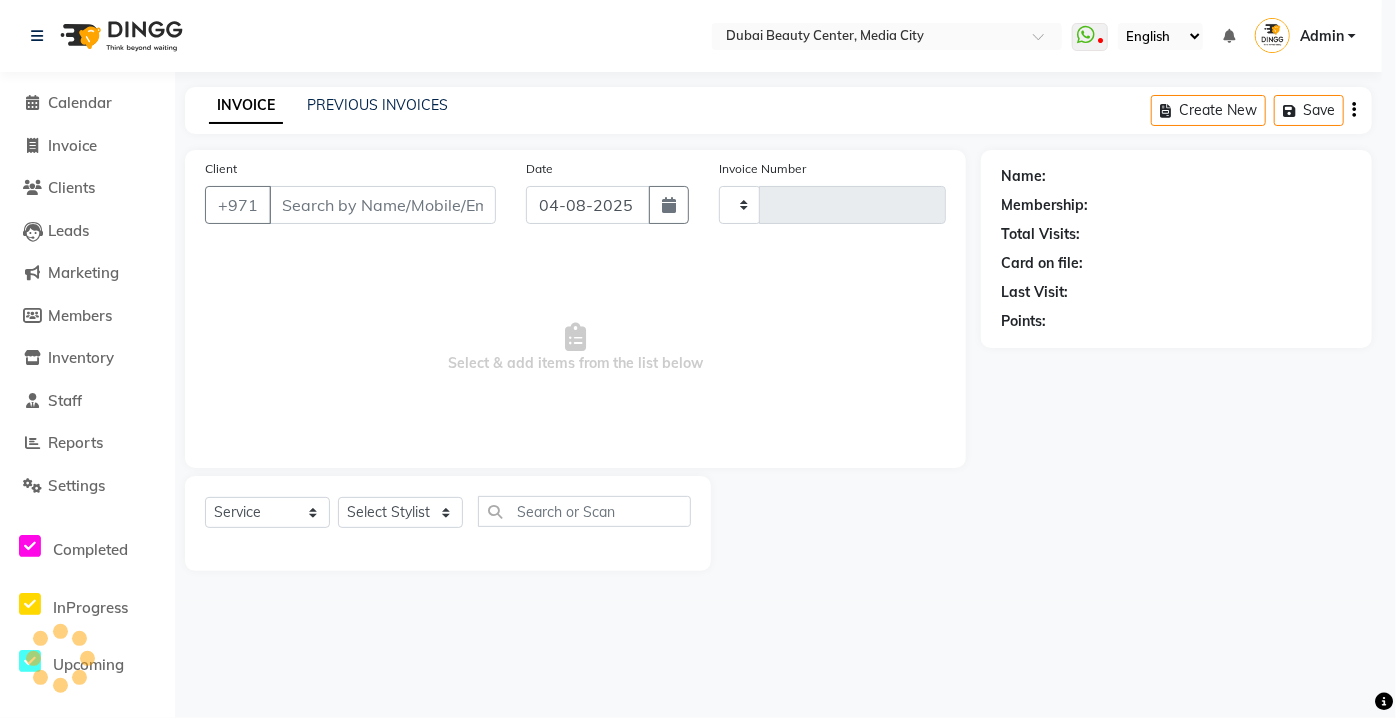 type on "0112" 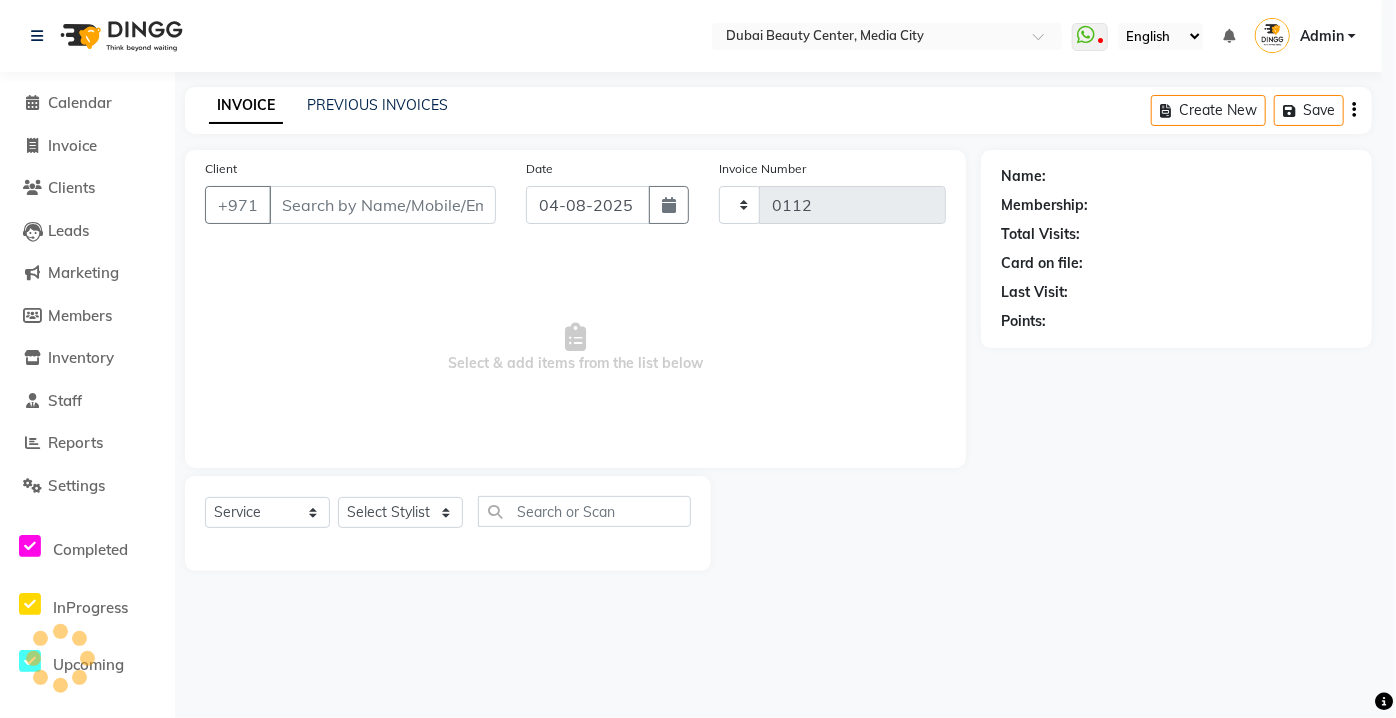 select on "3551" 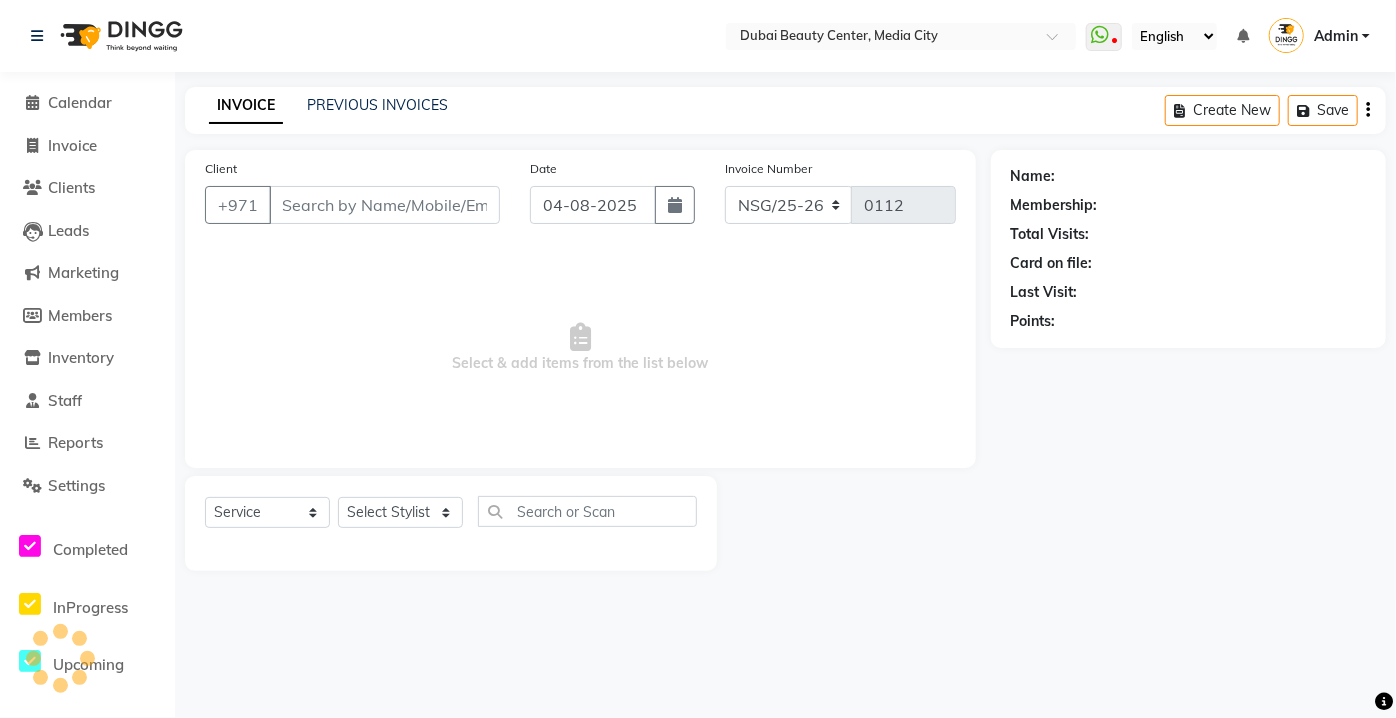 type on "505028655" 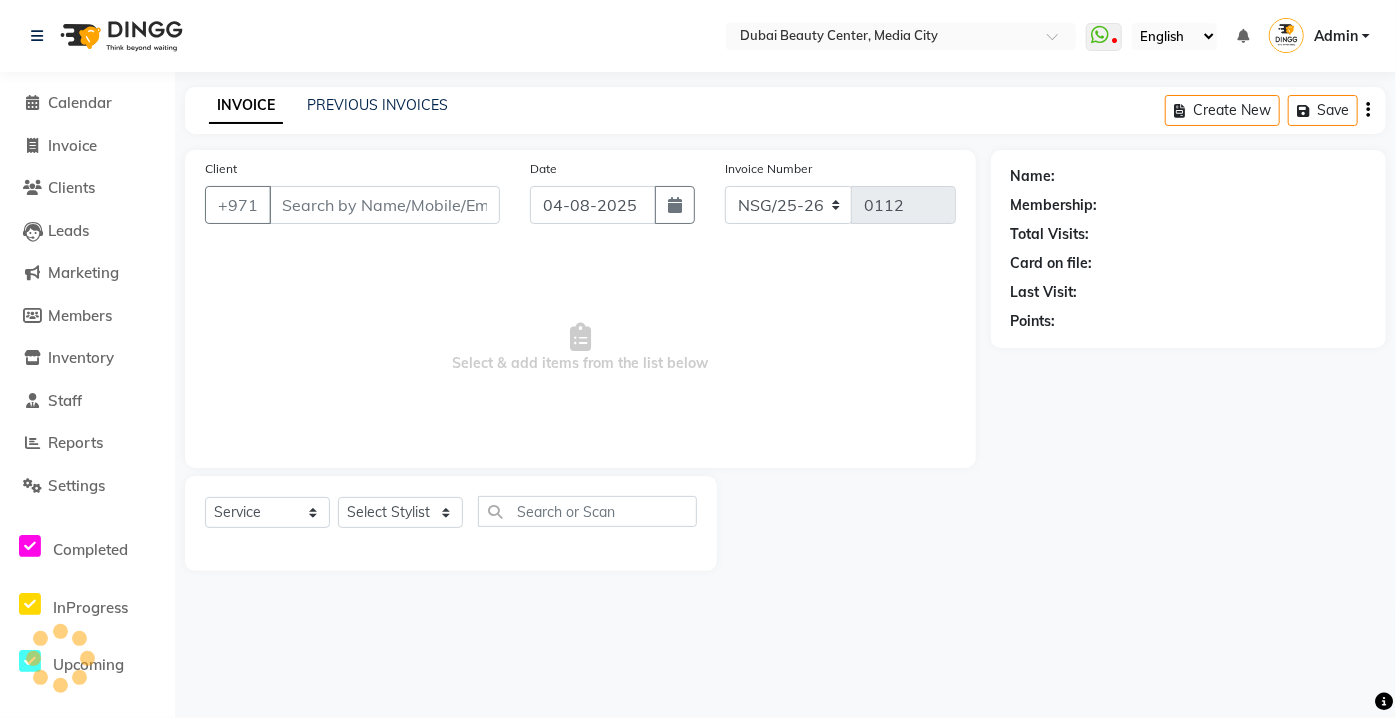 select on "12088" 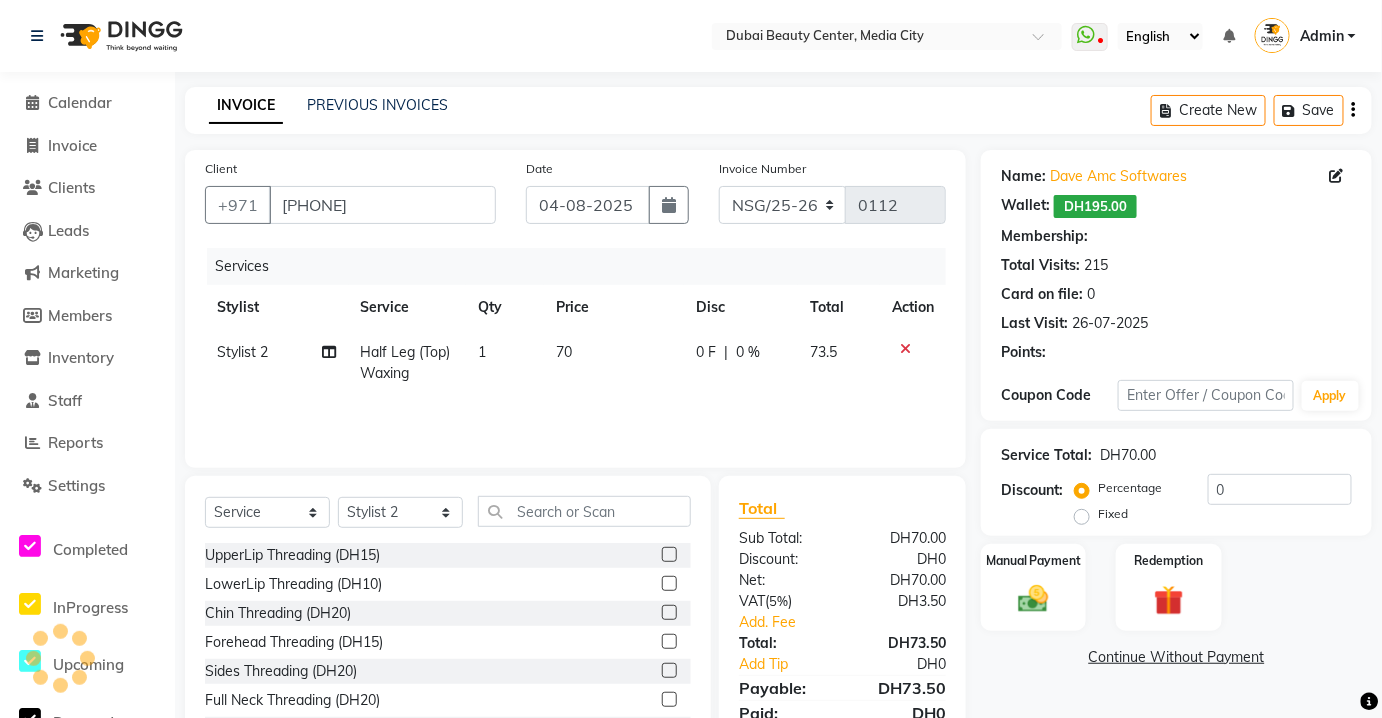 type on "20" 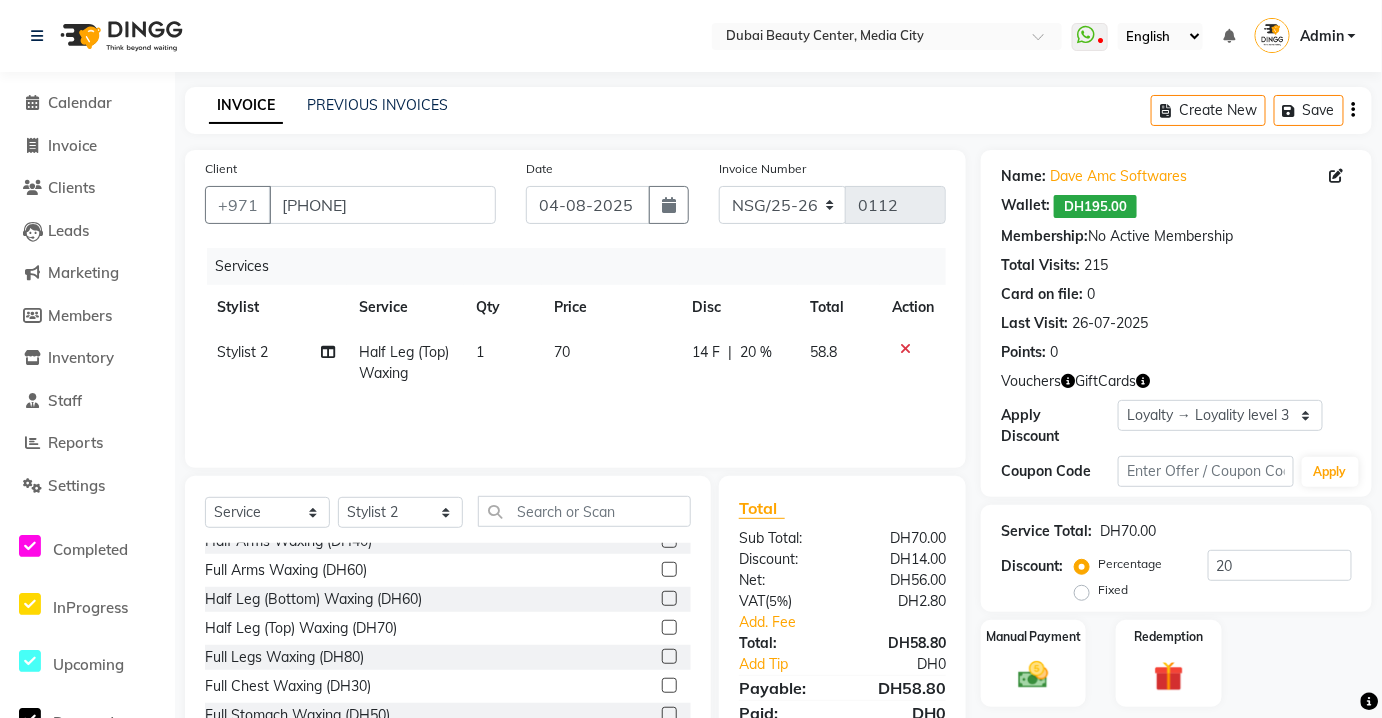 scroll, scrollTop: 664, scrollLeft: 0, axis: vertical 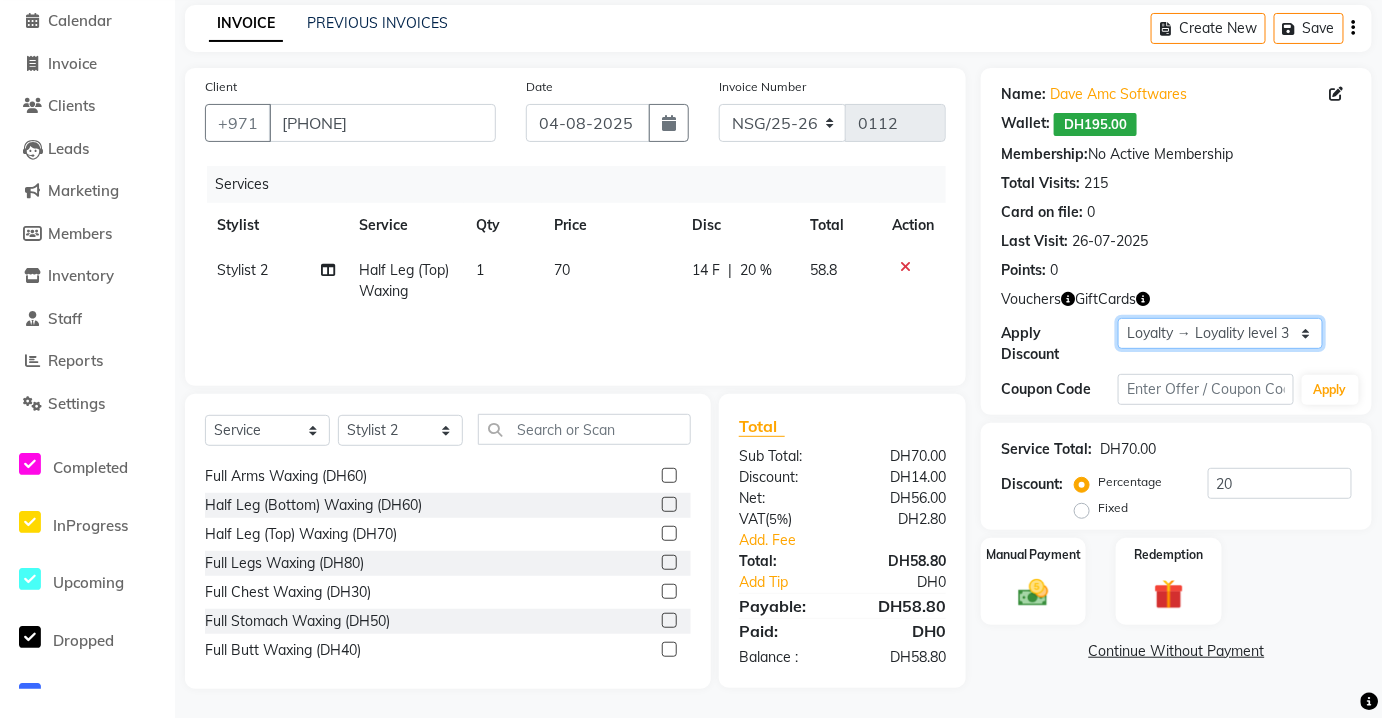 click on "Select  Loyalty → Loyality level 3" 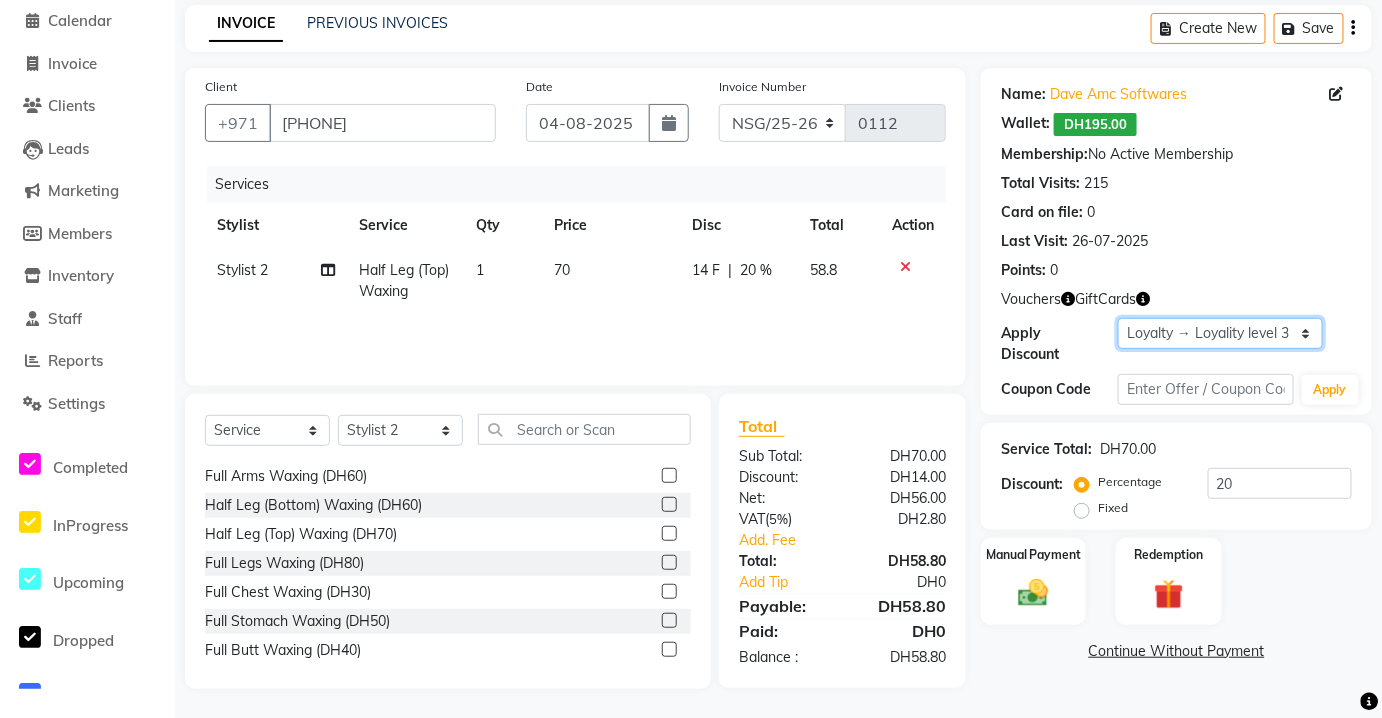 select on "0:" 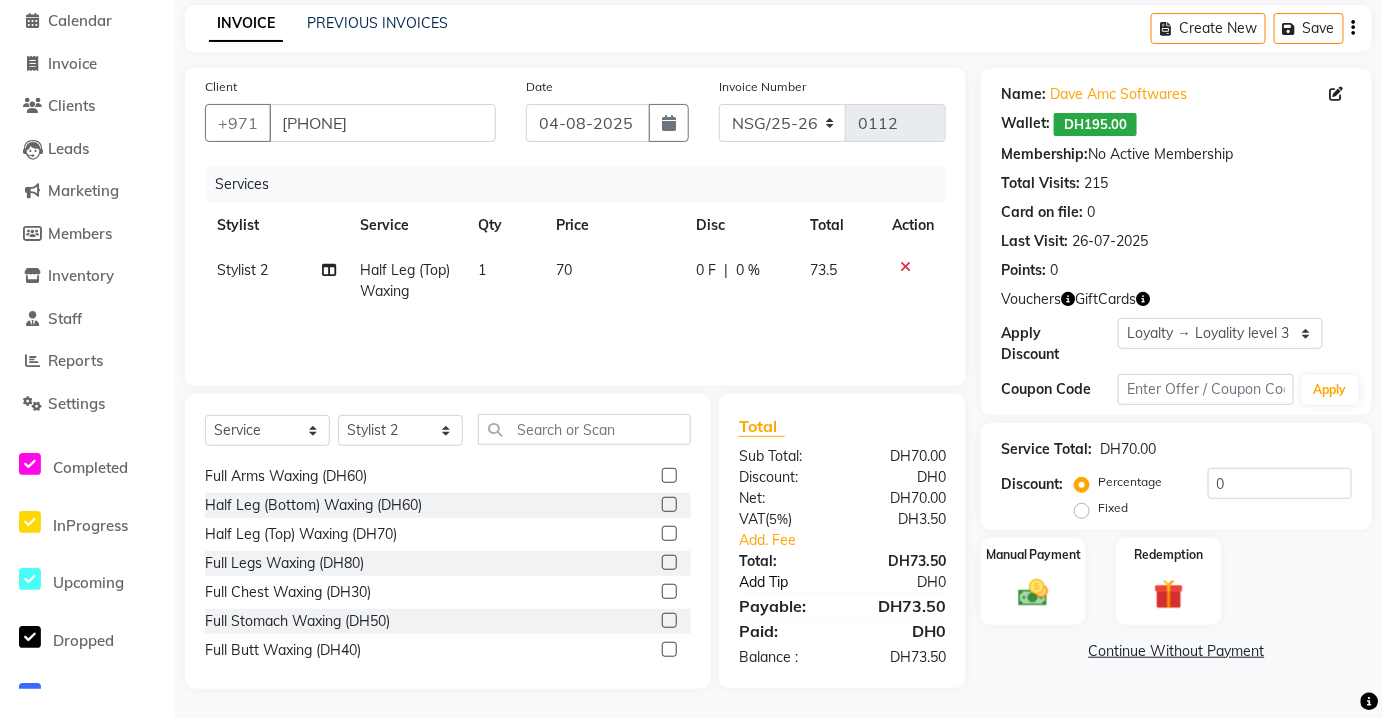 click on "Add Tip" 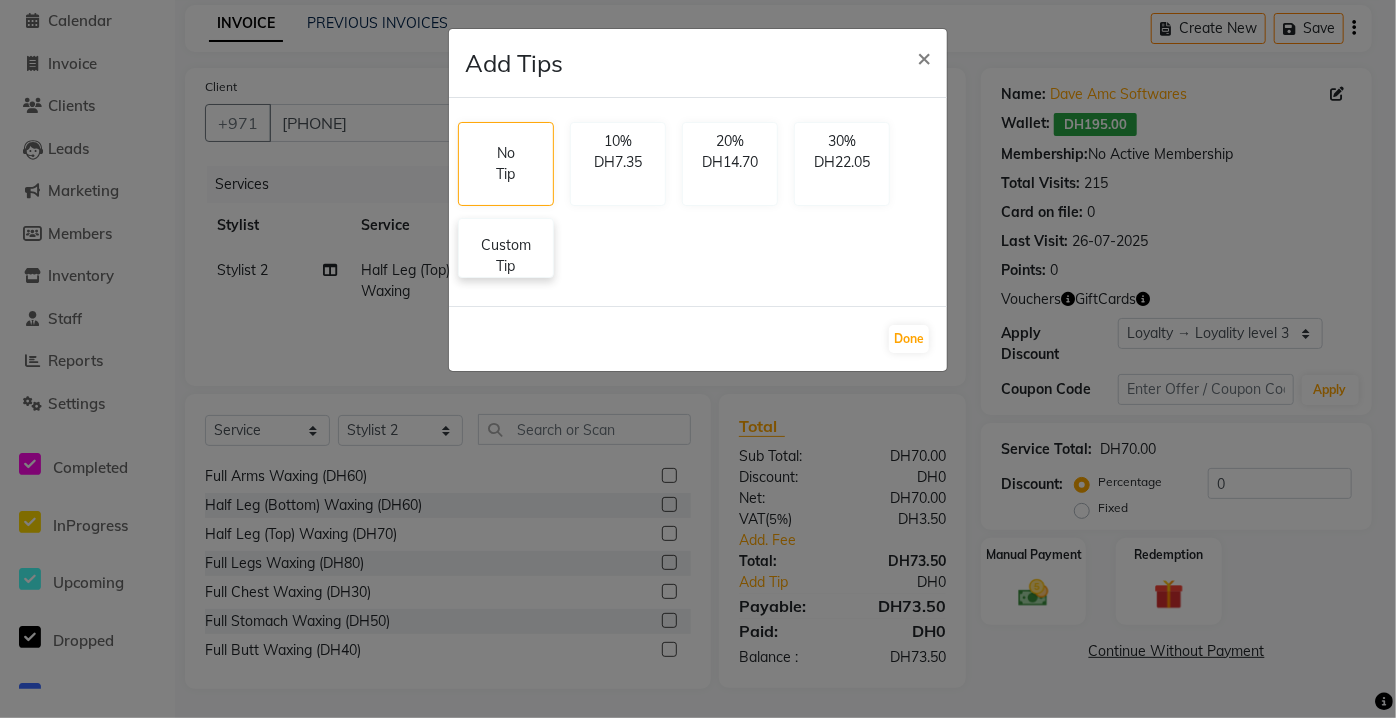 click on "Custom Tip" 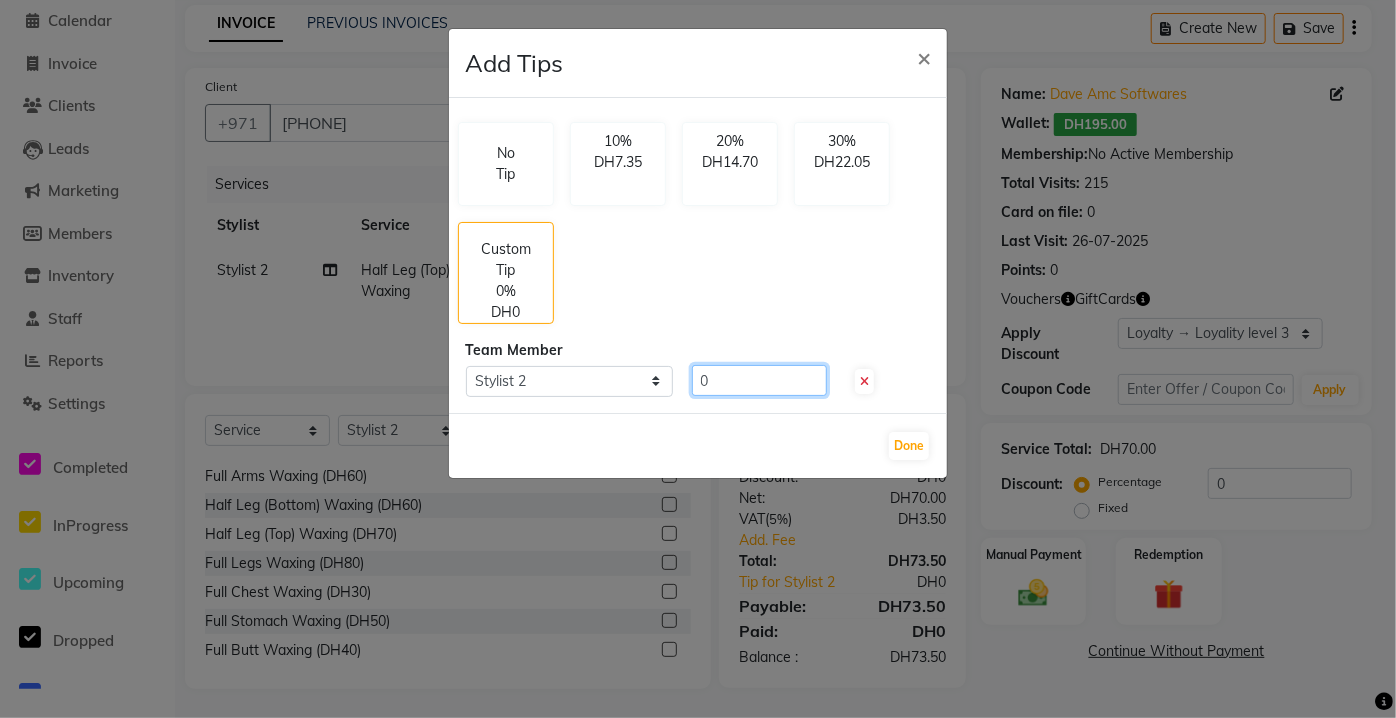 click on "0" 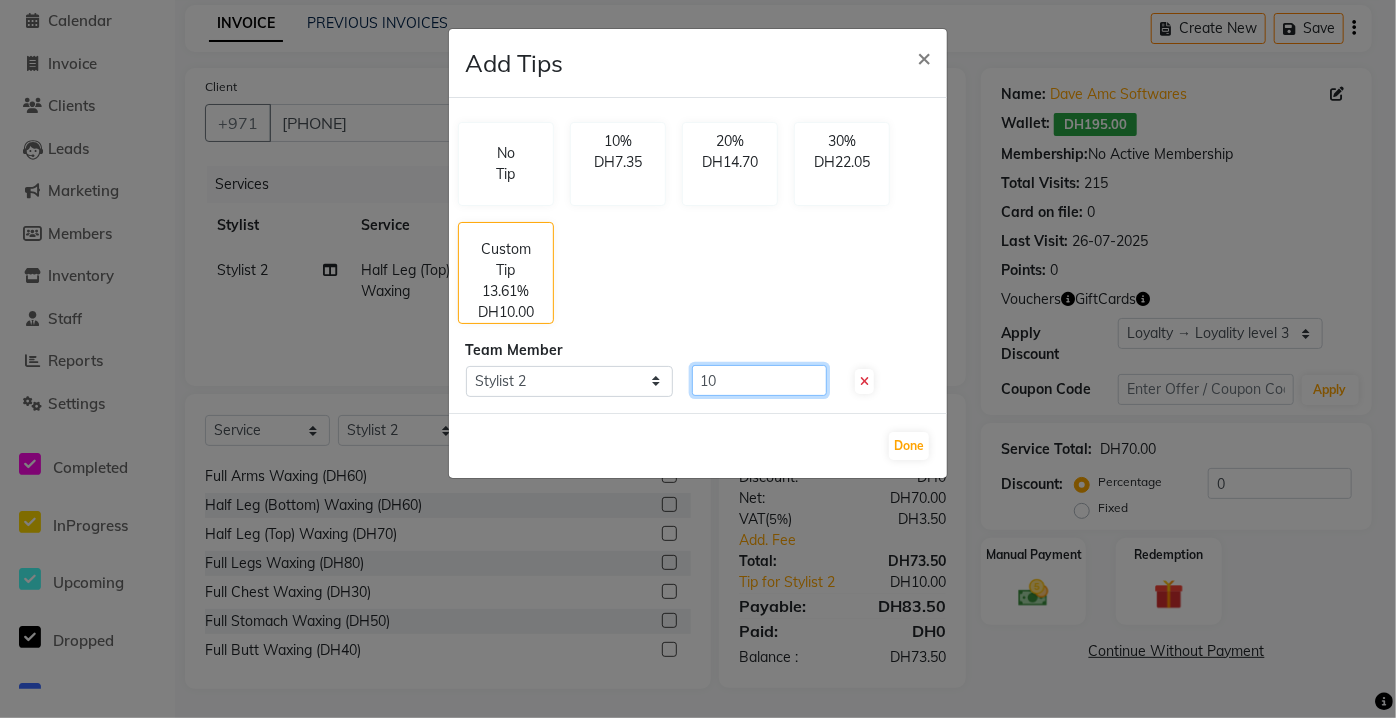 type on "10" 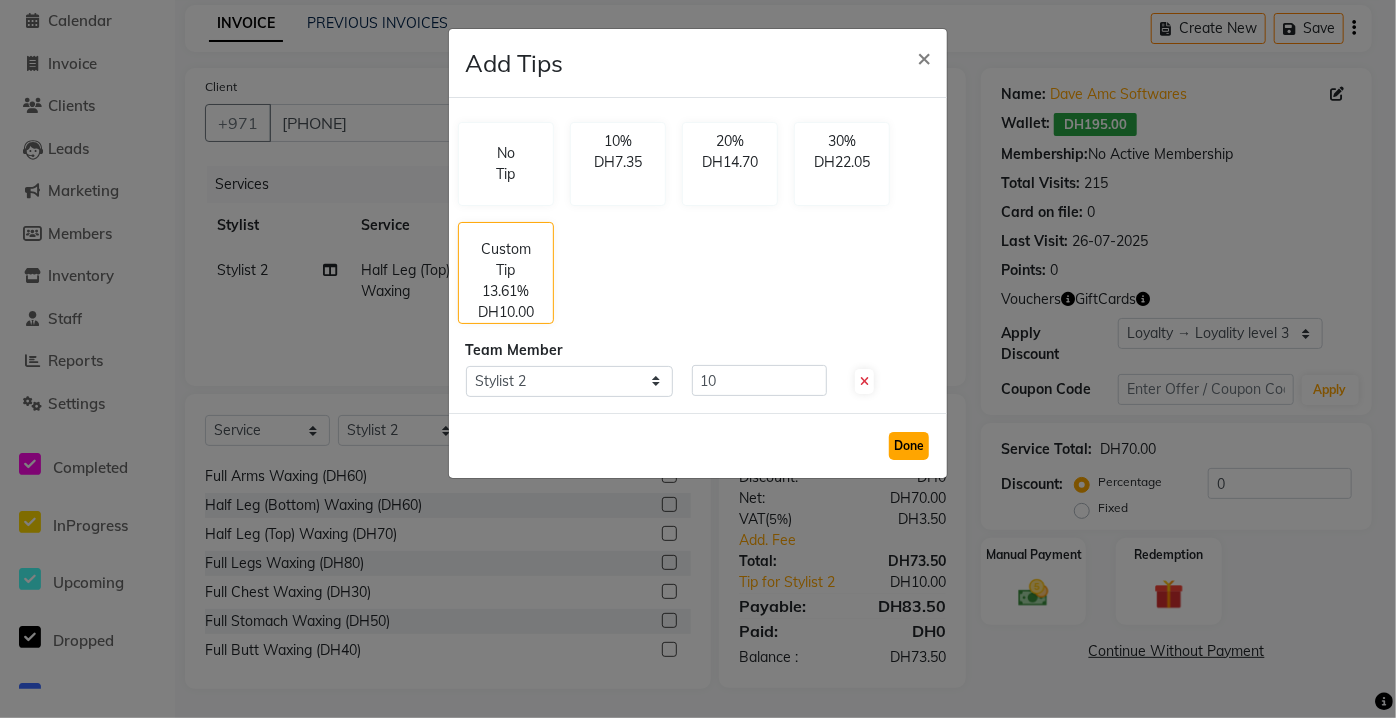 click on "Done" 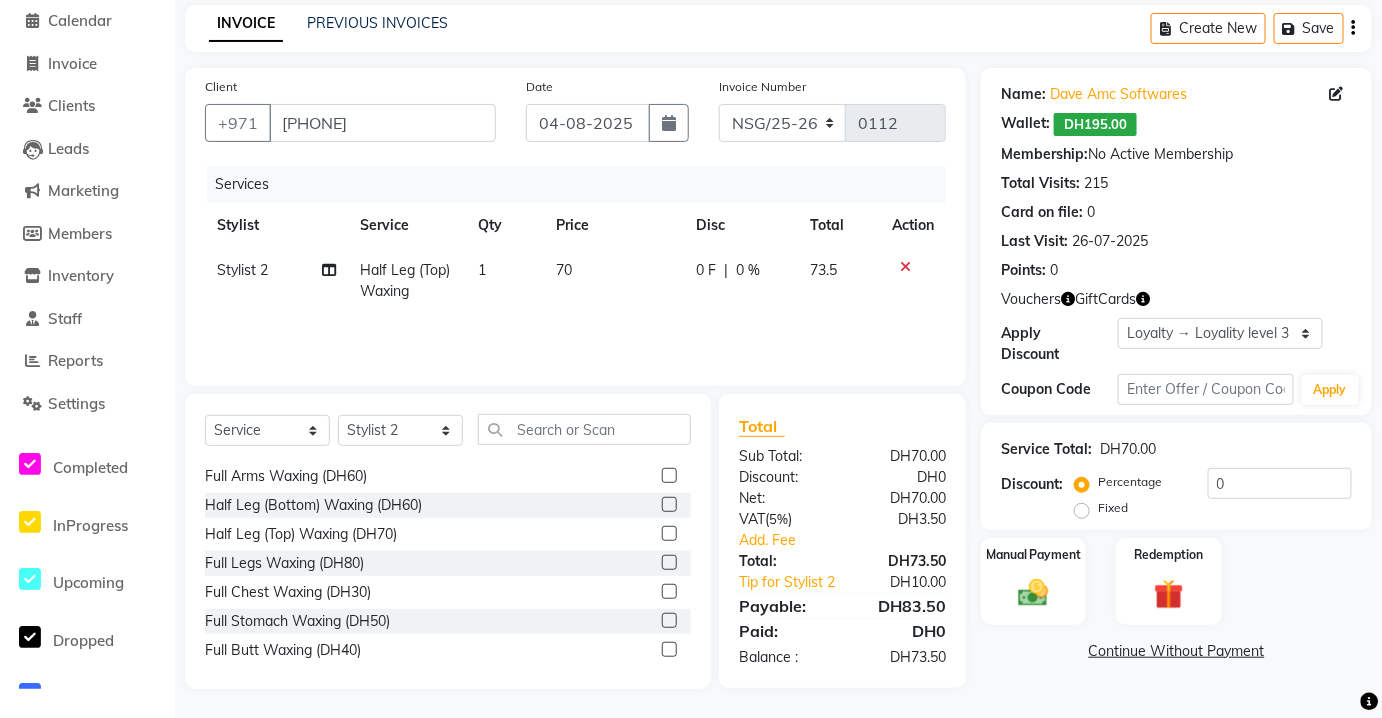 click on "70" 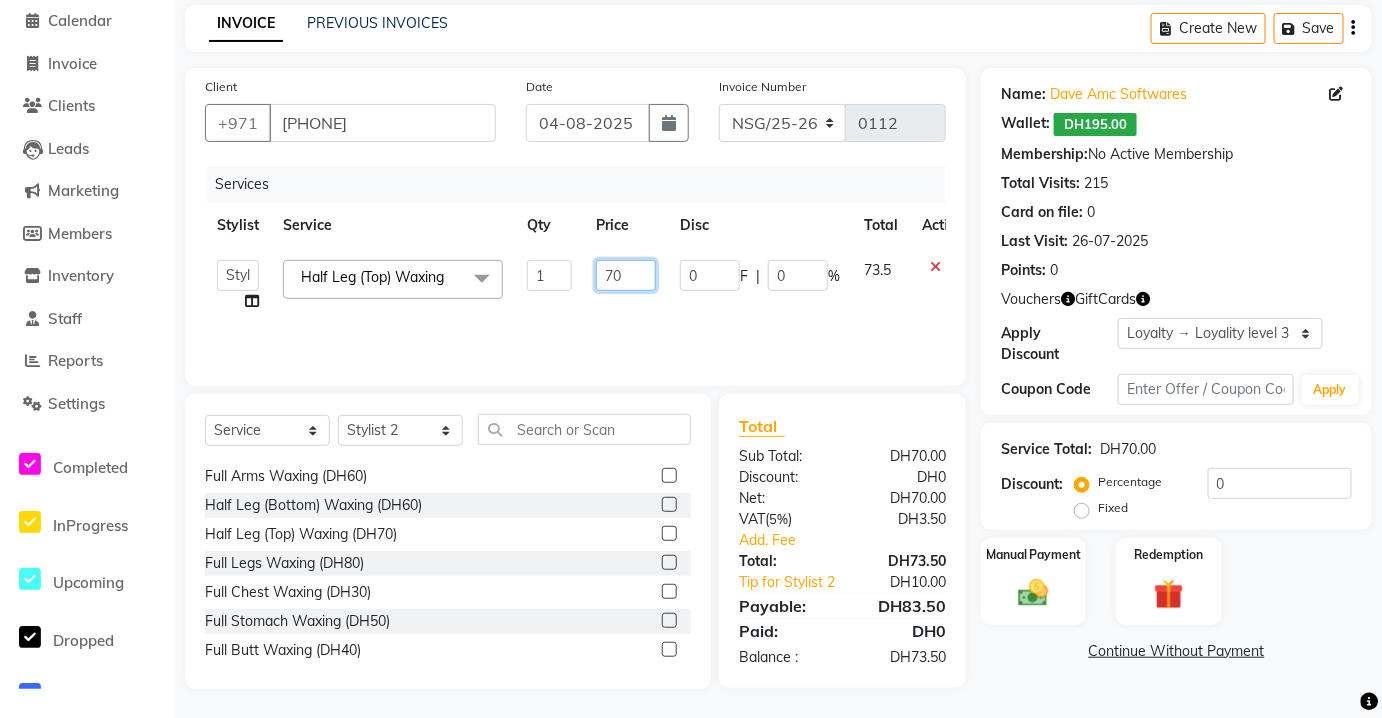 click on "70" 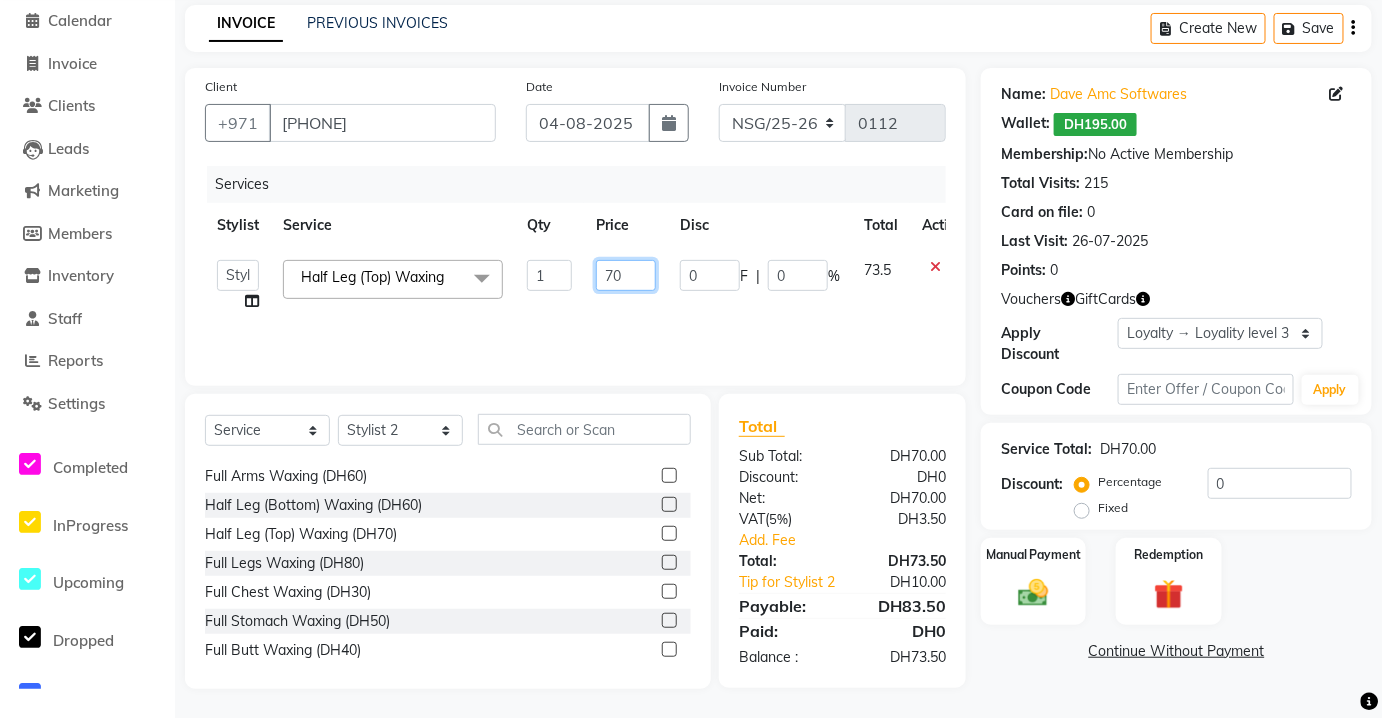 type on "7" 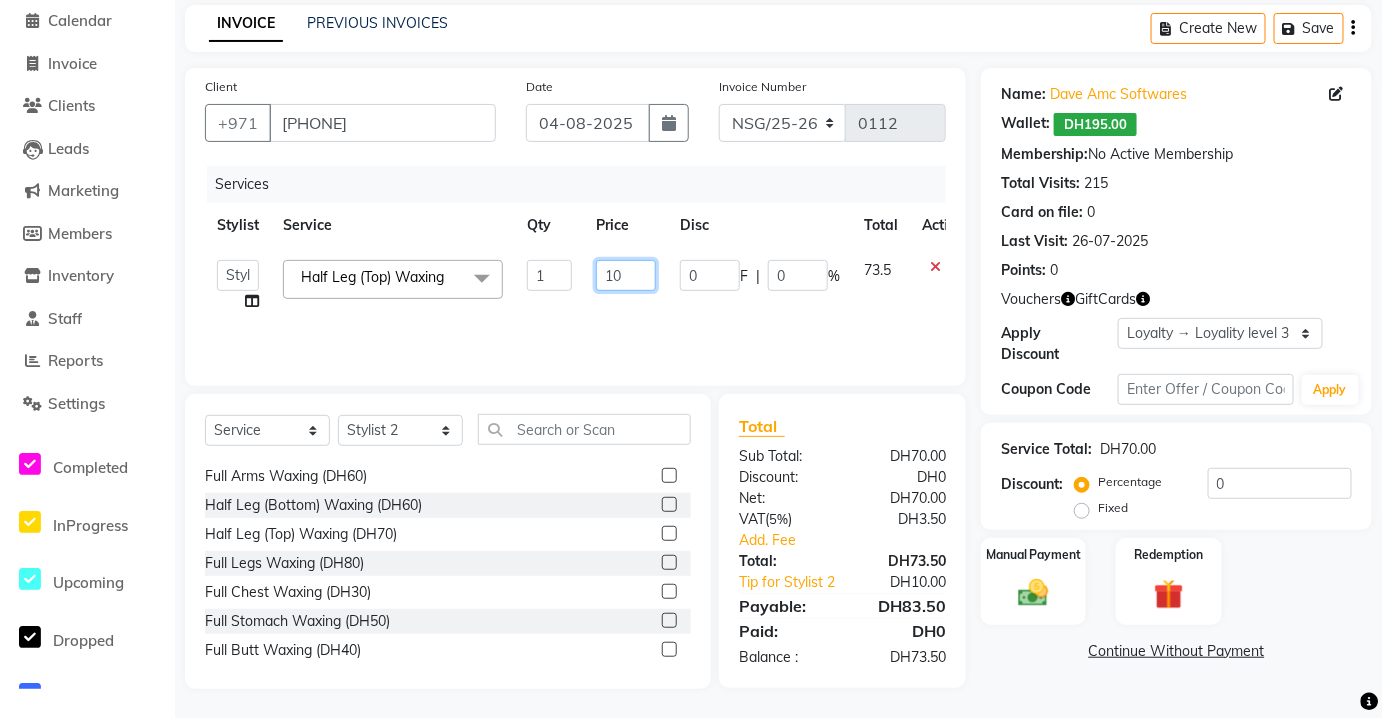 type on "100" 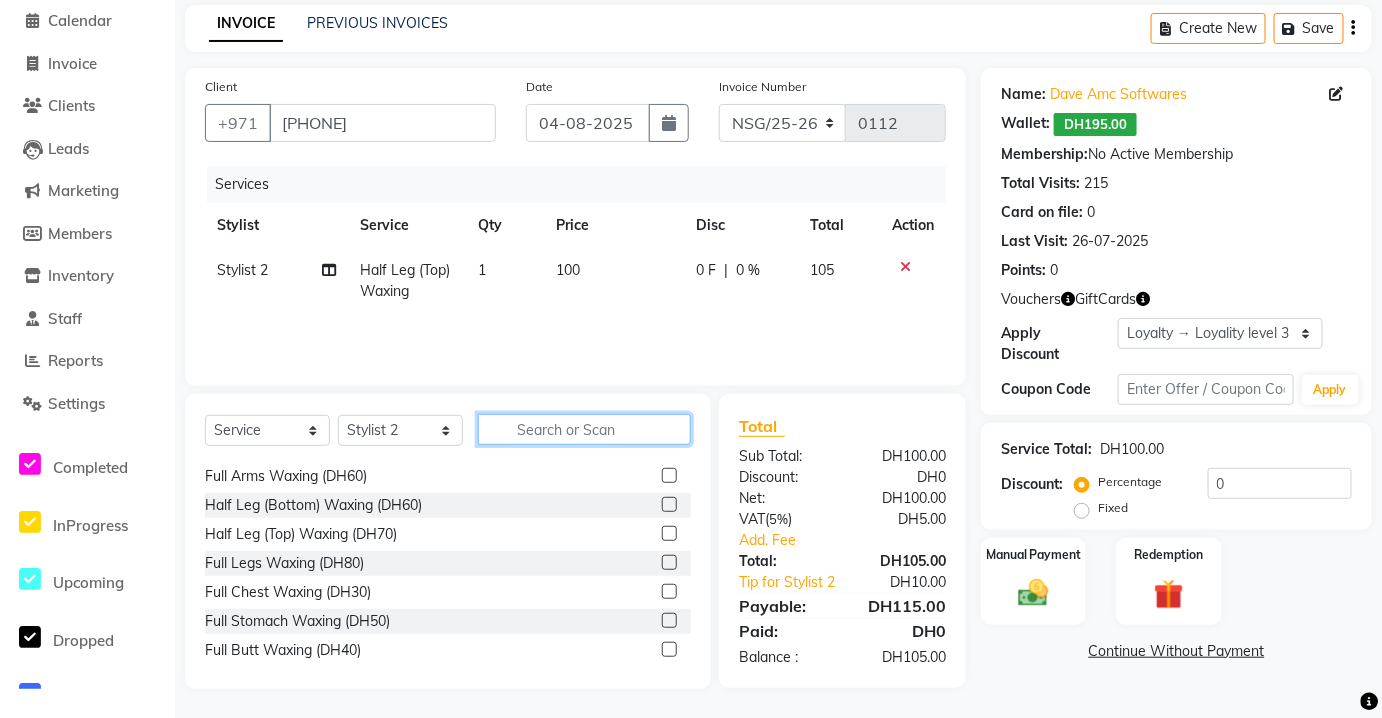 click 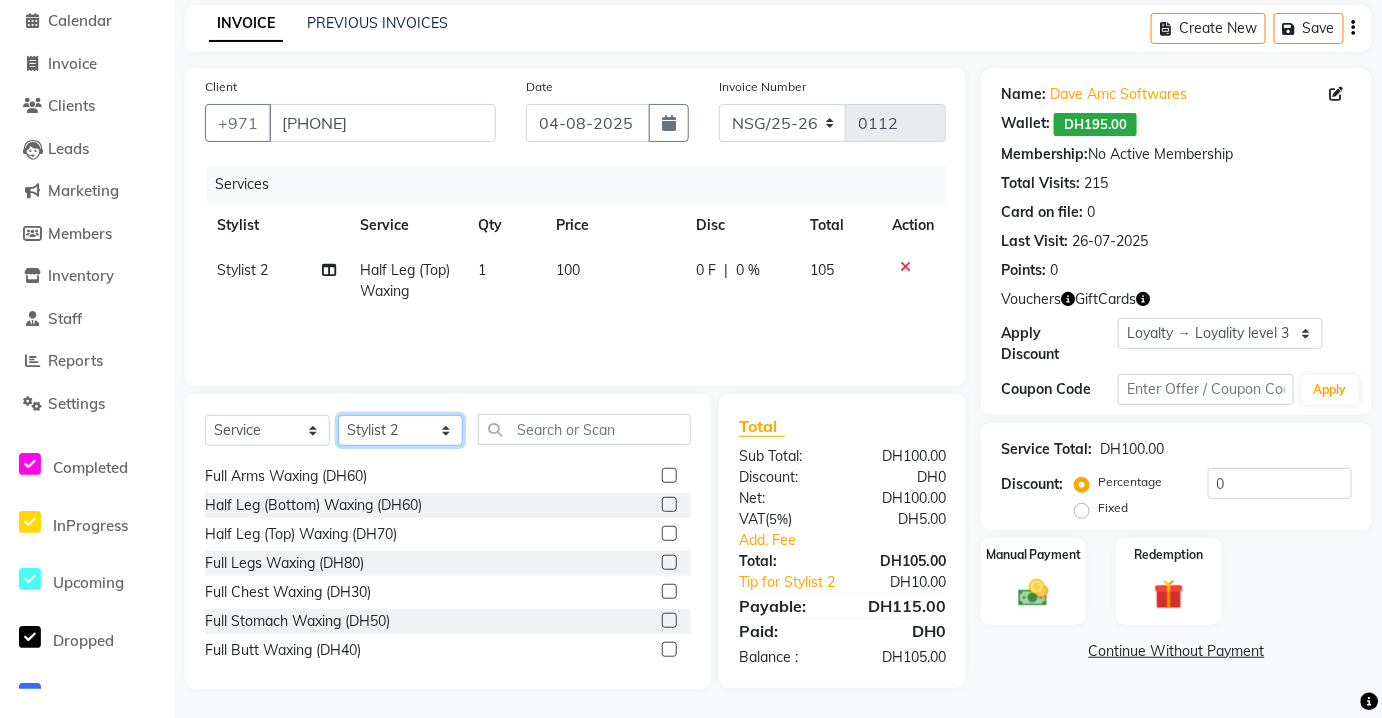 click on "Select Stylist Advance Basic Karina Premium Reception Stylist 1 Stylist 2 Stylist 3 Stylist 4" 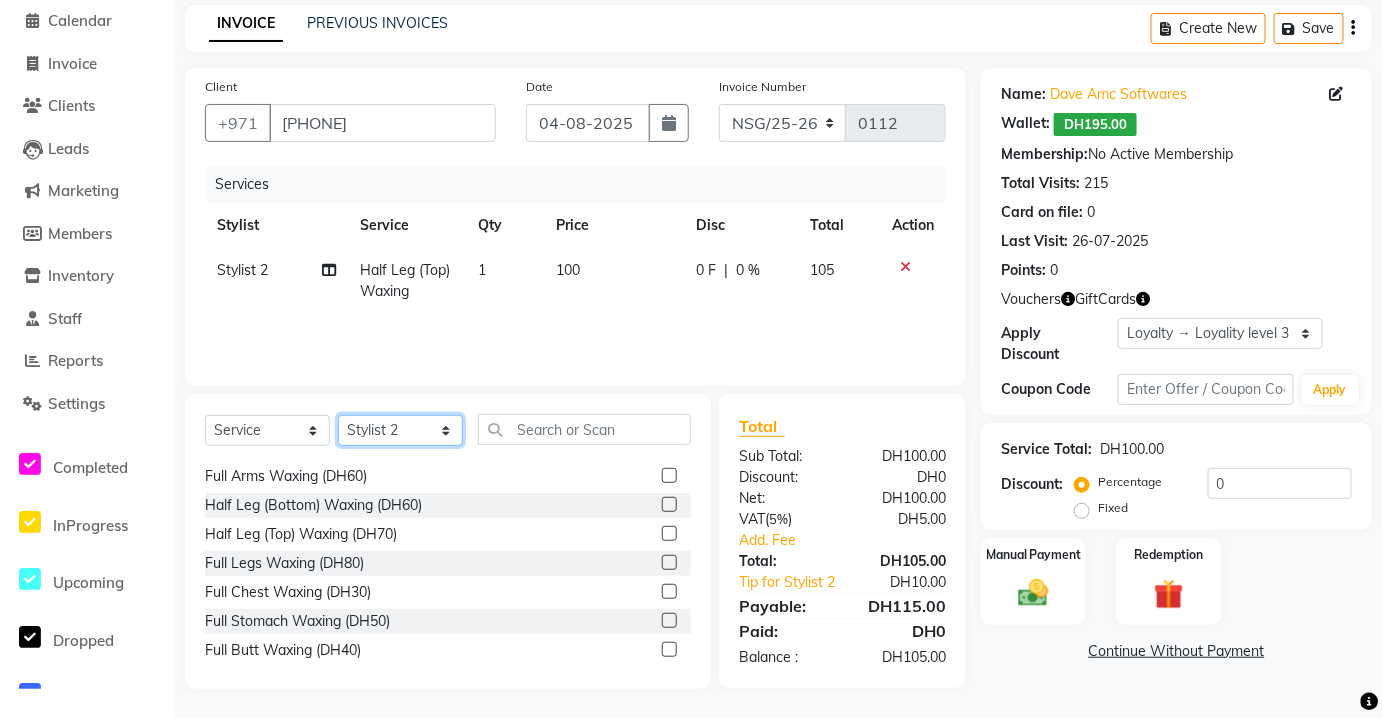 select on "9905" 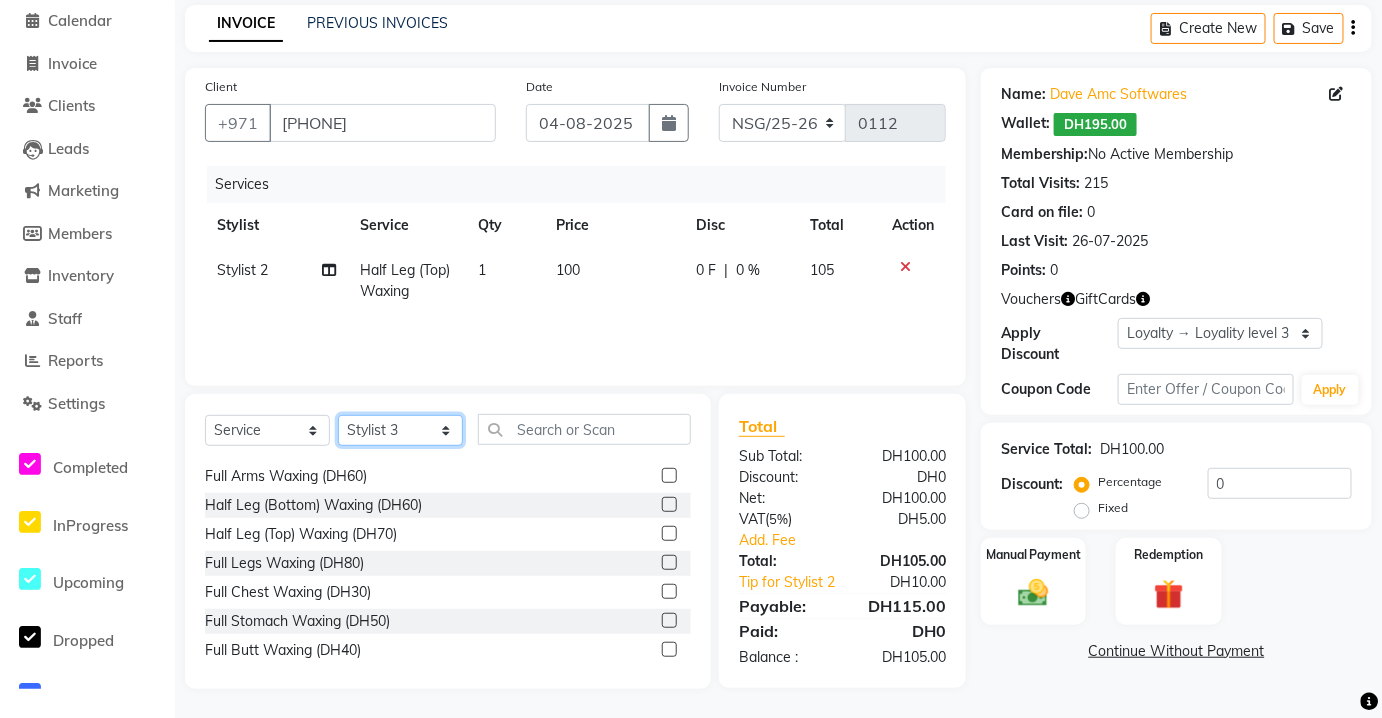 click on "Select Stylist Advance Basic Karina Premium Reception Stylist 1 Stylist 2 Stylist 3 Stylist 4" 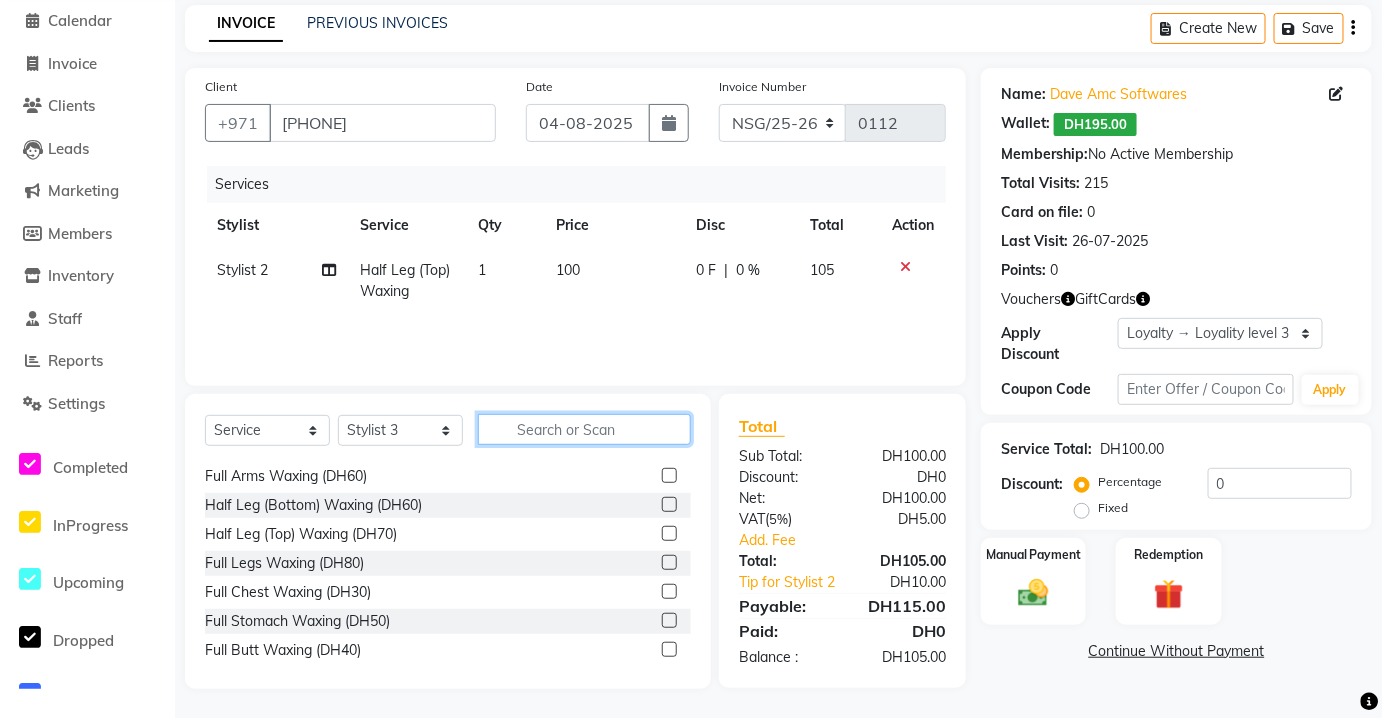 click 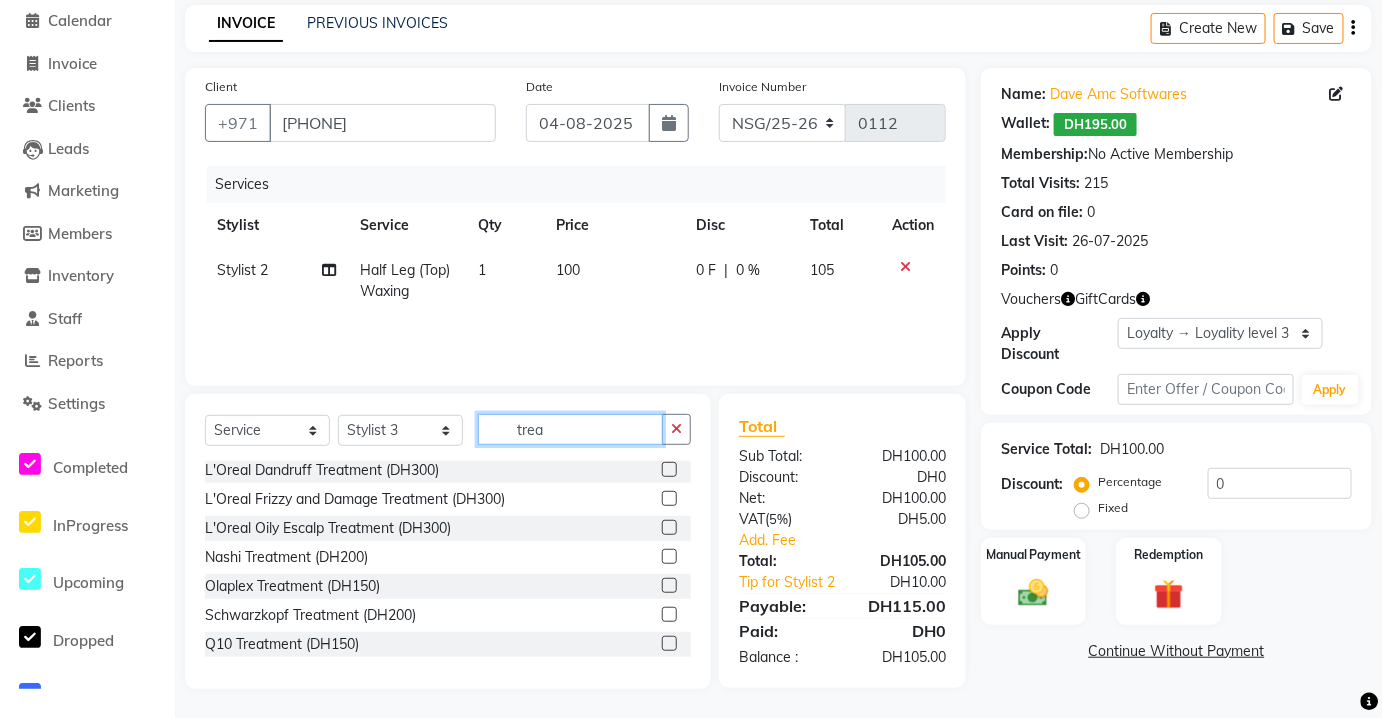scroll, scrollTop: 2, scrollLeft: 0, axis: vertical 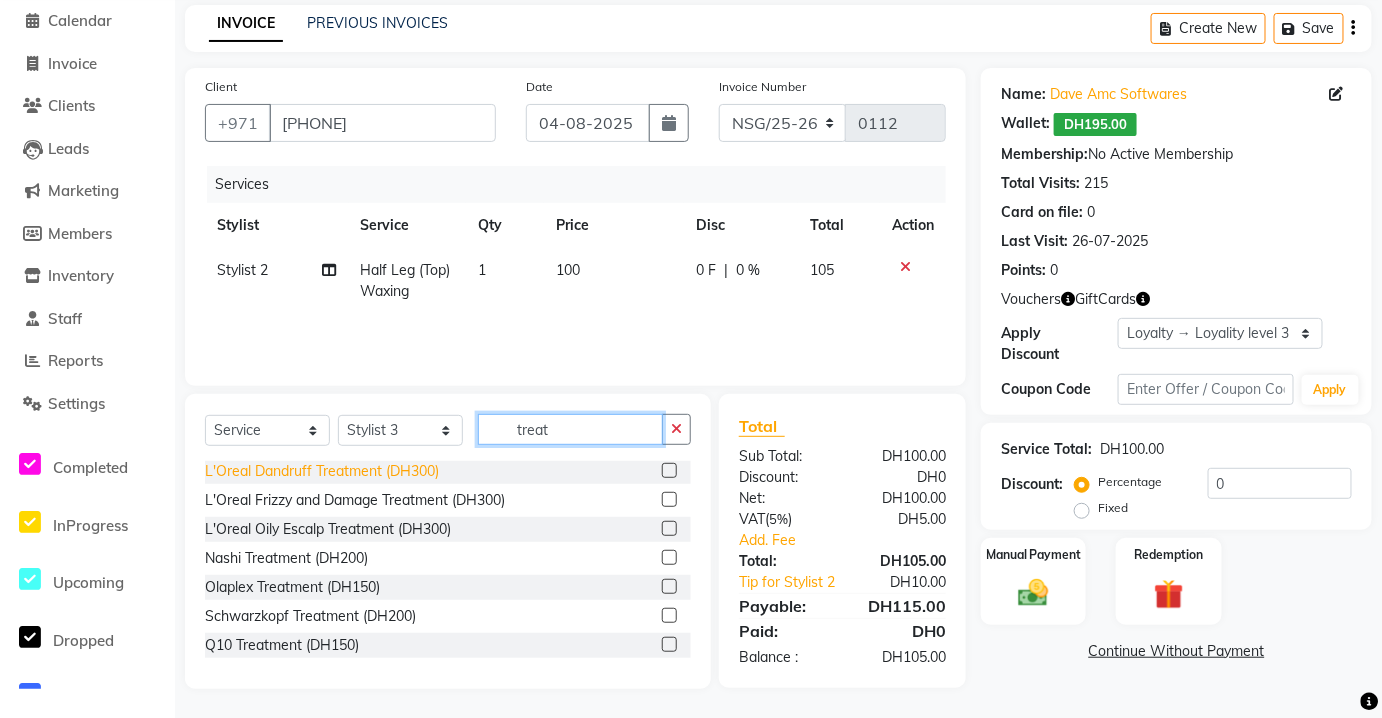 type on "treat" 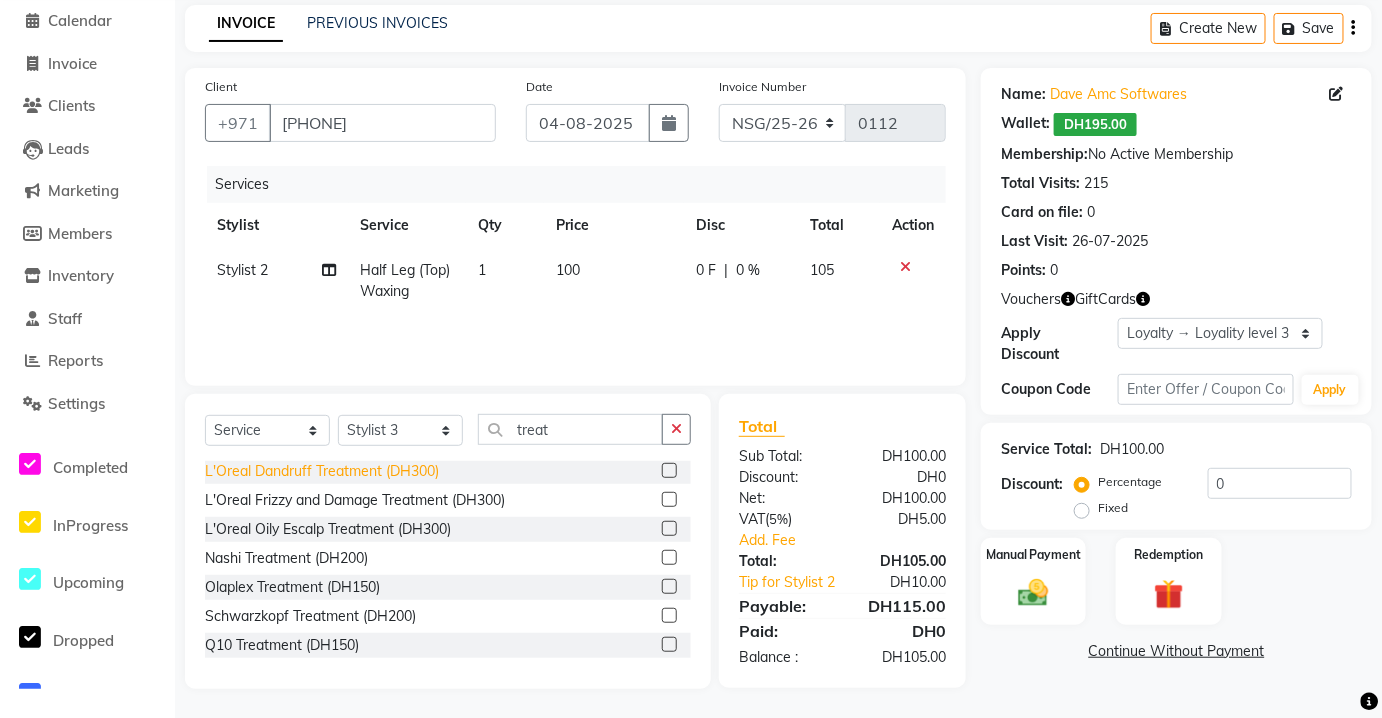 click on "L'Oreal Dandruff Treatment (DH300)" 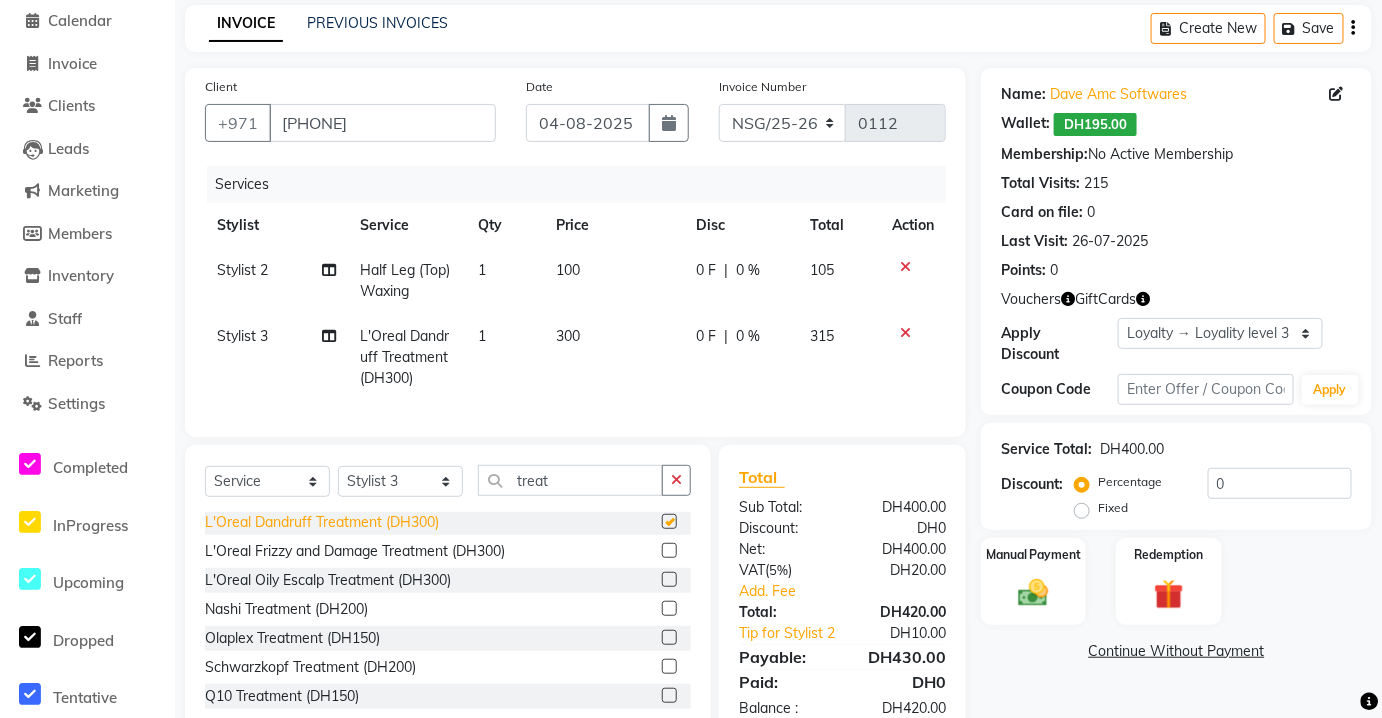 checkbox on "false" 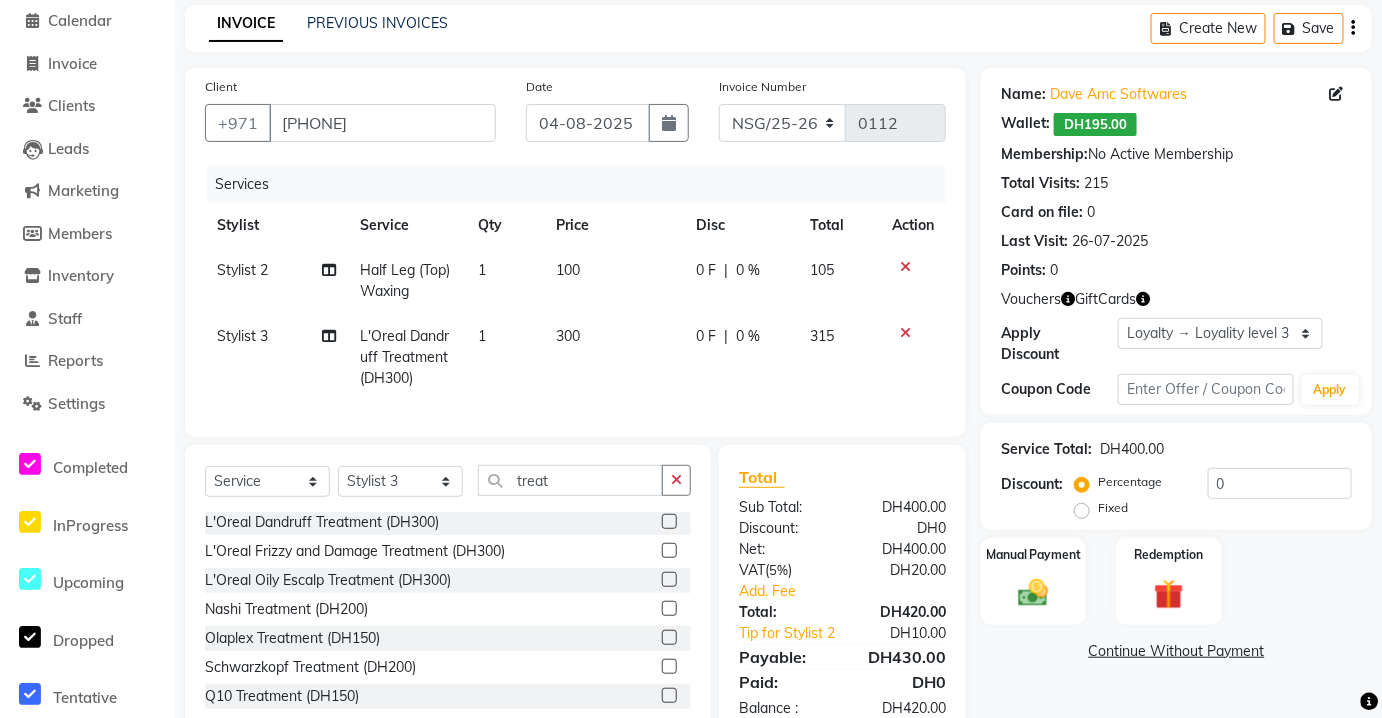 click on "L'Oreal Dandruff Treatment (DH300)" 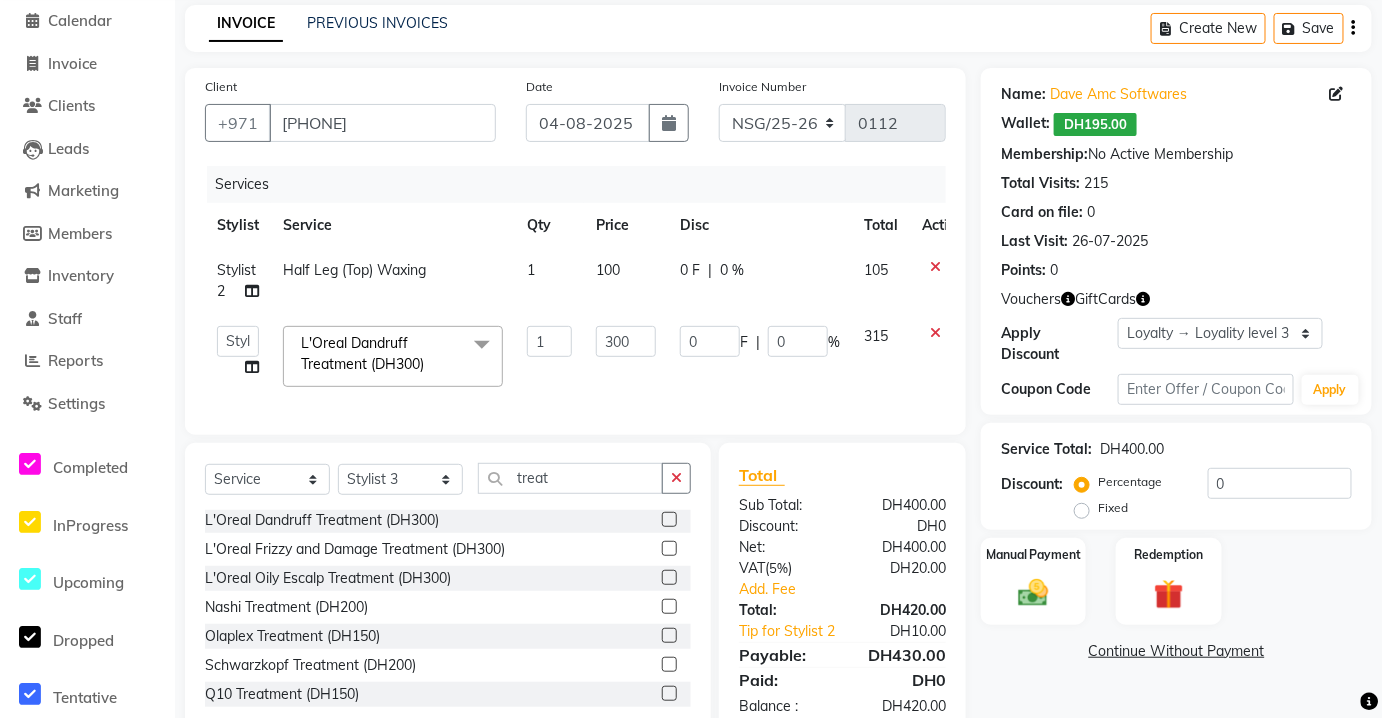 click 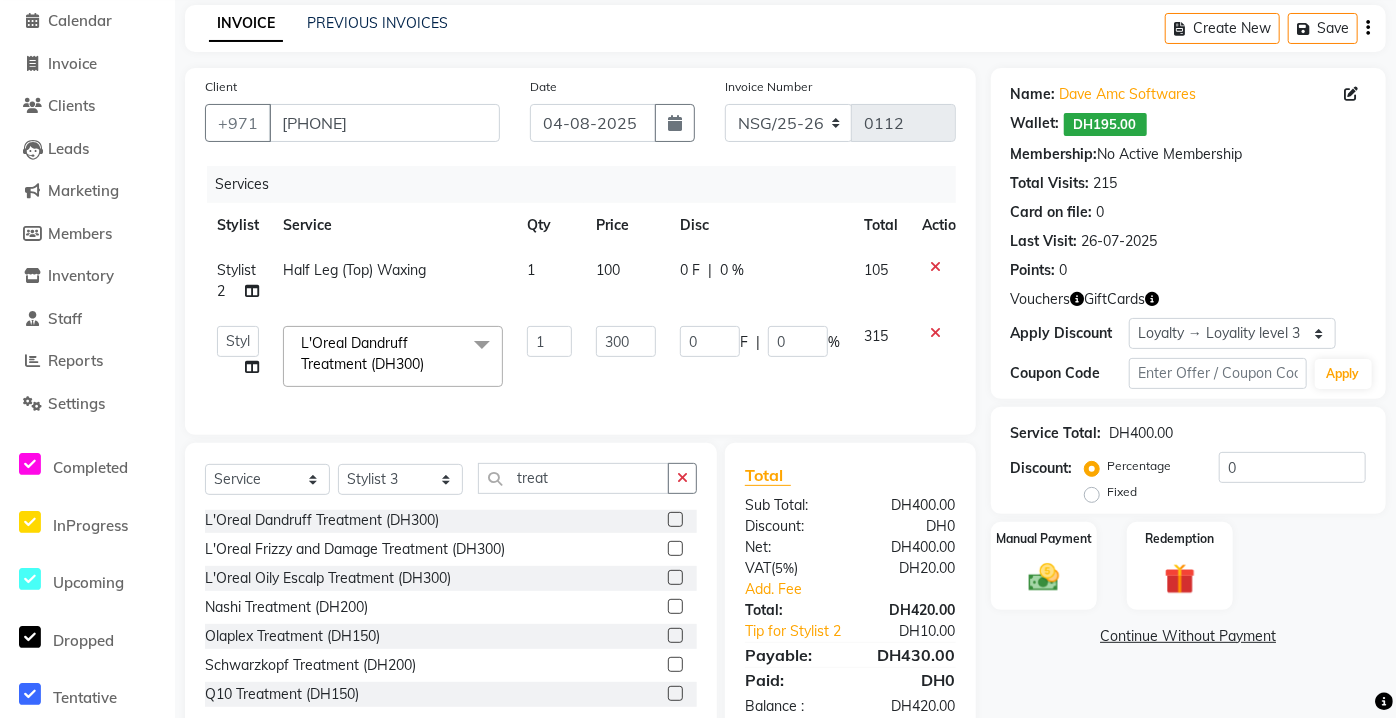 select on "9905" 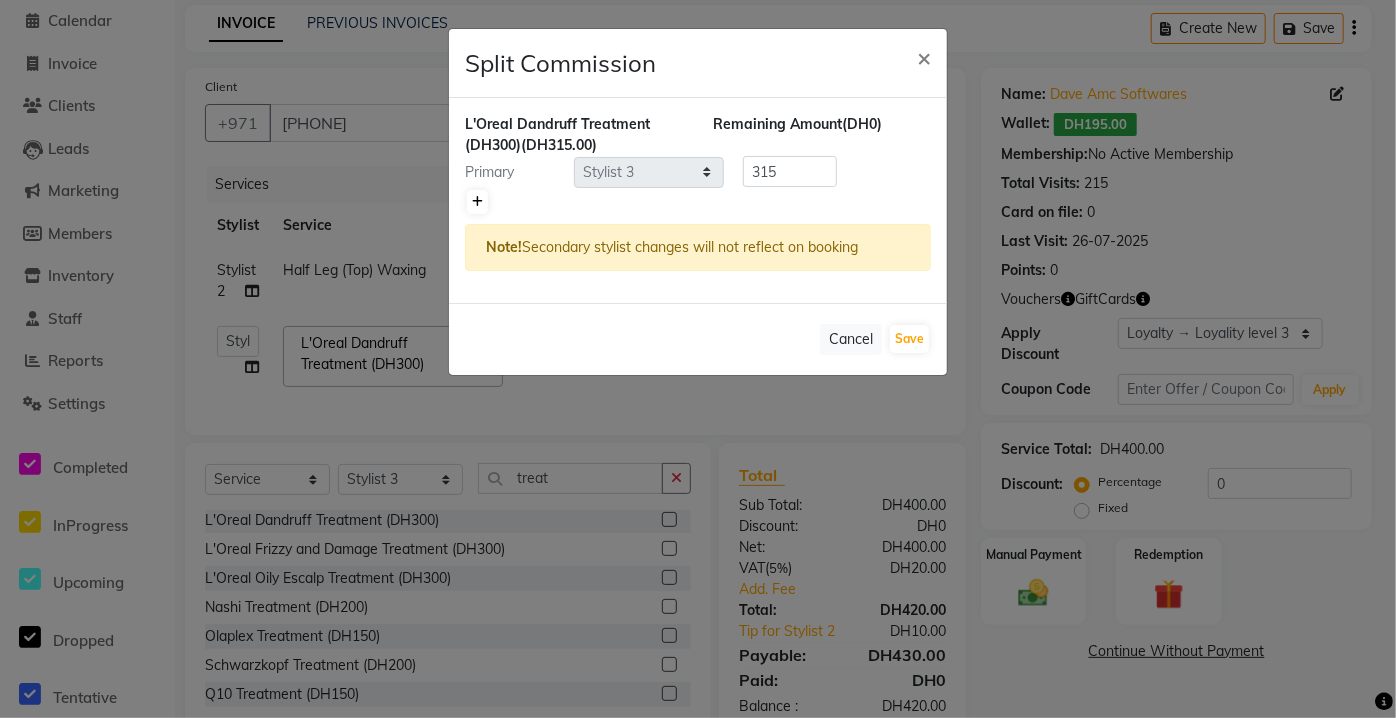 click 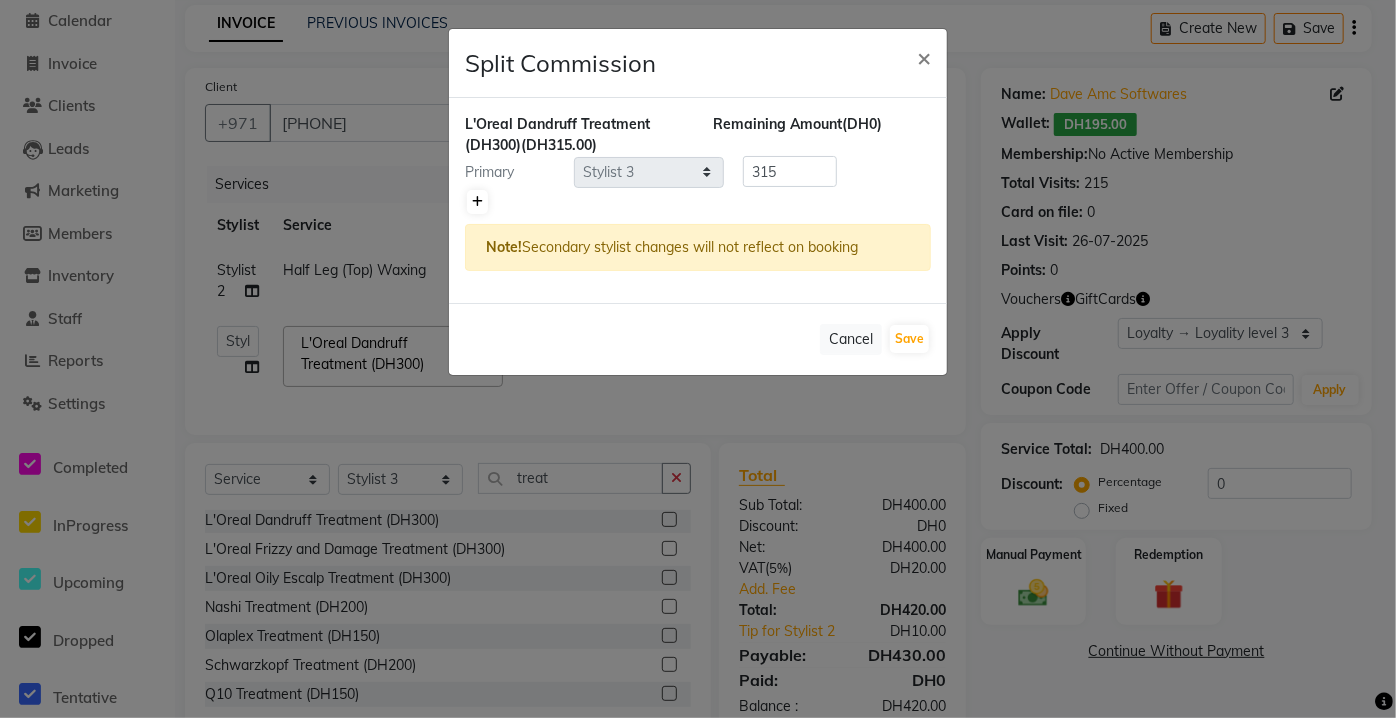 type on "157.5" 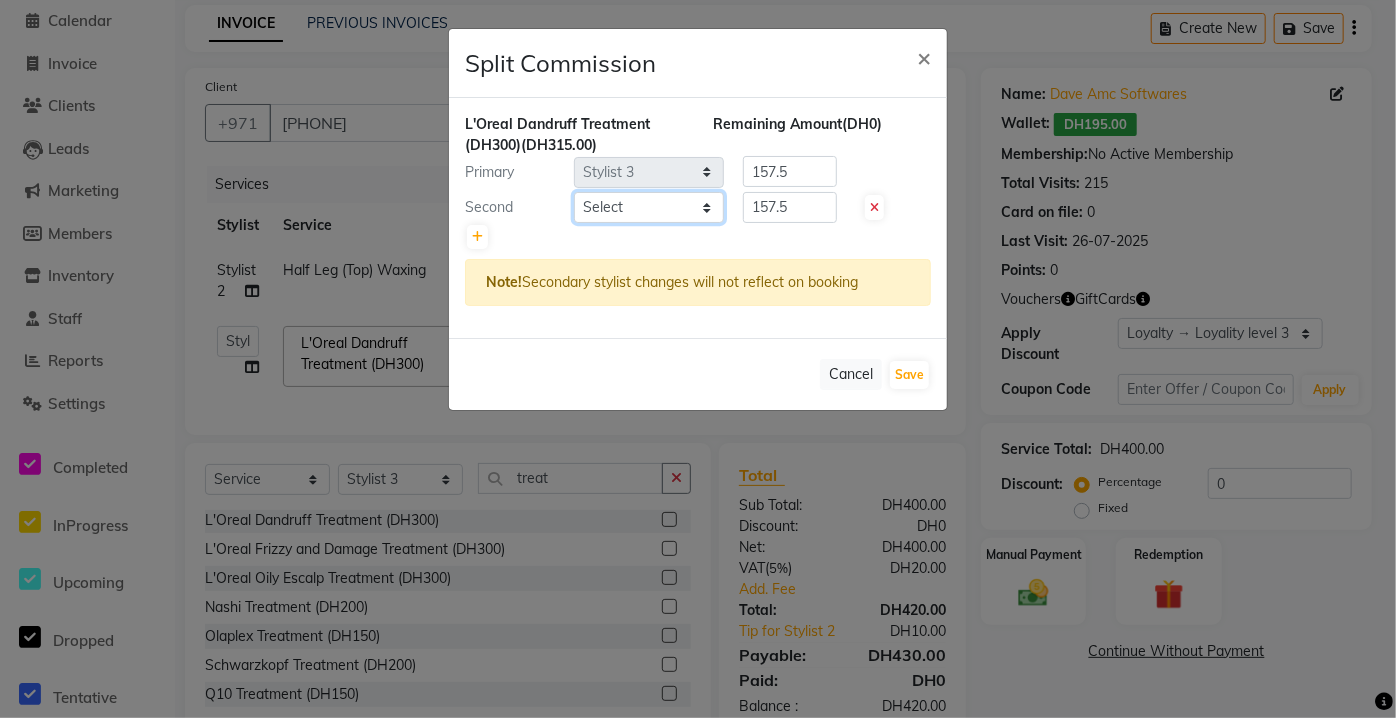 click on "Select  Advance   Basic   Karina   Premium   Reception   Stylist 1   Stylist 2   Stylist 3   Stylist 4" 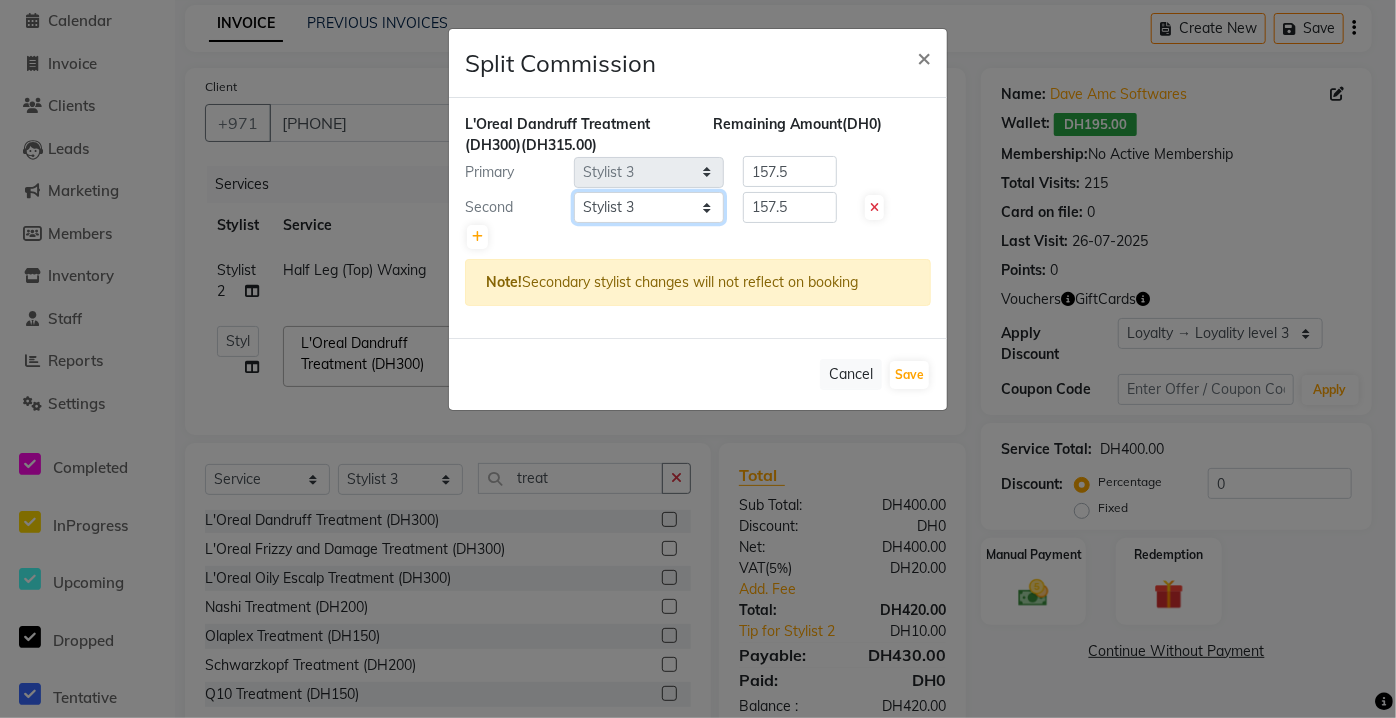 click on "Select  Advance   Basic   Karina   Premium   Reception   Stylist 1   Stylist 2   Stylist 3   Stylist 4" 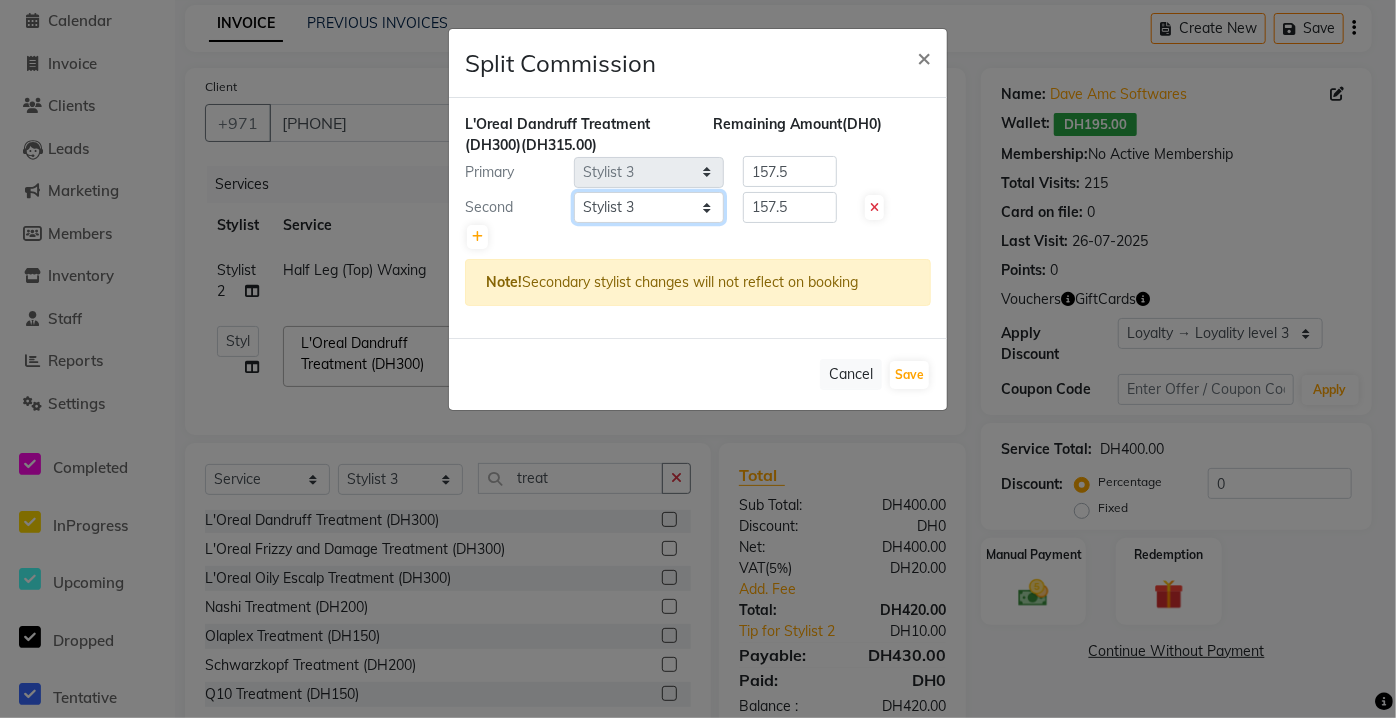 click on "Select  Advance   Basic   Karina   Premium   Reception   Stylist 1   Stylist 2   Stylist 3   Stylist 4" 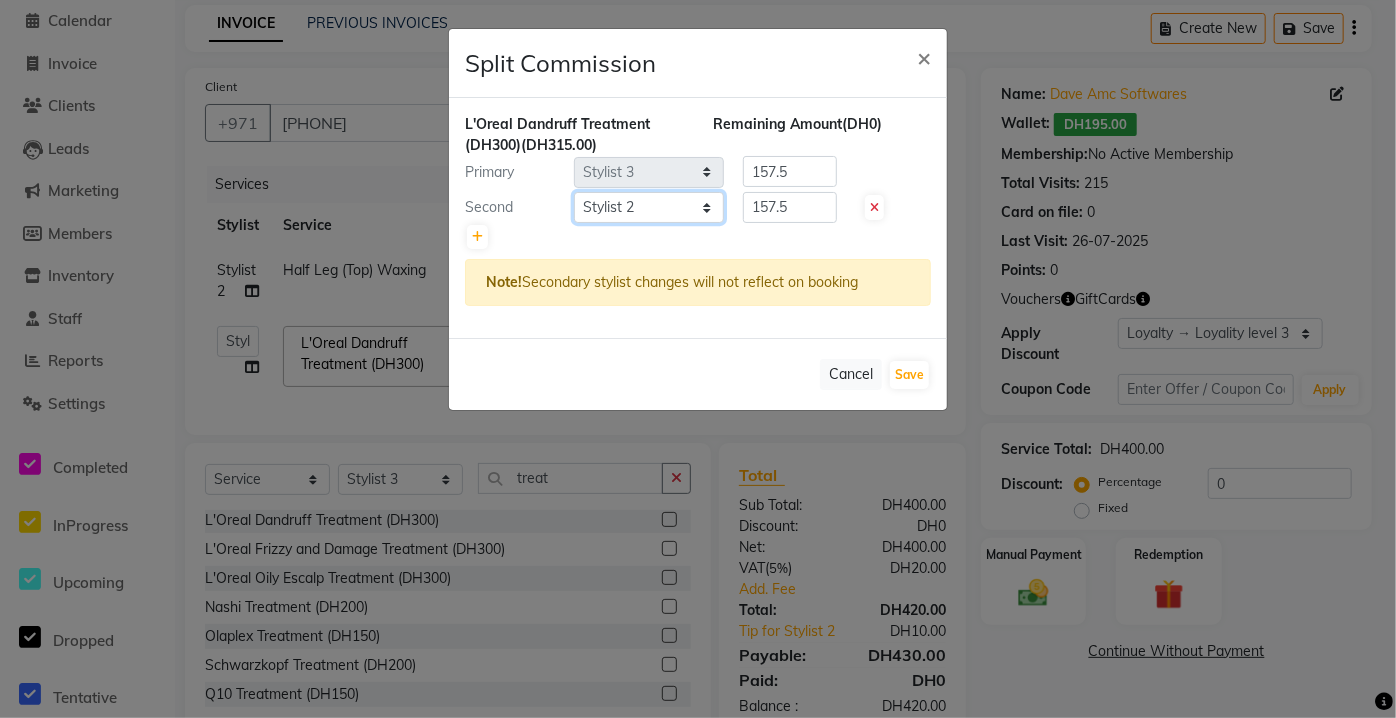 click on "Select  Advance   Basic   Karina   Premium   Reception   Stylist 1   Stylist 2   Stylist 3   Stylist 4" 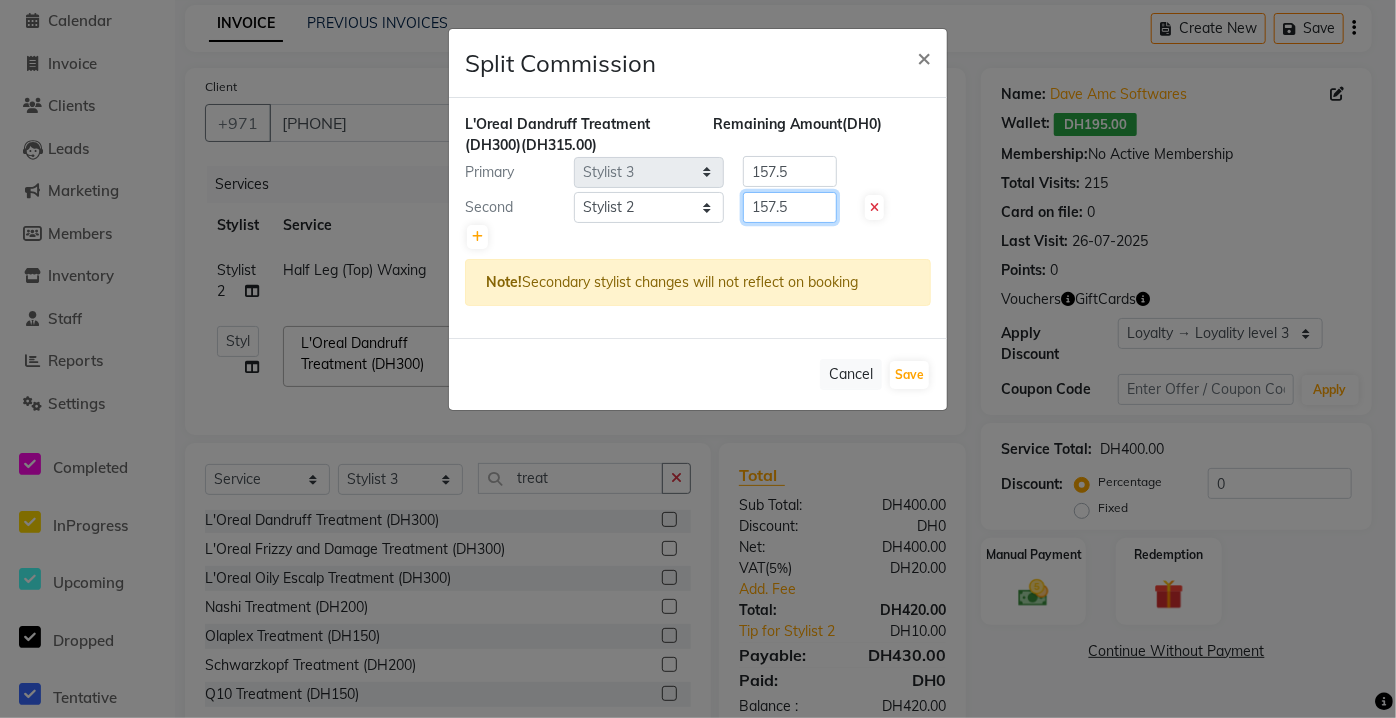 click on "157.5" 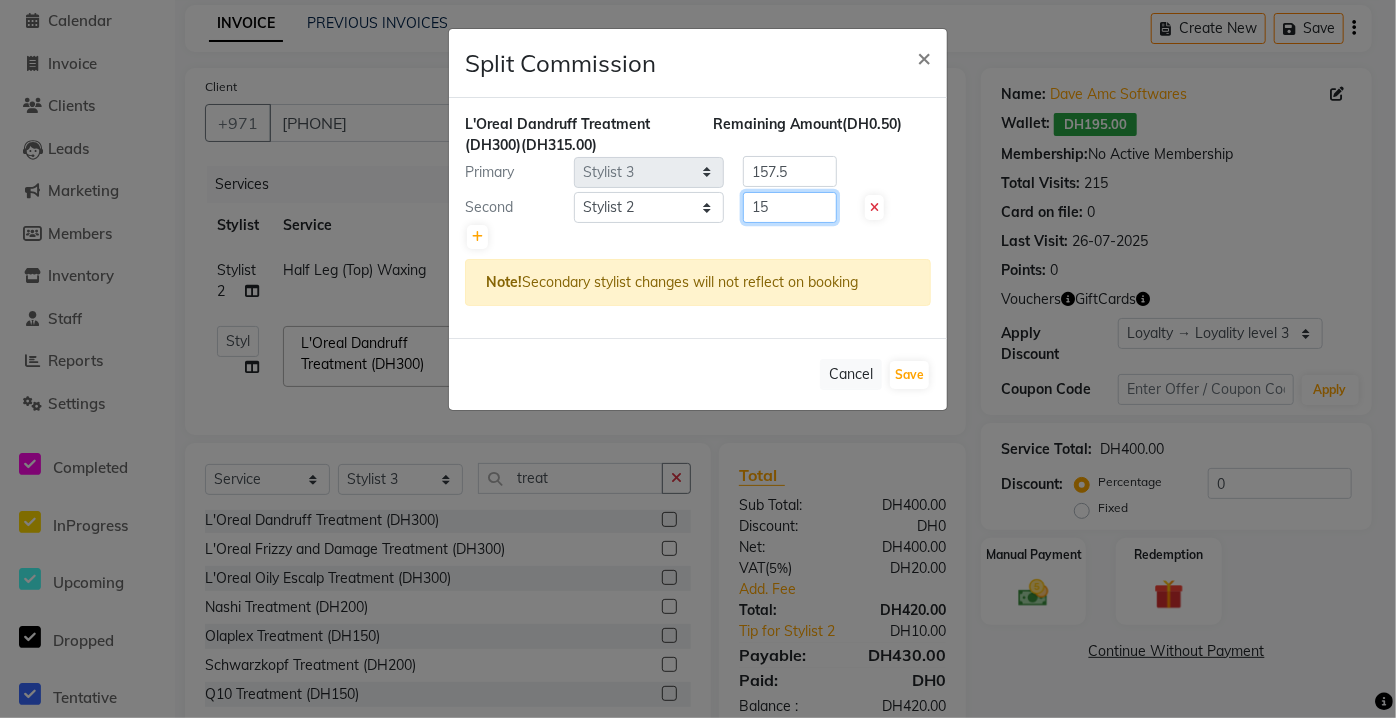 type on "1" 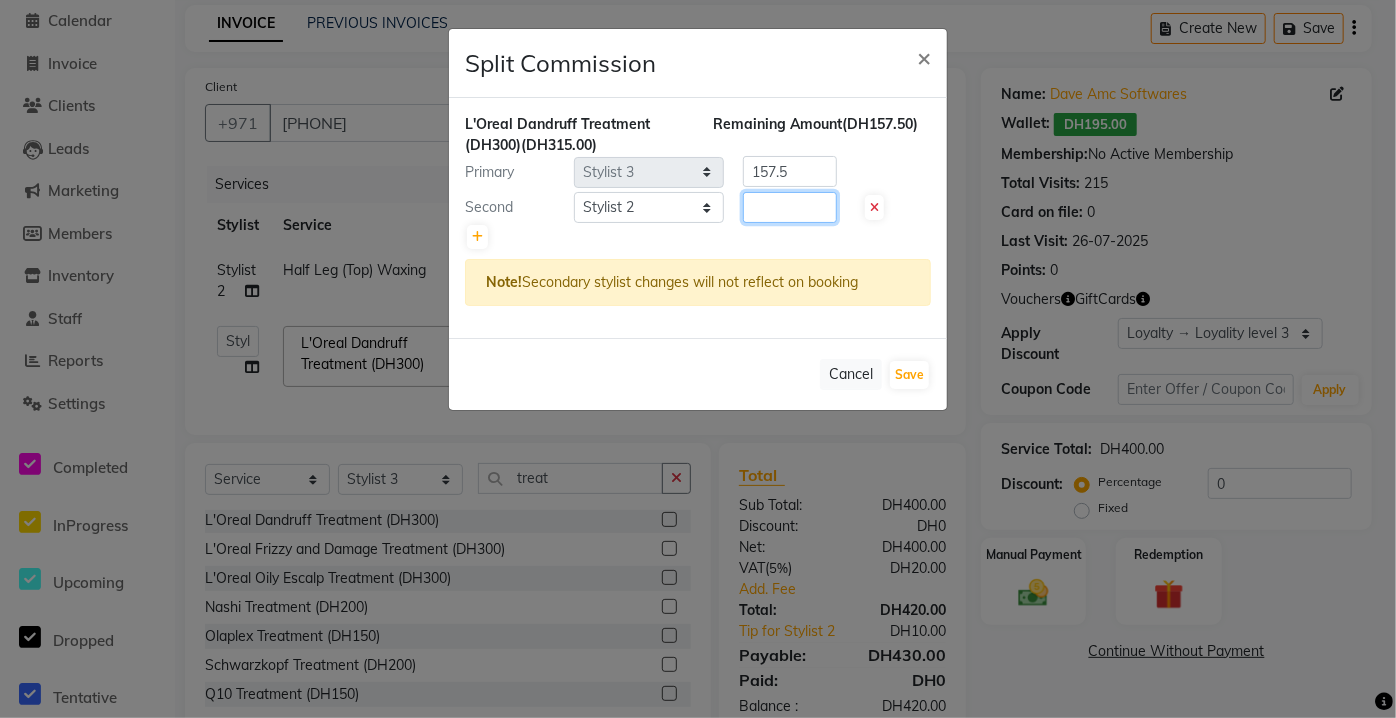 type 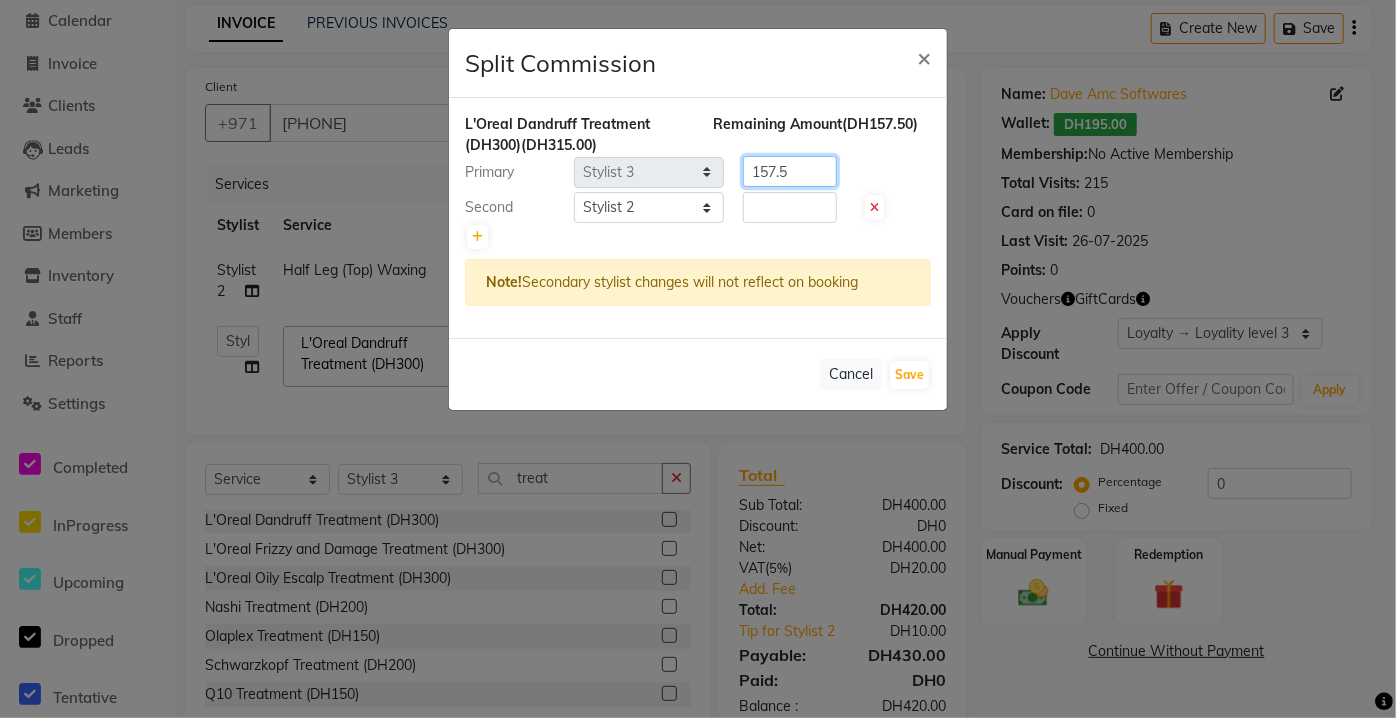 click on "157.5" 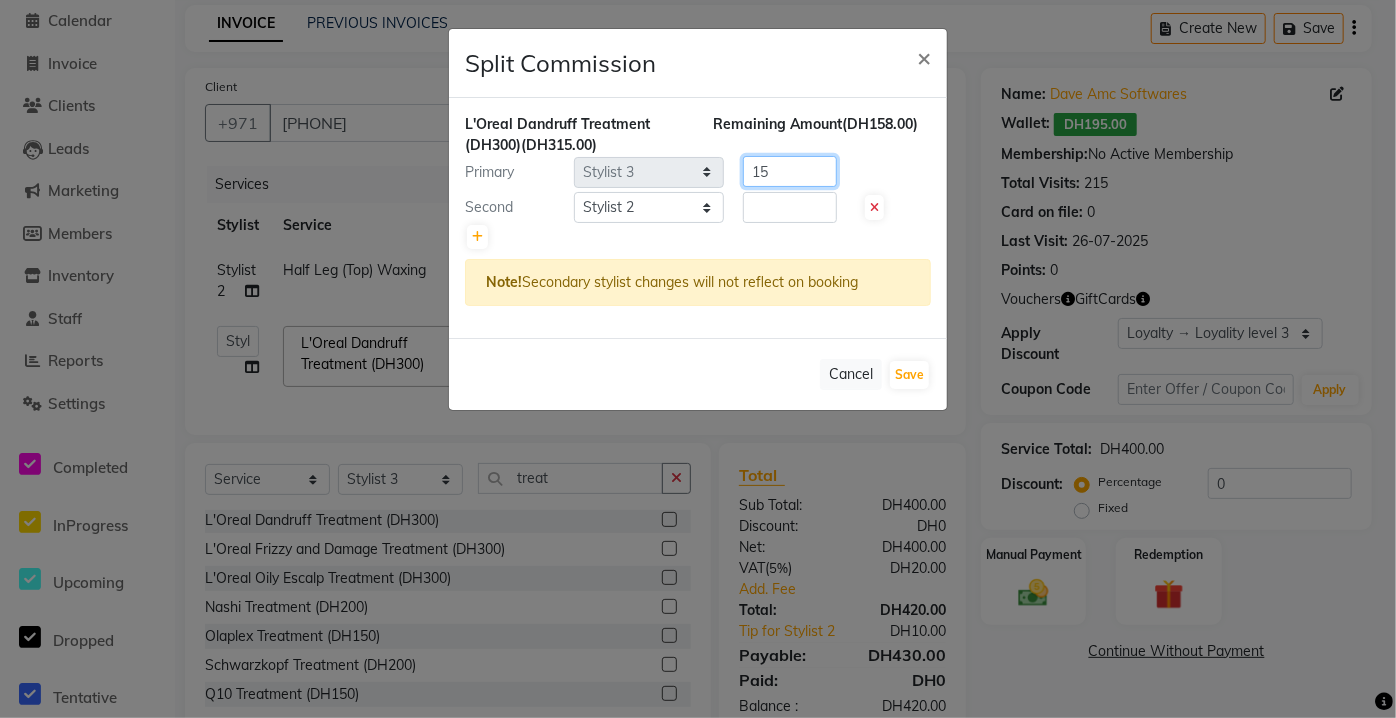 type on "1" 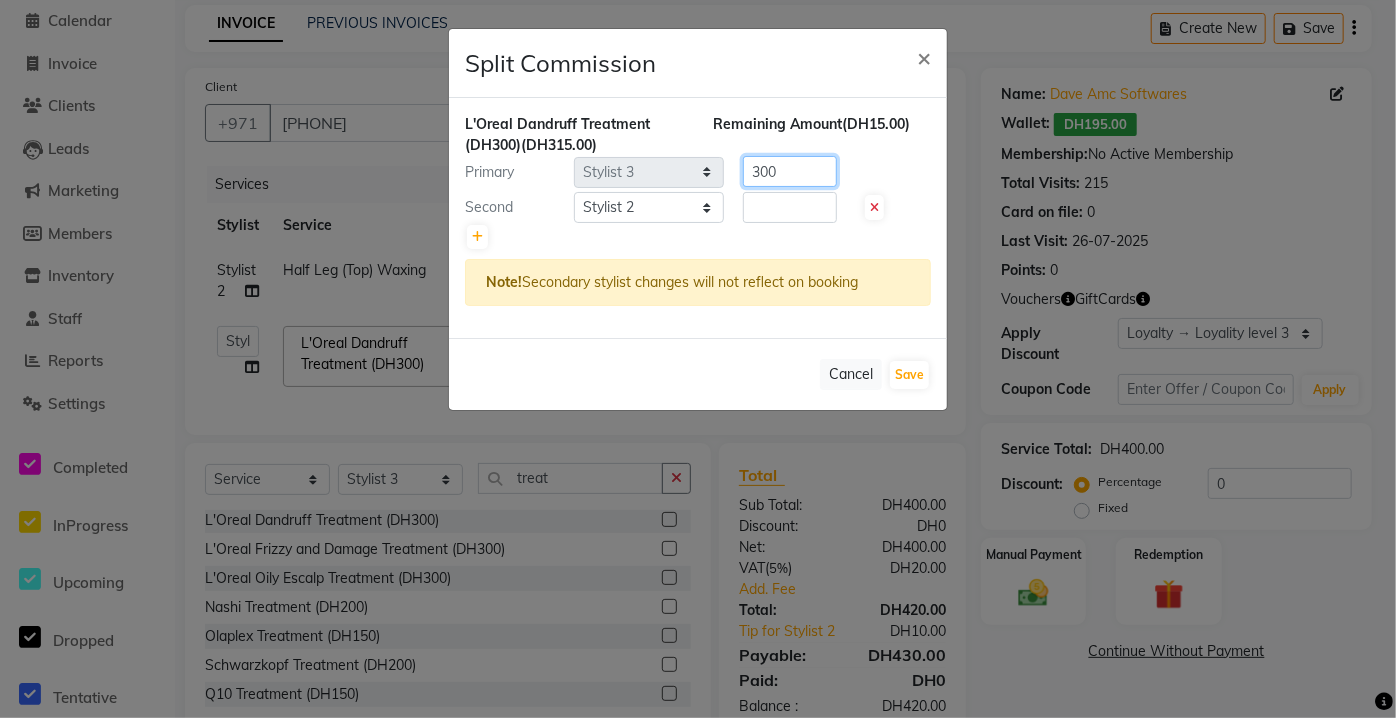 type on "300" 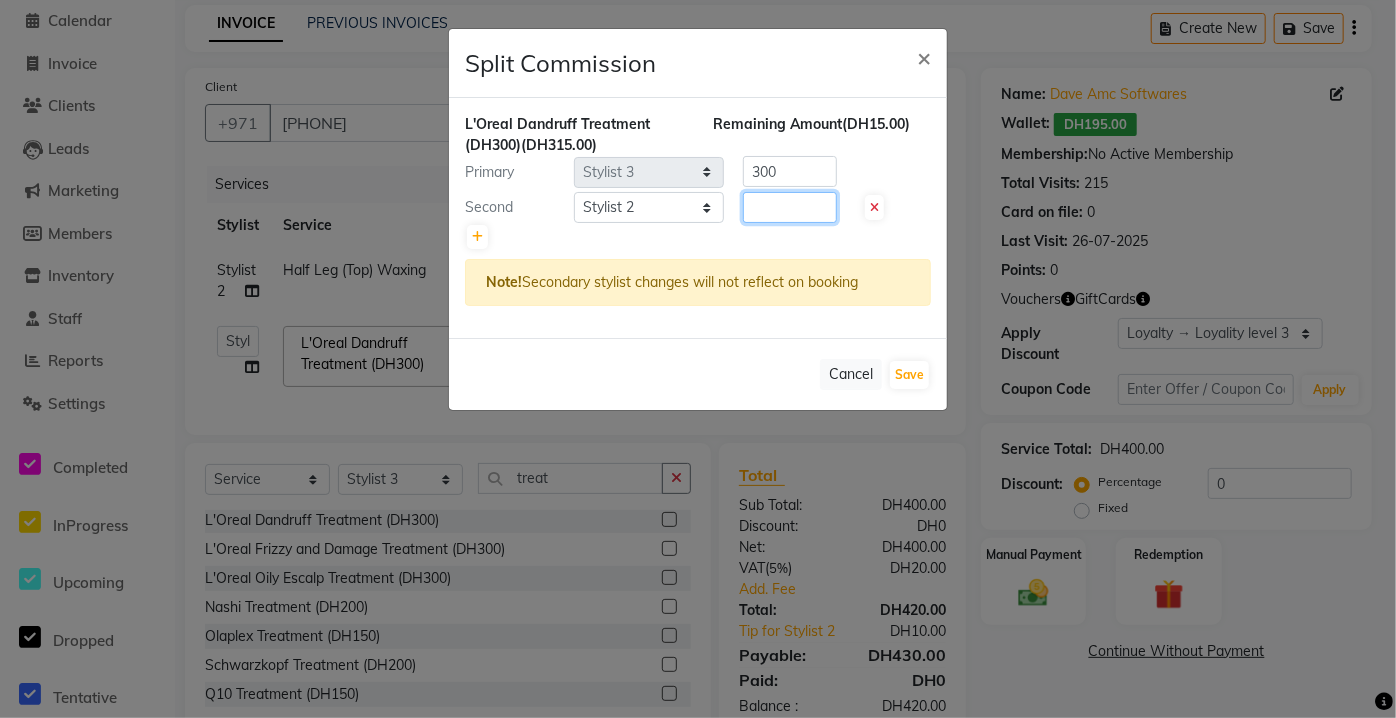 click 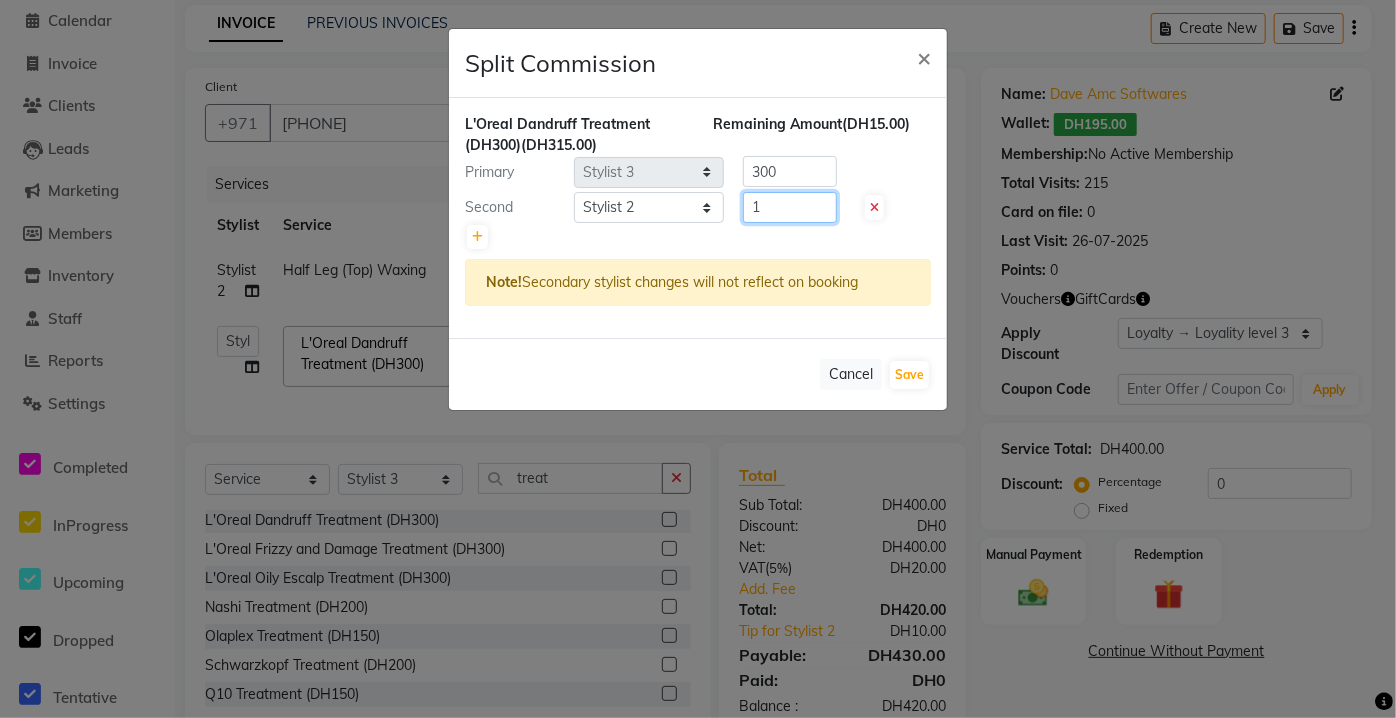 type on "15" 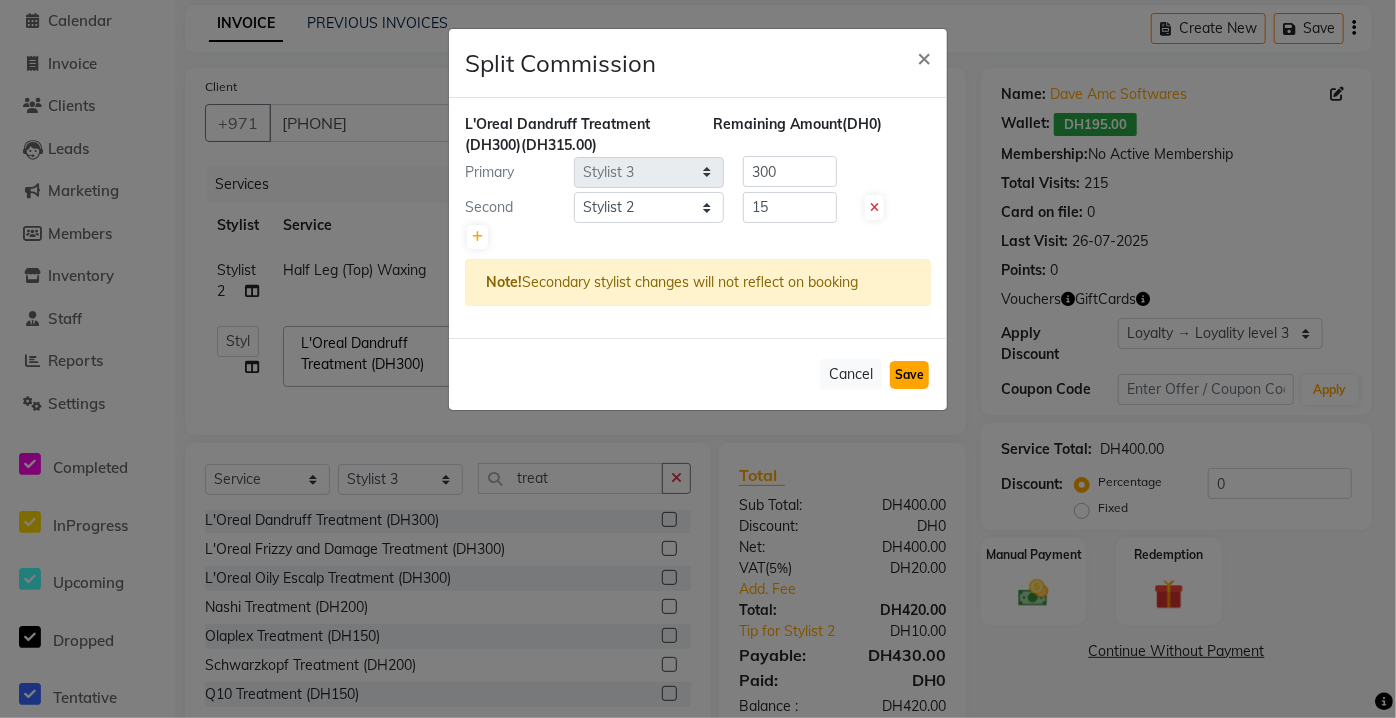 click on "Save" 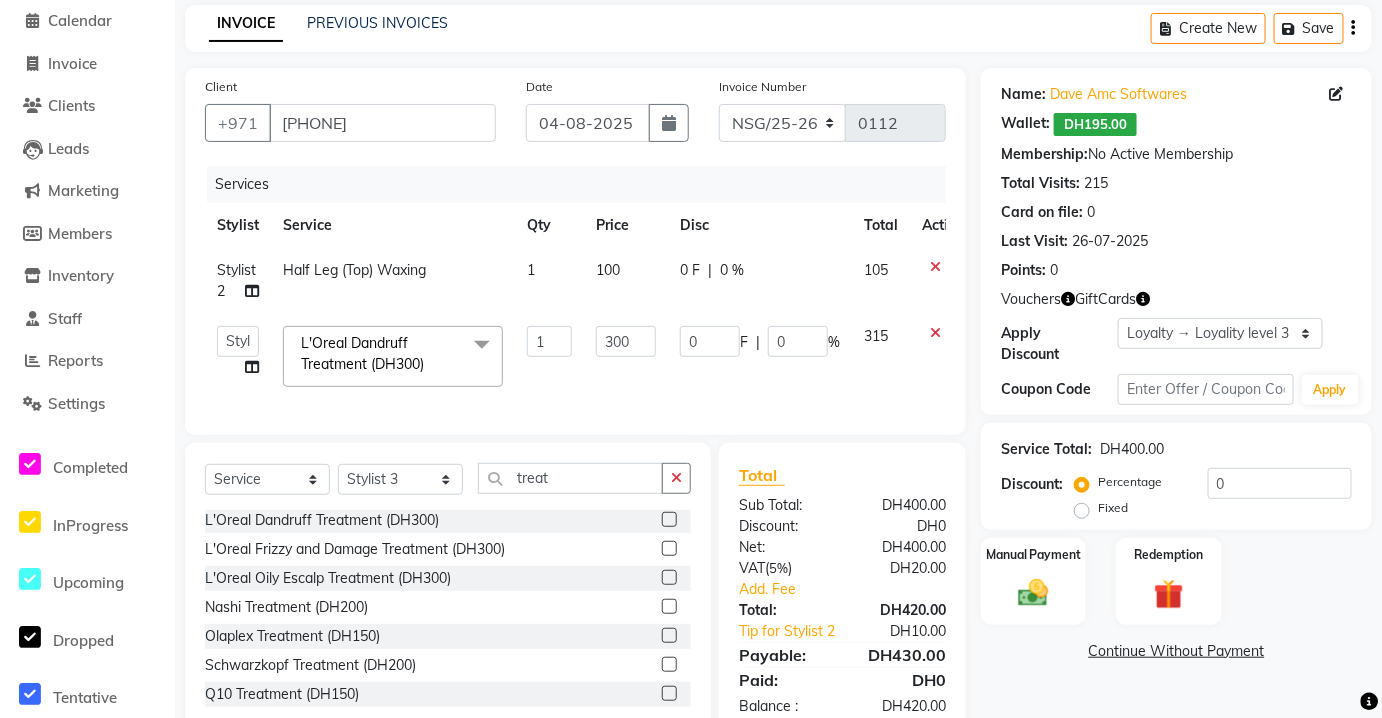scroll, scrollTop: 144, scrollLeft: 0, axis: vertical 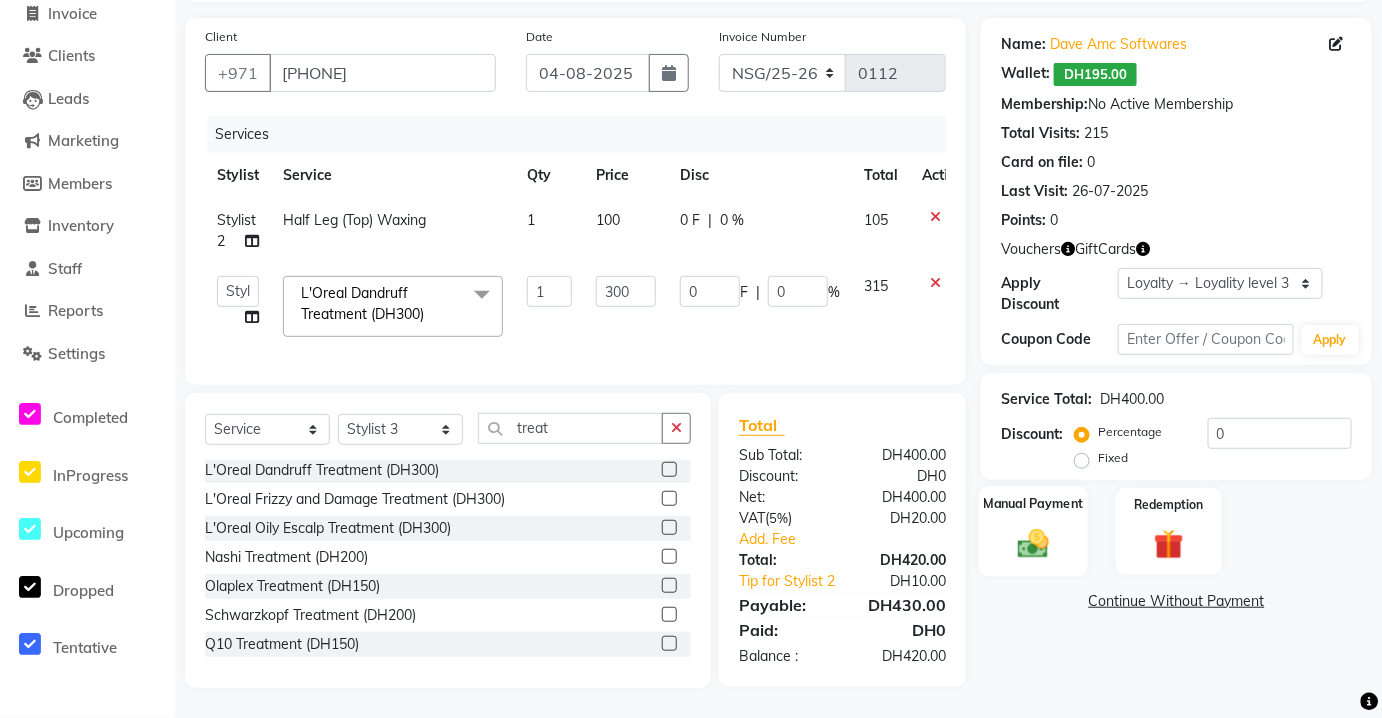 click 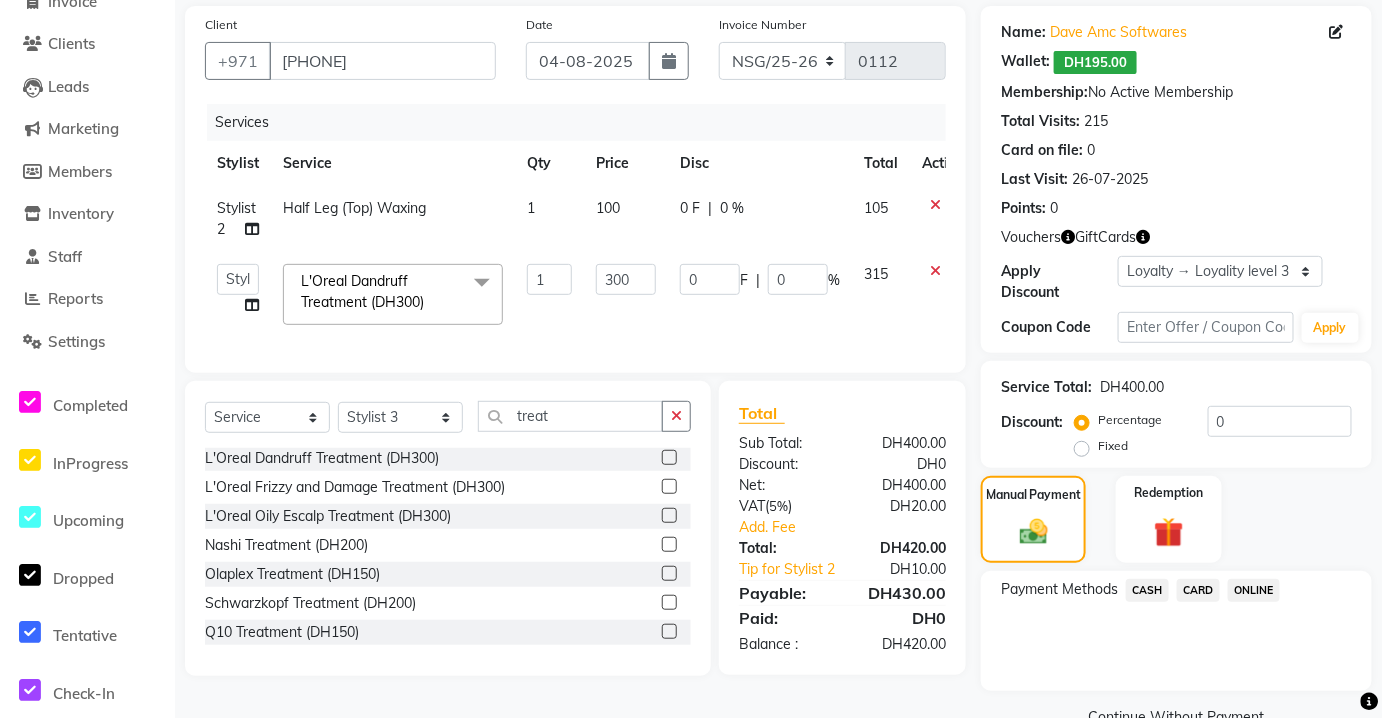 click on "CASH" 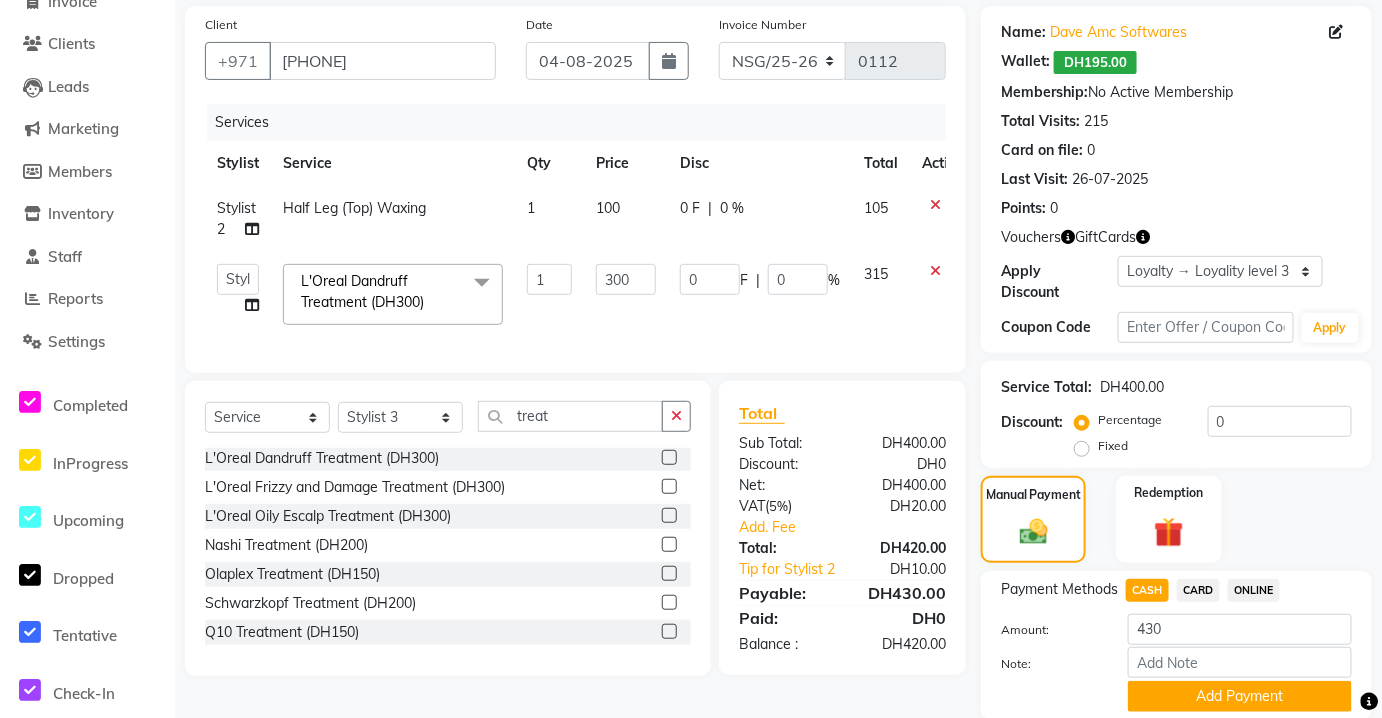 click on "CARD" 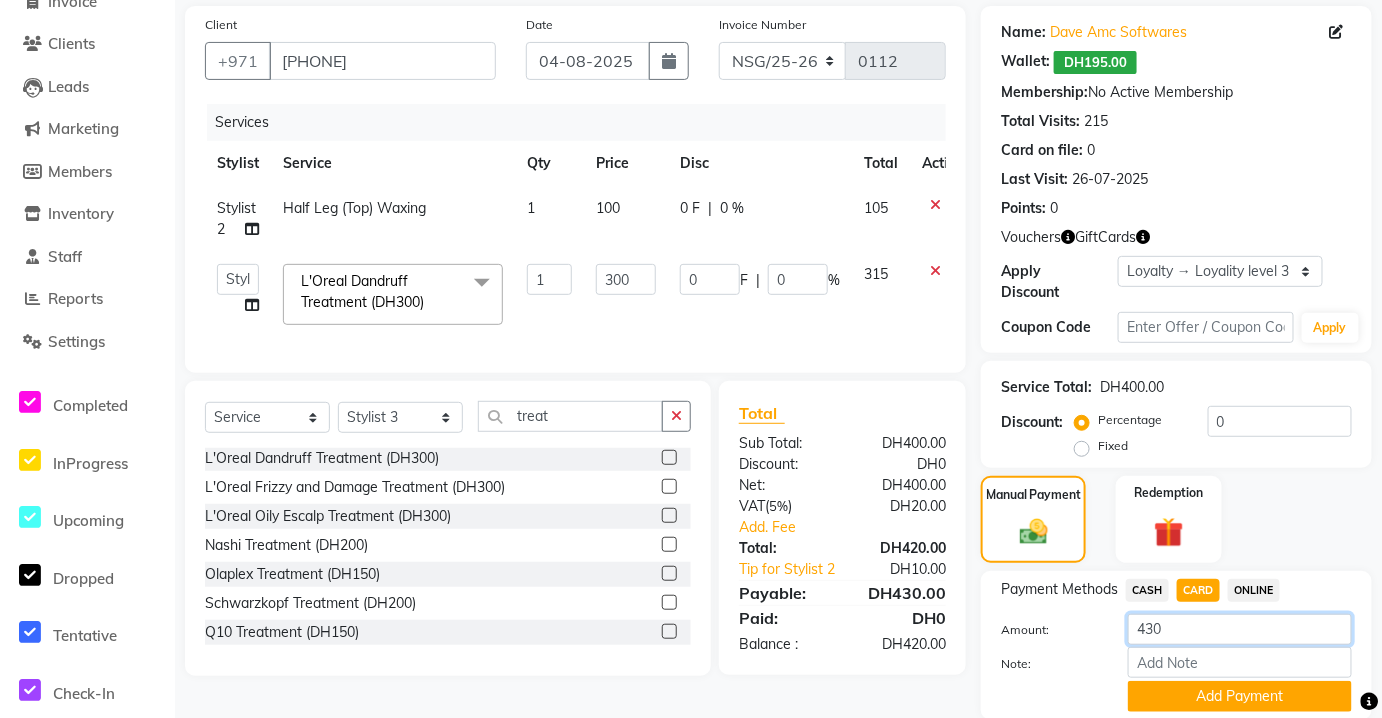 click on "430" 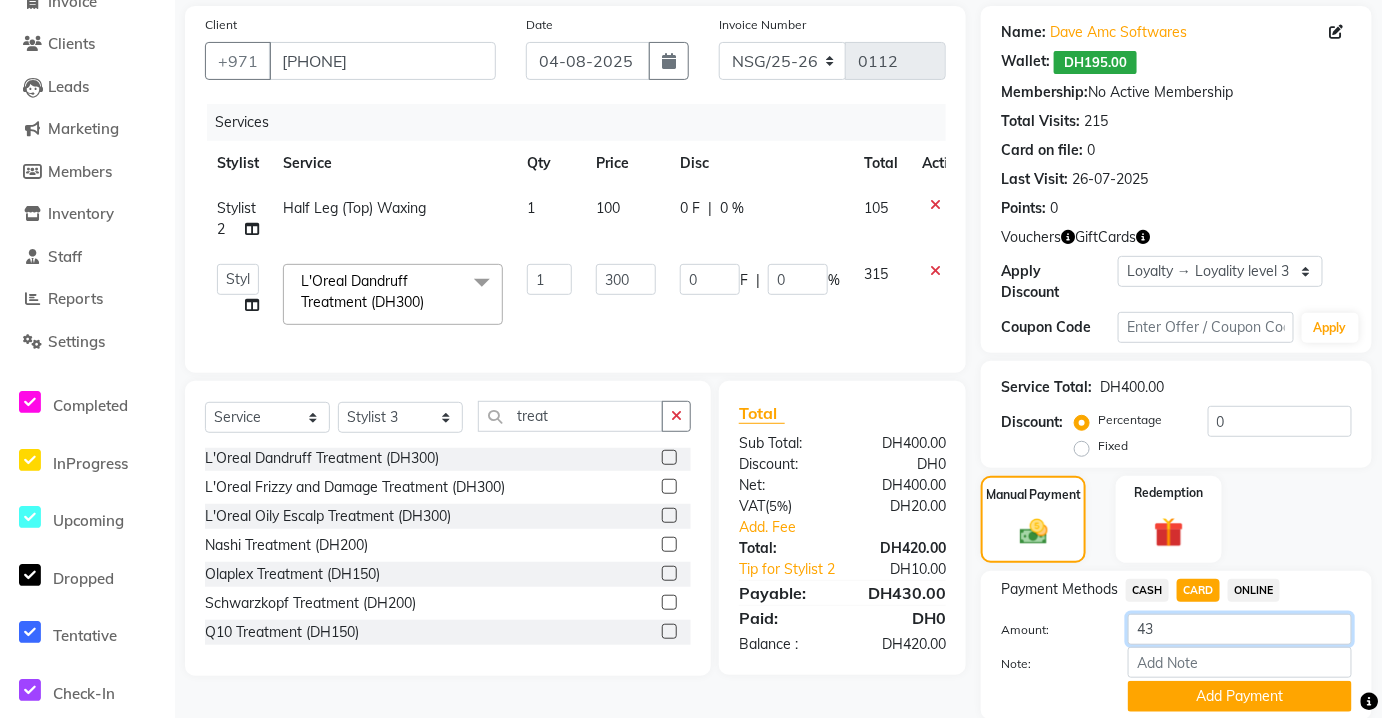 type on "4" 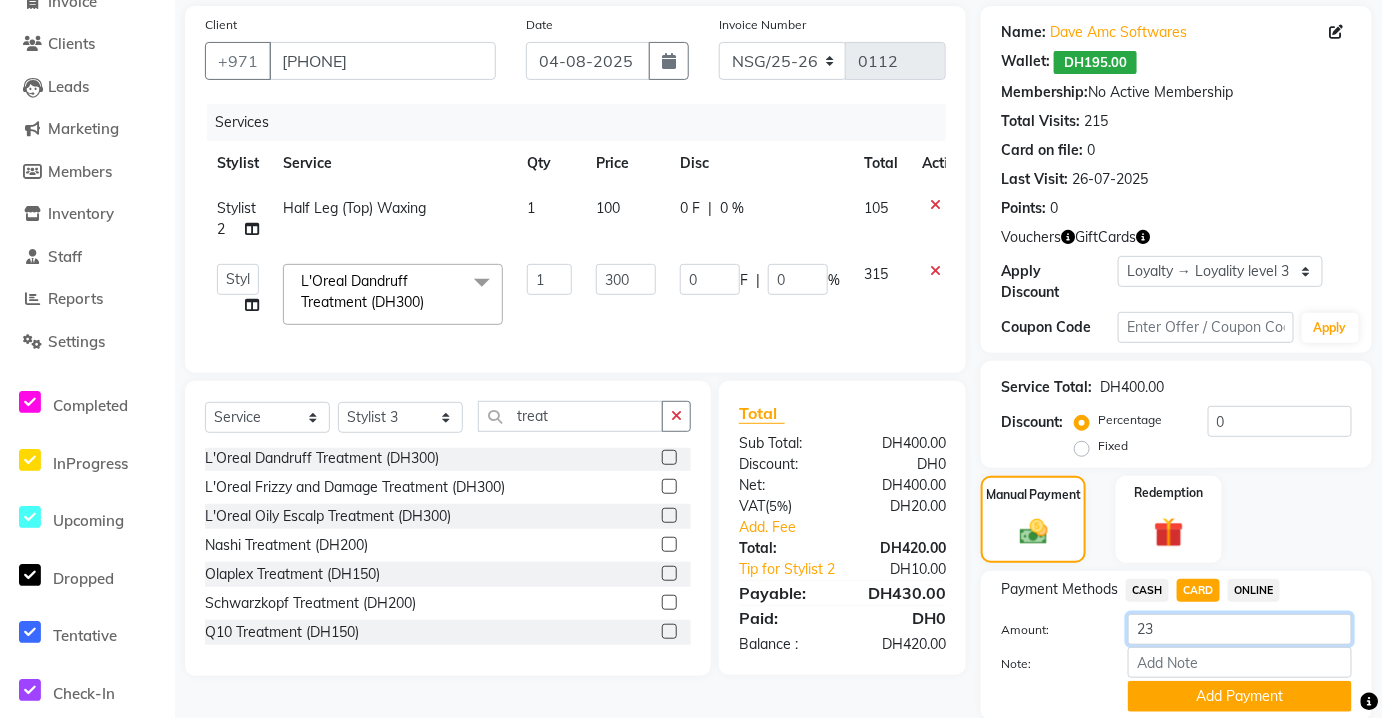 type on "230" 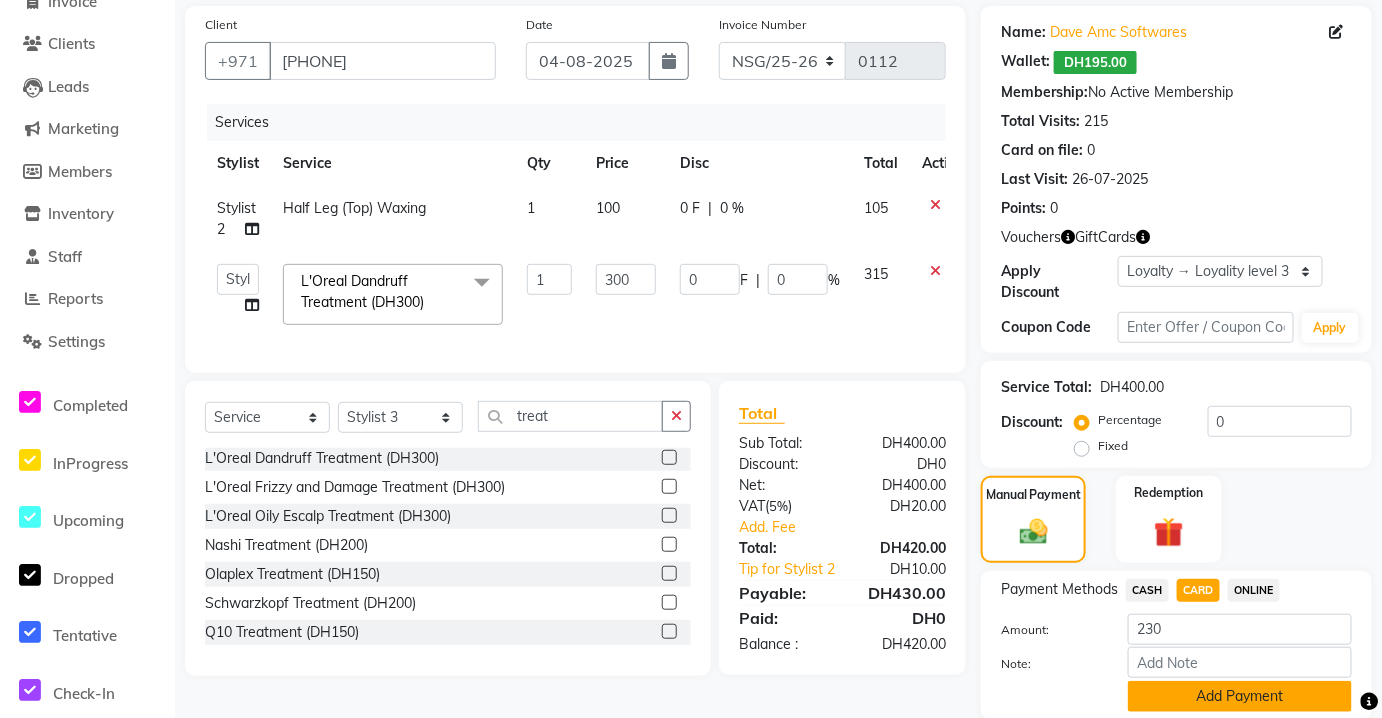 click on "Add Payment" 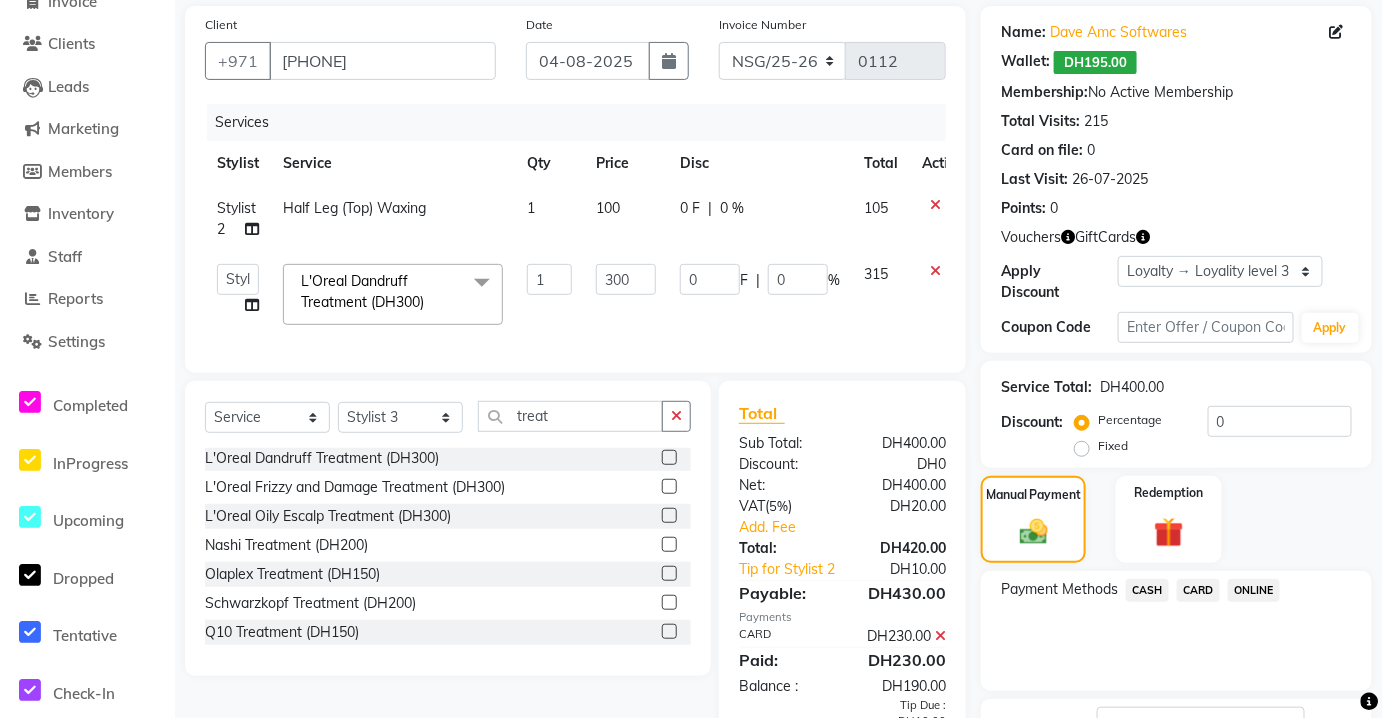 scroll, scrollTop: 282, scrollLeft: 0, axis: vertical 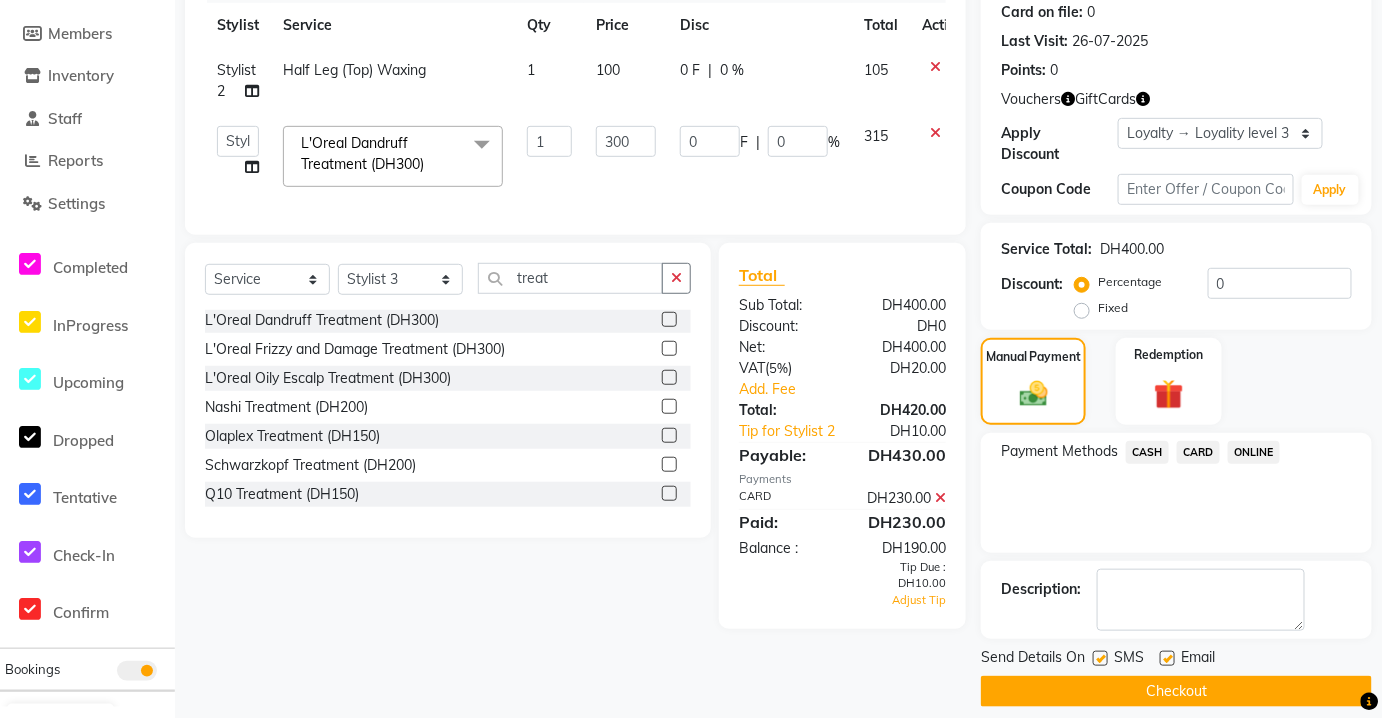 click on "CASH" 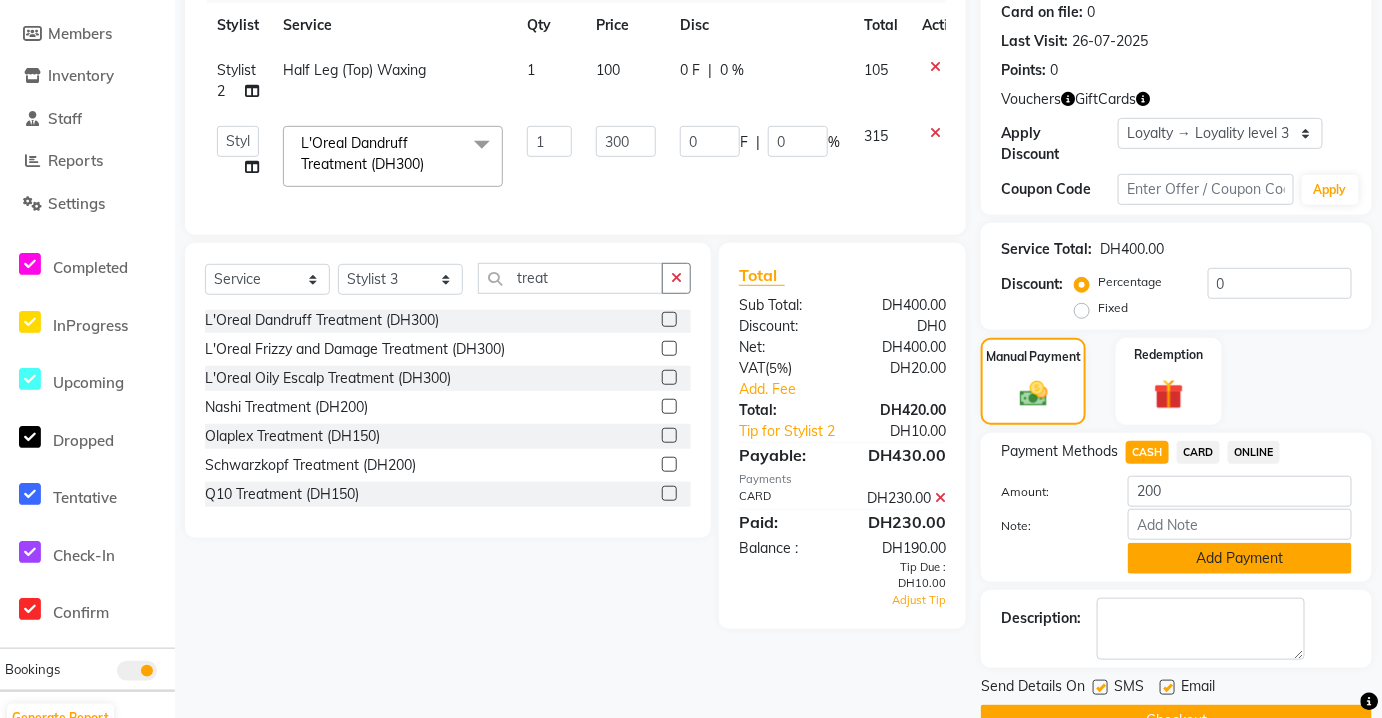 click on "Add Payment" 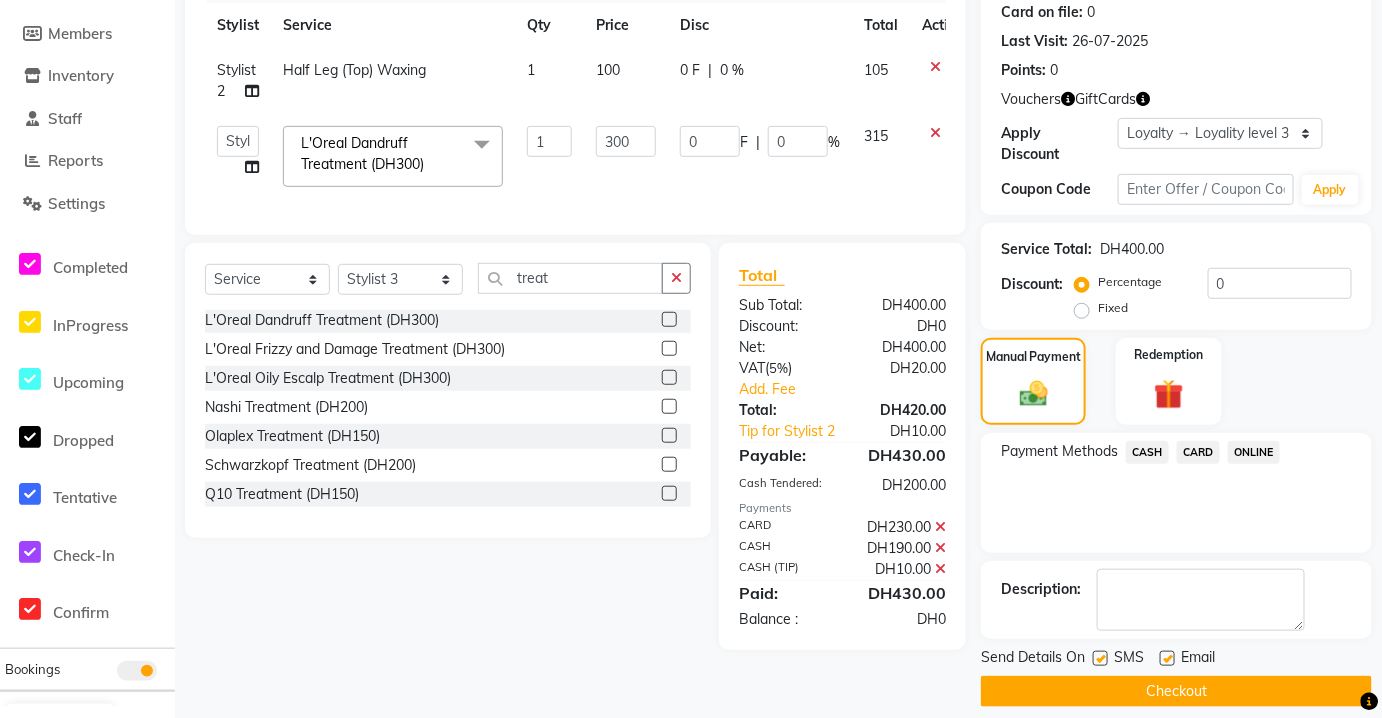 click on "Checkout" 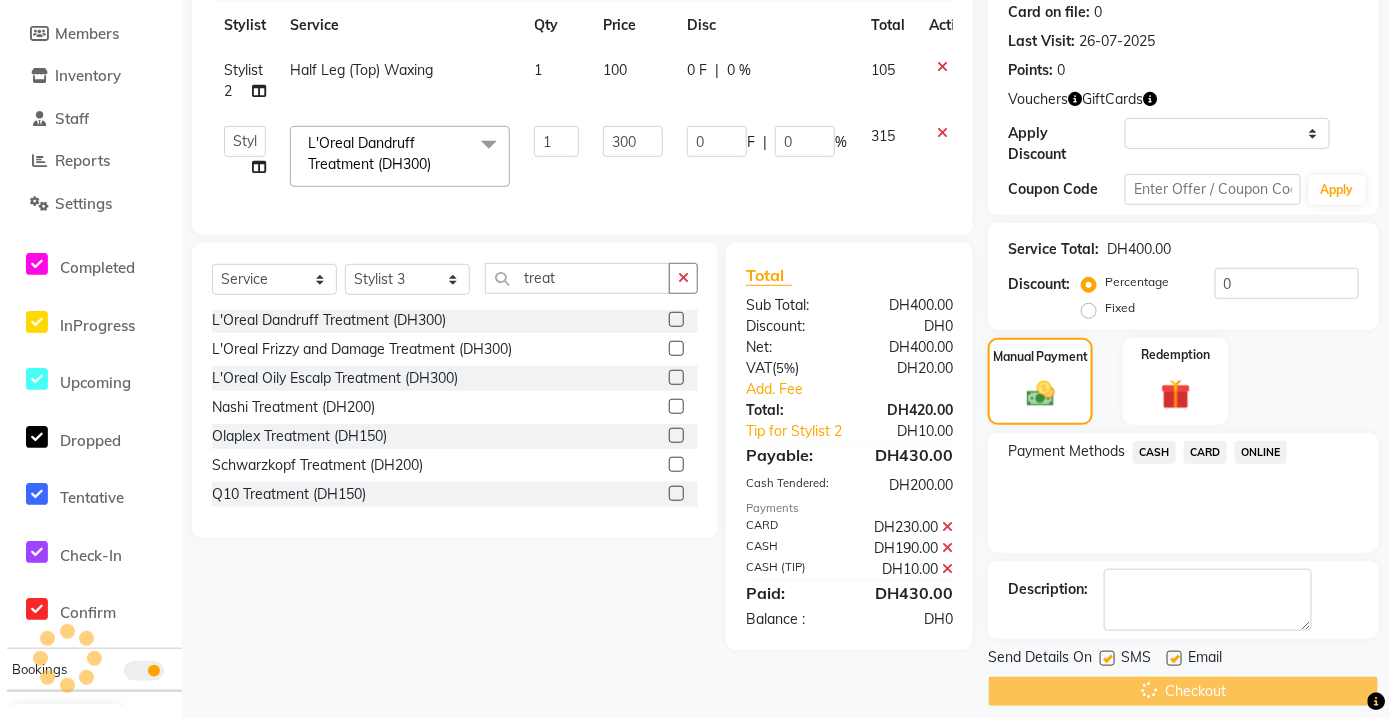 scroll, scrollTop: 0, scrollLeft: 0, axis: both 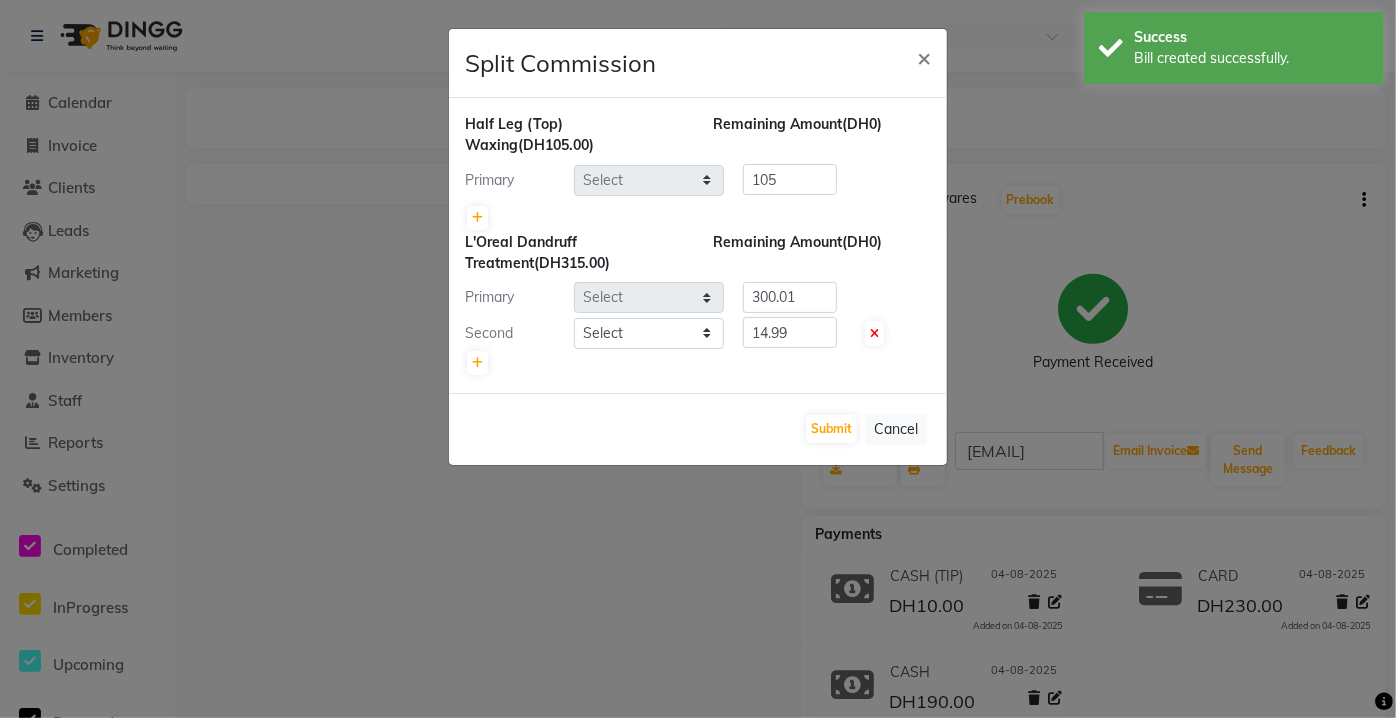 select on "12088" 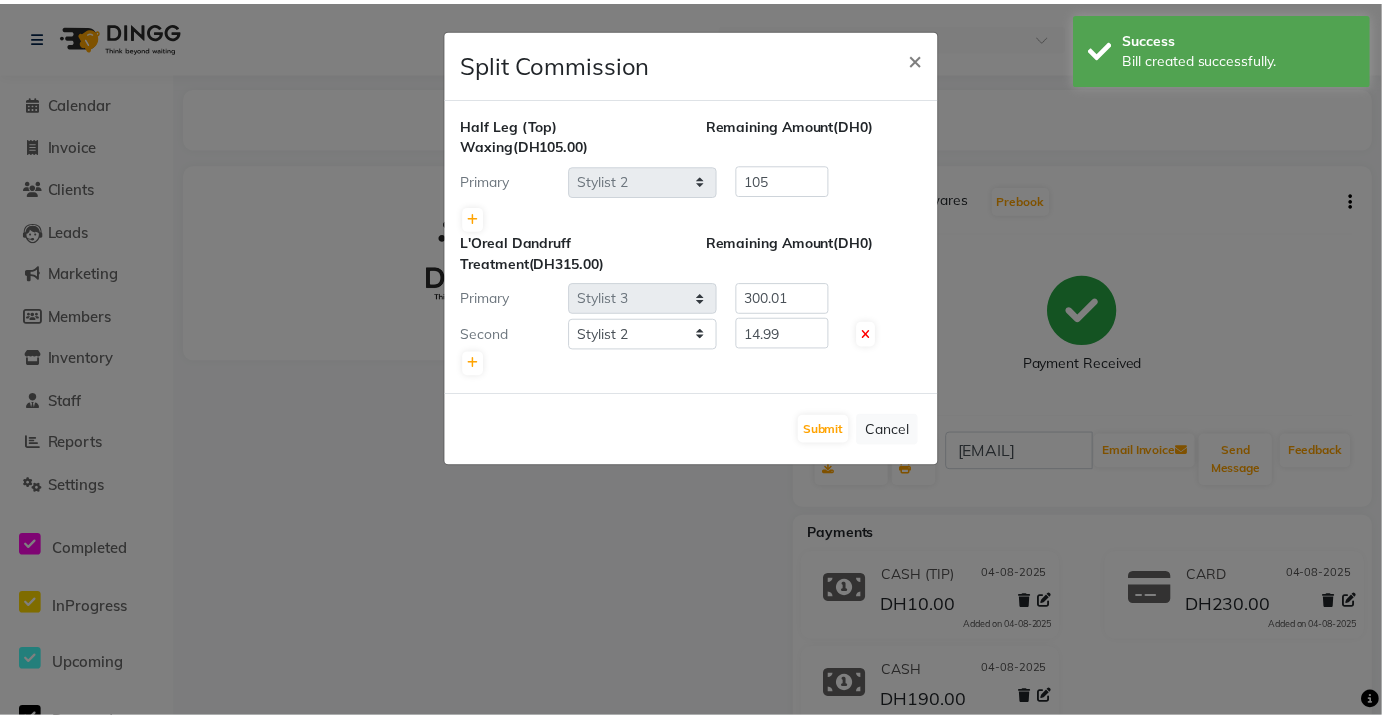 scroll, scrollTop: 0, scrollLeft: 0, axis: both 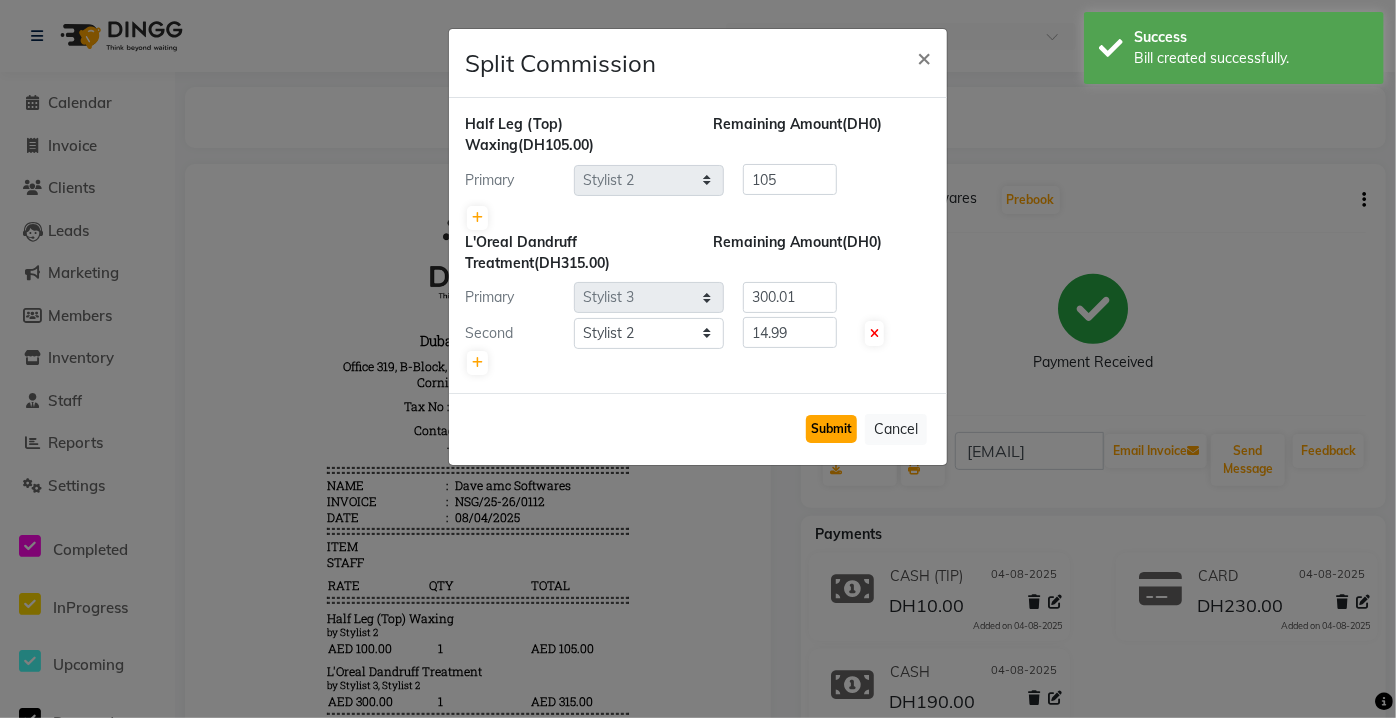 click on "Submit" 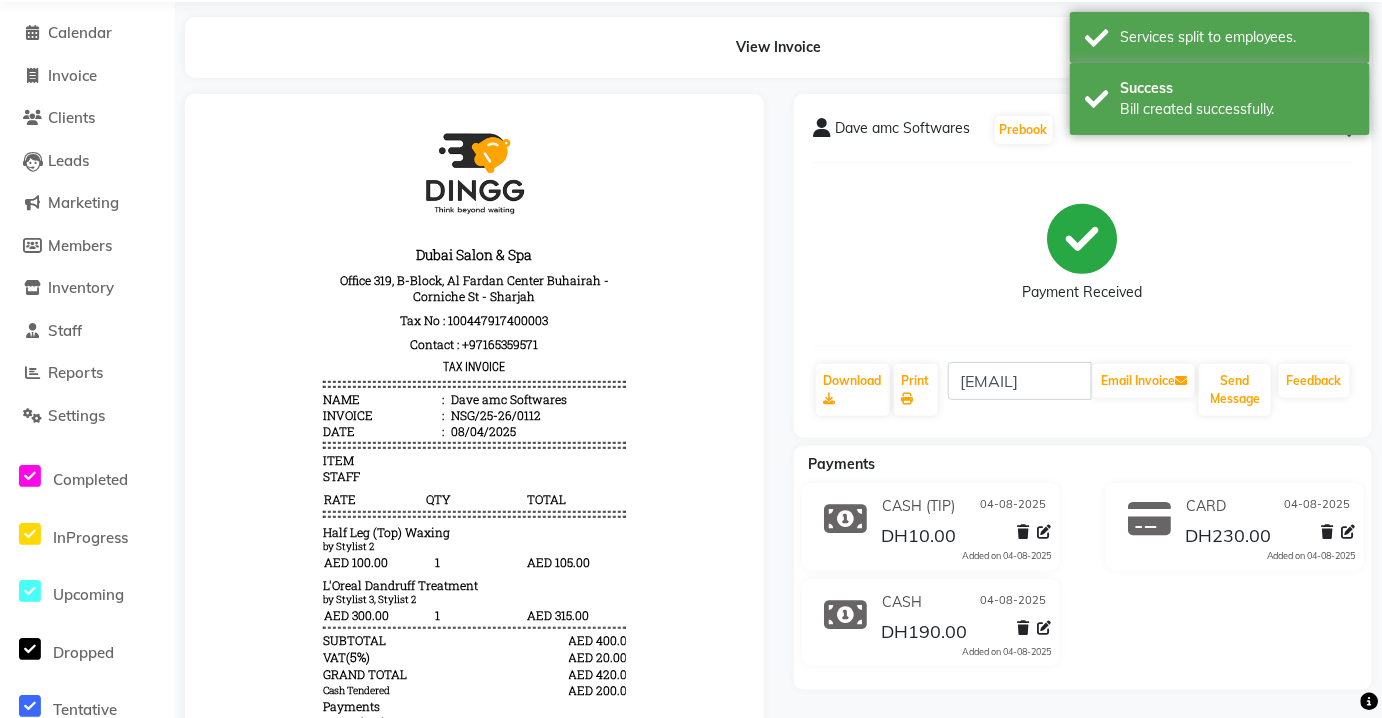 scroll, scrollTop: 106, scrollLeft: 0, axis: vertical 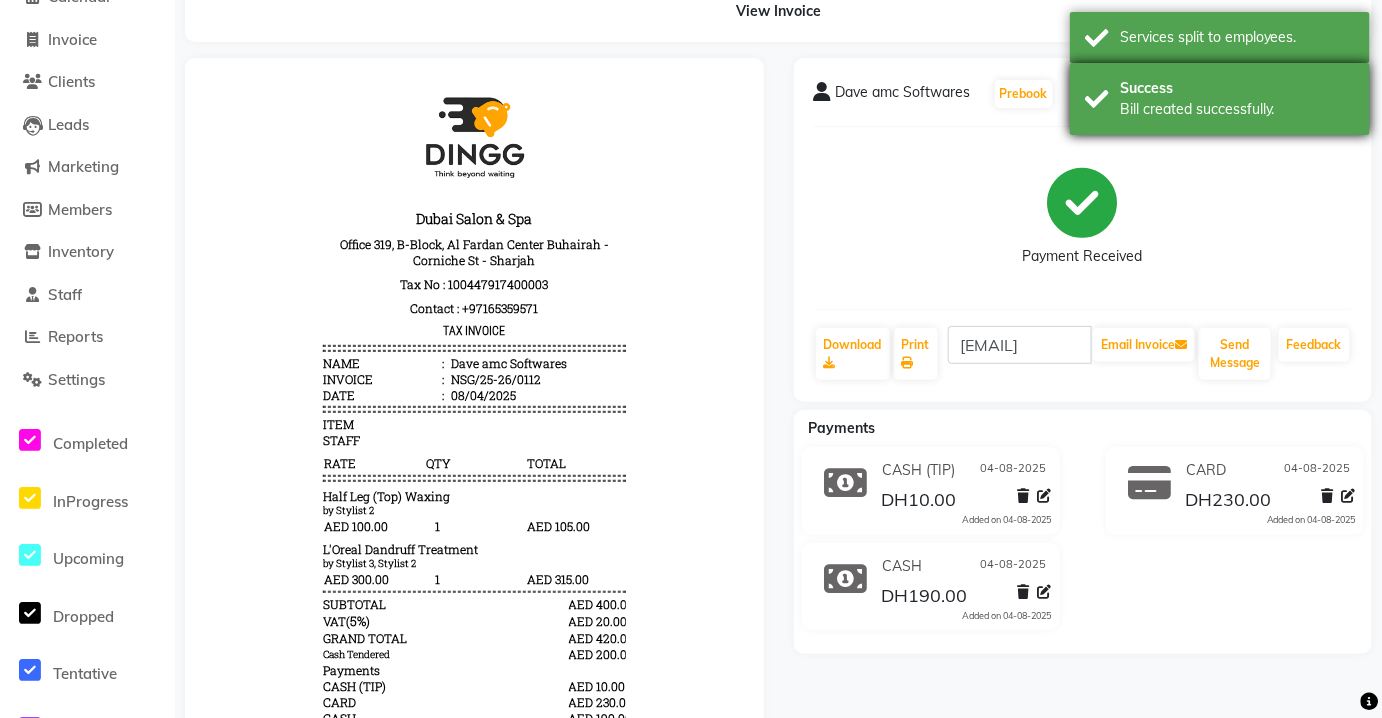click on "Success   Bill created successfully." at bounding box center [1220, 99] 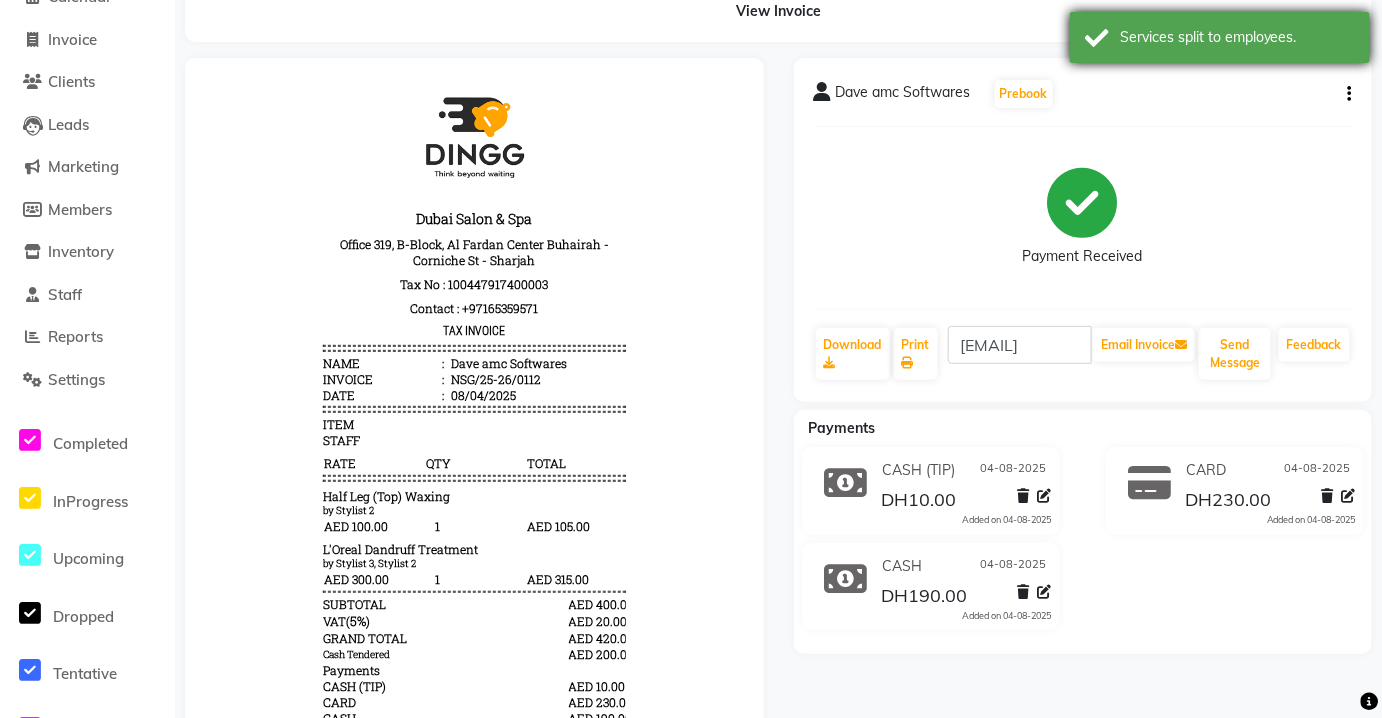 click on "Services split to employees." at bounding box center (1237, 37) 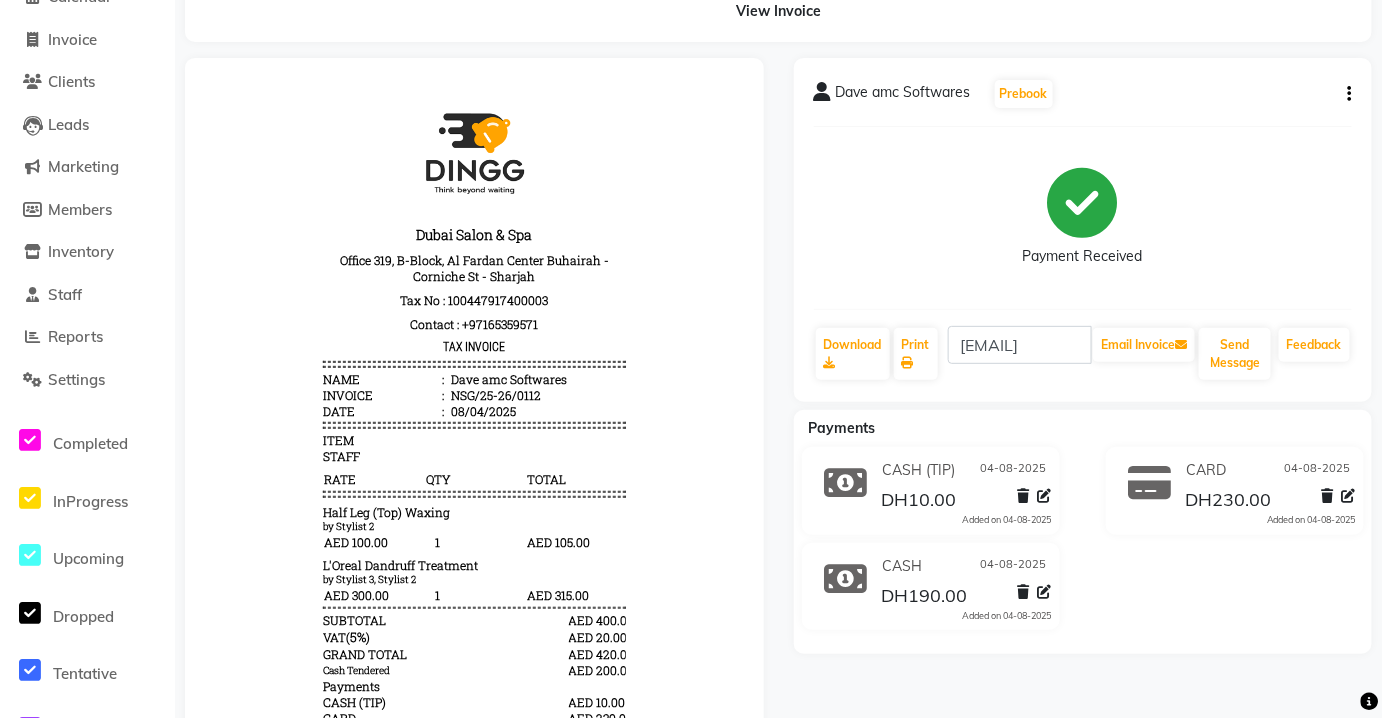 scroll, scrollTop: 0, scrollLeft: 0, axis: both 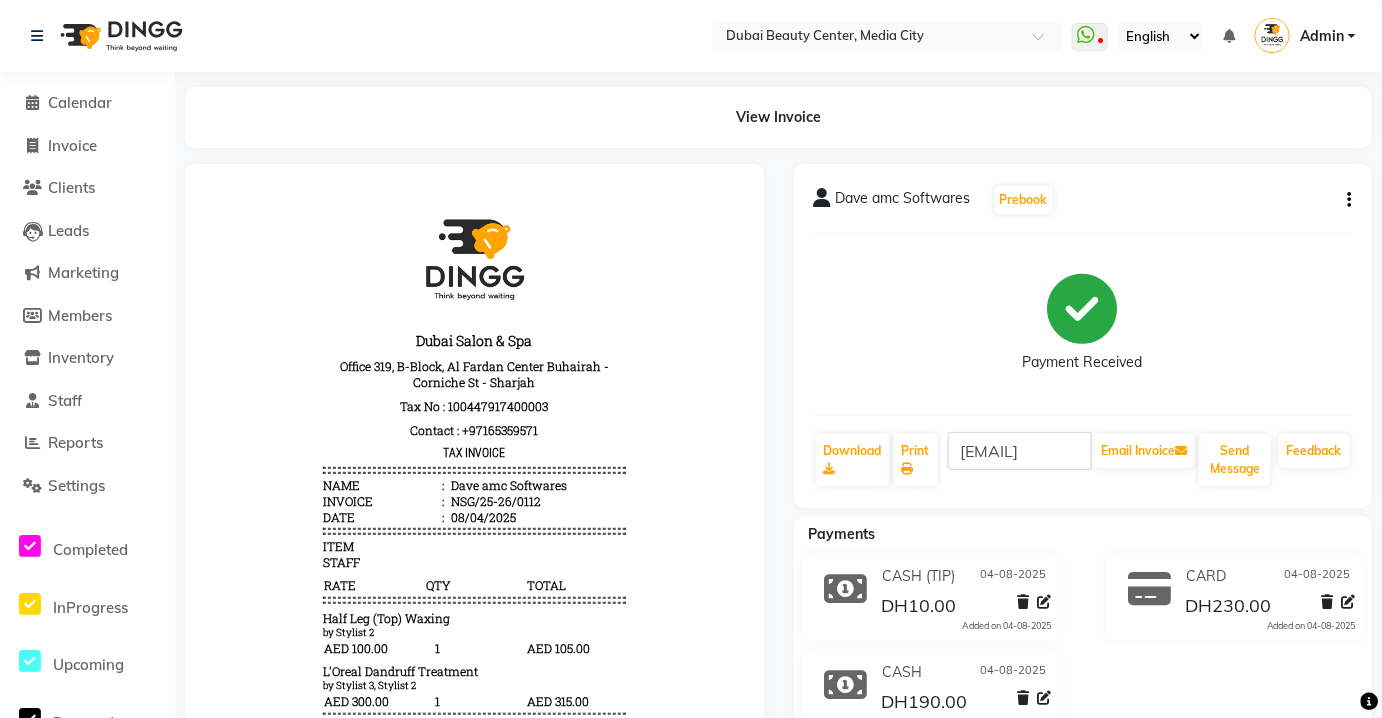 click 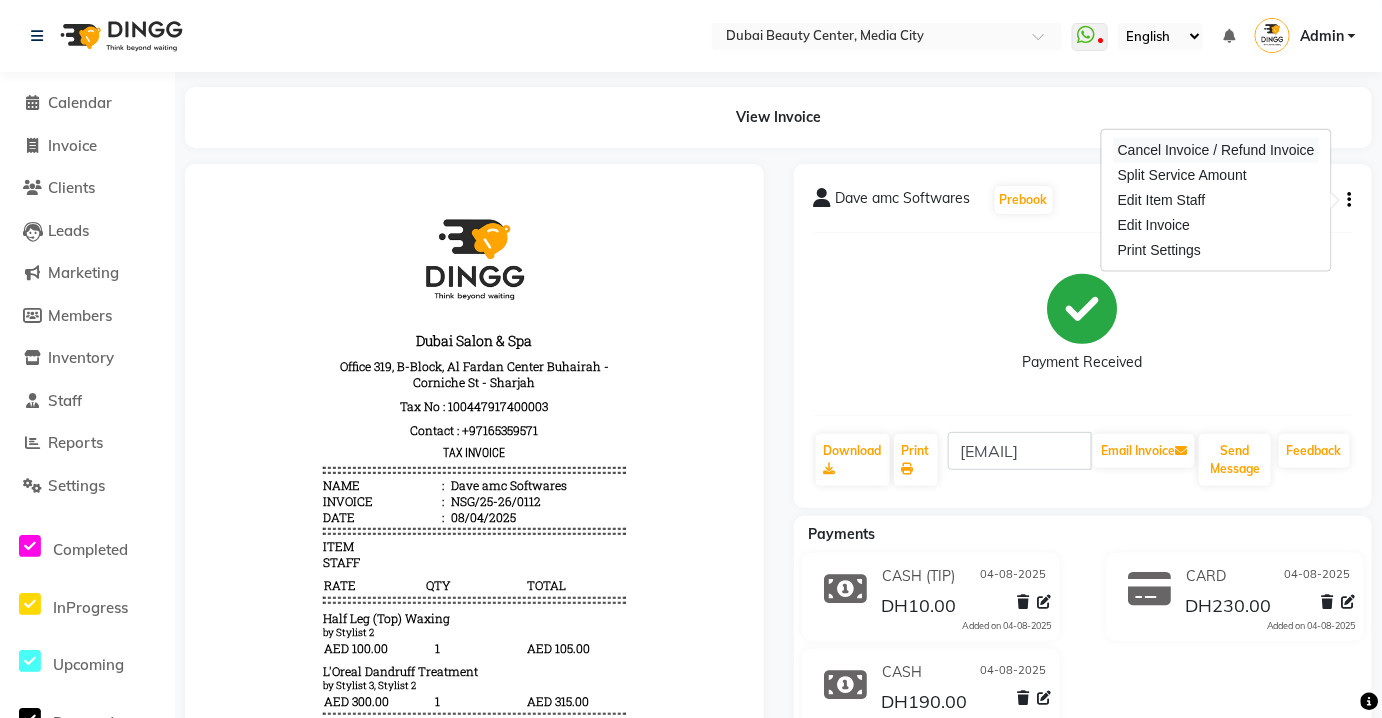 click on "Cancel Invoice / Refund Invoice" at bounding box center (1216, 150) 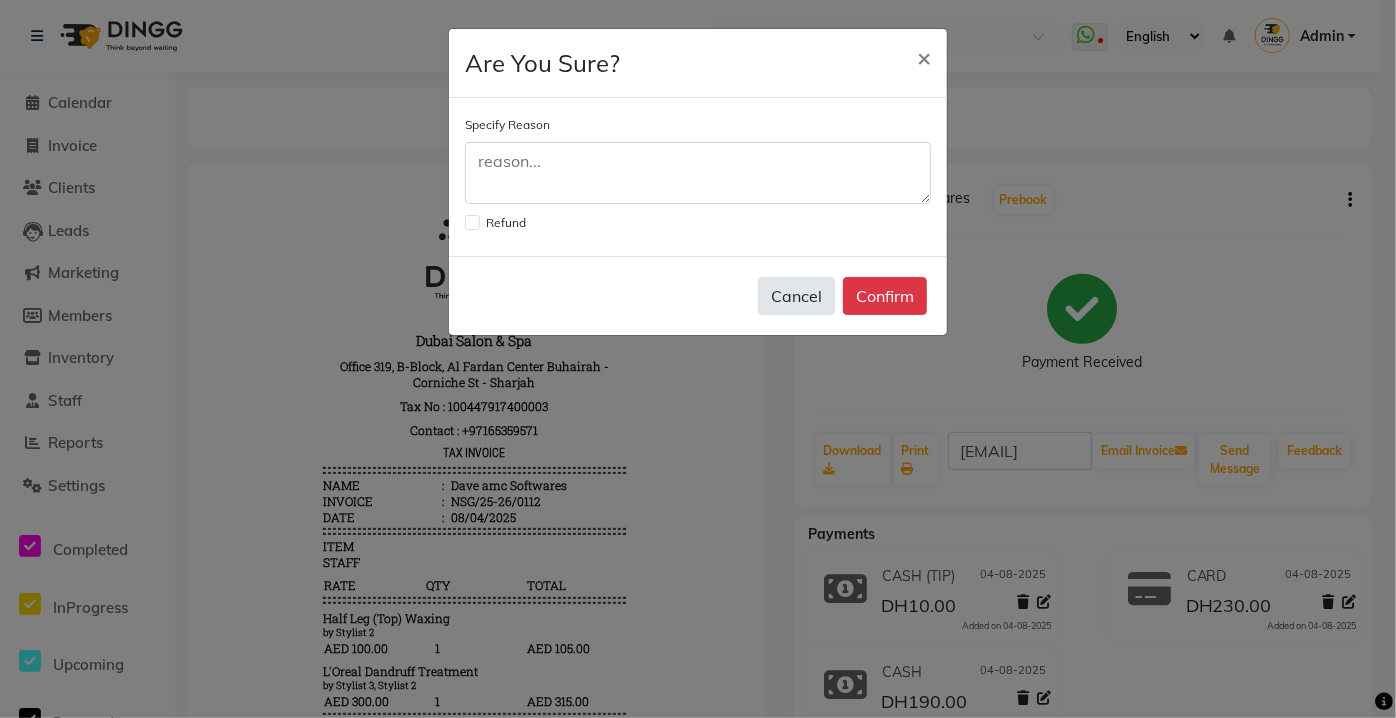 click on "Cancel" 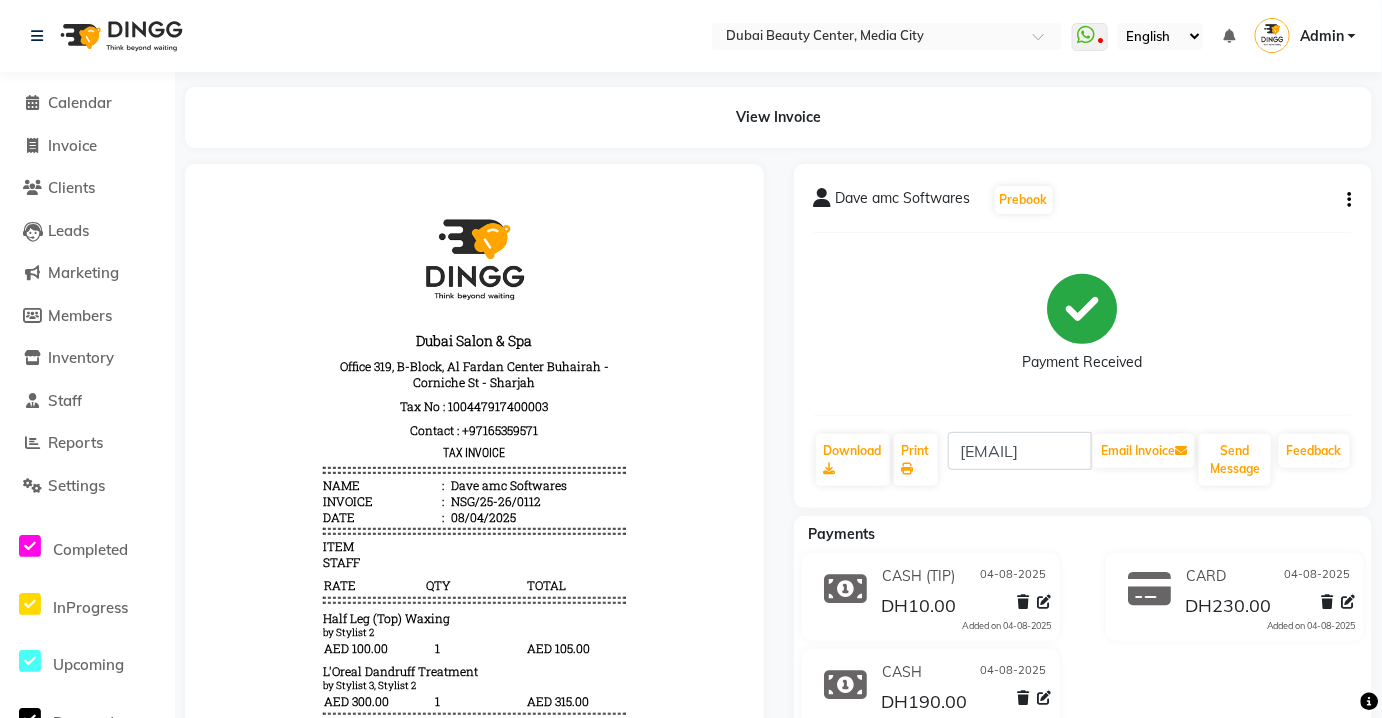 click 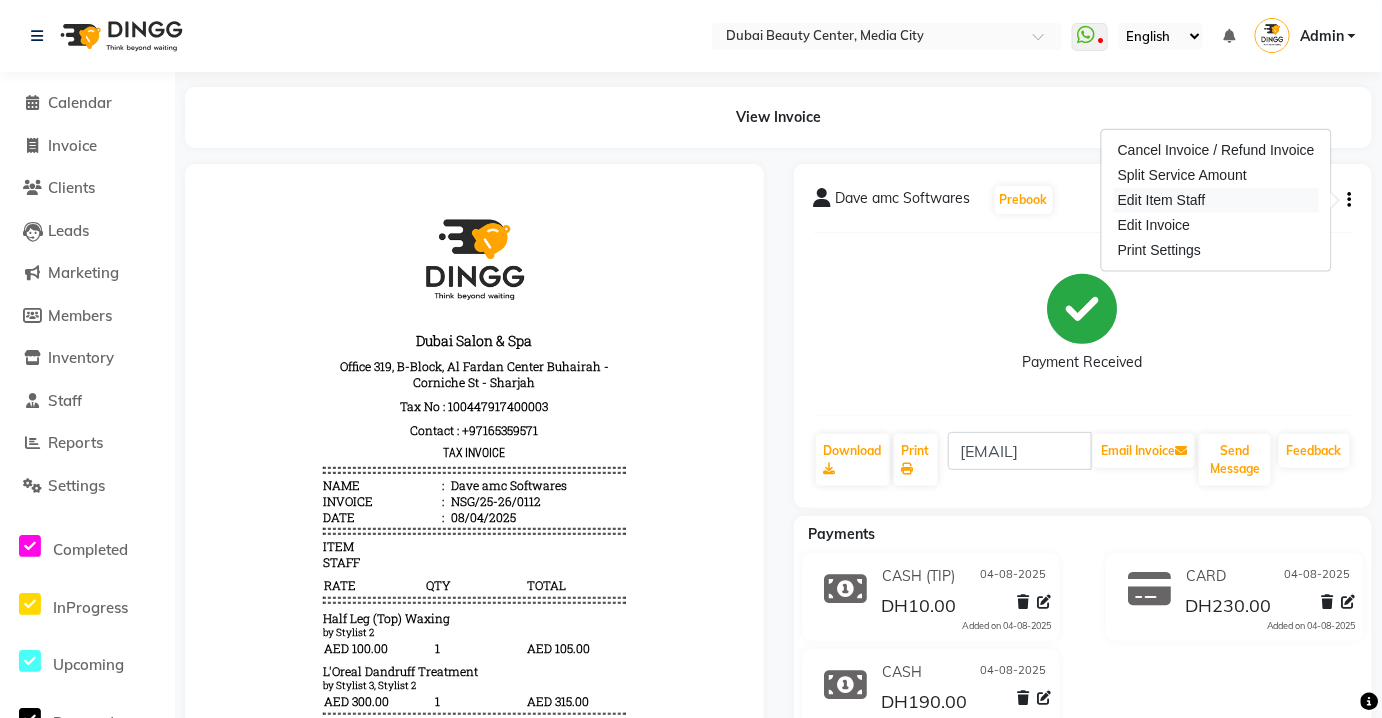 click on "Edit Item Staff" at bounding box center [1216, 200] 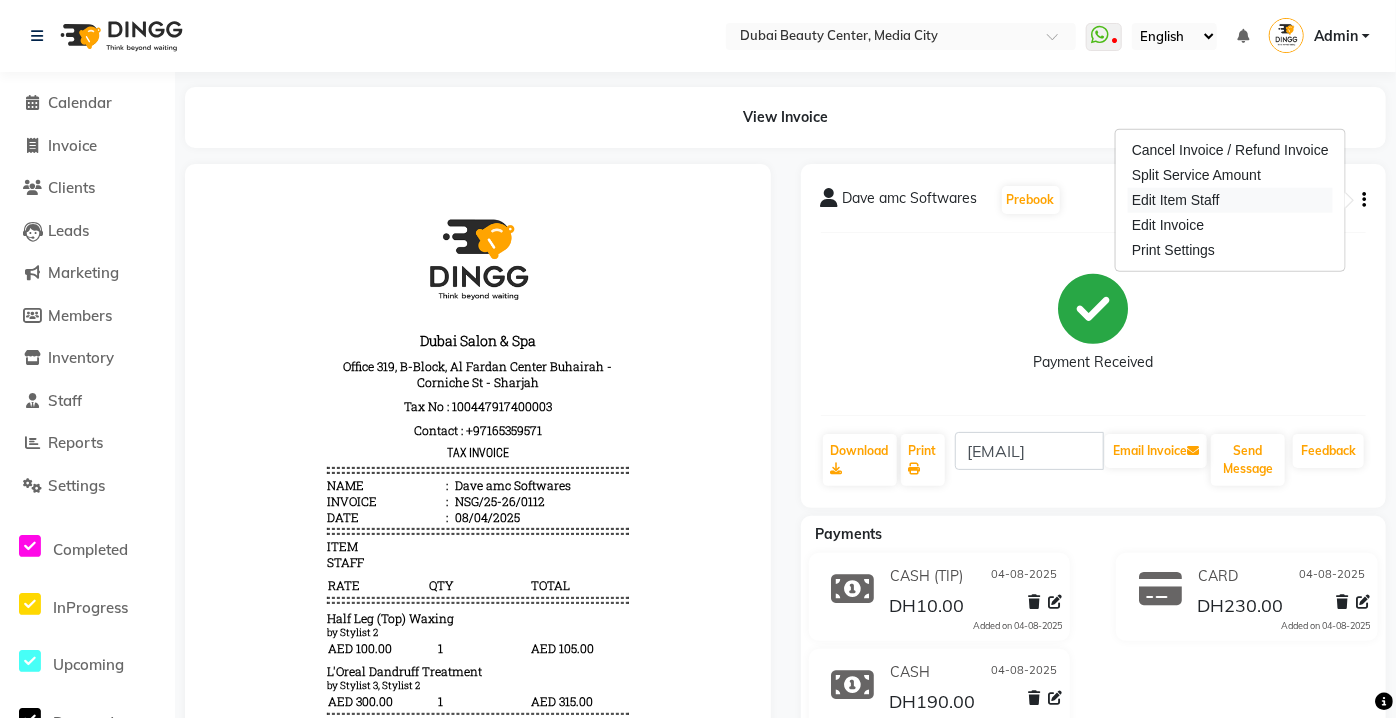 select on "12088" 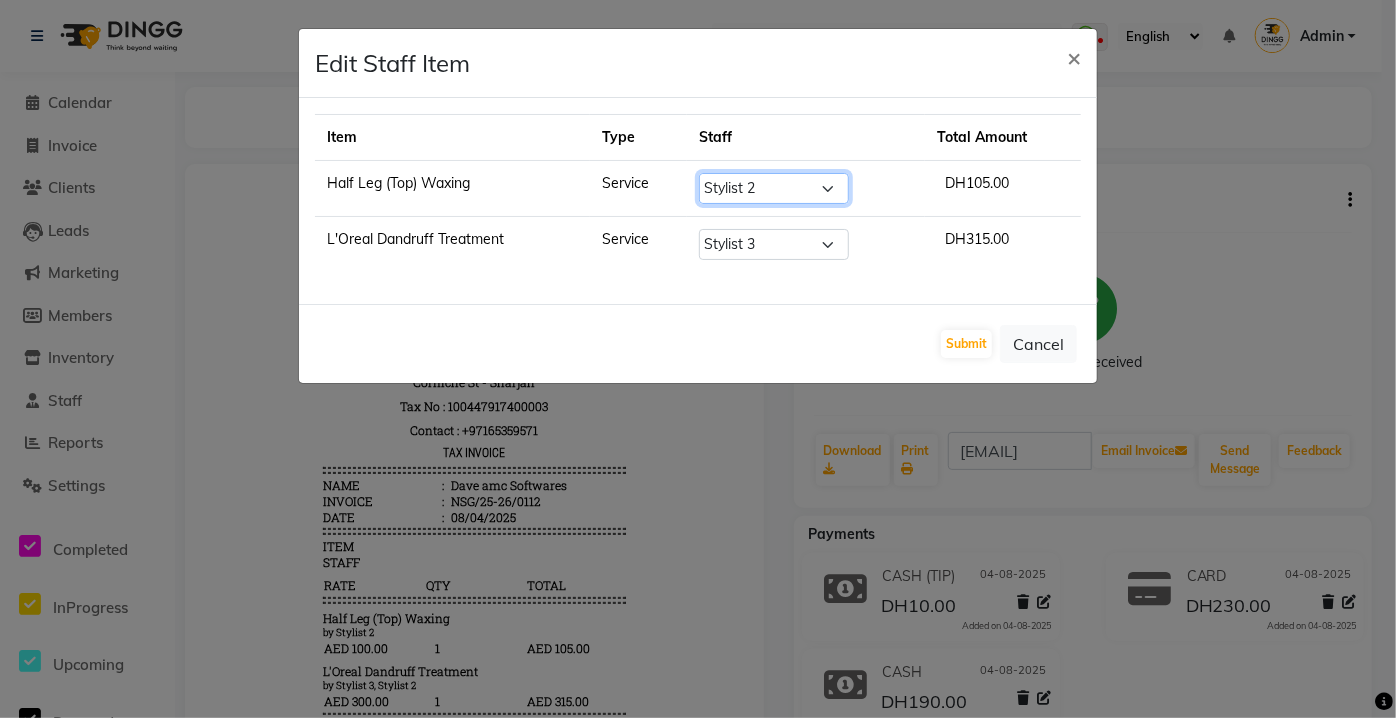 click on "Select  Advance   Basic   Karina   Premium   Reception   Stylist 1   Stylist 2   Stylist 3   Stylist 4" 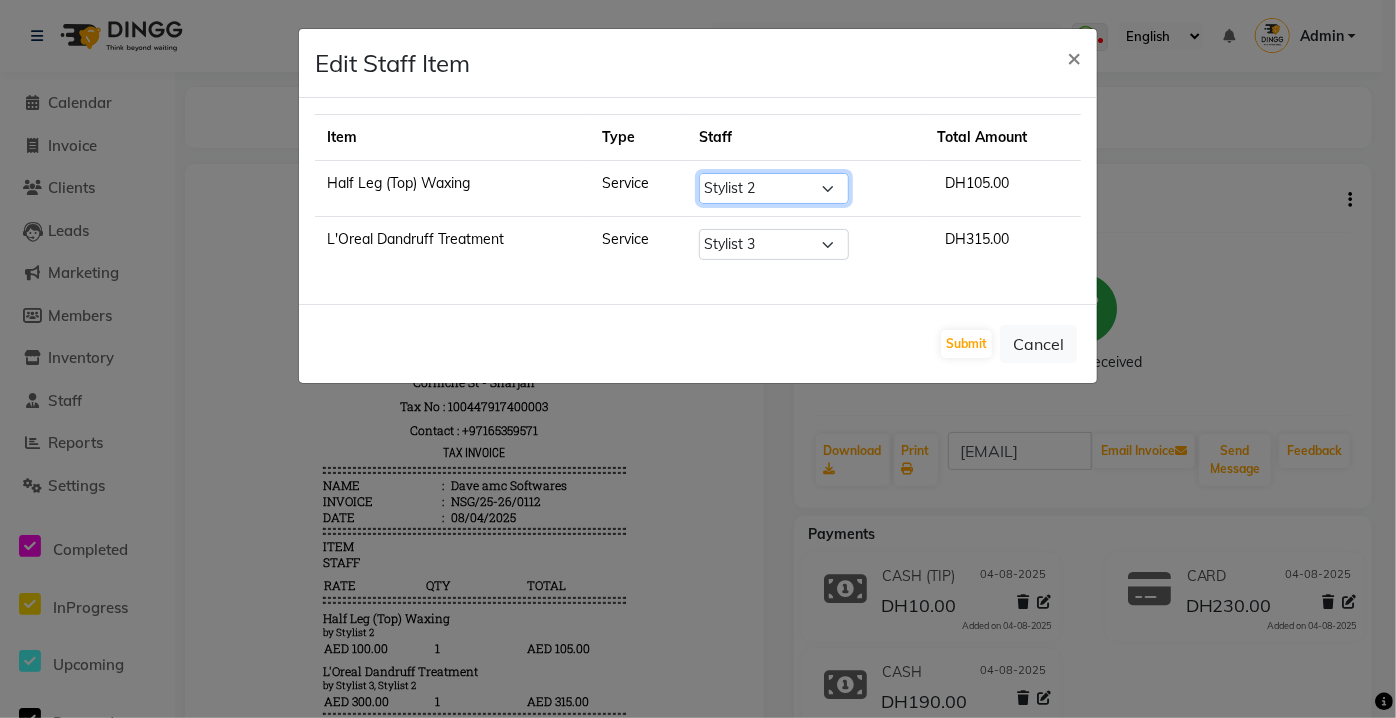 select on "7201" 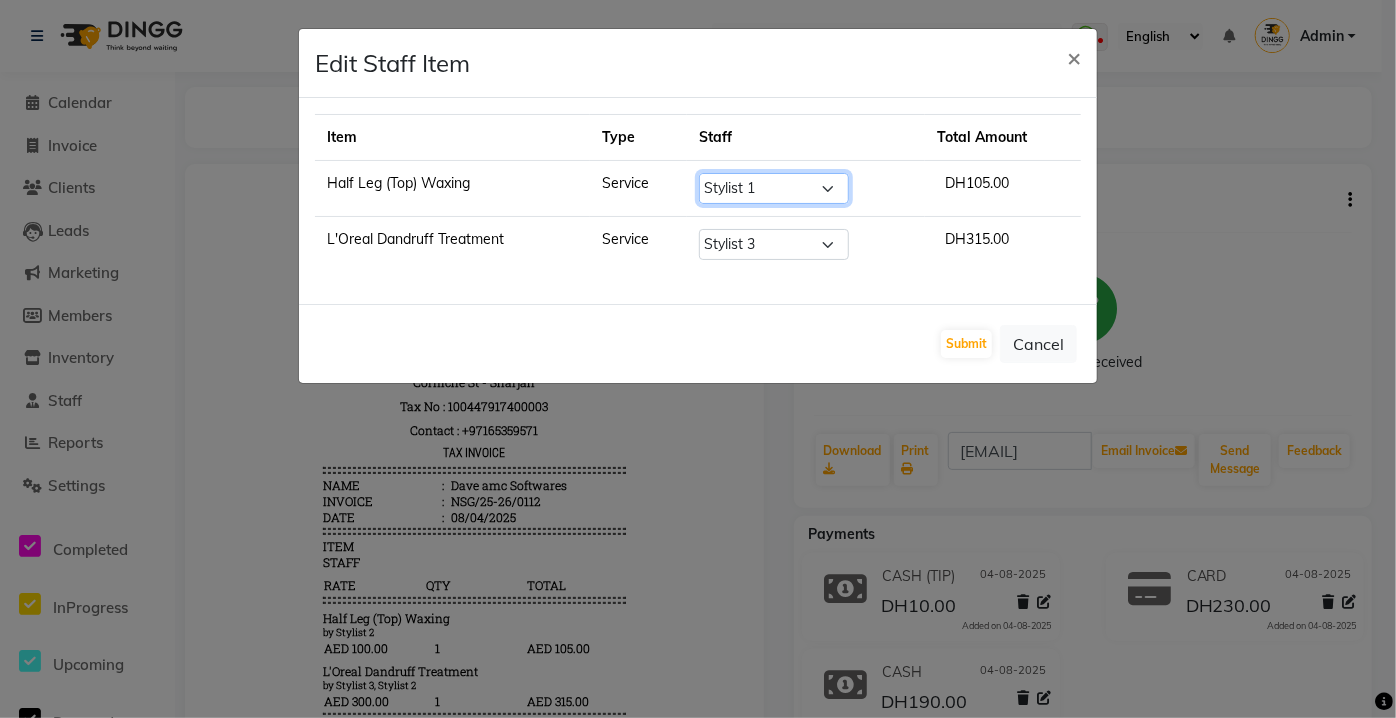 click on "Select  Advance   Basic   Karina   Premium   Reception   Stylist 1   Stylist 2   Stylist 3   Stylist 4" 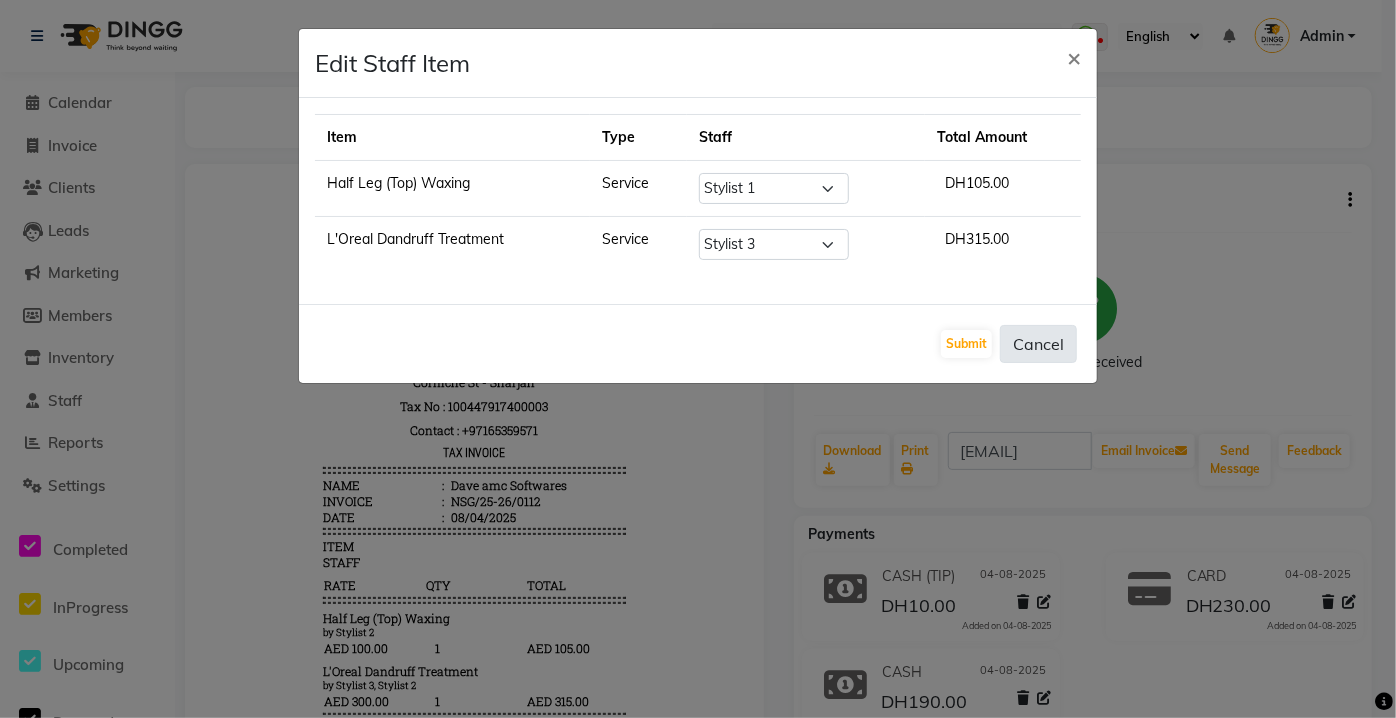 click on "Cancel" 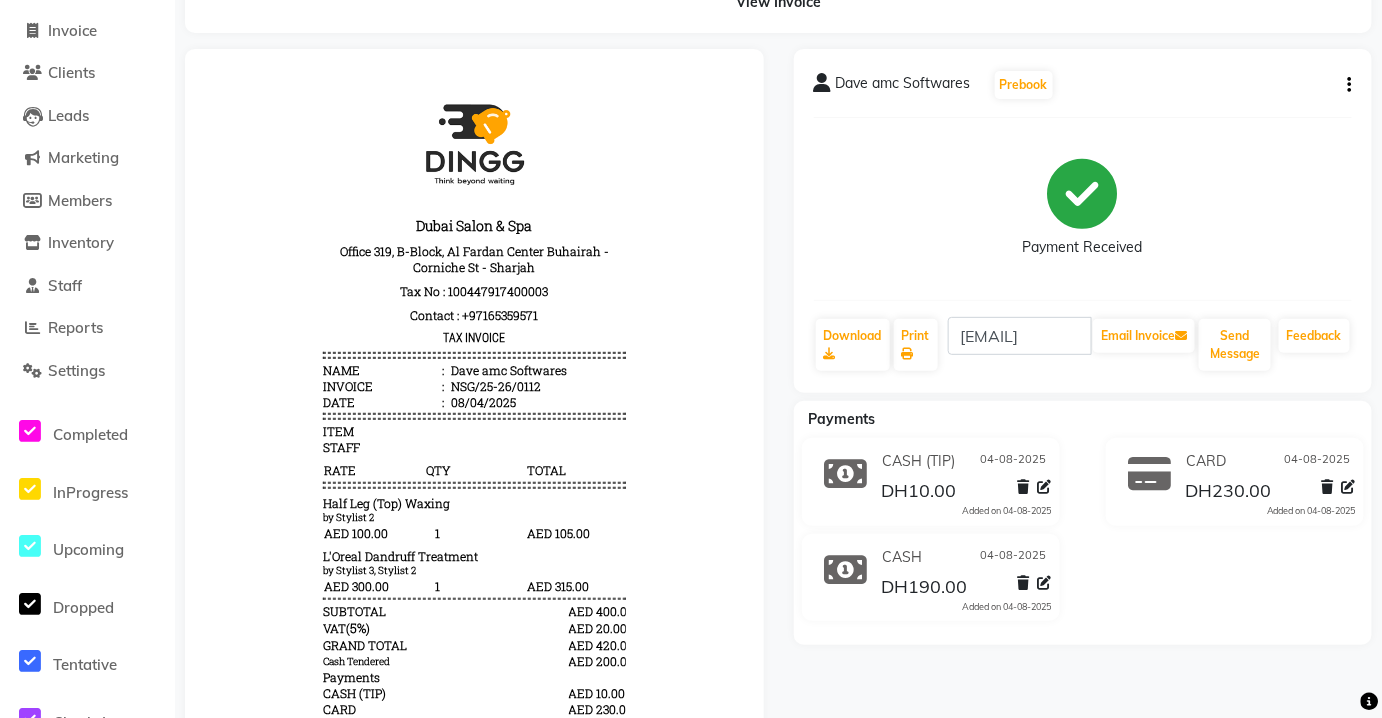 scroll, scrollTop: 0, scrollLeft: 0, axis: both 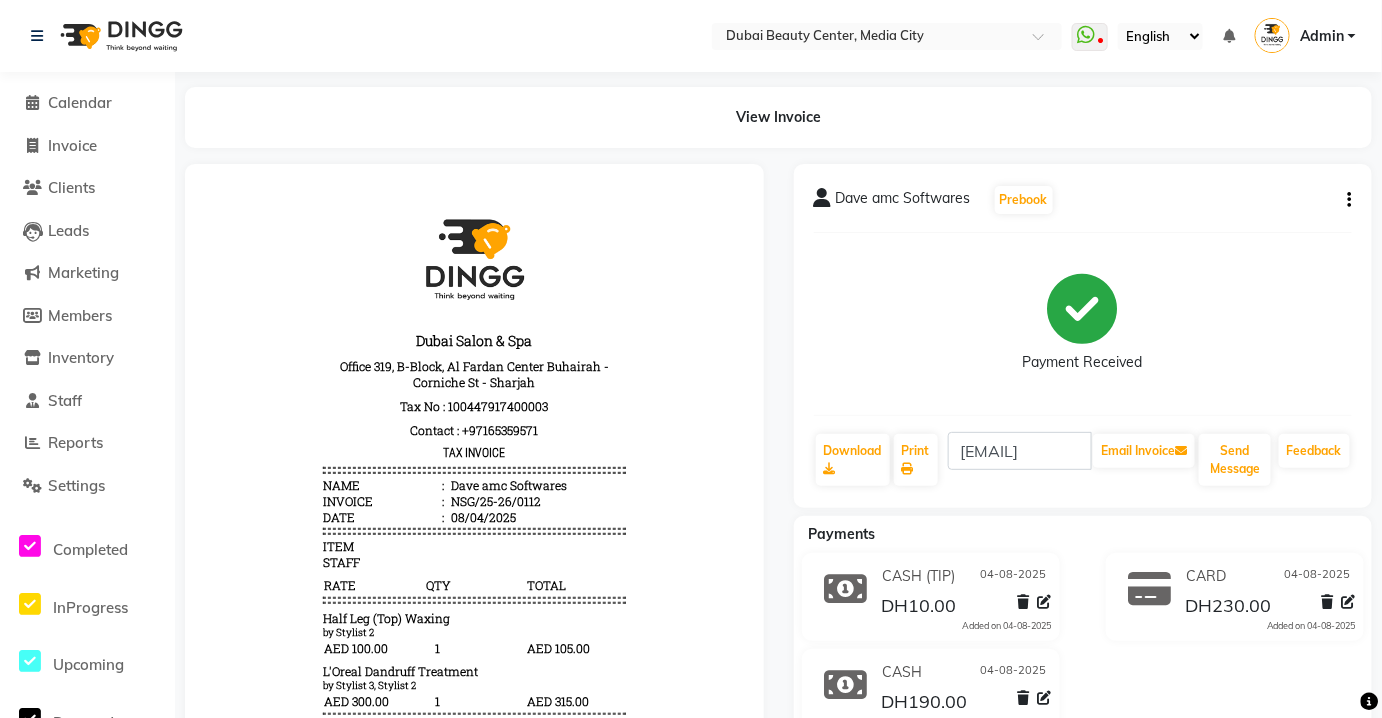 click on "Calendar" 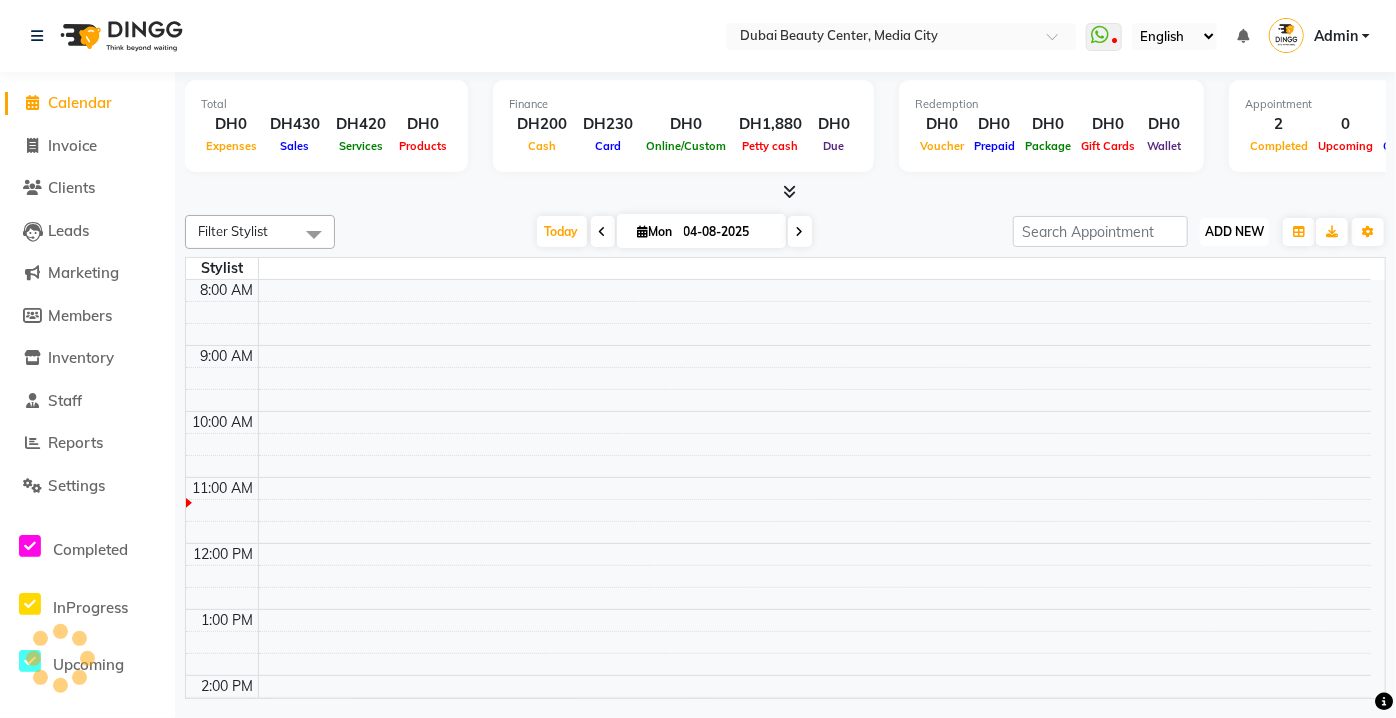 click on "ADD NEW Toggle Dropdown" at bounding box center (1234, 232) 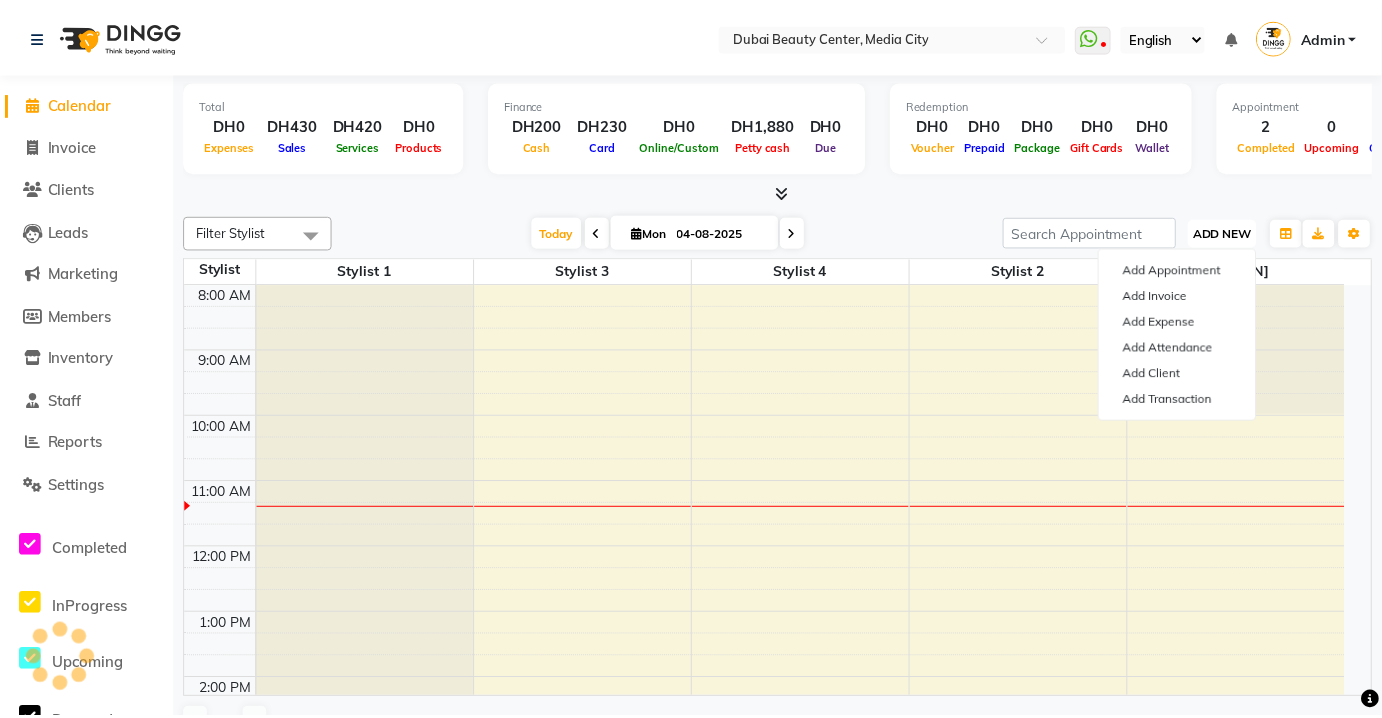 scroll, scrollTop: 0, scrollLeft: 0, axis: both 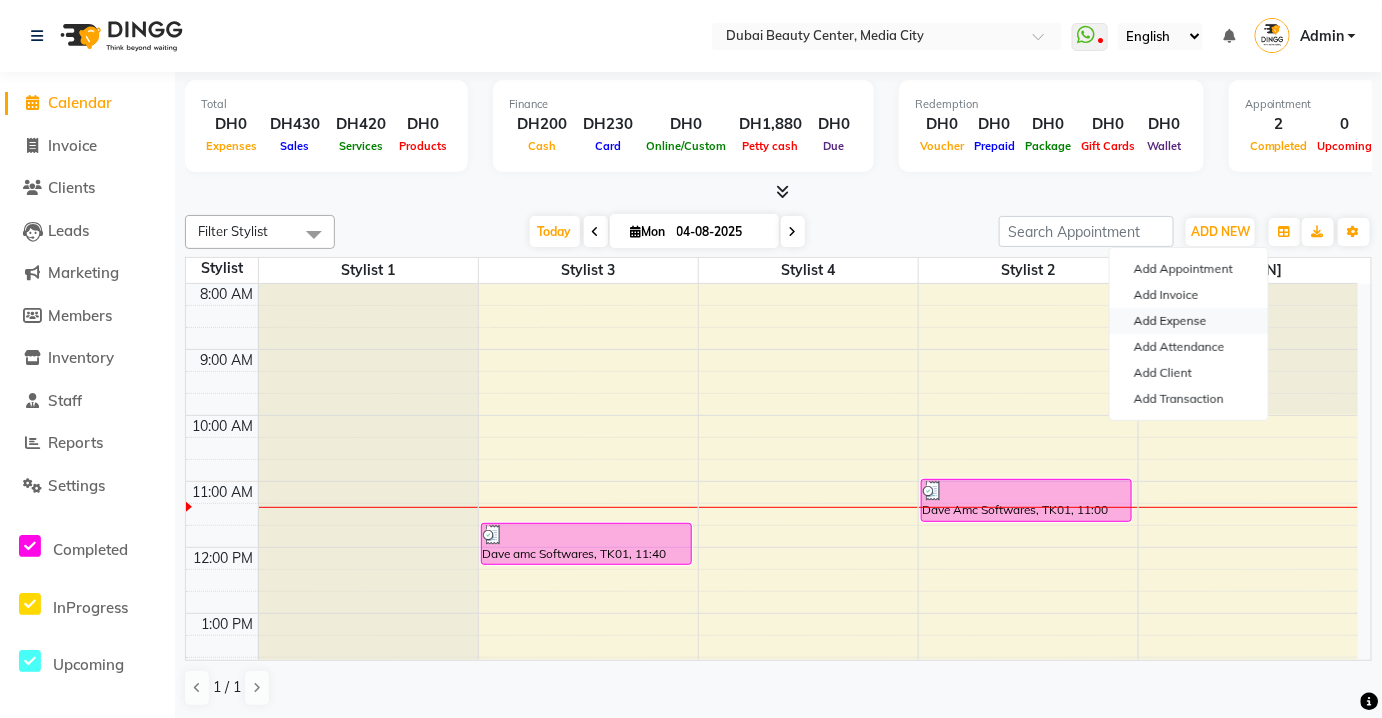 click on "Add Expense" at bounding box center (1189, 321) 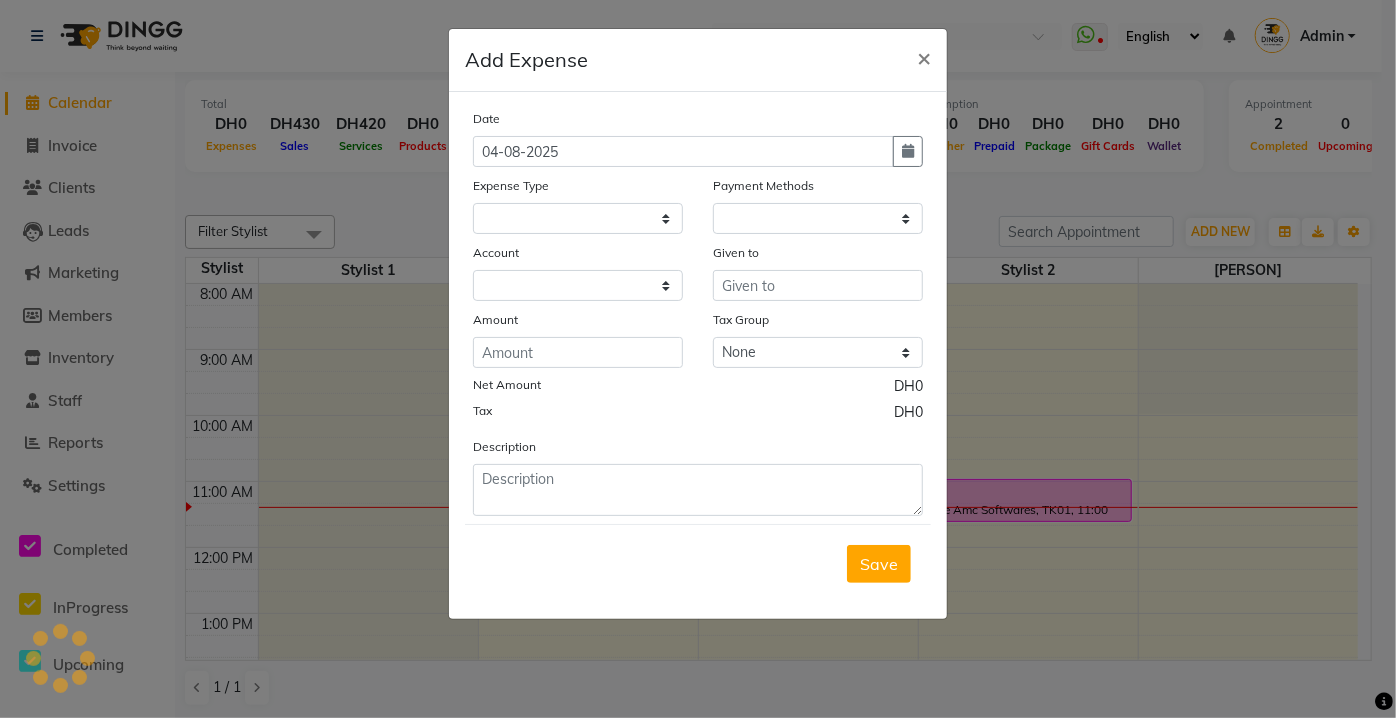 select 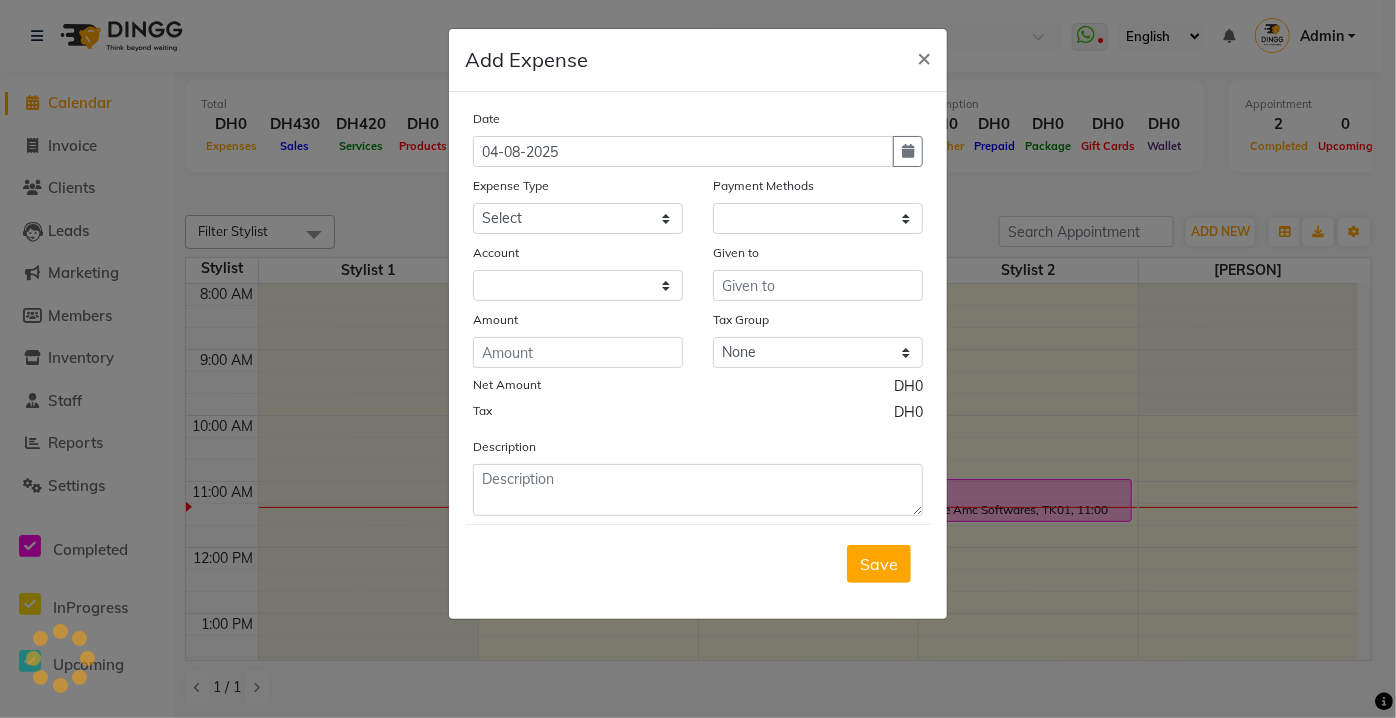 select on "1" 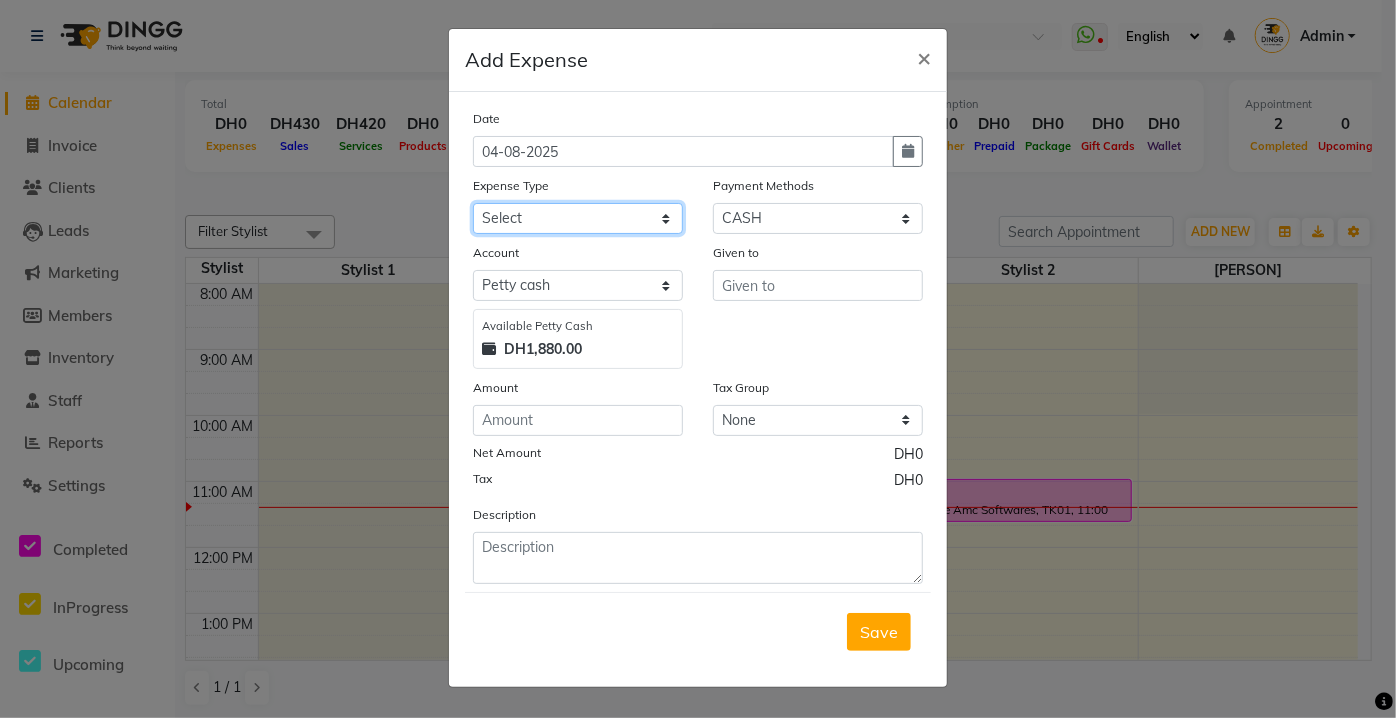 click on "Select Advance Salary Bank charges Car maintenance  Cash transfer to bank Cash transfer to hub Client Snacks Clinical charges Equipment Fuel Govt fee Incentive Insurance International purchase Loan Repayment Maintenance Marketing Miscellaneous MRA Other Pantry Product Refund Refund Rent Salary Staff Snacks Supplier Tax Tea & Refreshment TIP Transportation Taxi Utilities" 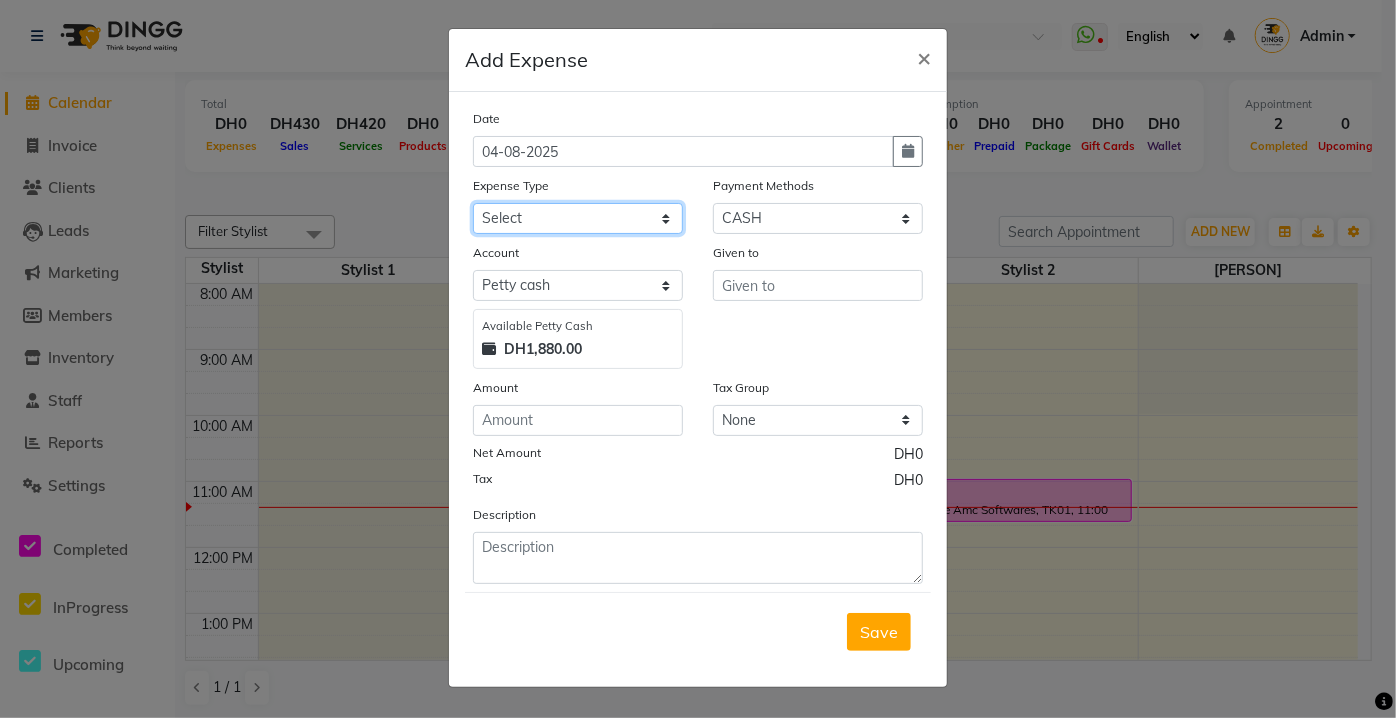 select on "291" 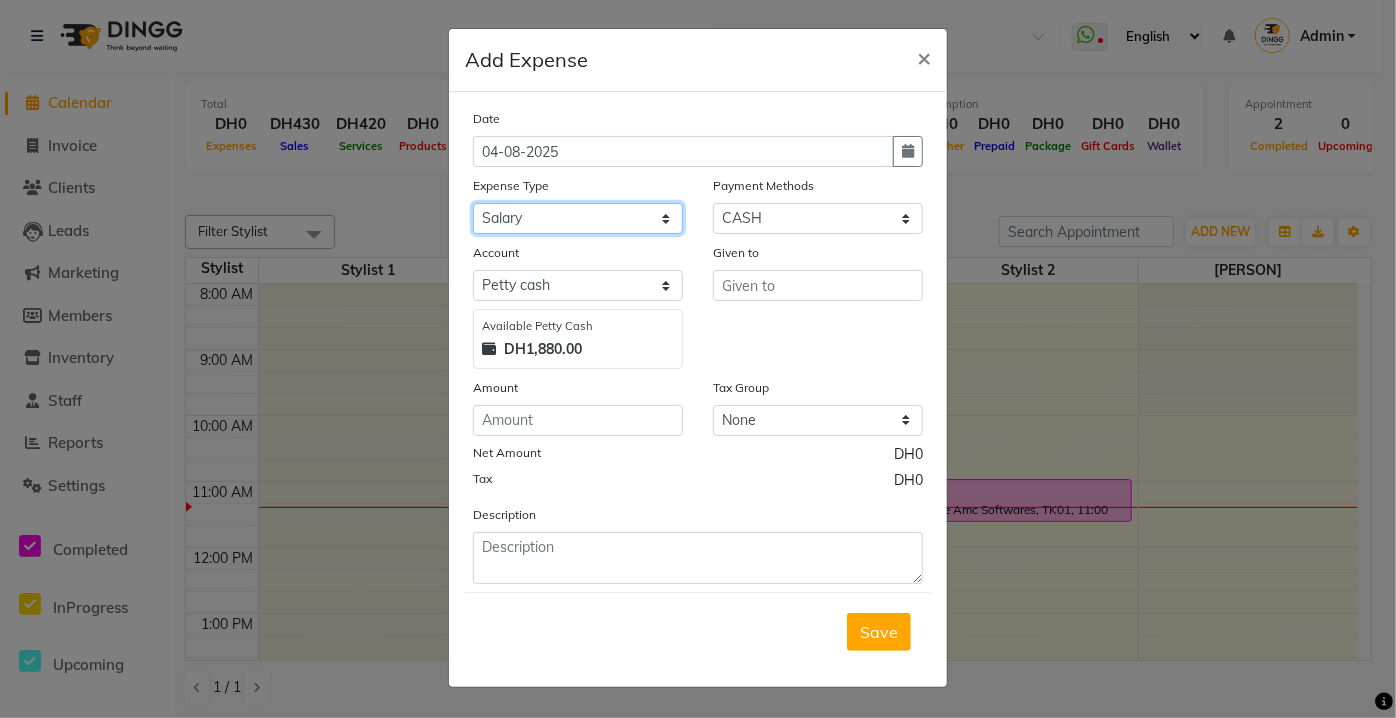 click on "Select Advance Salary Bank charges Car maintenance  Cash transfer to bank Cash transfer to hub Client Snacks Clinical charges Equipment Fuel Govt fee Incentive Insurance International purchase Loan Repayment Maintenance Marketing Miscellaneous MRA Other Pantry Product Refund Refund Rent Salary Staff Snacks Supplier Tax Tea & Refreshment TIP Transportation Taxi Utilities" 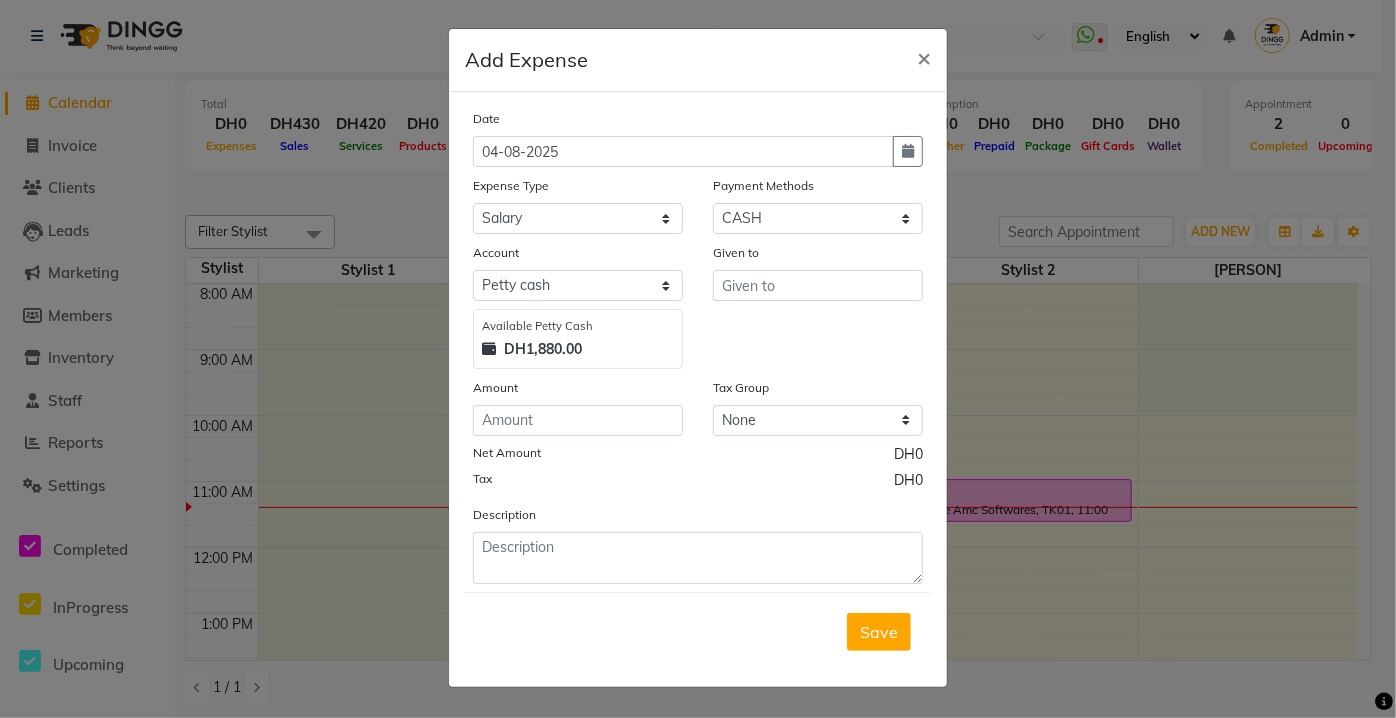 click on "Given to" 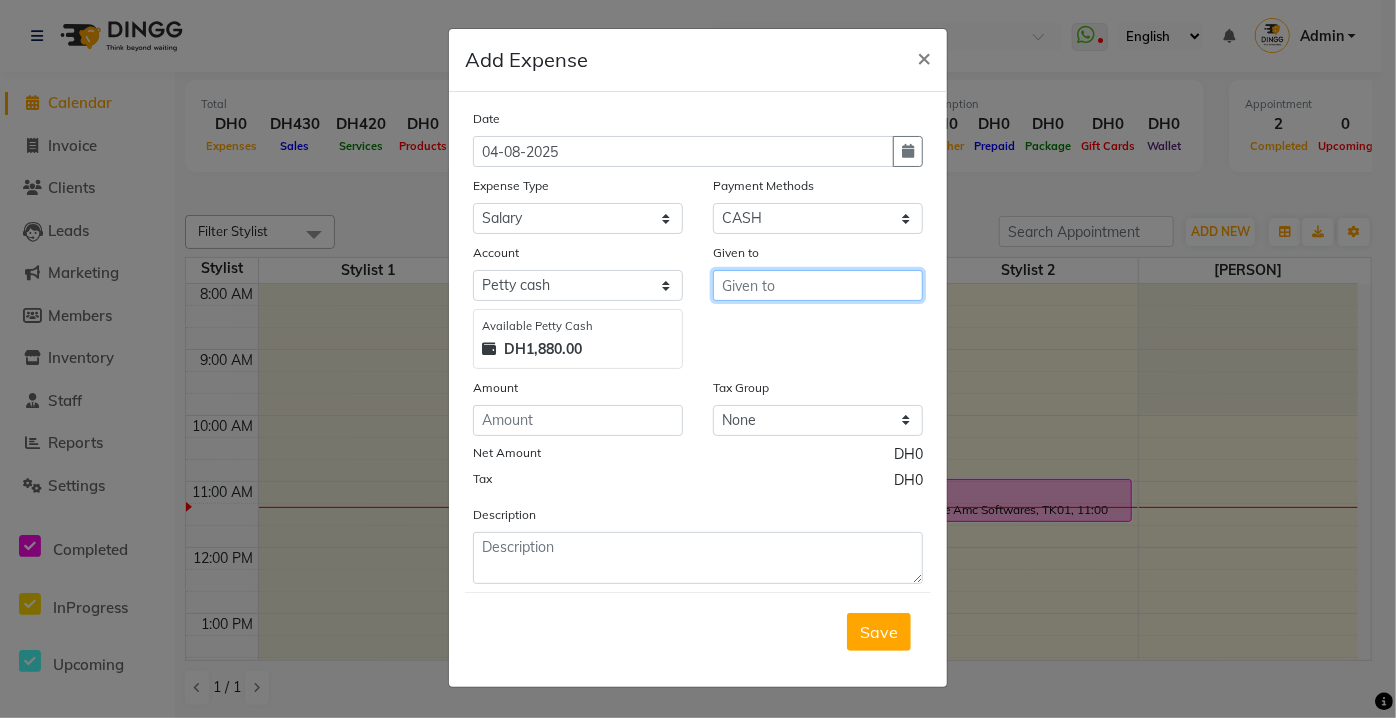 click at bounding box center [818, 285] 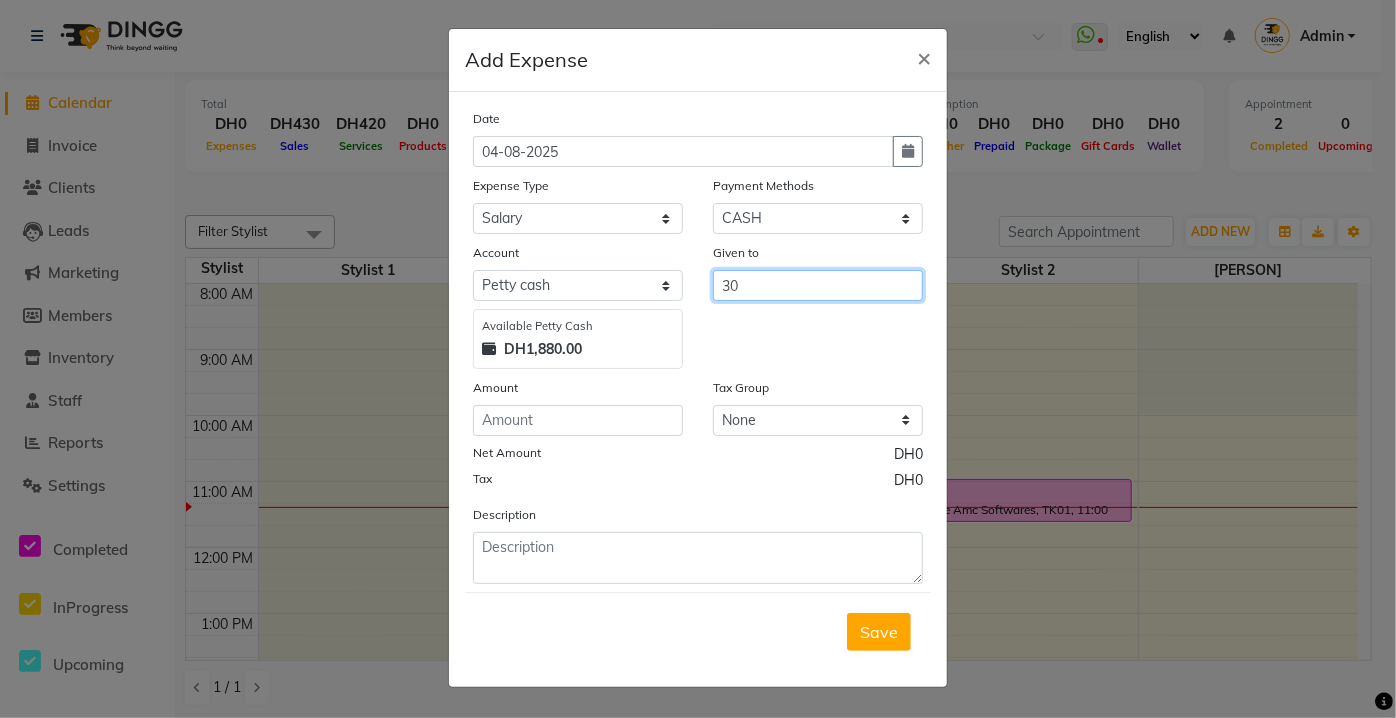 type on "300" 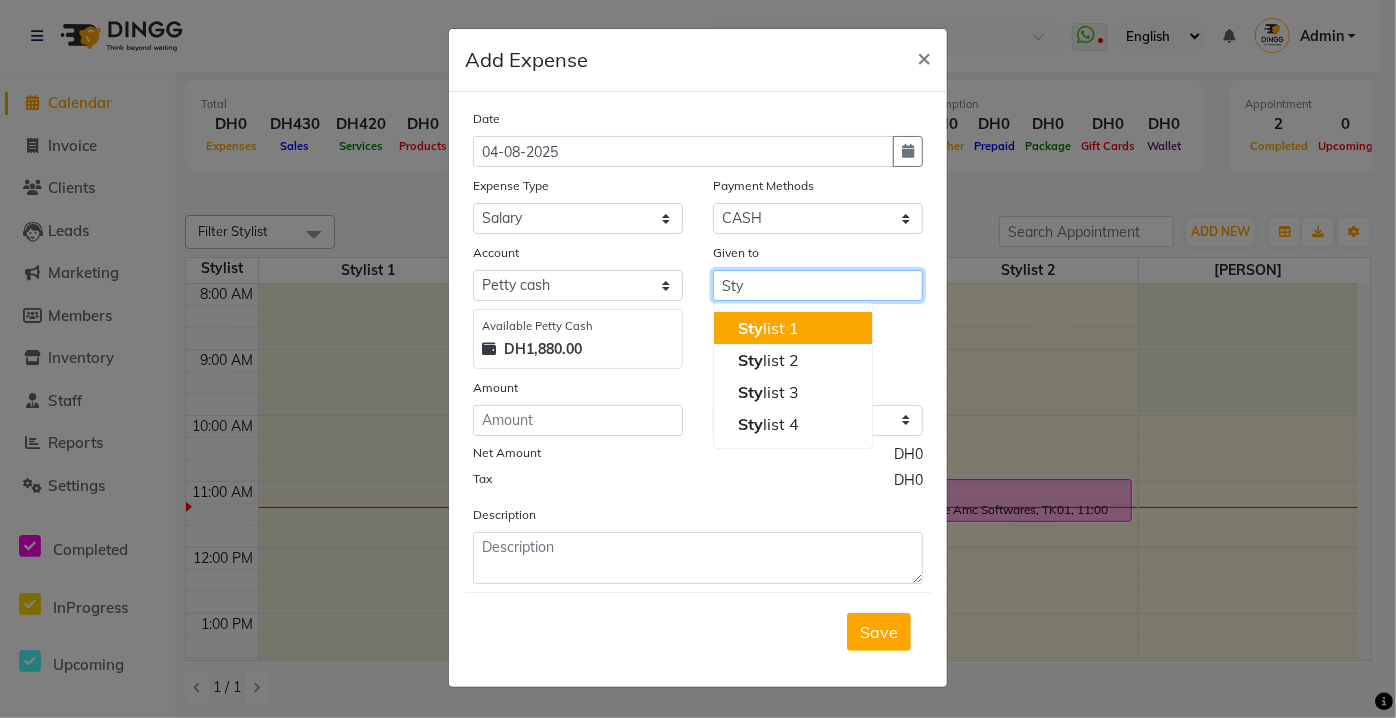 click on "Sty list 1" at bounding box center (768, 328) 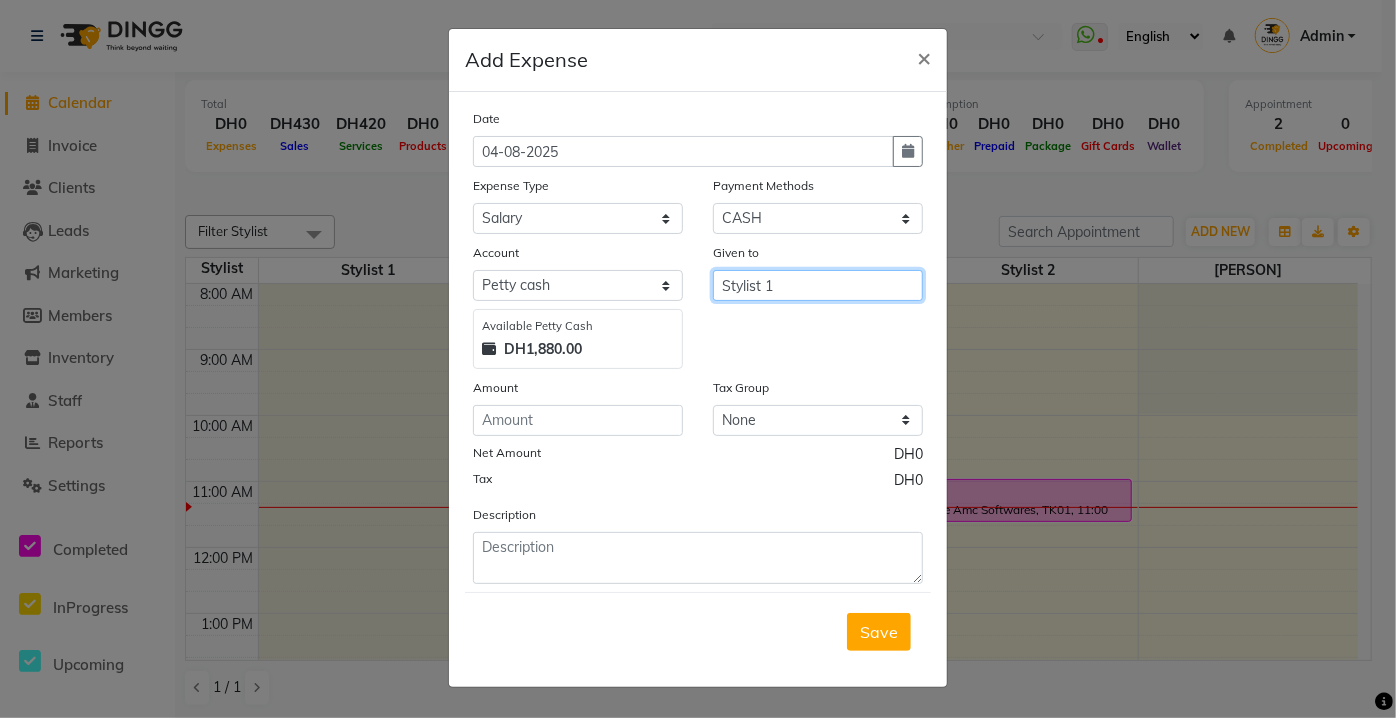 type on "Stylist 1" 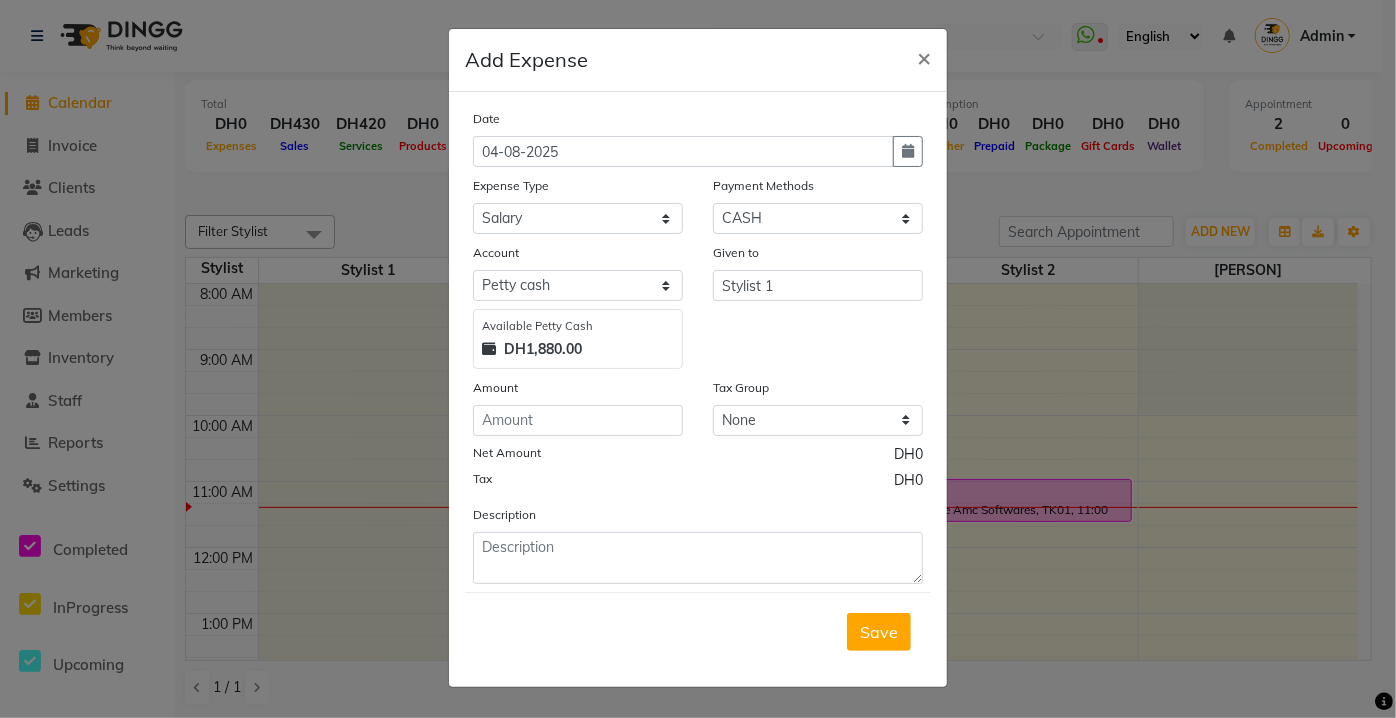 click on "Date 04-08-2025 Expense Type Select Advance Salary Bank charges Car maintenance  Cash transfer to bank Cash transfer to hub Client Snacks Clinical charges Equipment Fuel Govt fee Incentive Insurance International purchase Loan Repayment Maintenance Marketing Miscellaneous MRA Other Pantry Product Refund Refund Rent Salary Staff Snacks Supplier Tax Tea & Refreshment TIP Transportation Taxi Utilities Payment Methods Select Voucher CASH Prepaid Package Gift Card Wallet CARD ONLINE Account Select Cash In hand Petty cash Bank Account Available Petty Cash DH1,880.00 Given to Stylist 1 Amount Tax Group None VAT Net Amount DH0 Tax DH0 Description" 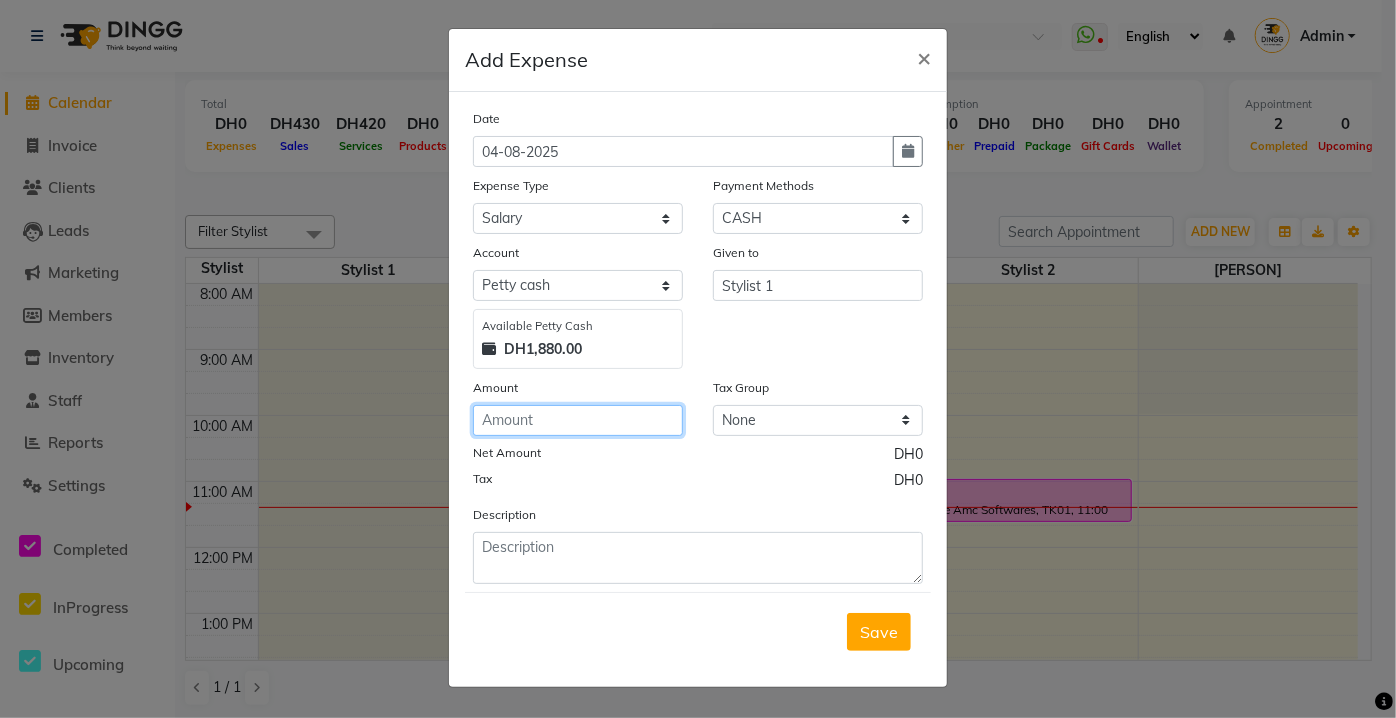 click 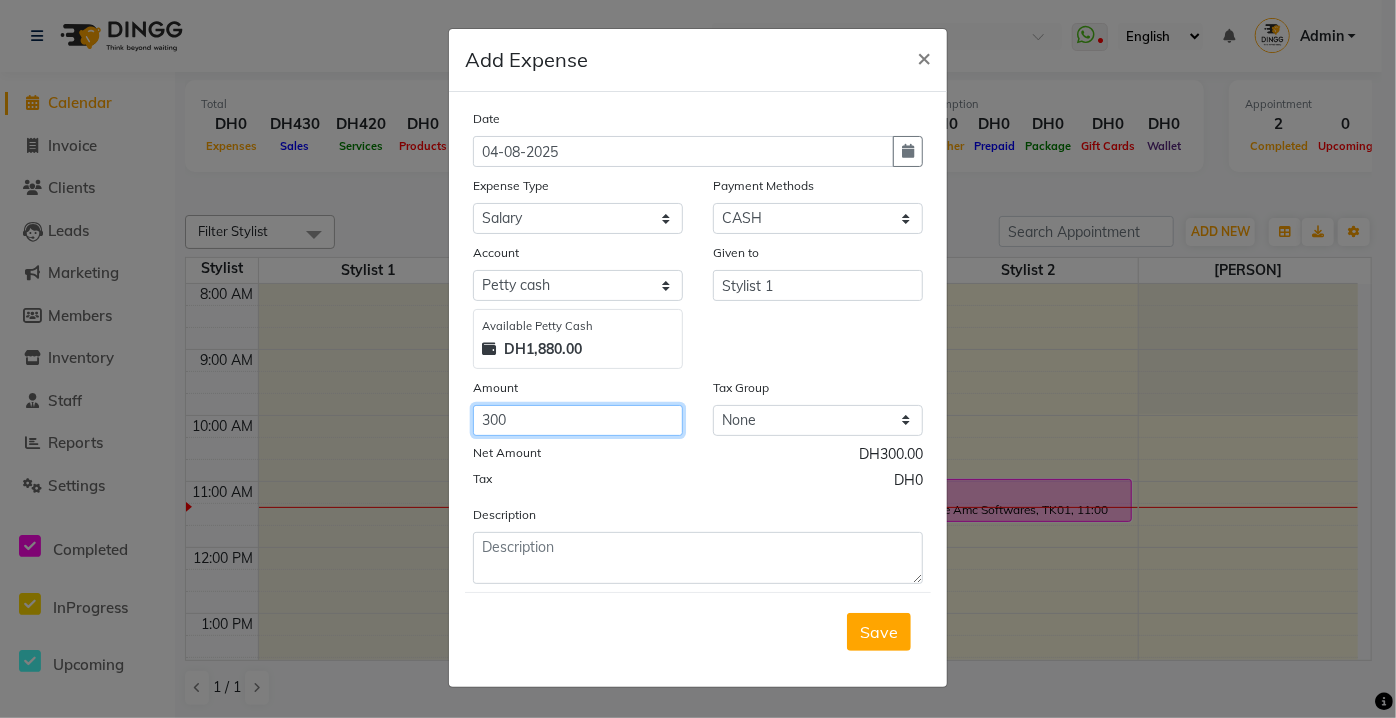 type on "300" 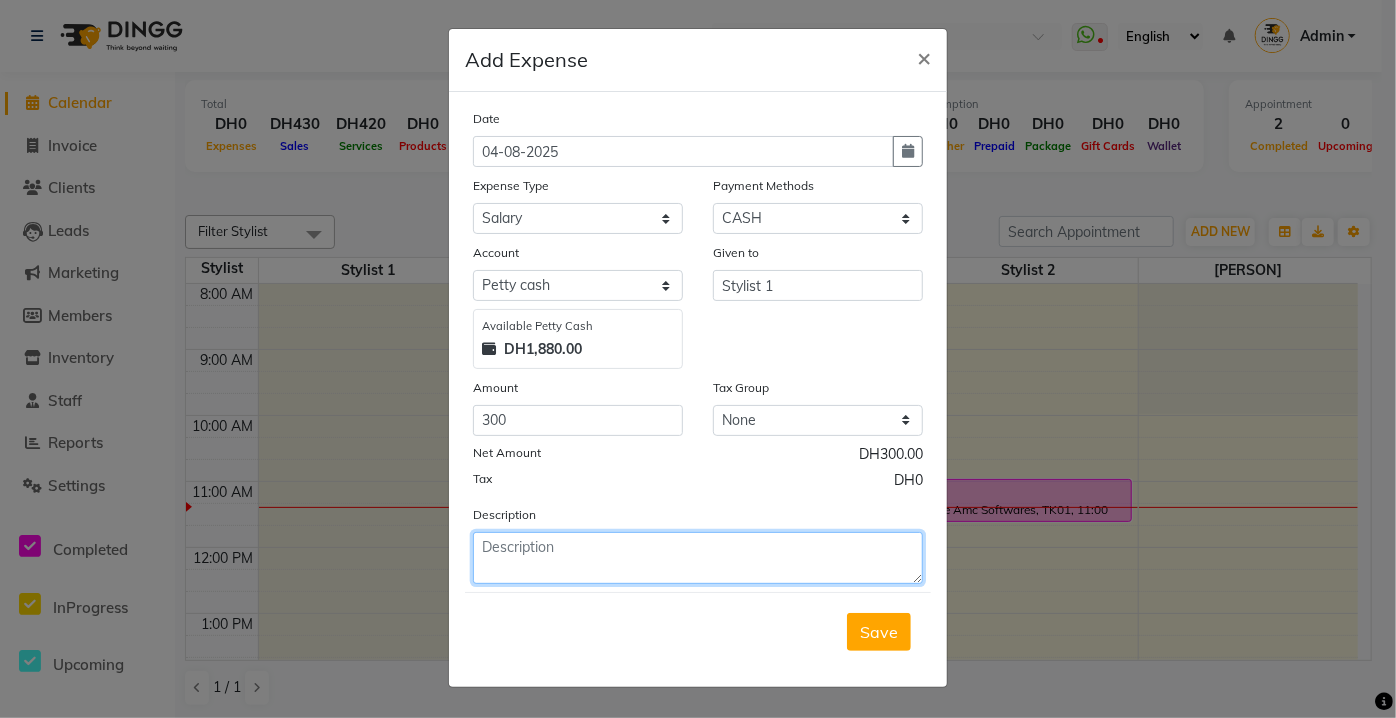 click 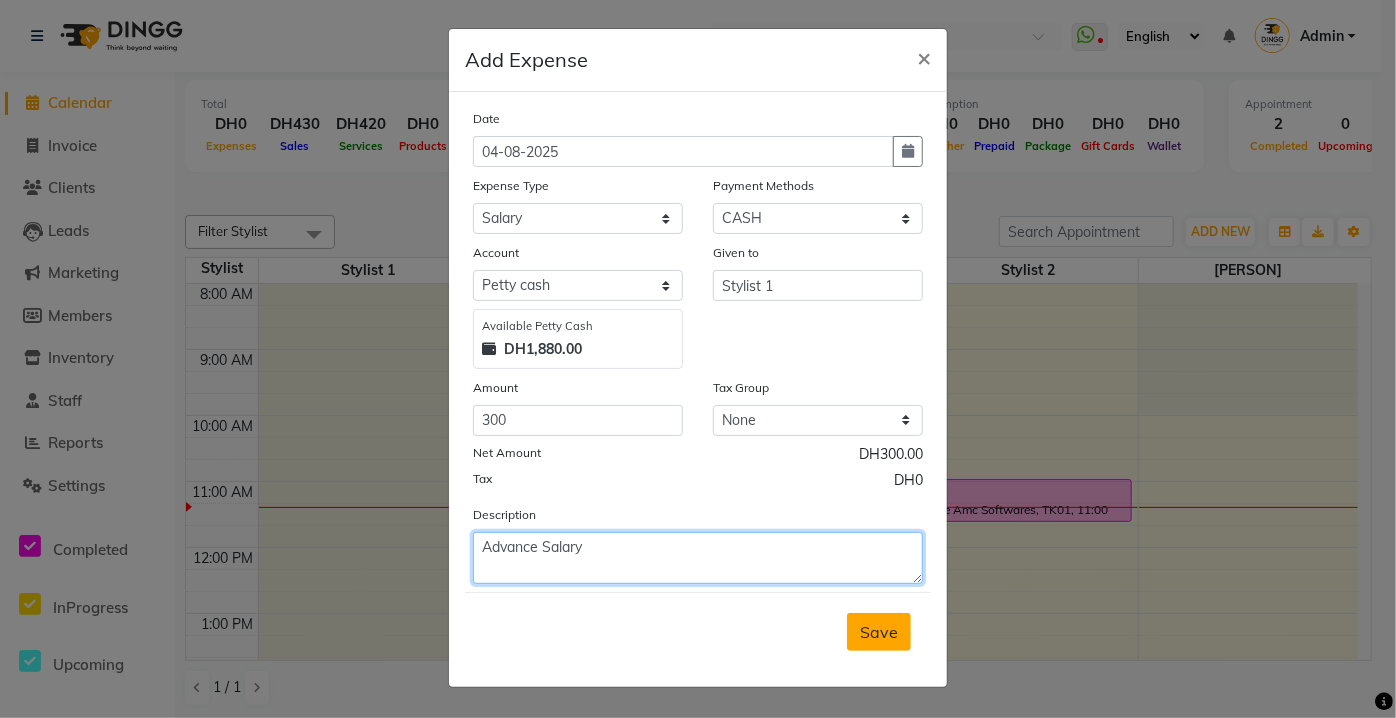 type on "Advance Salary" 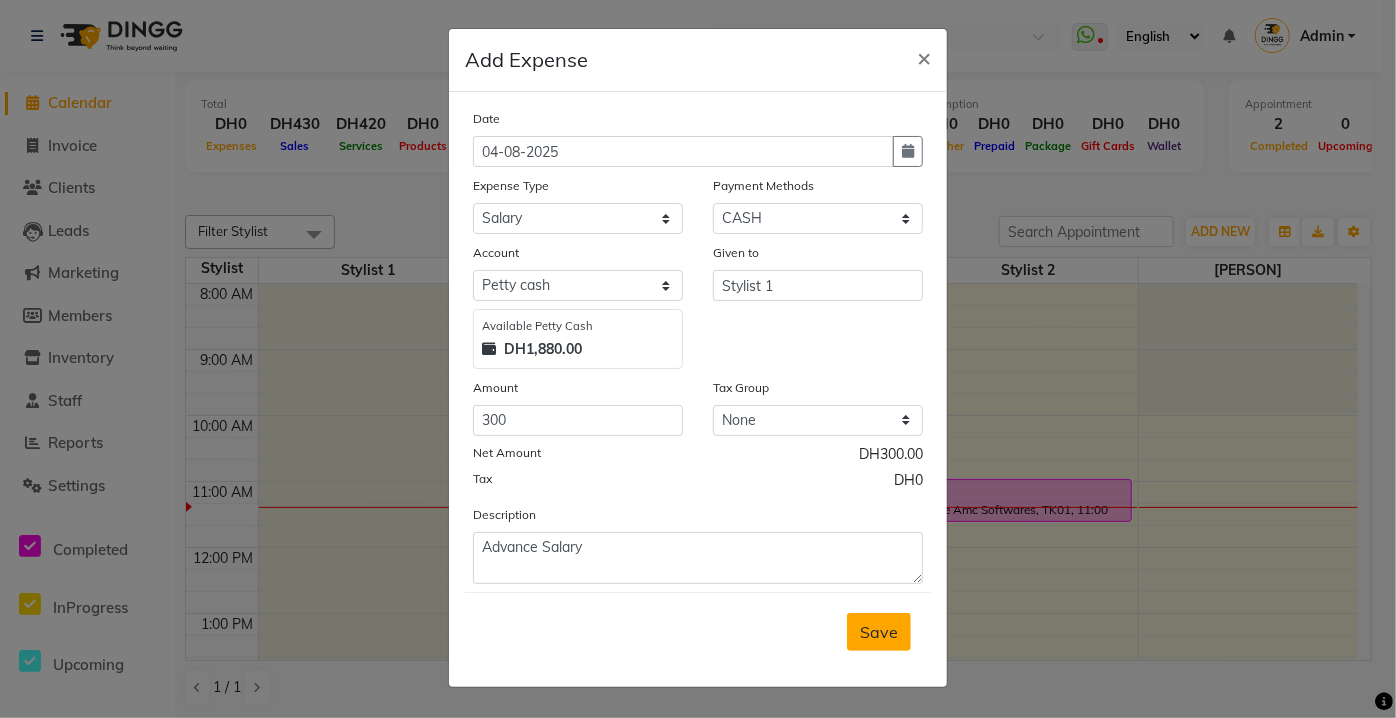 click on "Save" at bounding box center [879, 632] 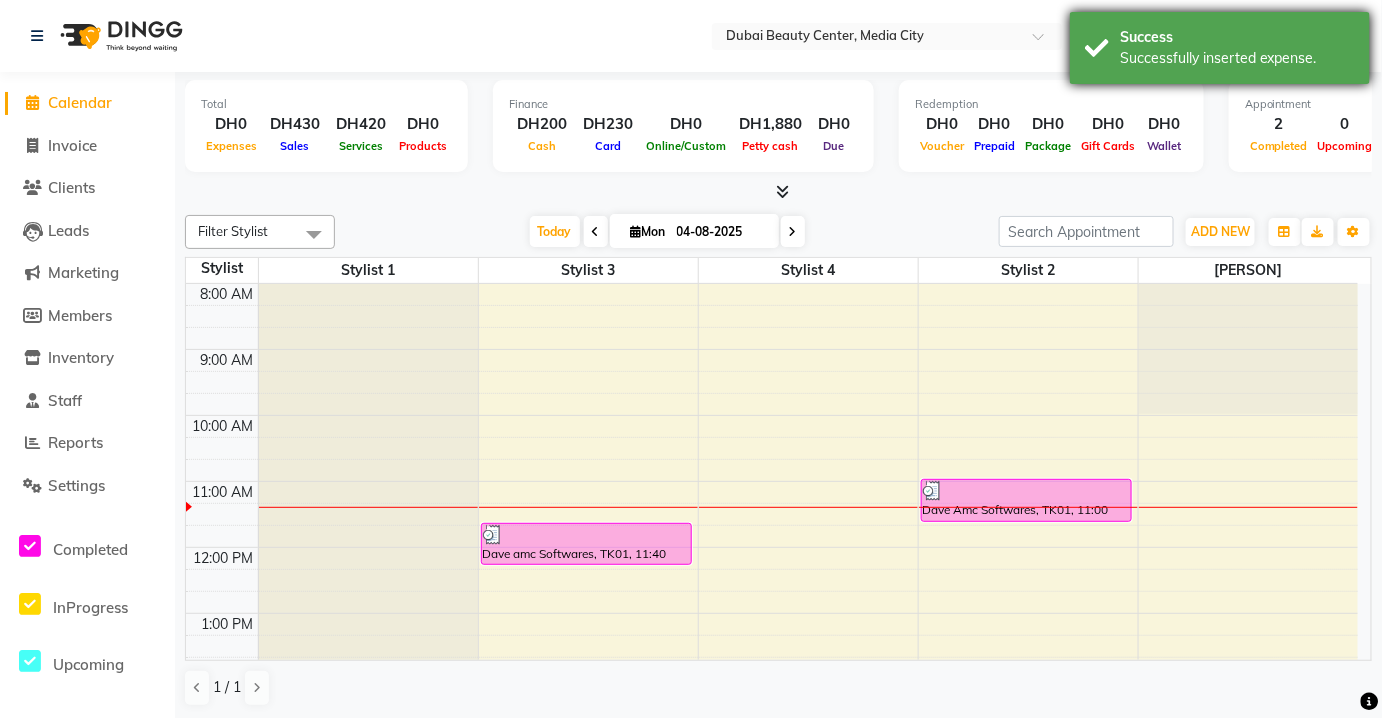 click on "Success   Successfully inserted expense." at bounding box center (1220, 48) 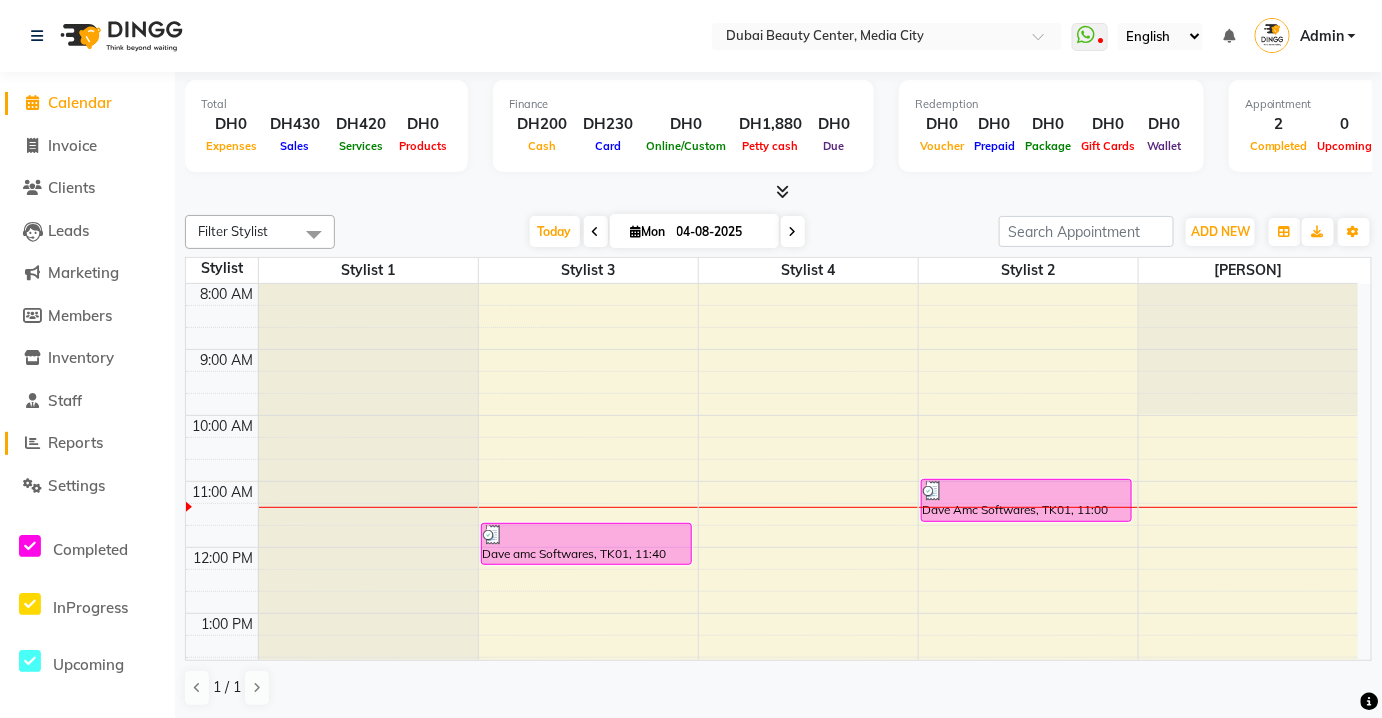 click on "Reports" 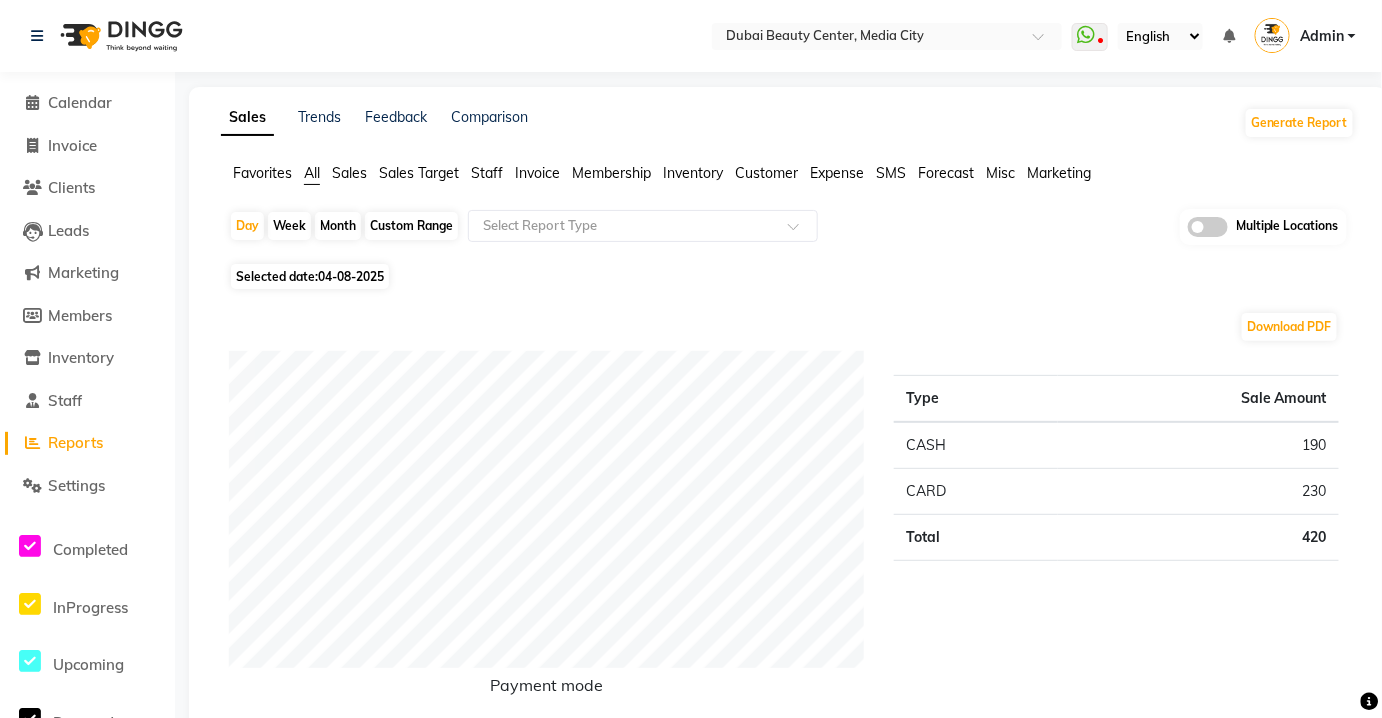 click on "Expense" 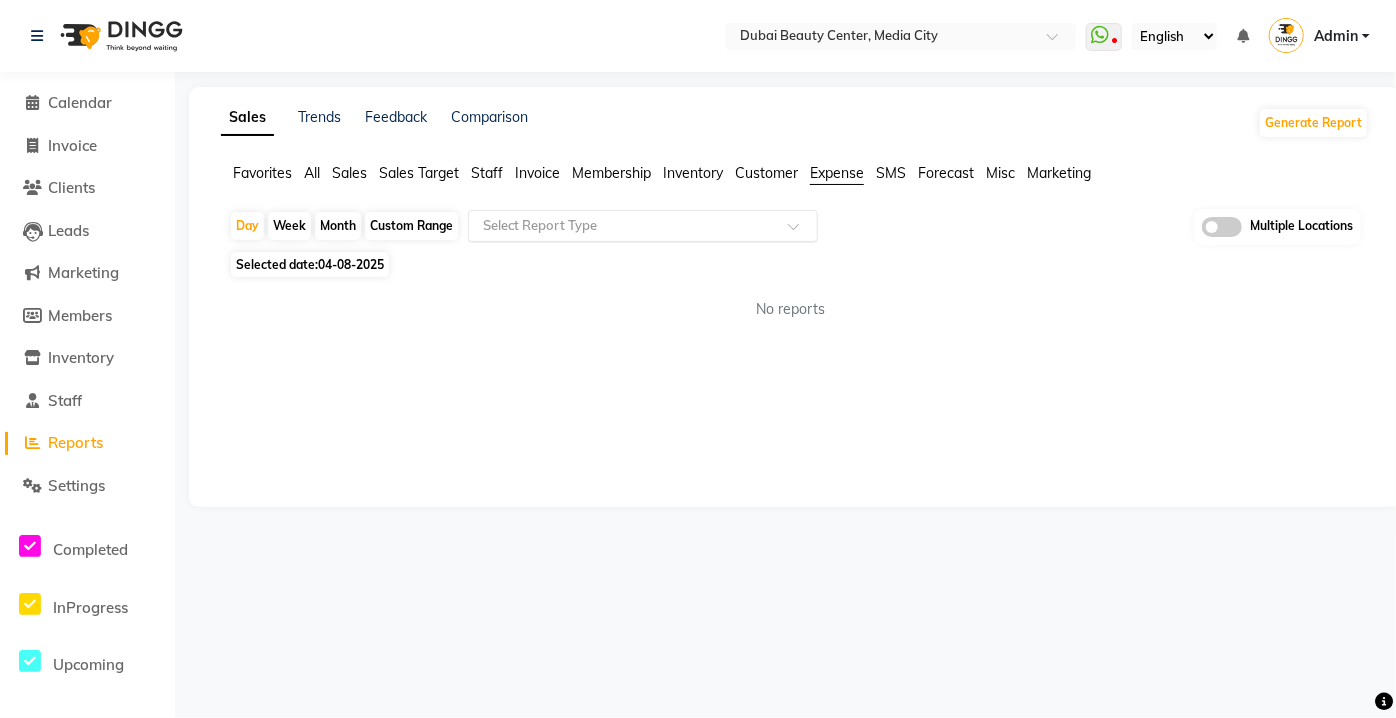click 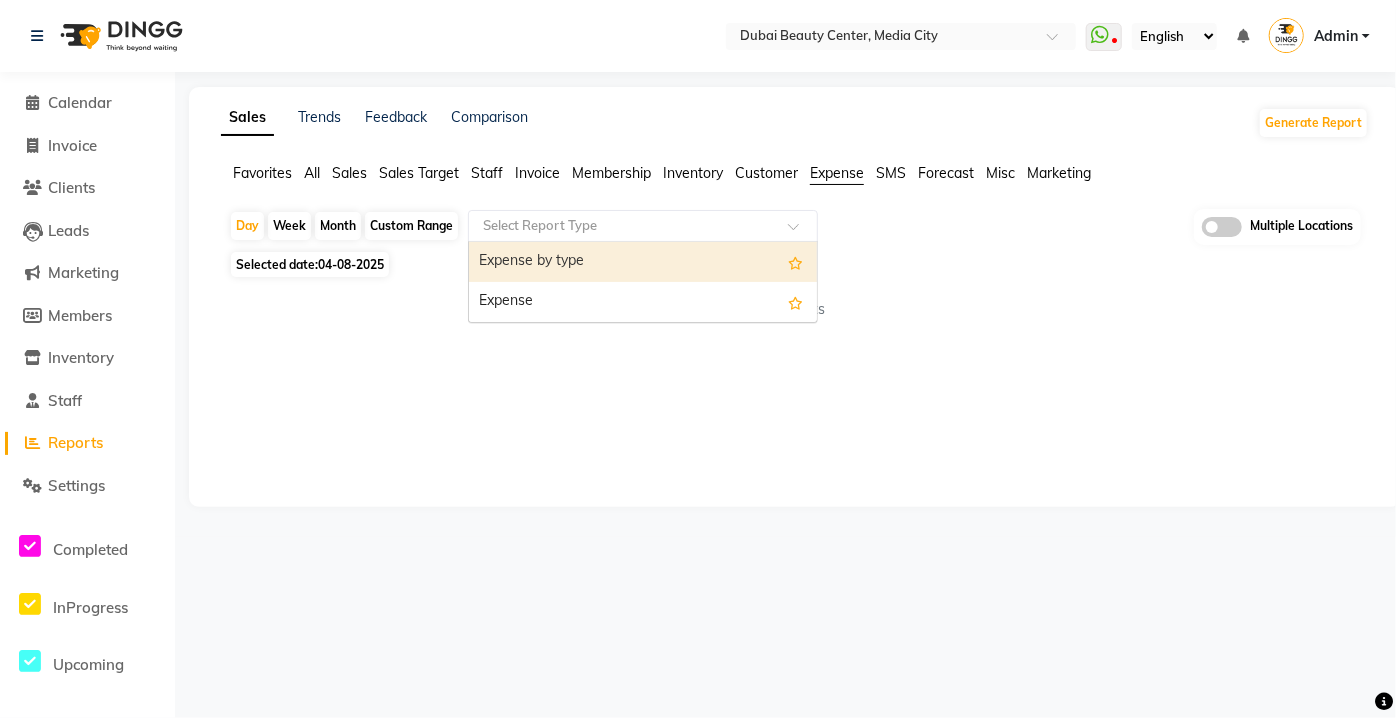 click on "Expense" at bounding box center (643, 302) 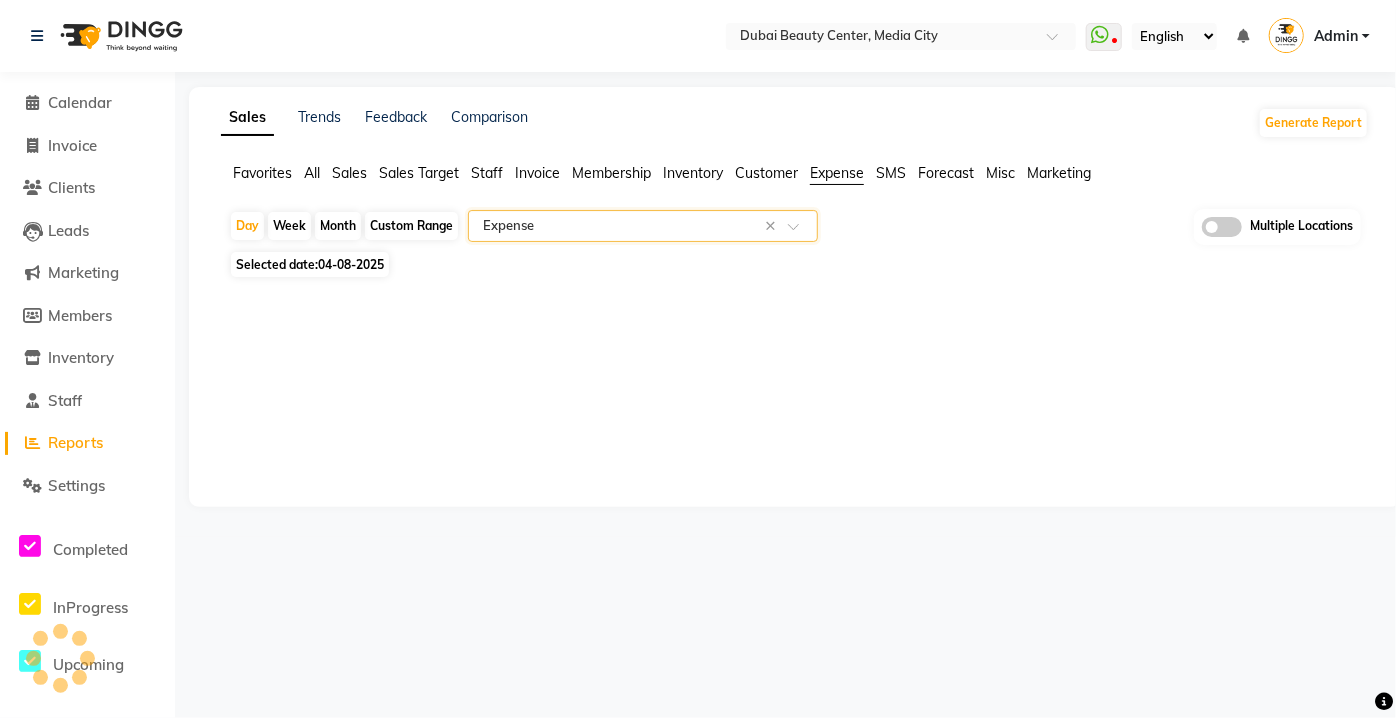 select on "full_report" 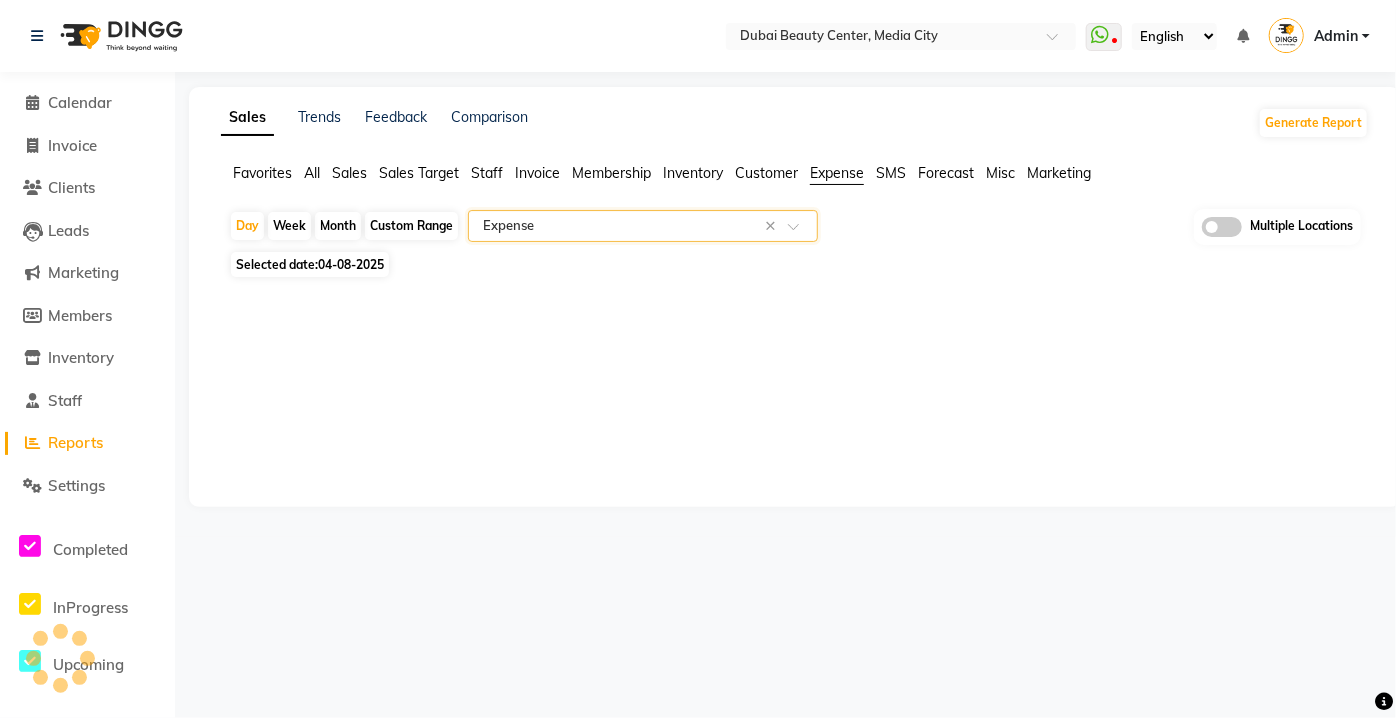 select on "csv" 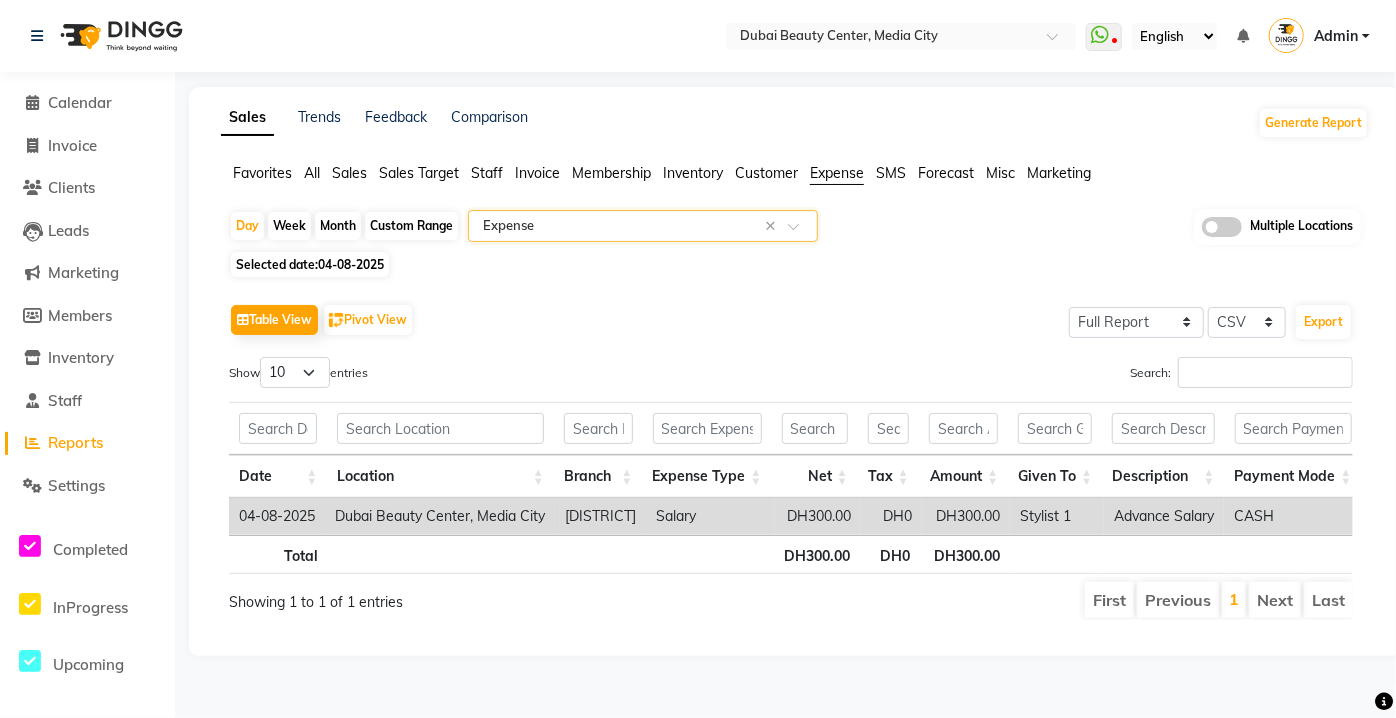 click on "Advance Salary" at bounding box center [1164, 516] 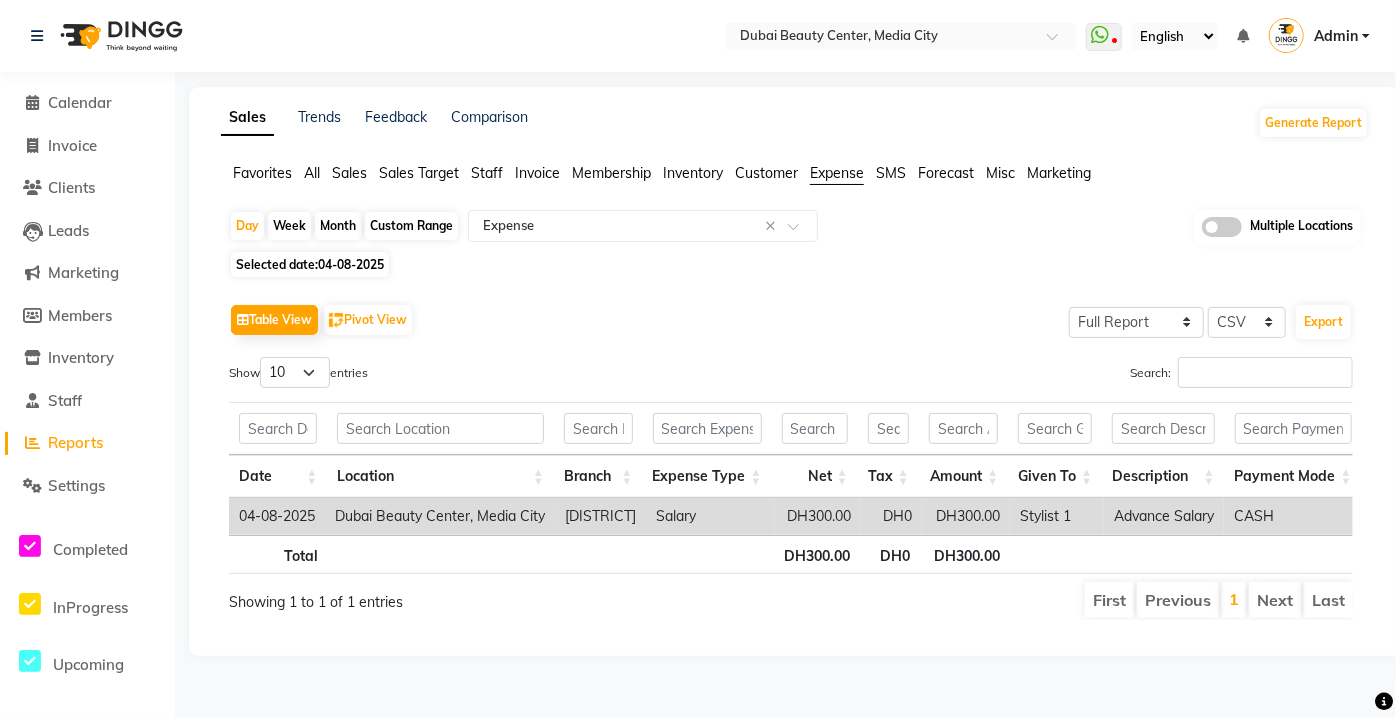 click at bounding box center (1056, 554) 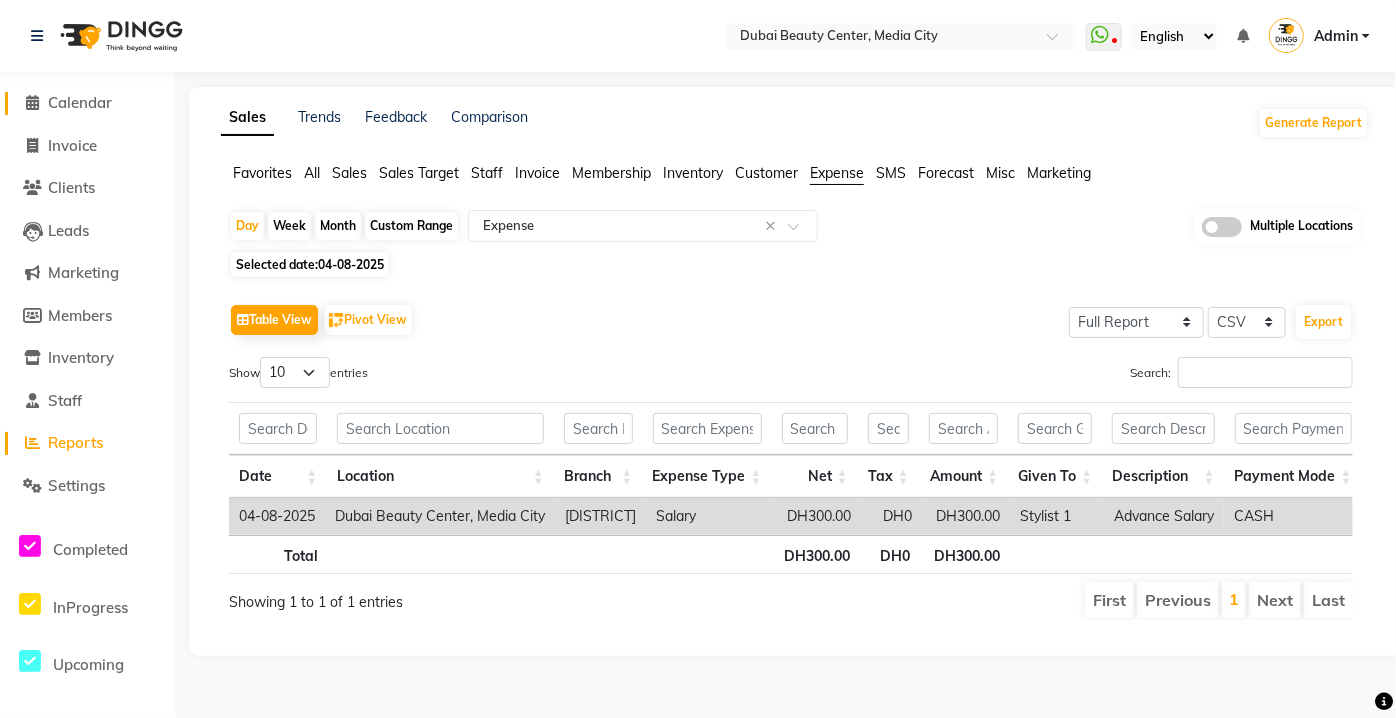 click on "Calendar" 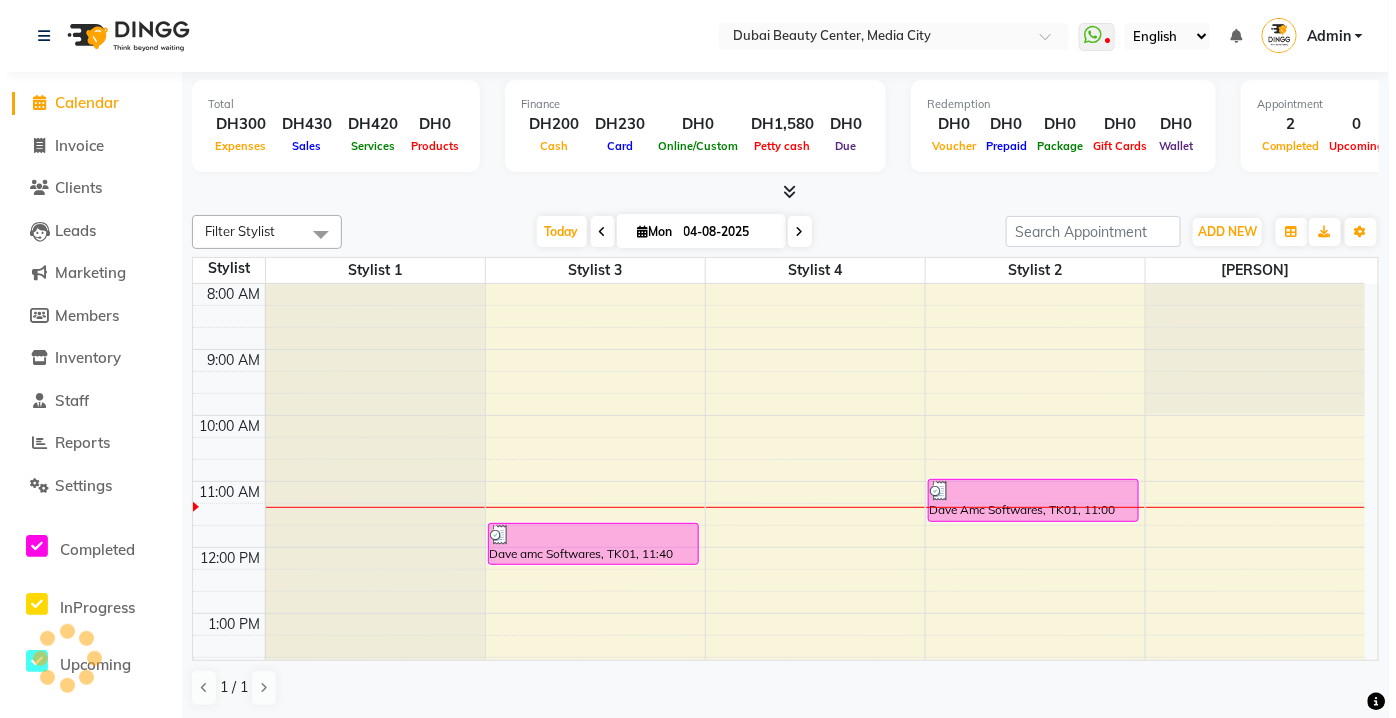 scroll, scrollTop: 0, scrollLeft: 0, axis: both 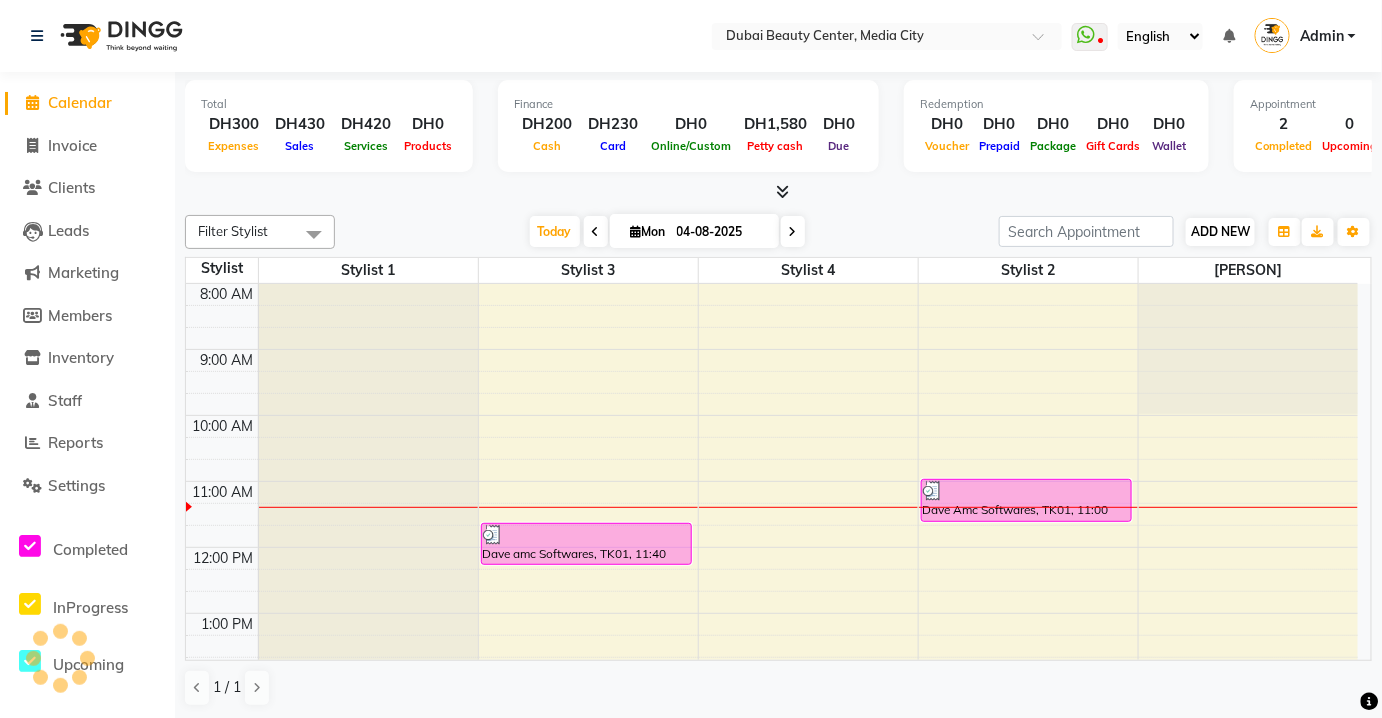 click on "ADD NEW" at bounding box center [1220, 231] 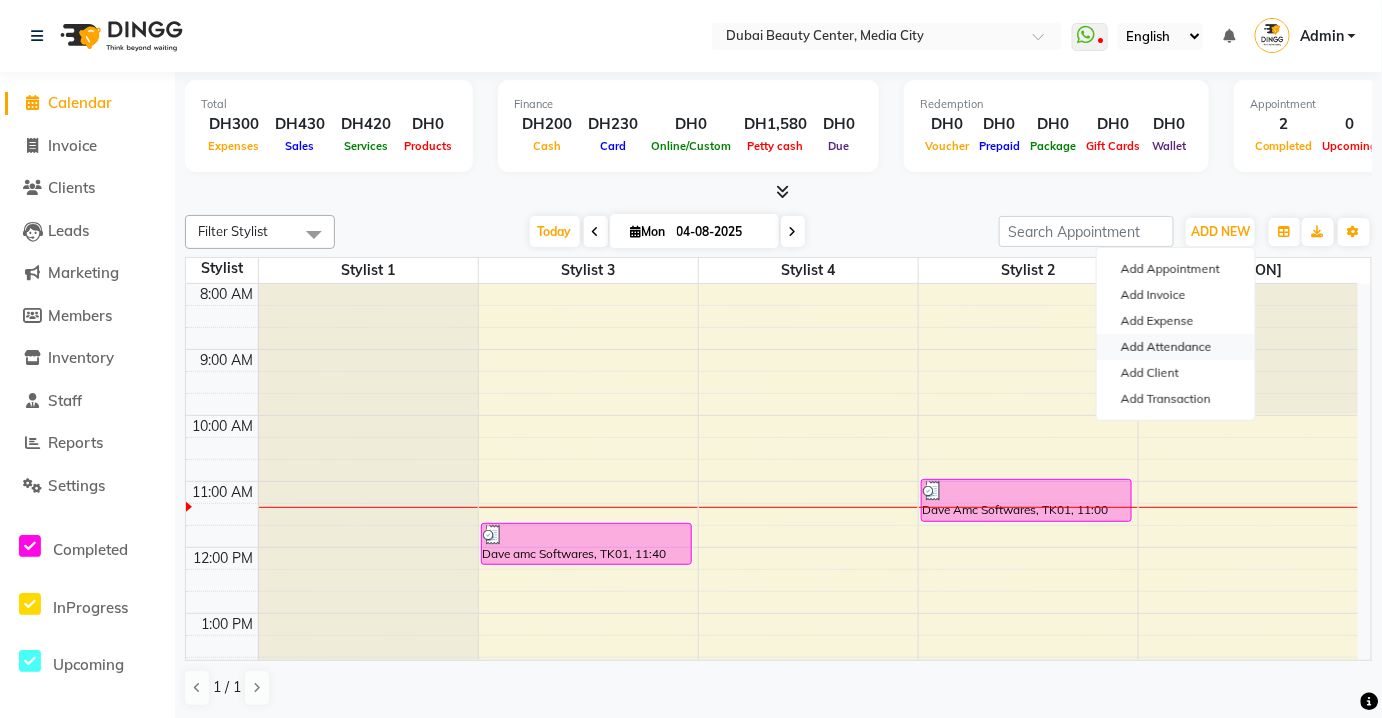 click on "Add Attendance" at bounding box center [1176, 347] 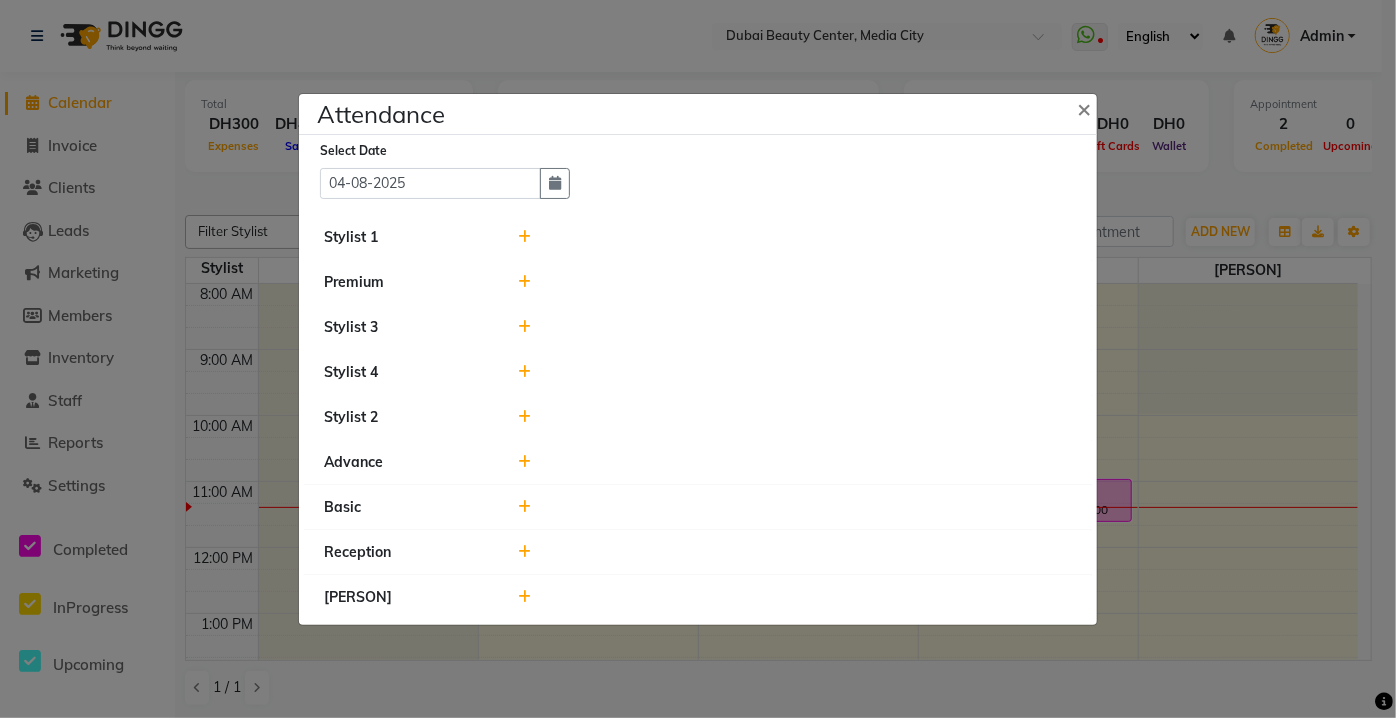 click 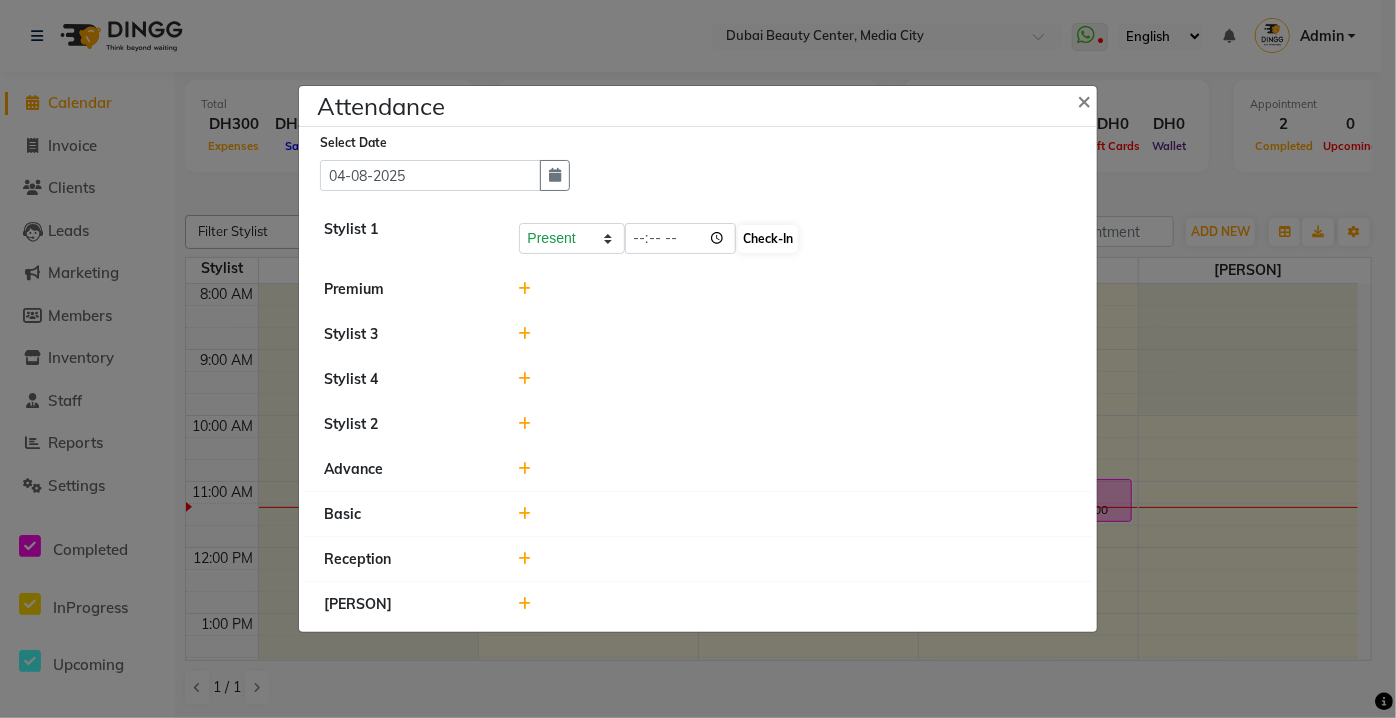 click on "Check-In" 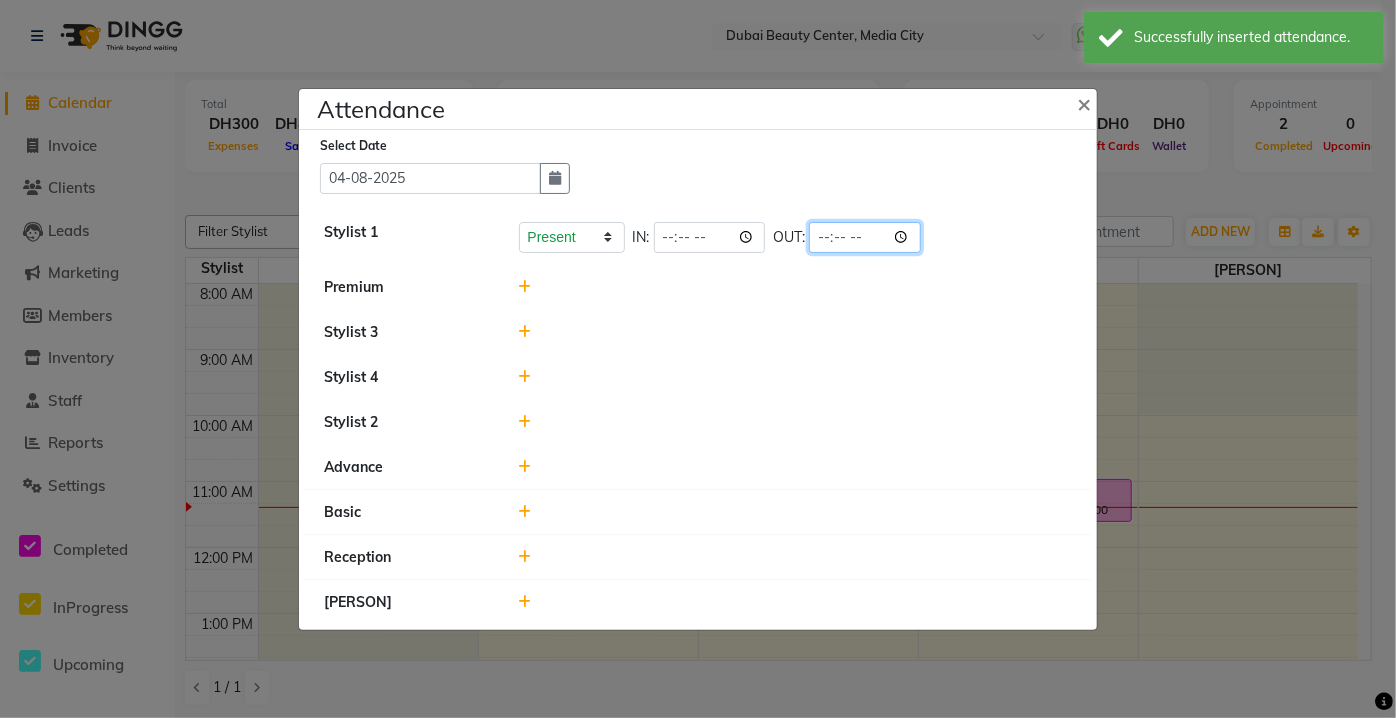 click 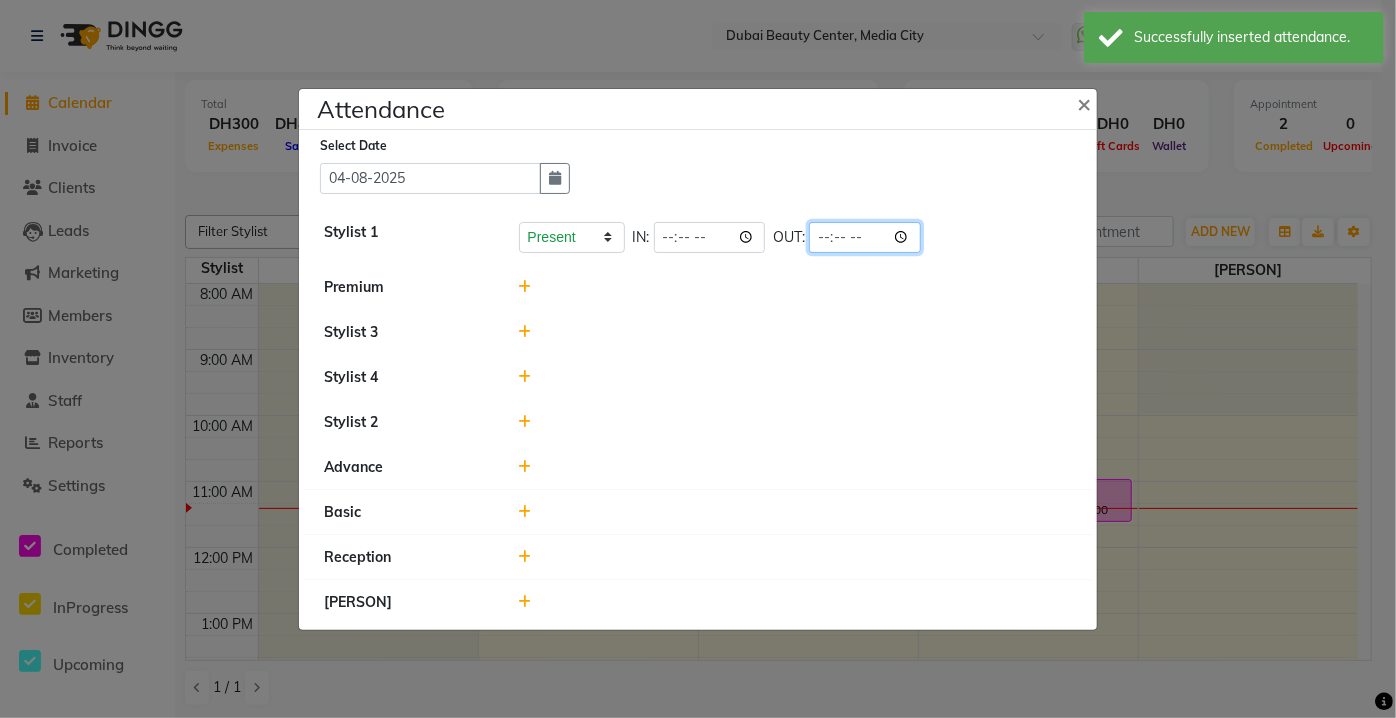 click 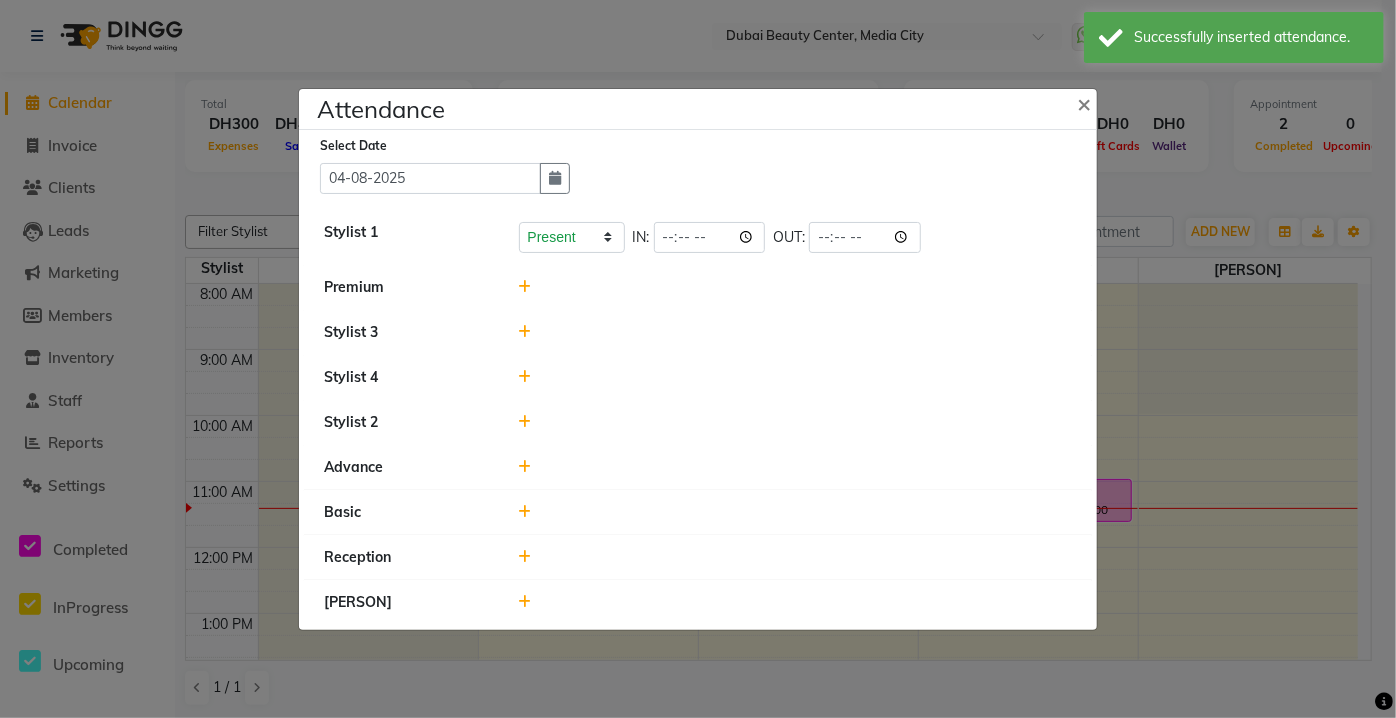 click on "Select Date 04-08-2025" 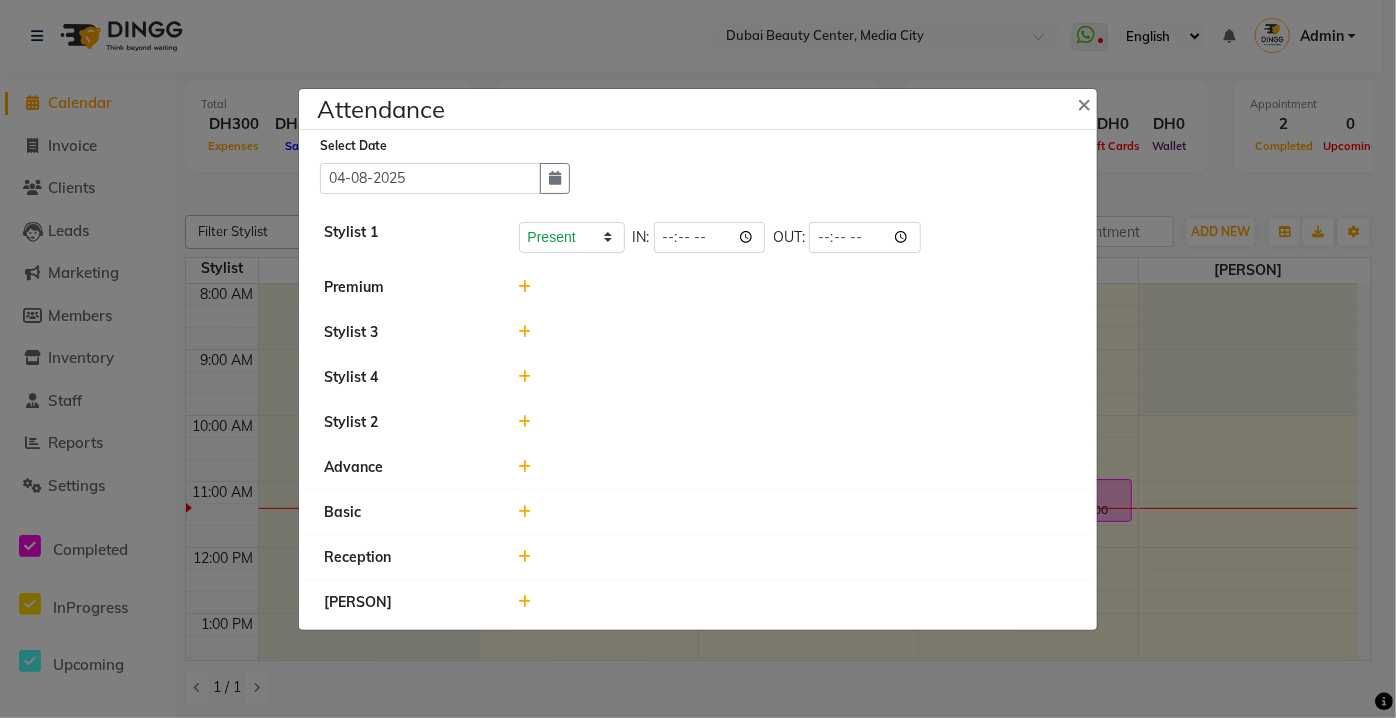 click on "Stylist 1   Present   Absent   Late   Half Day   Weekly Off  IN:  11:26 OUT:" 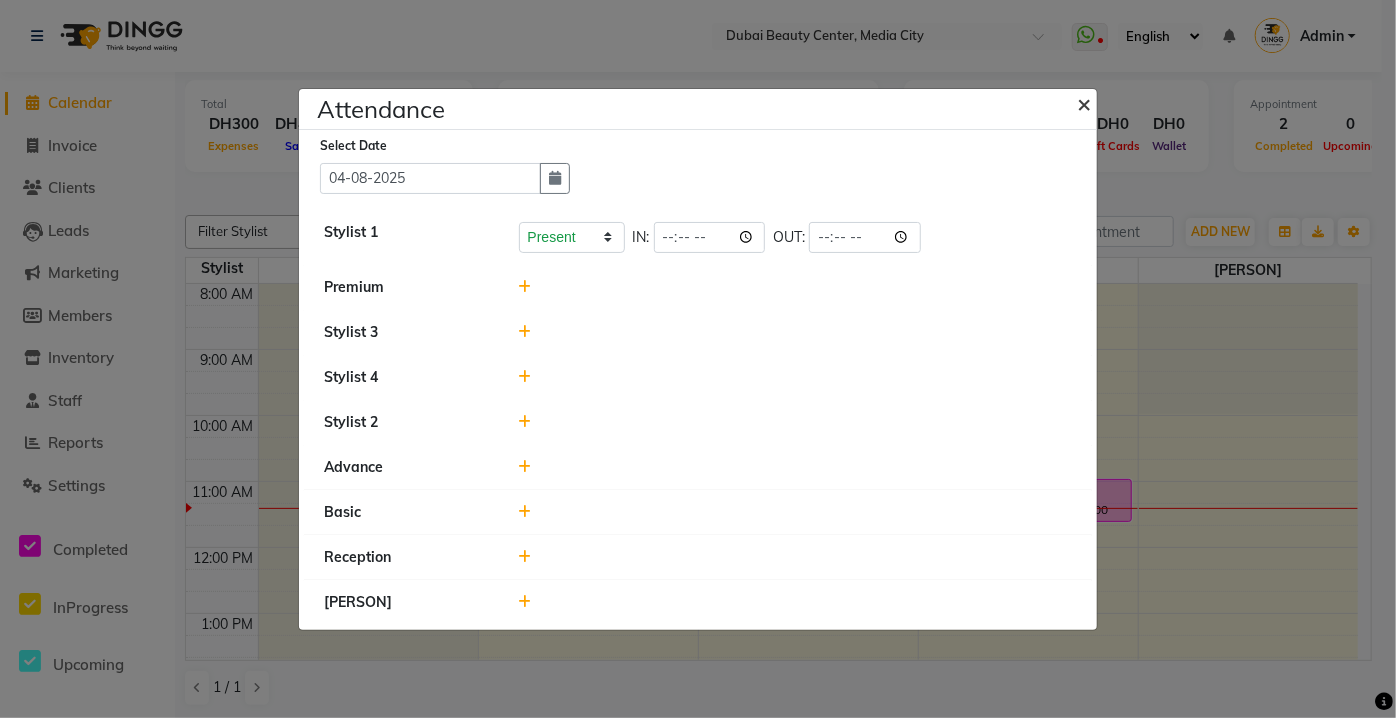 click on "×" 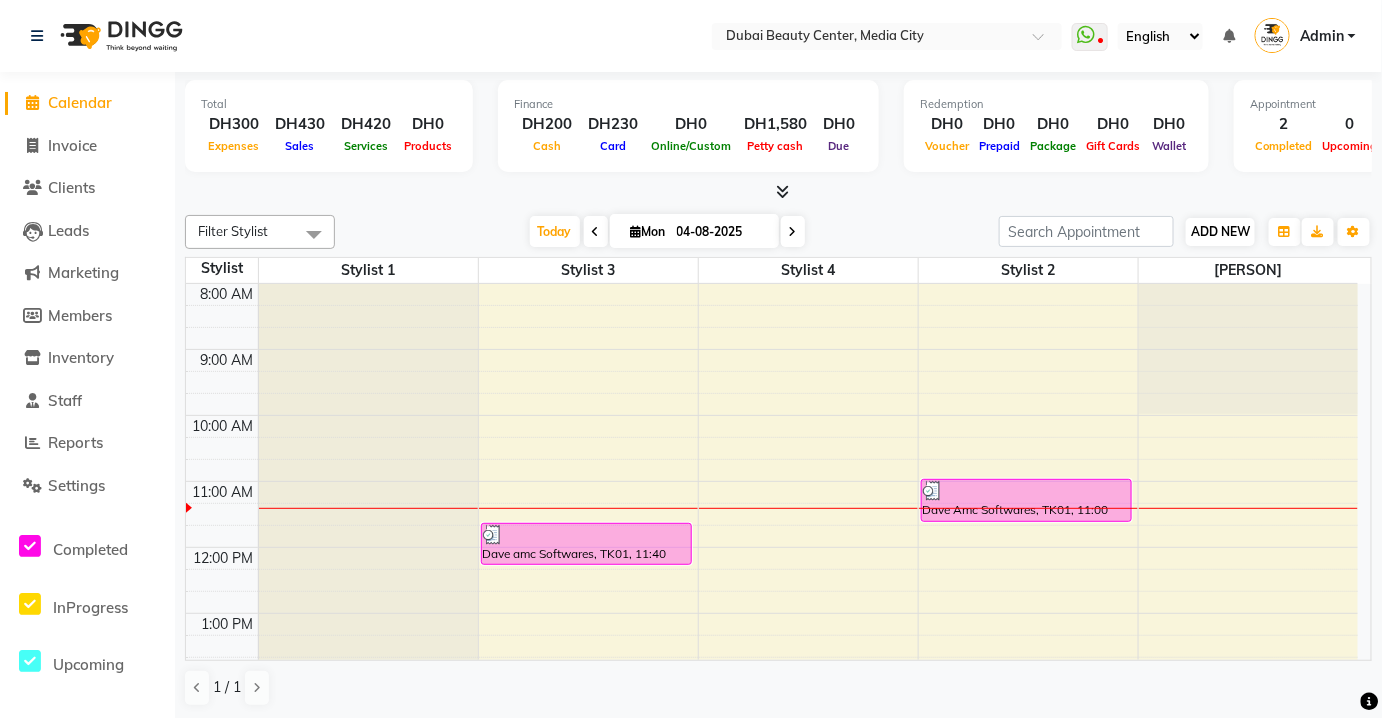 click on "ADD NEW" at bounding box center [1220, 231] 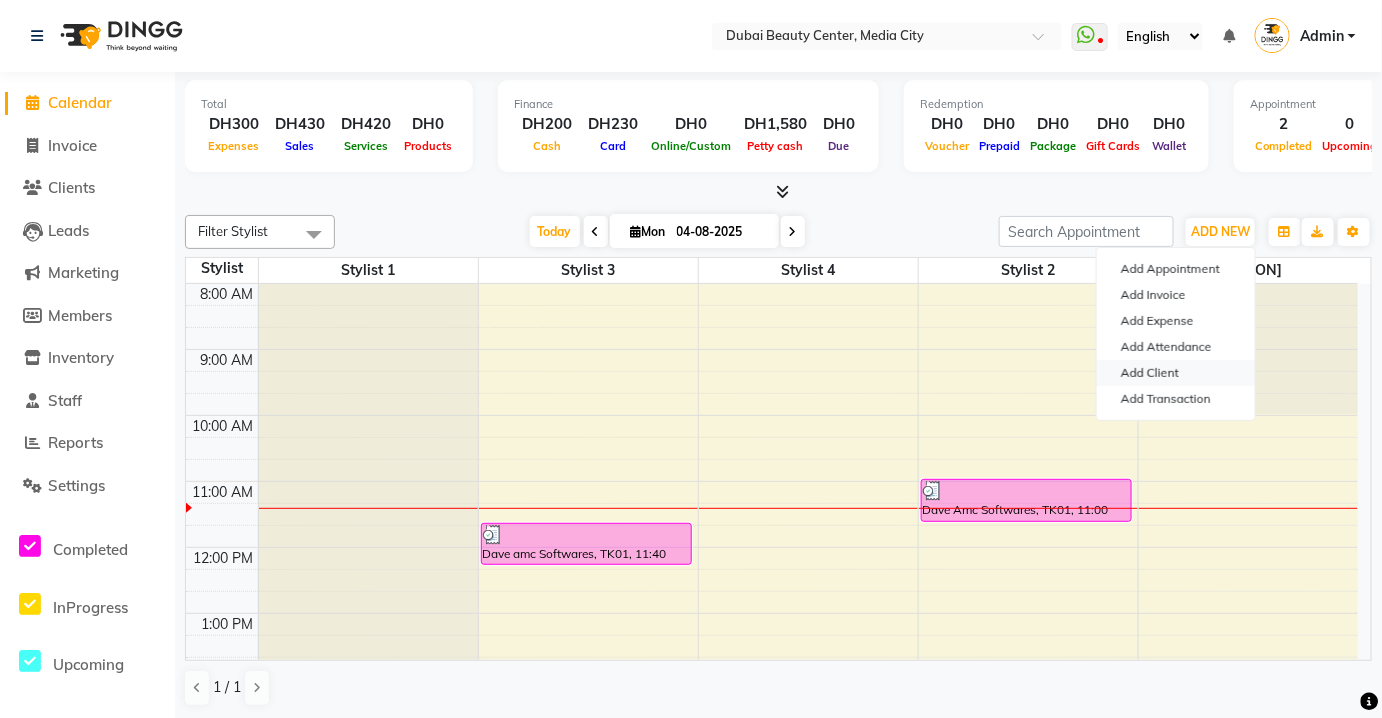 click on "Add Client" at bounding box center (1176, 373) 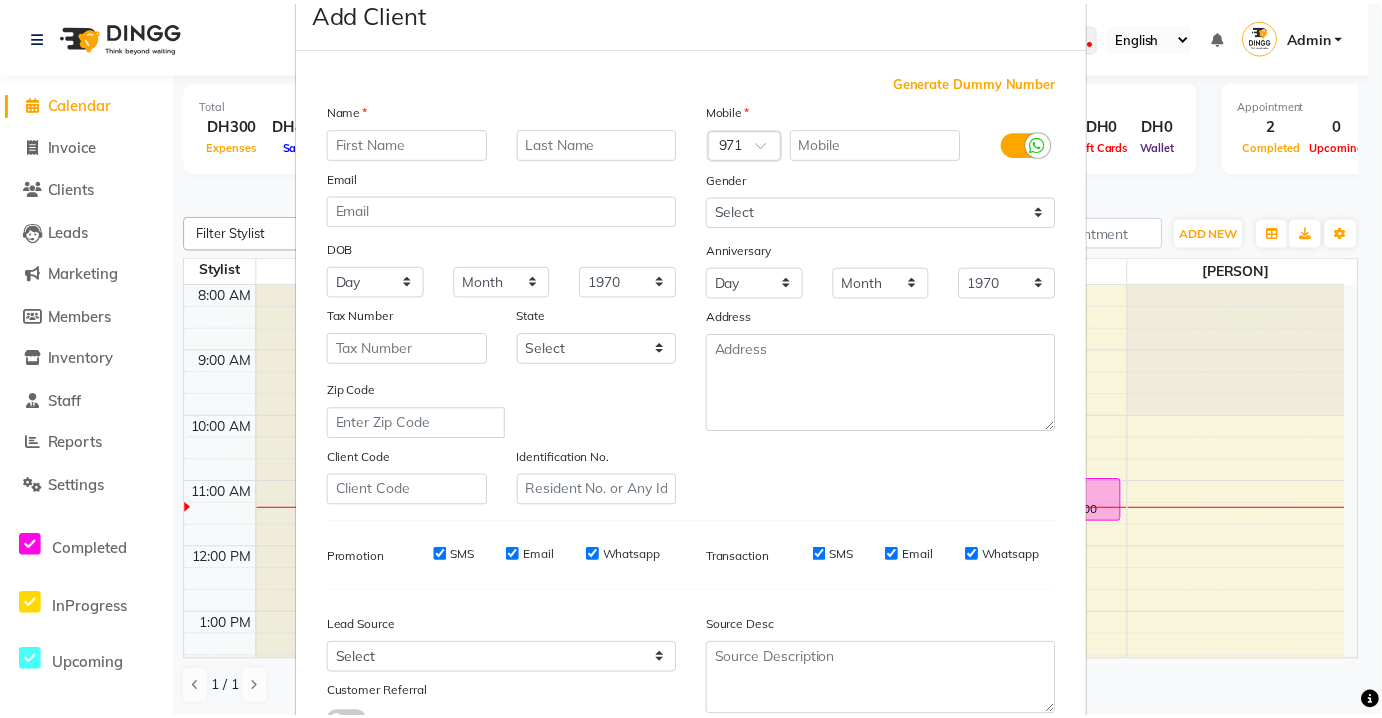 scroll, scrollTop: 203, scrollLeft: 0, axis: vertical 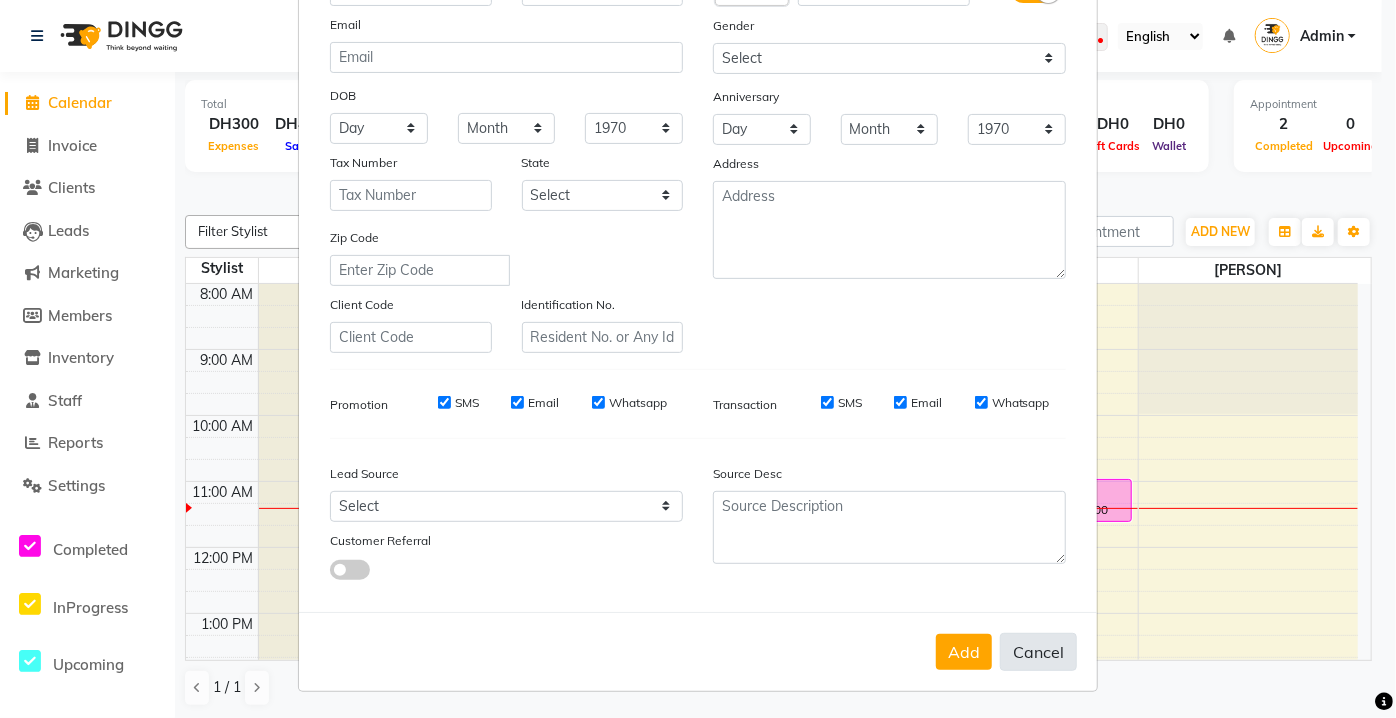 click on "Cancel" at bounding box center (1038, 652) 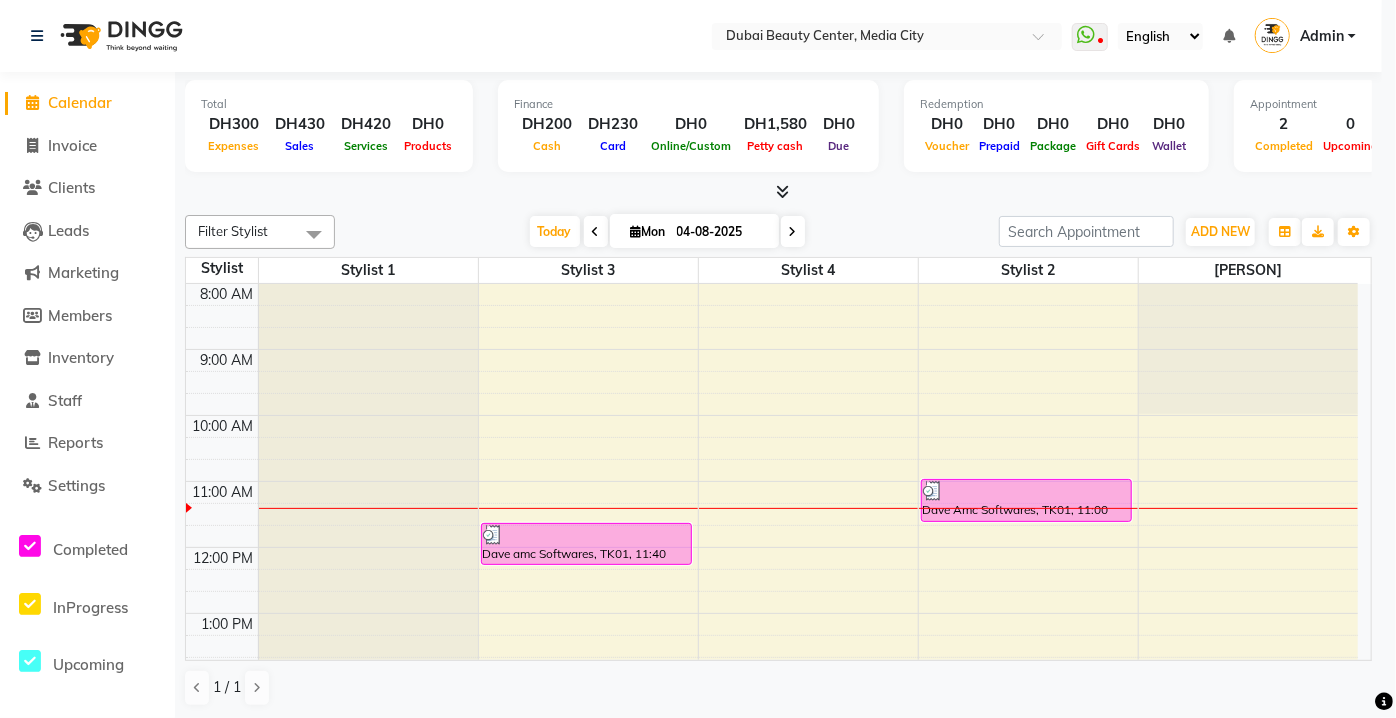select 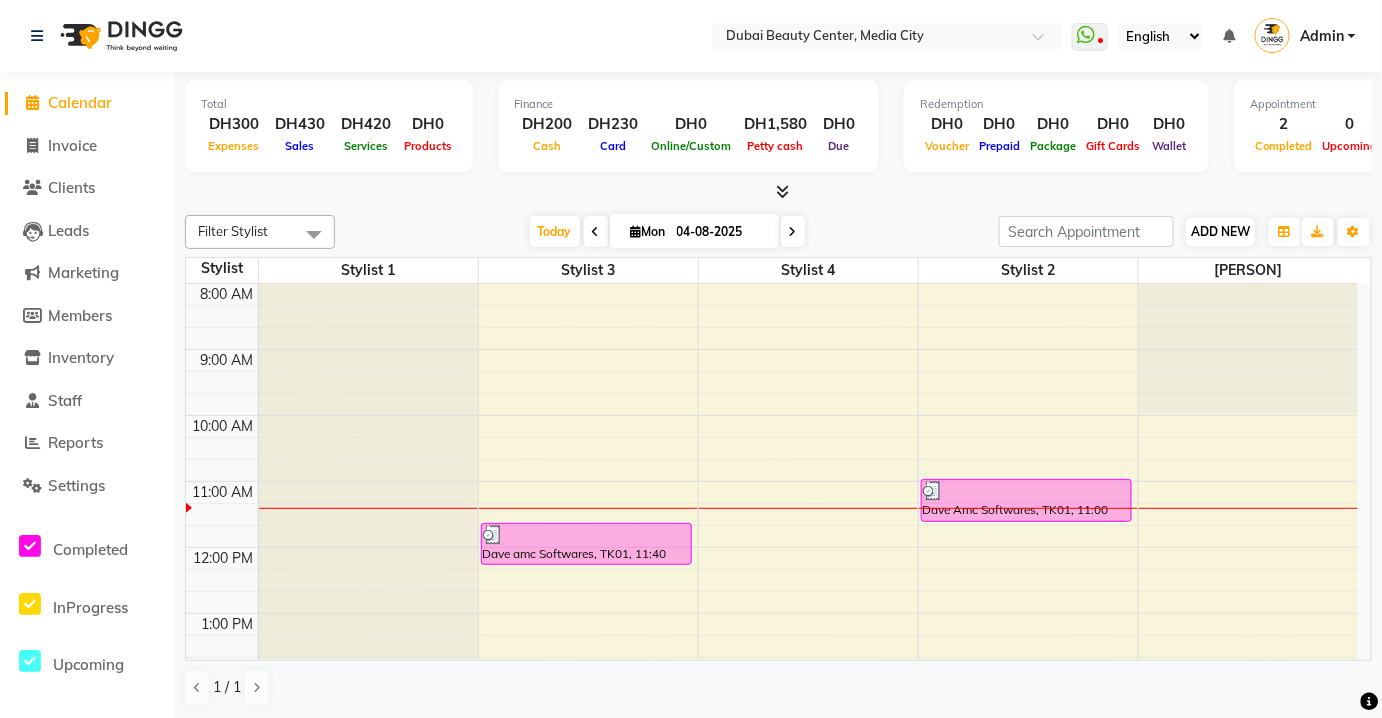 click on "ADD NEW Toggle Dropdown" at bounding box center [1220, 232] 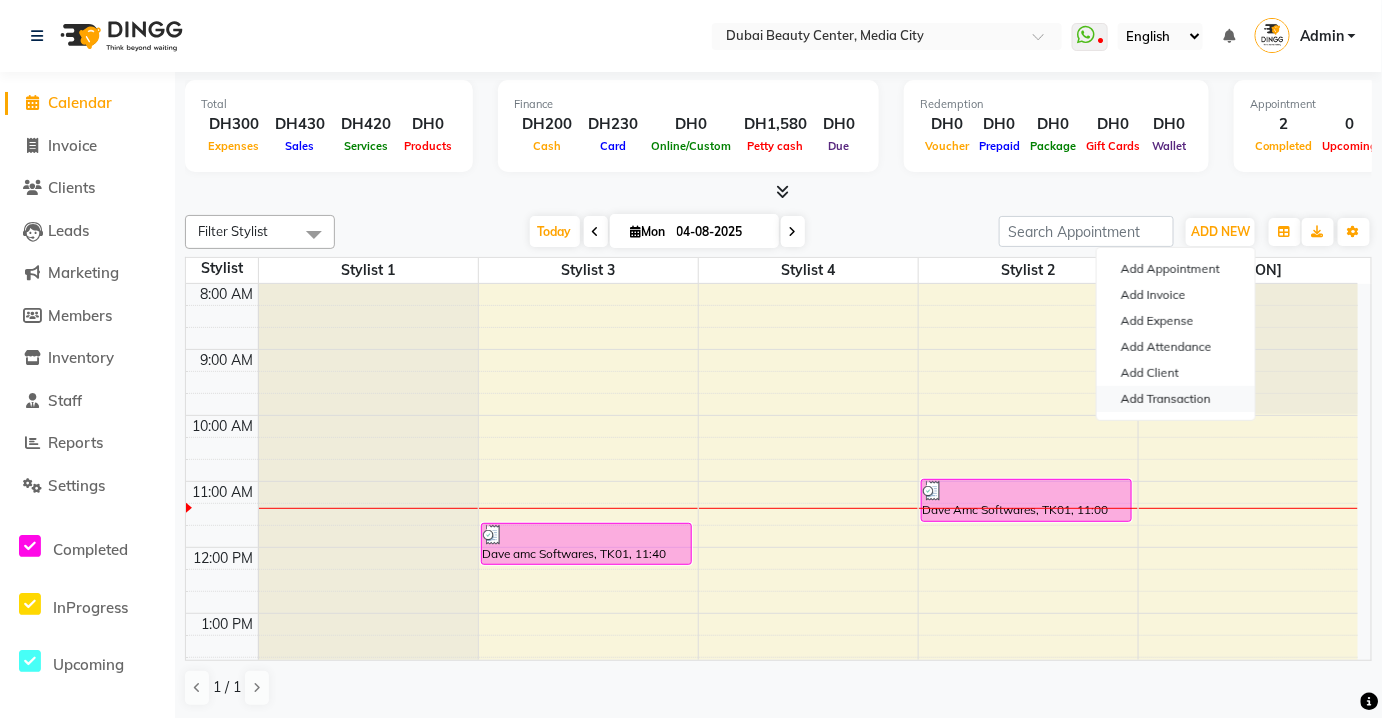 click on "Add Transaction" at bounding box center [1176, 399] 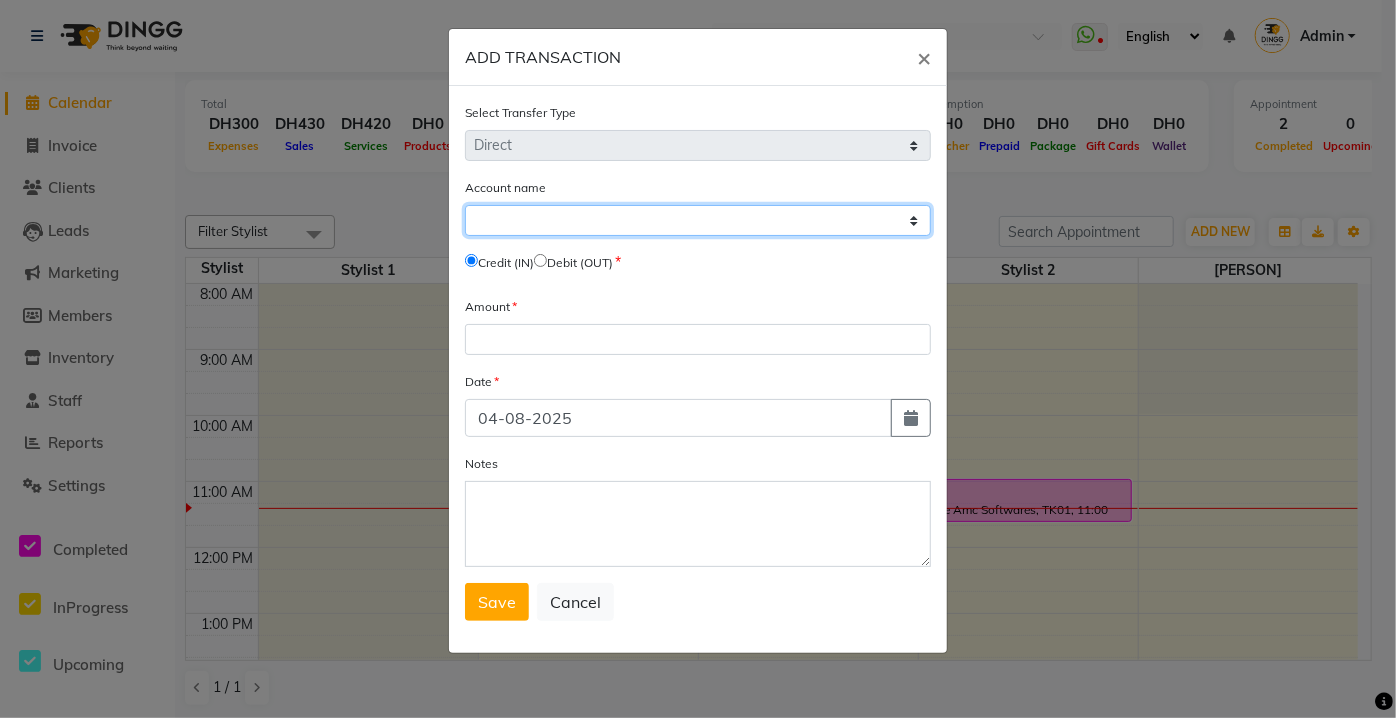 click on "Select Cash In Hand Petty Cash Bank Account" 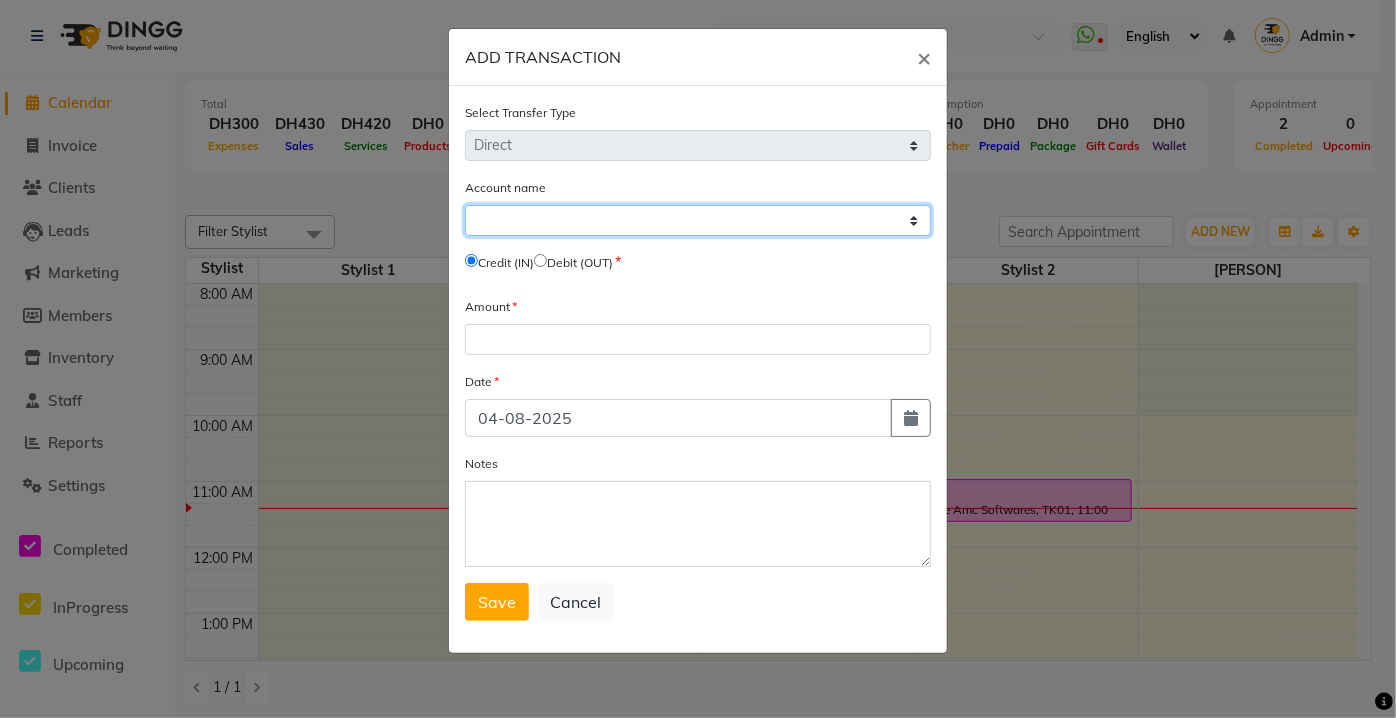 select on "2047" 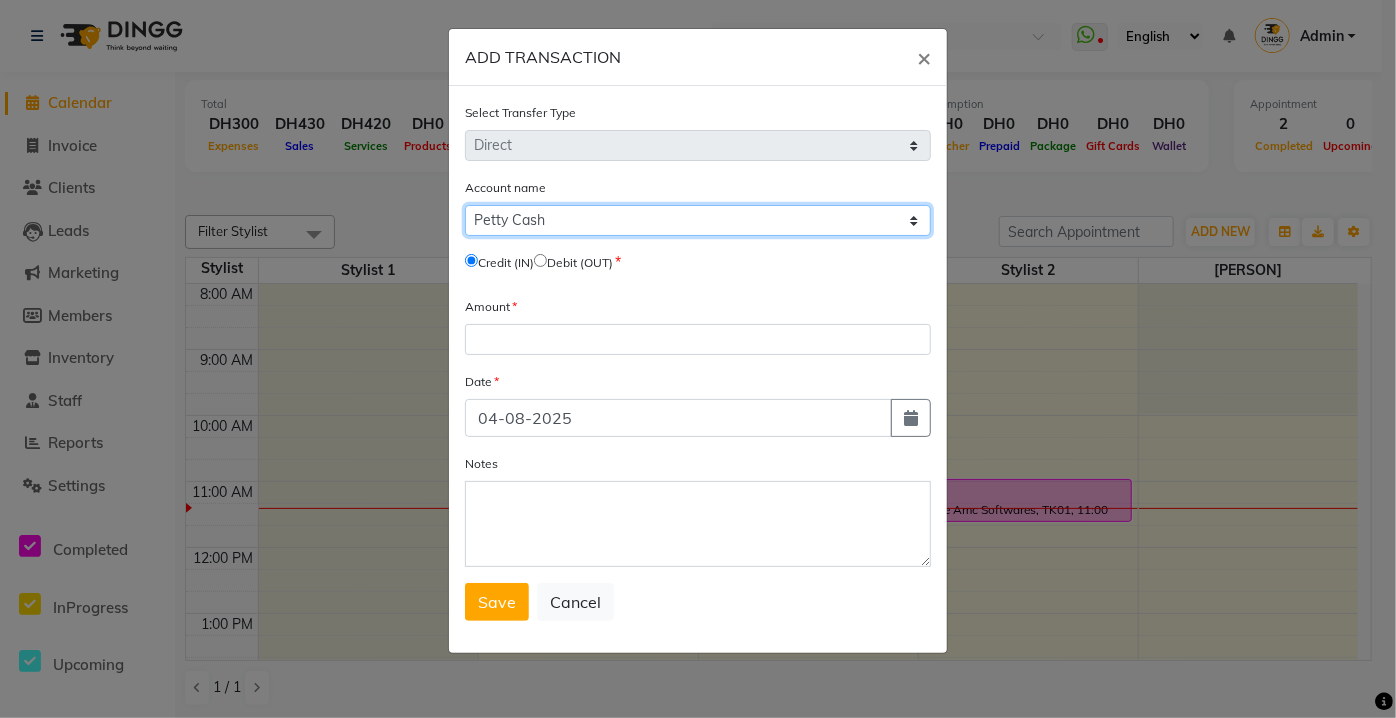 click on "Select Cash In Hand Petty Cash Bank Account" 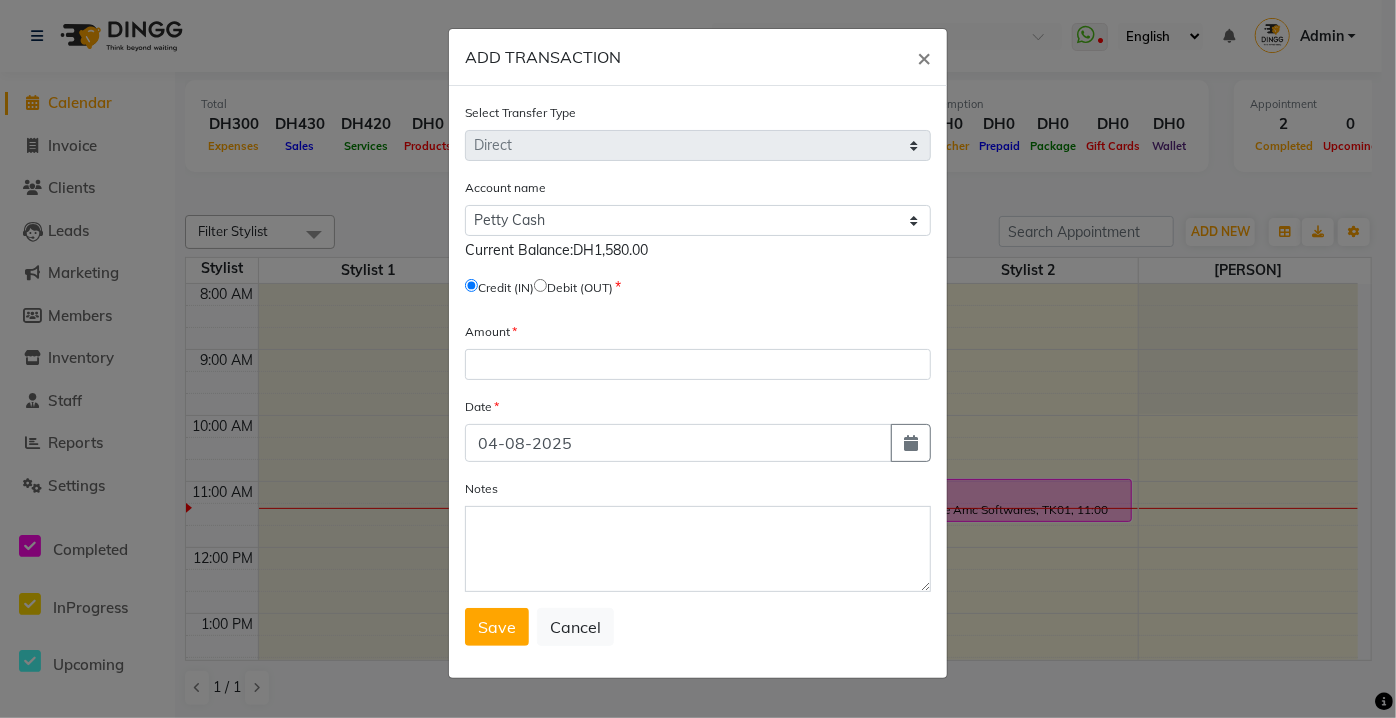 click 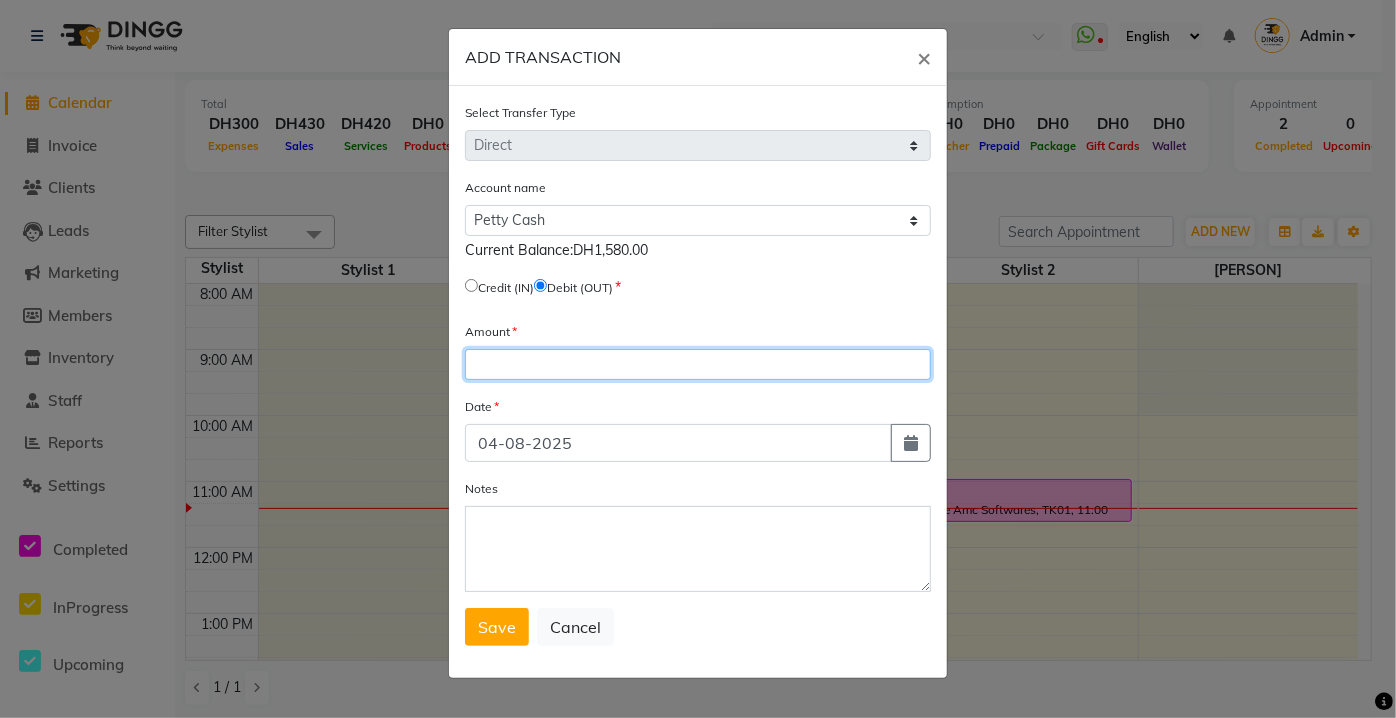click 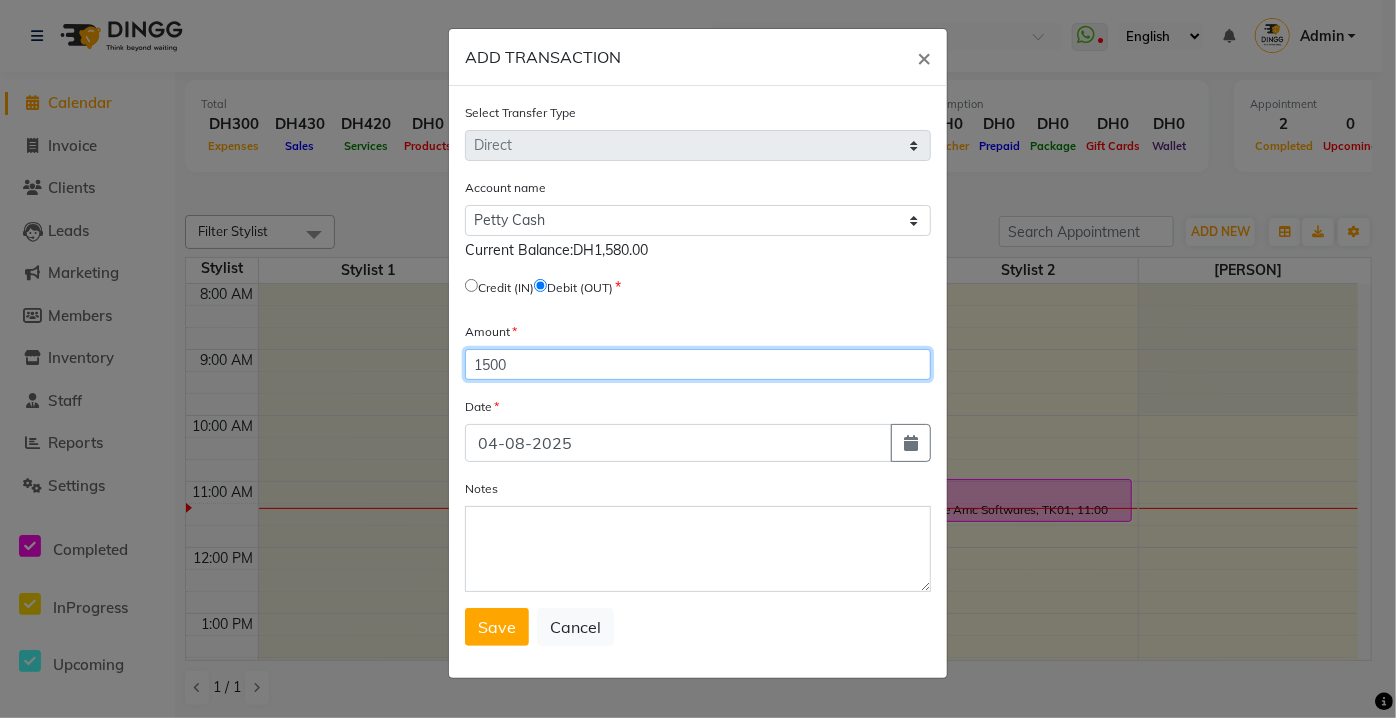 type on "1500" 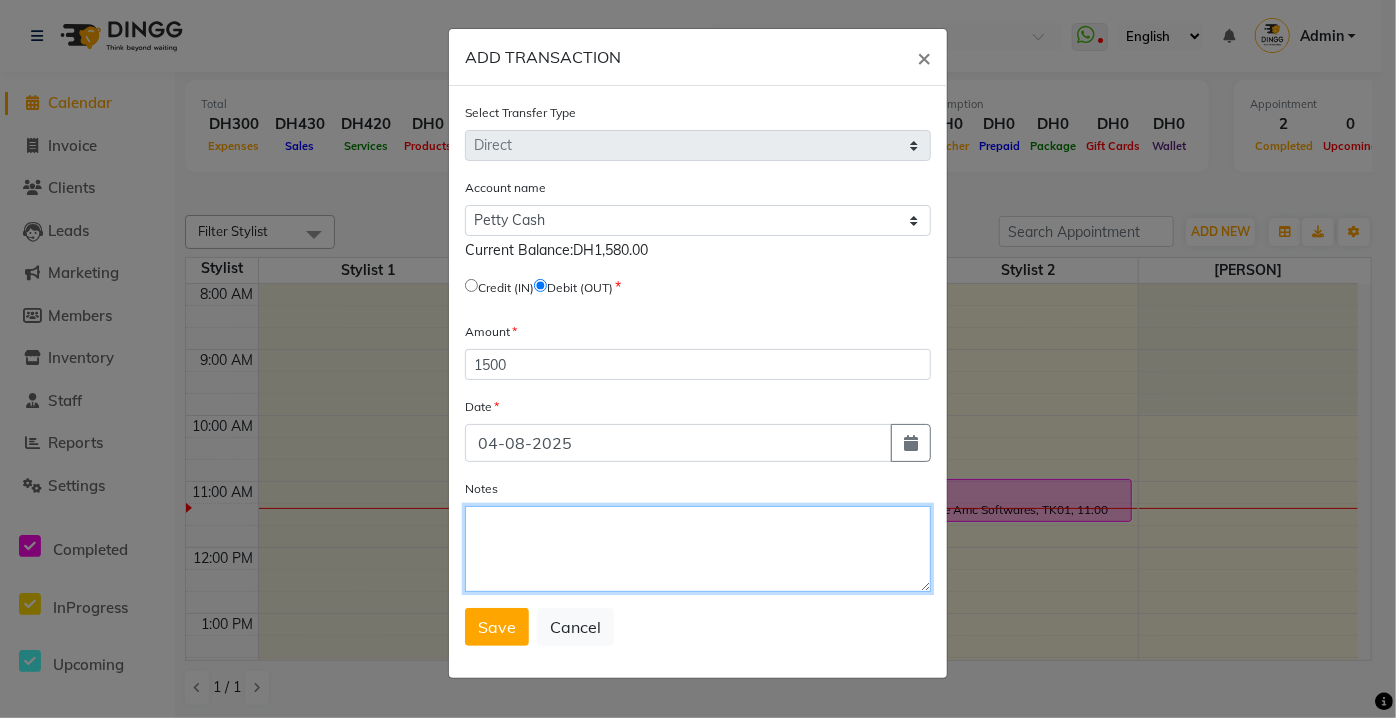 click on "Notes" at bounding box center [698, 549] 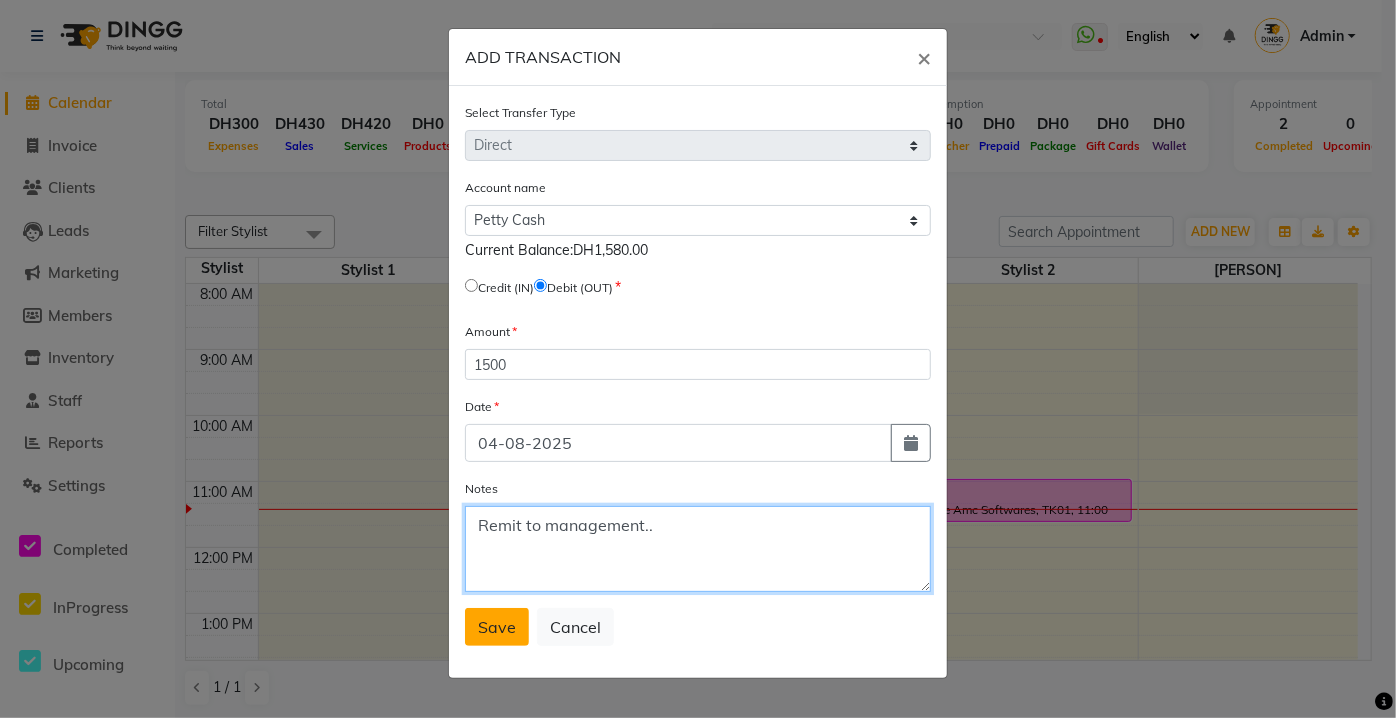 type on "Remit to management.." 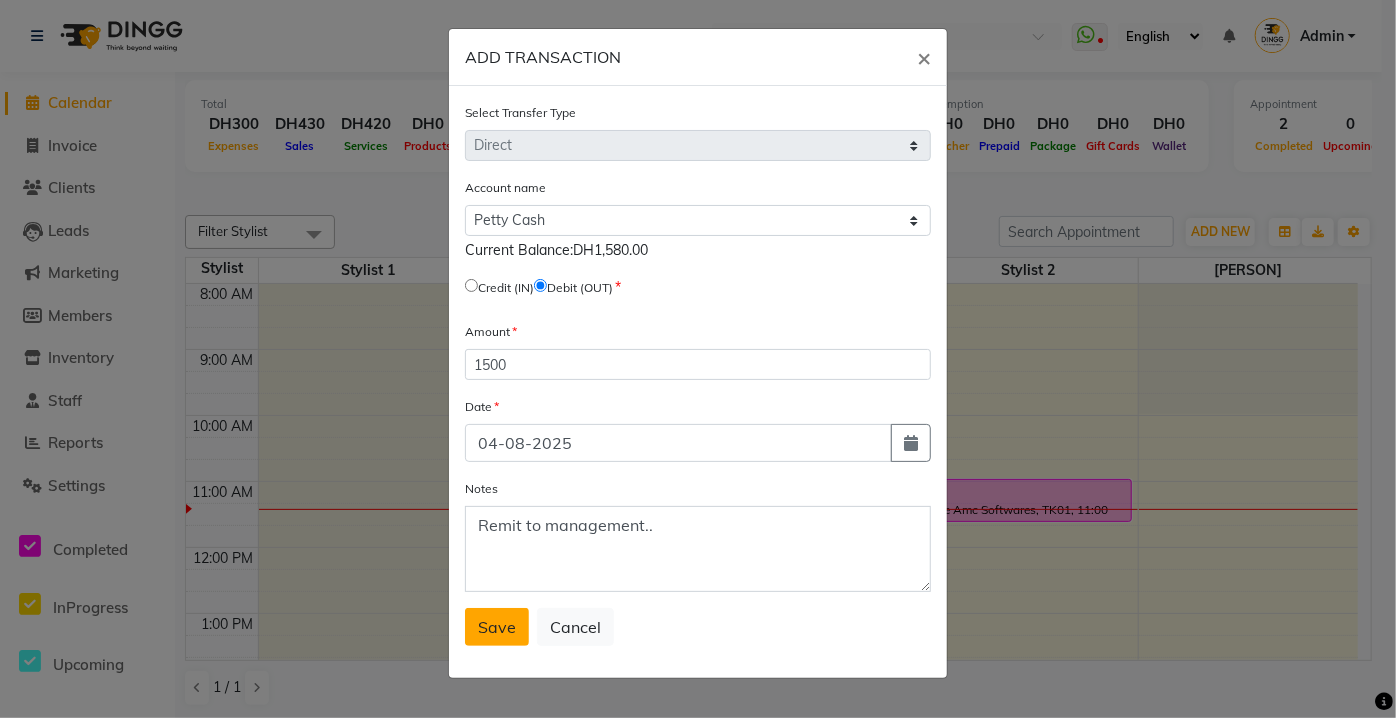 click on "Save" at bounding box center (497, 627) 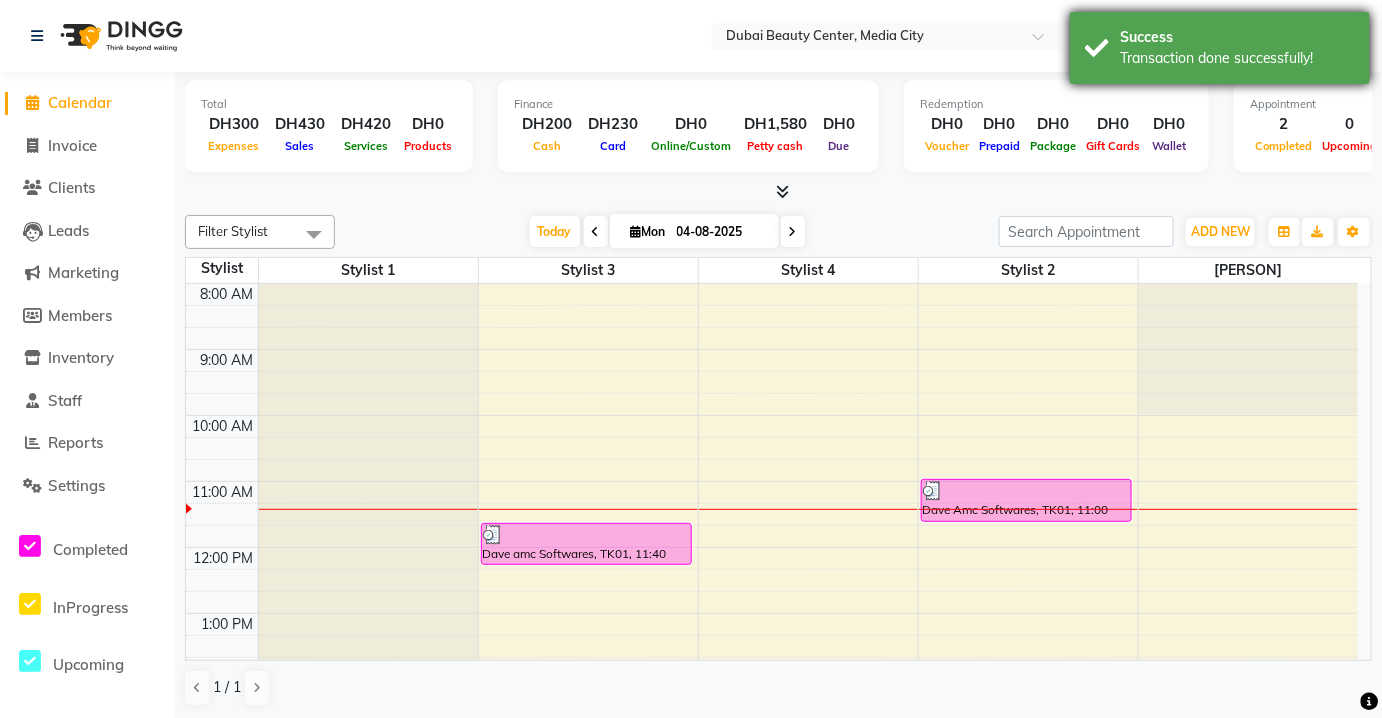 click on "Success   Transaction done successfully!" at bounding box center (1220, 48) 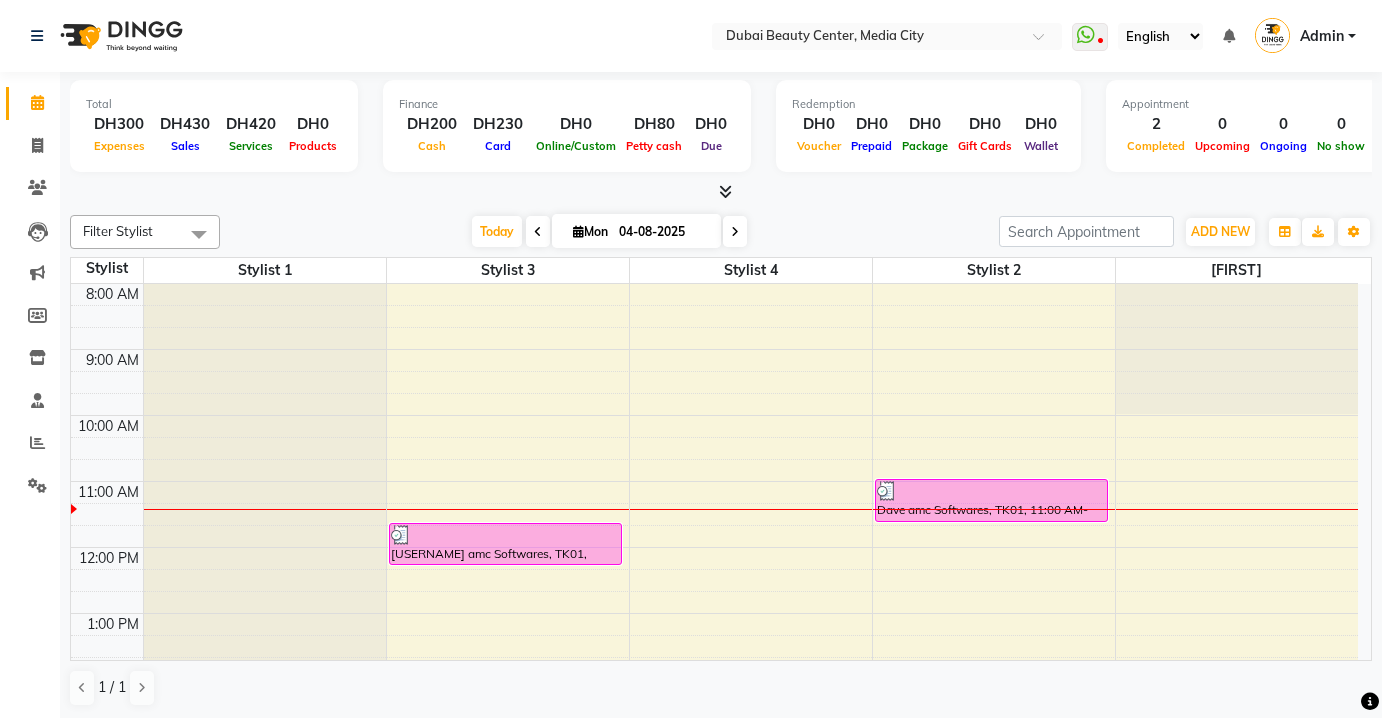 scroll, scrollTop: 0, scrollLeft: 0, axis: both 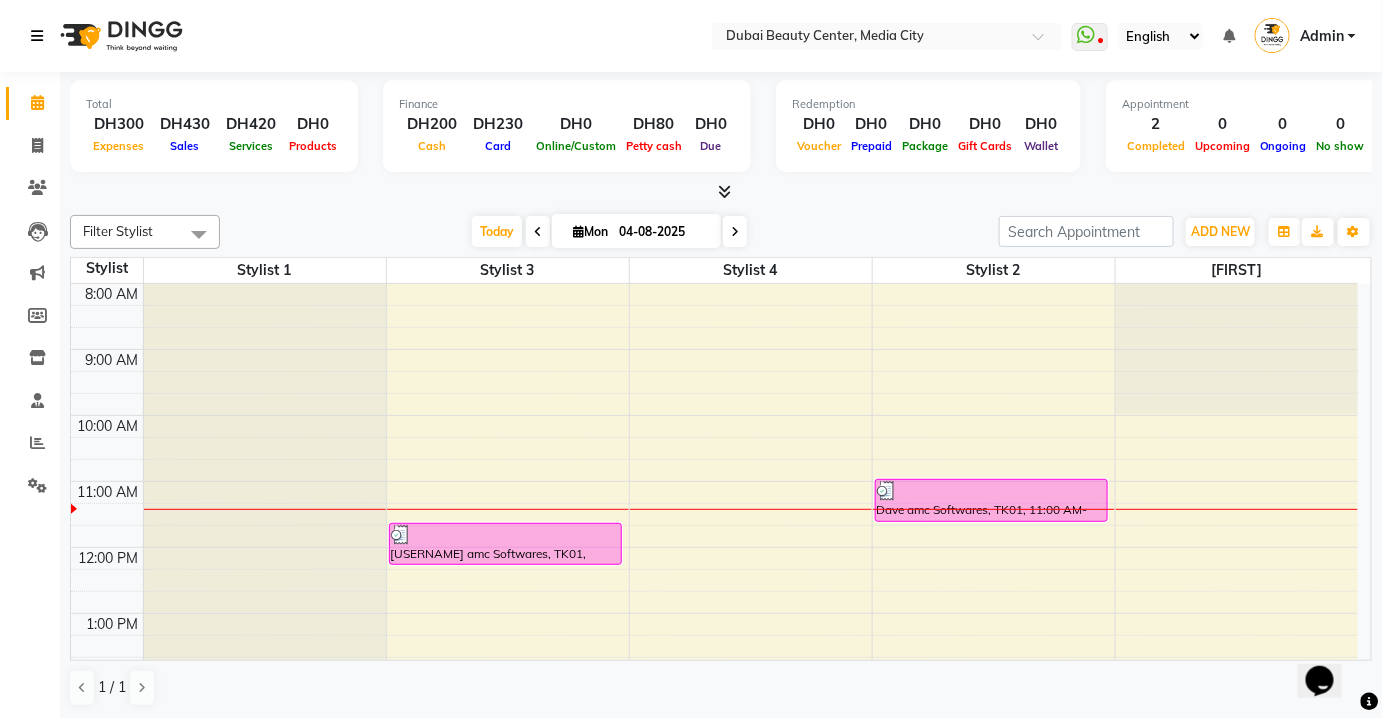 click at bounding box center (37, 36) 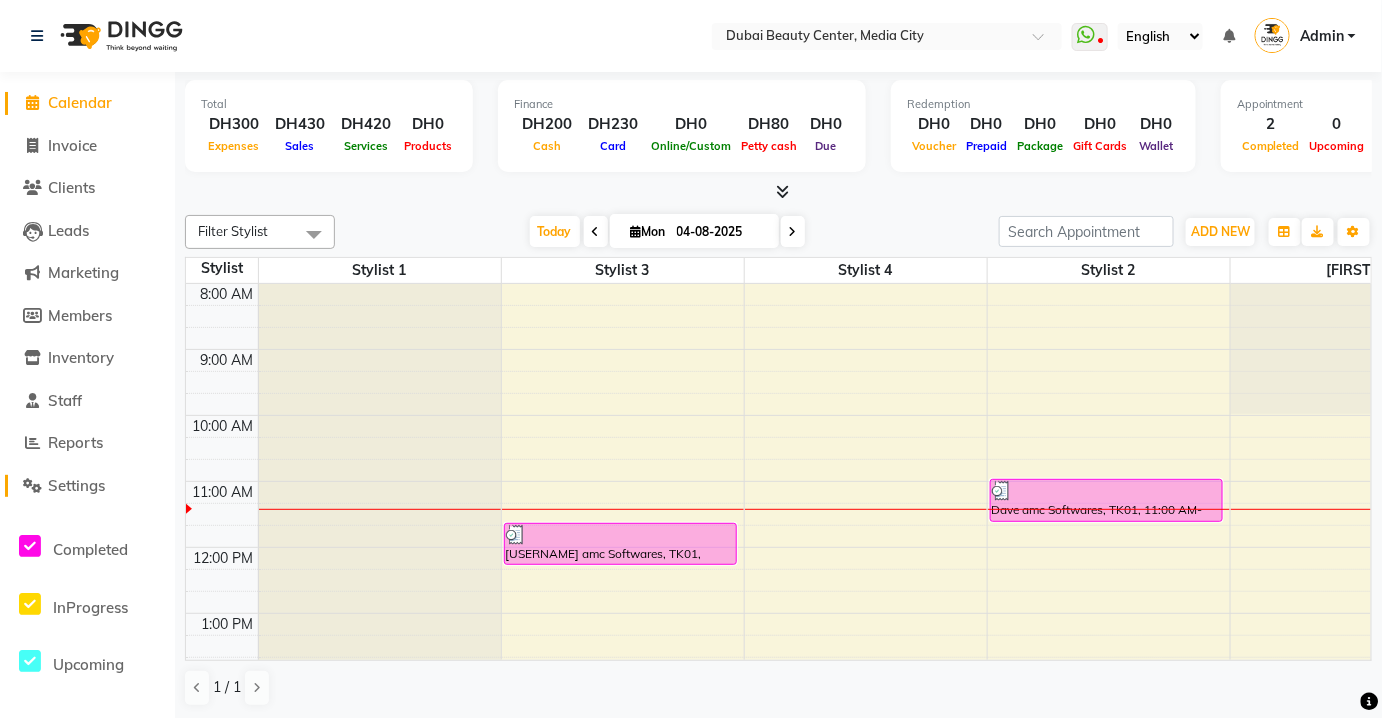 click 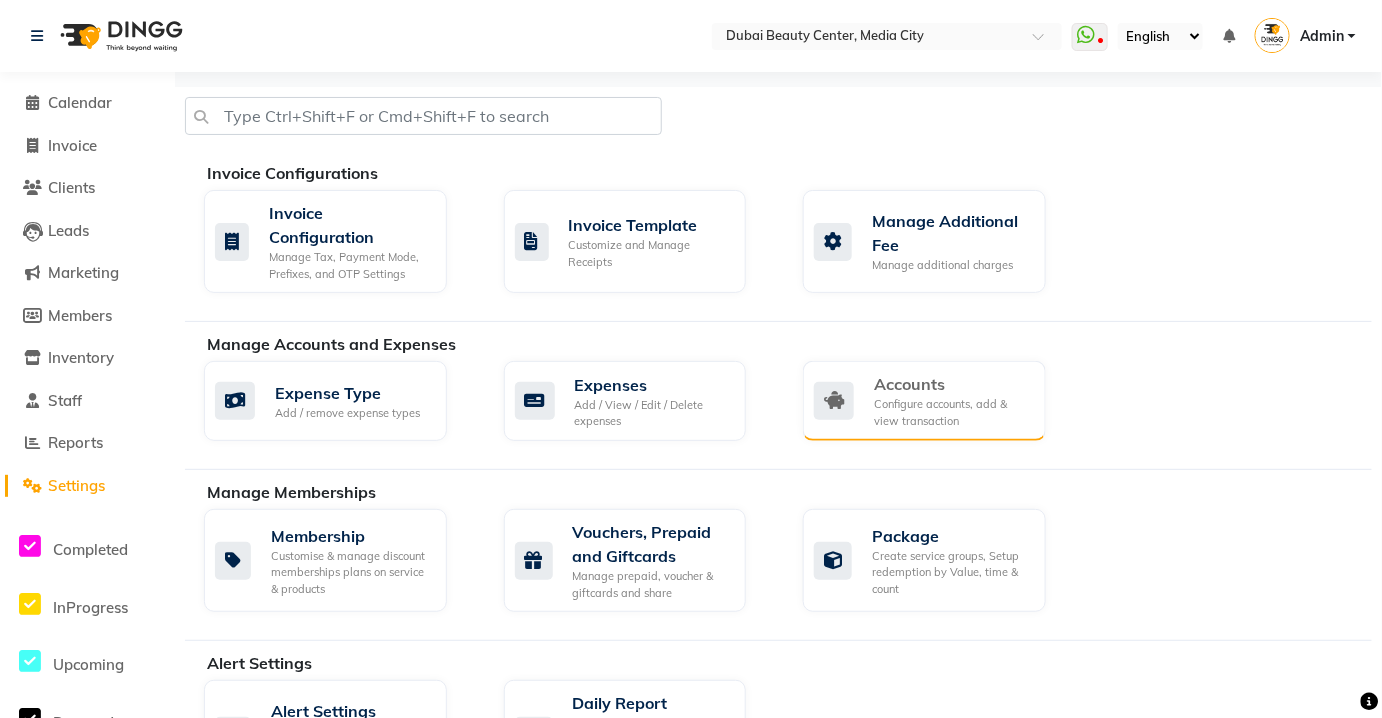 click on "Configure accounts, add & view transaction" 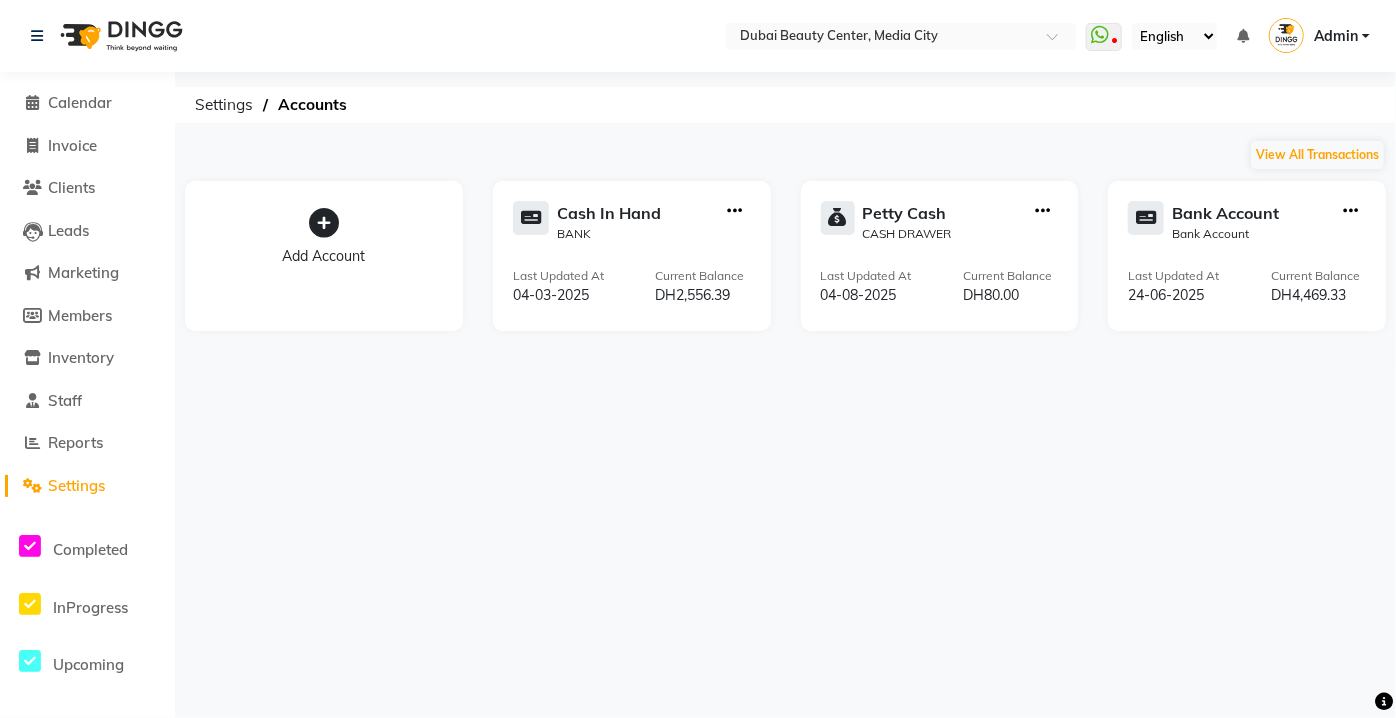 click on "Select Location × Dubai Beauty Center, Media City  Whatsapp Status  ✕ Status:  Disconnected Most Recent Message: [DATE]     [TIME] Recent Service Activity: [DATE]     [TIME]  [PHONE] Whatsapp Settings English ENGLISH Español العربية मराठी हिंदी ગુજરાતી தமிழ் 中文 Notifications nothing to show Admin Manage Profile Change Password Sign out  Version:3.16.0  ☀ Dxb Pet Shop, [AREA] ☀ Dxb Home Service, [AREA] ☀ Gents Best Studio, [AREA] ☀ Salon Fitness, [AREA] ☀ Dubai Beauty Center, Media City  Calendar  Invoice  Clients  Leads   Marketing  Members  Inventory  Staff  Reports  Settings Completed InProgress Upcoming Dropped Tentative Check-In Confirm Bookings Generate Report Segments Page Builder Settings  Accounts  View All Transactions Add Account Cash In Hand  BANK Last Updated At  [DATE] Current Balance  DH2,556.39 Petty Cash  CASH DRAWER Last Updated At  [DATE] Current Balance  DH80.00" at bounding box center (698, 359) 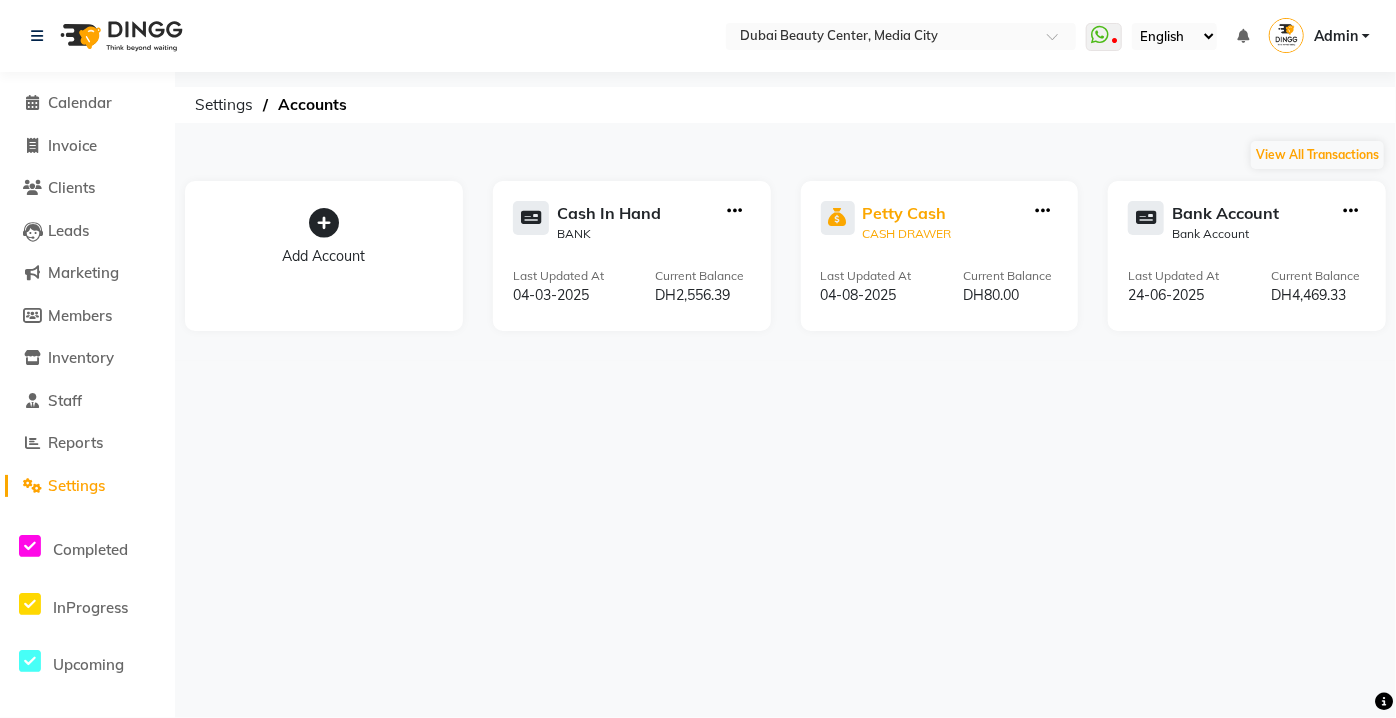 click on "Petty Cash" 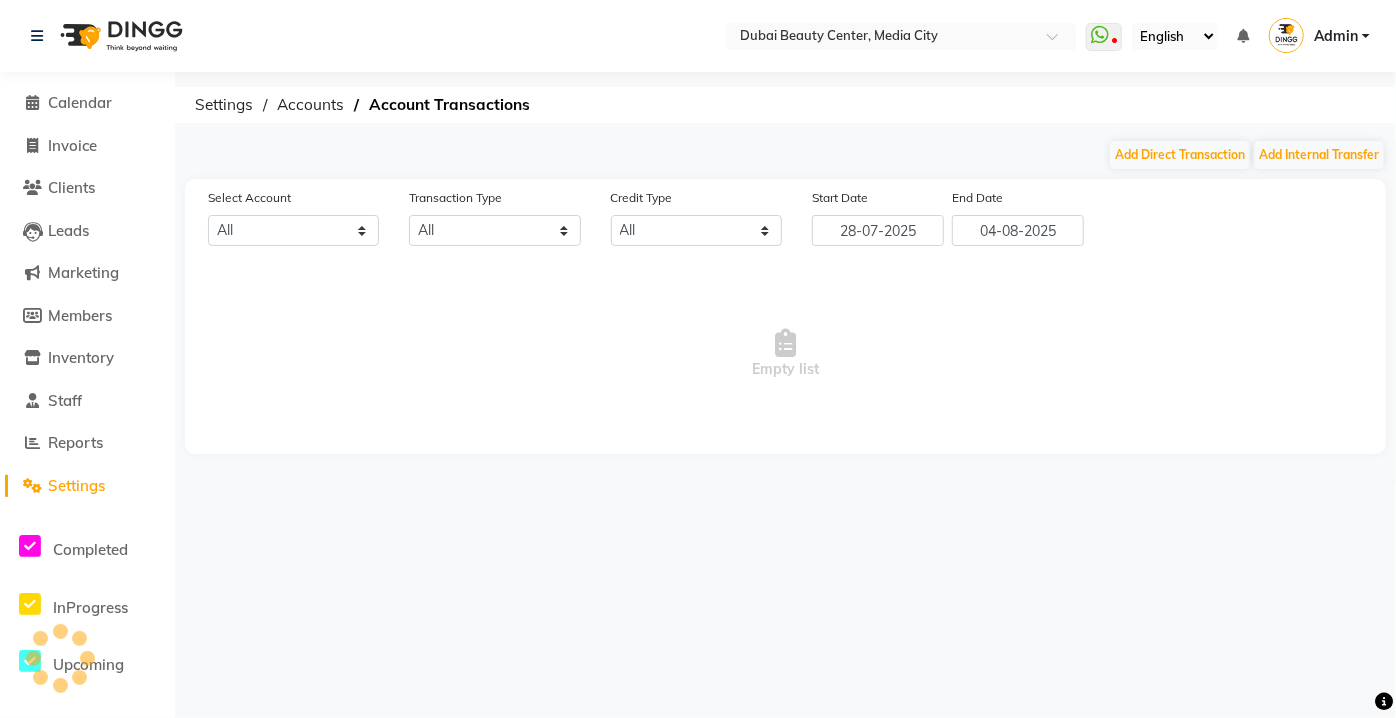 select on "2047" 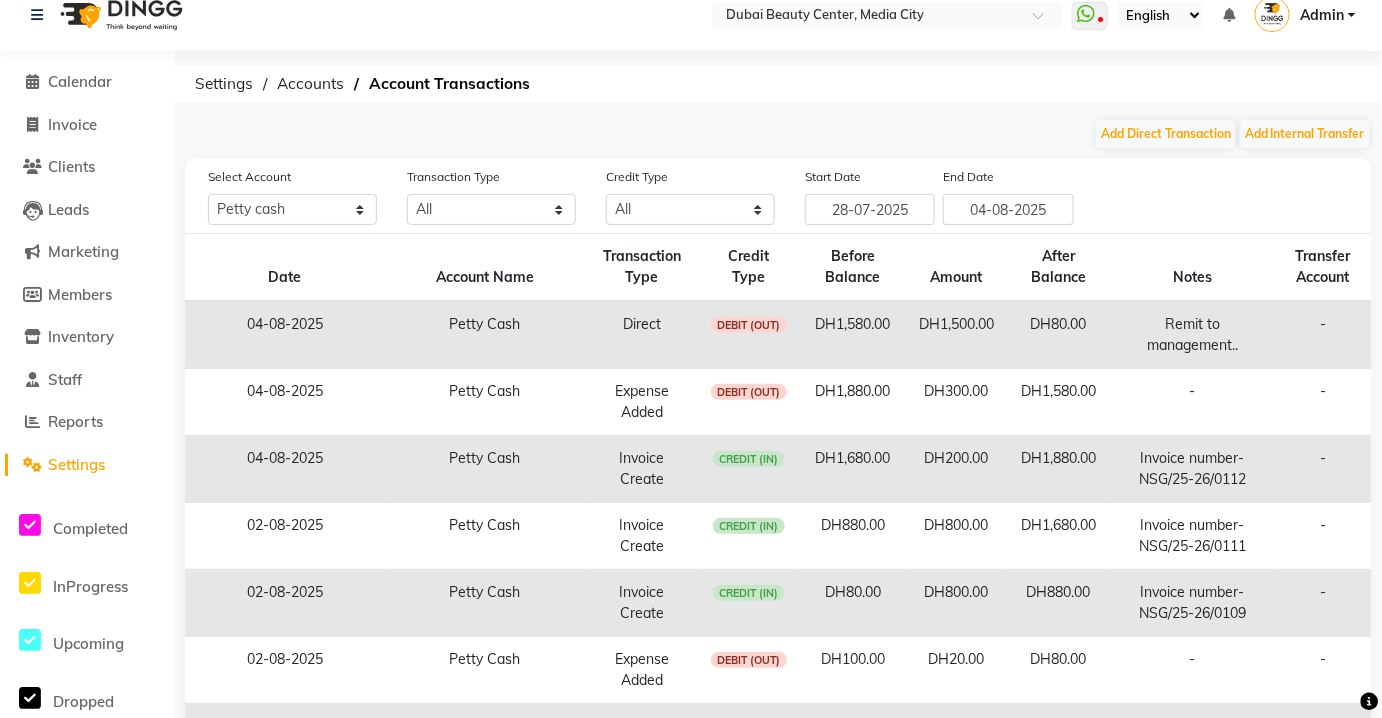 scroll, scrollTop: 21, scrollLeft: 0, axis: vertical 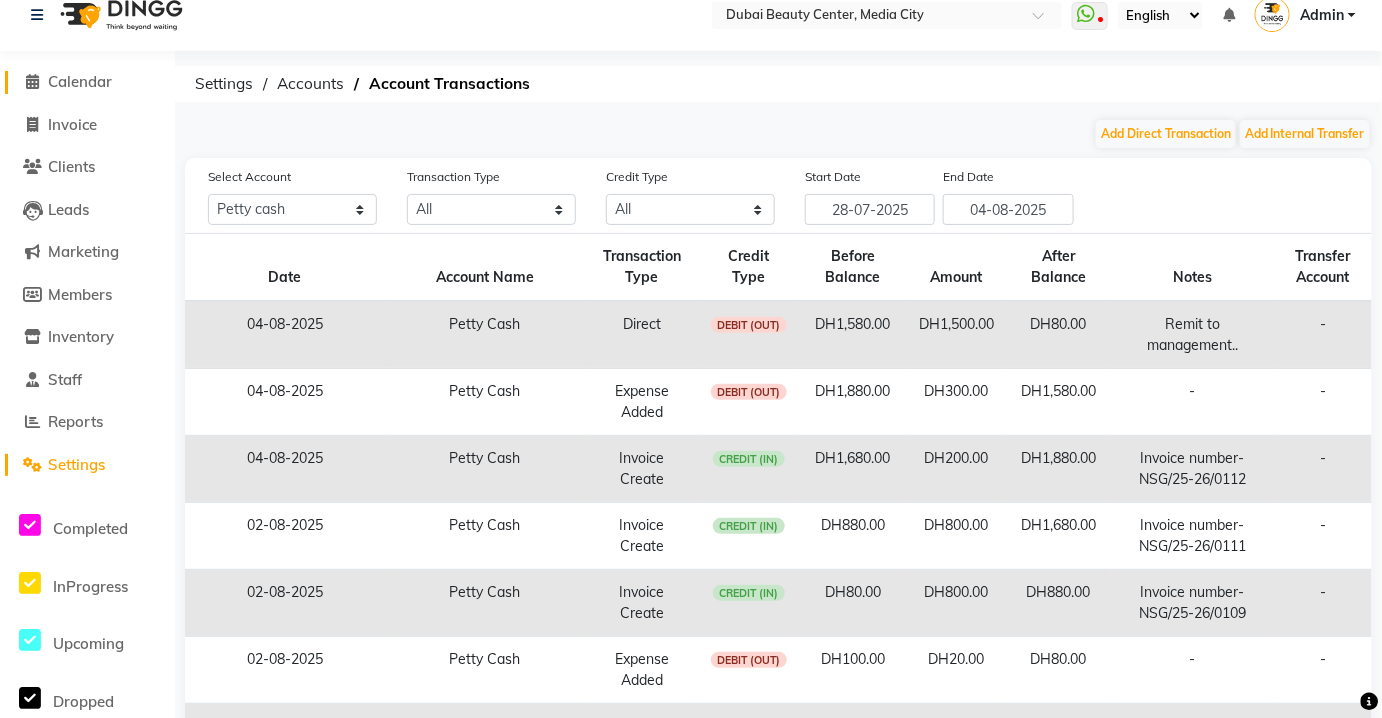 click on "Calendar" 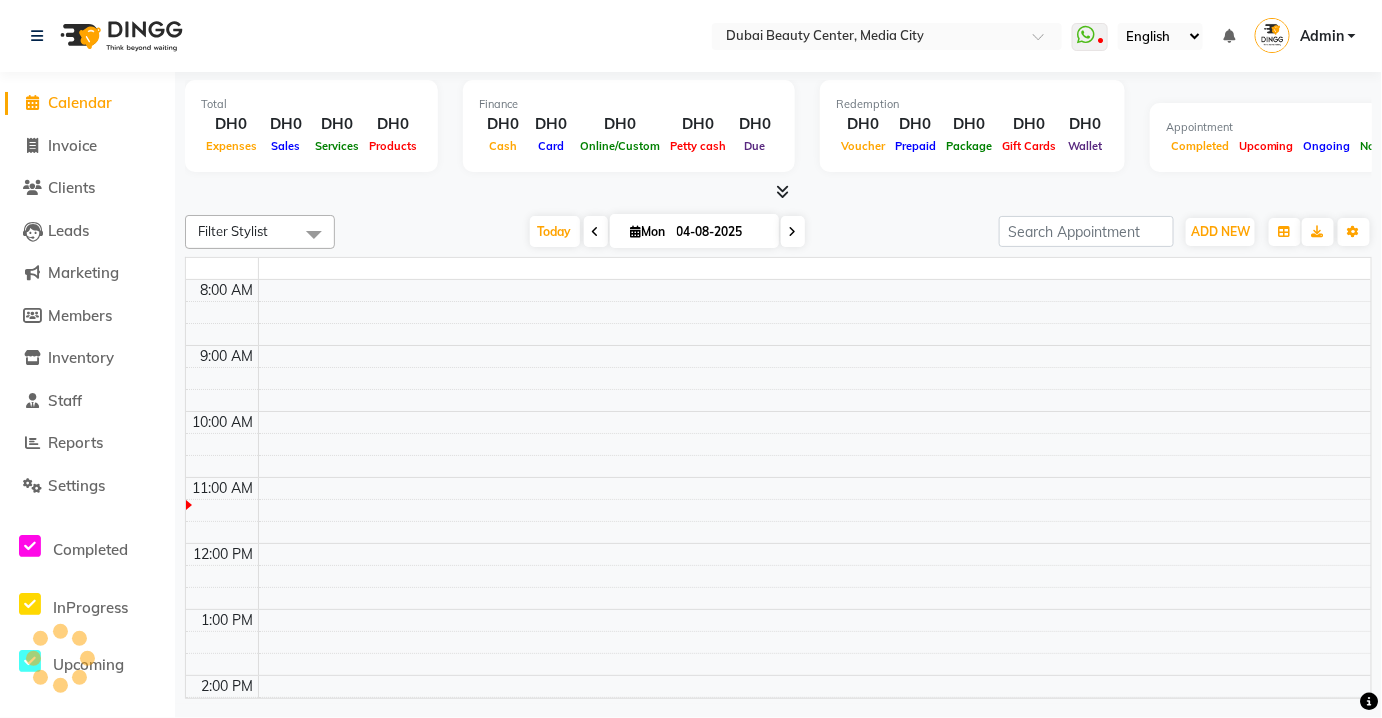 scroll, scrollTop: 0, scrollLeft: 0, axis: both 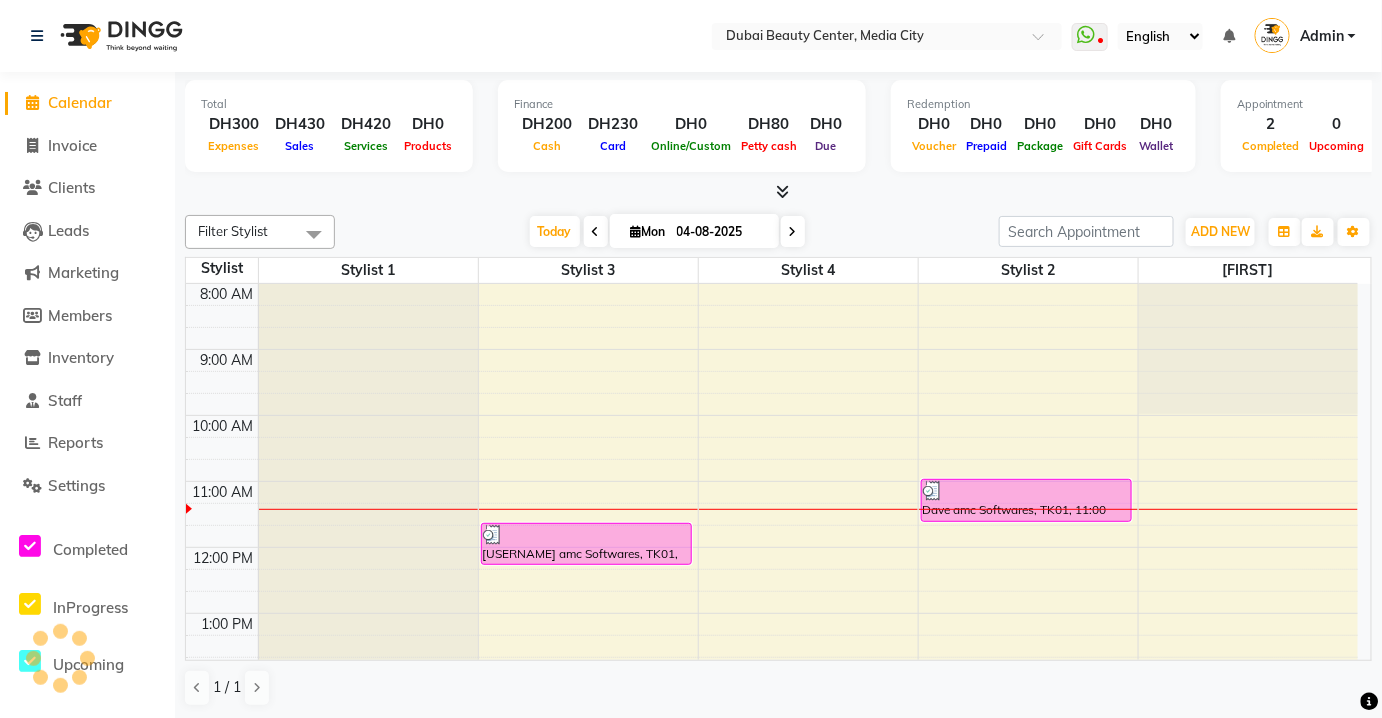 click at bounding box center (808, 514) 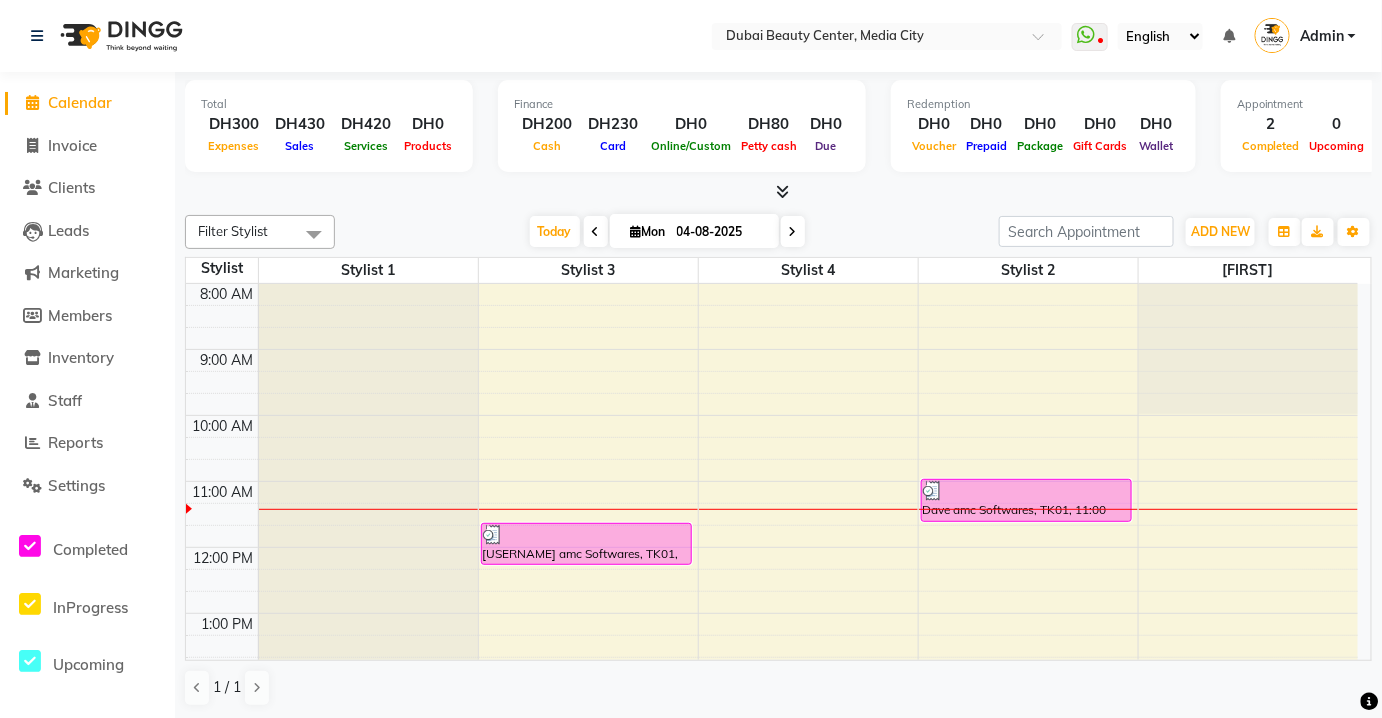 click at bounding box center [808, 536] 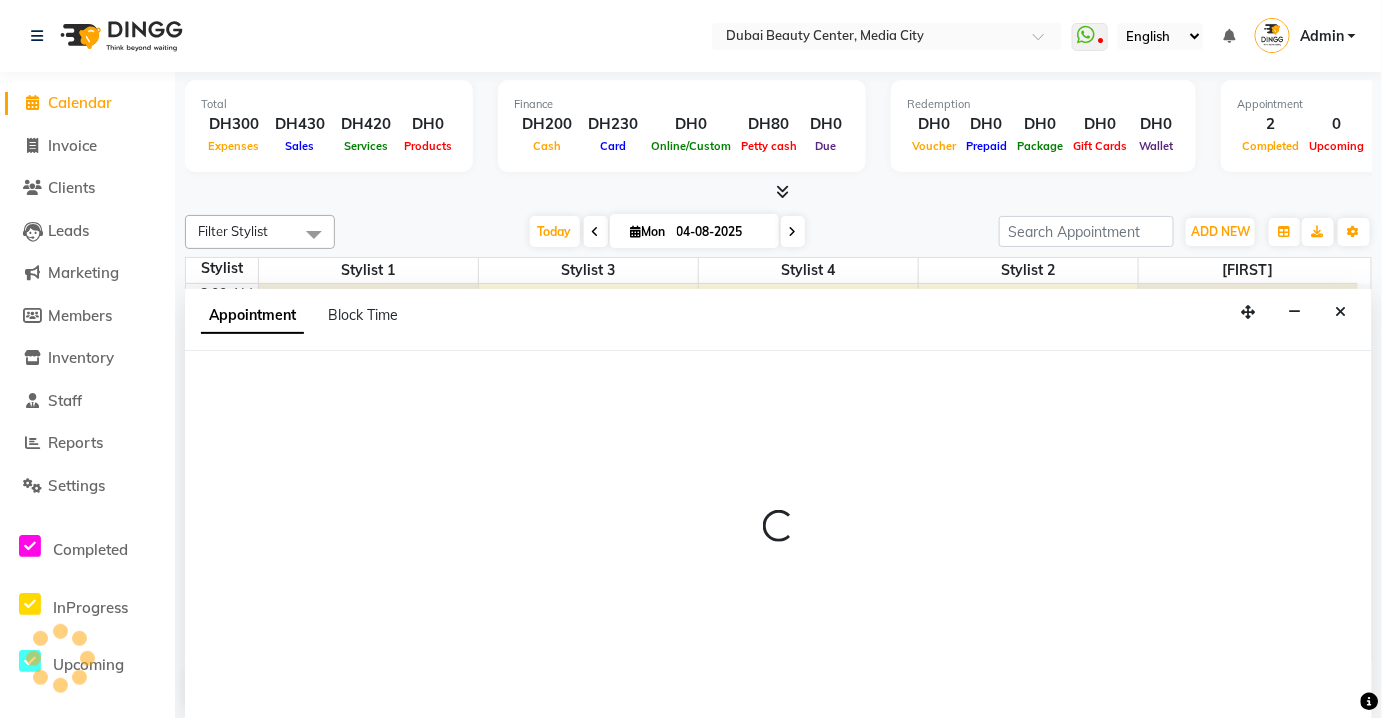 select on "10162" 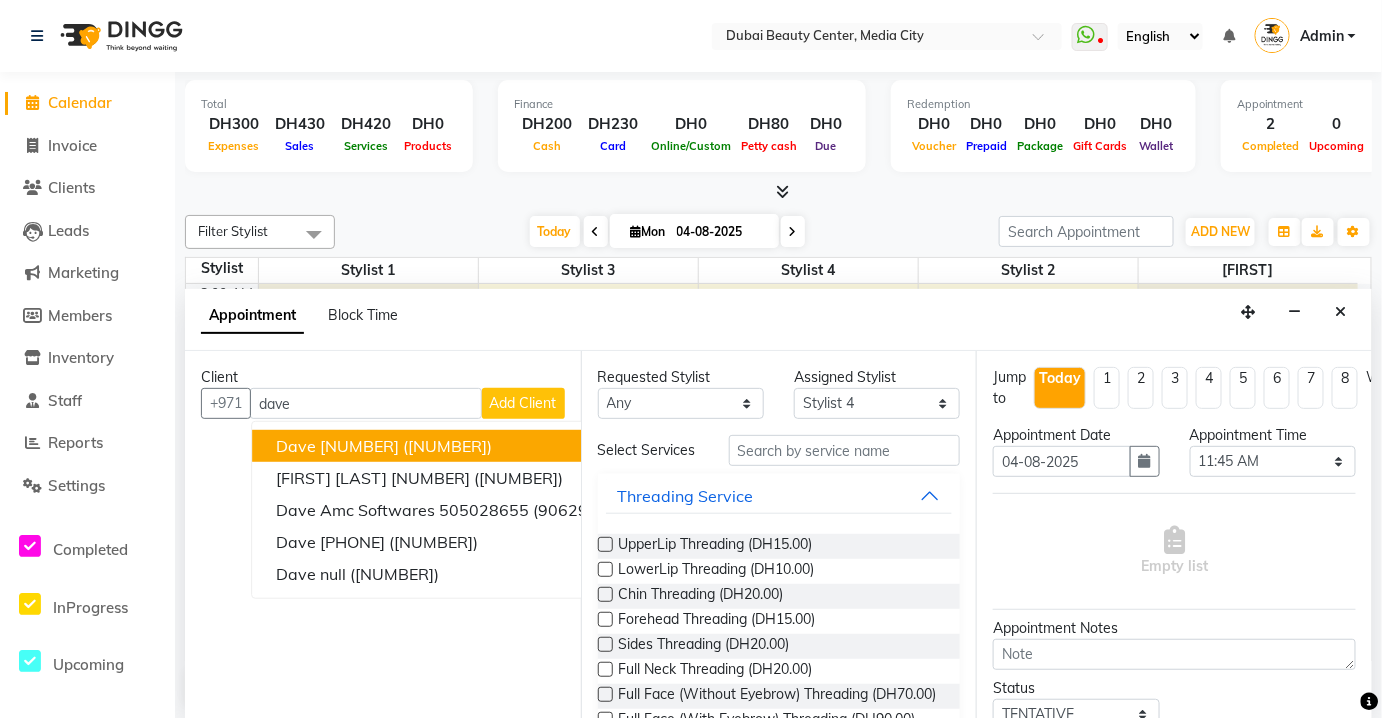 click on "[NUMBER]" at bounding box center (359, 446) 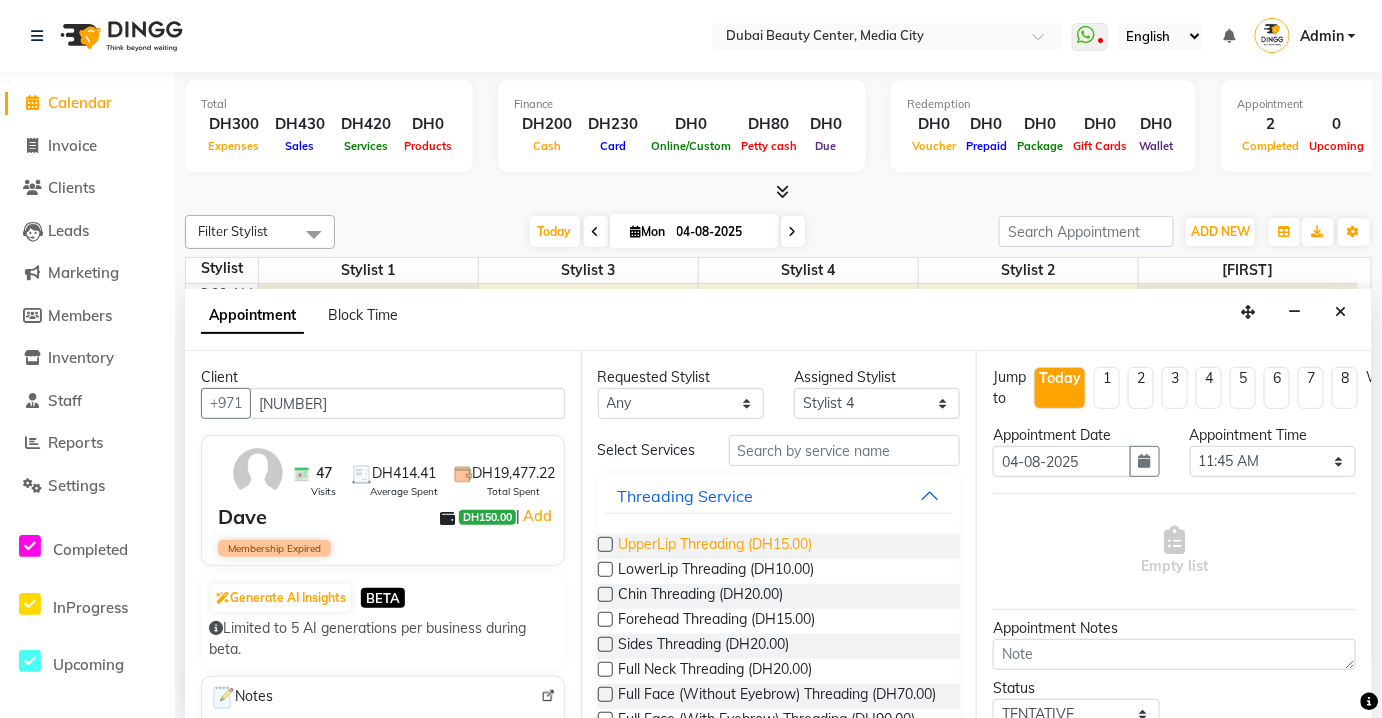 type on "[NUMBER]" 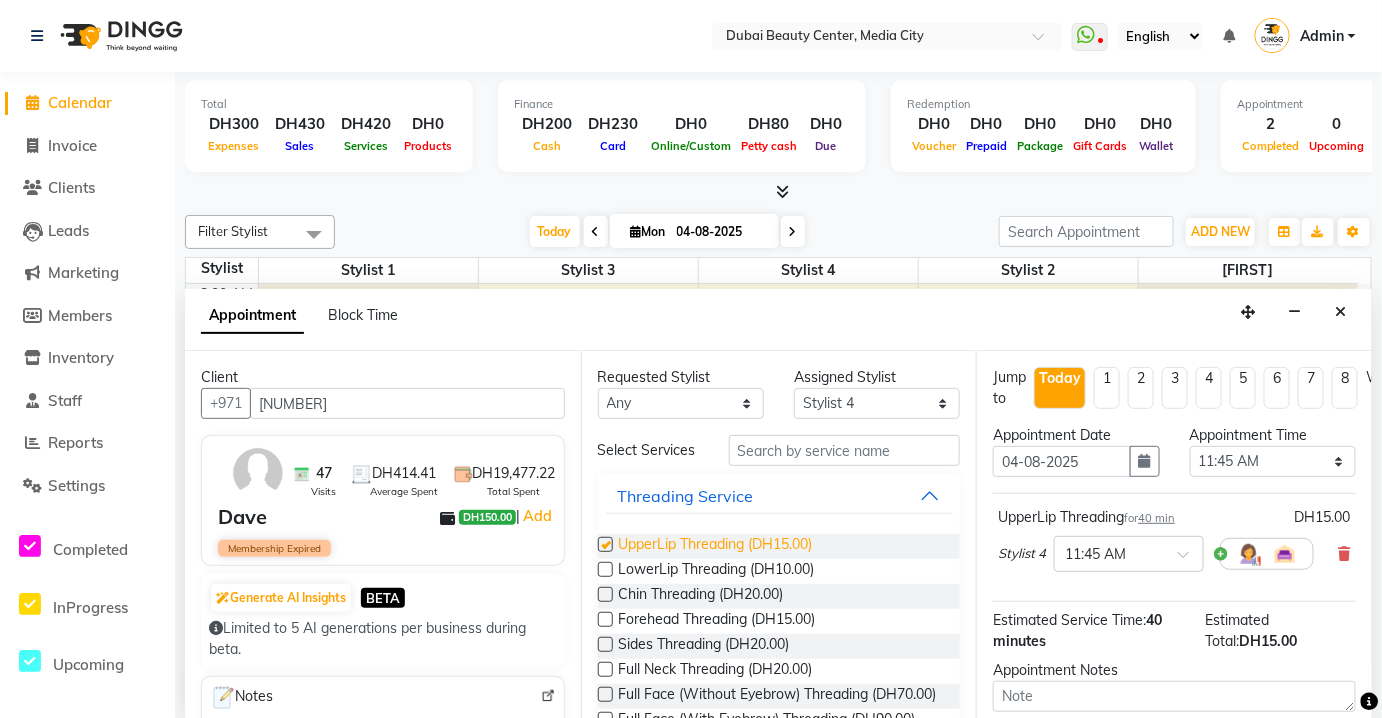checkbox on "false" 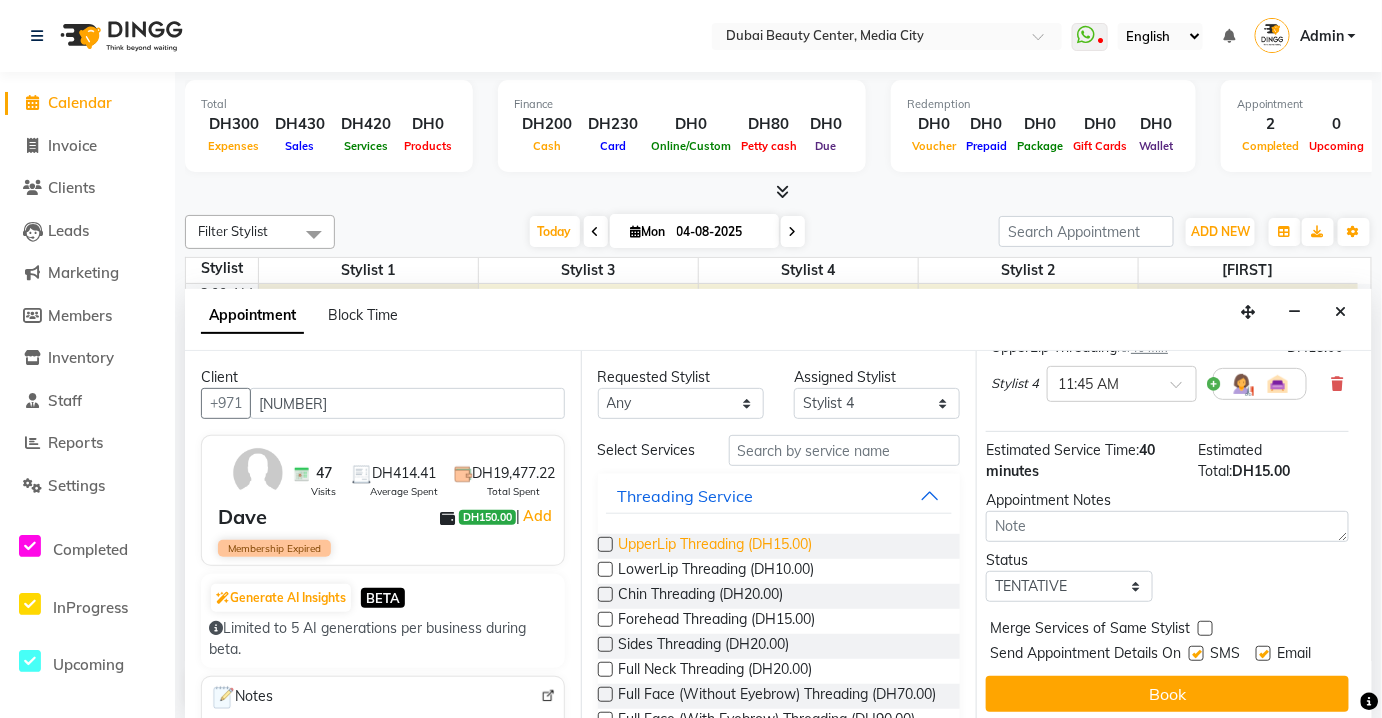 scroll, scrollTop: 190, scrollLeft: 7, axis: both 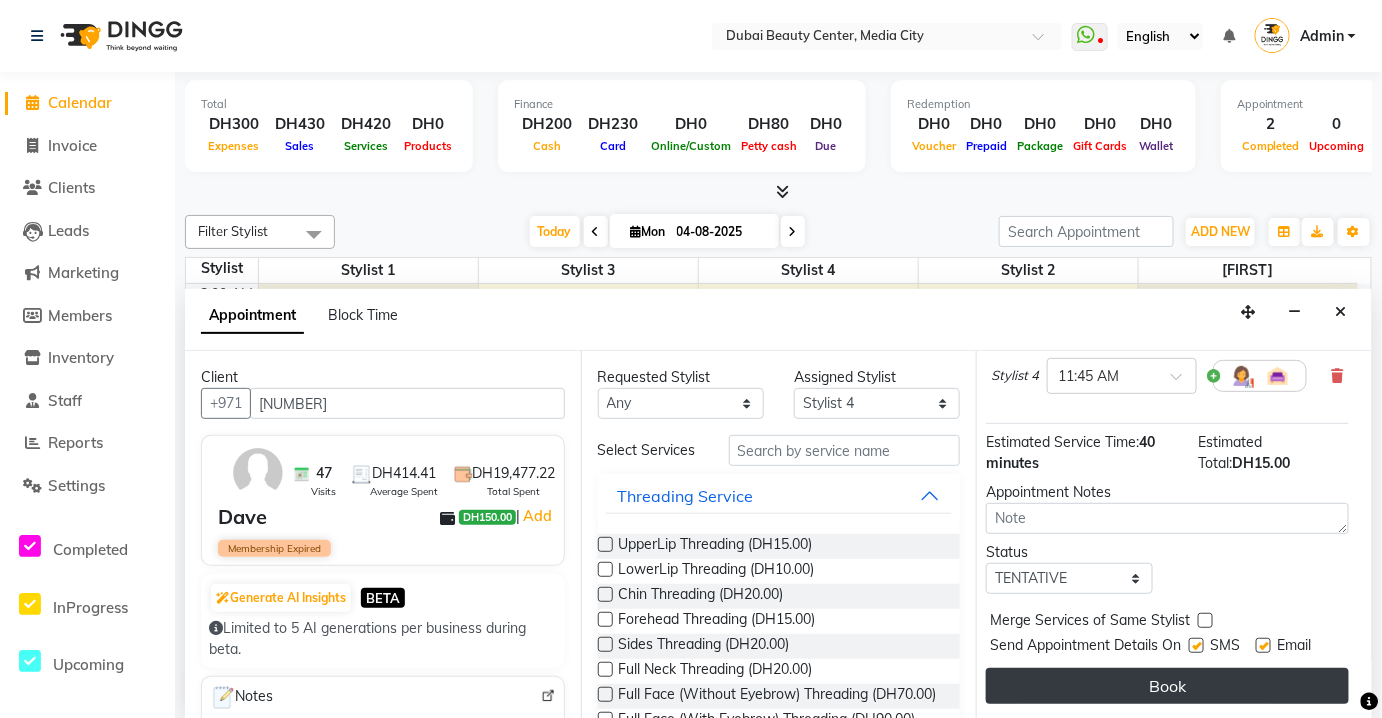 click on "Book" at bounding box center [1167, 686] 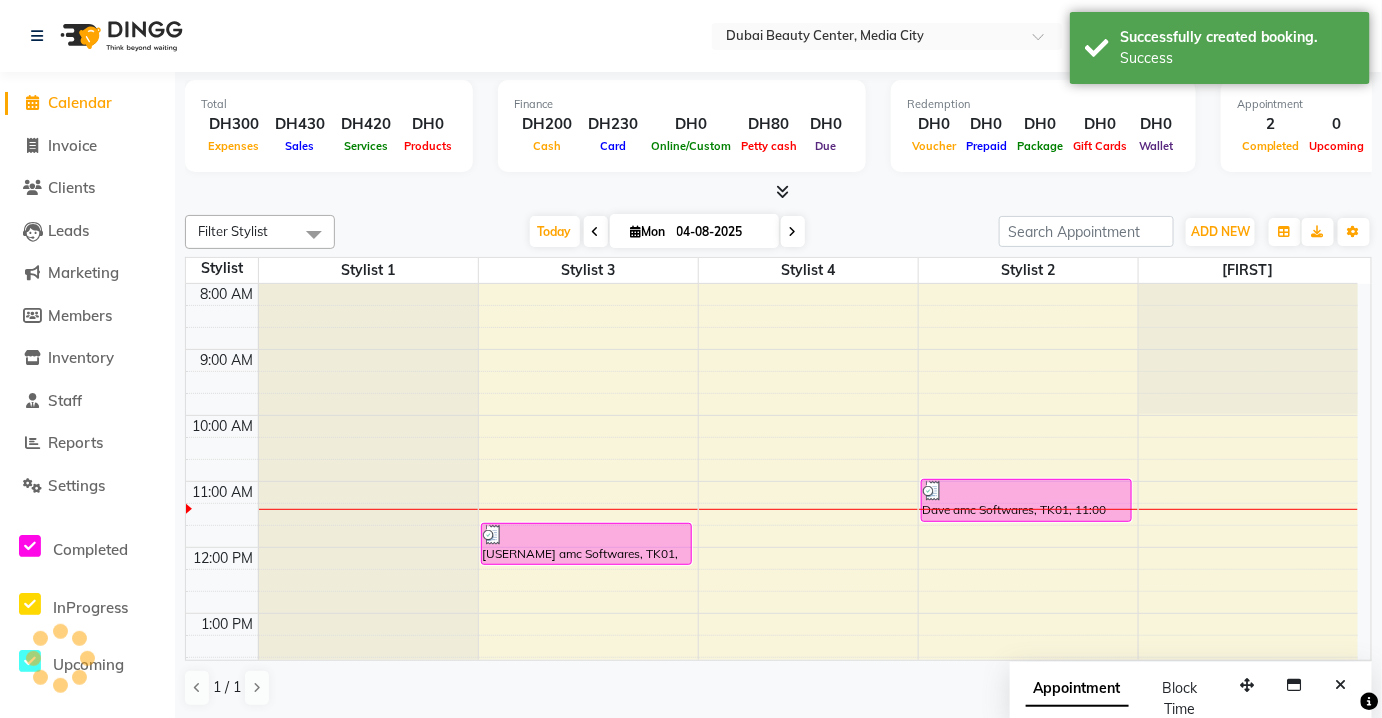 scroll, scrollTop: 0, scrollLeft: 0, axis: both 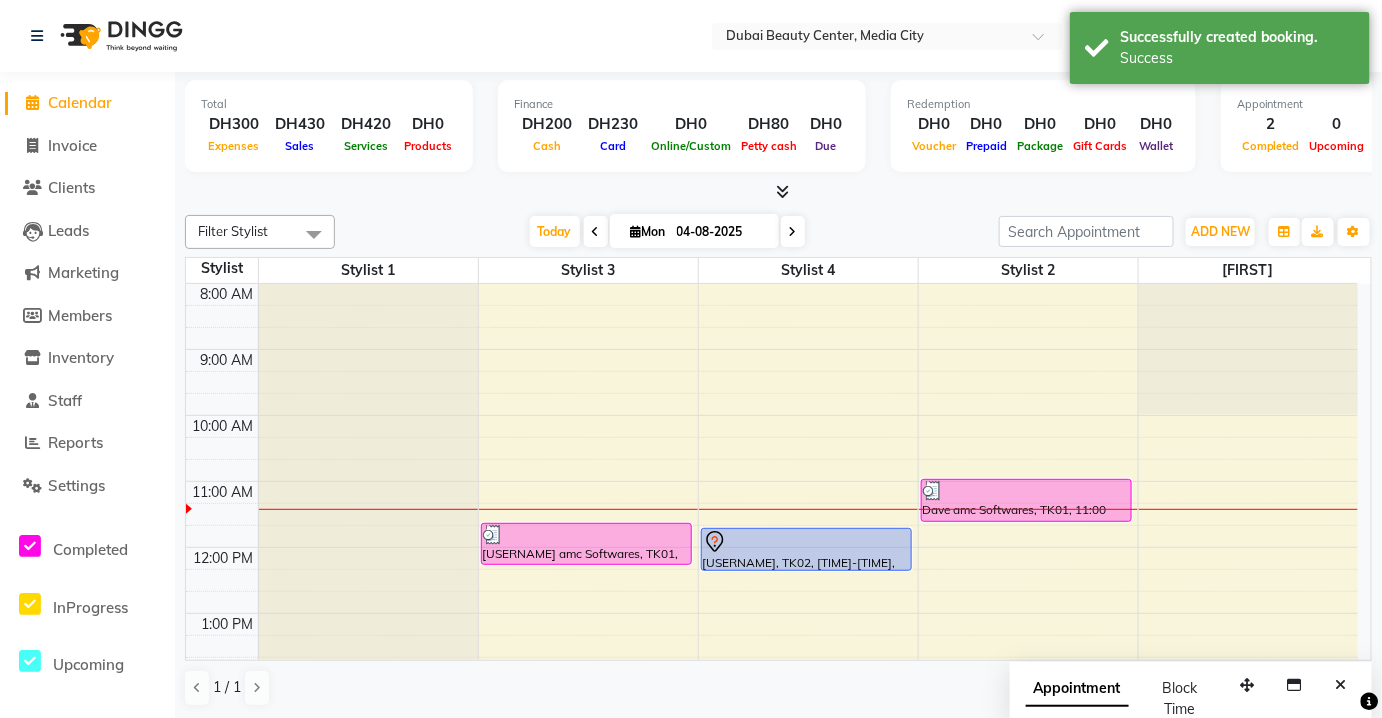 click at bounding box center (807, 542) 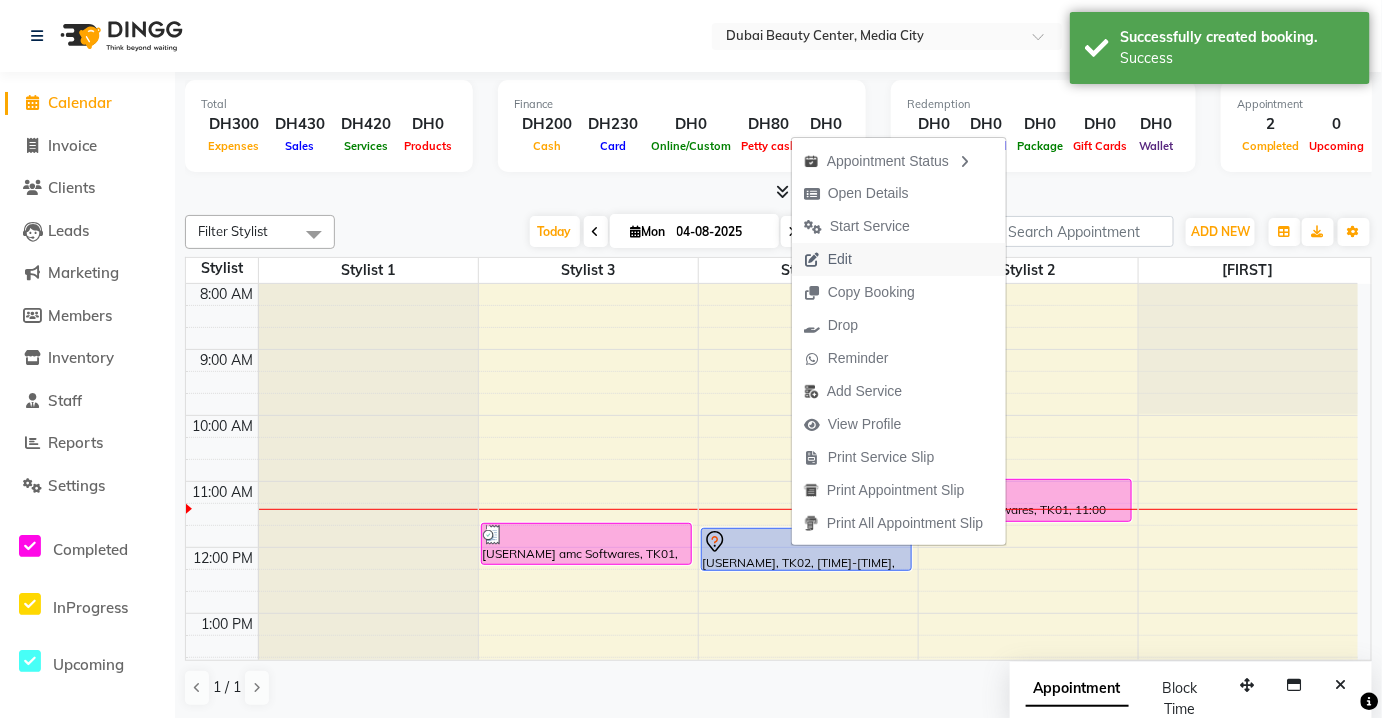 click on "Edit" at bounding box center (828, 259) 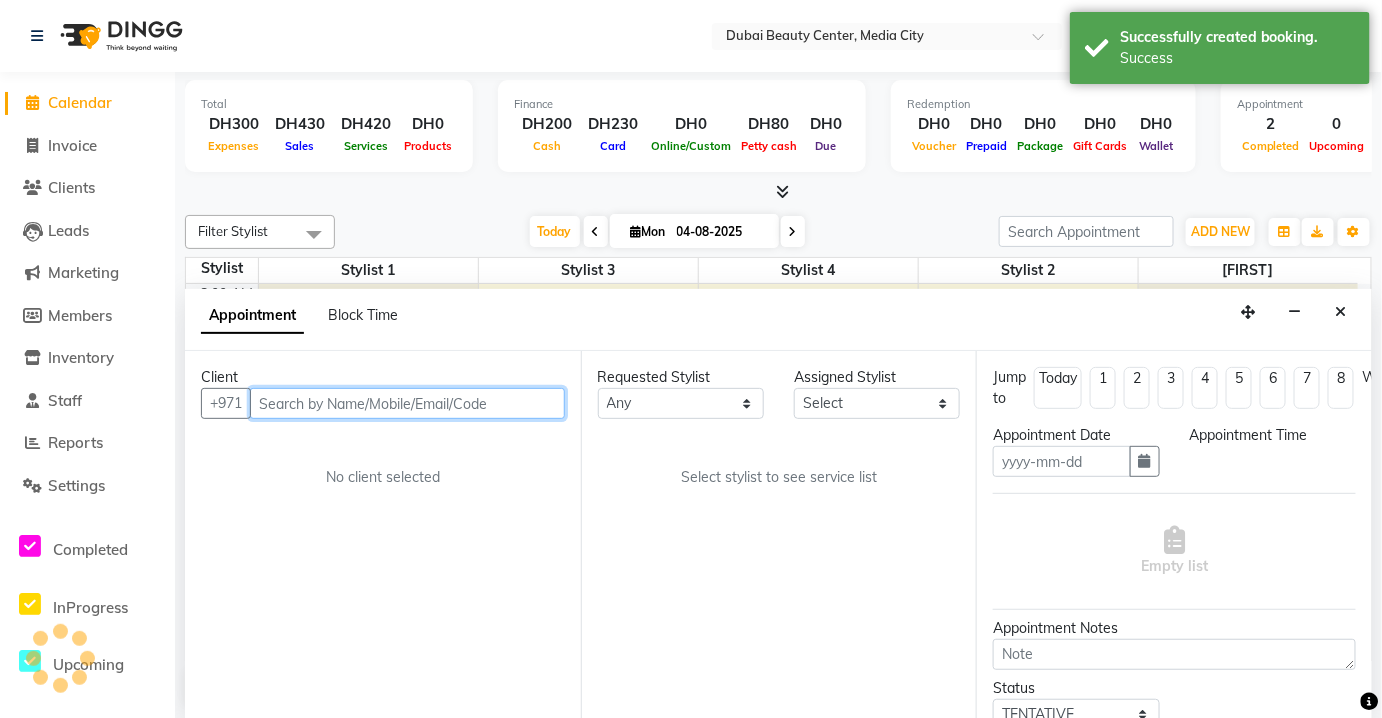 scroll, scrollTop: 0, scrollLeft: 0, axis: both 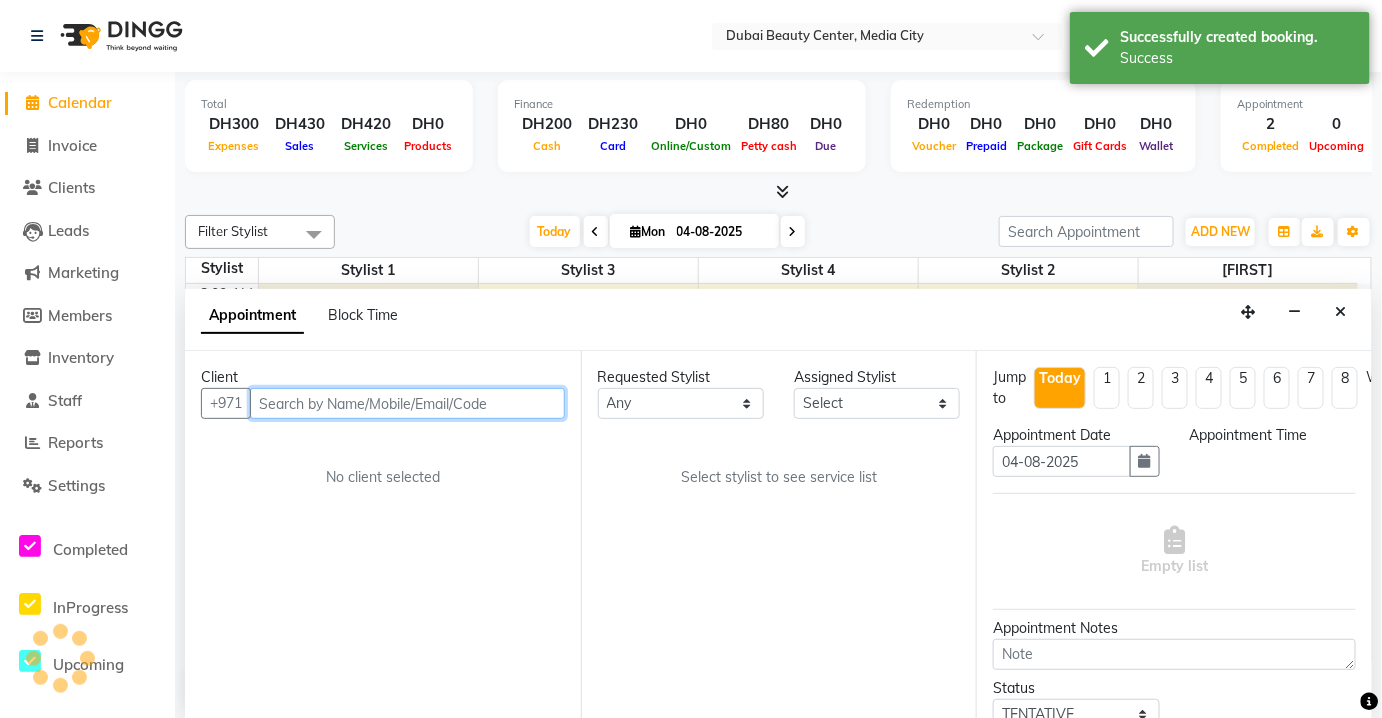 select on "10162" 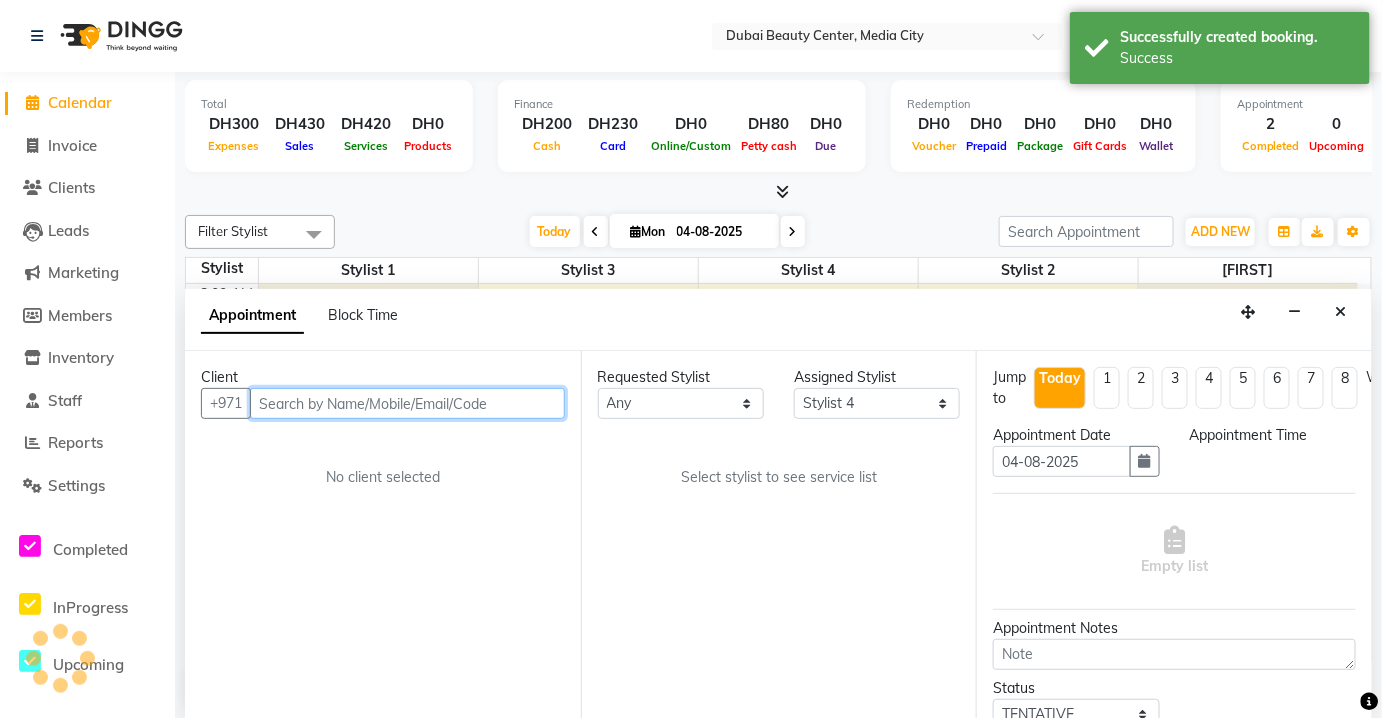 select on "705" 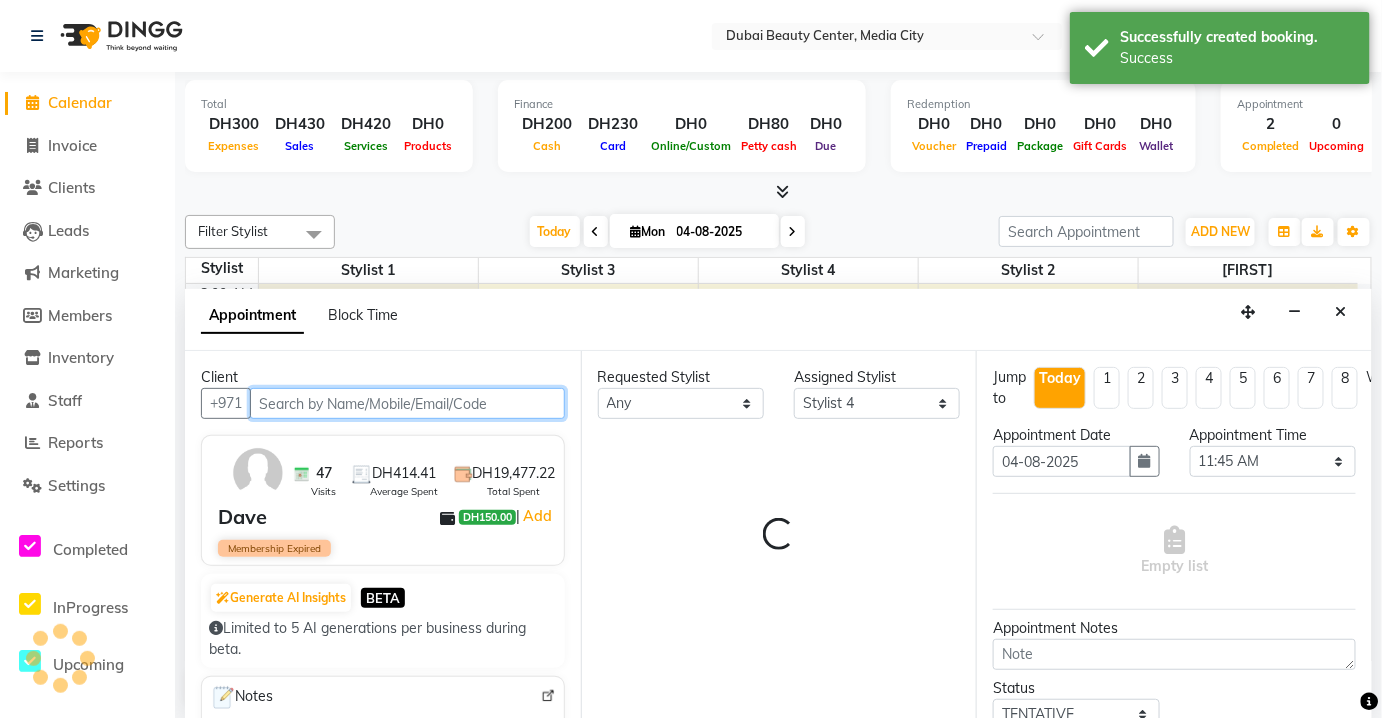 scroll, scrollTop: 197, scrollLeft: 0, axis: vertical 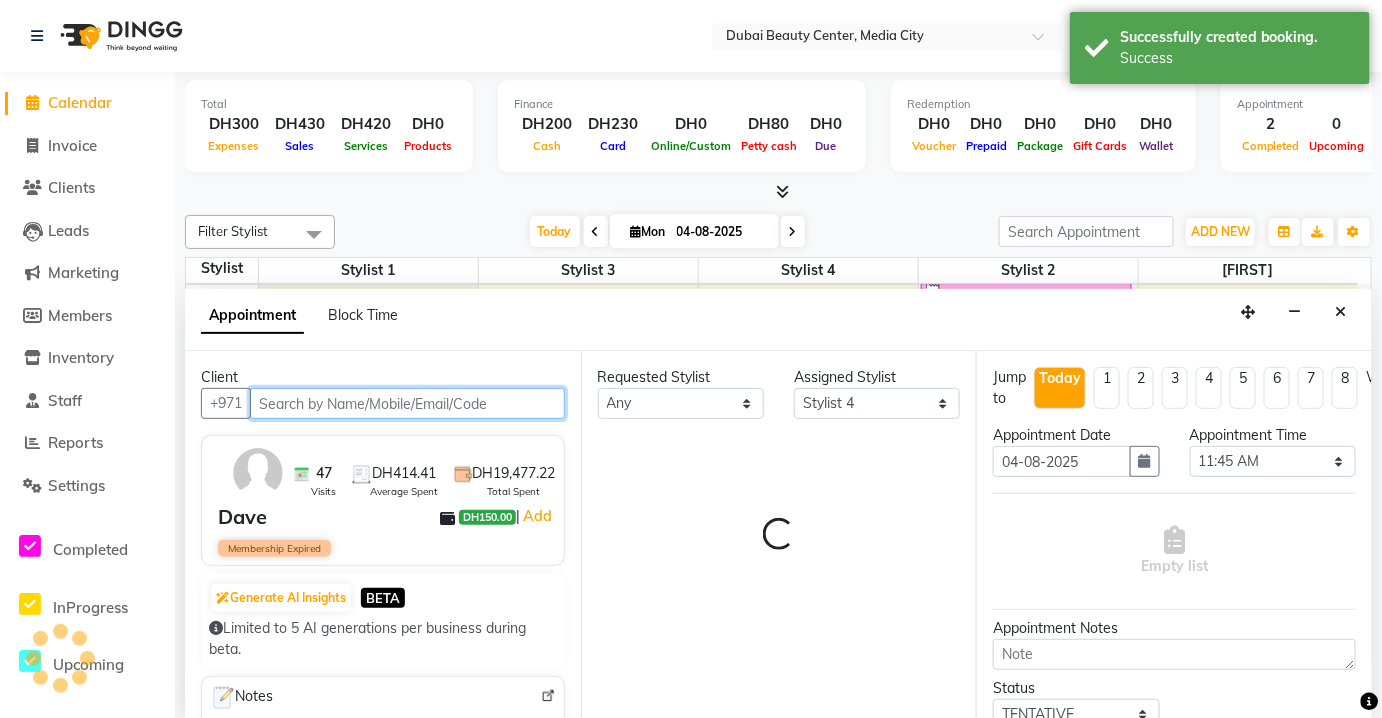 select on "2482" 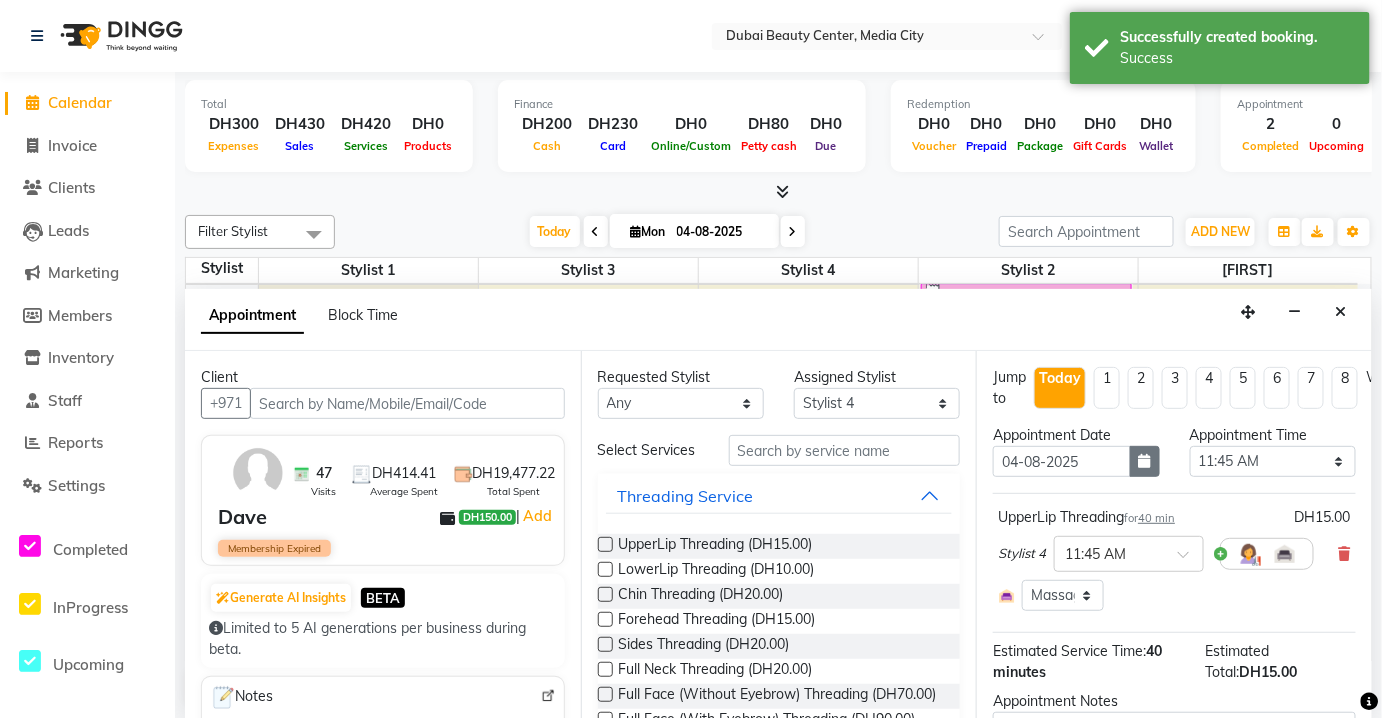 click at bounding box center [1145, 461] 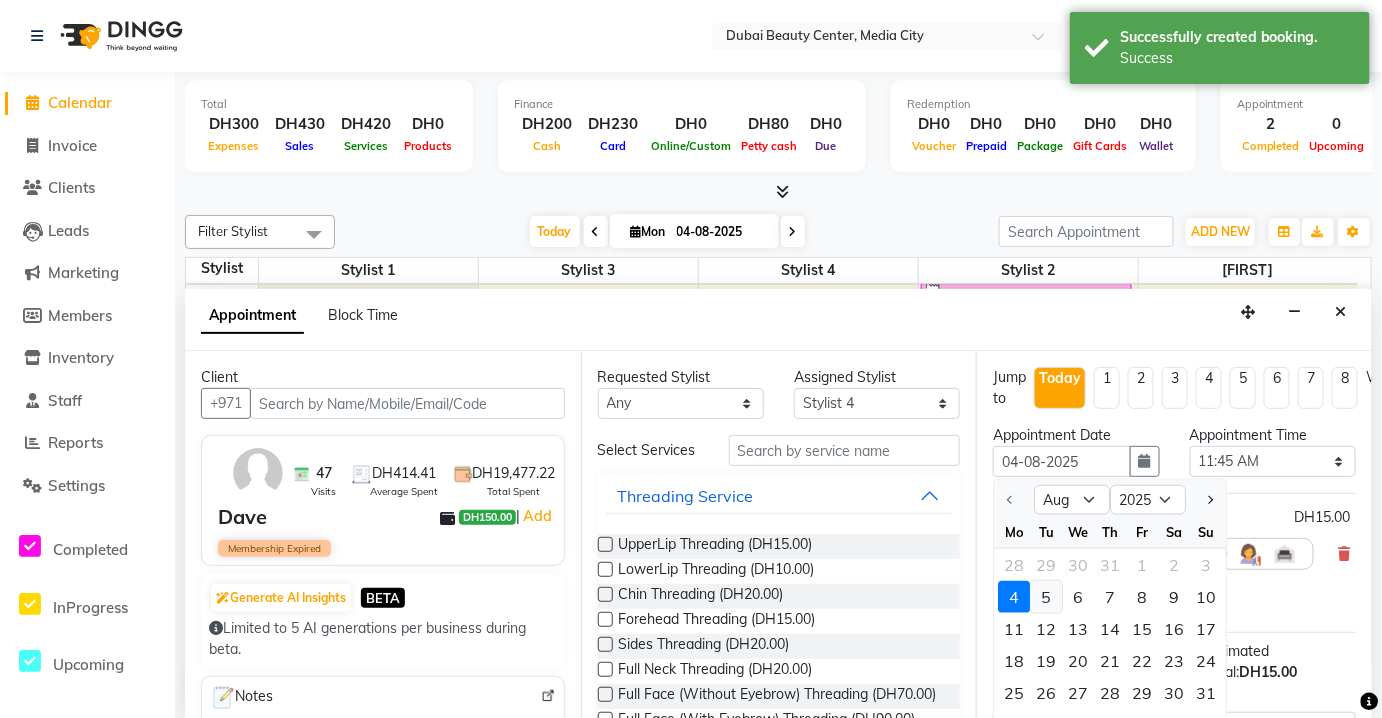 click on "5" at bounding box center (1046, 597) 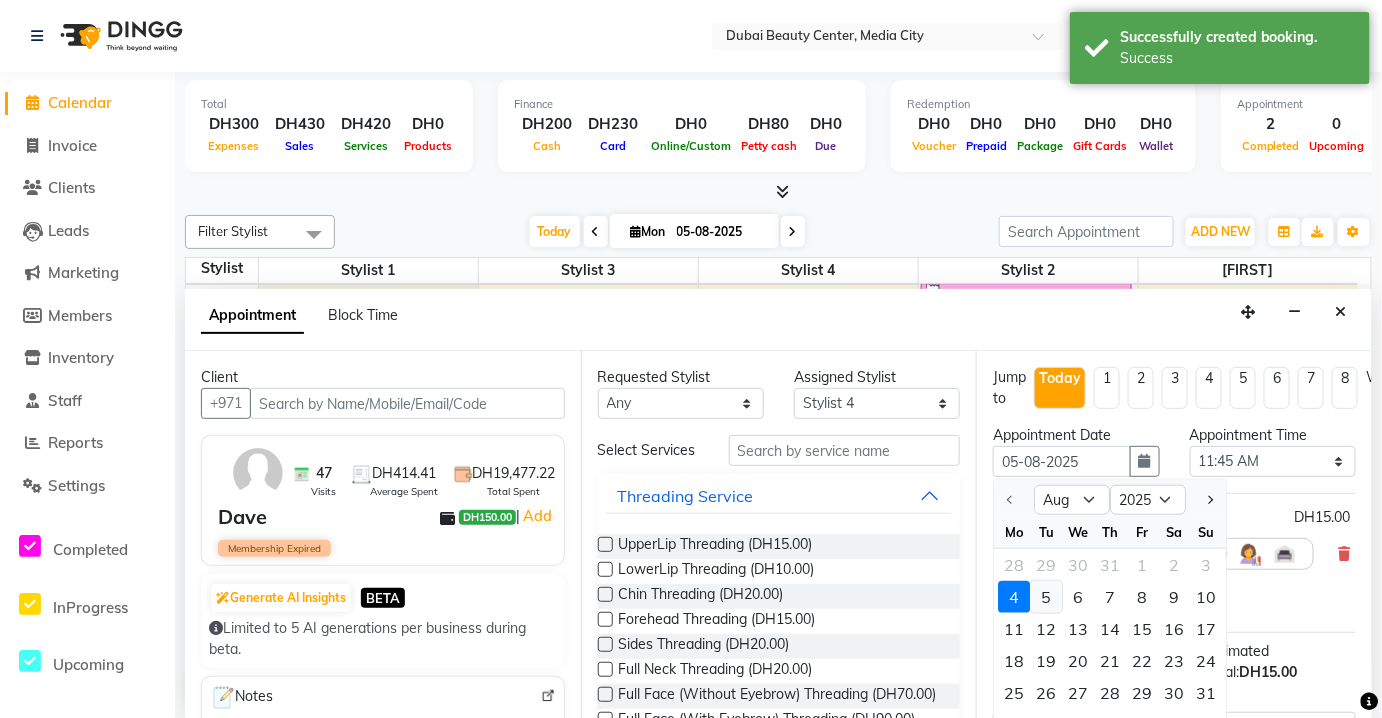 select on "705" 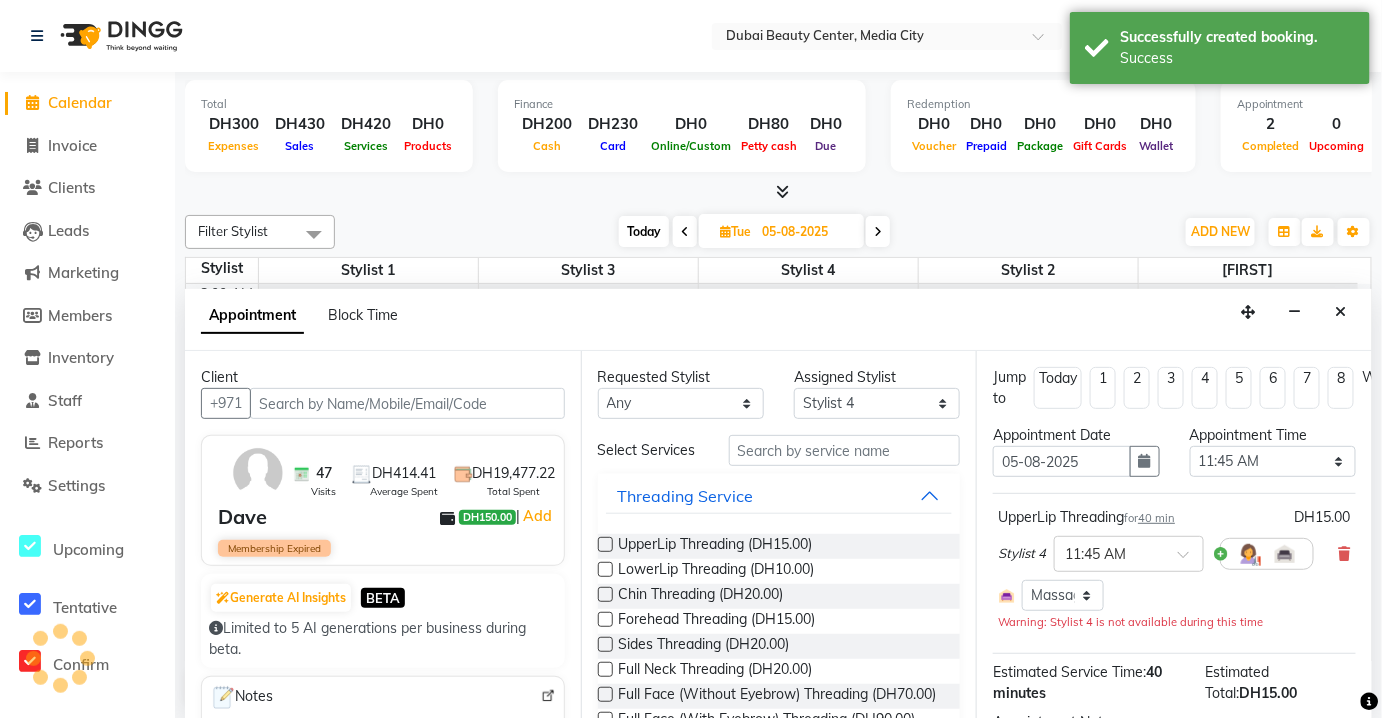 scroll, scrollTop: 197, scrollLeft: 0, axis: vertical 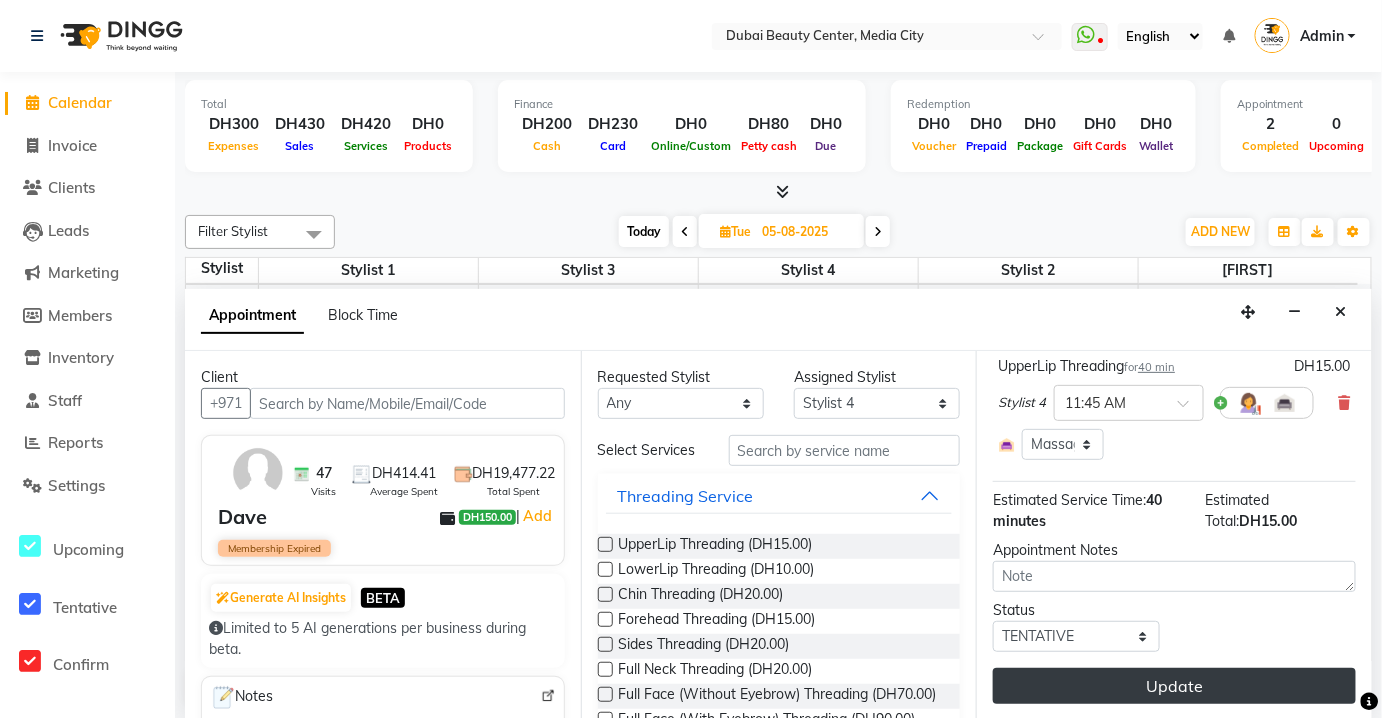 click on "Update" at bounding box center (1174, 686) 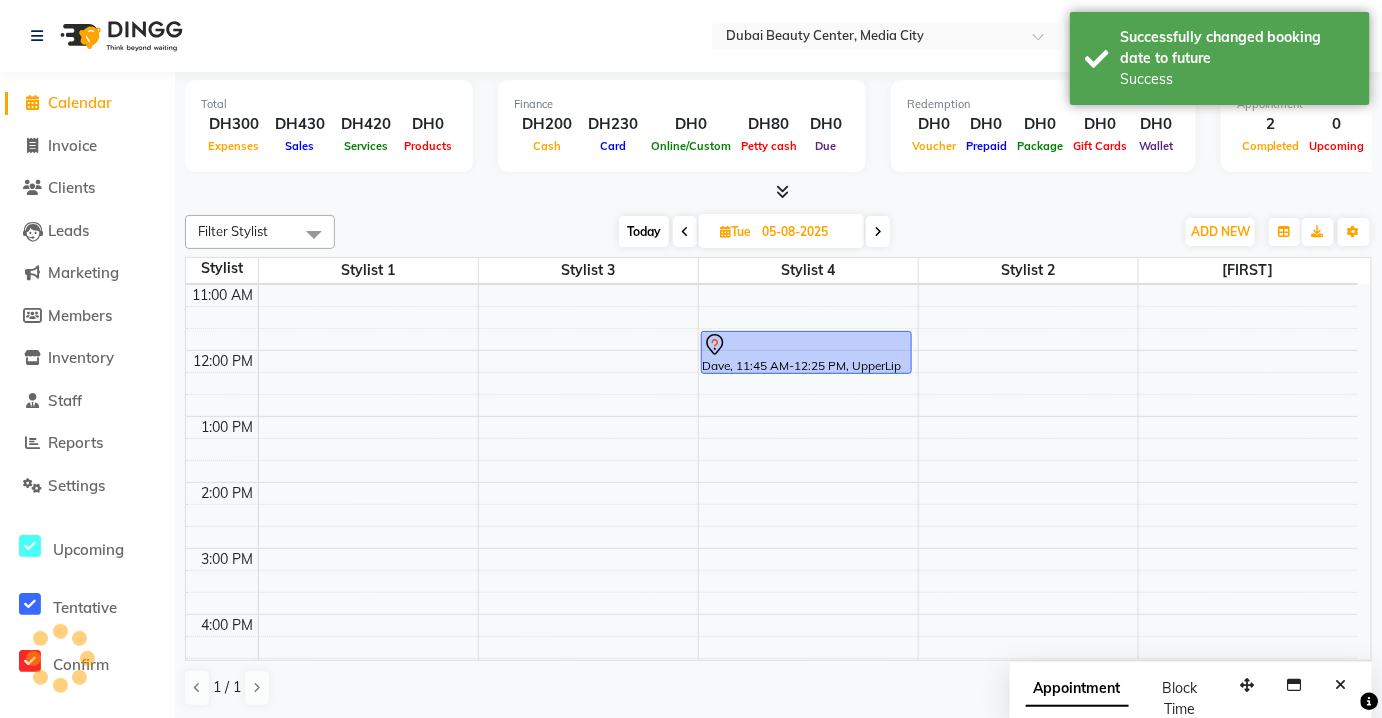 scroll, scrollTop: 0, scrollLeft: 0, axis: both 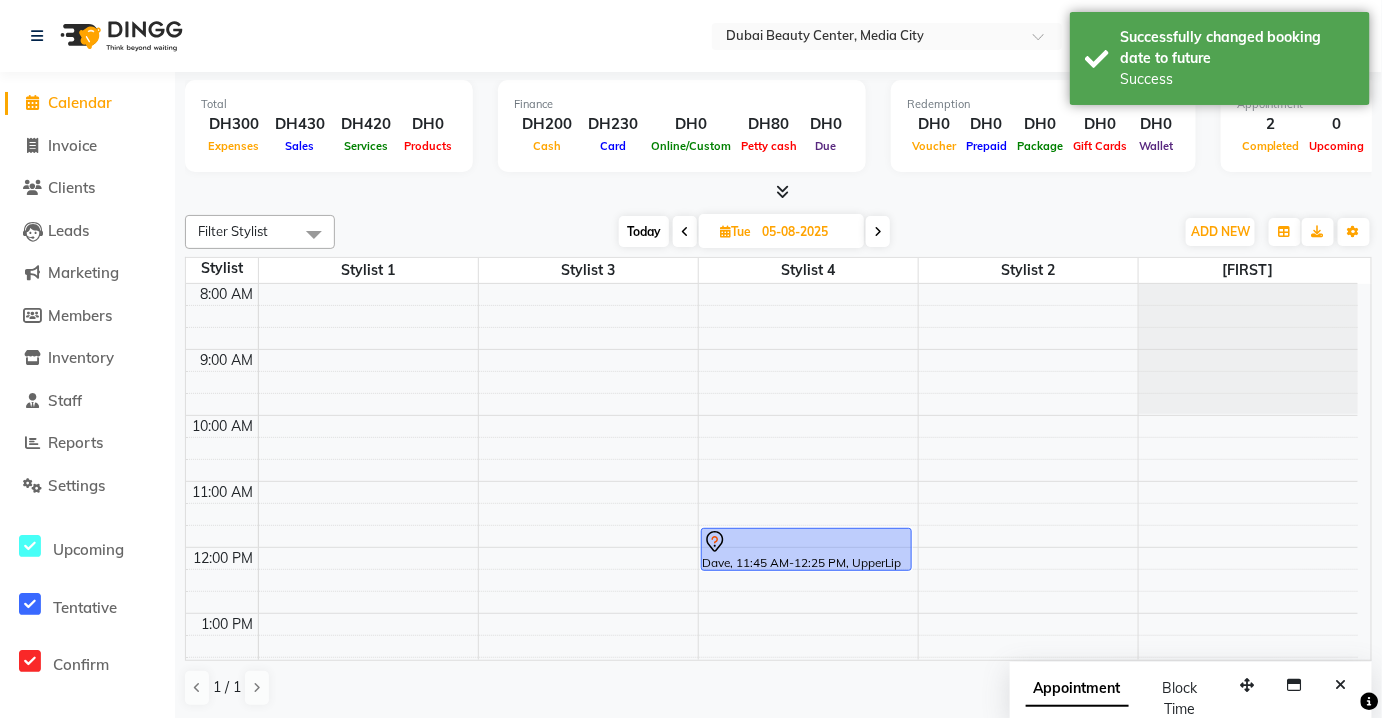 click on "Today" at bounding box center (644, 231) 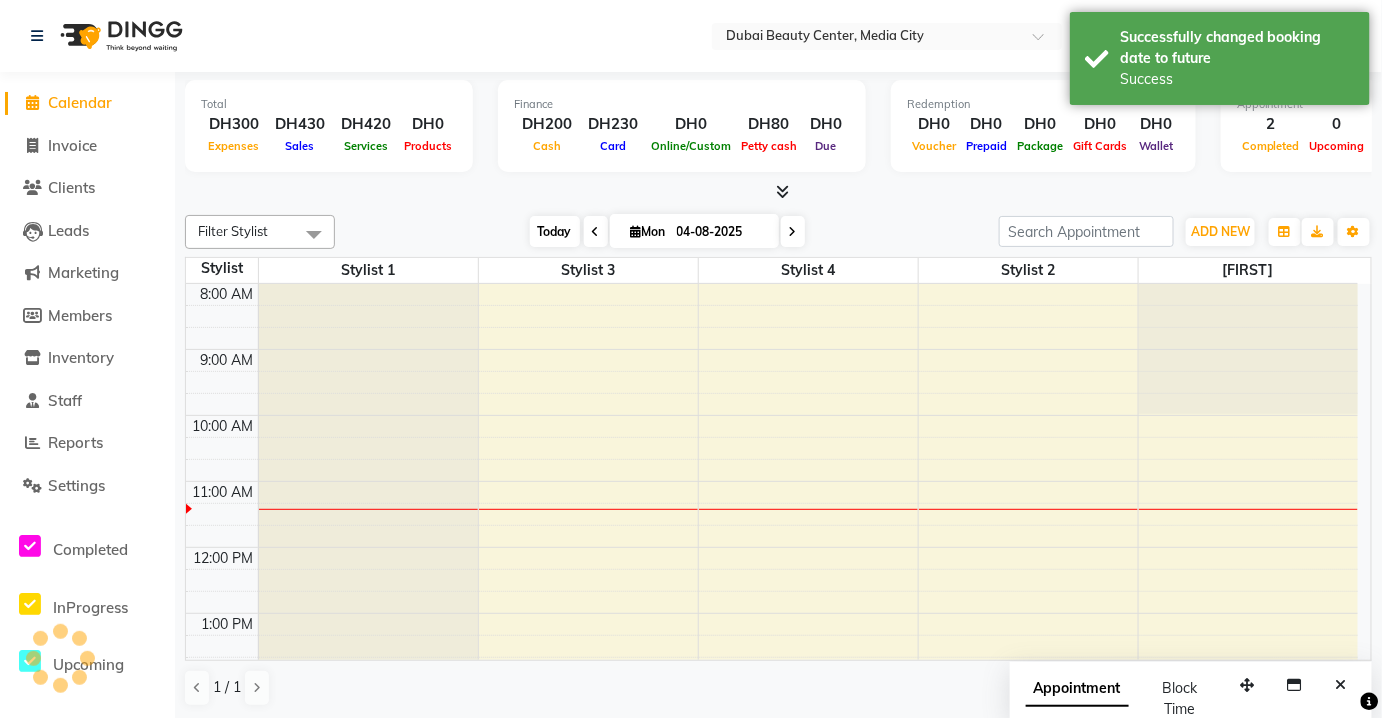 scroll, scrollTop: 197, scrollLeft: 0, axis: vertical 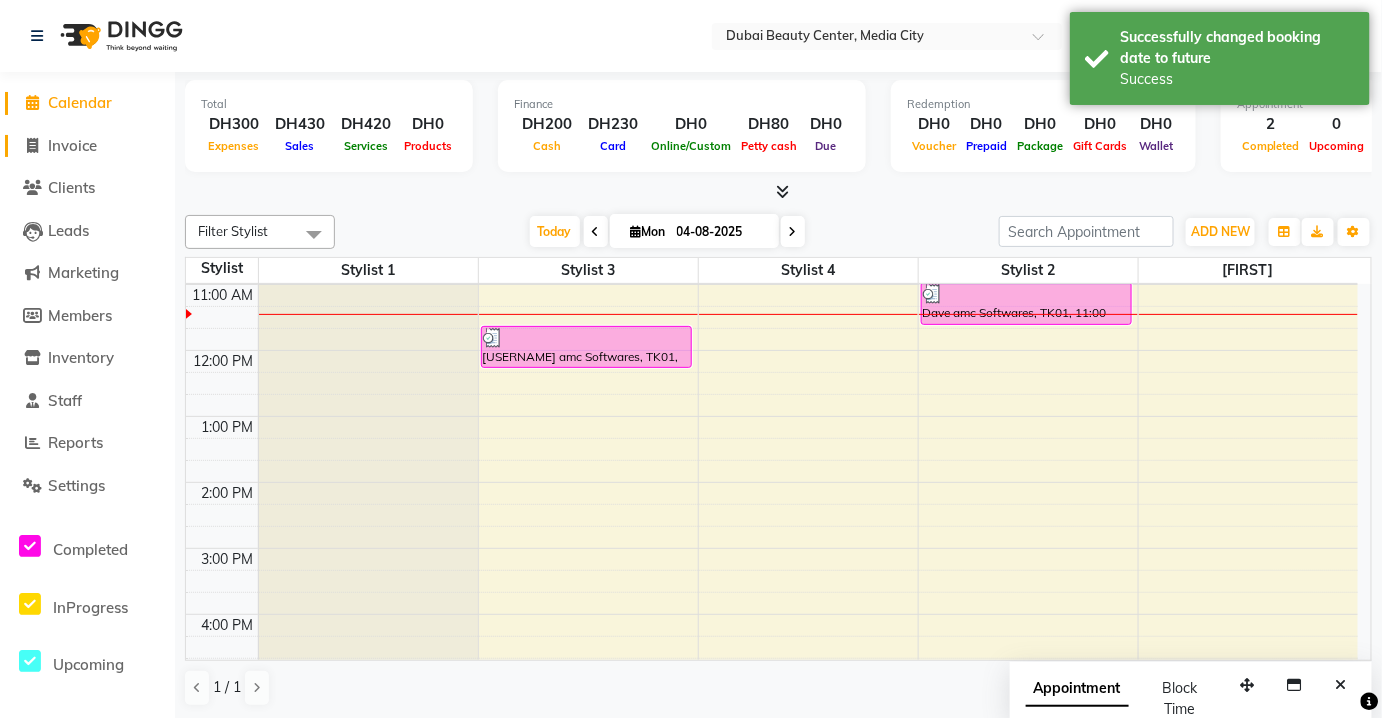 click on "Invoice" 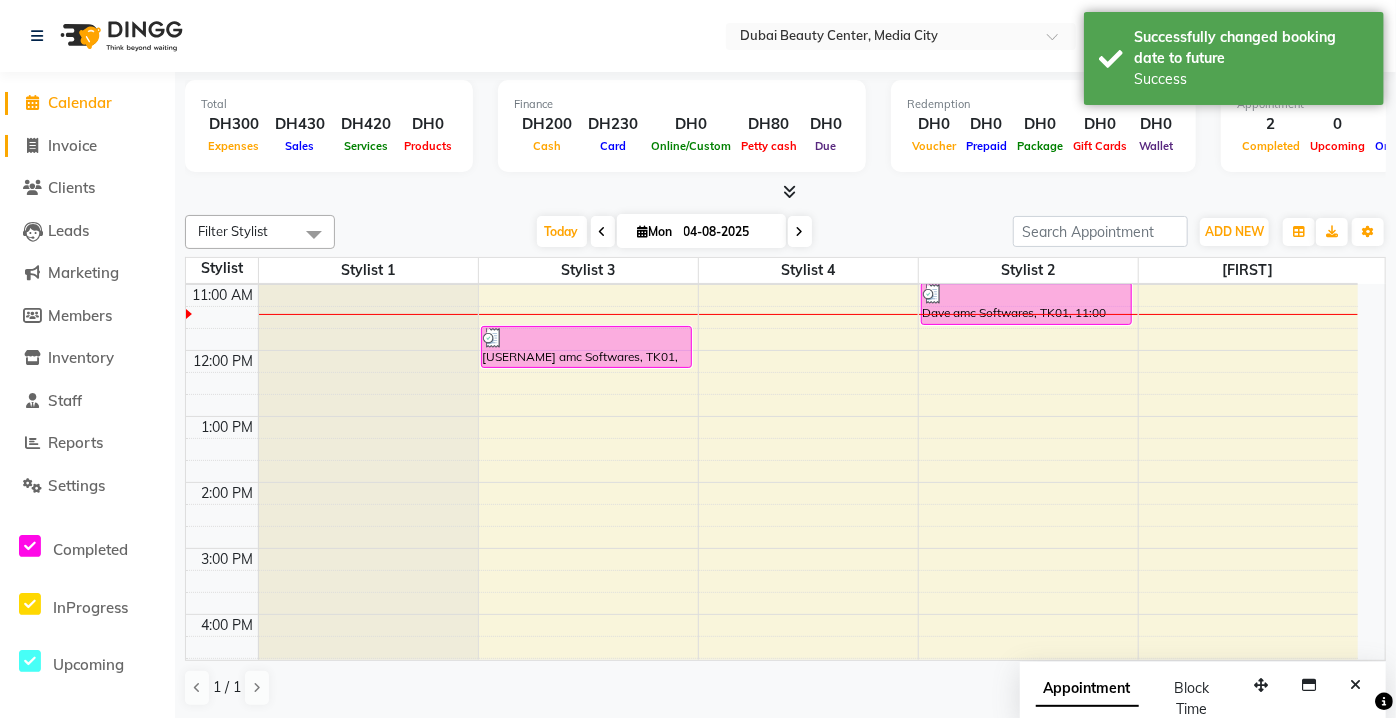 select on "service" 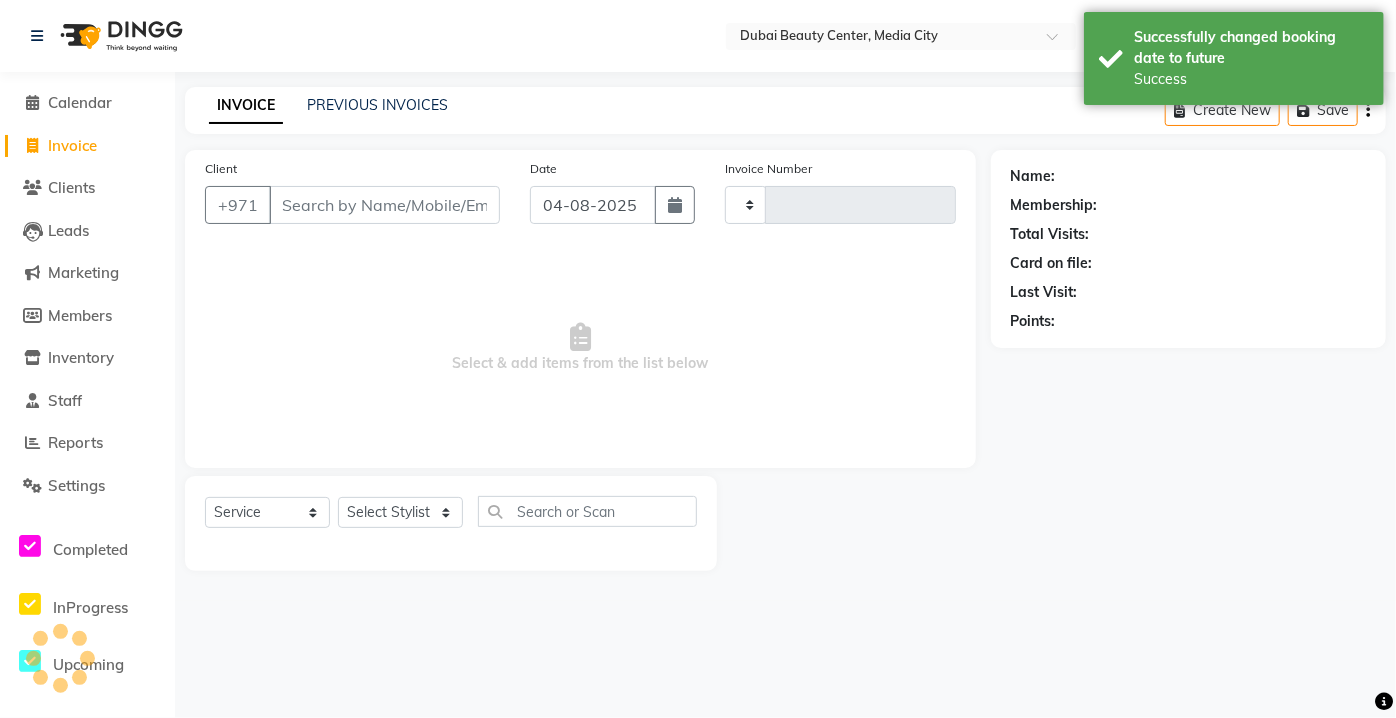 type on "0113" 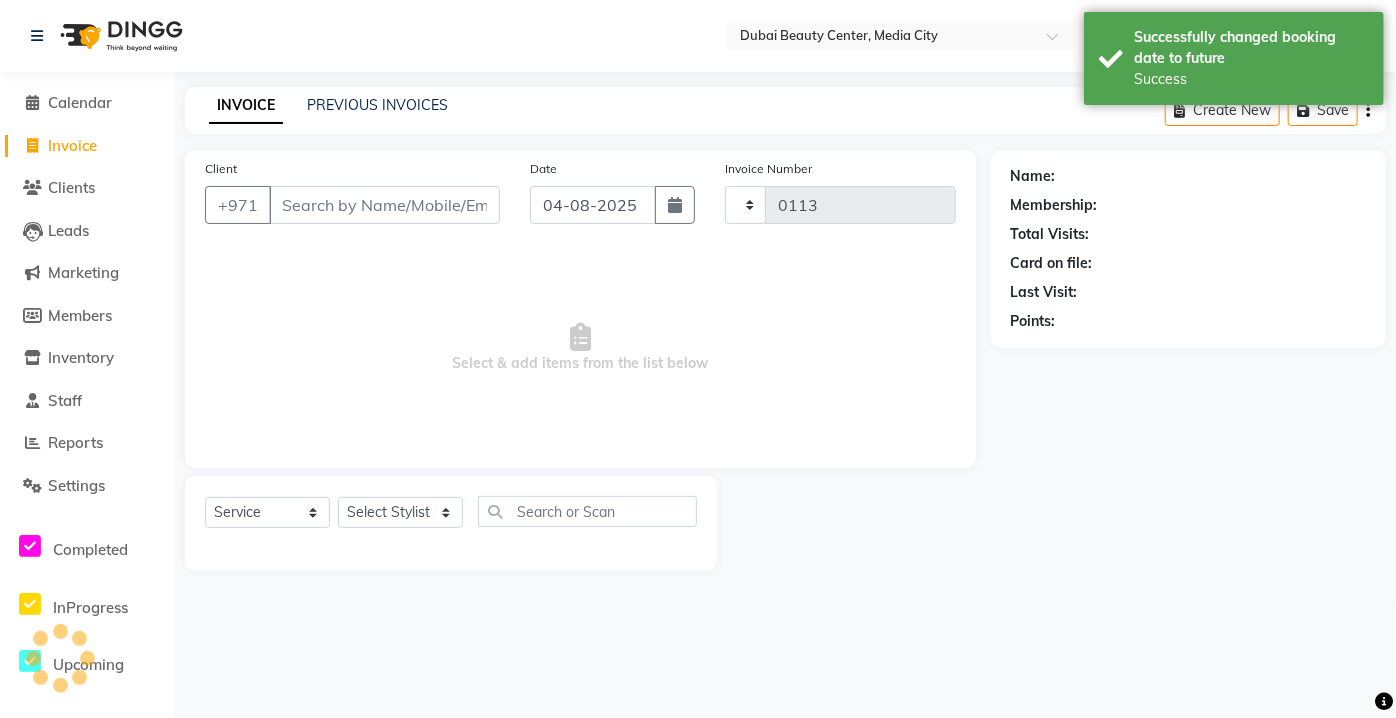 select on "3551" 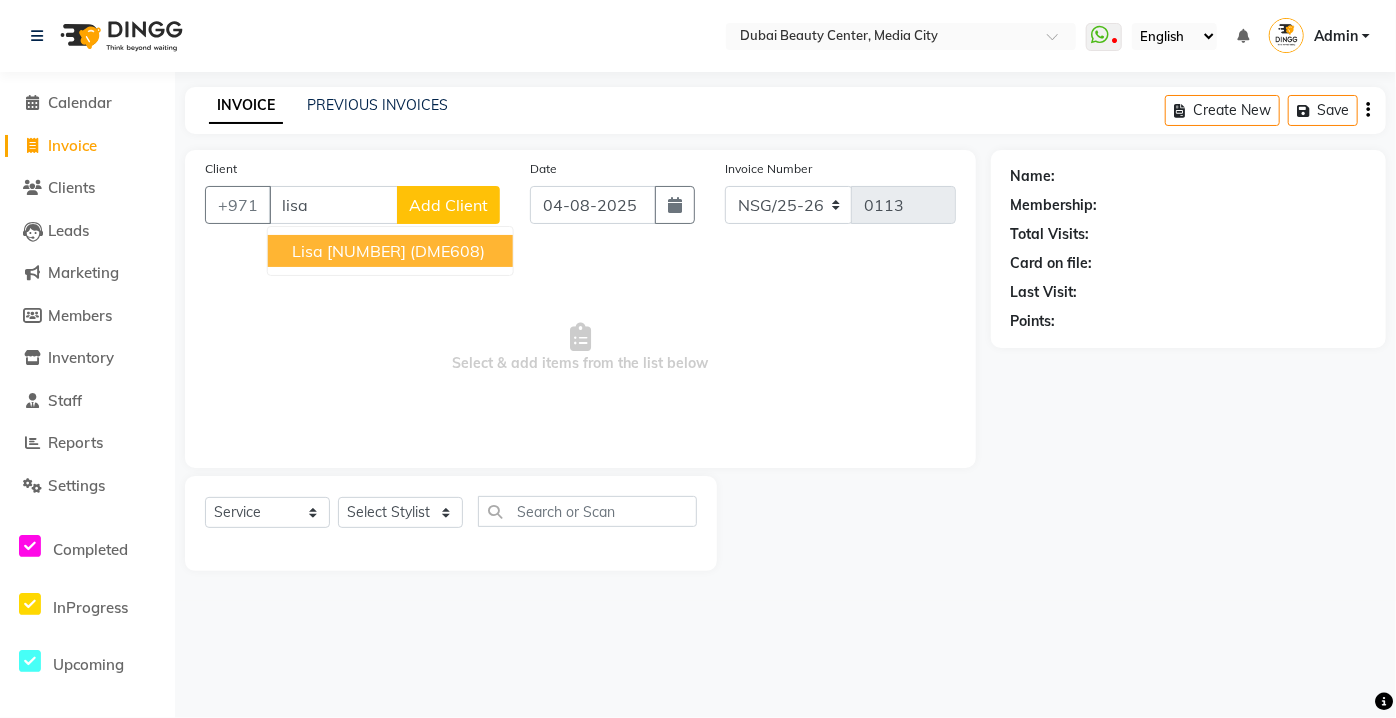 click on "[FIRST] [PHONE] (DME608)" at bounding box center [390, 251] 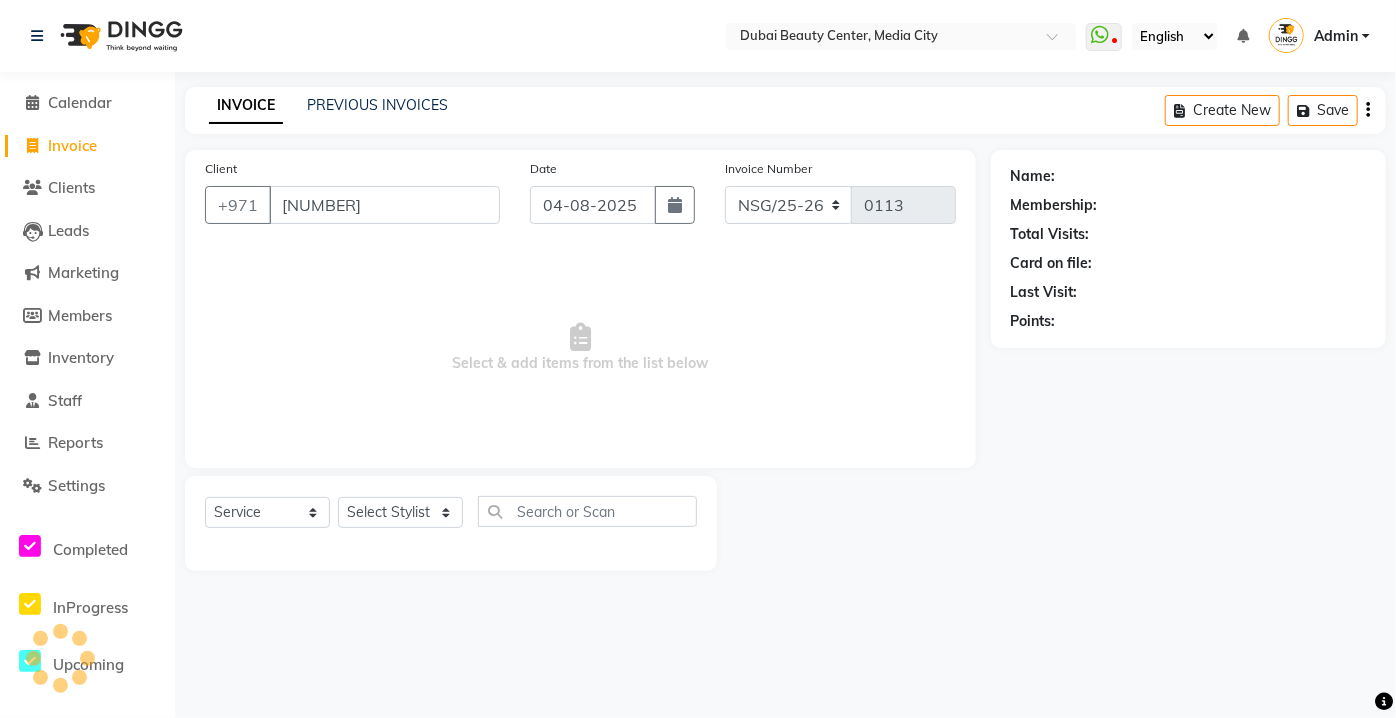 type on "[NUMBER]" 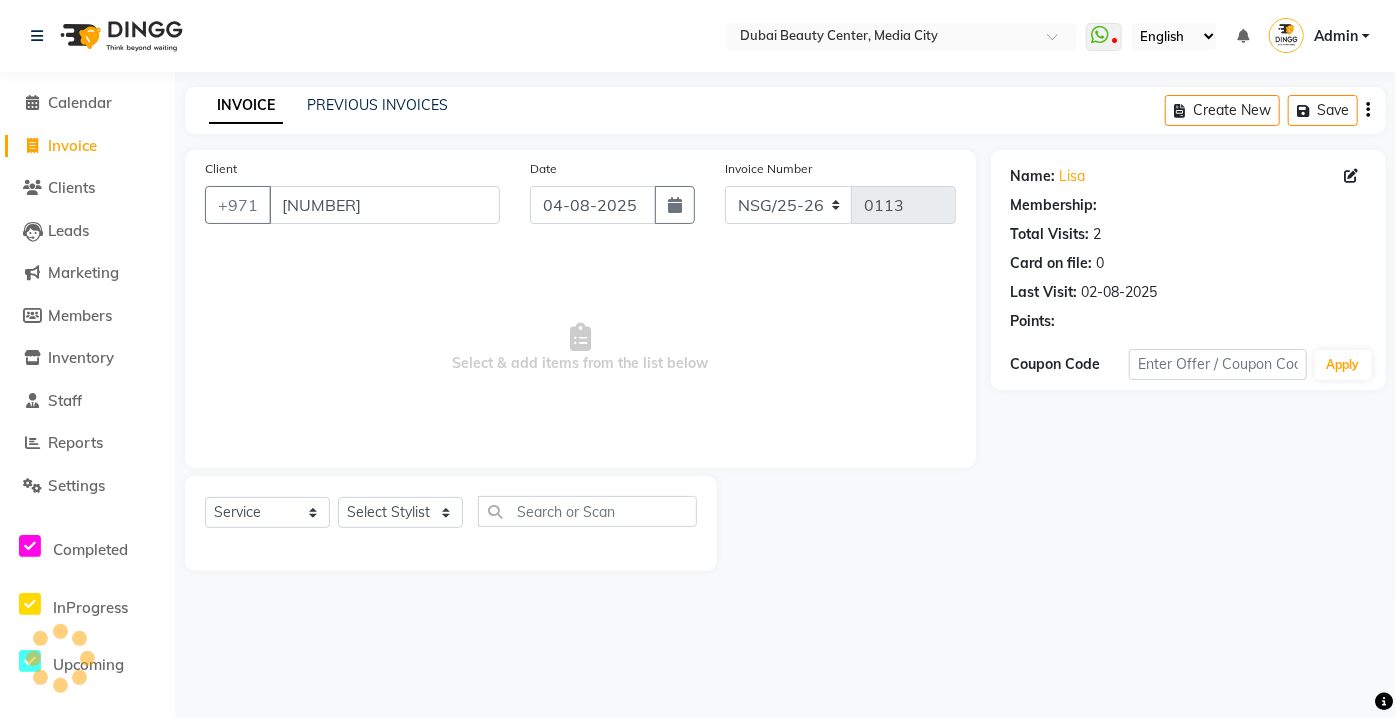 select on "1: Object" 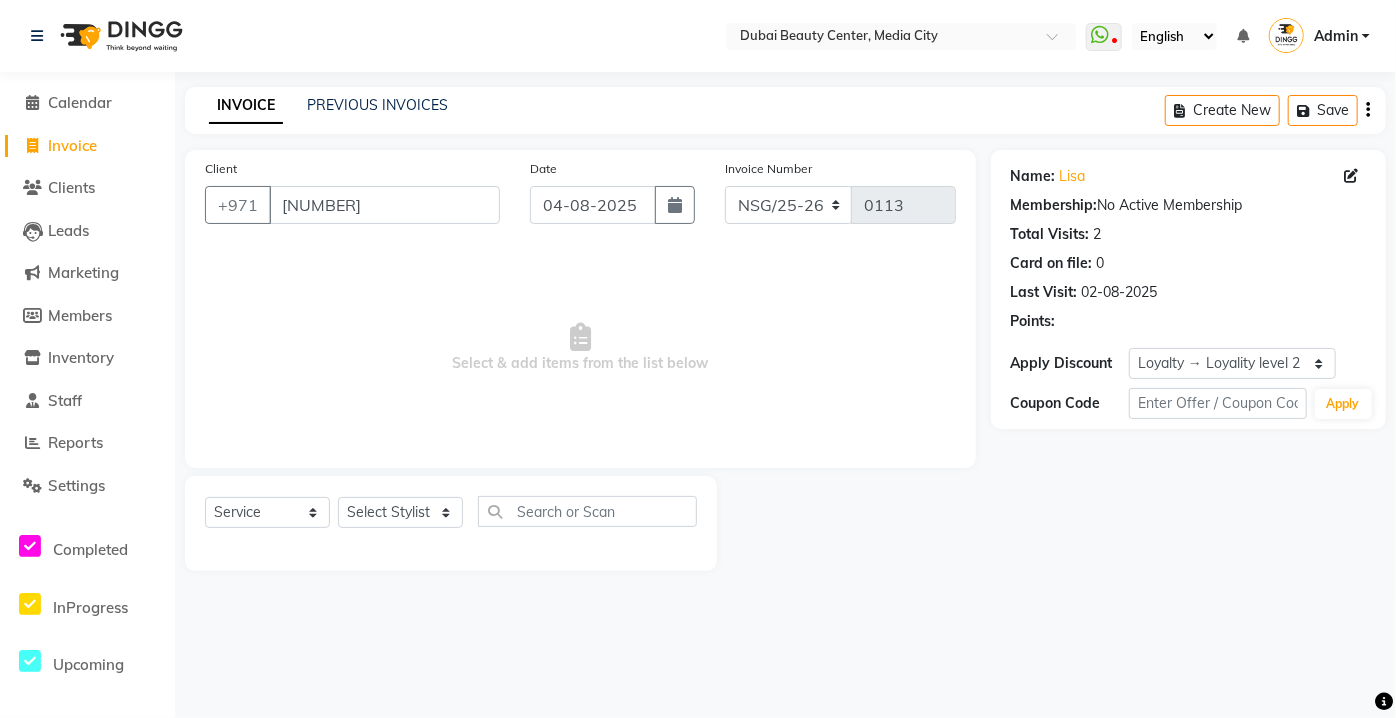 click on "Whatsapp Status ✕ Status: Disconnected Most Recent Message: [DATE] 04:20 PM Recent Service Activity: [DATE] 09:29 AM Whatsapp Settings English ENGLISH Español العربية मराठी हिंदी ગુજરાતી தமிழ் 中文 Notifications nothing to show Admin Manage Profile Change Password Sign out Version:3.16.0 ☀ Dxb Pet Shop, Burj Khalifa ☀ Dxb Home Service, Dubai Marina ☀ Gents Best Studio, Bur Dubai ☀ Salon Fitness, Downtown Dubai ☀ Dubai Beauty Center, Media City Calendar Invoice Clients Leads Marketing Members Inventory Staff Reports Settings Completed InProgress Upcoming Dropped Tentative Check-In Confirm Bookings Generate Report Segments Page Builder INVOICE PREVIOUS INVOICES Create New Save Client Date Invoice Number NSG/25-26 0113 Select & add items from the list below Select Service Product Membership Package Voucher 2" at bounding box center (698, 359) 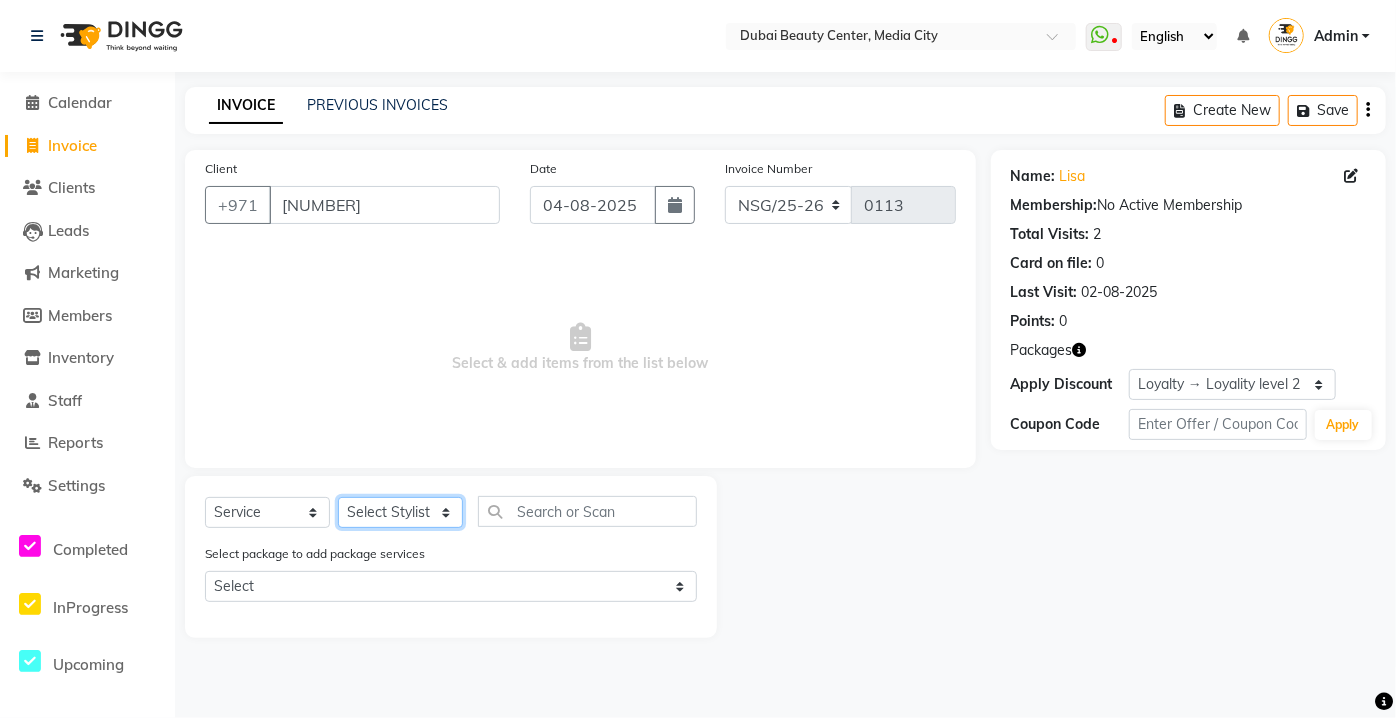 click on "Select Stylist Advance Basic Karina Premium Reception Stylist 1 Stylist 2 Stylist 3 Stylist 4" 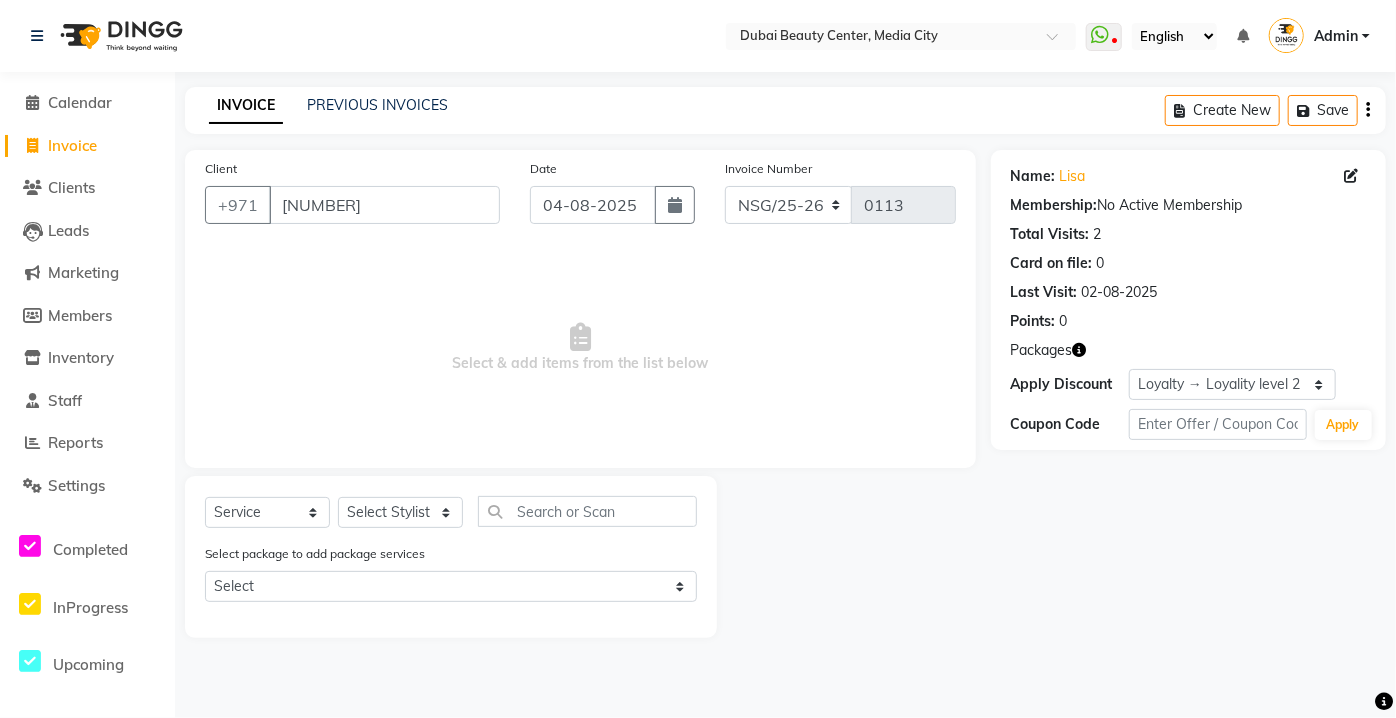 click 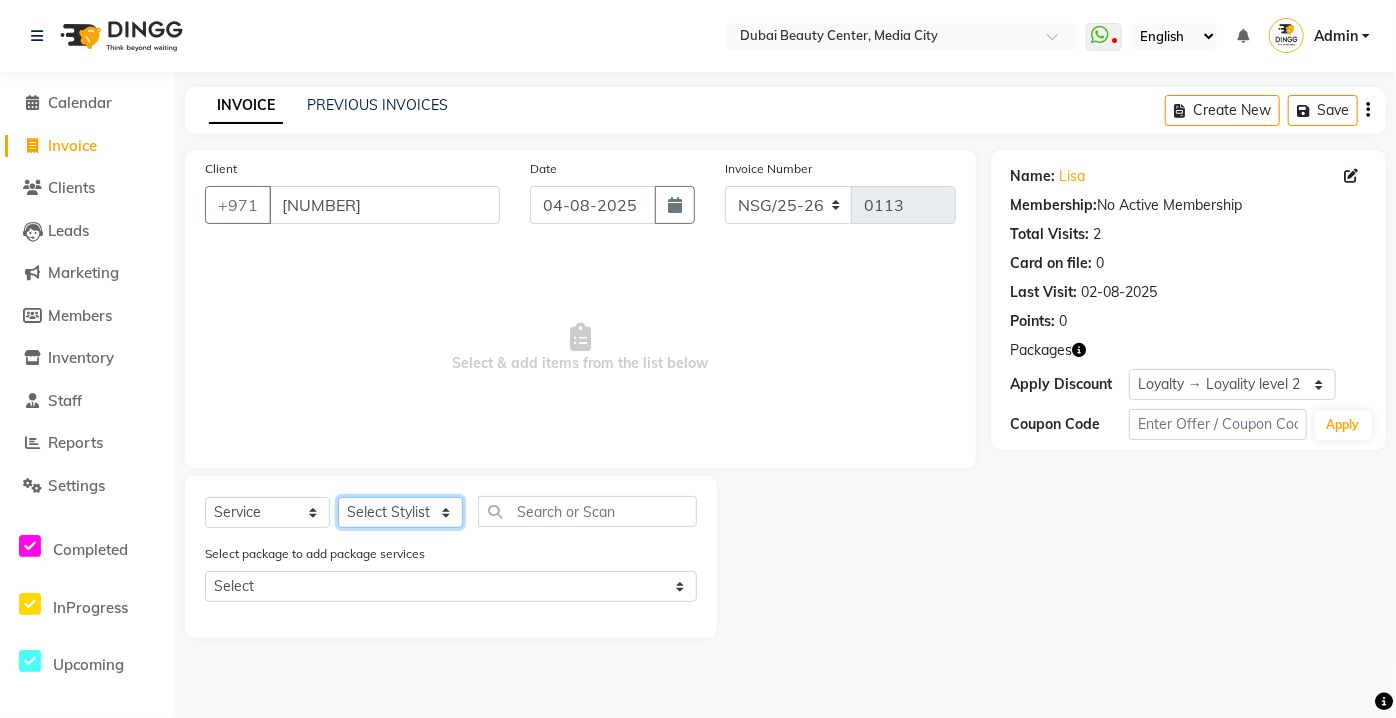 click on "Select Stylist Advance Basic Karina Premium Reception Stylist 1 Stylist 2 Stylist 3 Stylist 4" 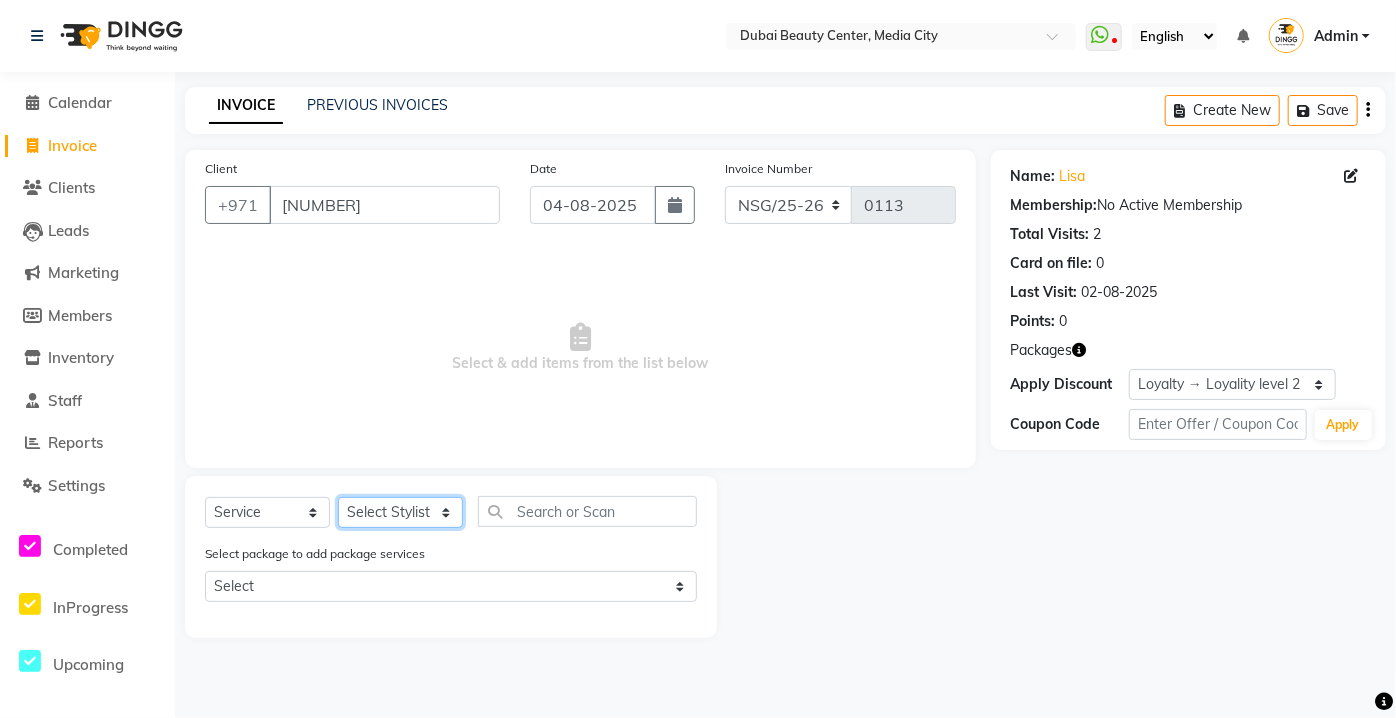 select on "7201" 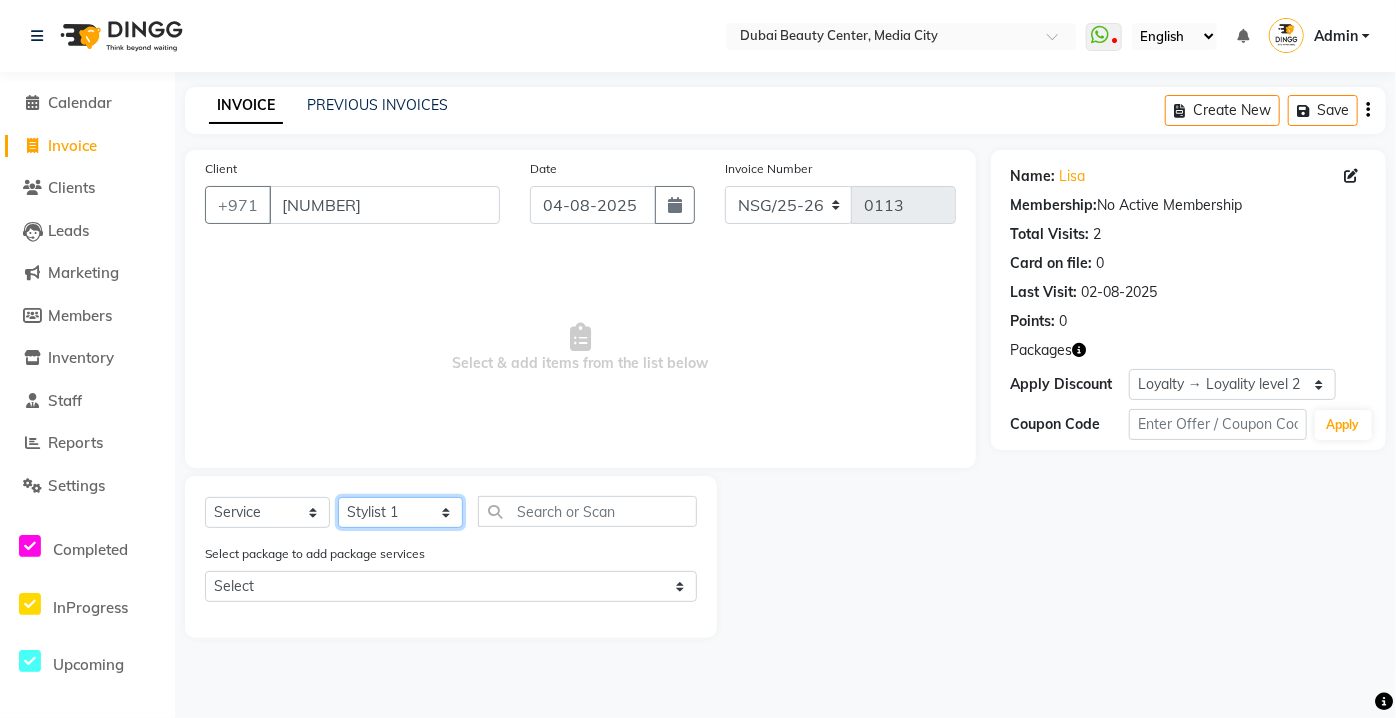 click on "Select Stylist Advance Basic Karina Premium Reception Stylist 1 Stylist 2 Stylist 3 Stylist 4" 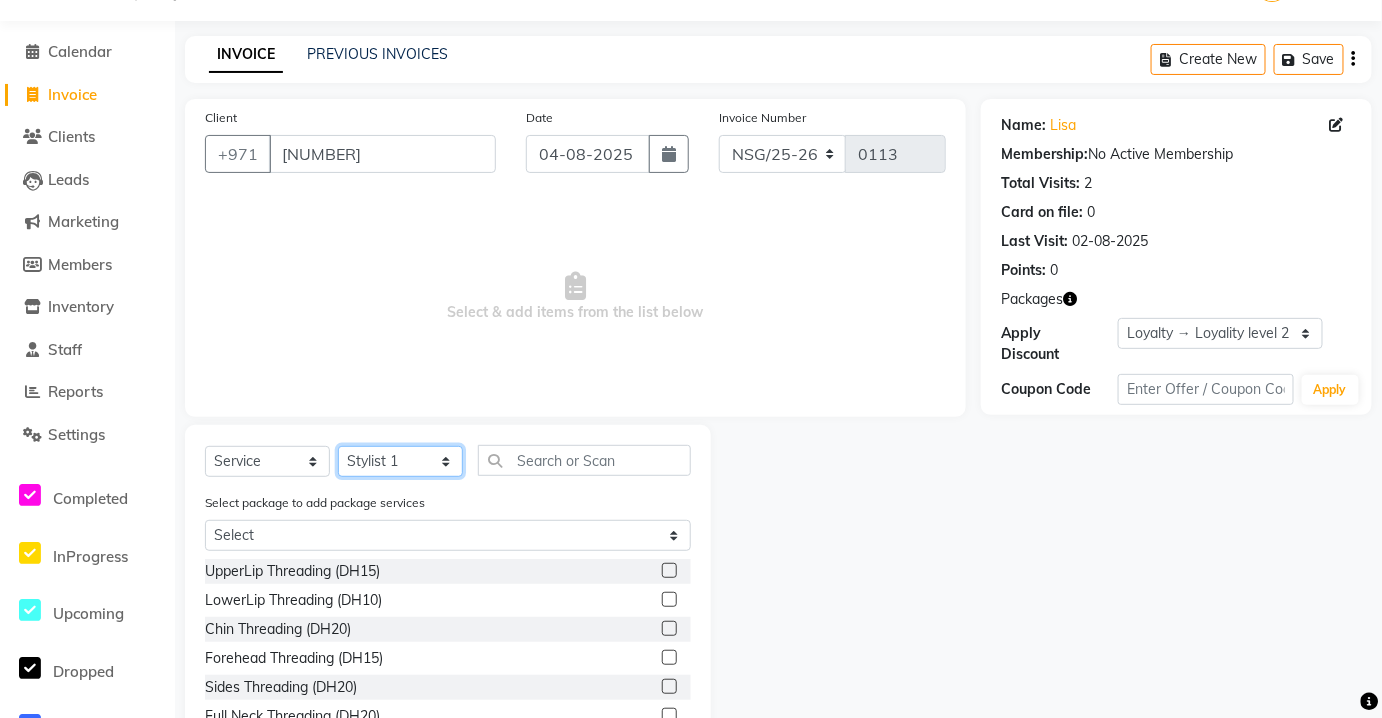 scroll, scrollTop: 136, scrollLeft: 0, axis: vertical 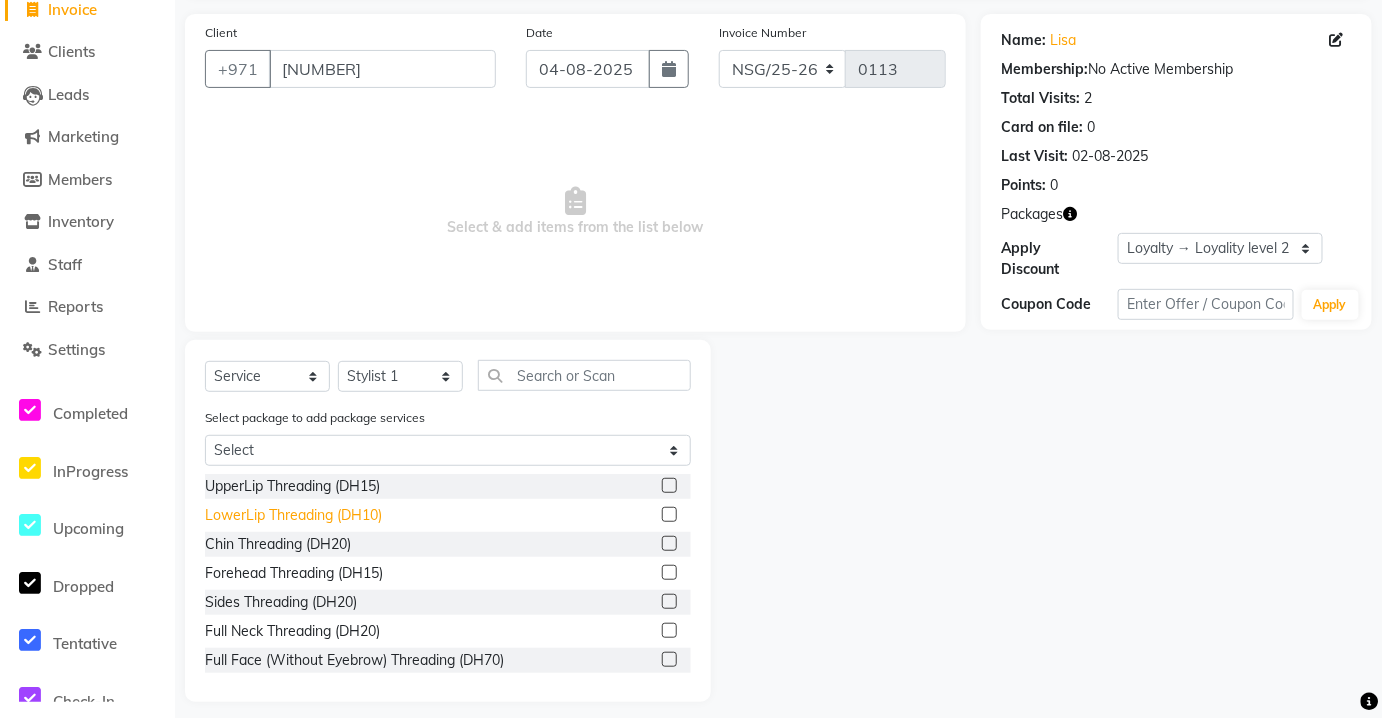 click on "LowerLip Threading (DH10)" 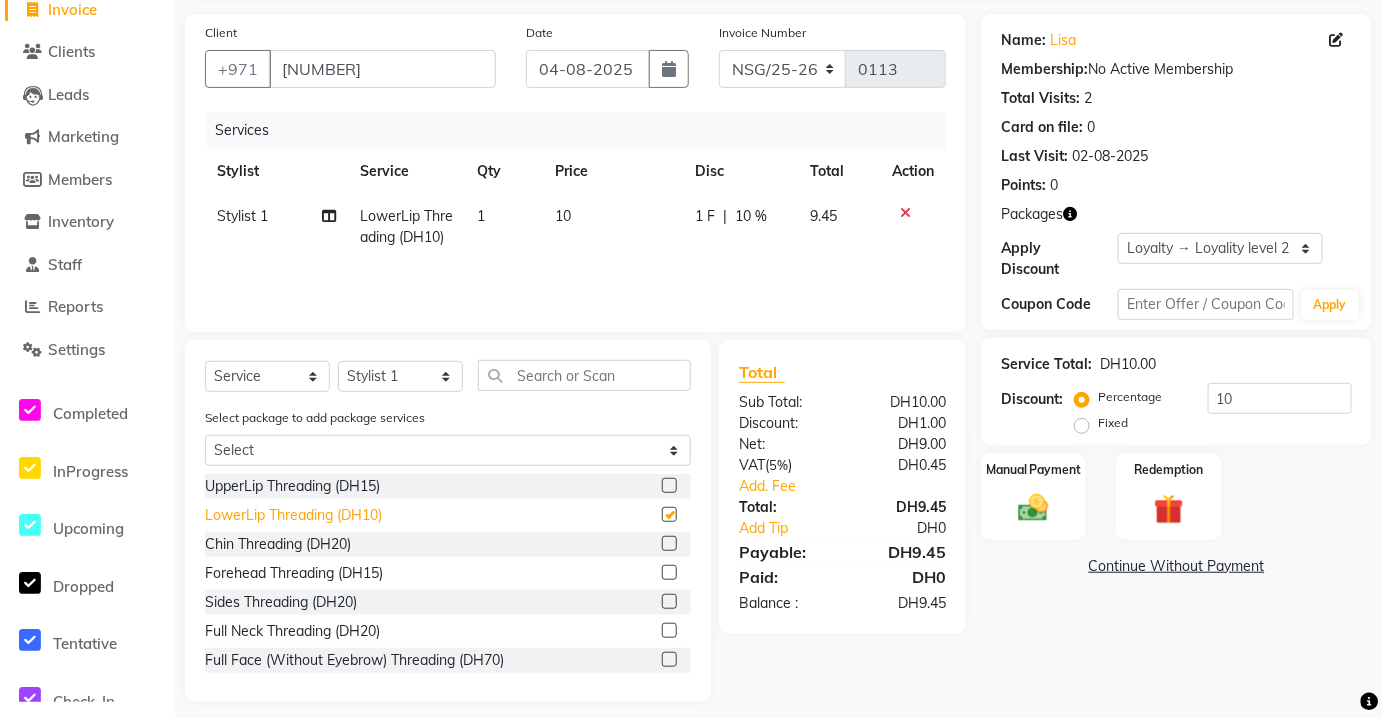 checkbox on "false" 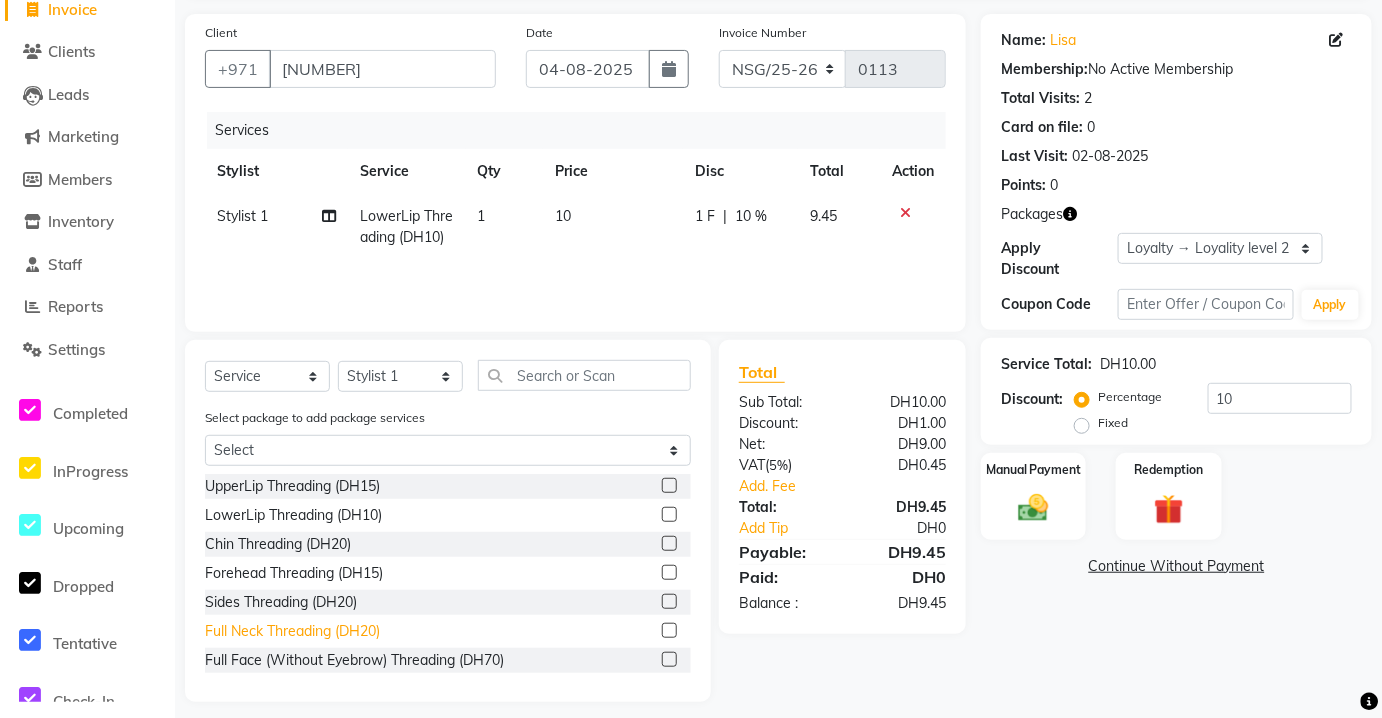 click on "Full Neck Threading (DH20)" 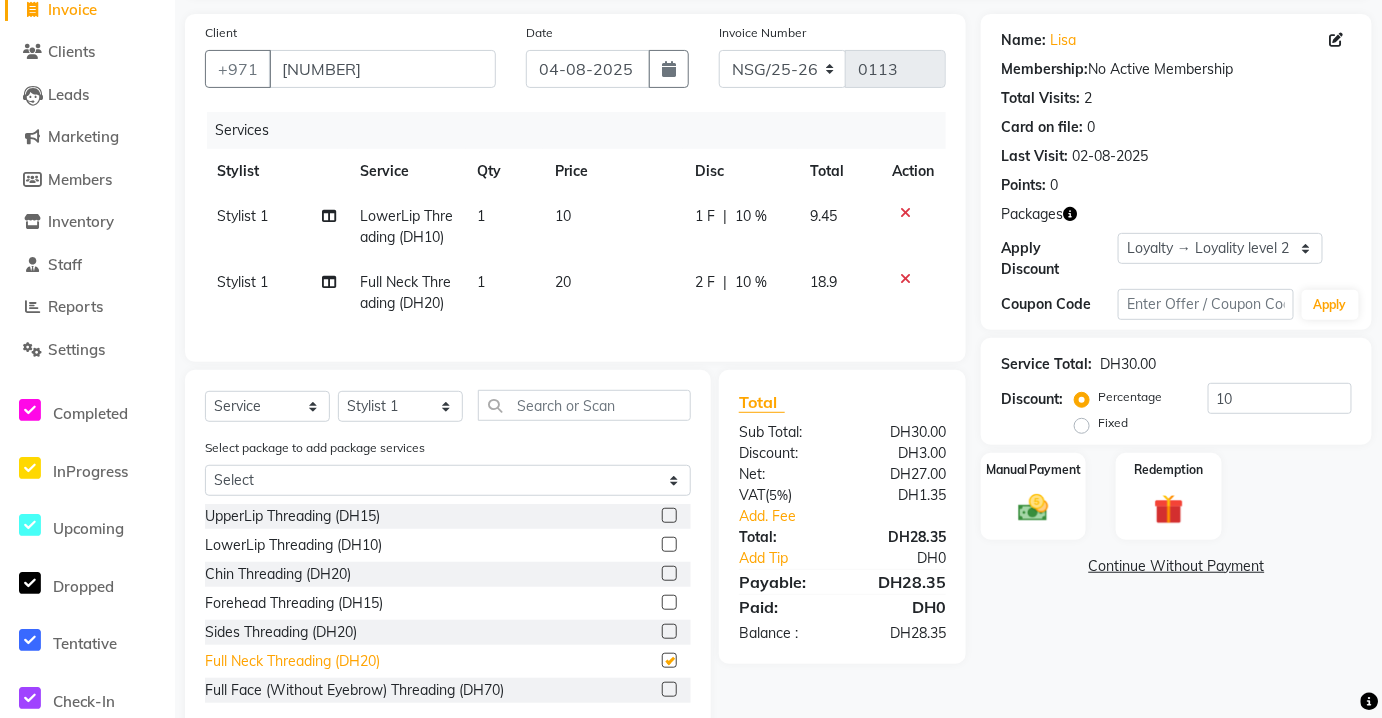 checkbox on "false" 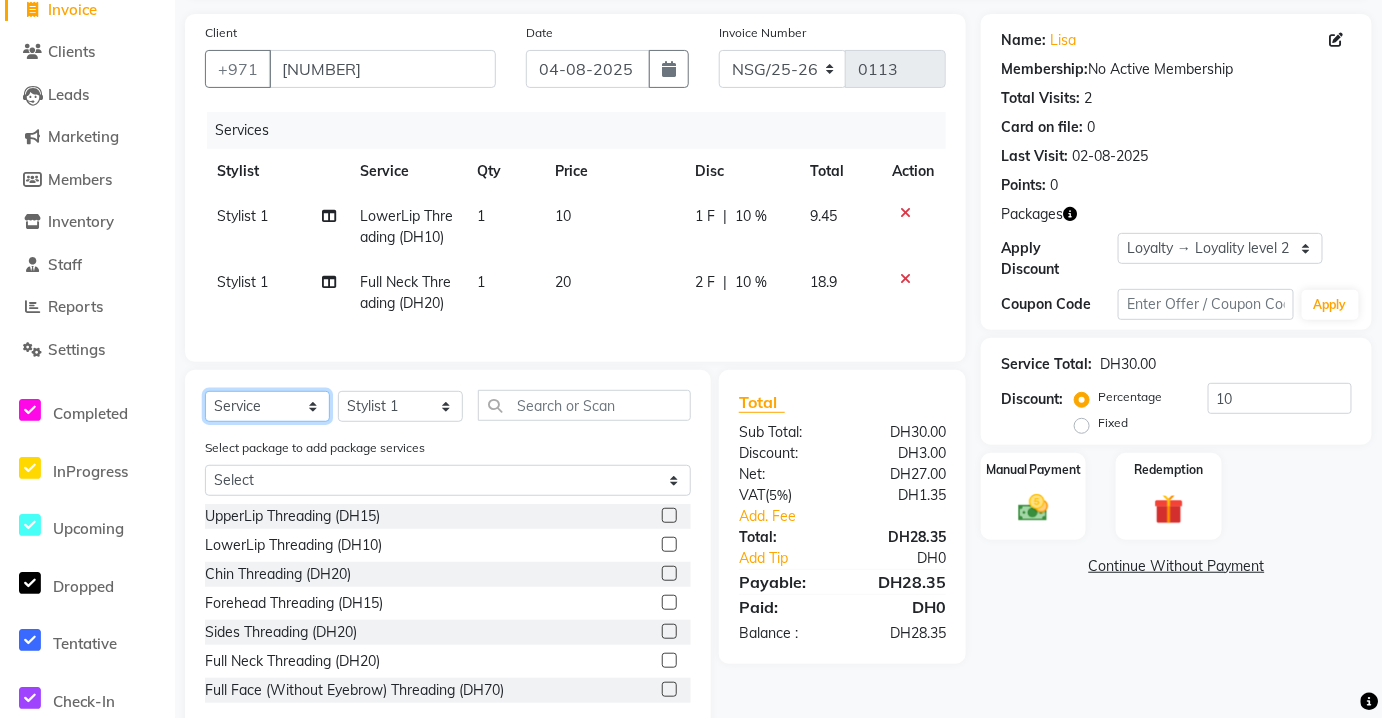 click on "Select  Service  Product  Membership  Package Voucher Prepaid Gift Card" 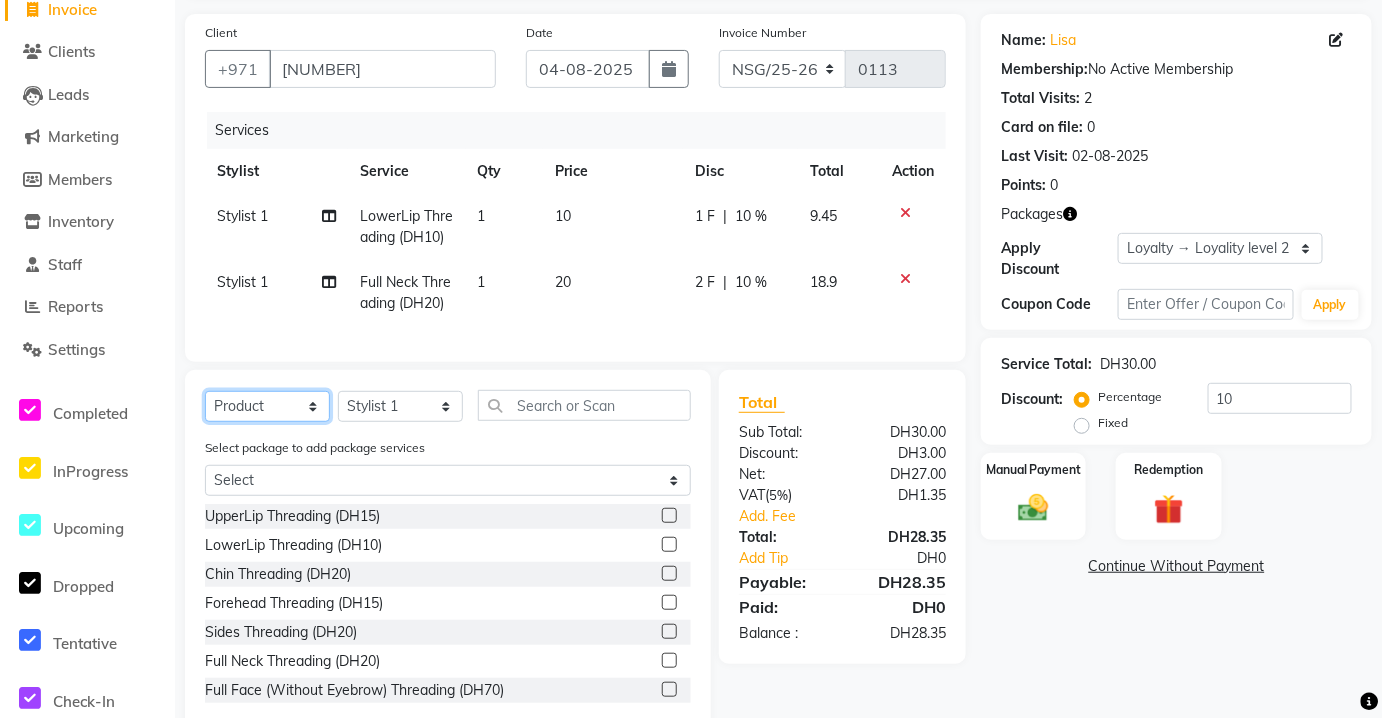click on "Select  Service  Product  Membership  Package Voucher Prepaid Gift Card" 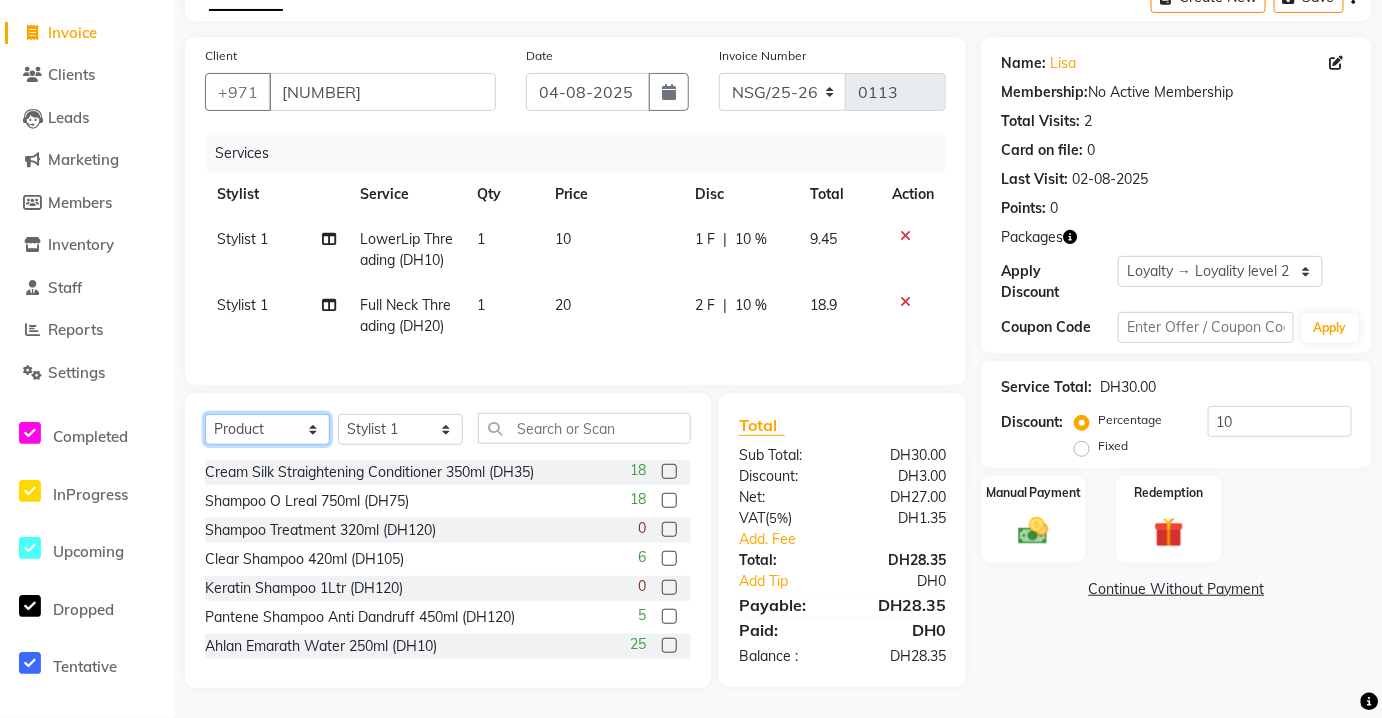 scroll, scrollTop: 125, scrollLeft: 0, axis: vertical 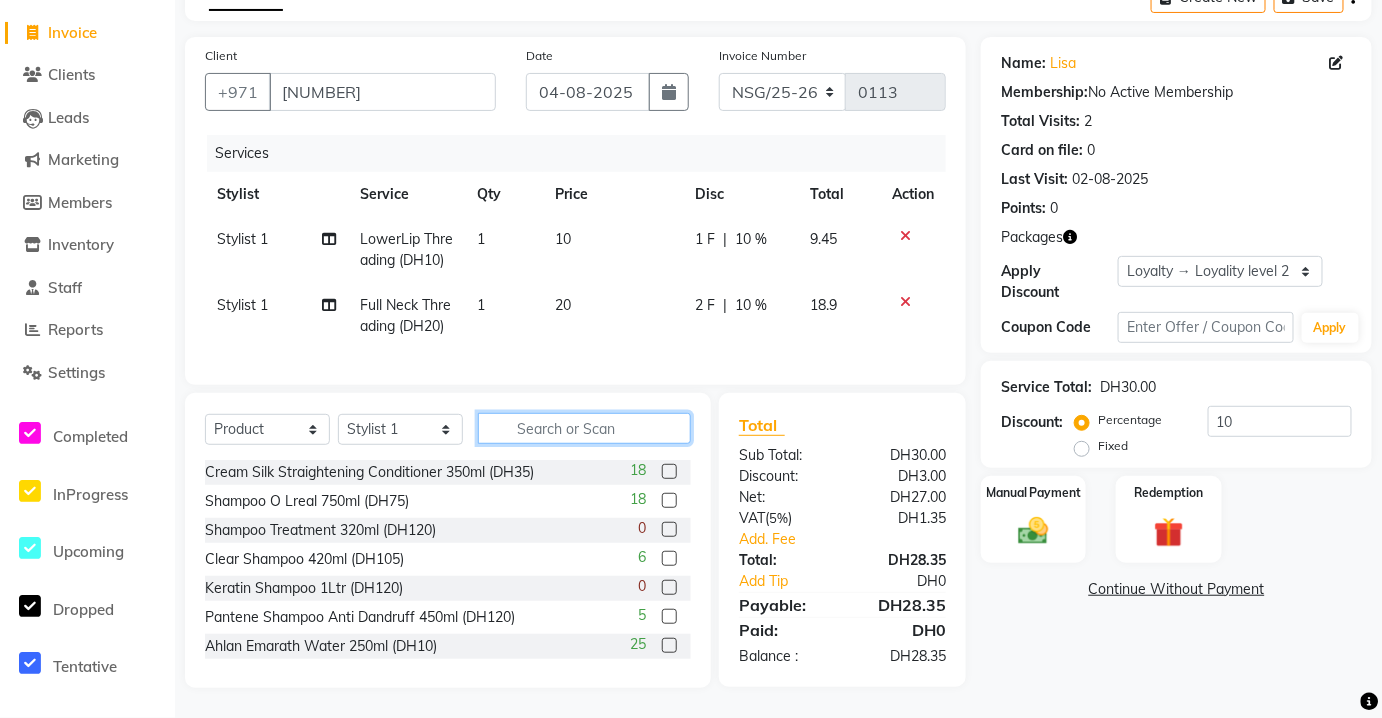 click 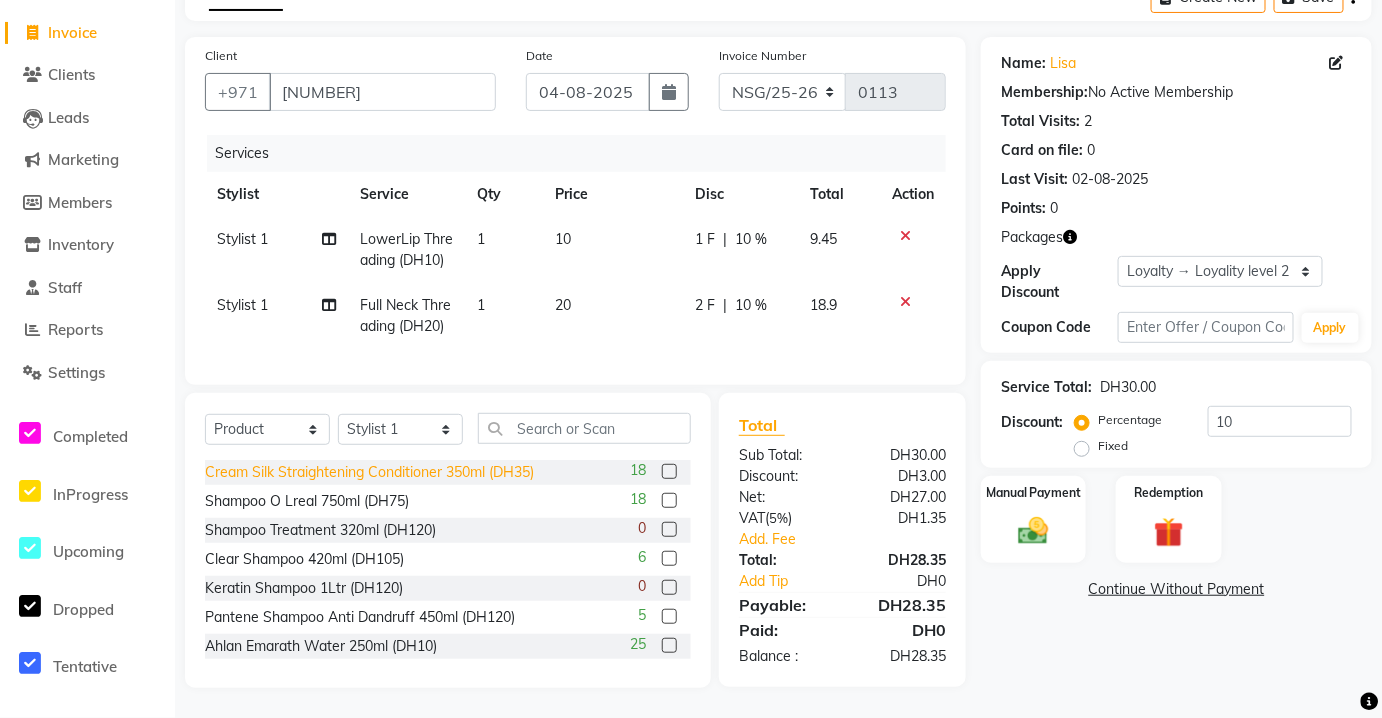 click on "Cream Silk Straightening Conditioner 350ml (DH35)" 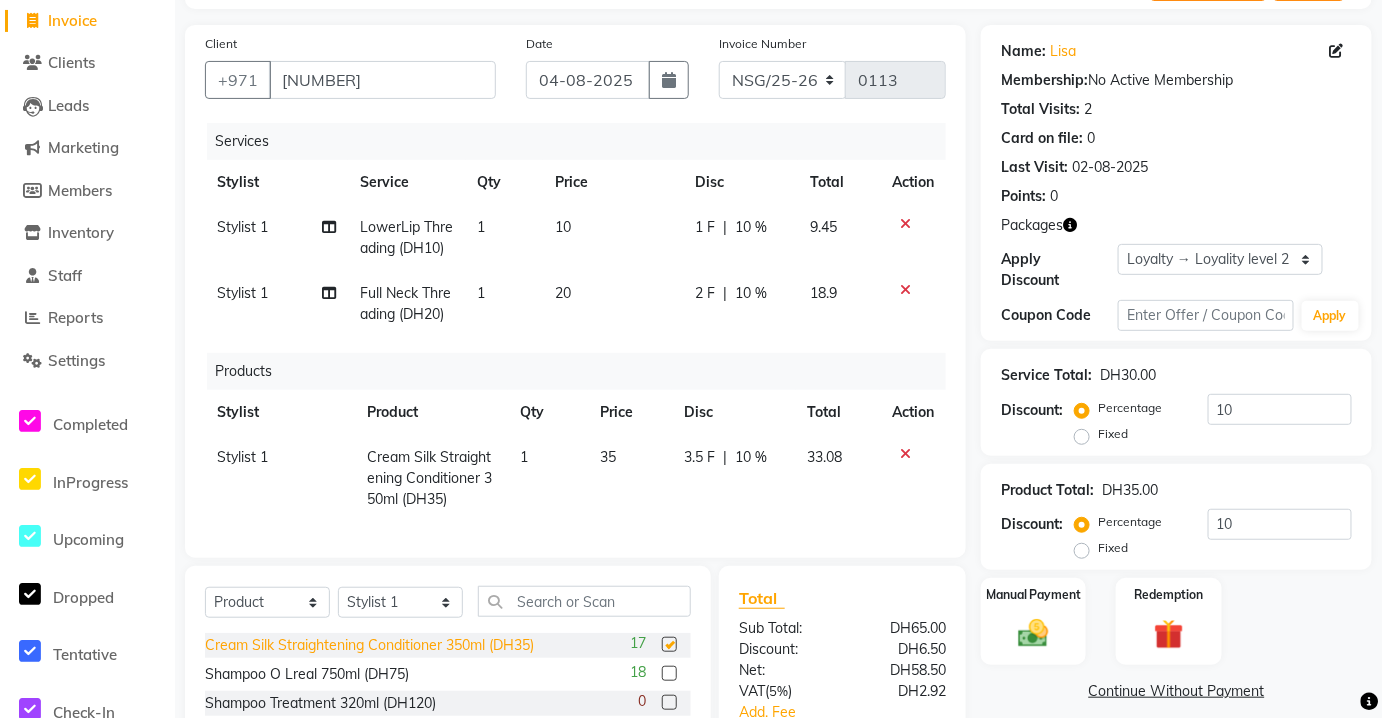 checkbox on "false" 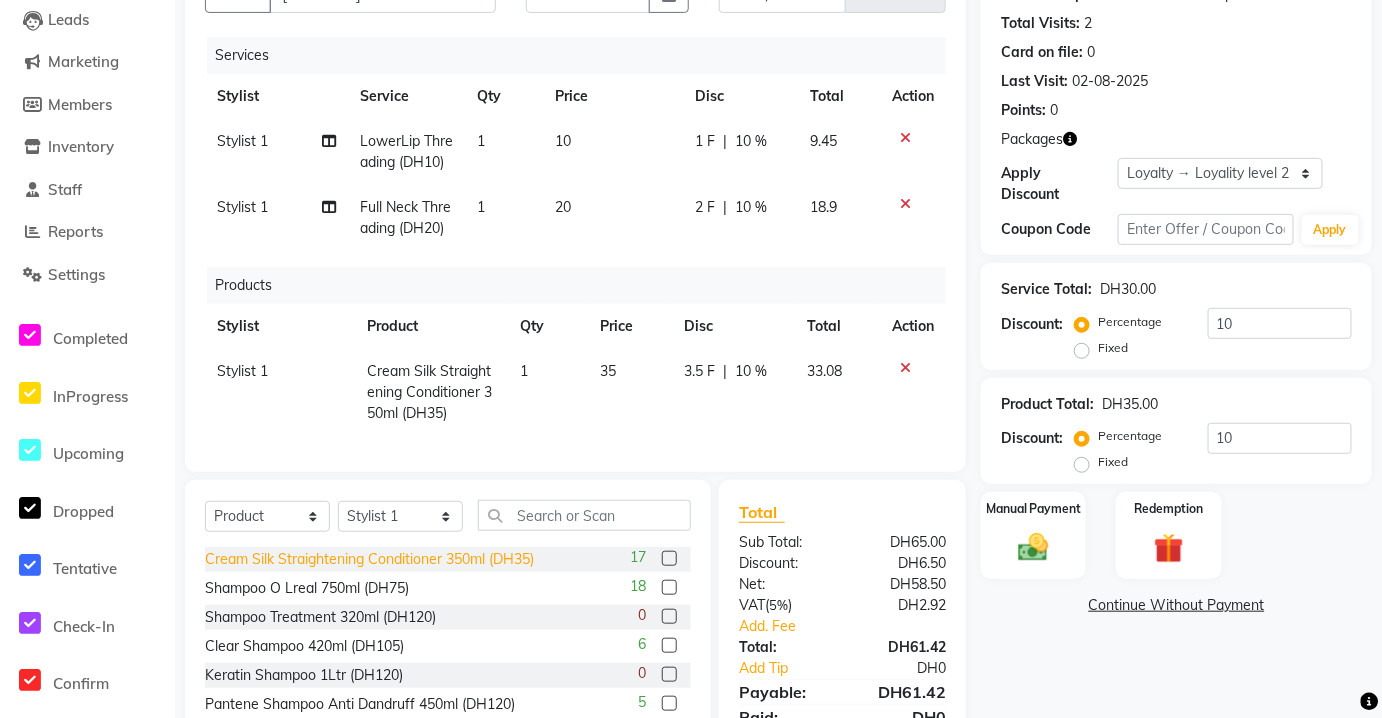 scroll, scrollTop: 225, scrollLeft: 0, axis: vertical 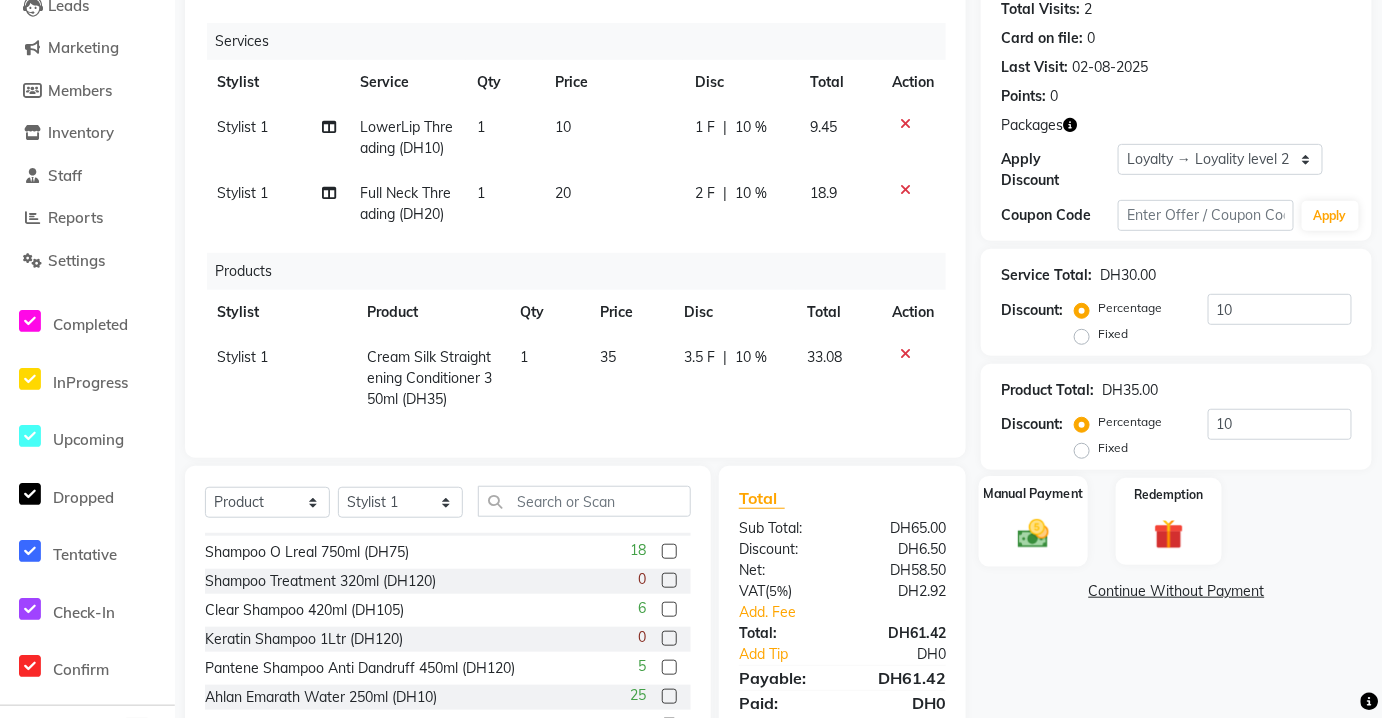 click 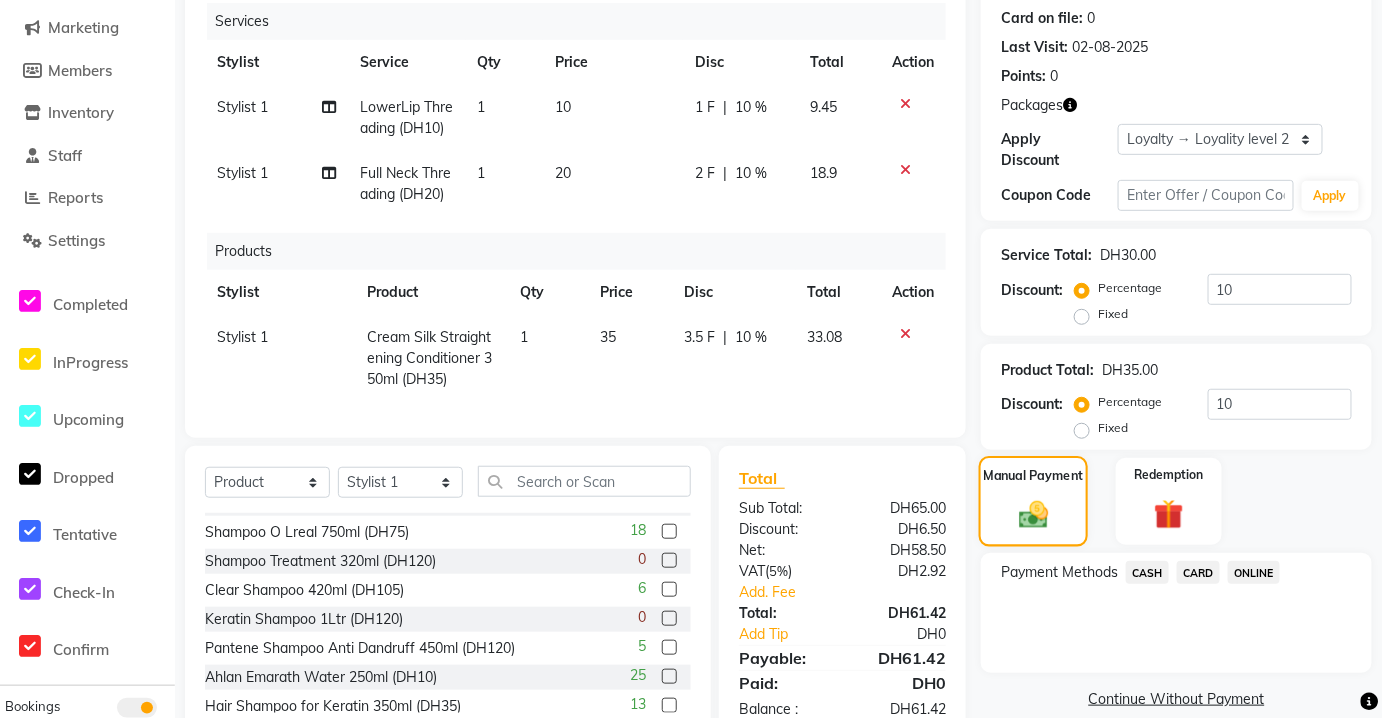 scroll, scrollTop: 311, scrollLeft: 0, axis: vertical 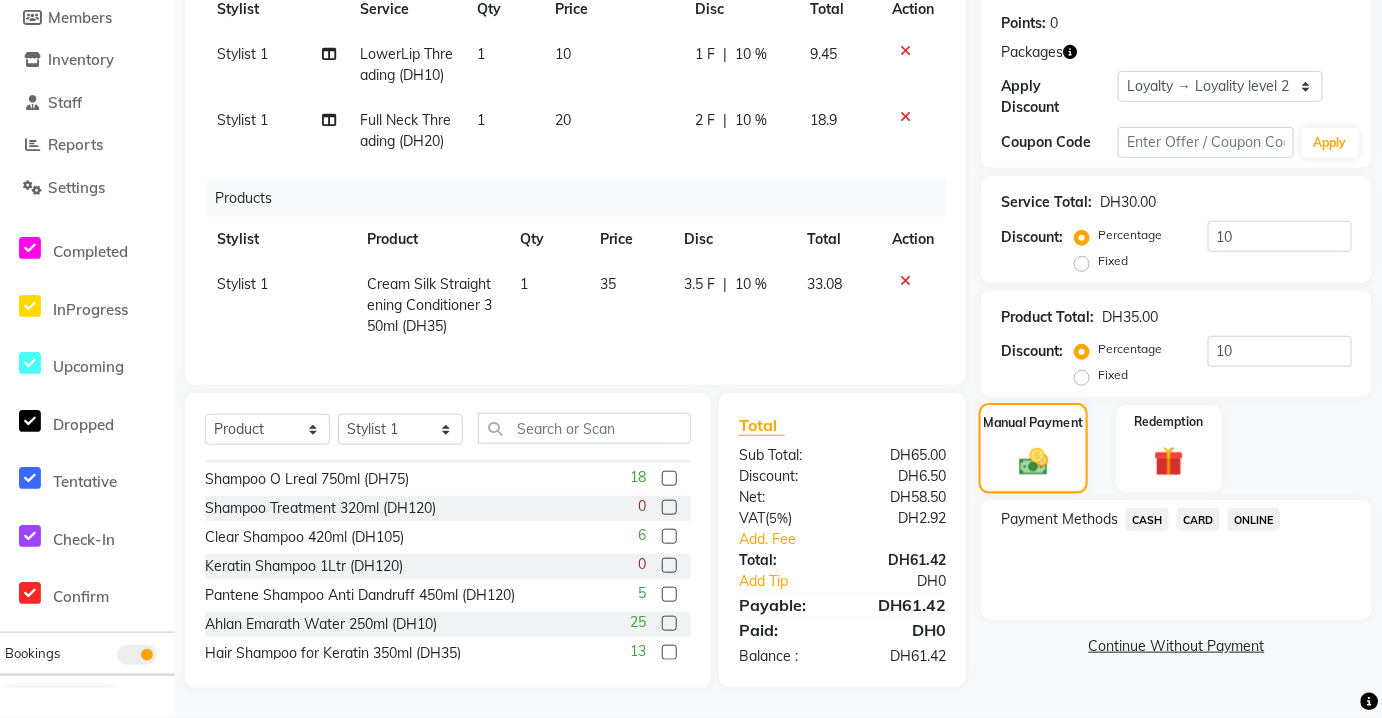 click on "Payment Methods  CASH   CARD   ONLINE" 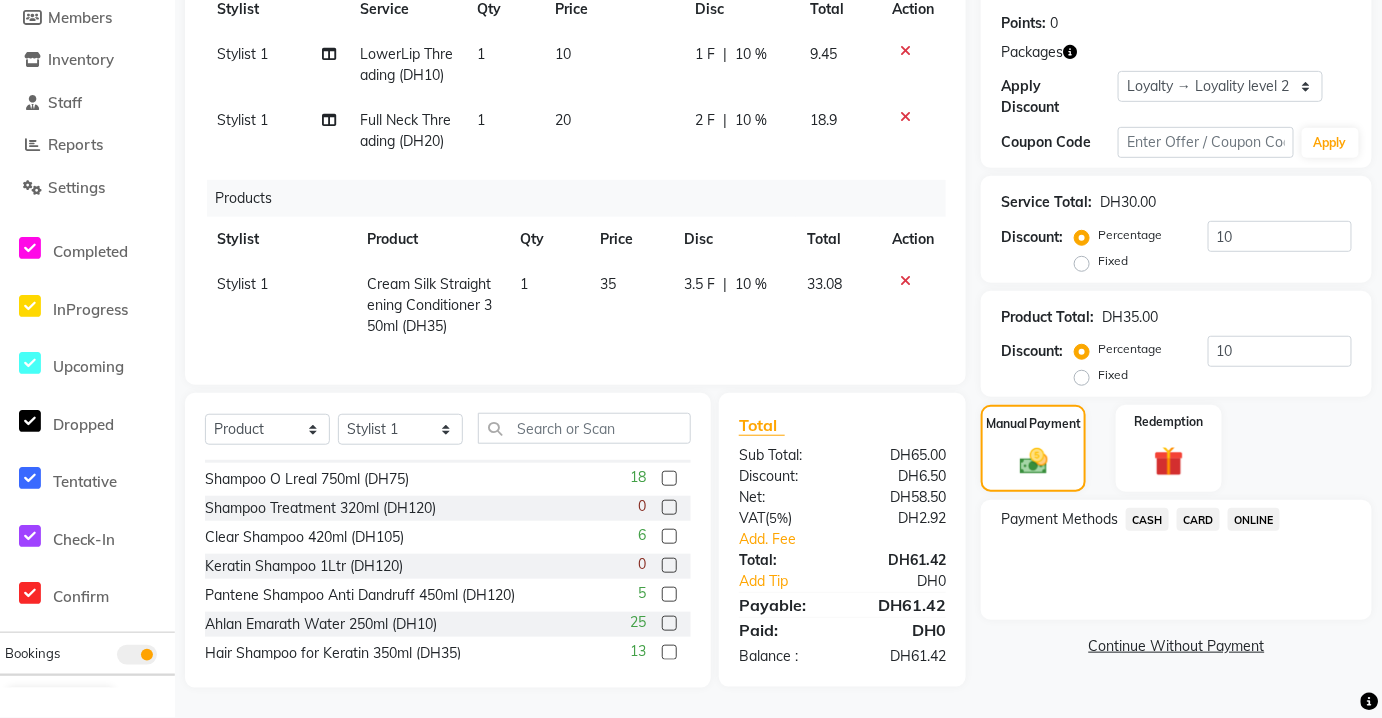 click on "CARD" 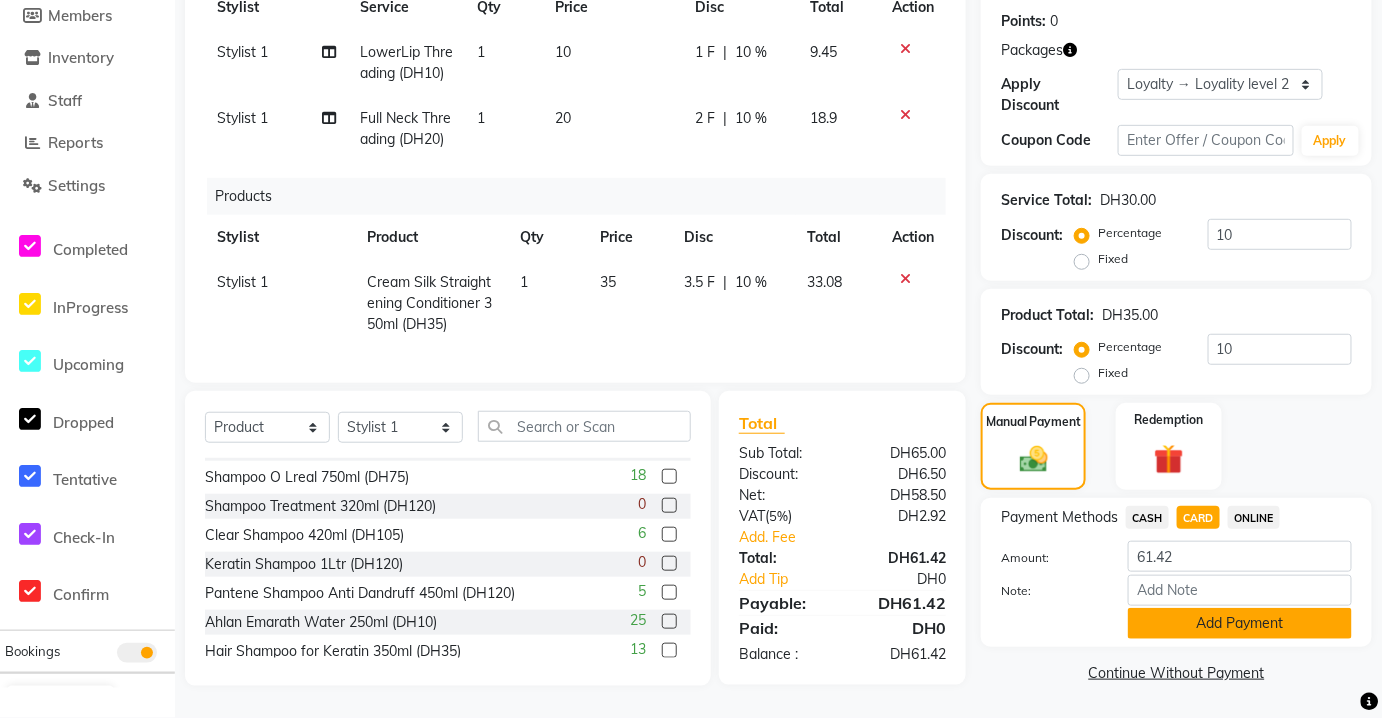click on "Add Payment" 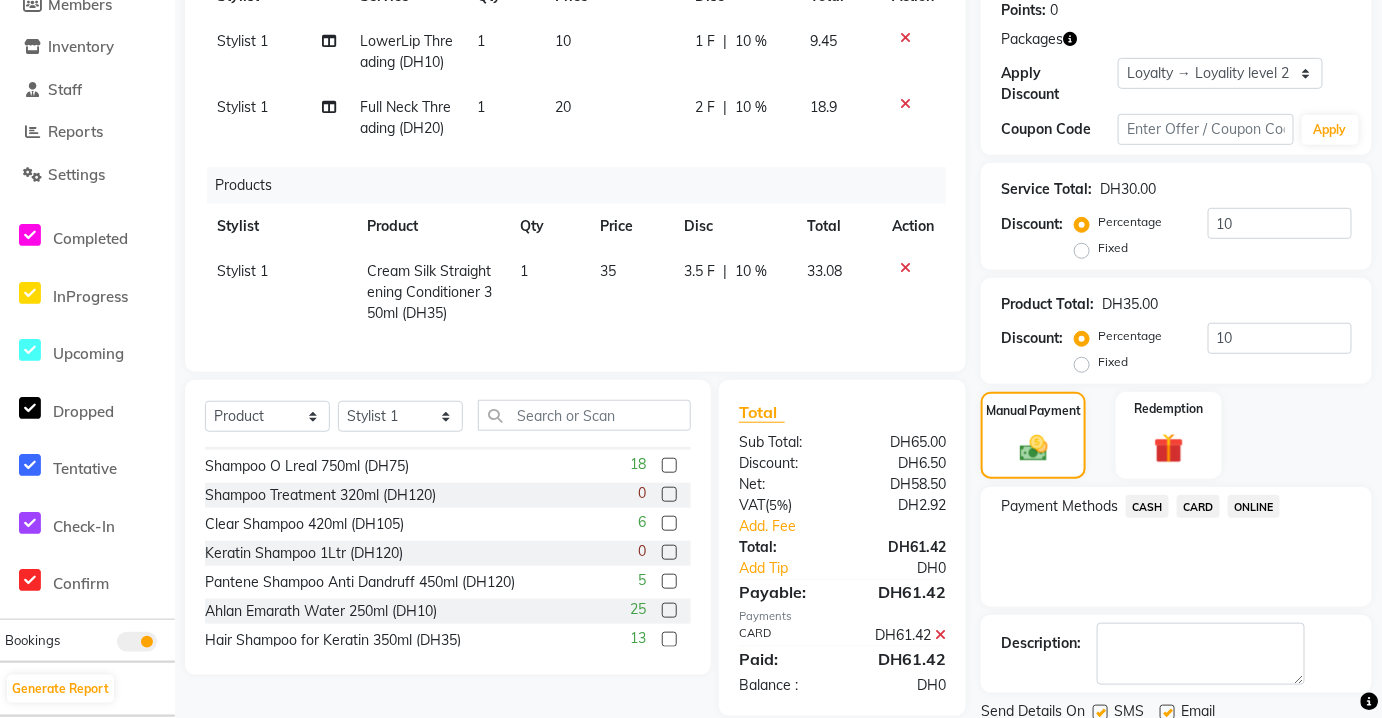 scroll, scrollTop: 366, scrollLeft: 0, axis: vertical 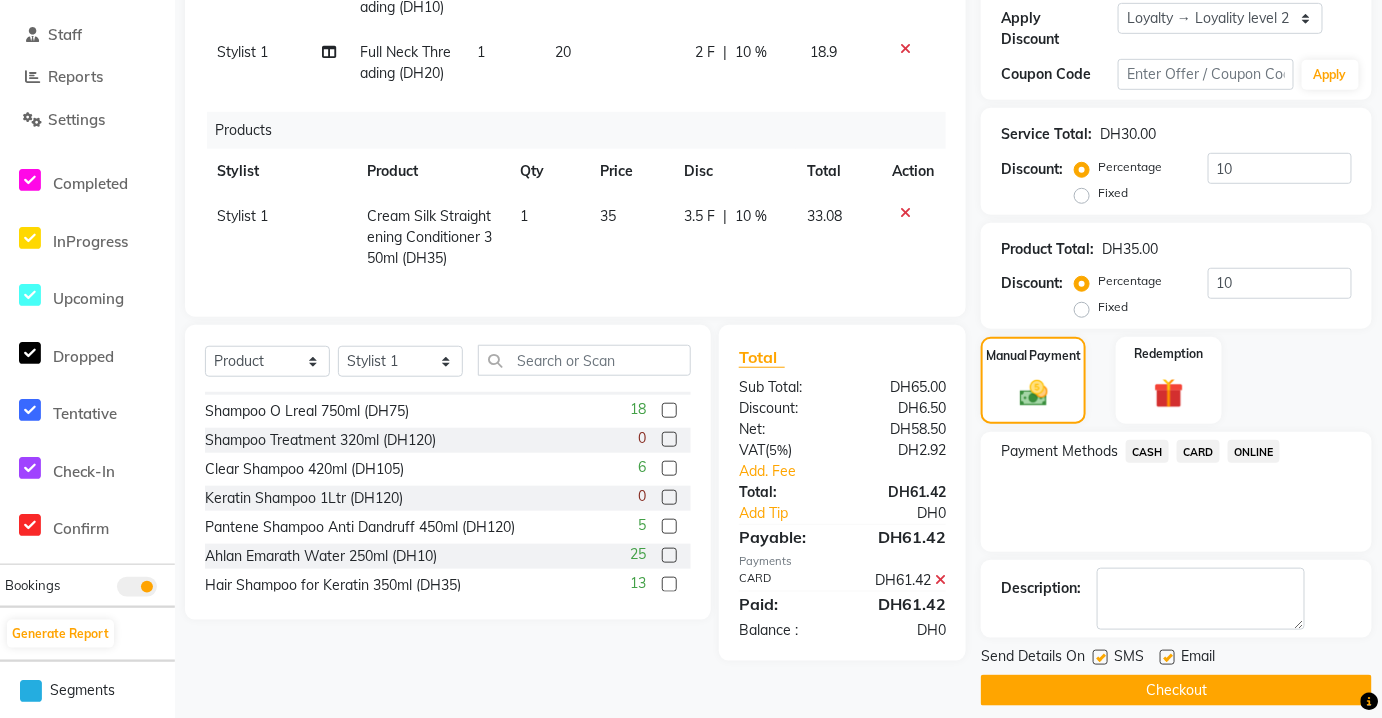 click on "Checkout" 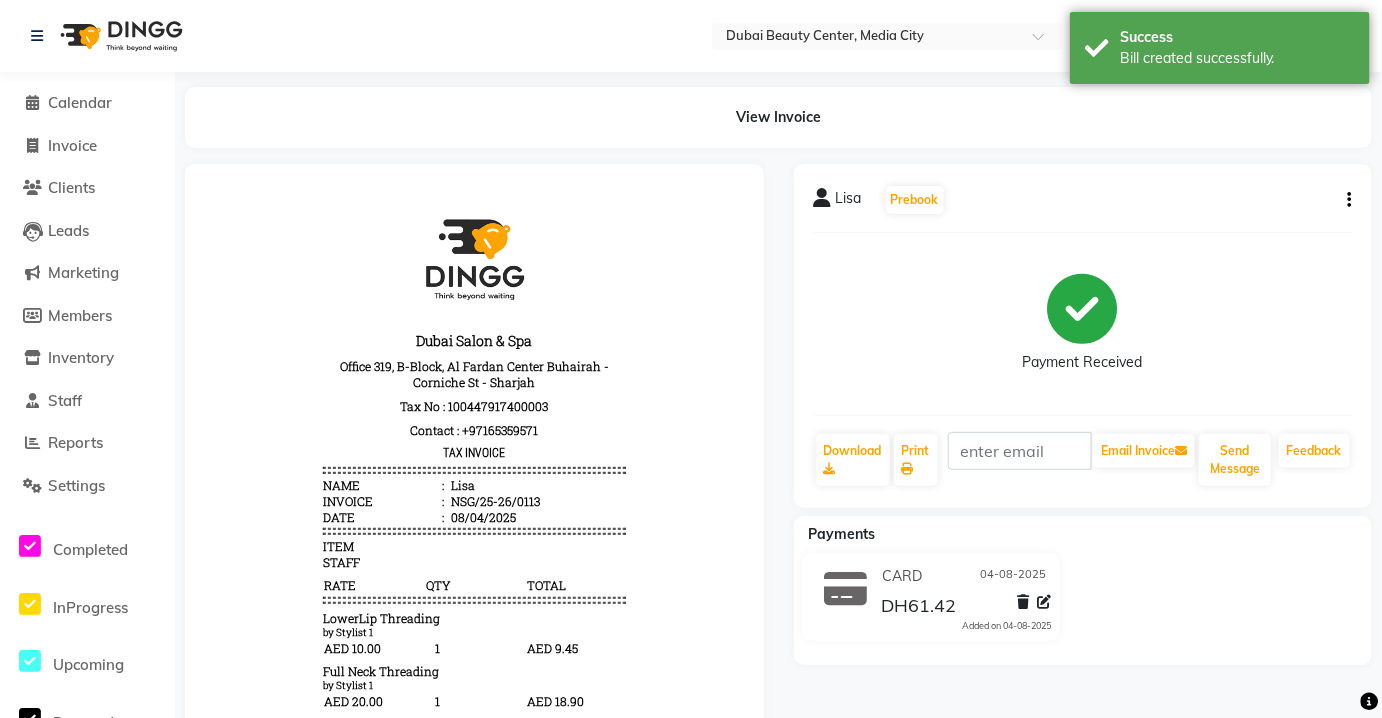 scroll, scrollTop: 0, scrollLeft: 0, axis: both 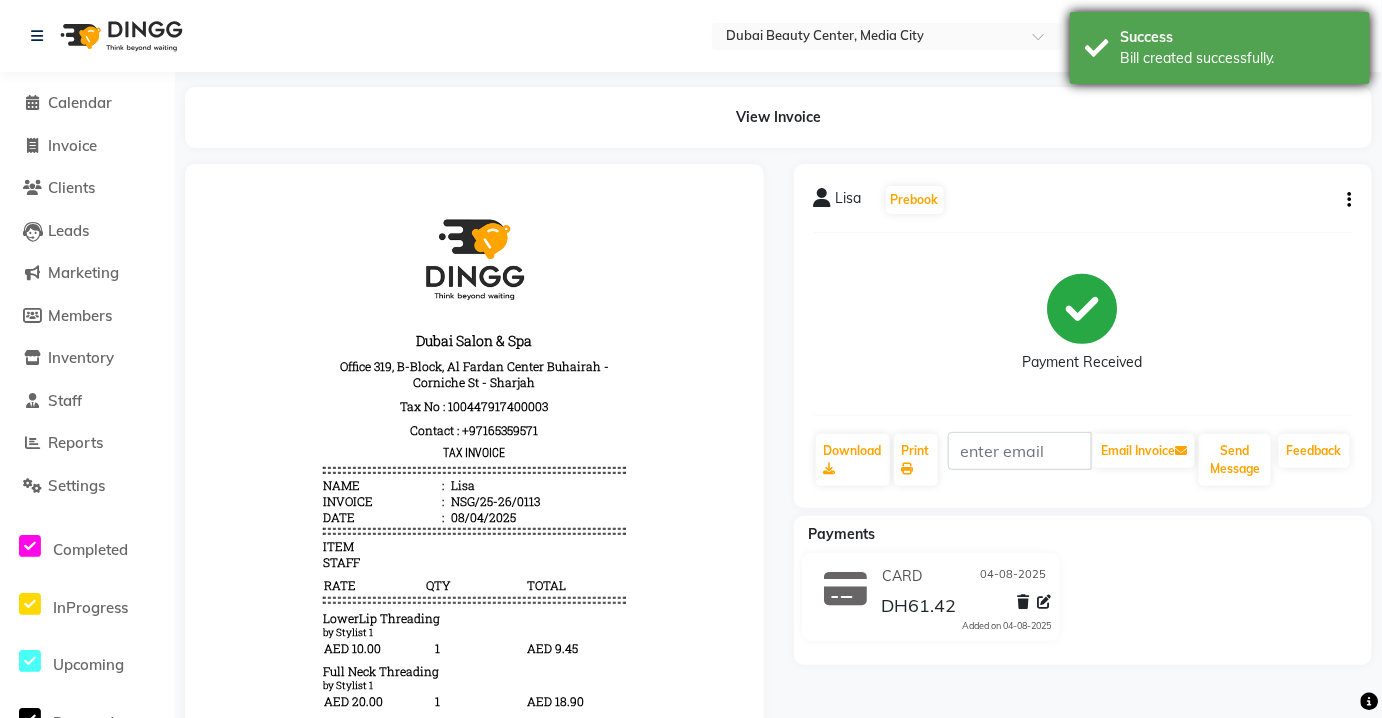 click on "Success   Bill created successfully." at bounding box center (1220, 48) 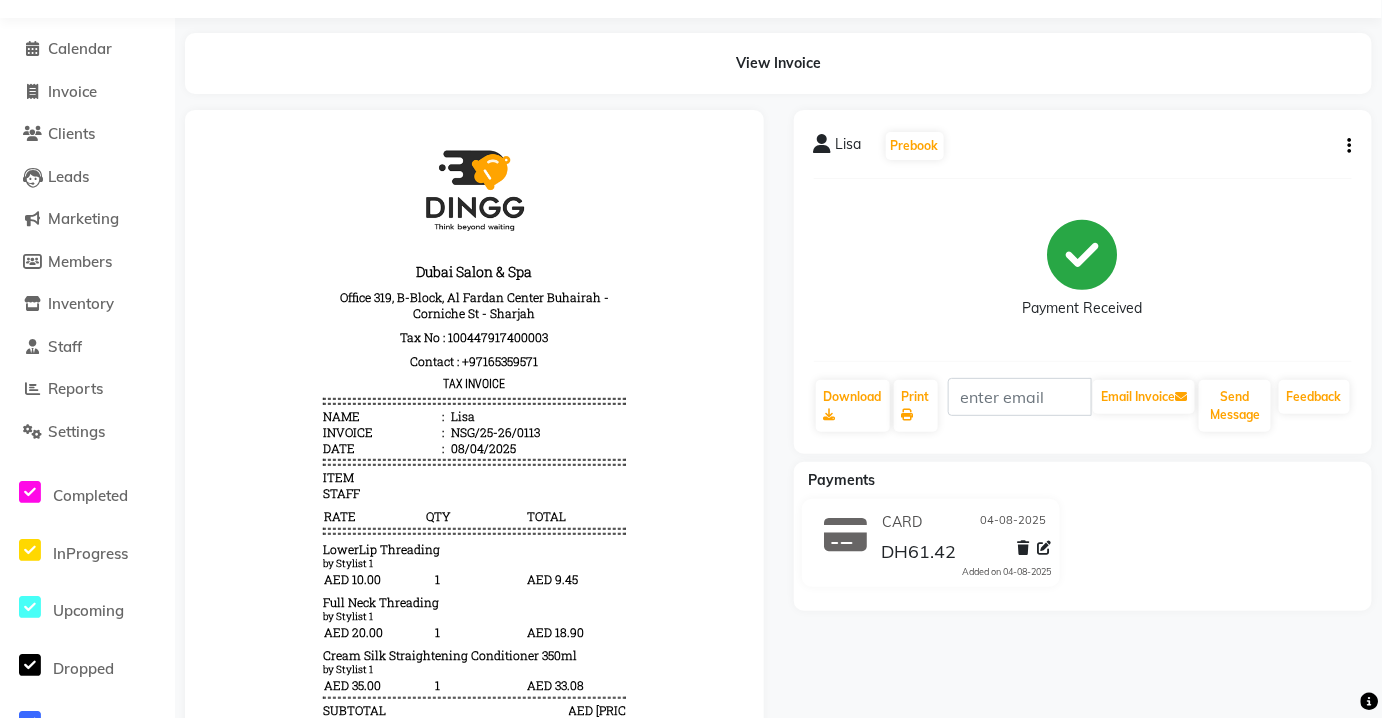 scroll, scrollTop: 0, scrollLeft: 0, axis: both 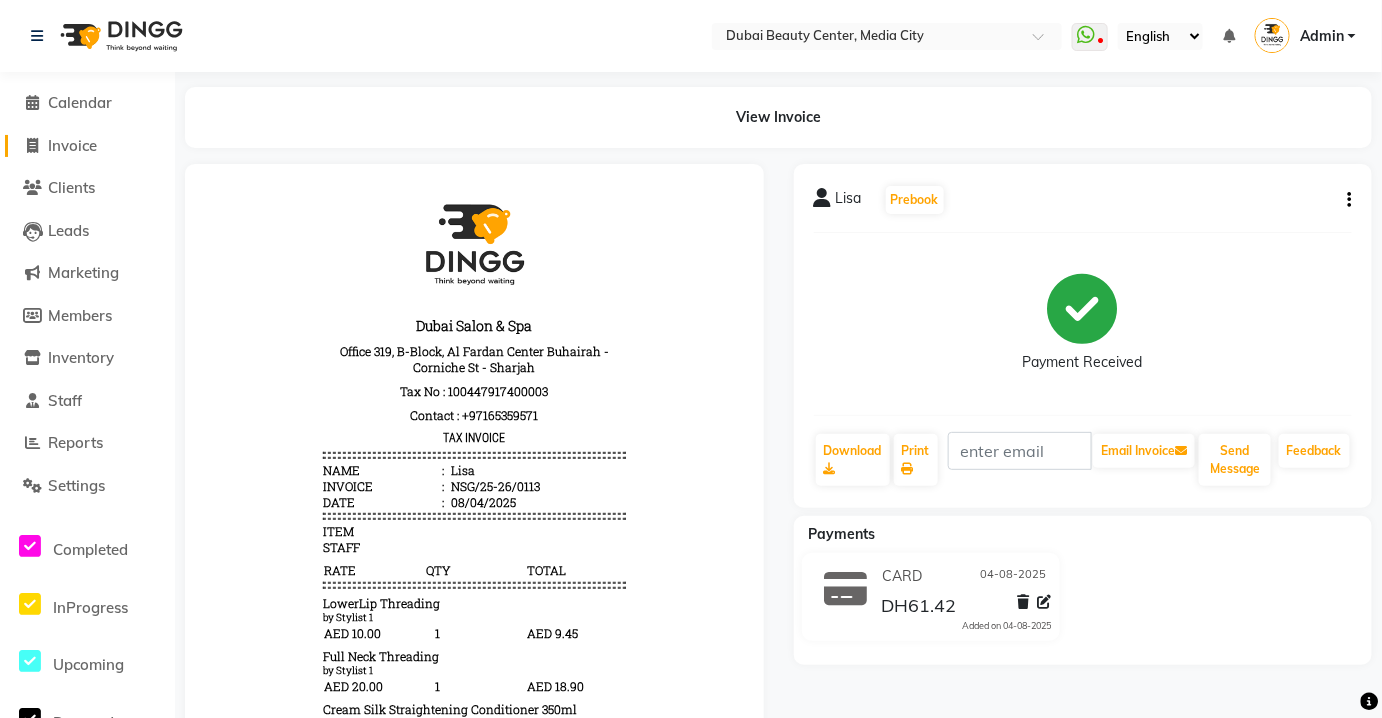click on "Invoice" 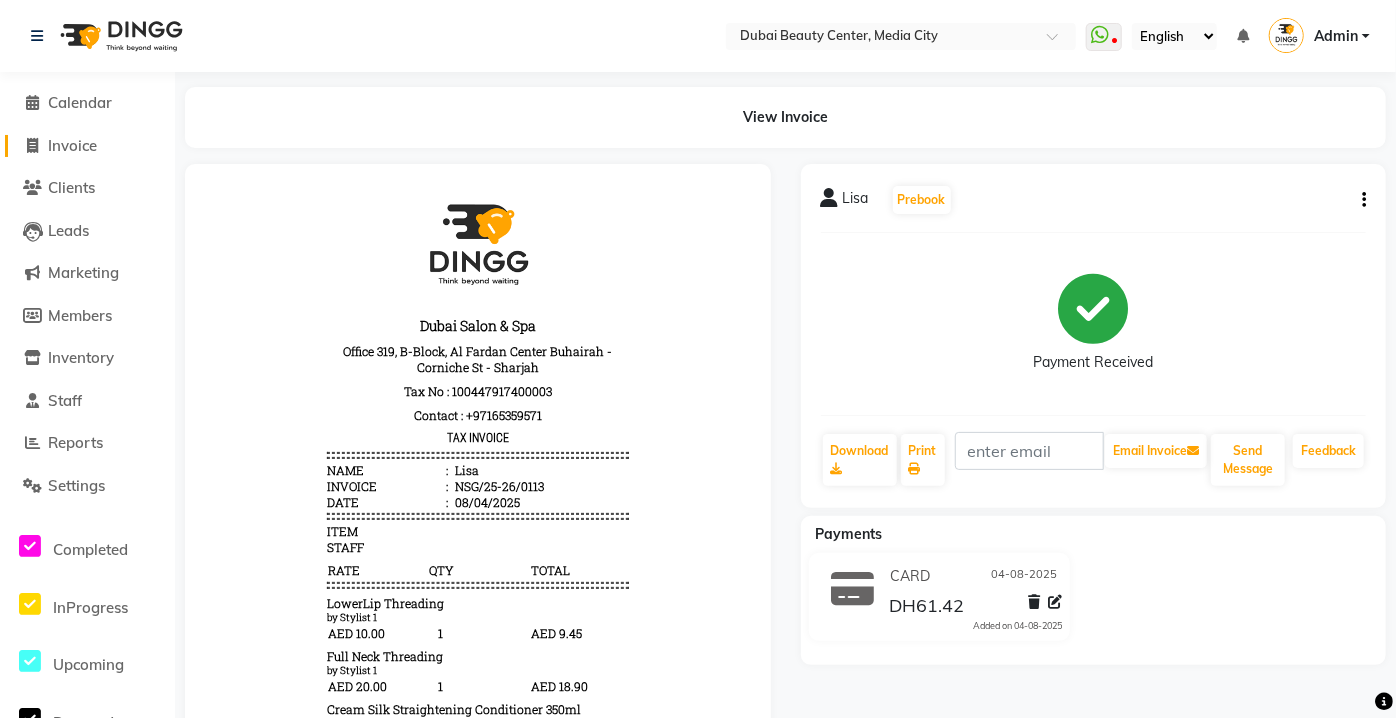 select on "service" 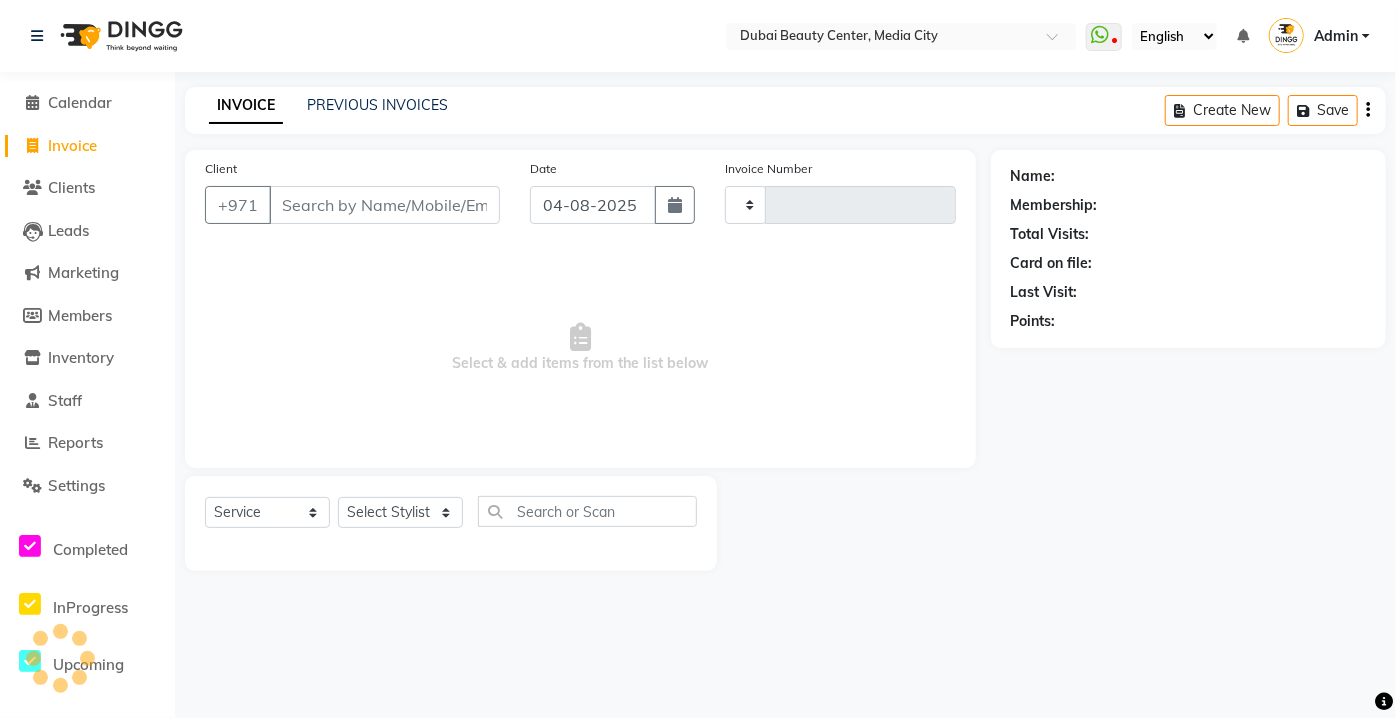 type on "0114" 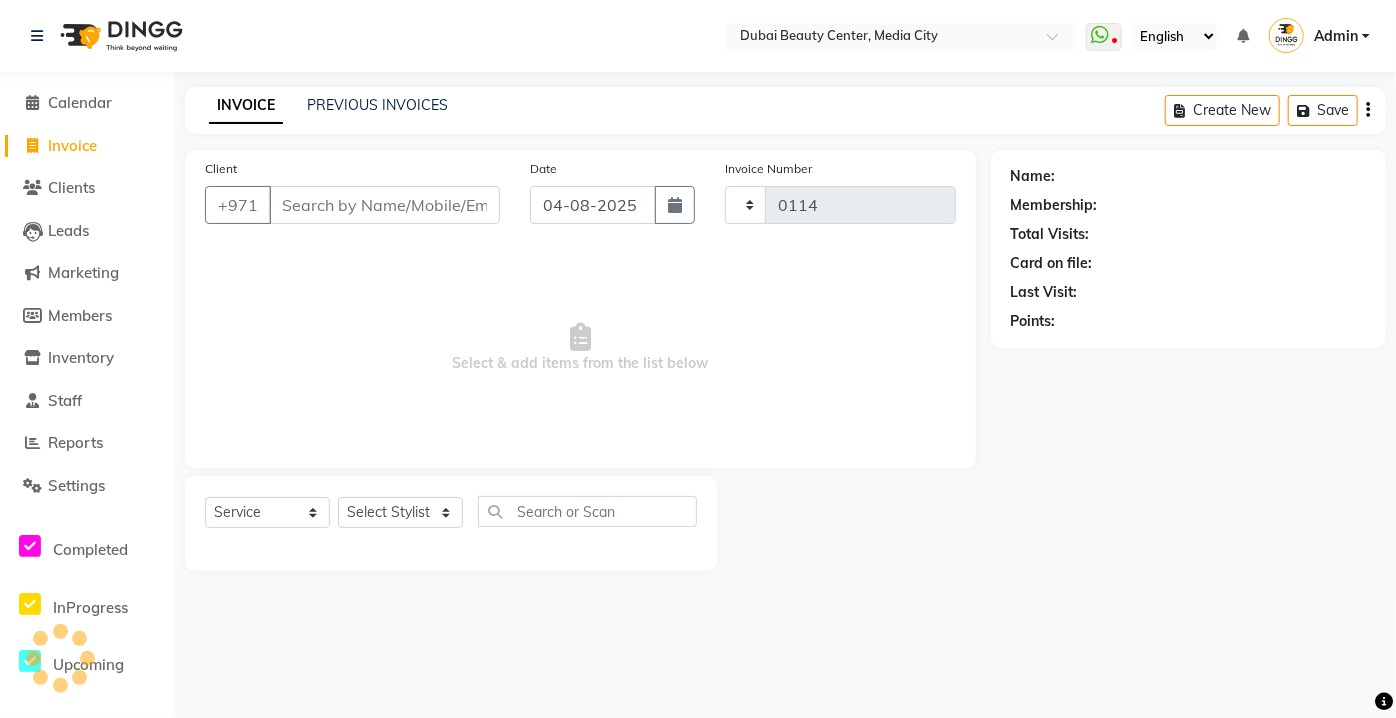 select on "3551" 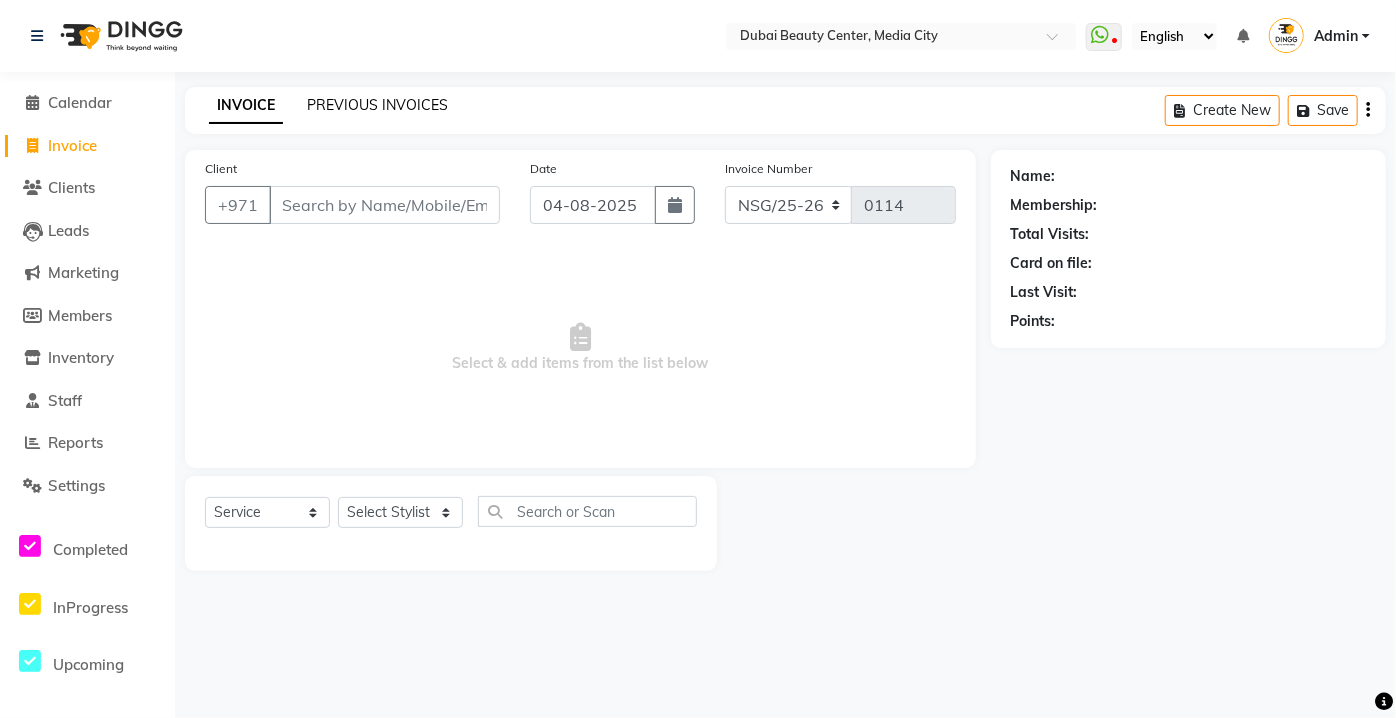click on "PREVIOUS INVOICES" 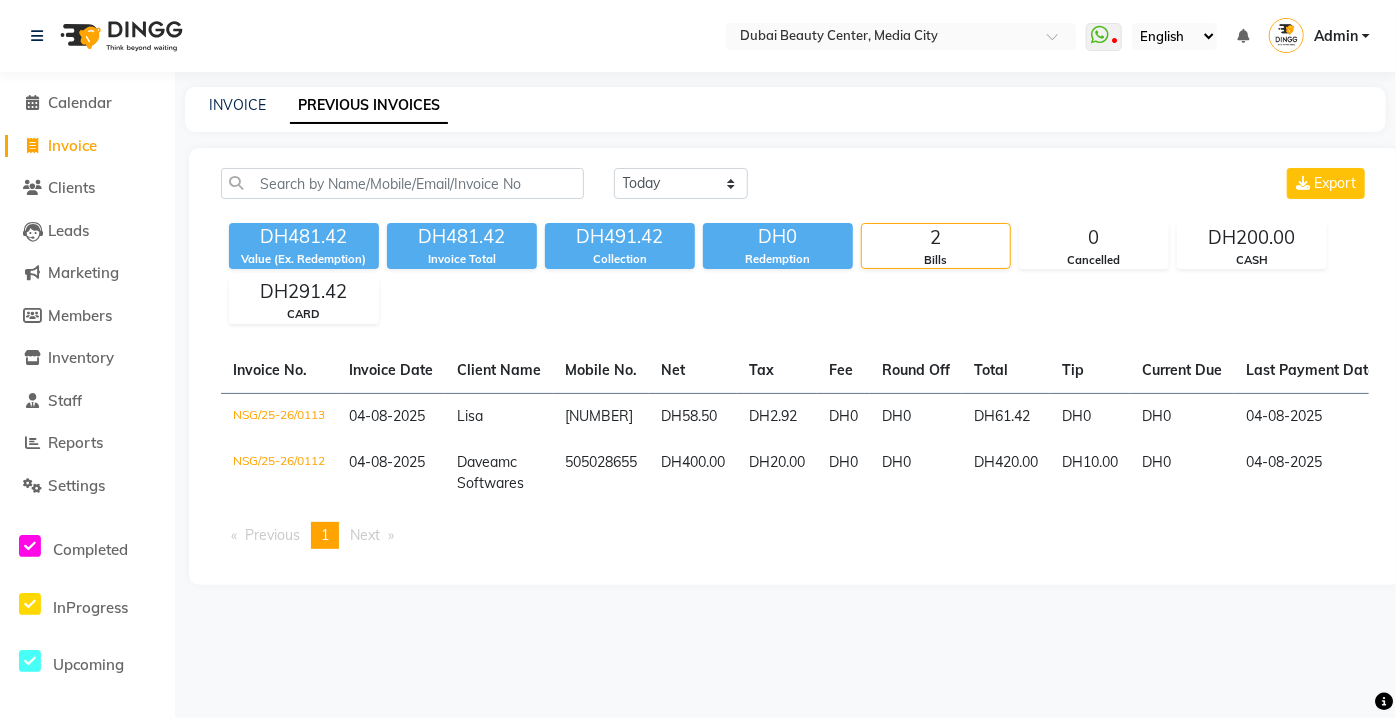 click on "Invoice No. Invoice Date Client Name Mobile No. Net Tax Fee Round Off Total Tip Current Due Last Payment Date Payment Amount Payment Methods Cancel Reason Status NSG/25-26/0113 04-08-2025 [NAME] [PHONE] DH58.50 DH2.92 DH0 DH0 DH61.42 DH0 DH0 04-08-2025 DH61.42 CARD - PAID NSG/25-26/0112 04-08-2025 [NAME] amc Softwares [PHONE] DH400.00 DH20.00 DH0 DH0 DH420.00 DH10.00 DH0 04-08-2025 DH430.00 CARD, CASH, CASH - PAID Previous page 1 / 1 You're on page 1 Next page" 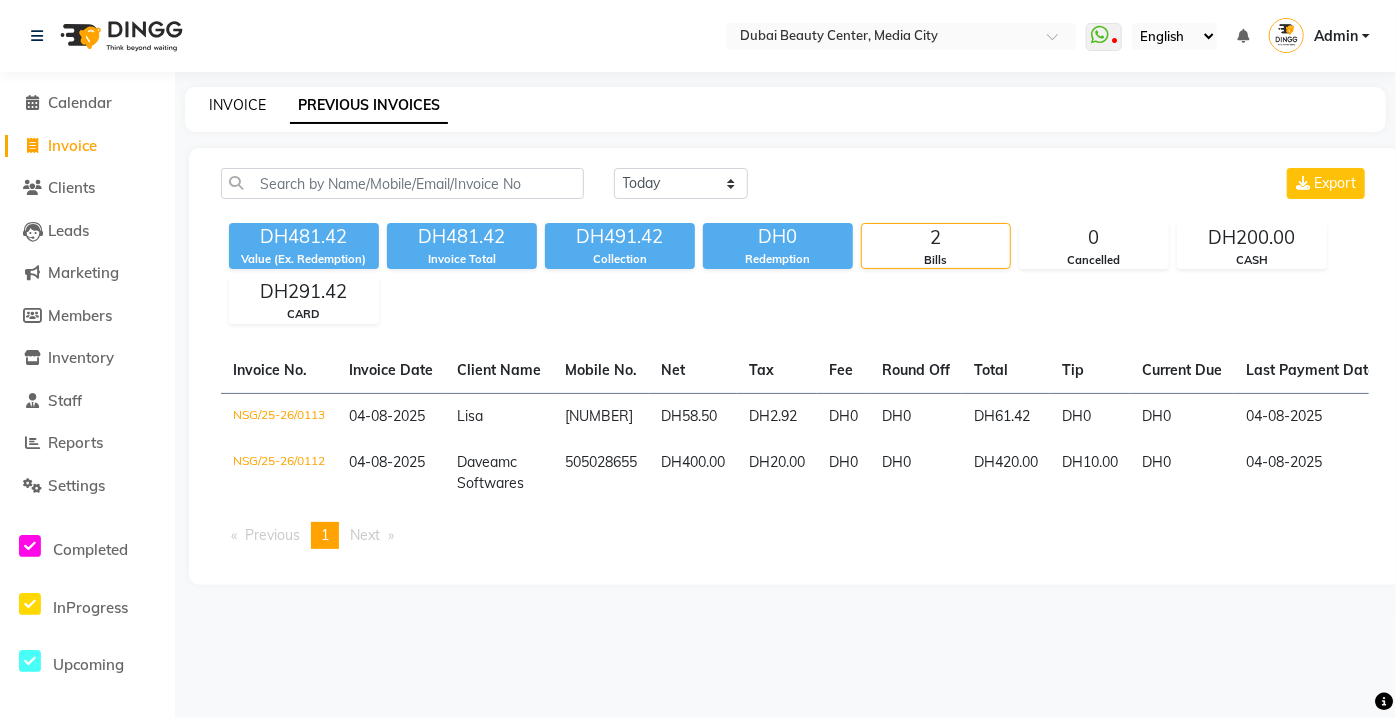 click on "INVOICE" 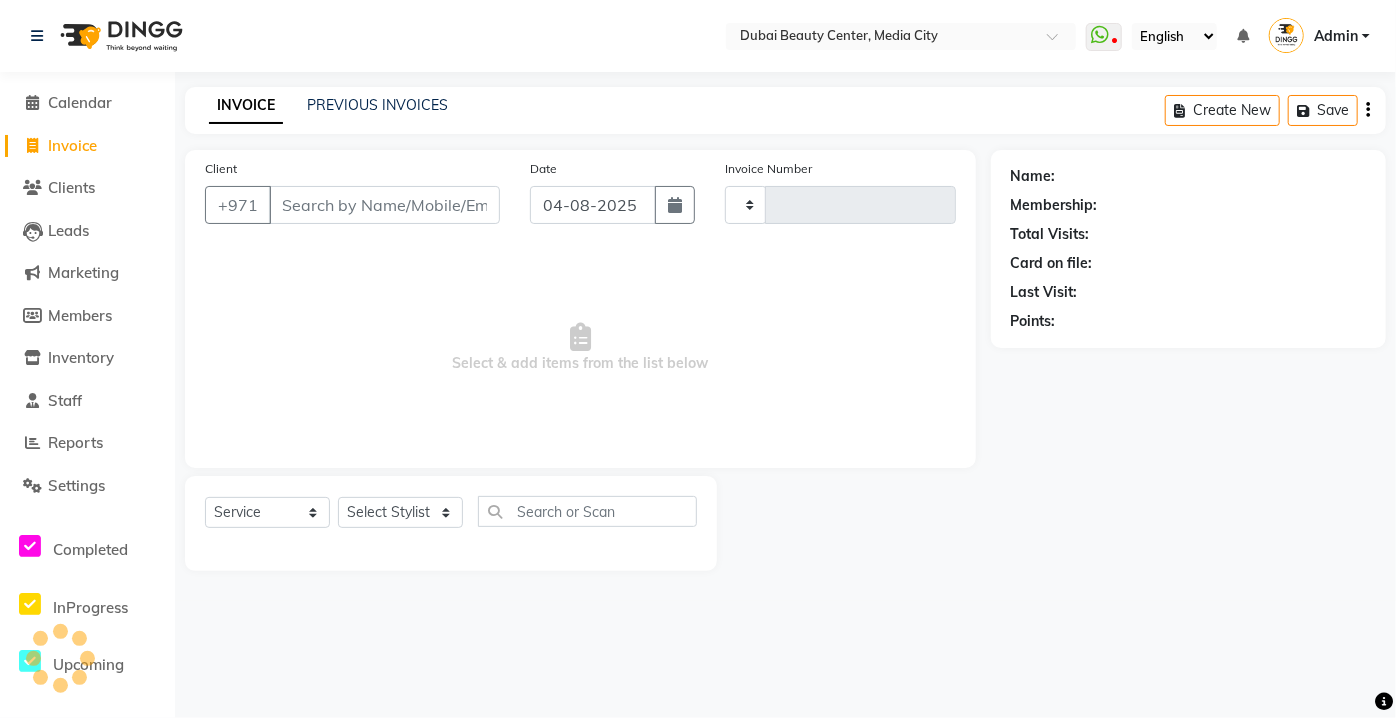 type on "0114" 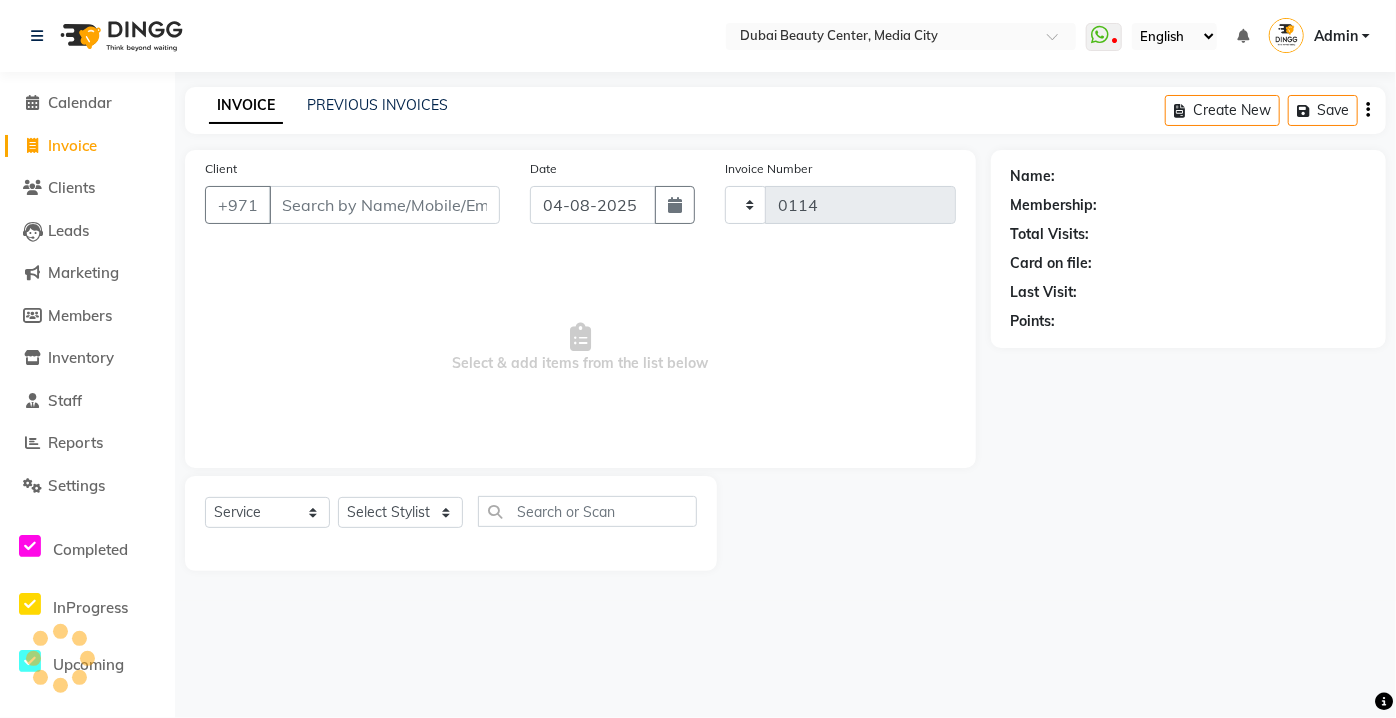 select on "3551" 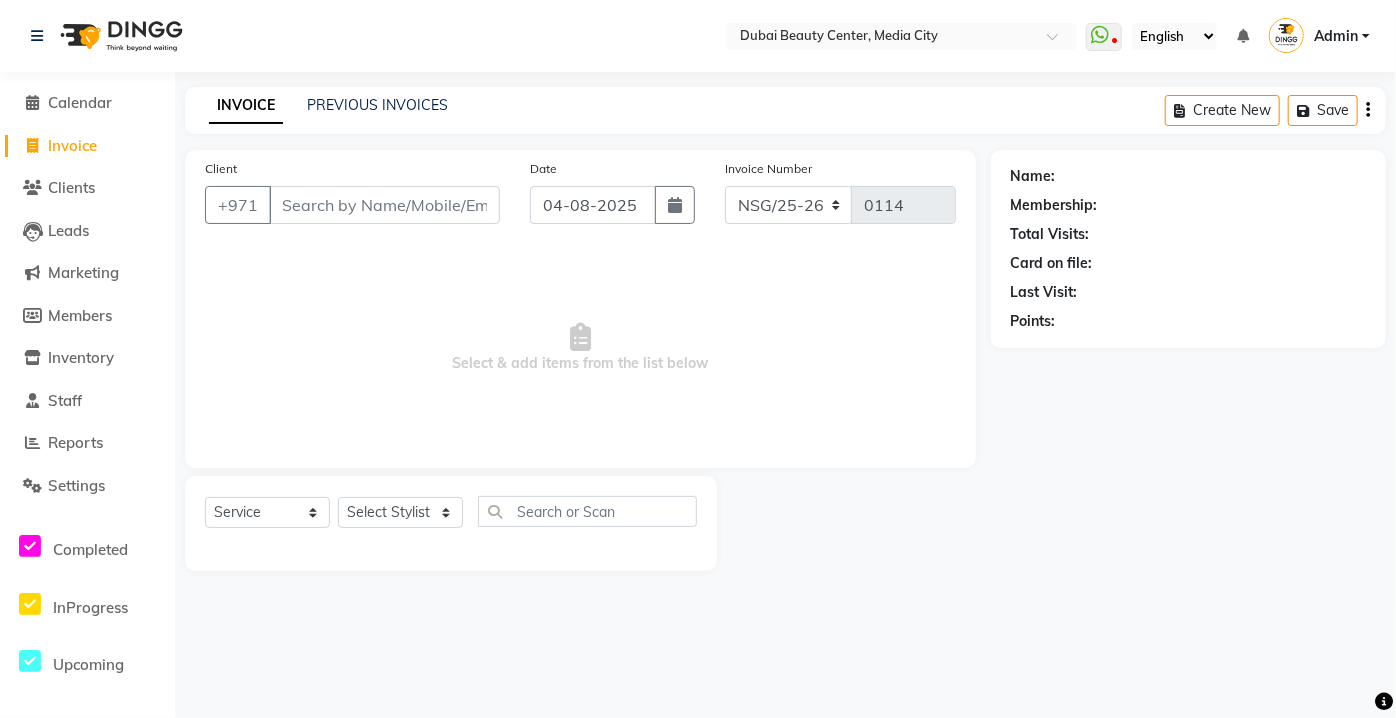 type on "5" 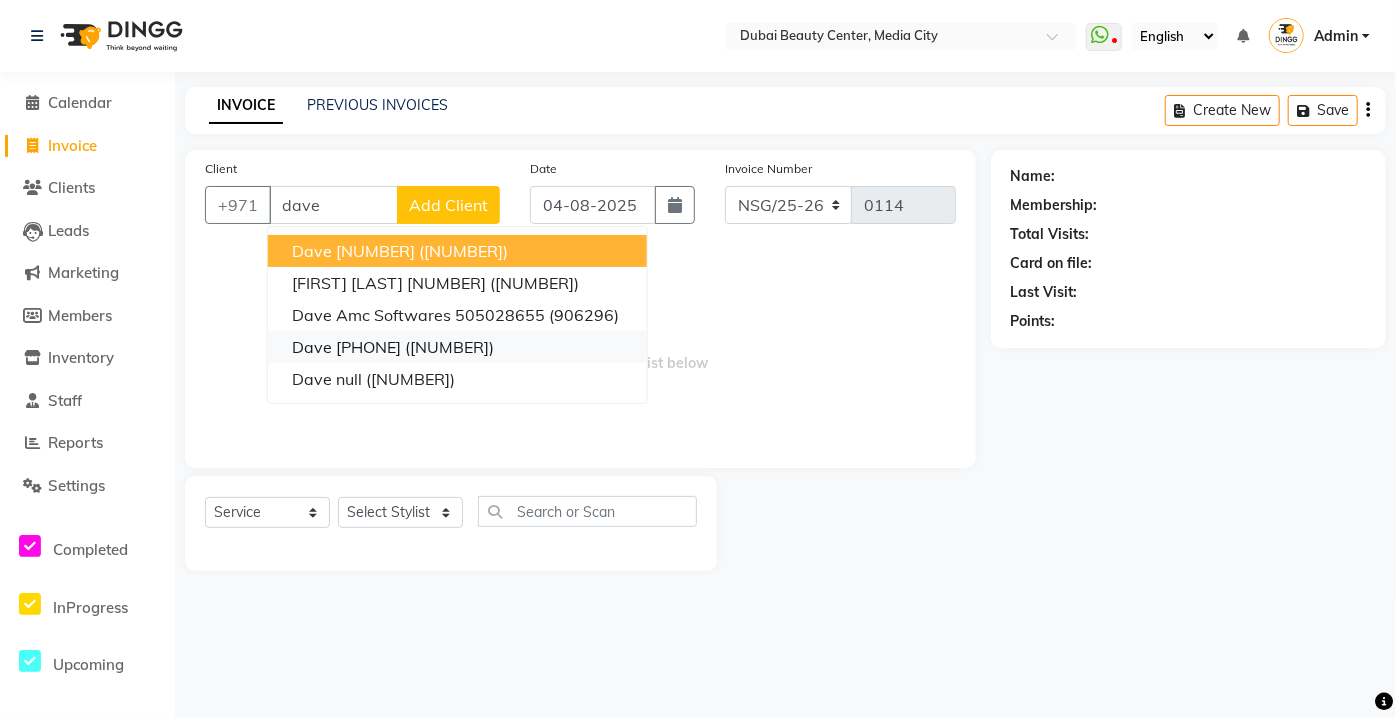 click on "[PHONE]" at bounding box center [368, 347] 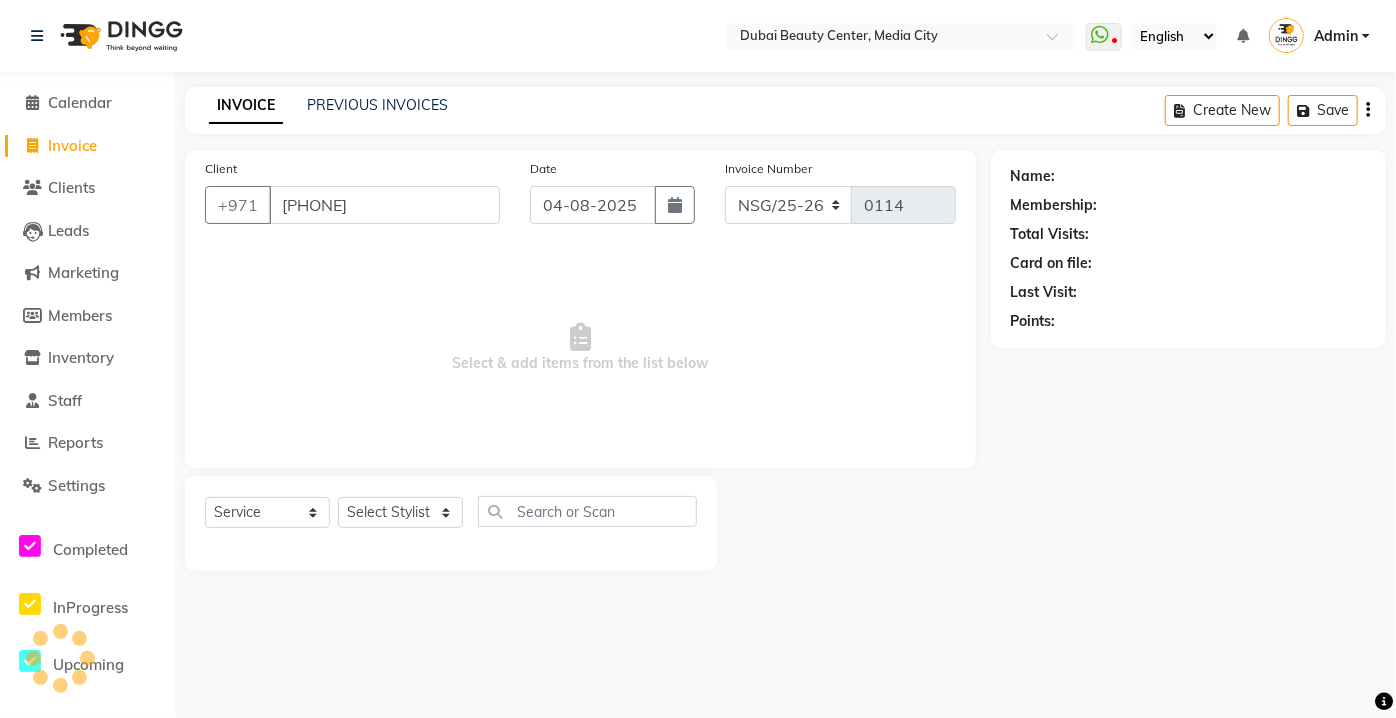 type on "[PHONE]" 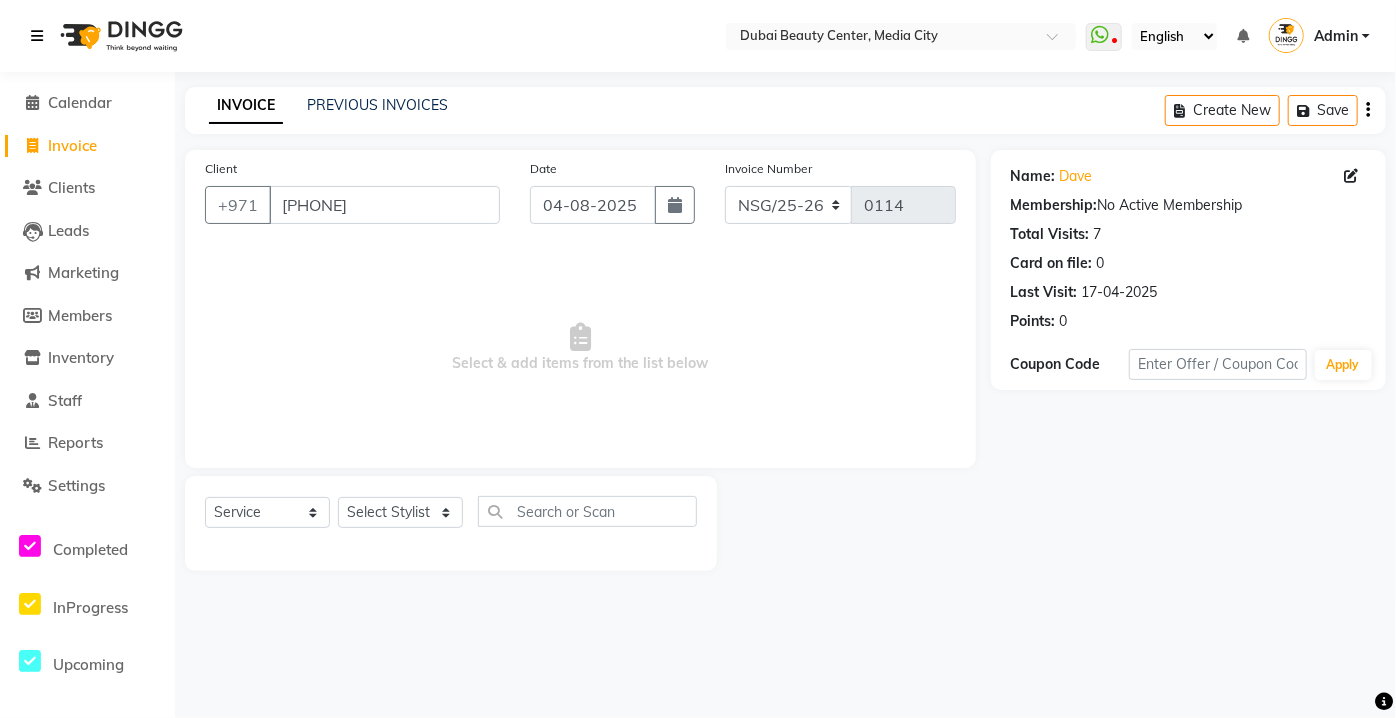 click at bounding box center (37, 36) 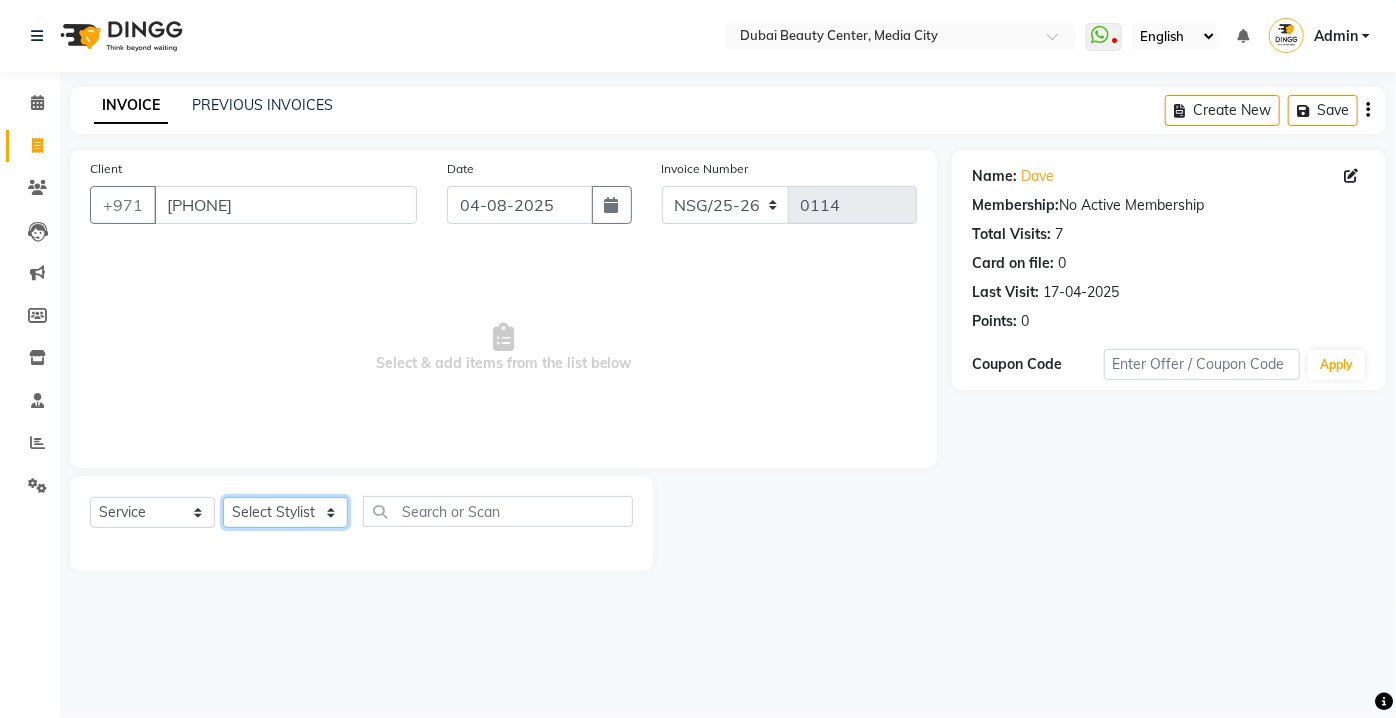 click on "Select Stylist Advance Basic Karina Premium Reception Stylist 1 Stylist 2 Stylist 3 Stylist 4" 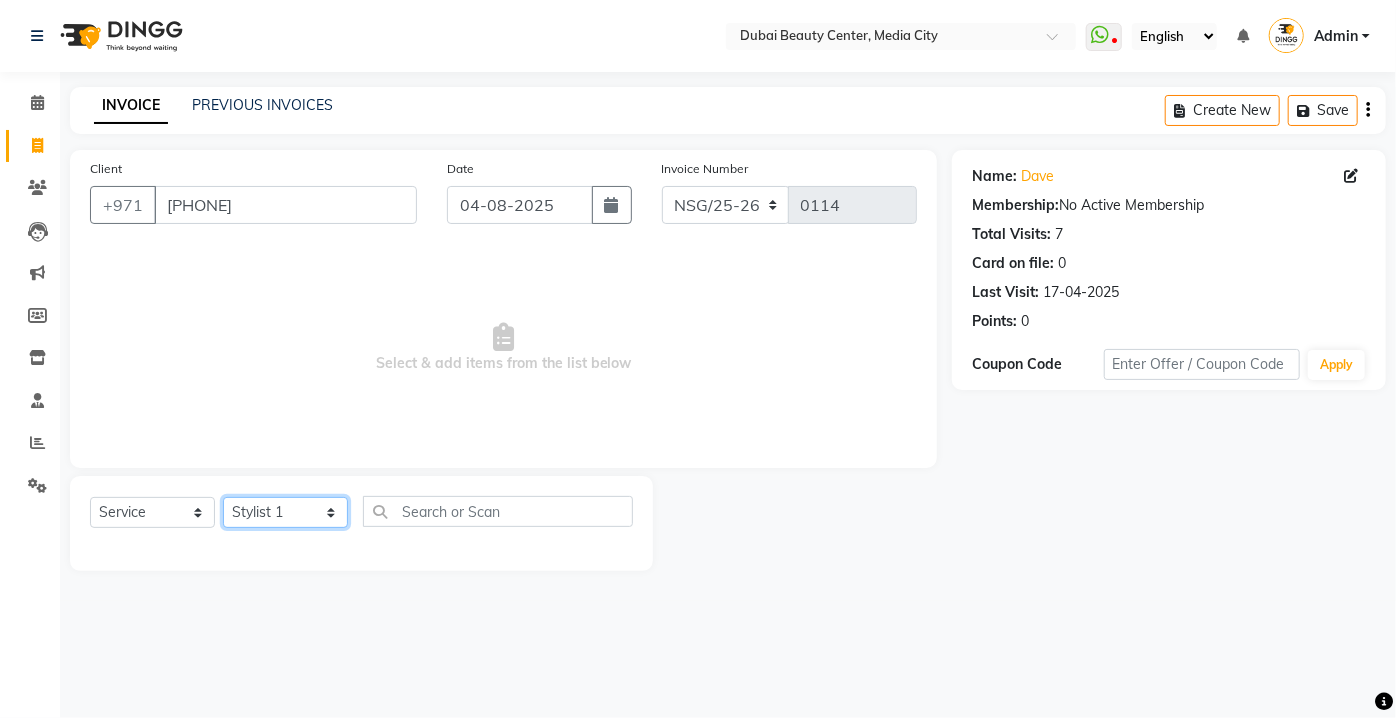 click on "Select Stylist Advance Basic Karina Premium Reception Stylist 1 Stylist 2 Stylist 3 Stylist 4" 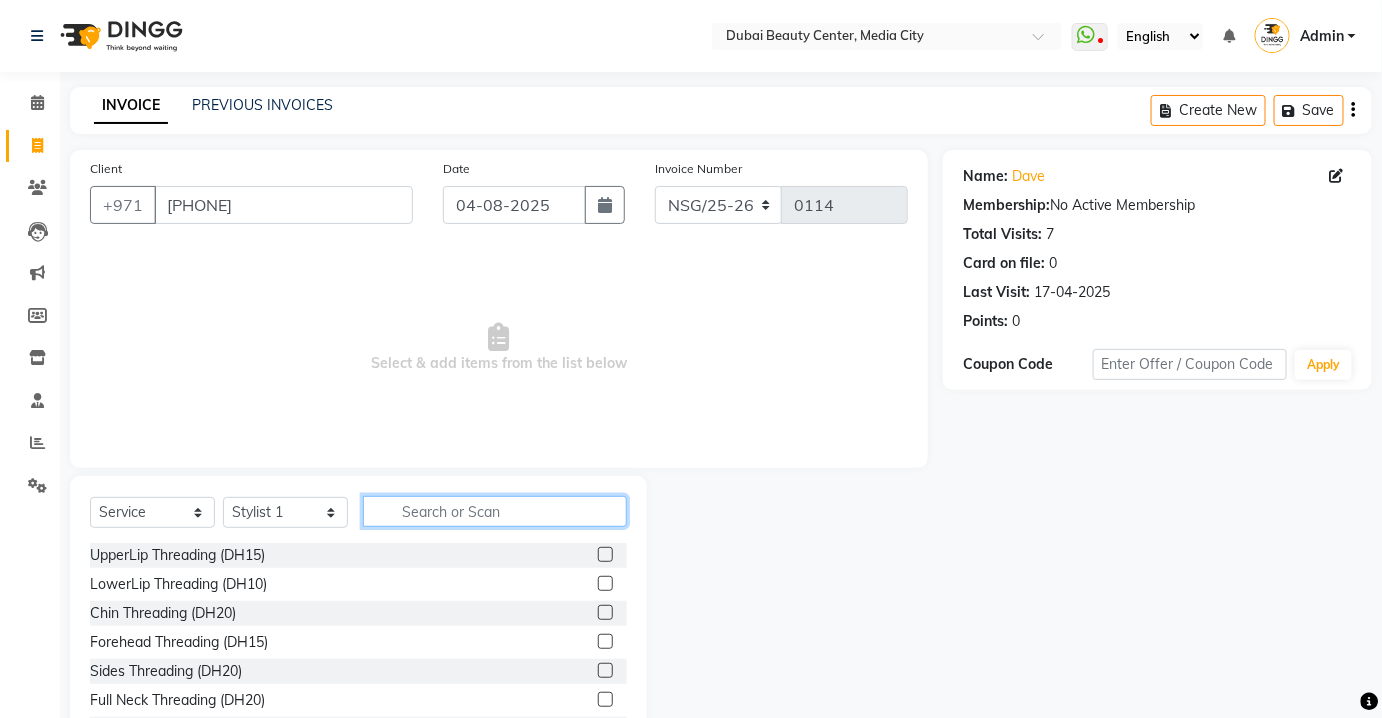 click 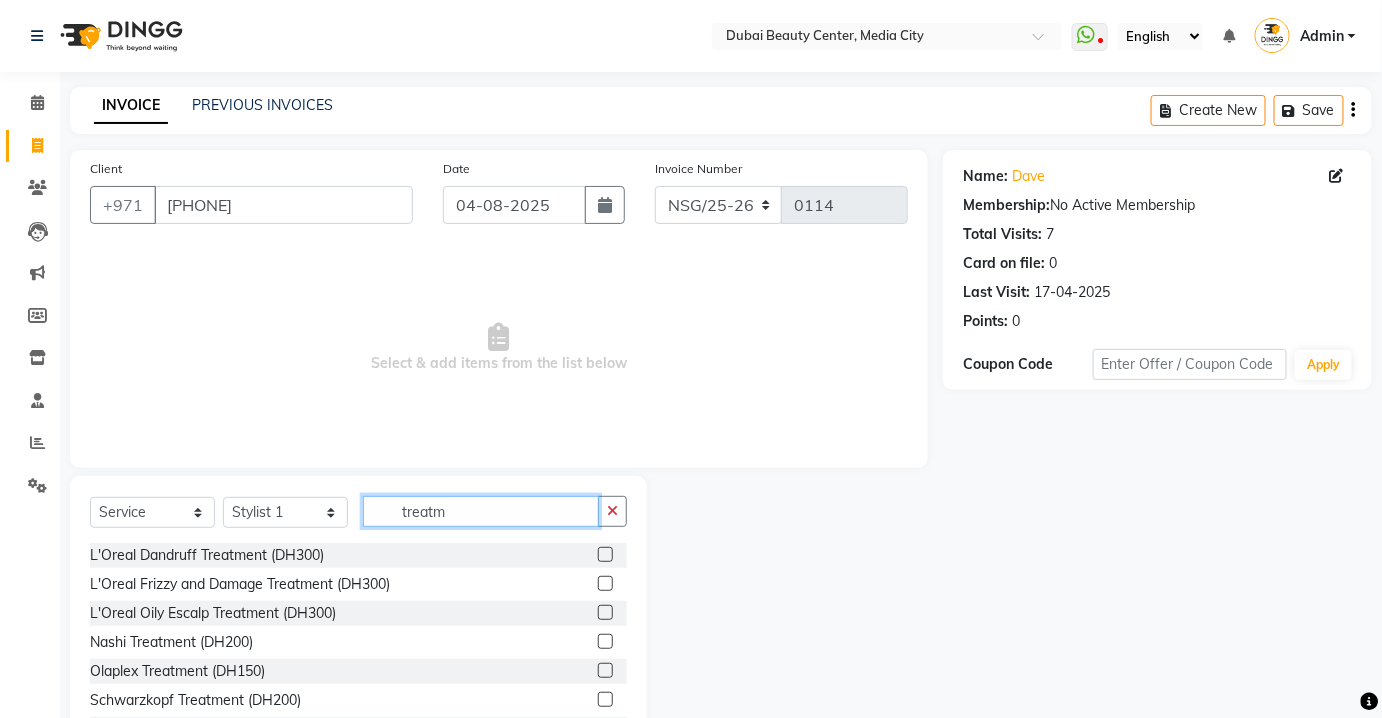 type on "treatm" 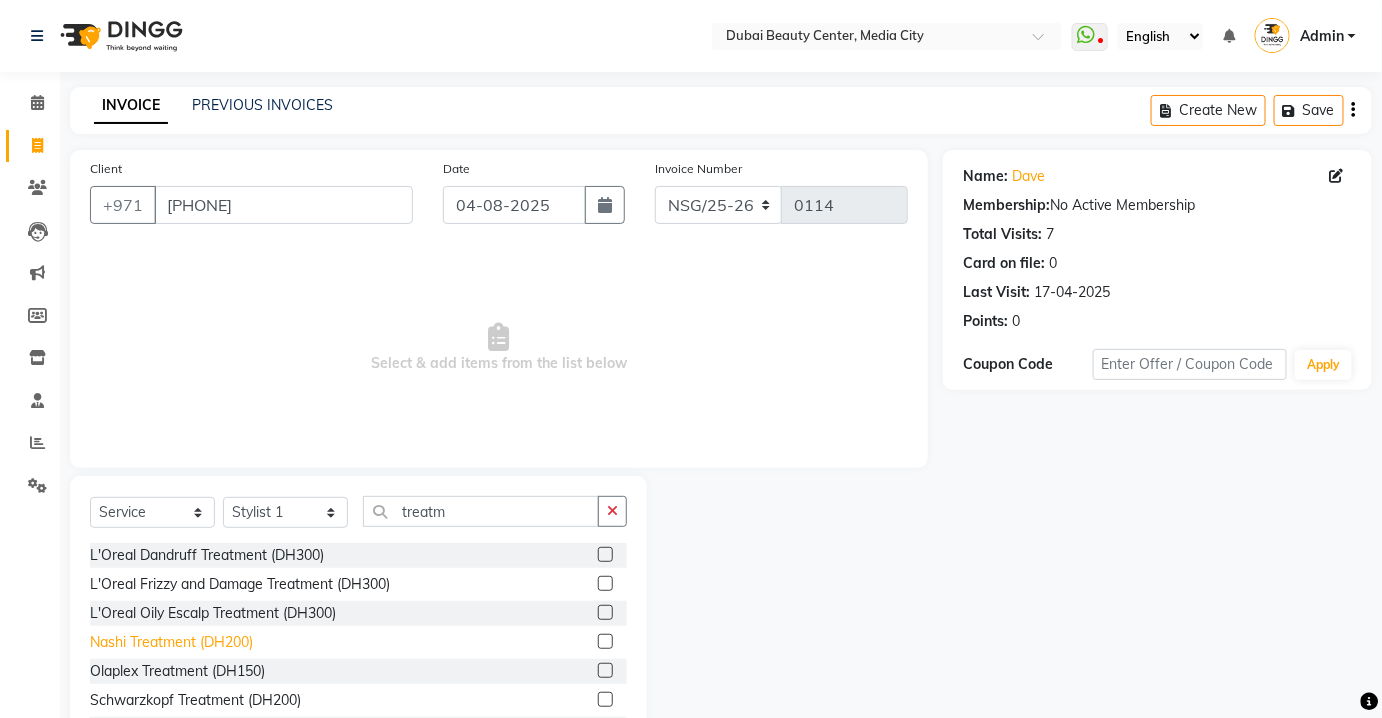click on "Nashi Treatment (DH200)" 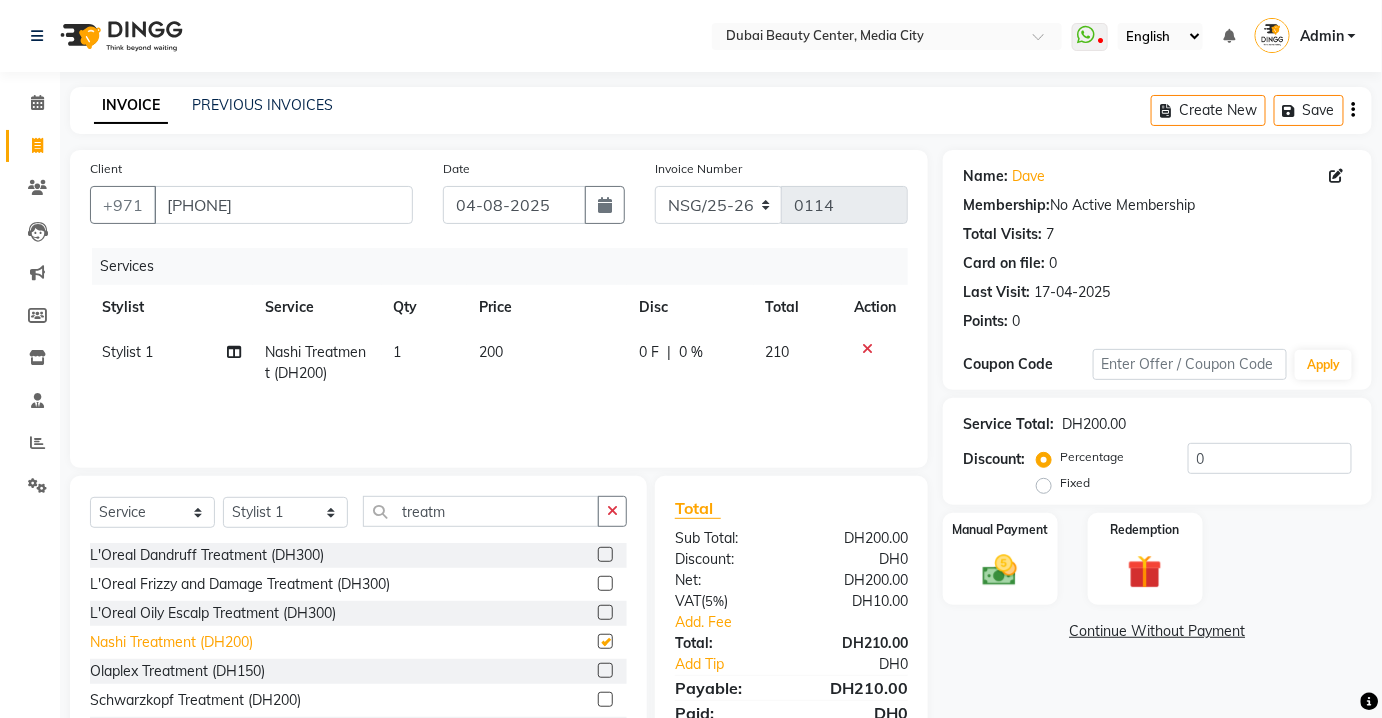 checkbox on "false" 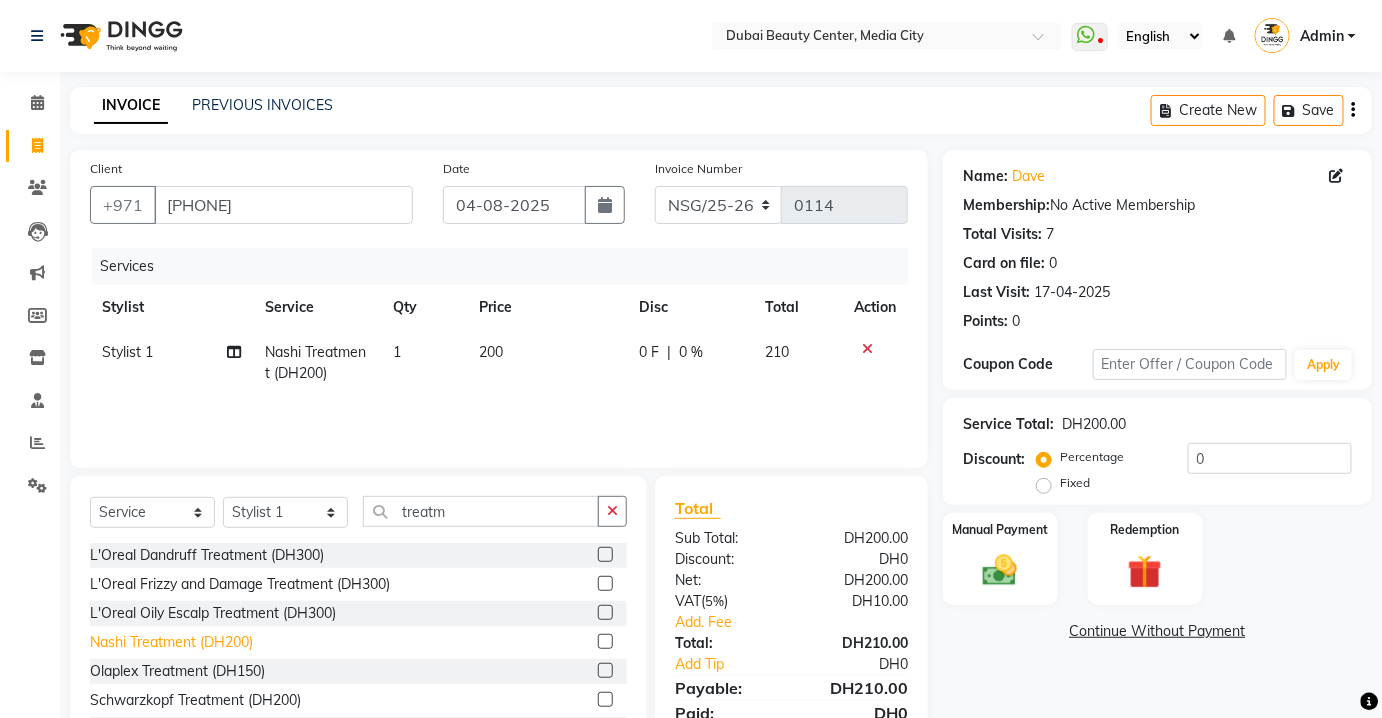 scroll, scrollTop: 2, scrollLeft: 0, axis: vertical 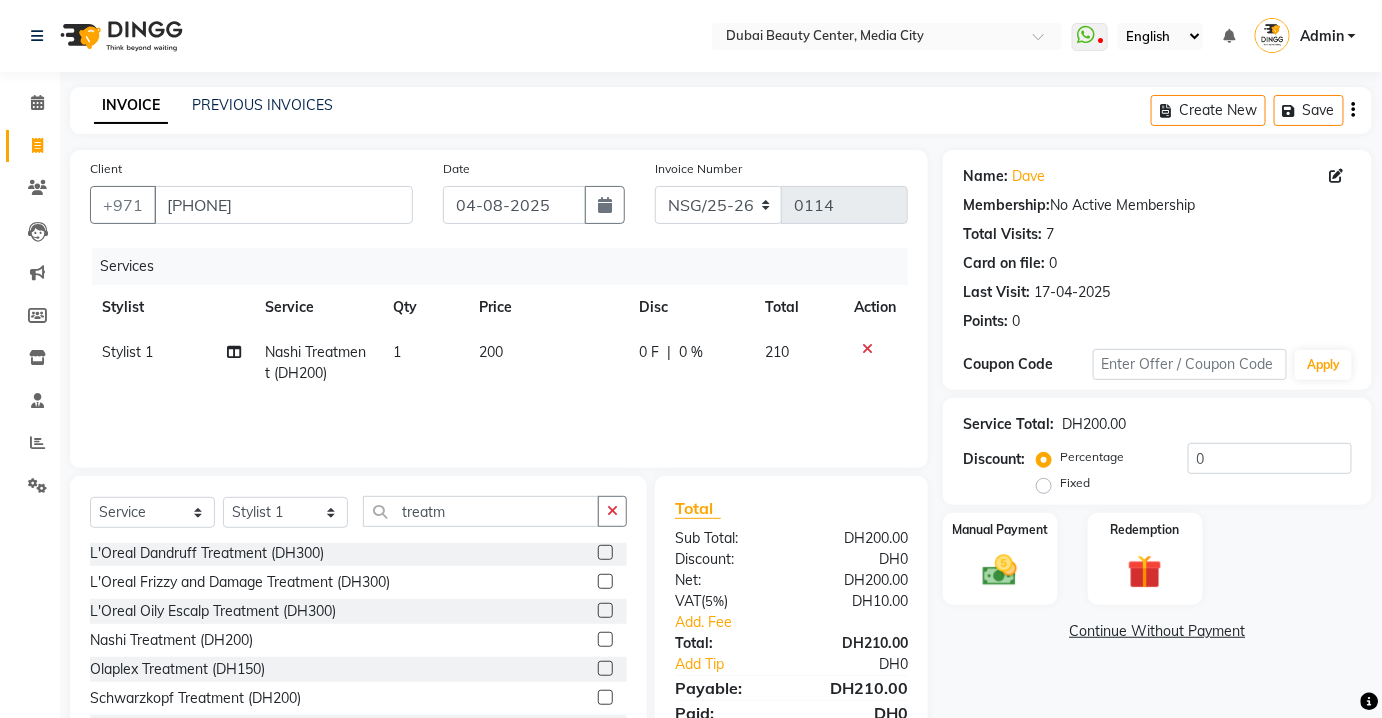 click on "200" 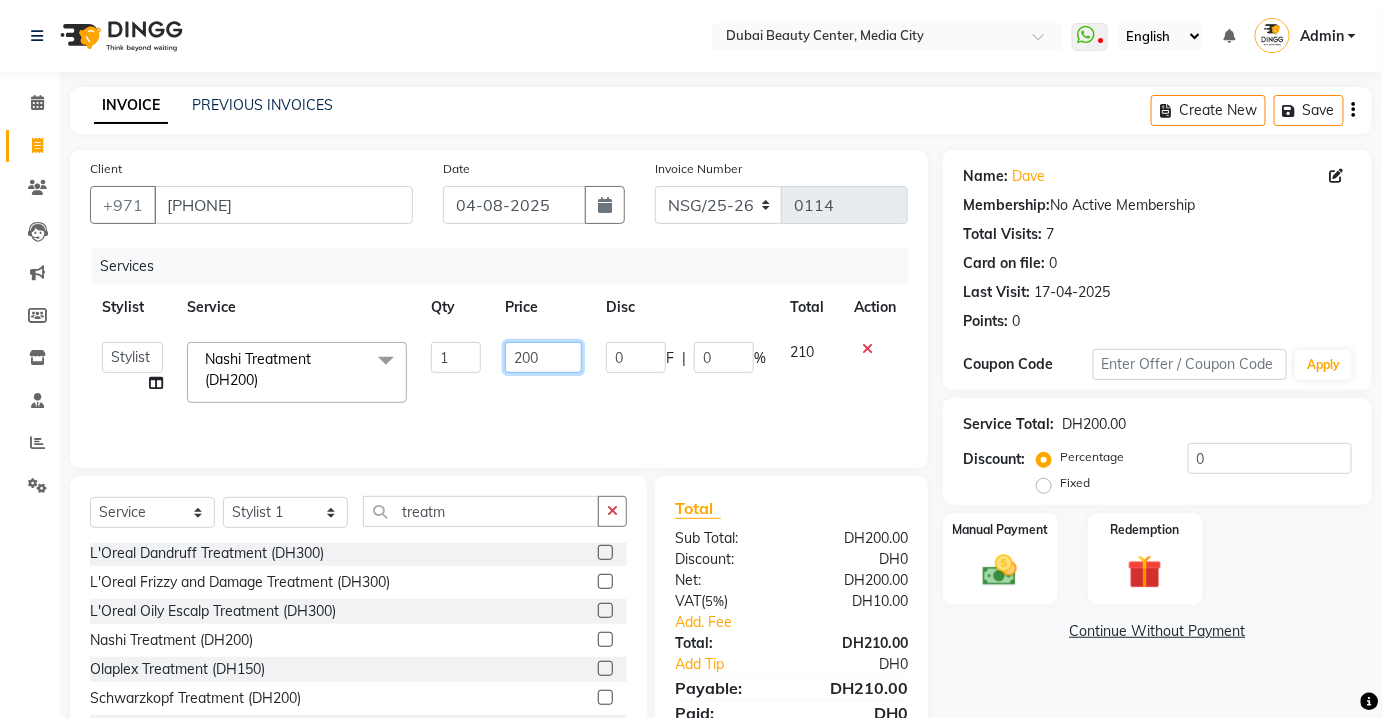 click on "200" 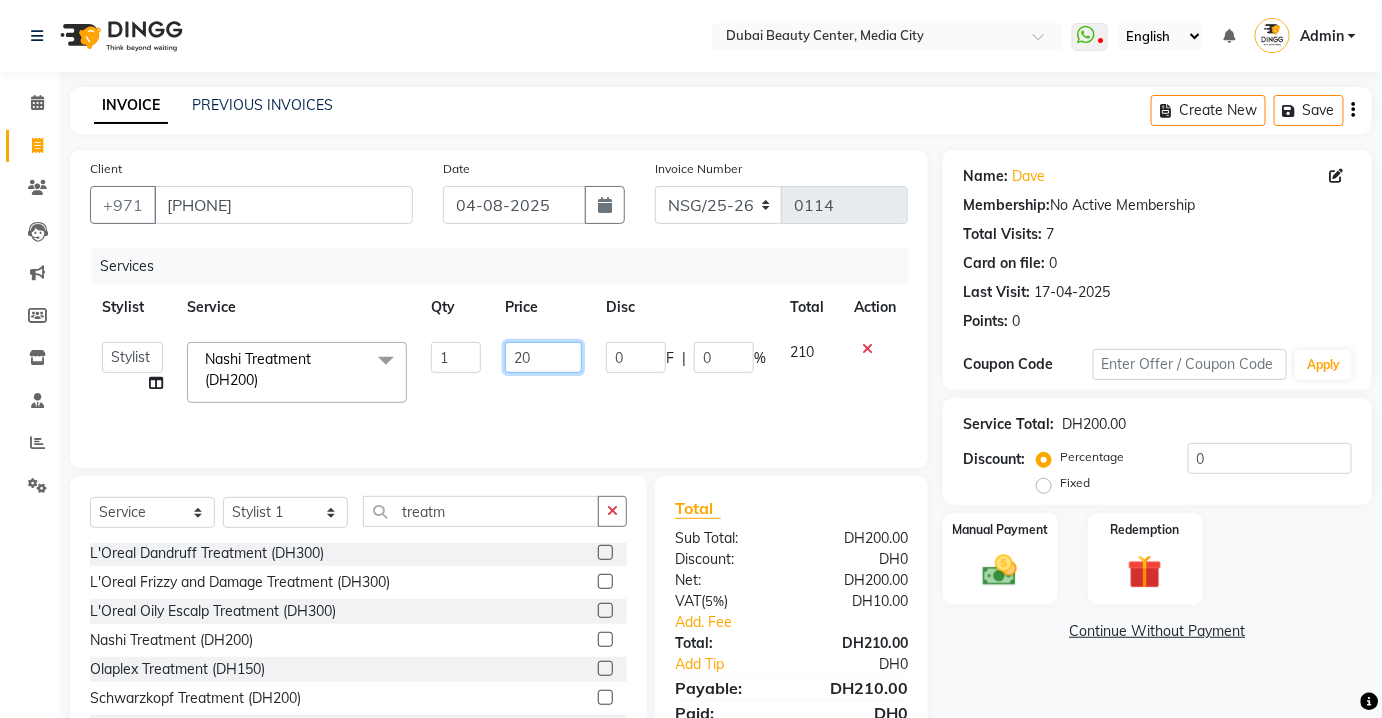 type on "2" 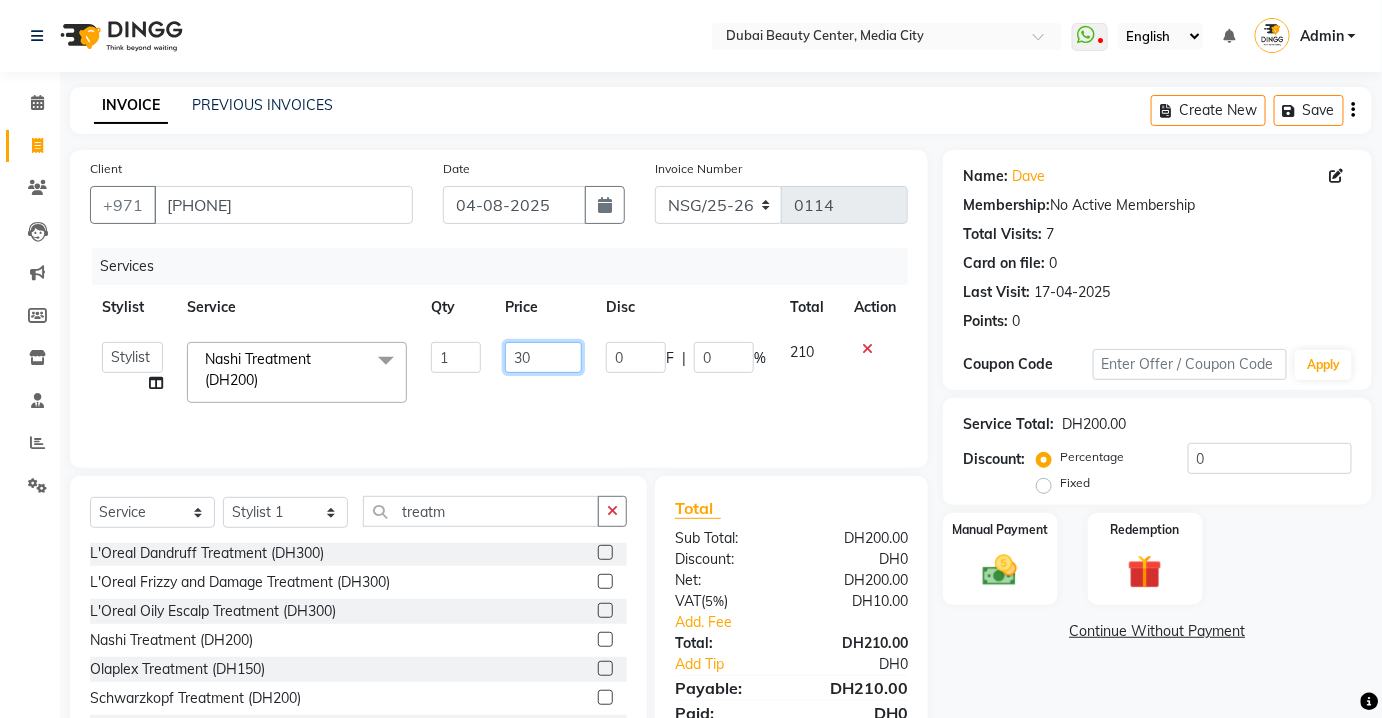 type on "300" 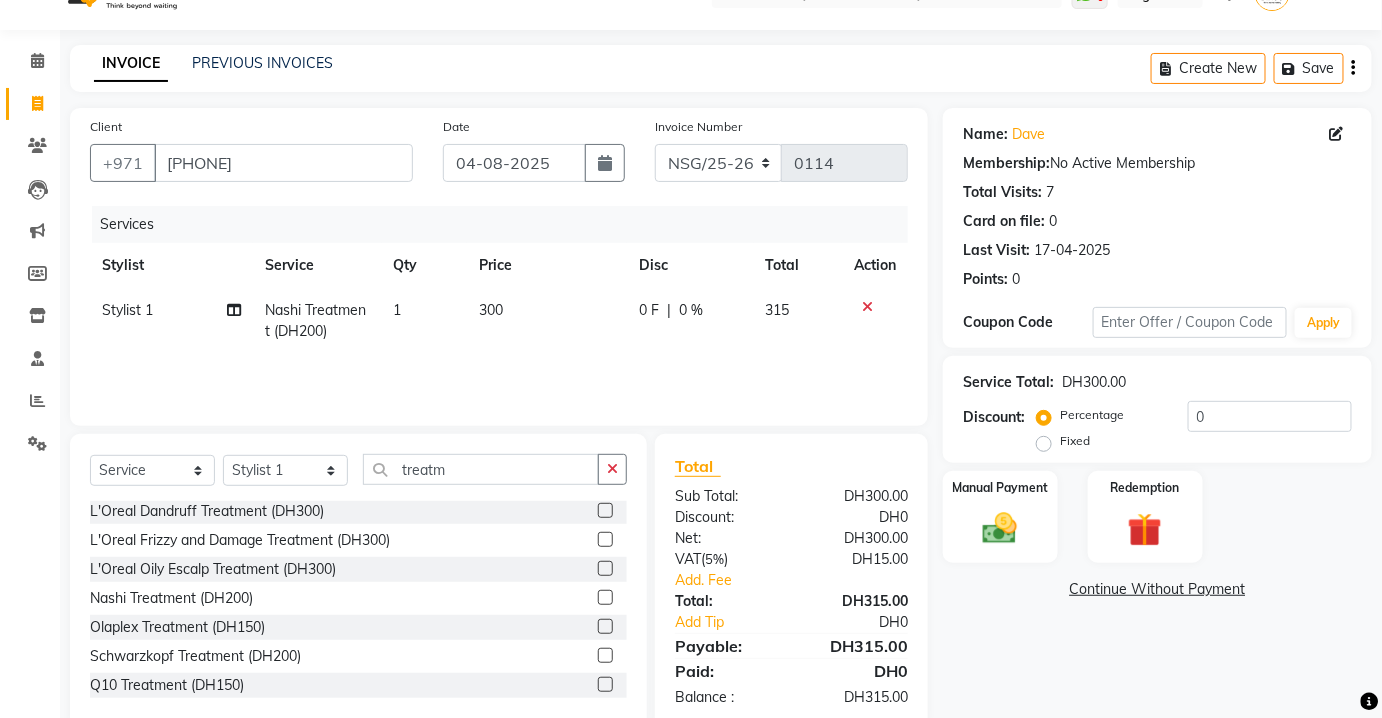 scroll, scrollTop: 82, scrollLeft: 0, axis: vertical 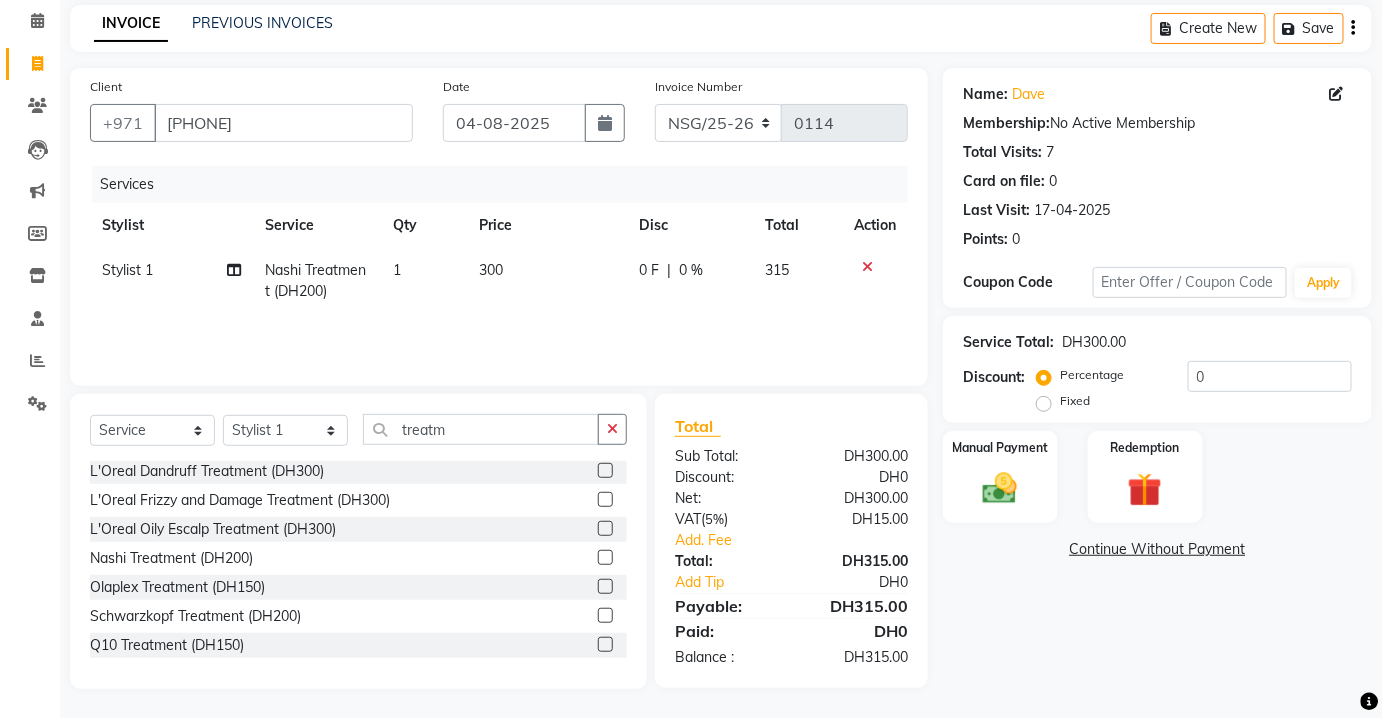 click 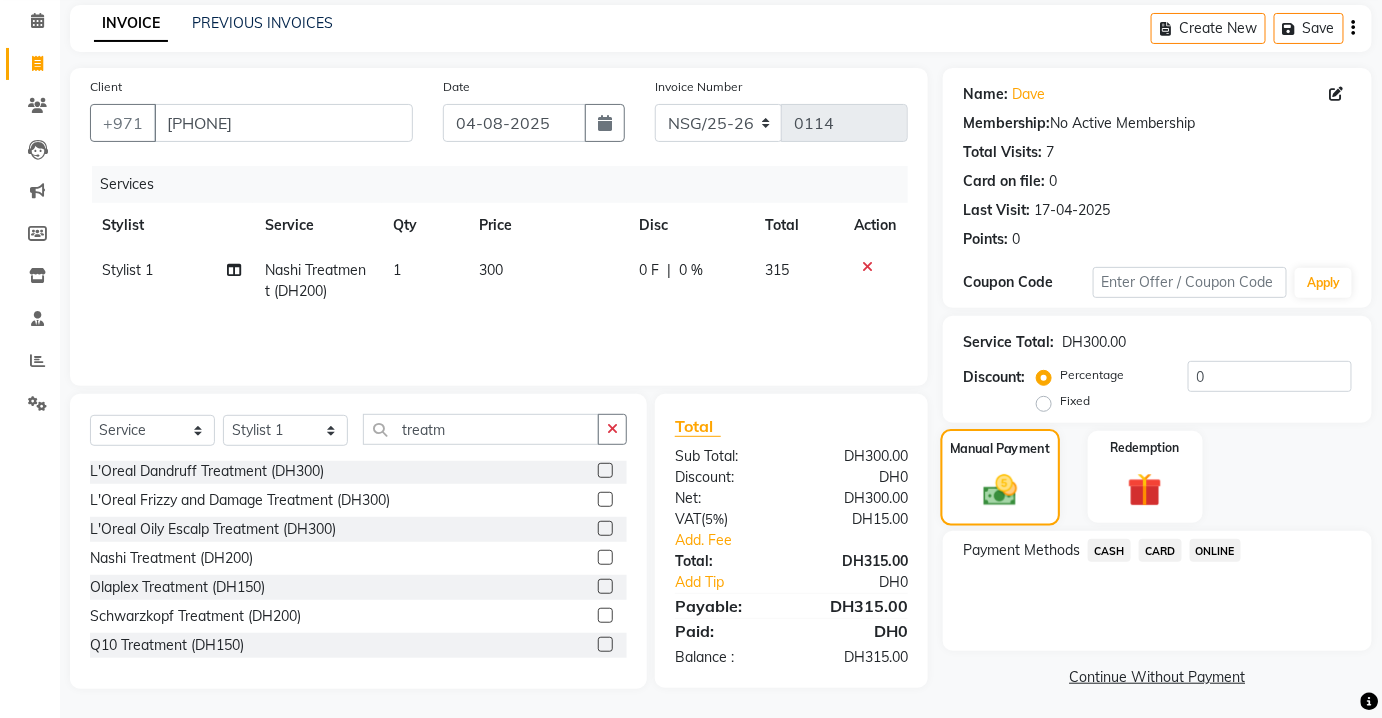 click 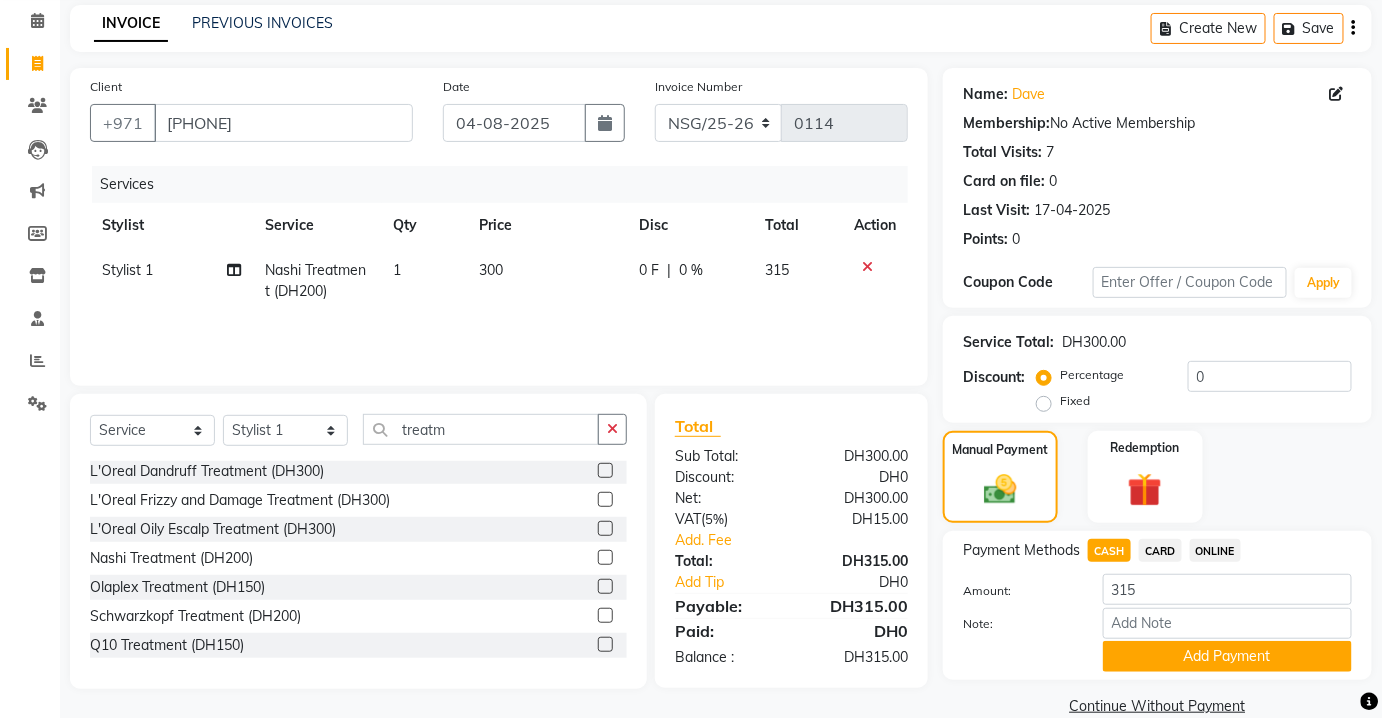 scroll, scrollTop: 114, scrollLeft: 0, axis: vertical 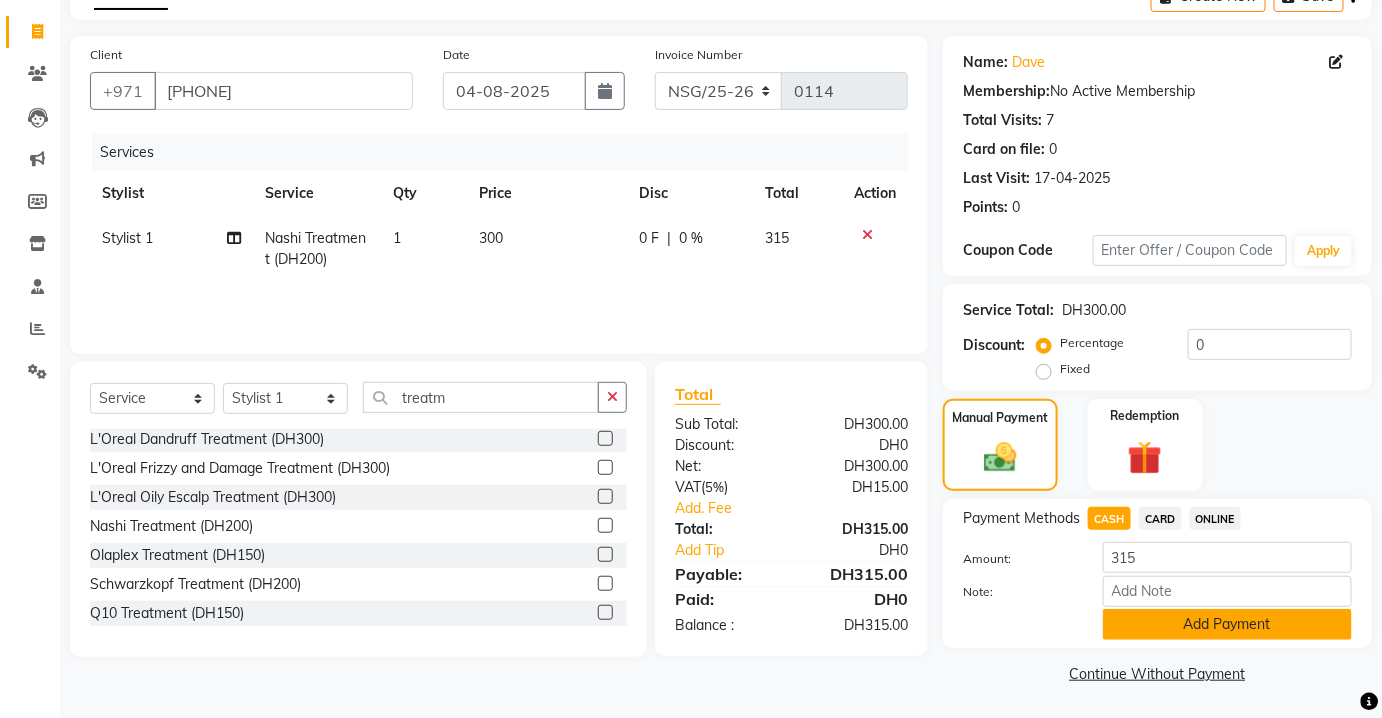 click on "Add Payment" 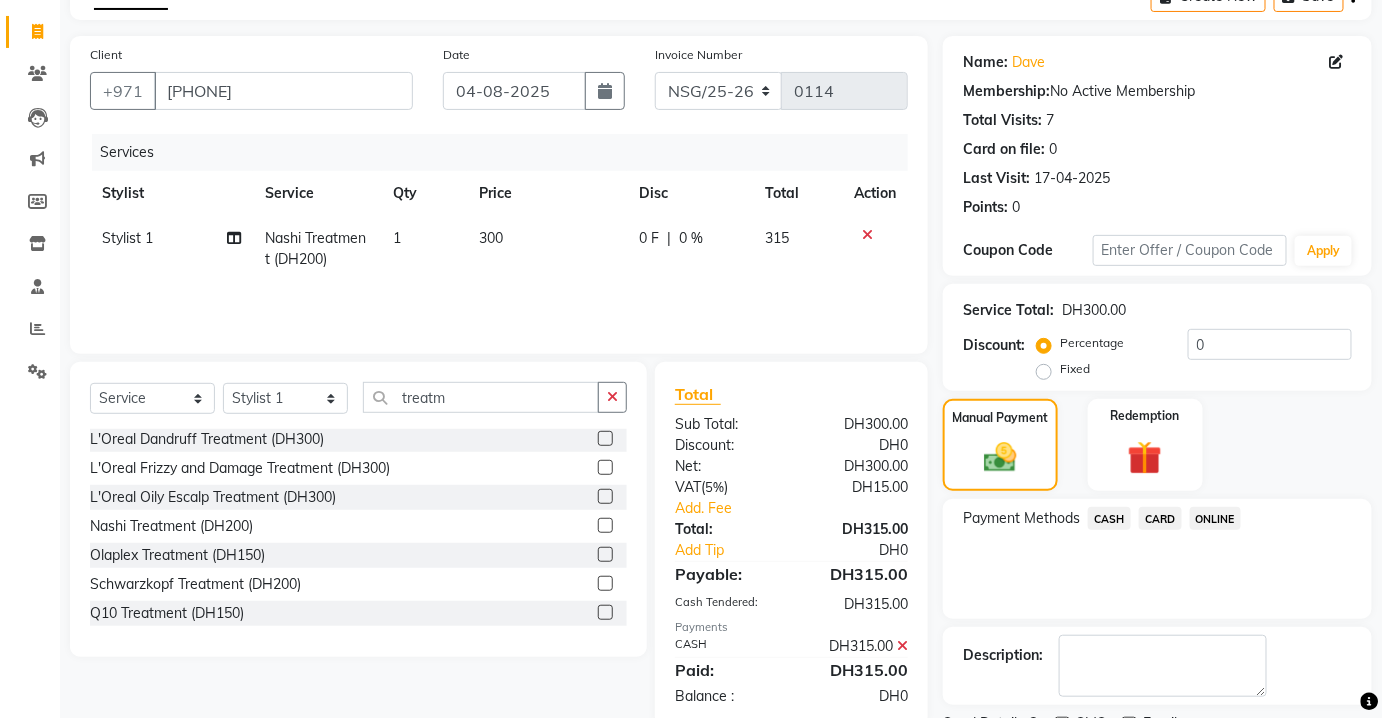 scroll, scrollTop: 197, scrollLeft: 0, axis: vertical 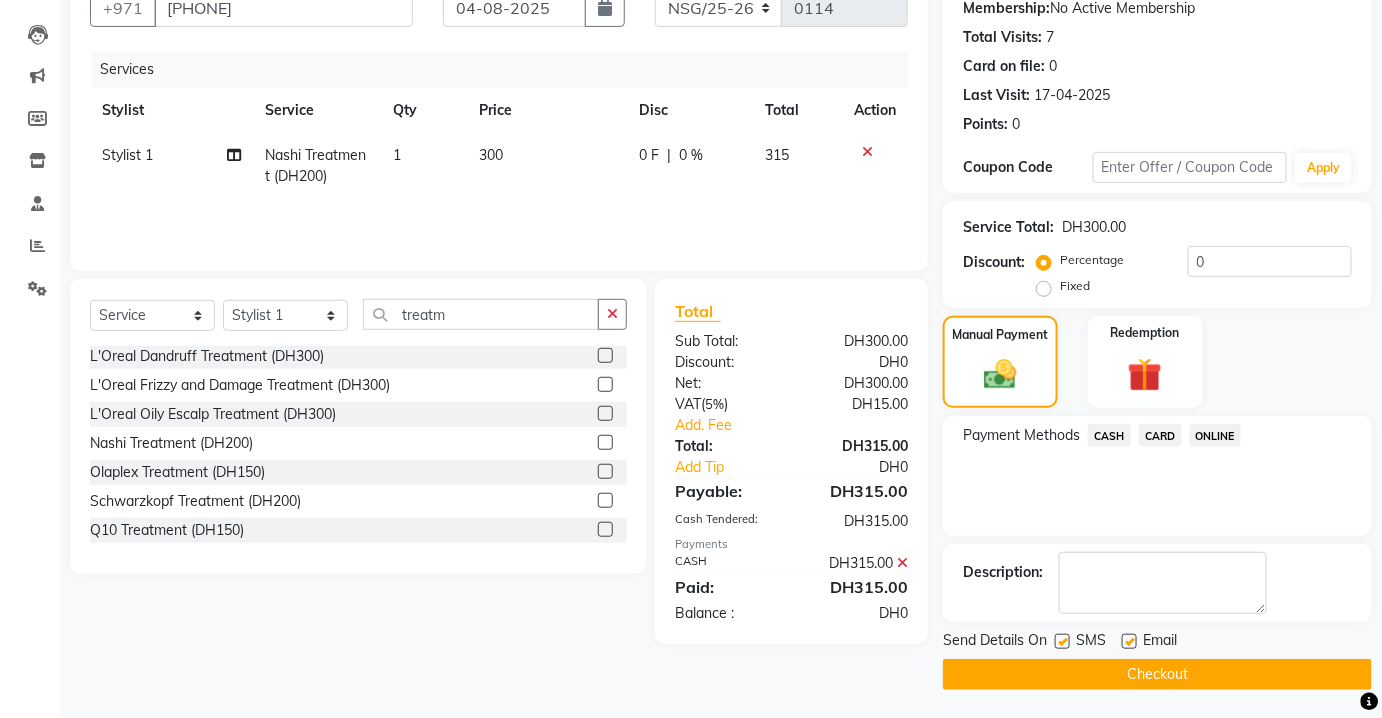 click on "Checkout" 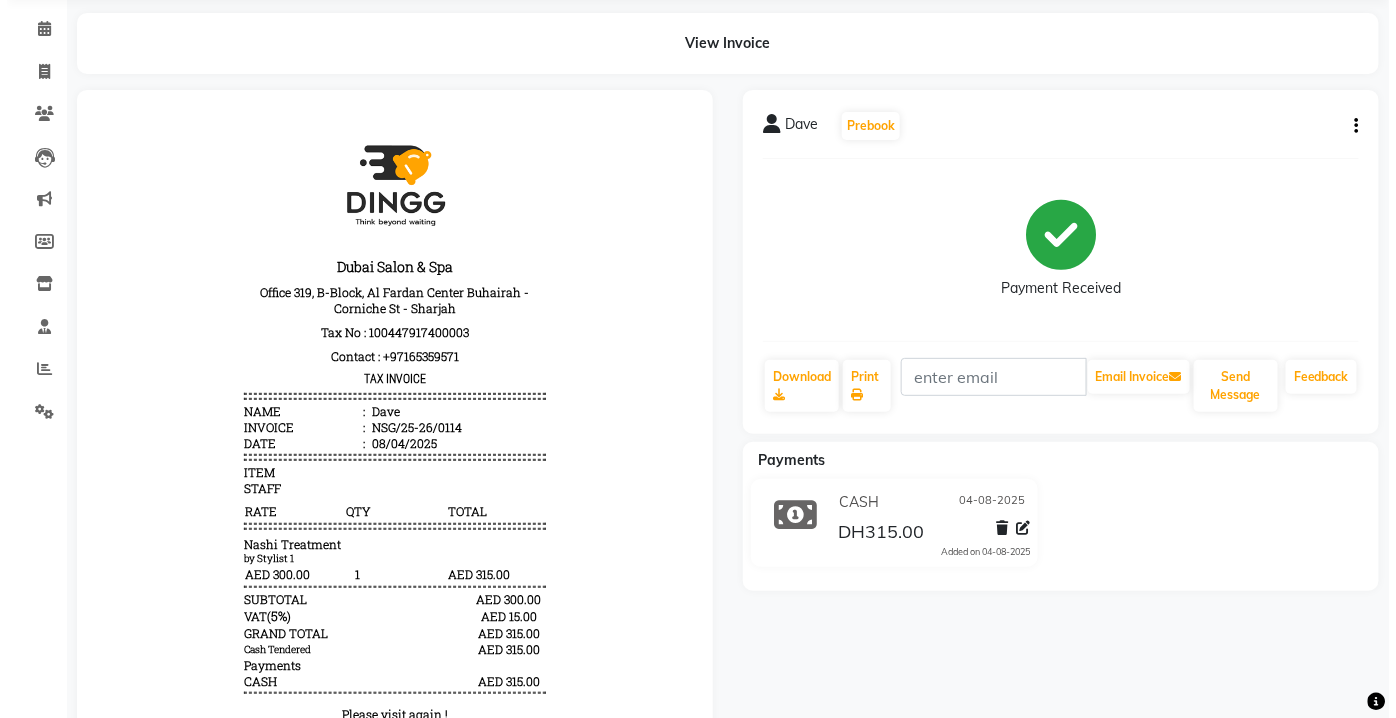 scroll, scrollTop: 0, scrollLeft: 0, axis: both 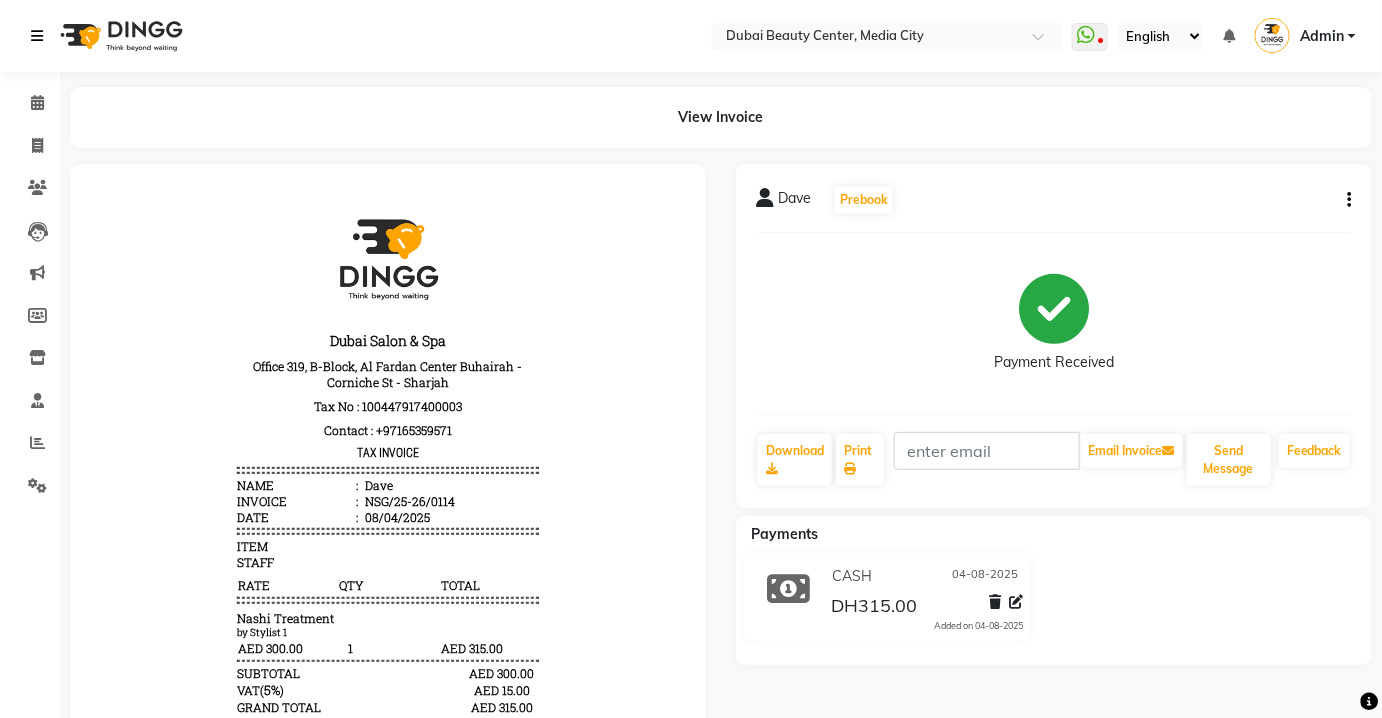click at bounding box center (41, 36) 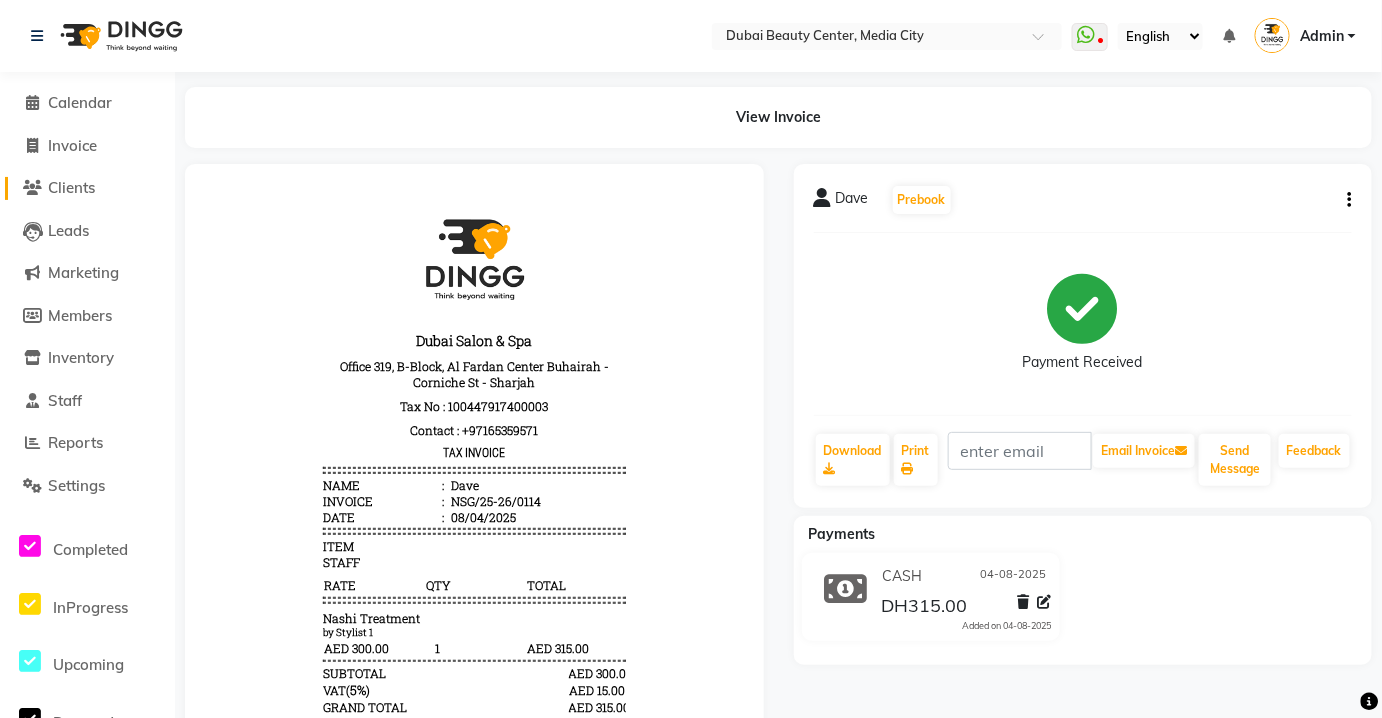 click on "Clients" 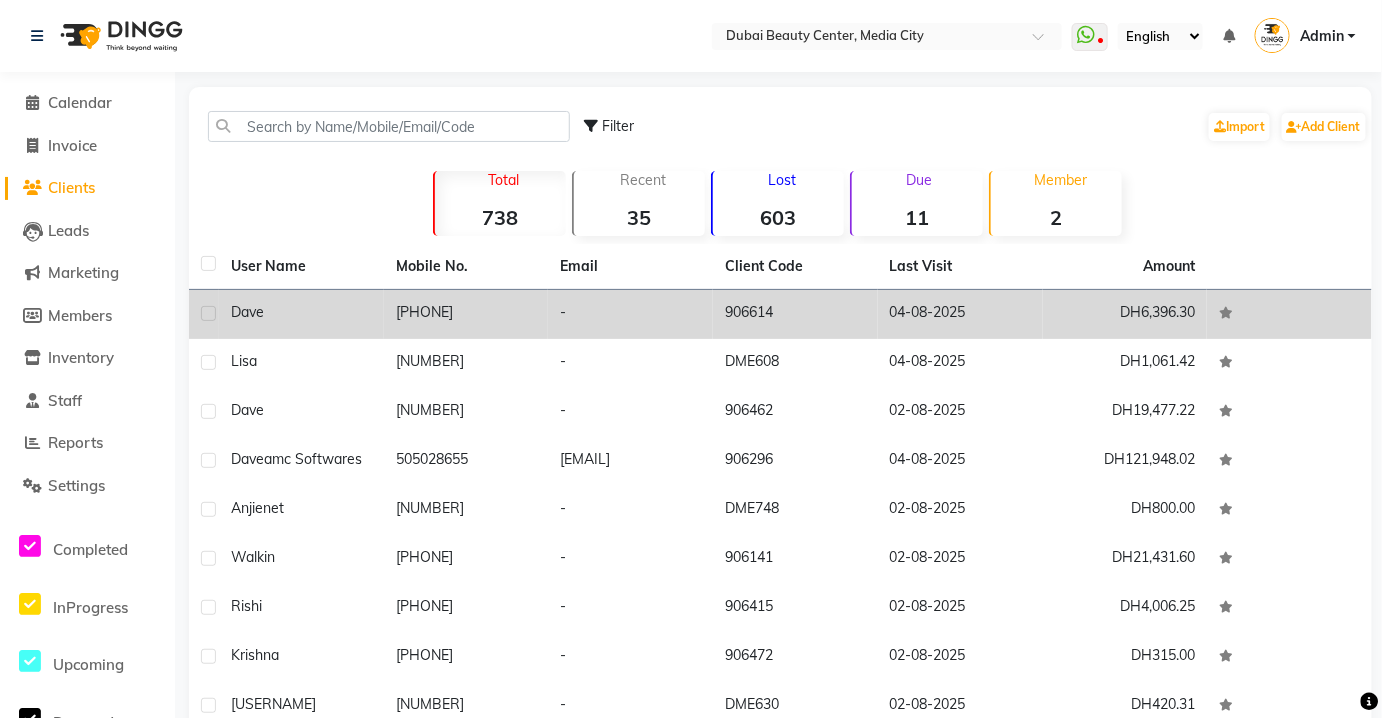 click on "[PHONE]" 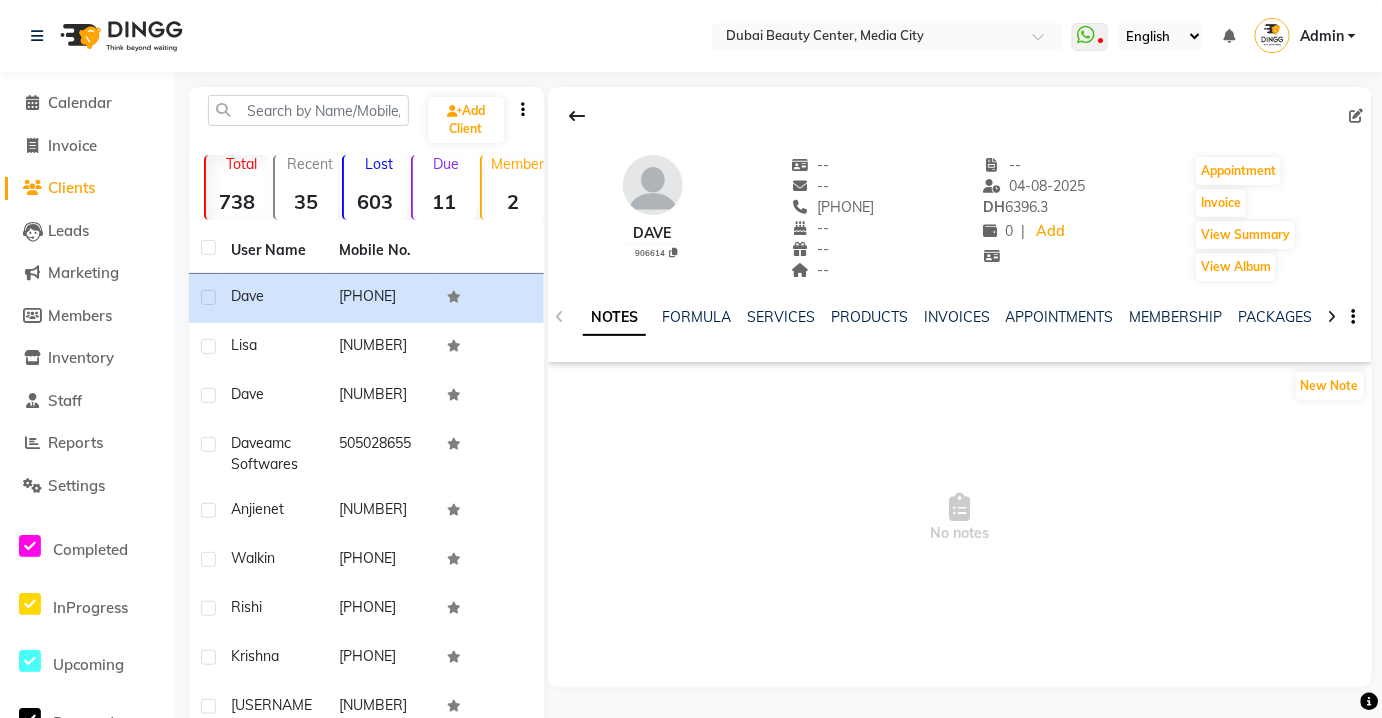 click 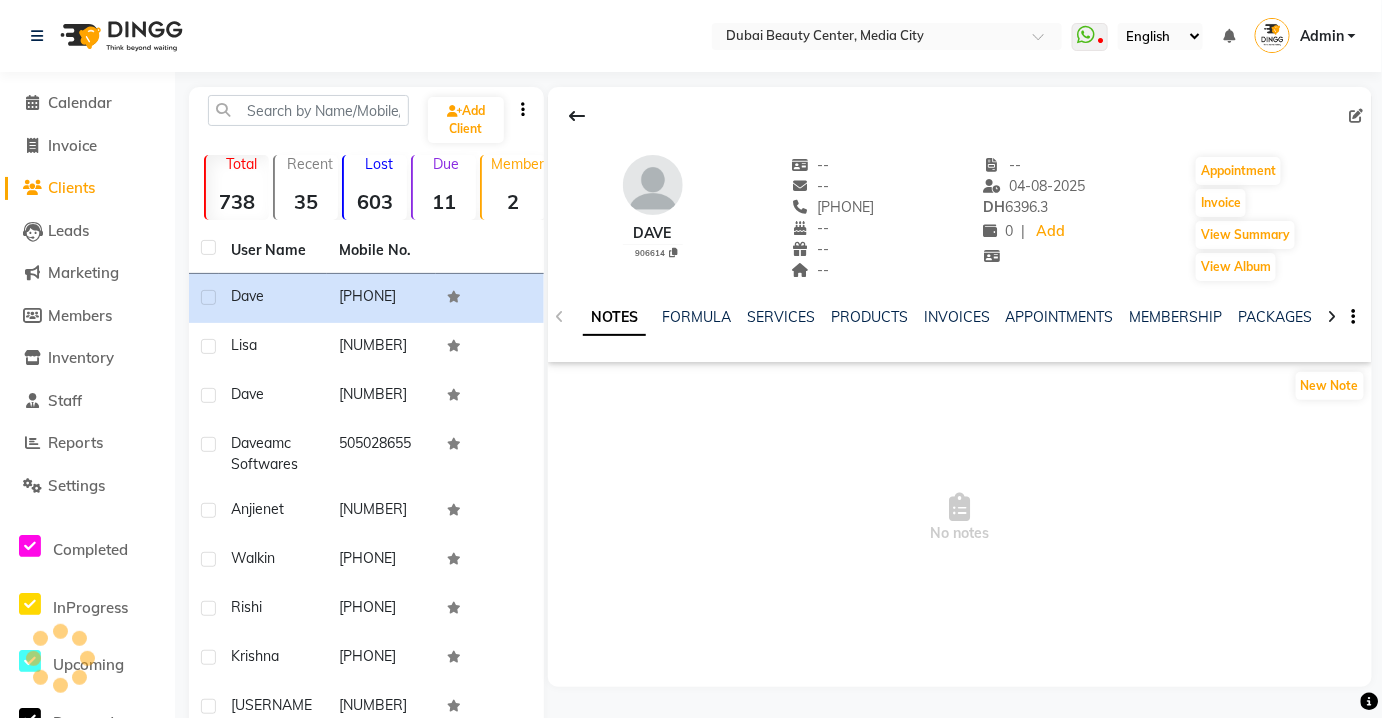 select 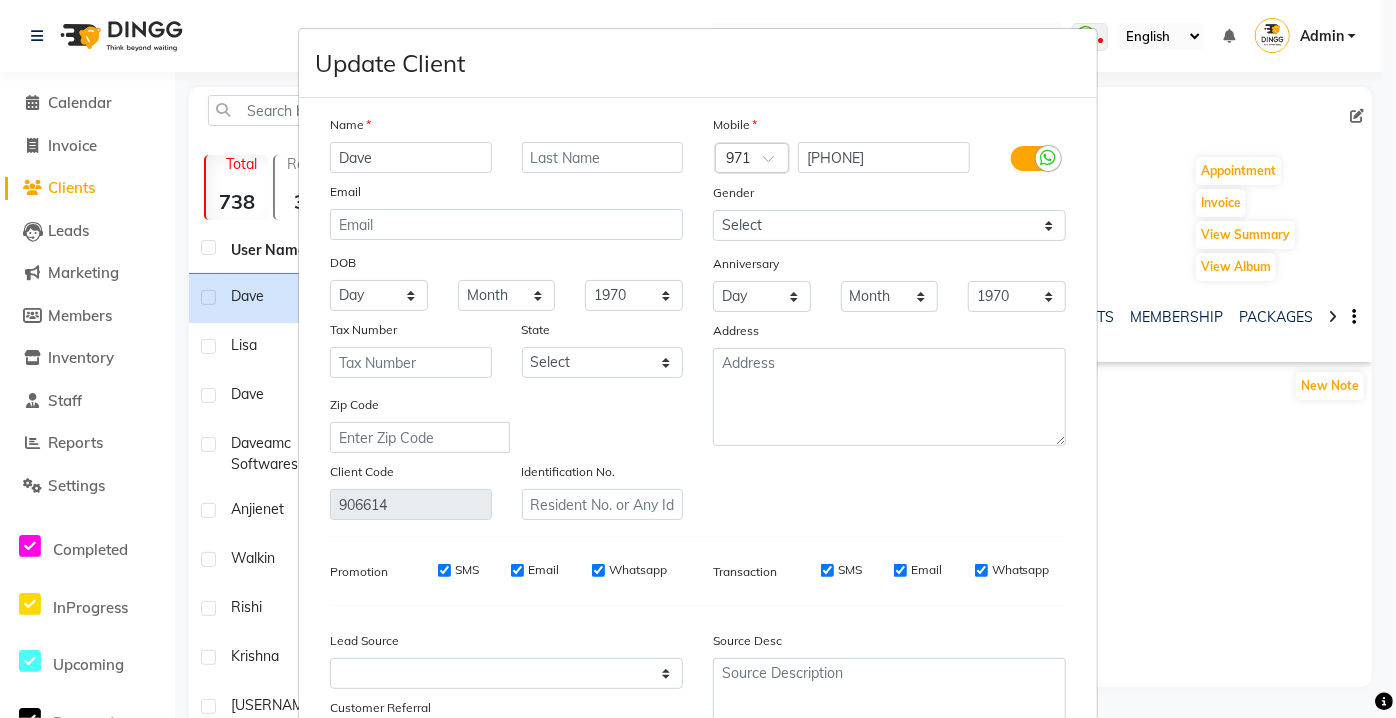 click at bounding box center (1048, 158) 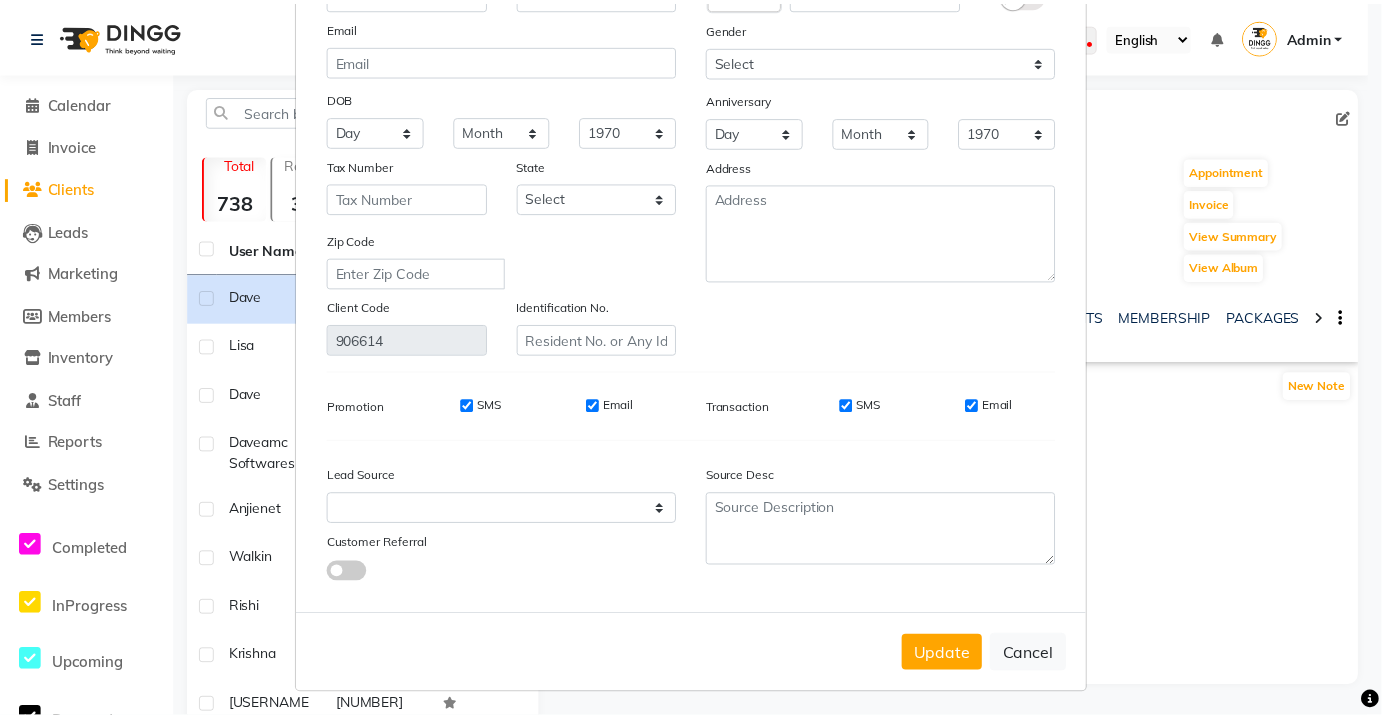 scroll, scrollTop: 168, scrollLeft: 0, axis: vertical 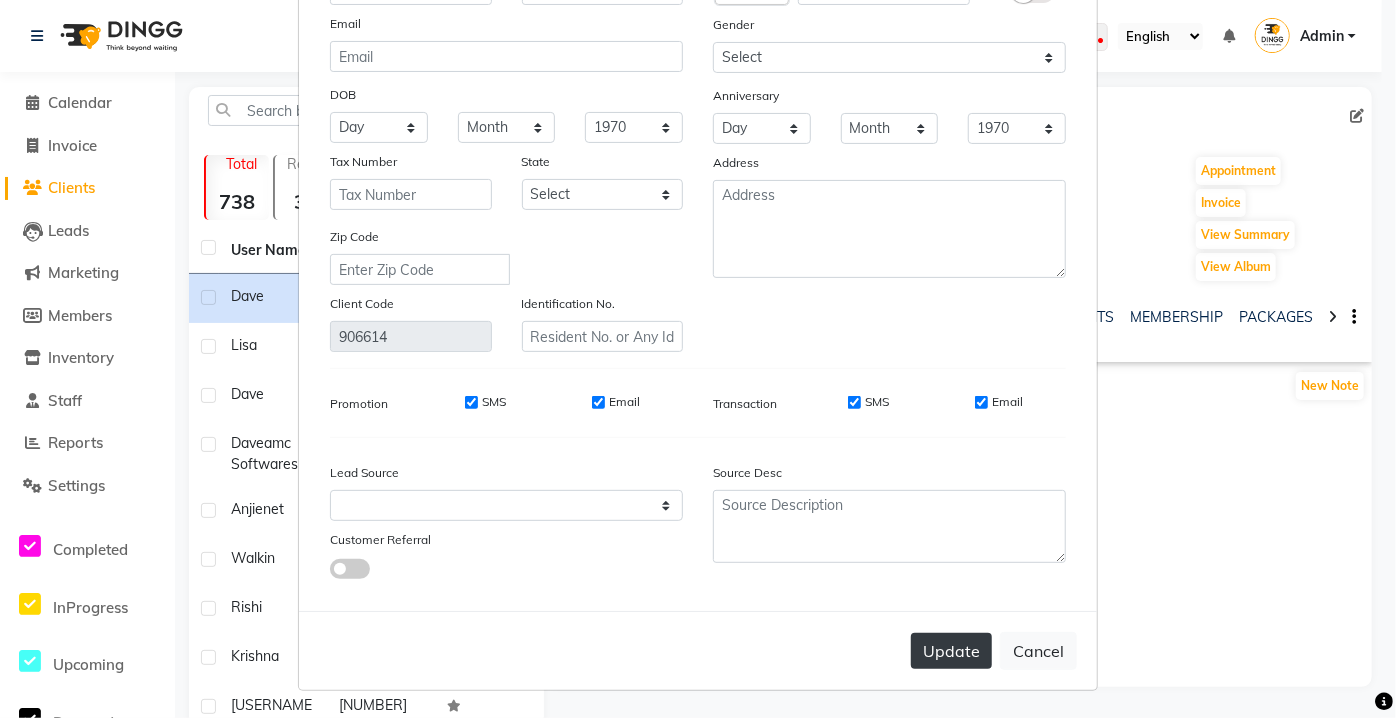 click on "Update" at bounding box center [951, 651] 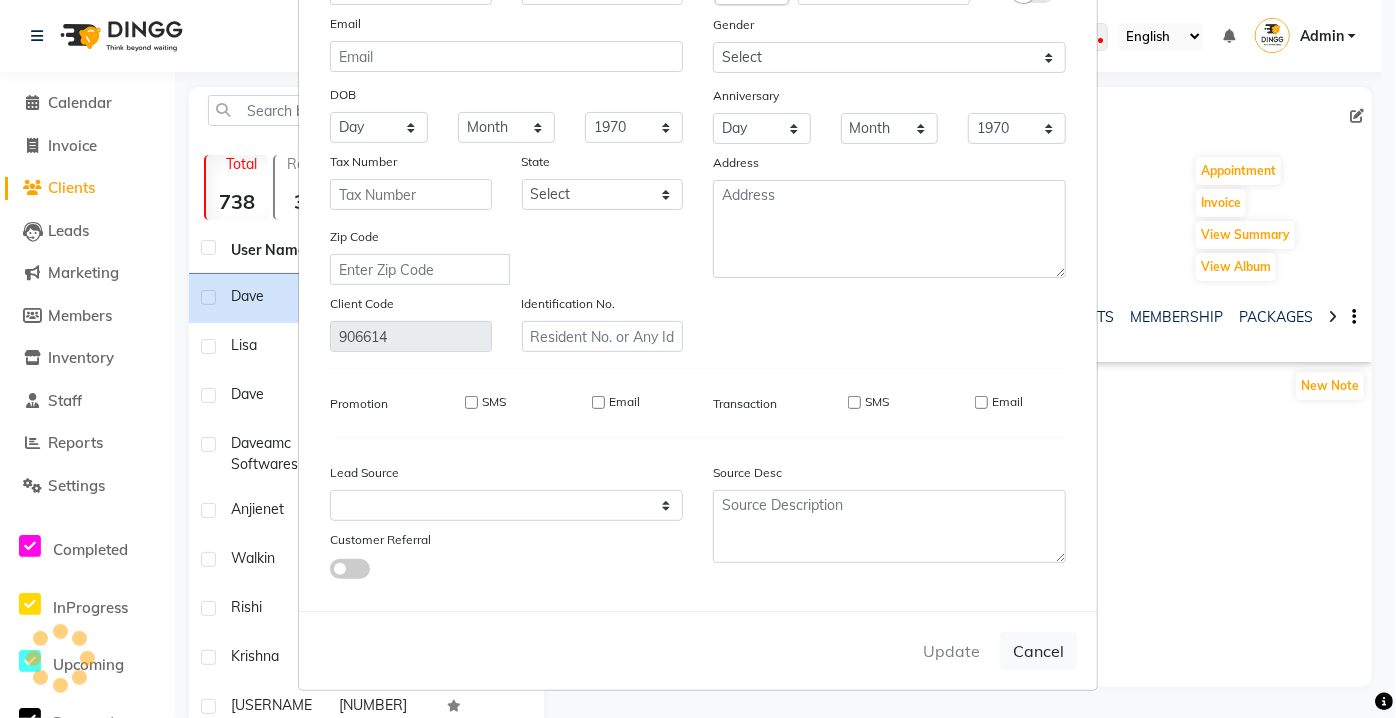 type 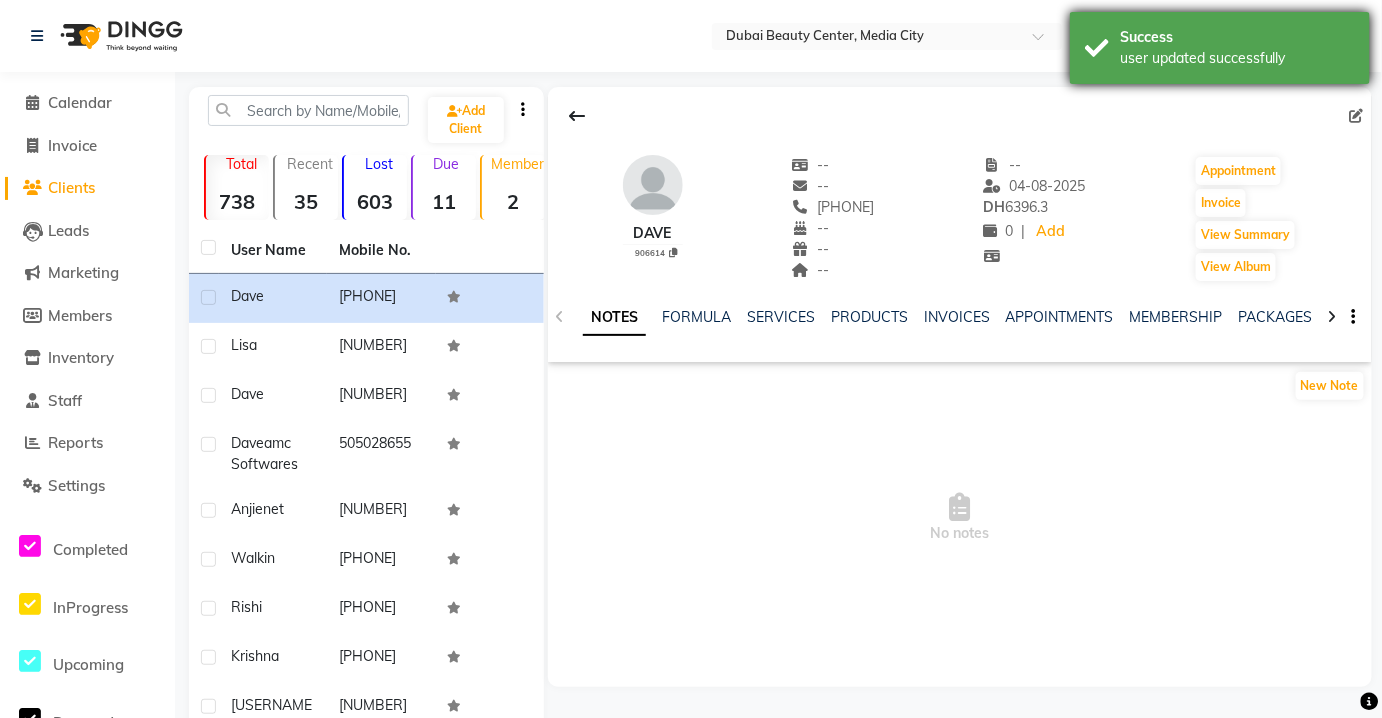click on "Success user updated successfully" at bounding box center (1220, 48) 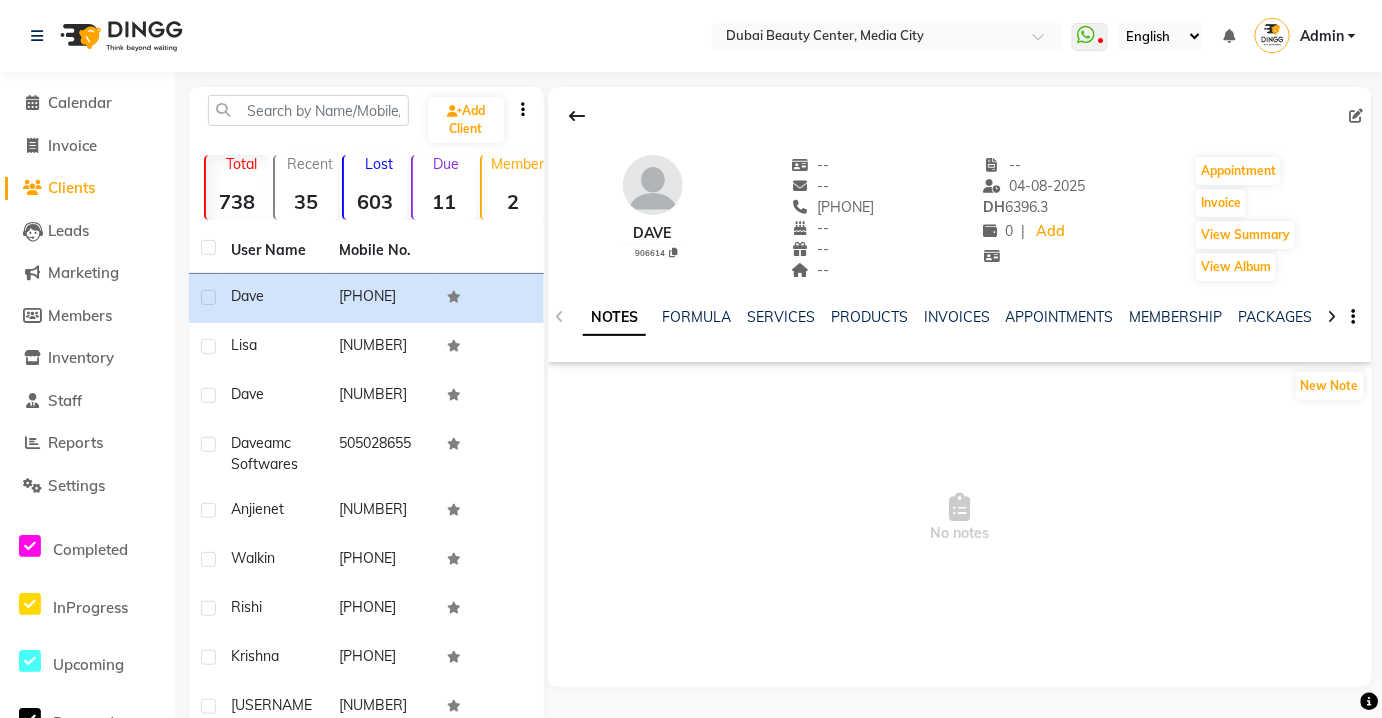 click 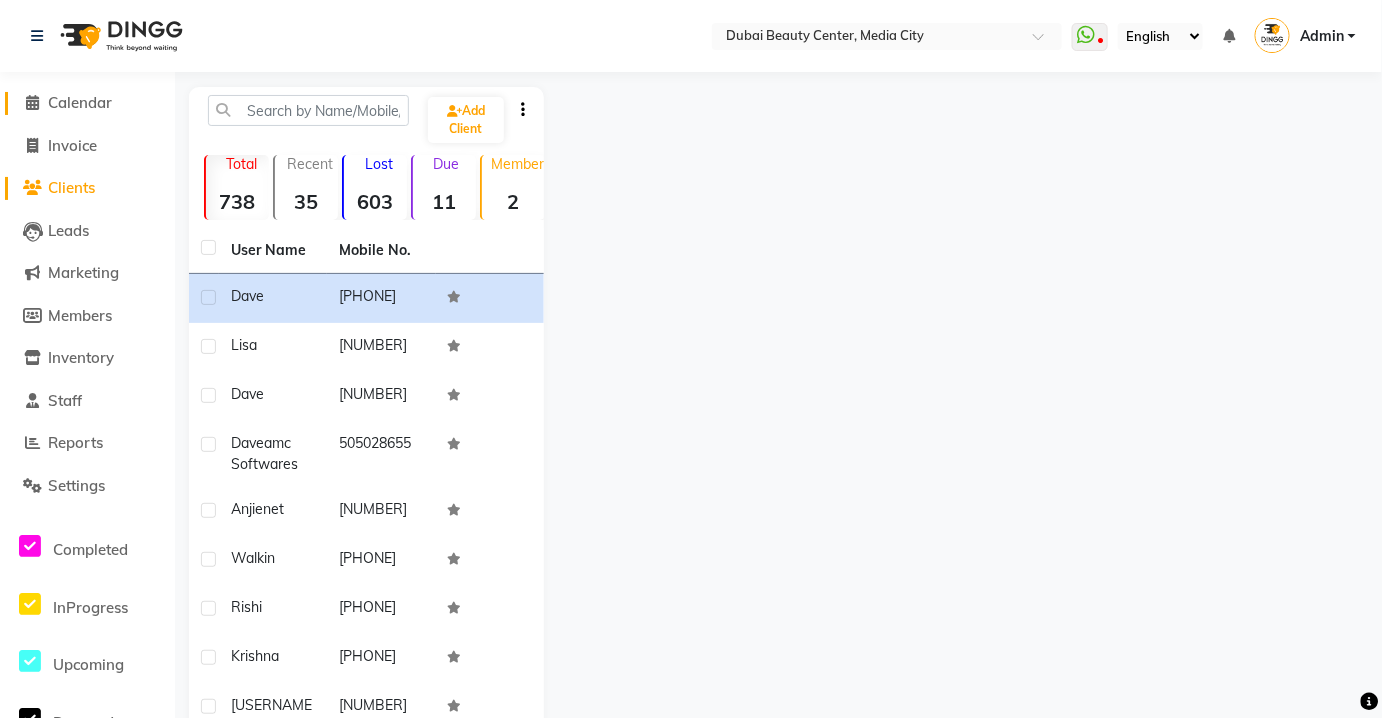 click on "Calendar" 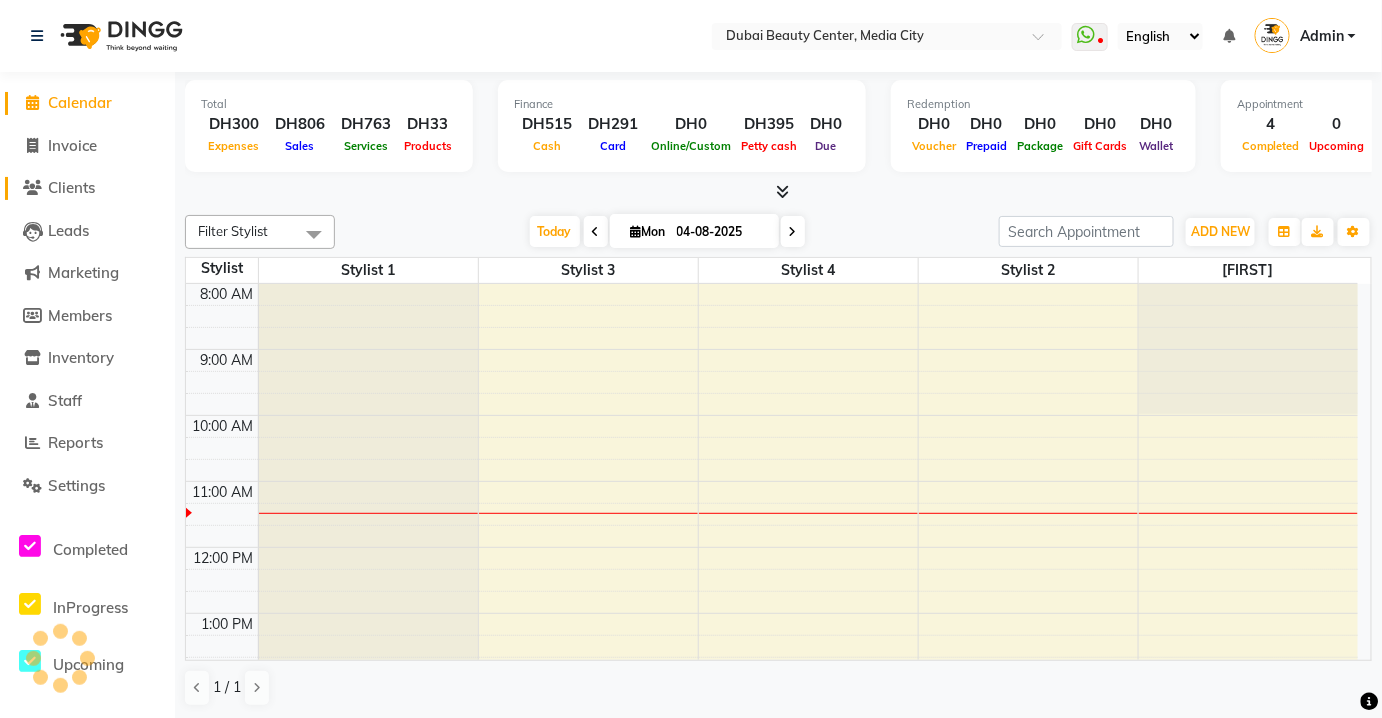 click on "Clients" 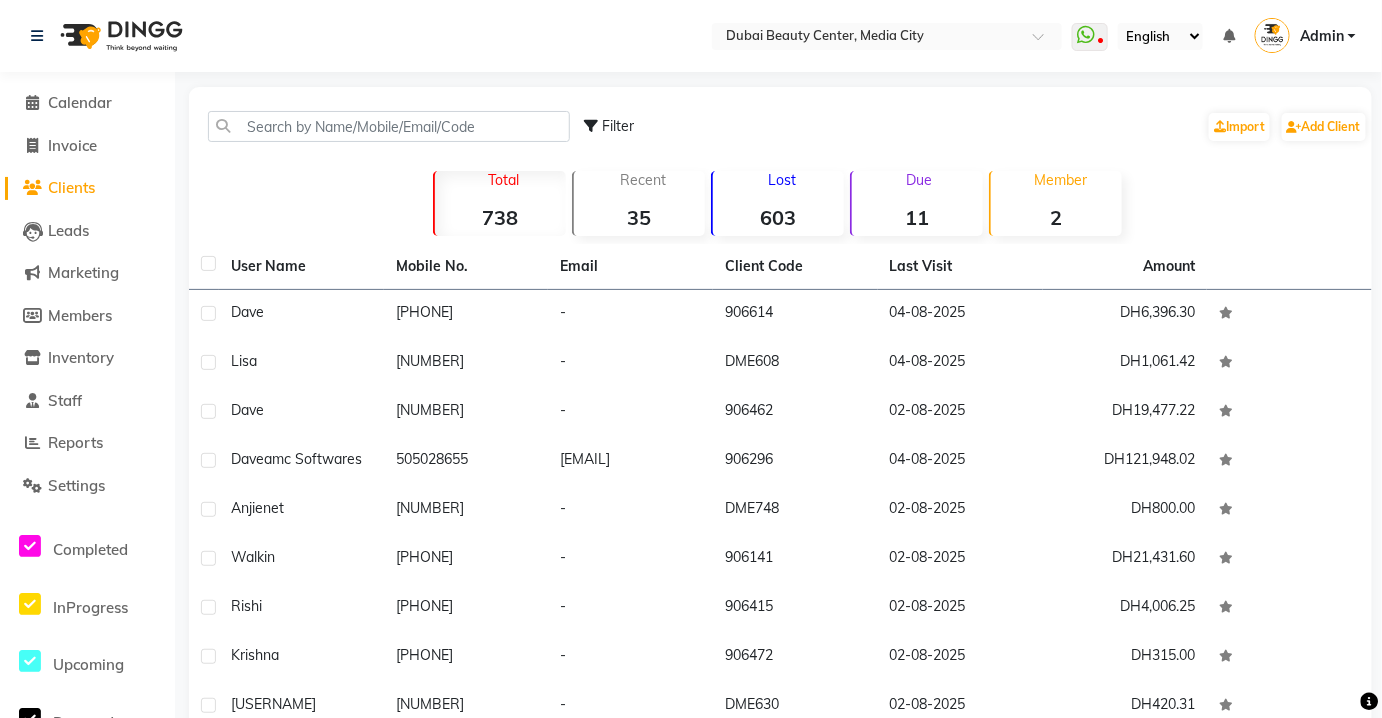 click on "35" 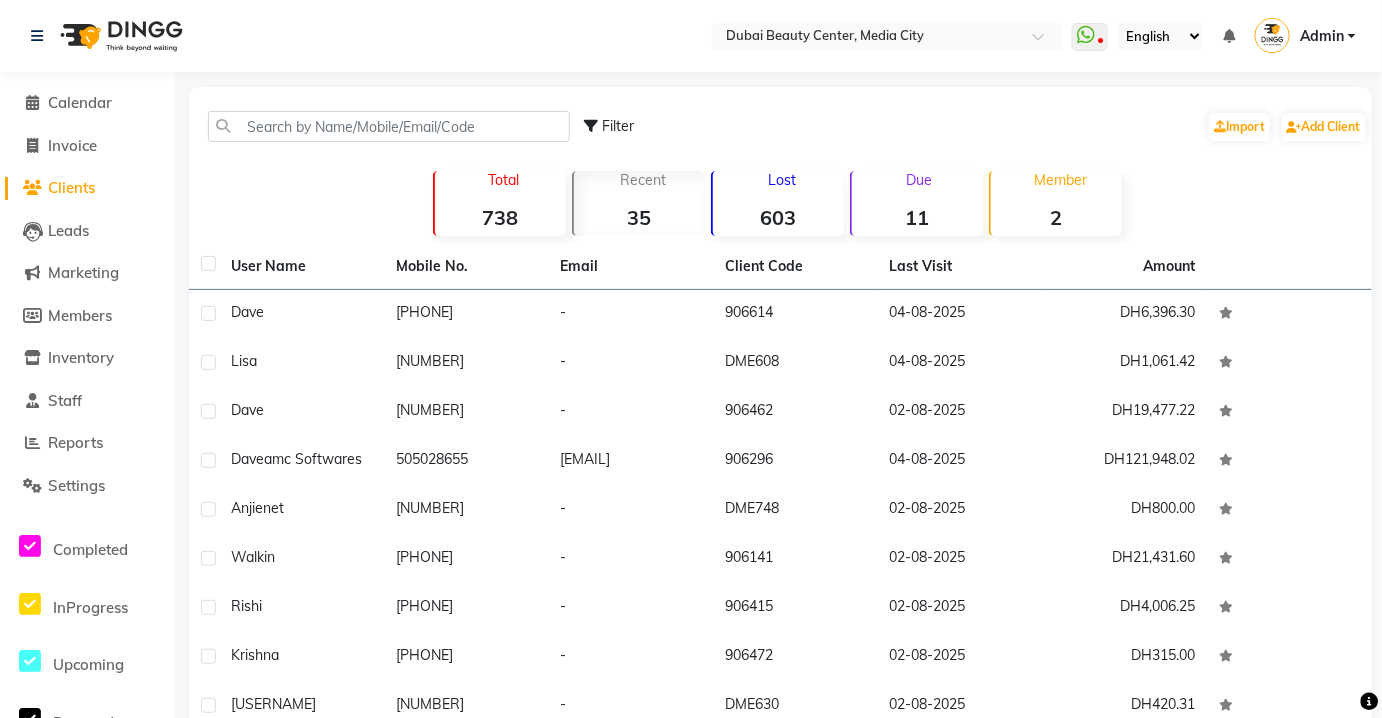 click on "603" 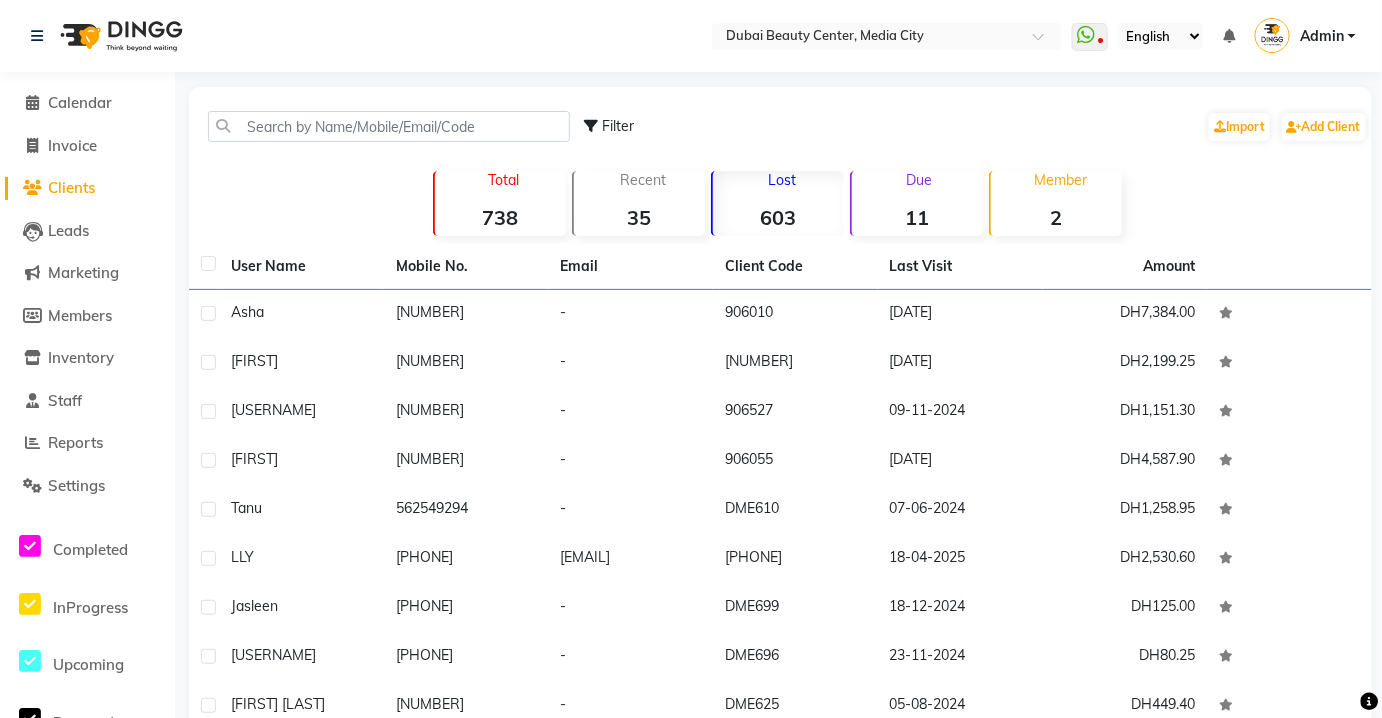 click on "Due  11" 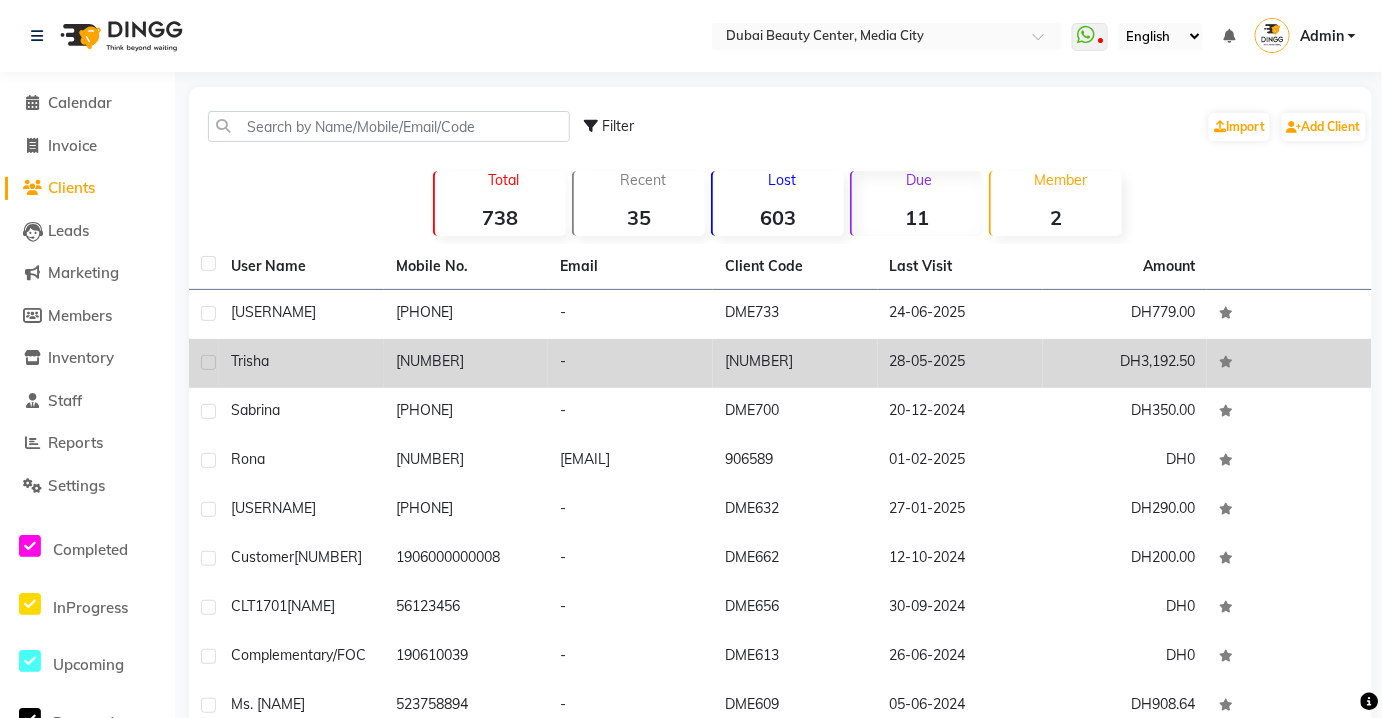 click on "[NUMBER]" 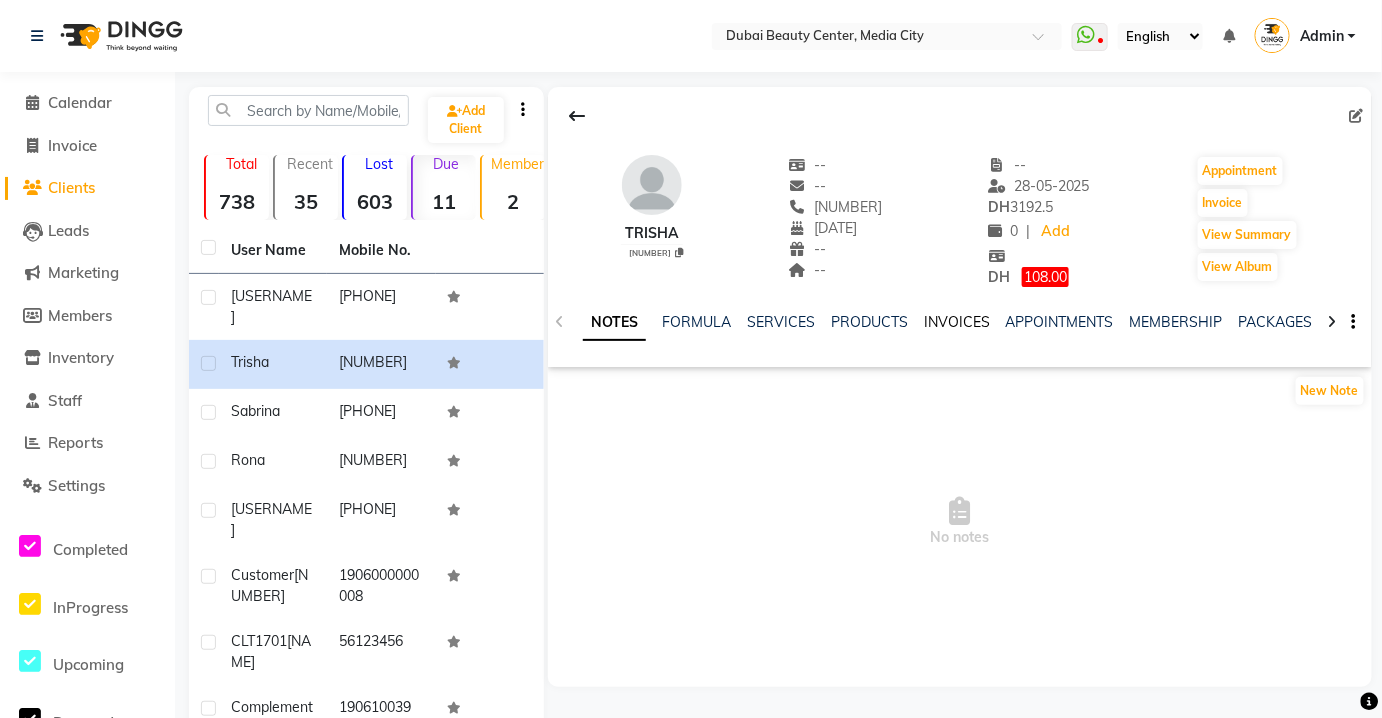 click on "INVOICES" 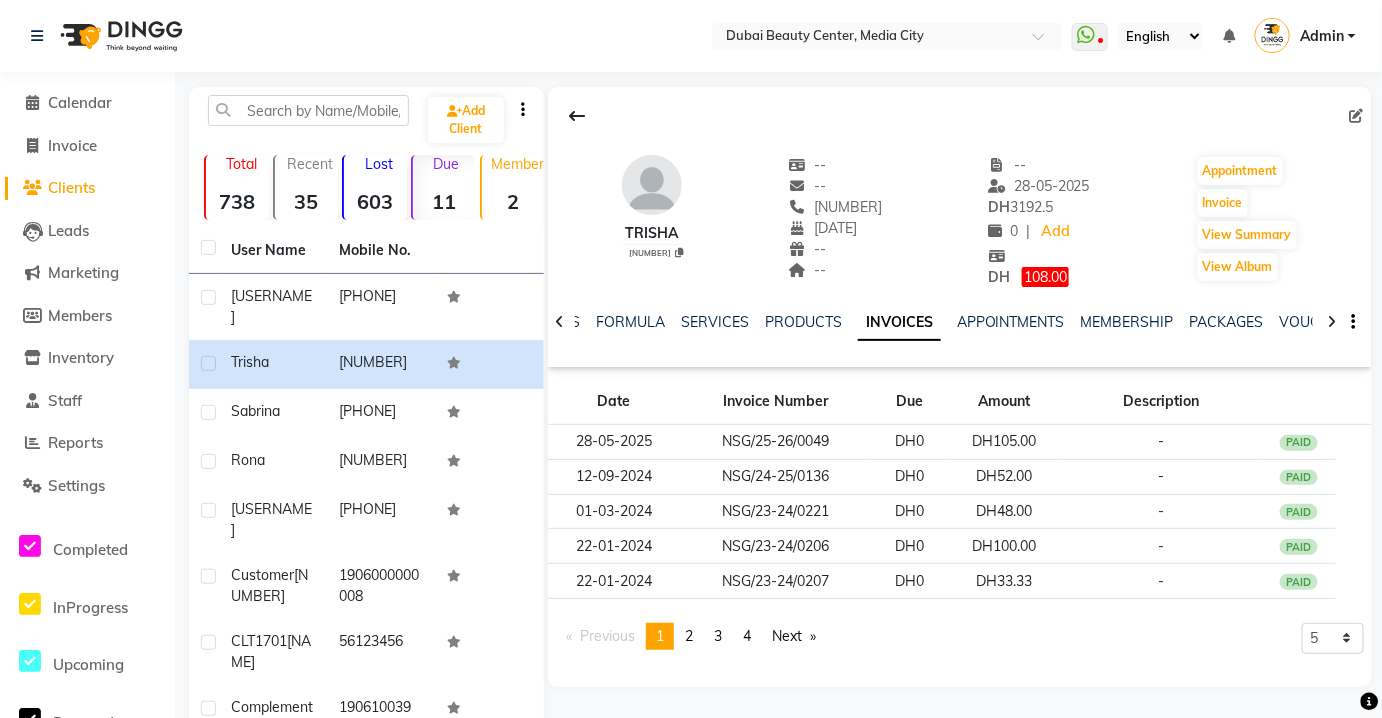 click on "108.00" 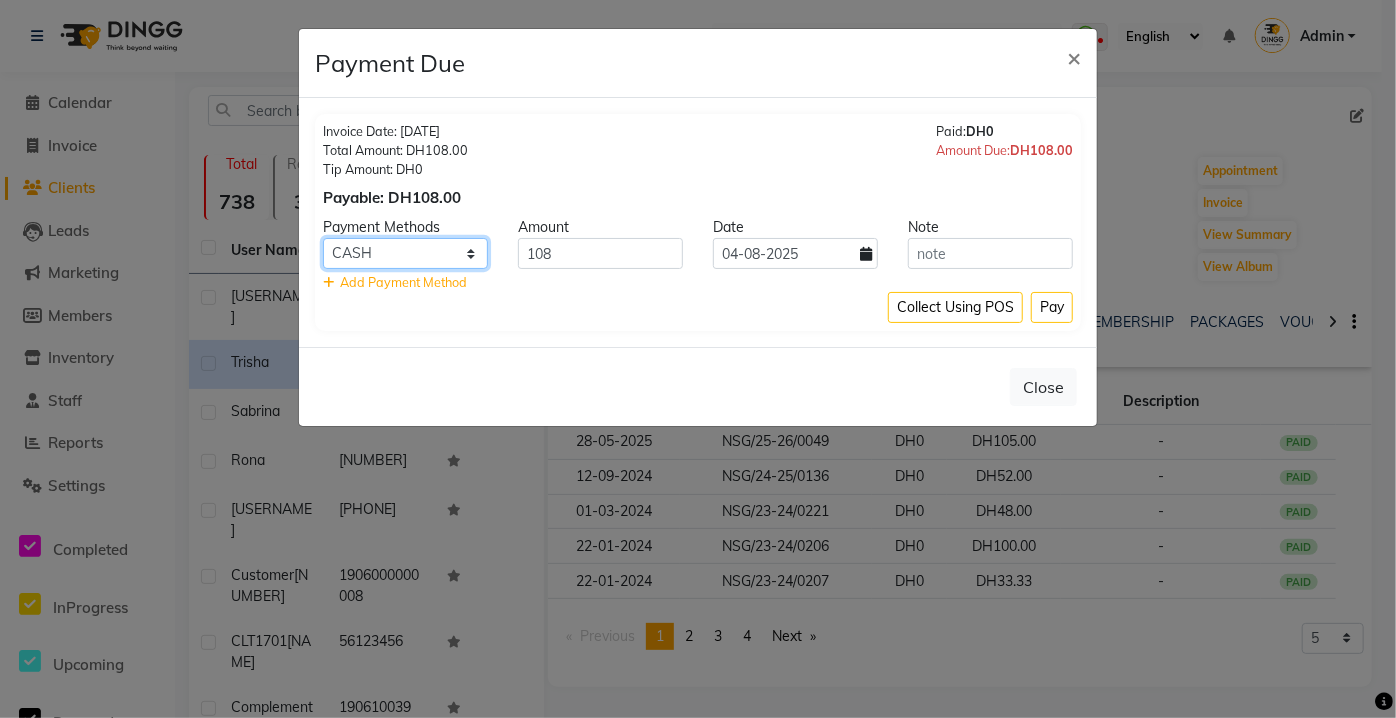 click on "CASH CARD ONLINE" 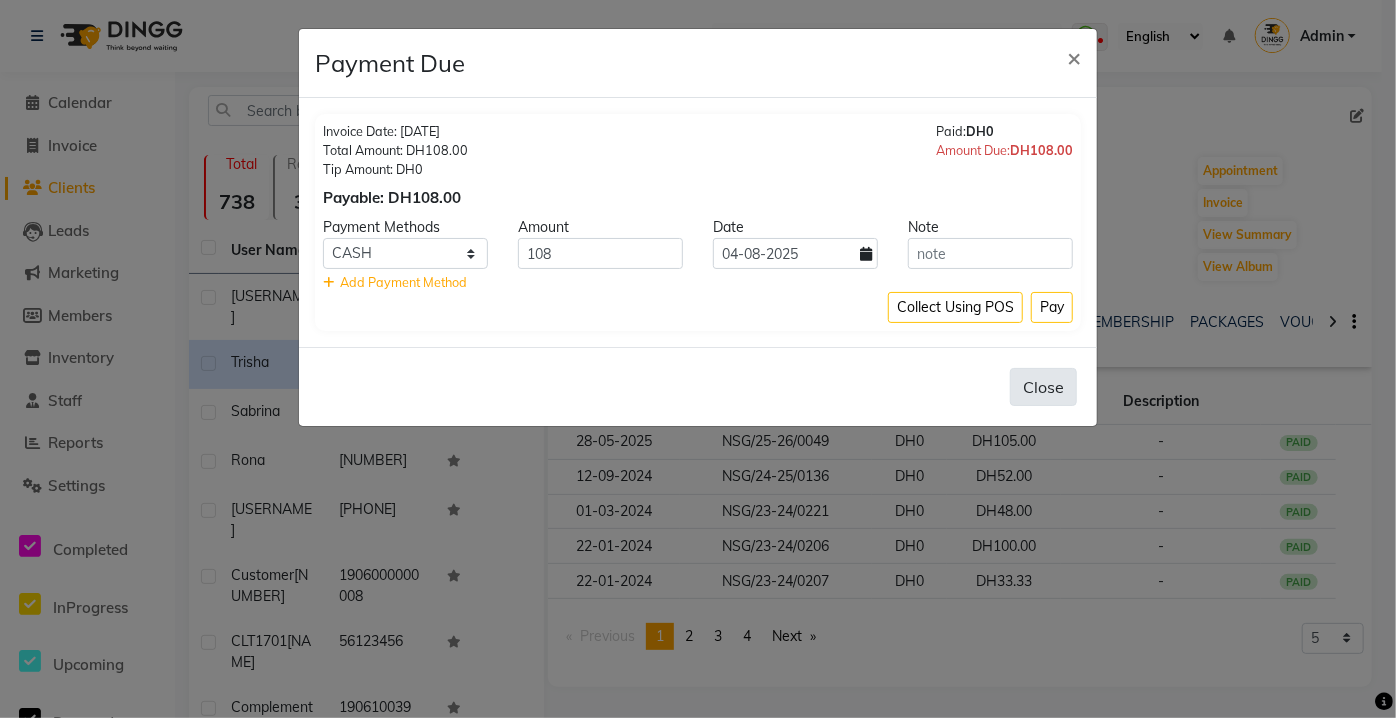 click on "Close" 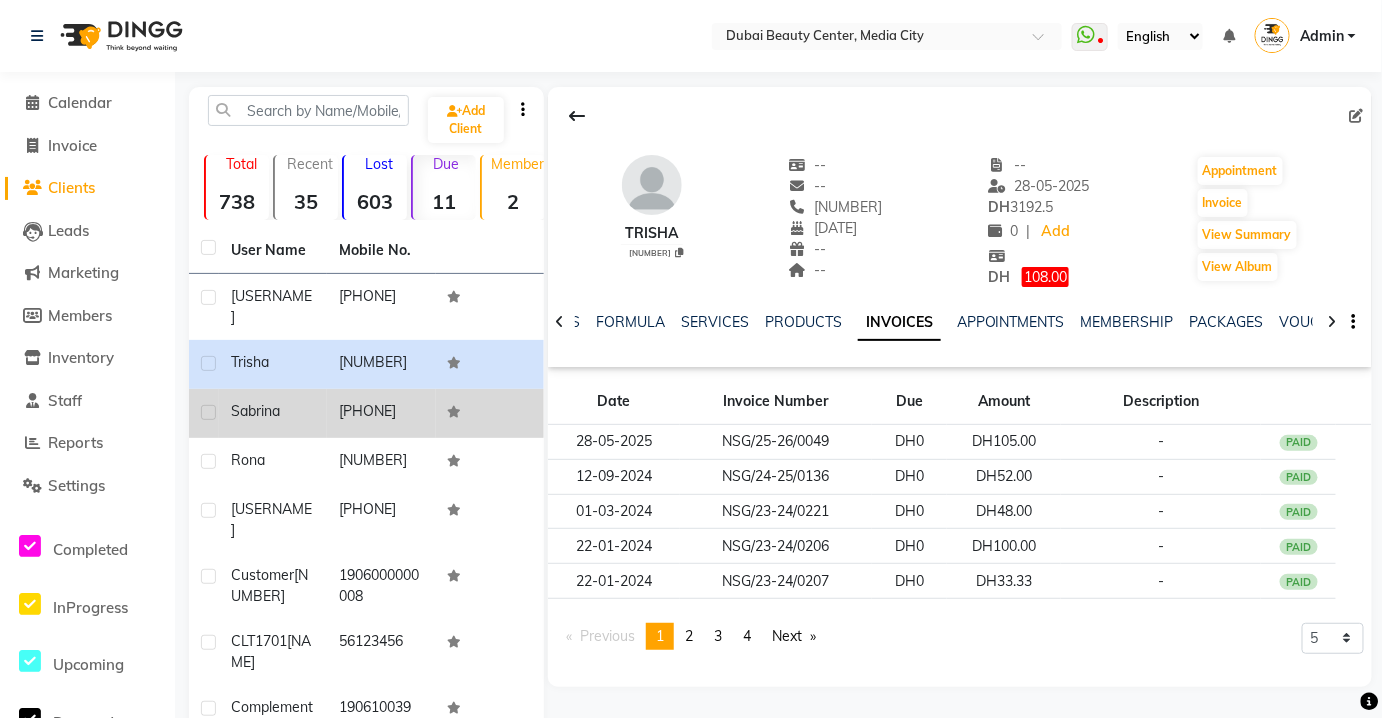 click on "Sabrina" 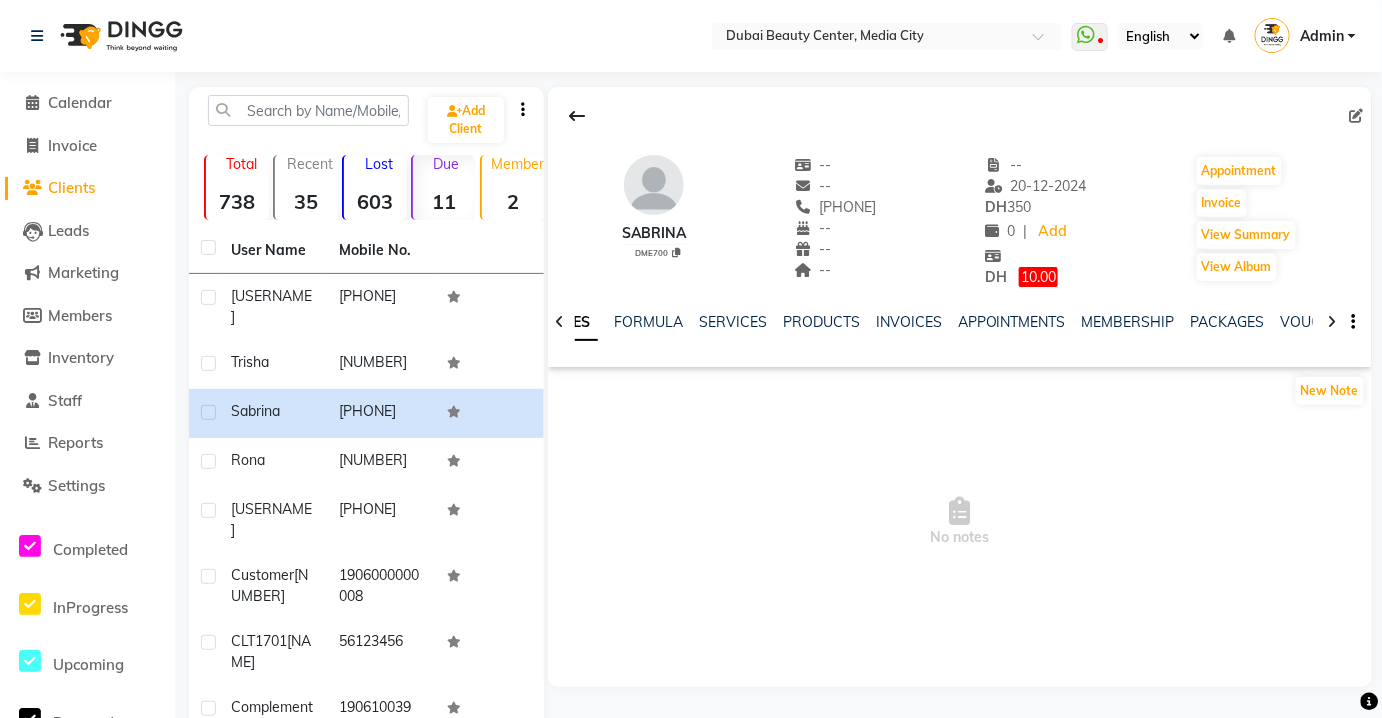 click on "2" 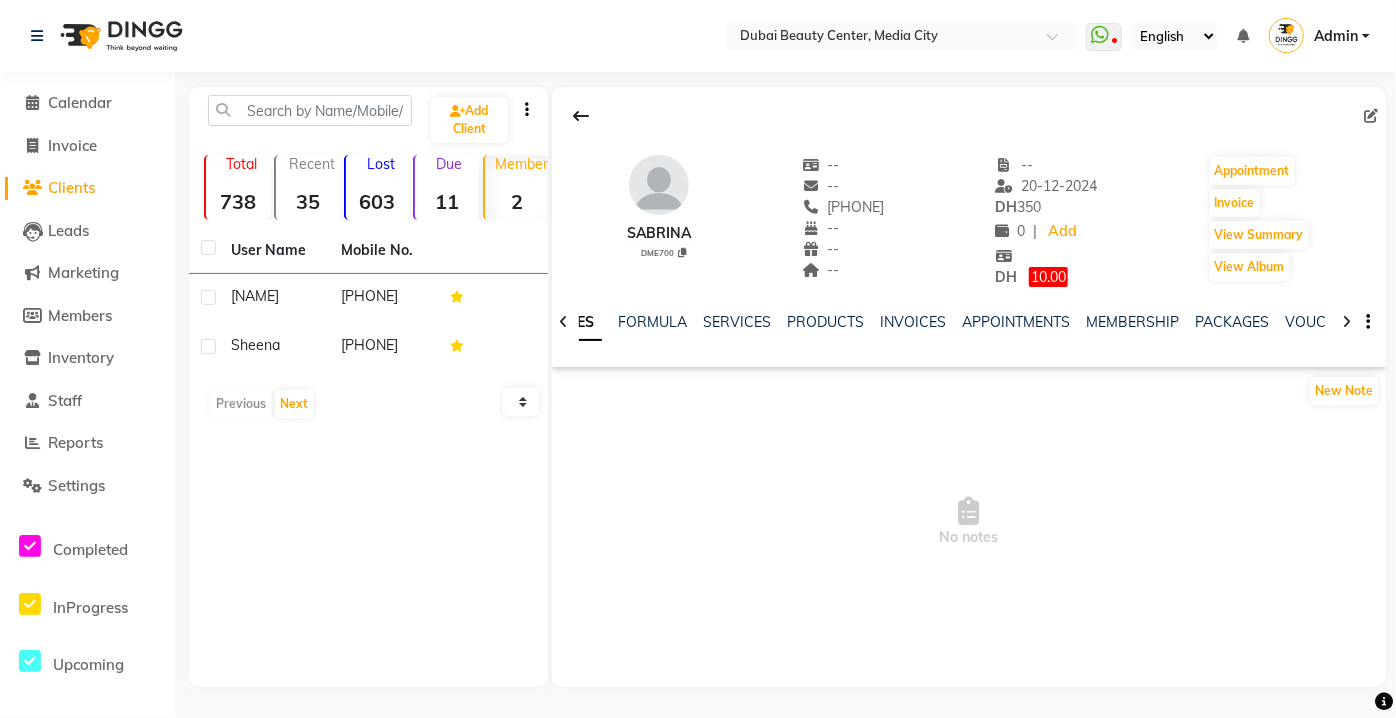 click on "738" 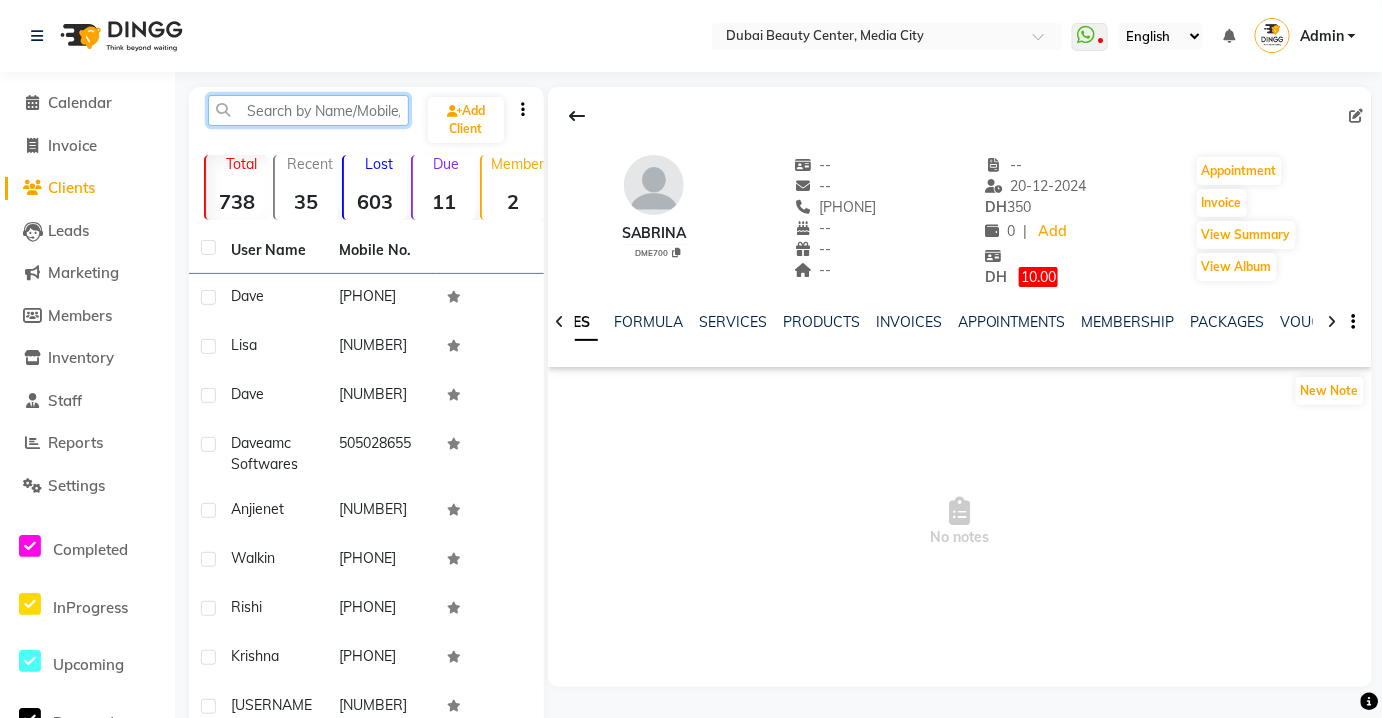click 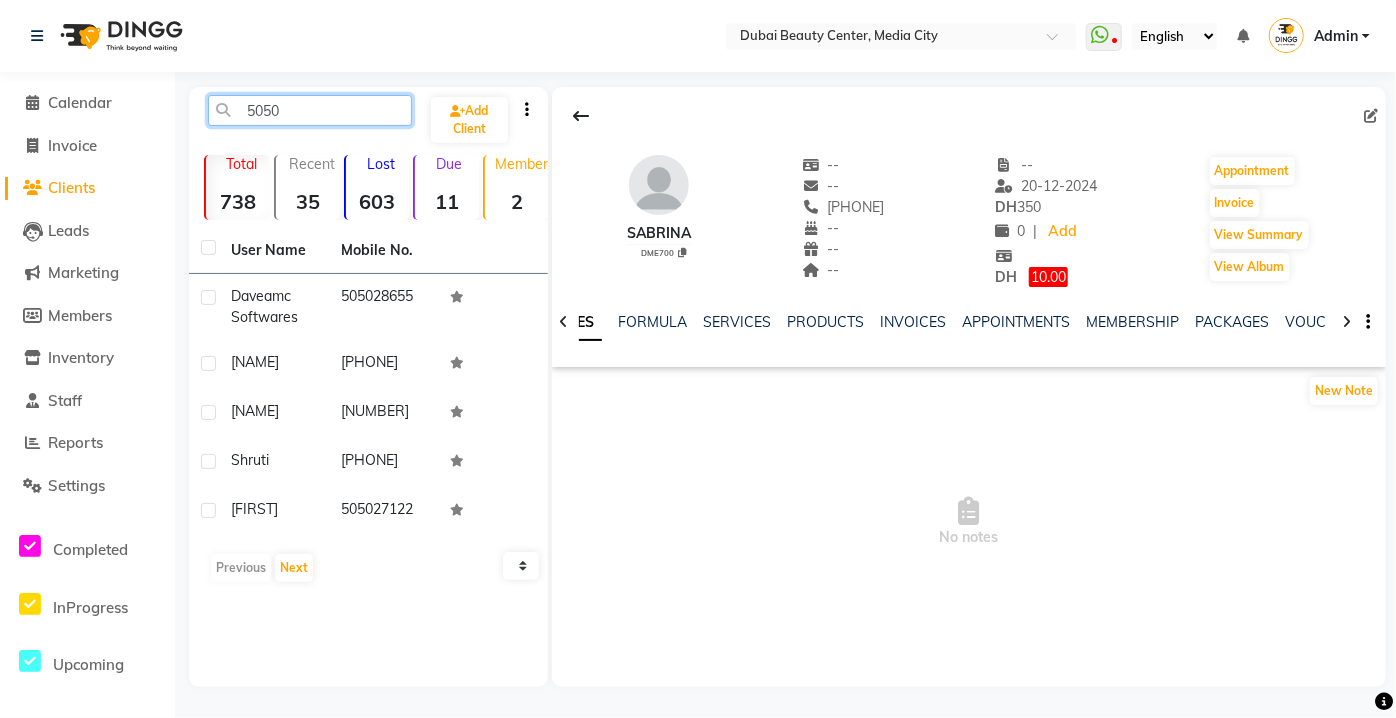 type on "5050" 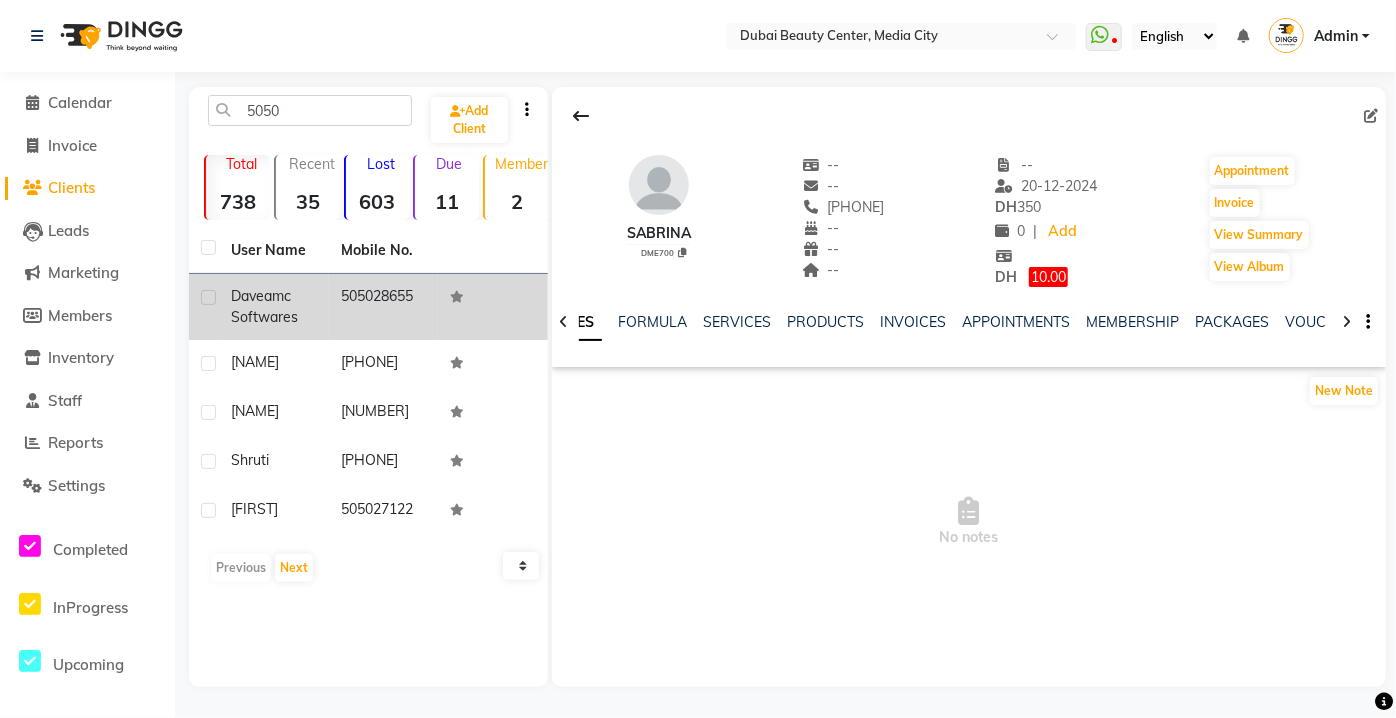 click on "505028655" 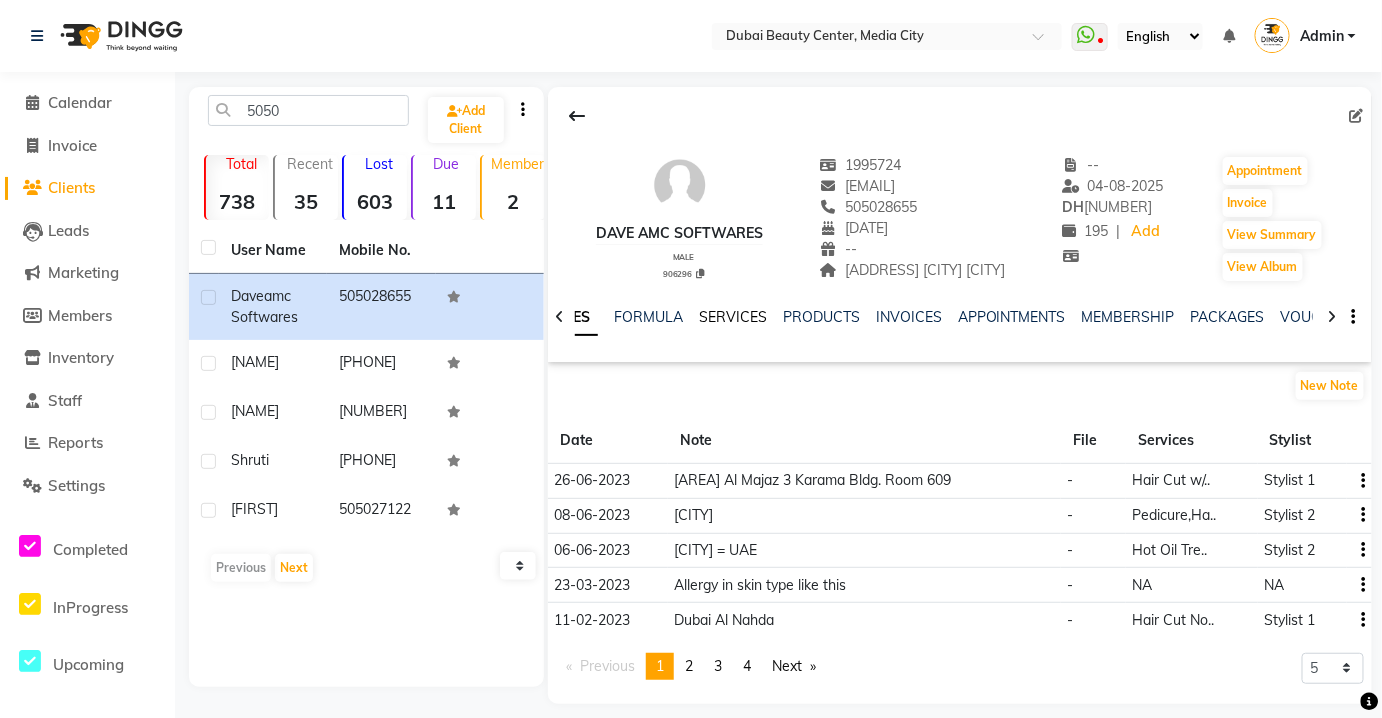 click on "SERVICES" 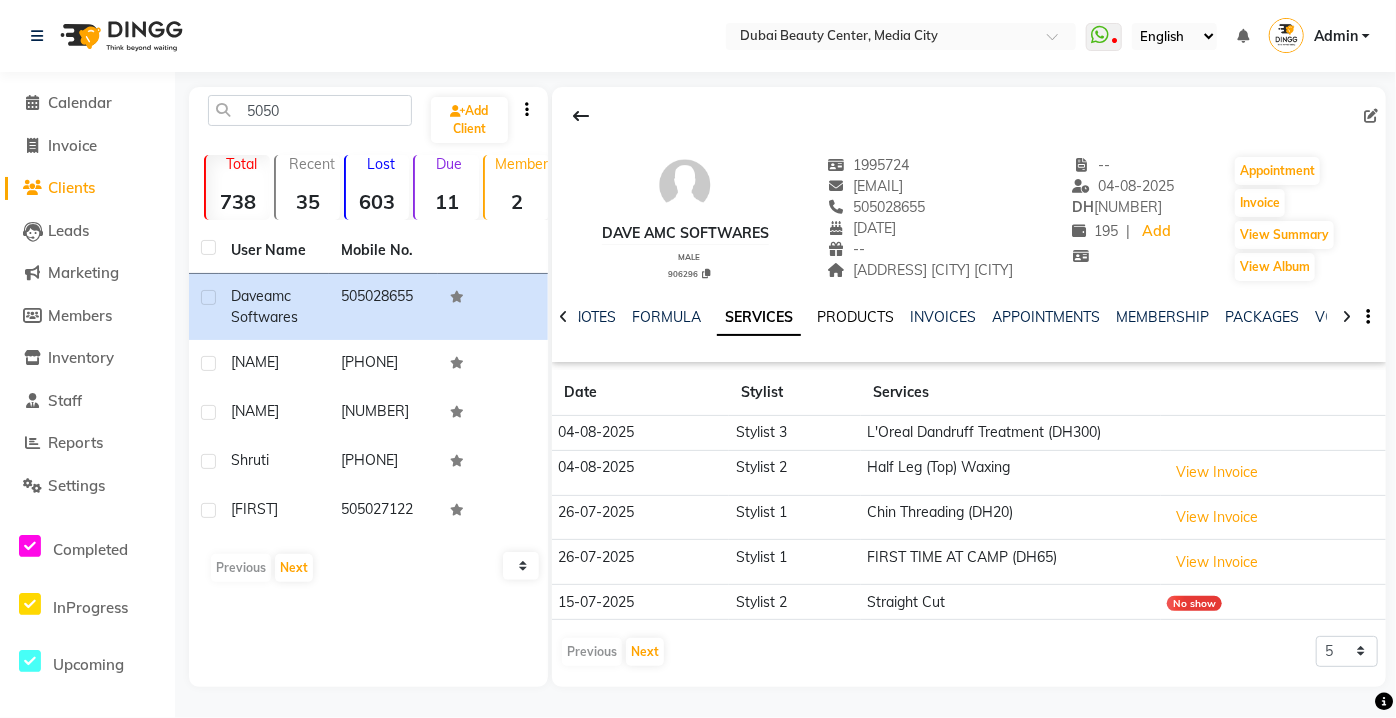 click on "PRODUCTS" 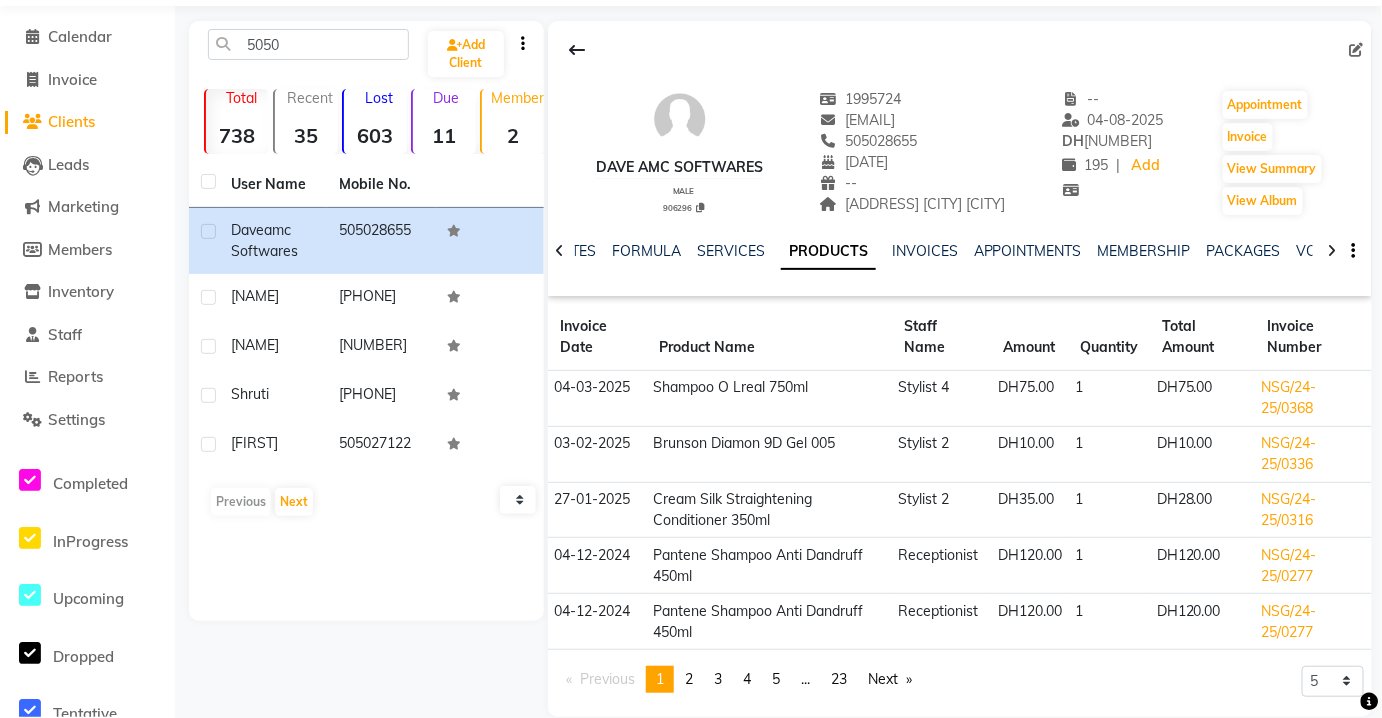scroll, scrollTop: 92, scrollLeft: 0, axis: vertical 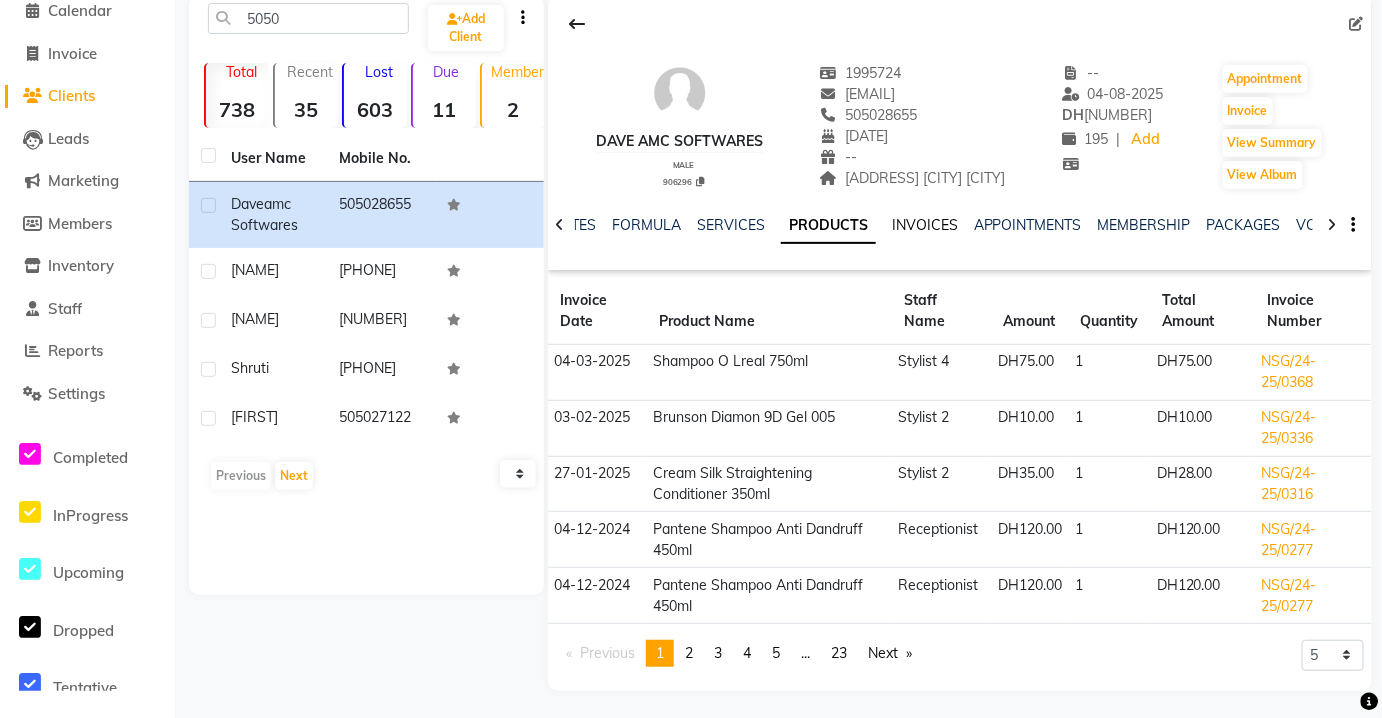 click on "INVOICES" 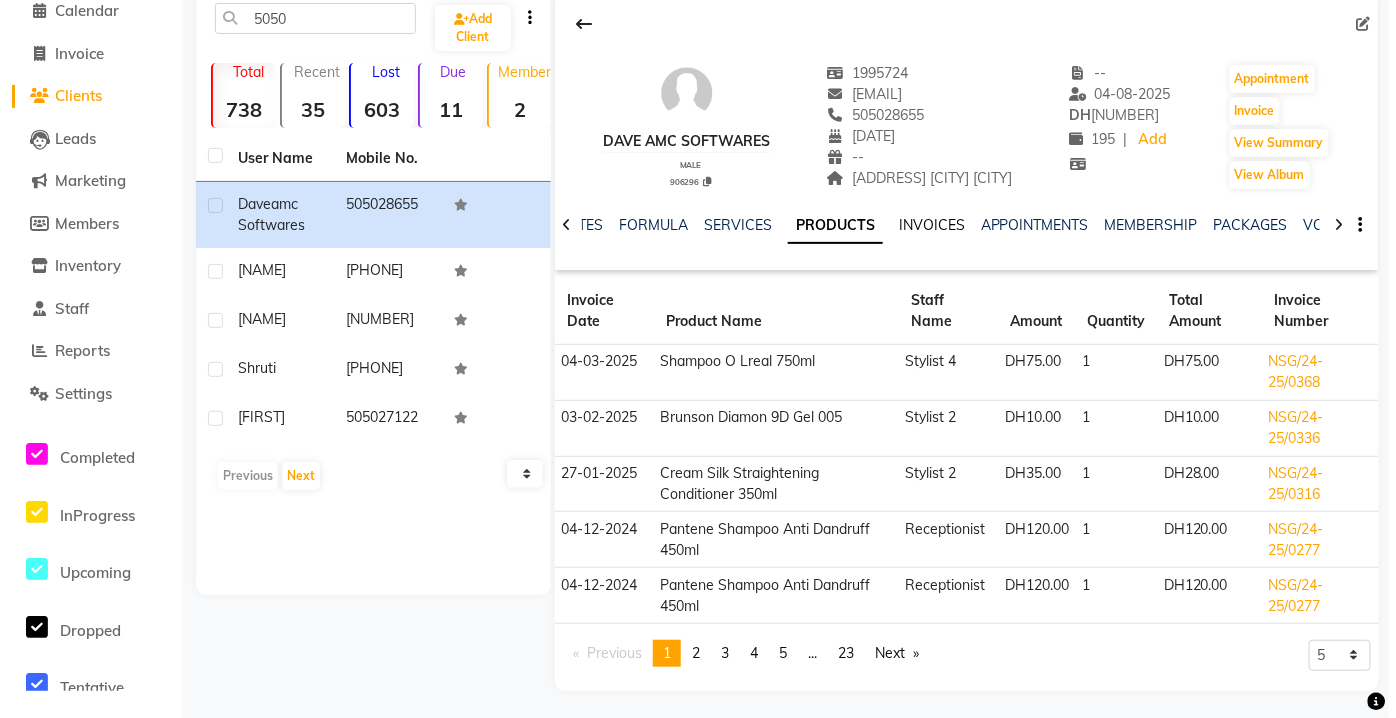 scroll, scrollTop: 0, scrollLeft: 0, axis: both 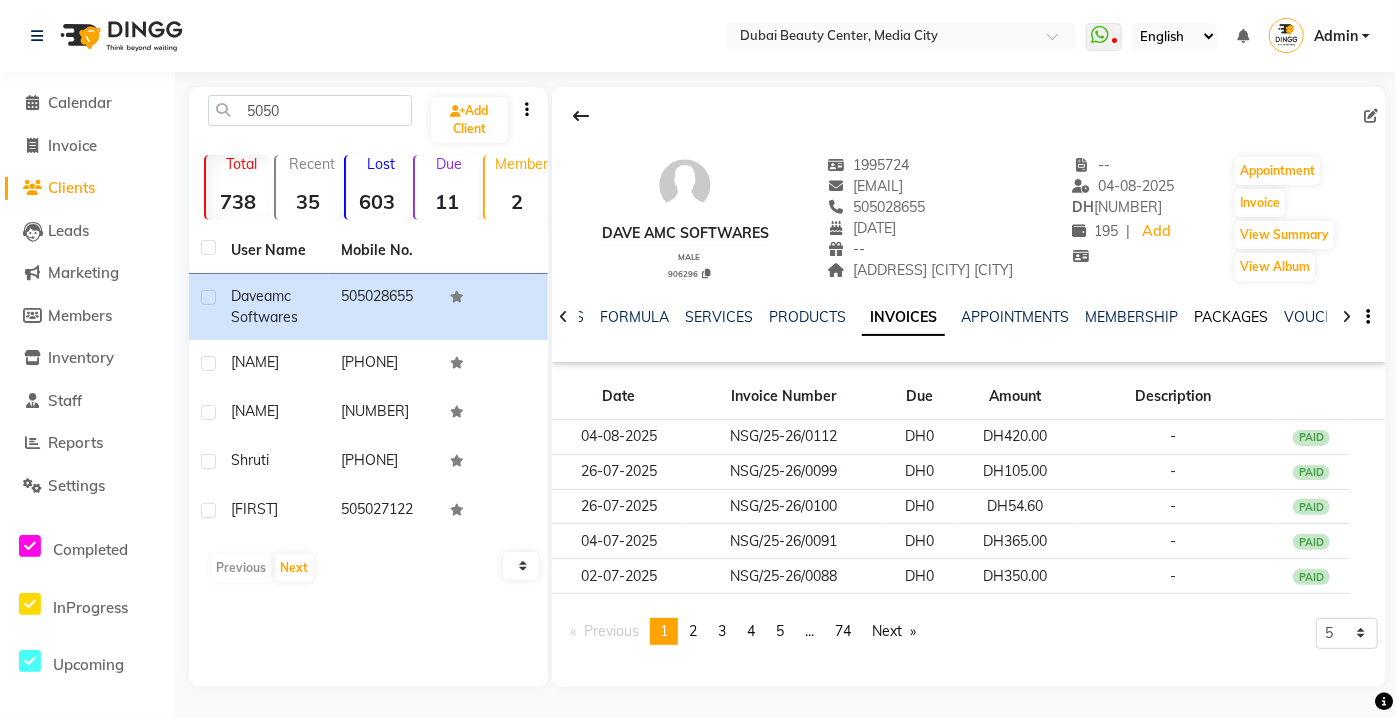 click on "PACKAGES" 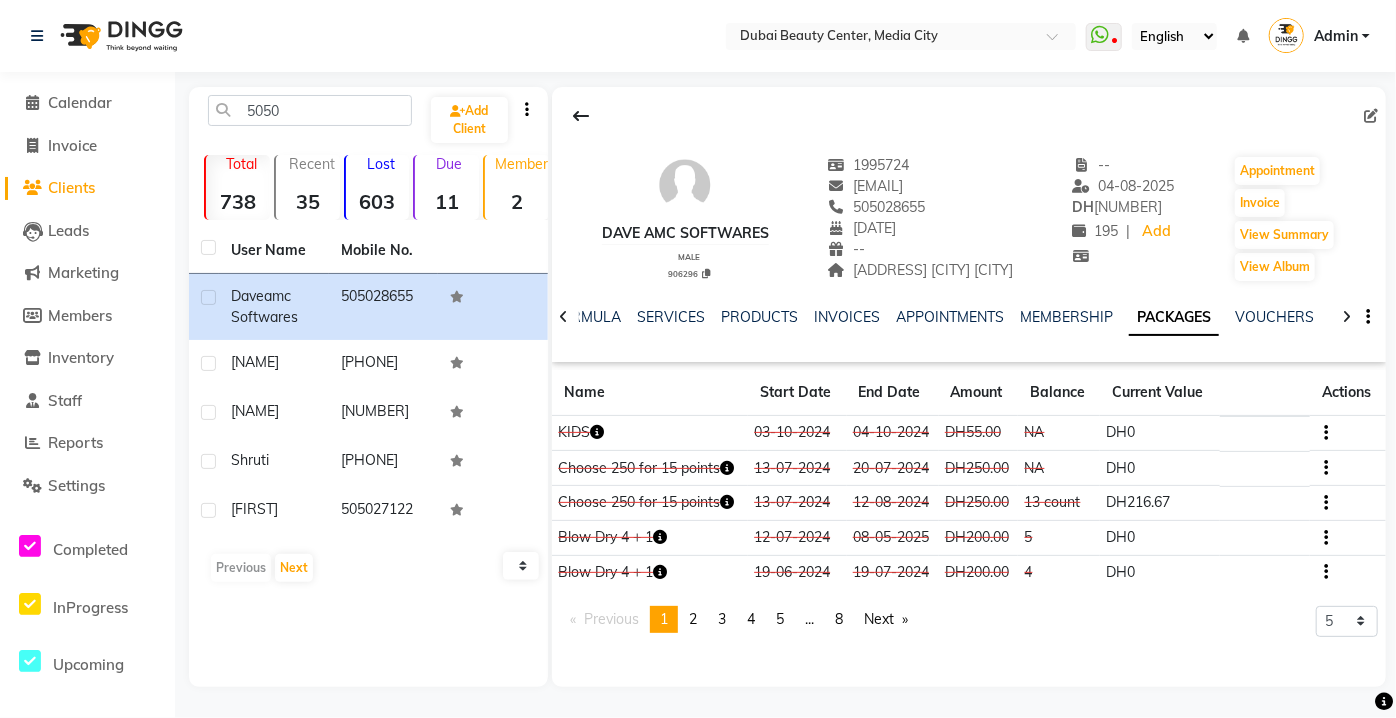 click 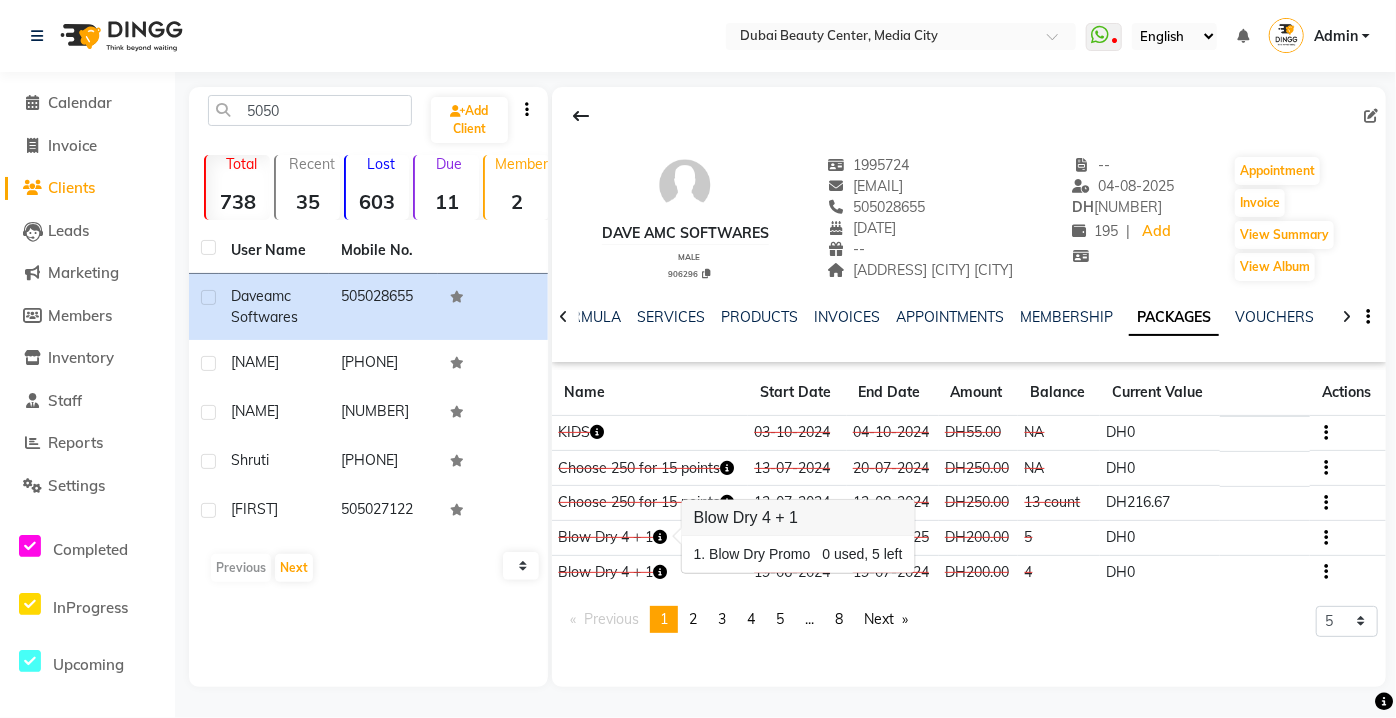 click on "DH200.00" 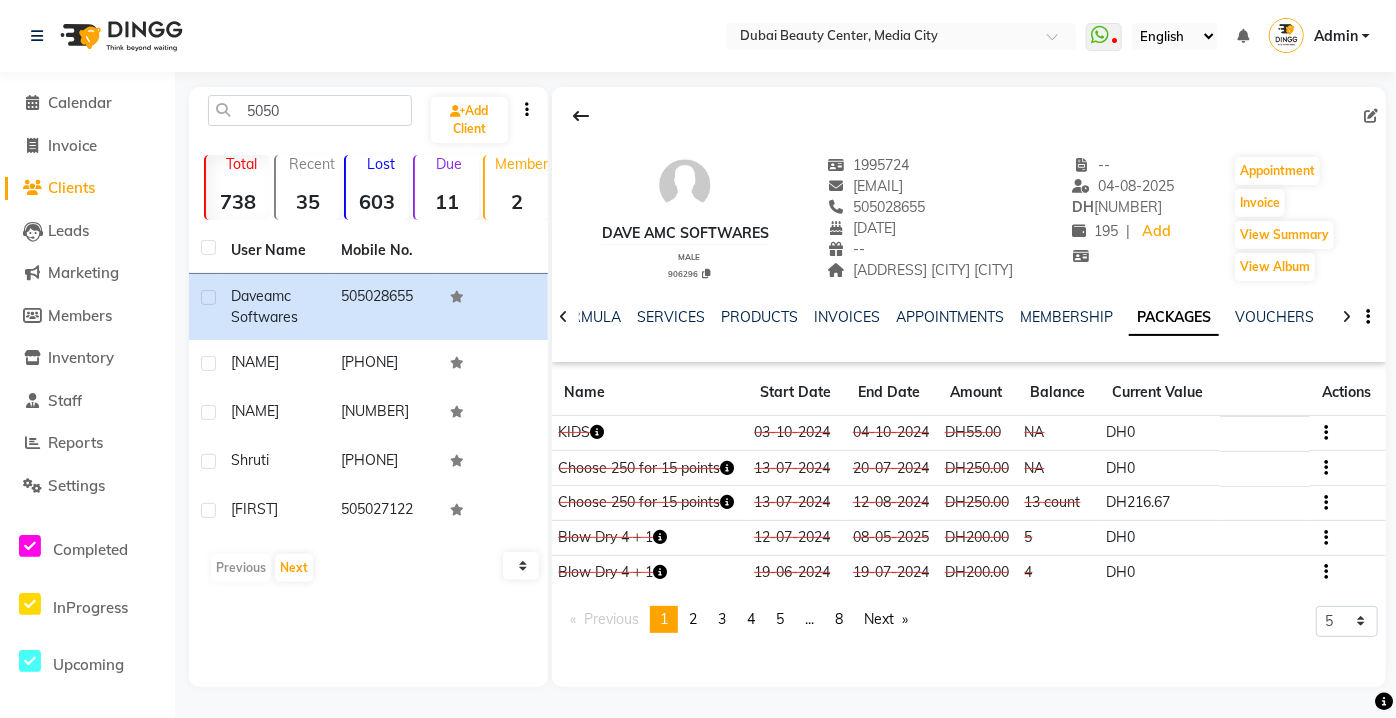 click 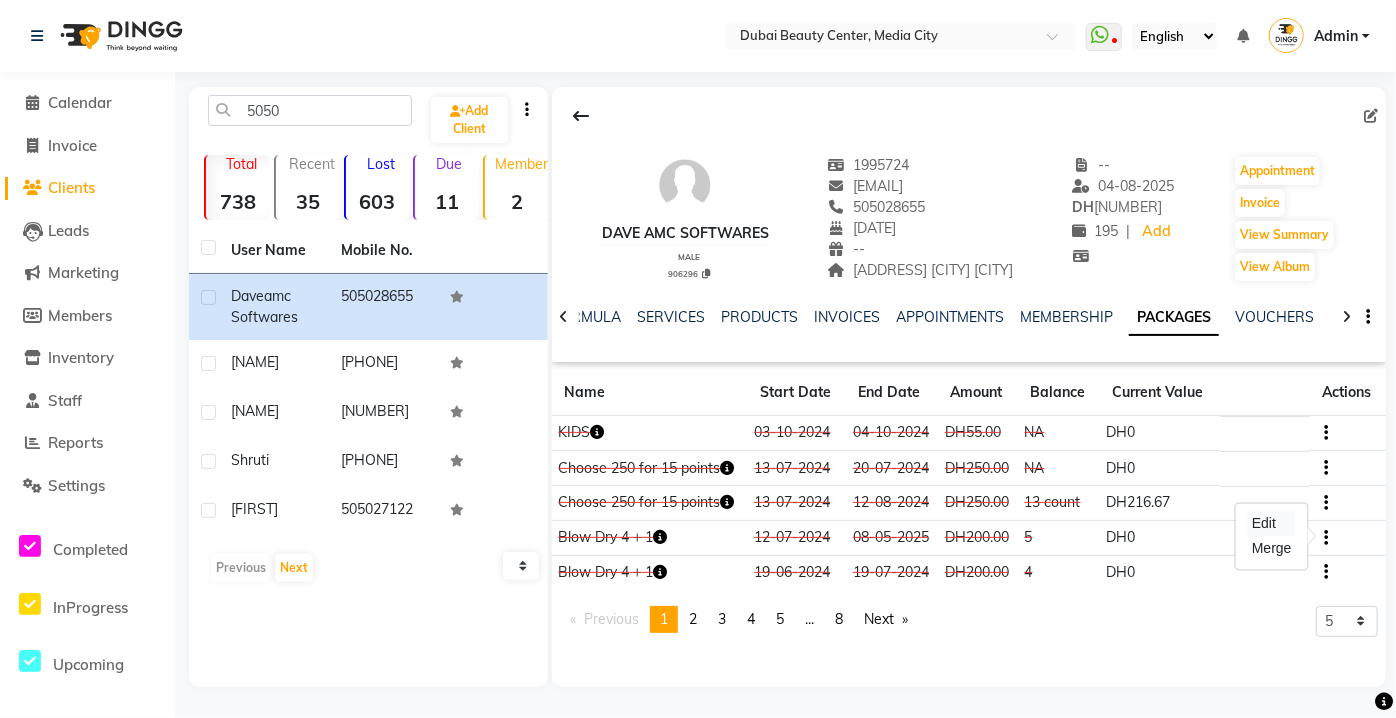 click on "Edit" at bounding box center [1272, 524] 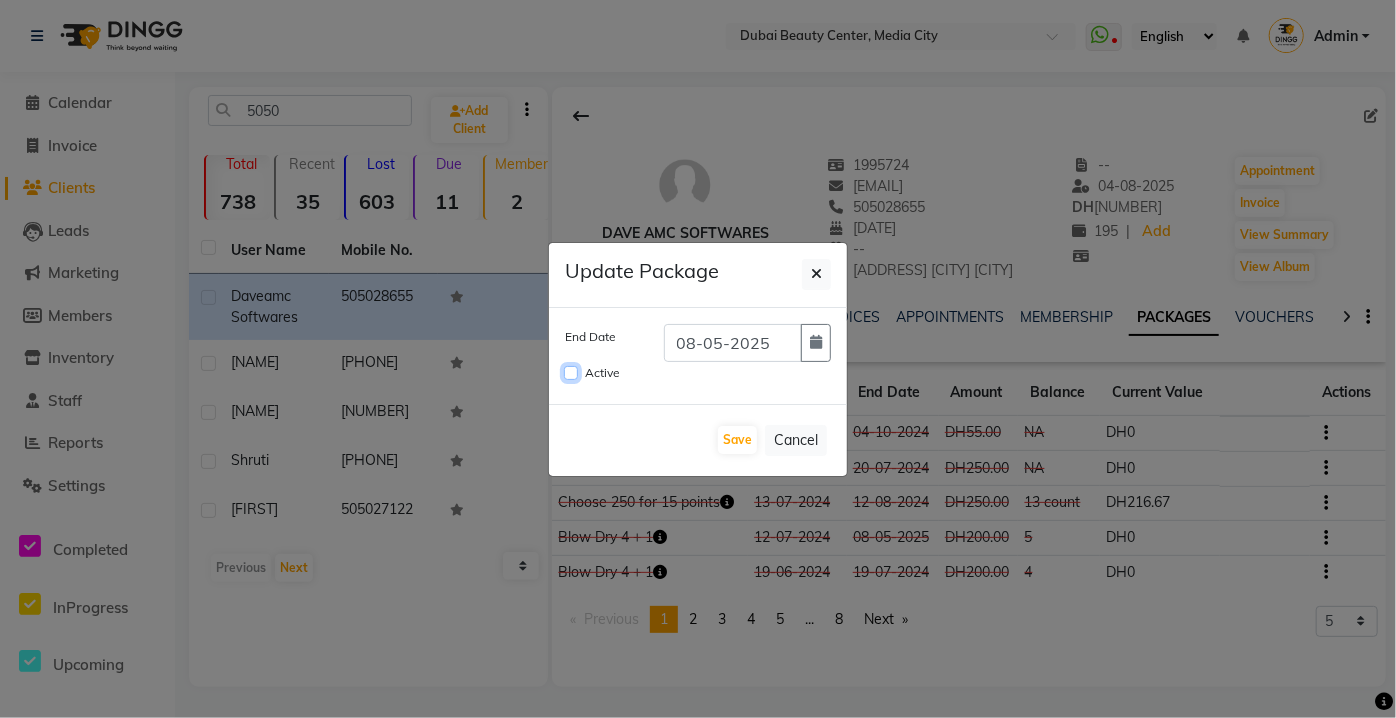 click on "Active" at bounding box center [571, 373] 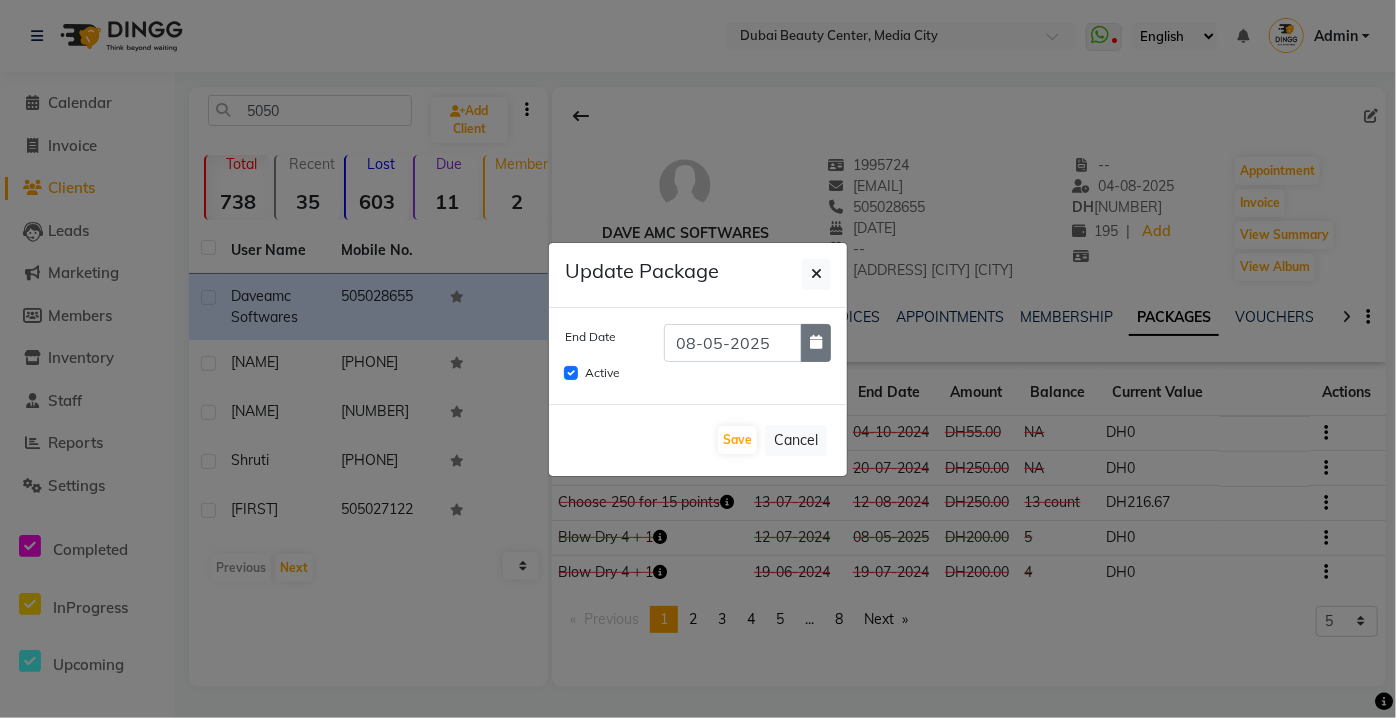click 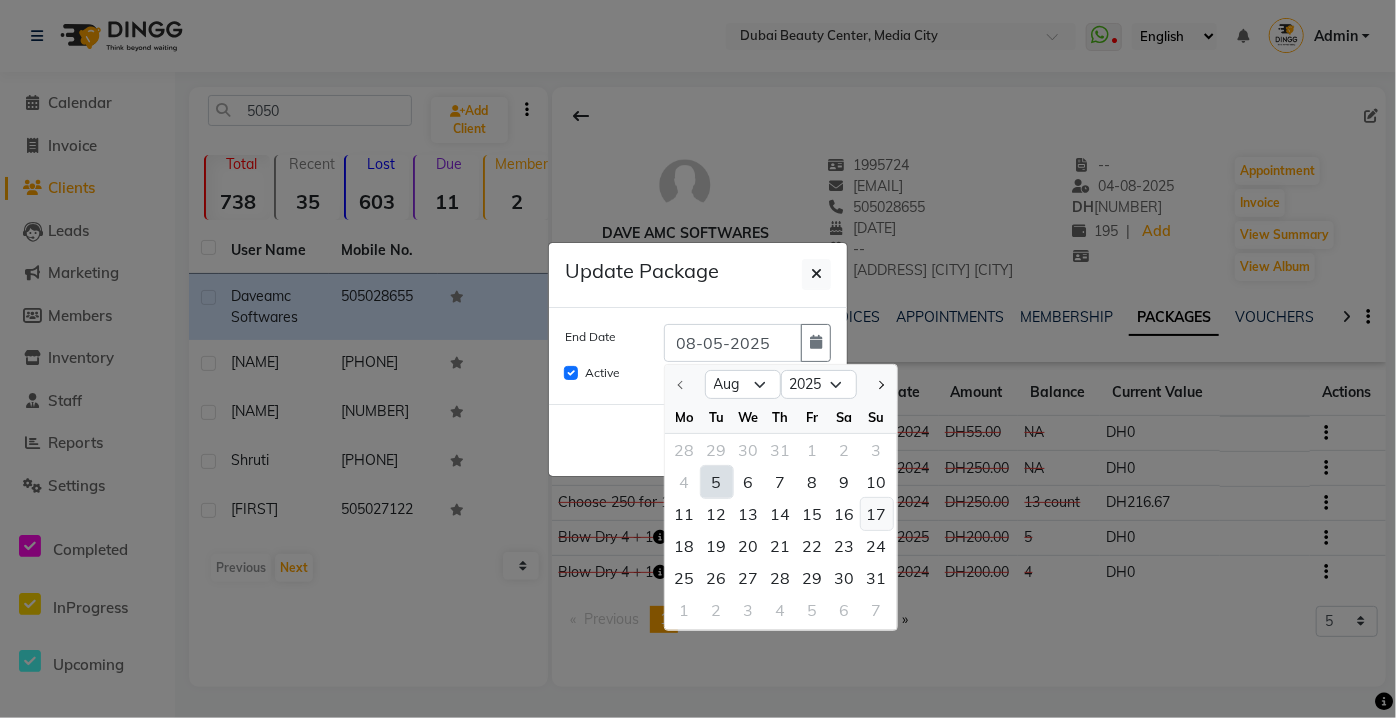 click on "17" 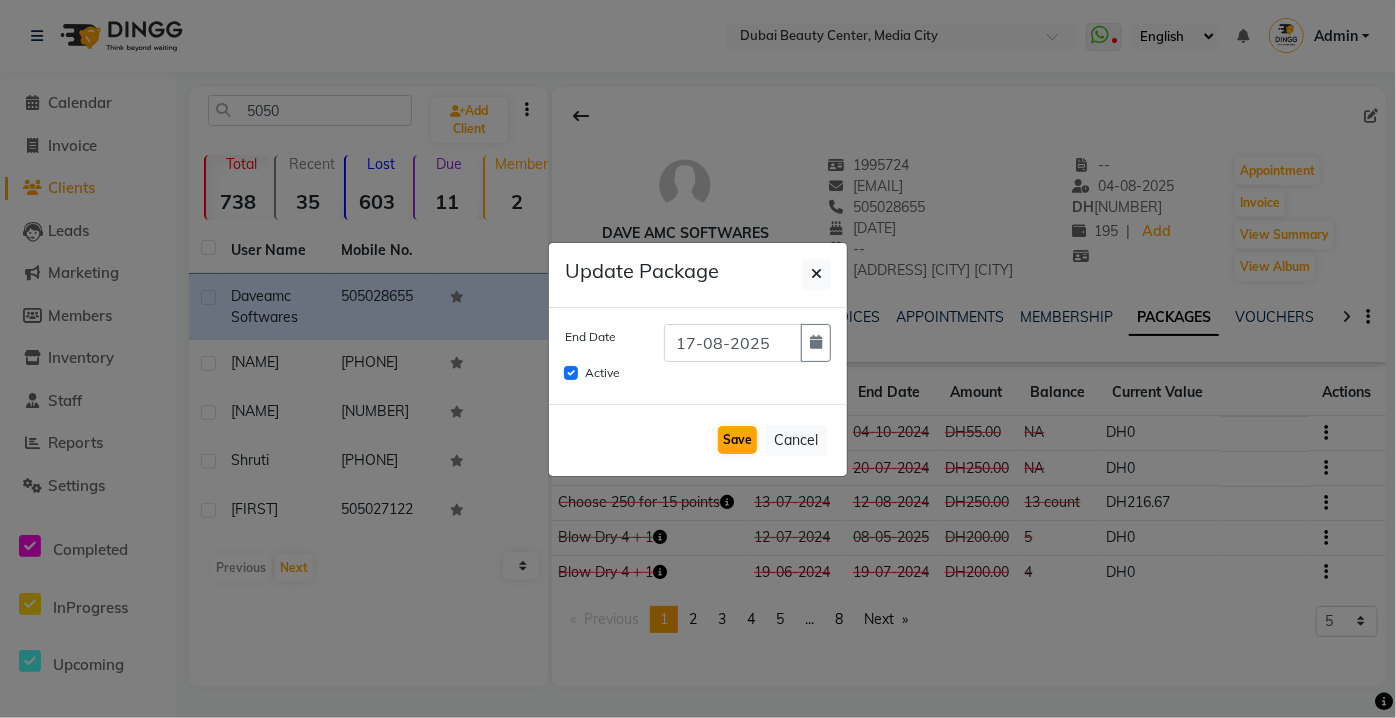click on "Save" 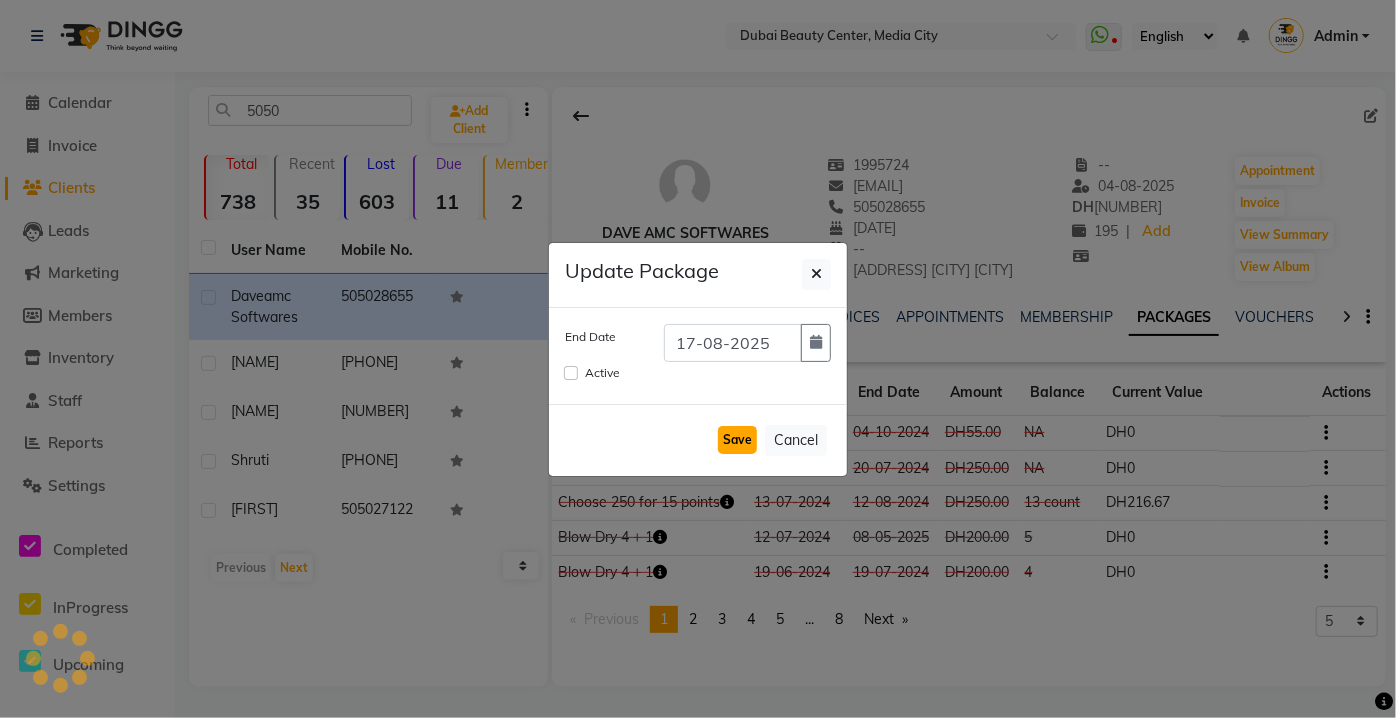 type 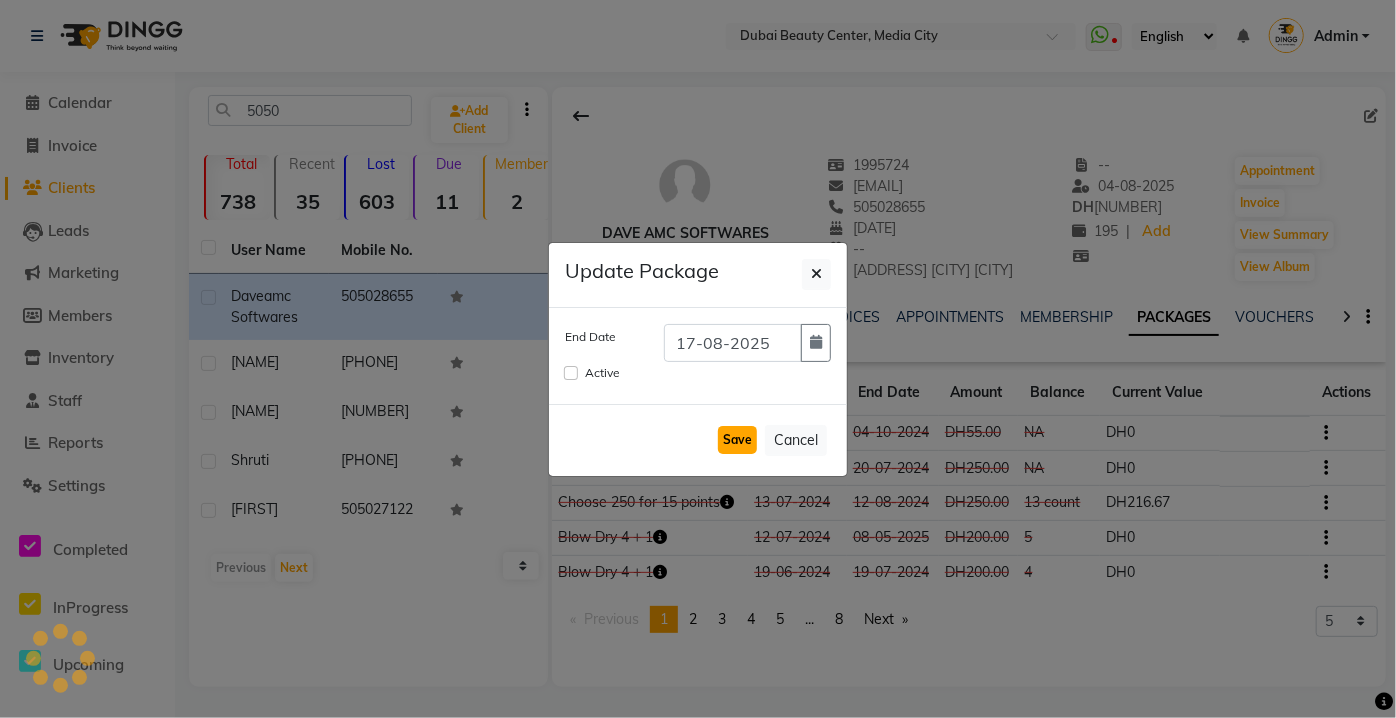 checkbox on "false" 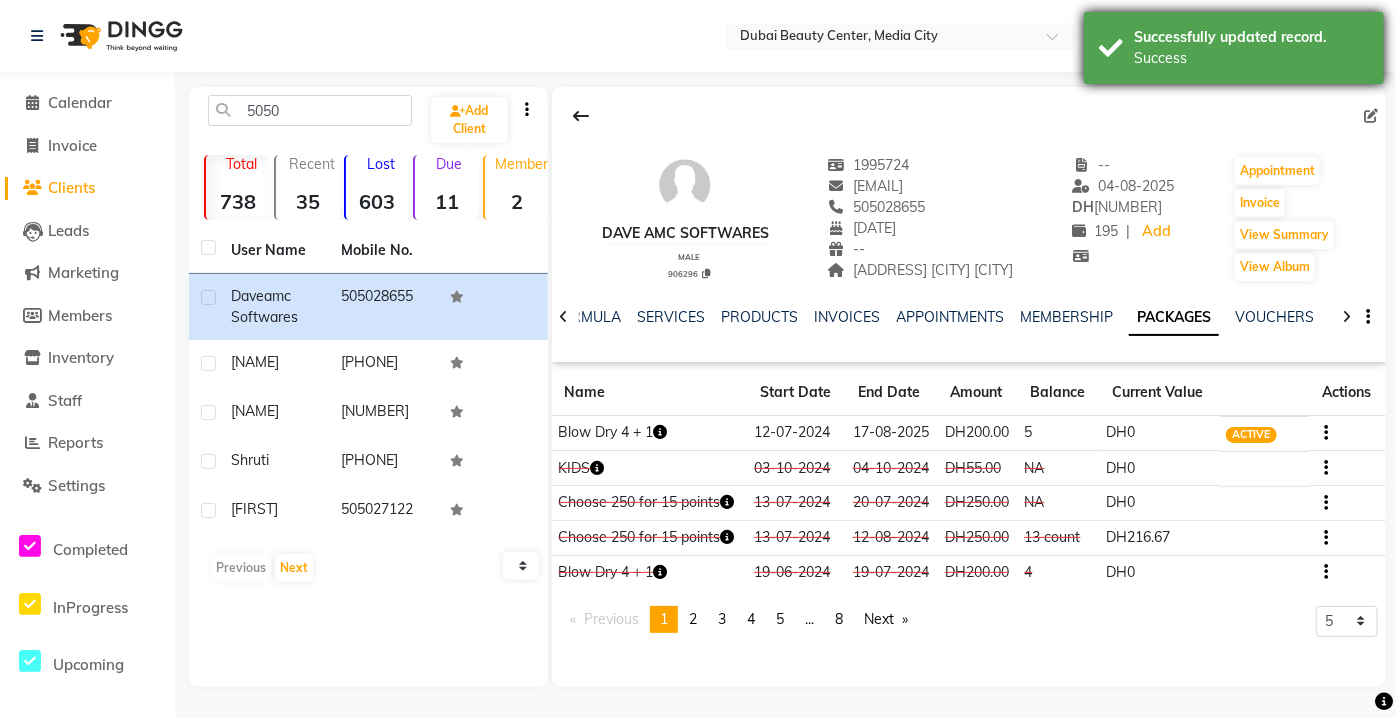 click on "Successfully updated record.   Success" at bounding box center (1234, 48) 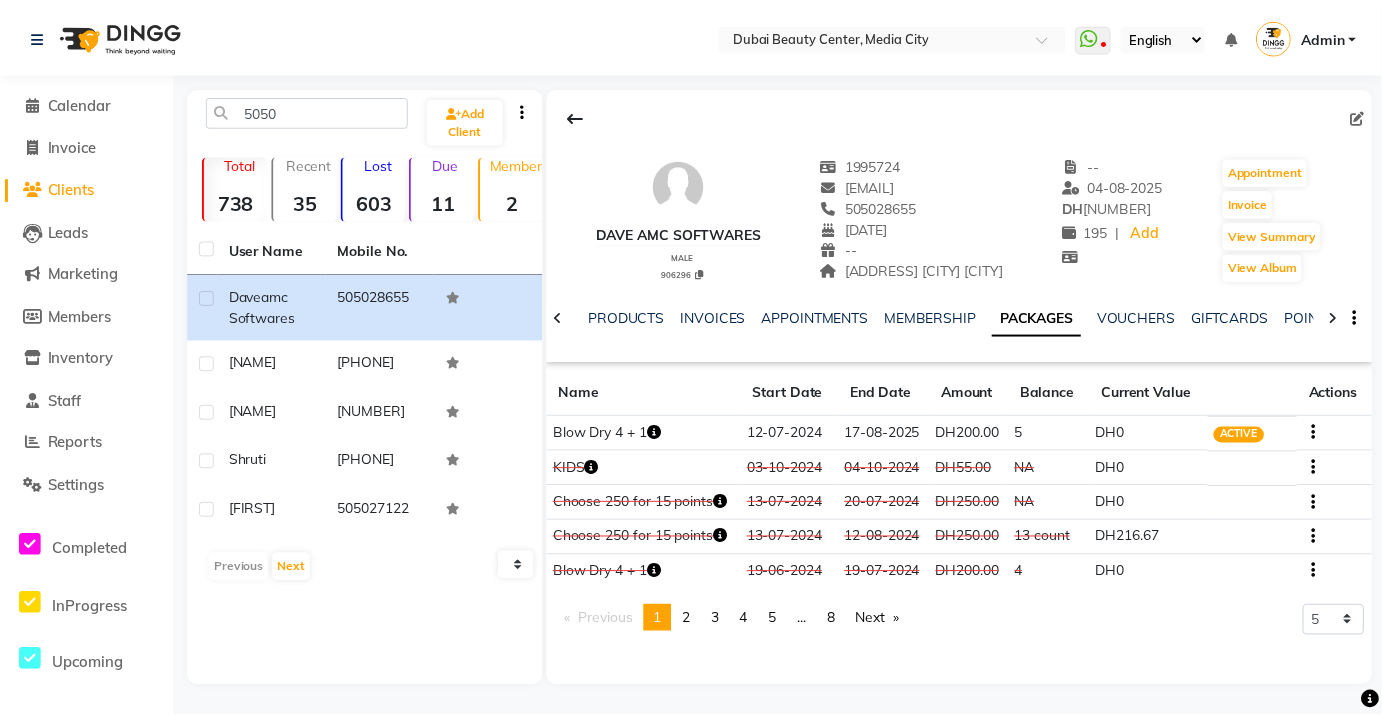 scroll, scrollTop: 0, scrollLeft: 260, axis: horizontal 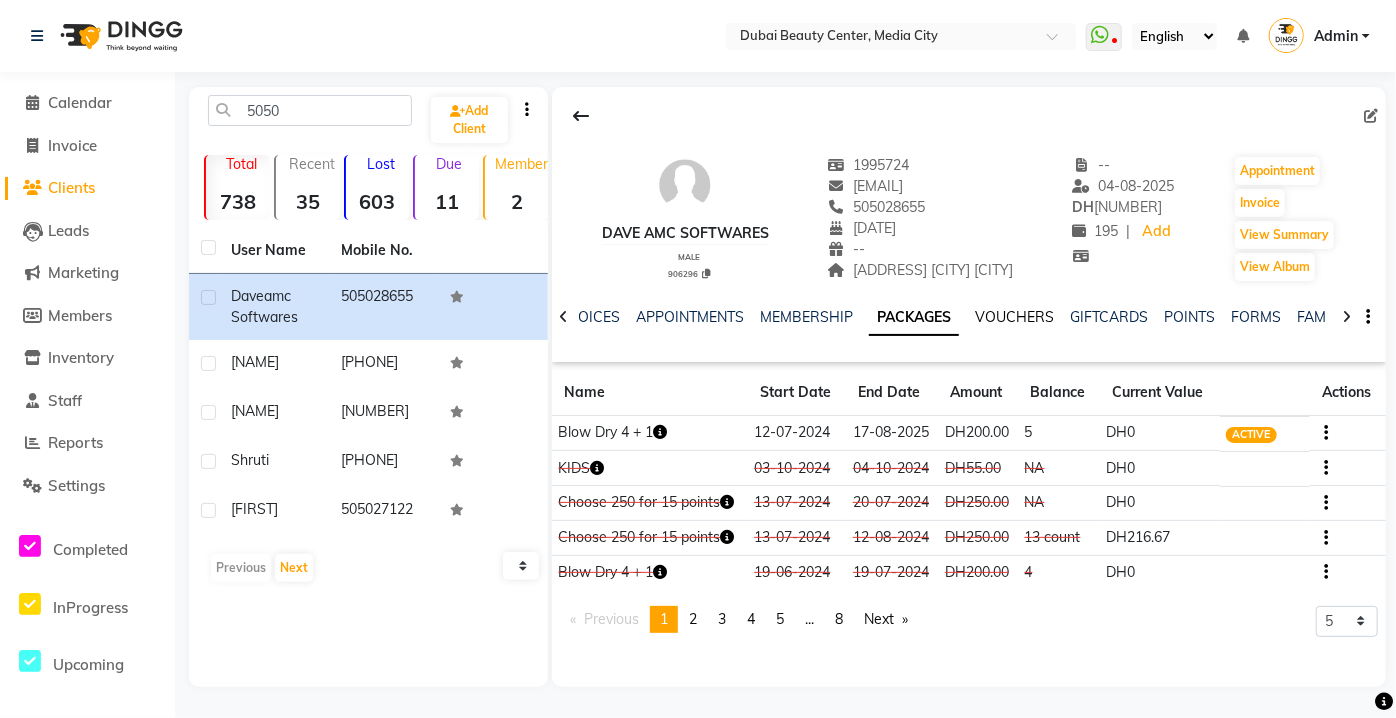 click on "VOUCHERS" 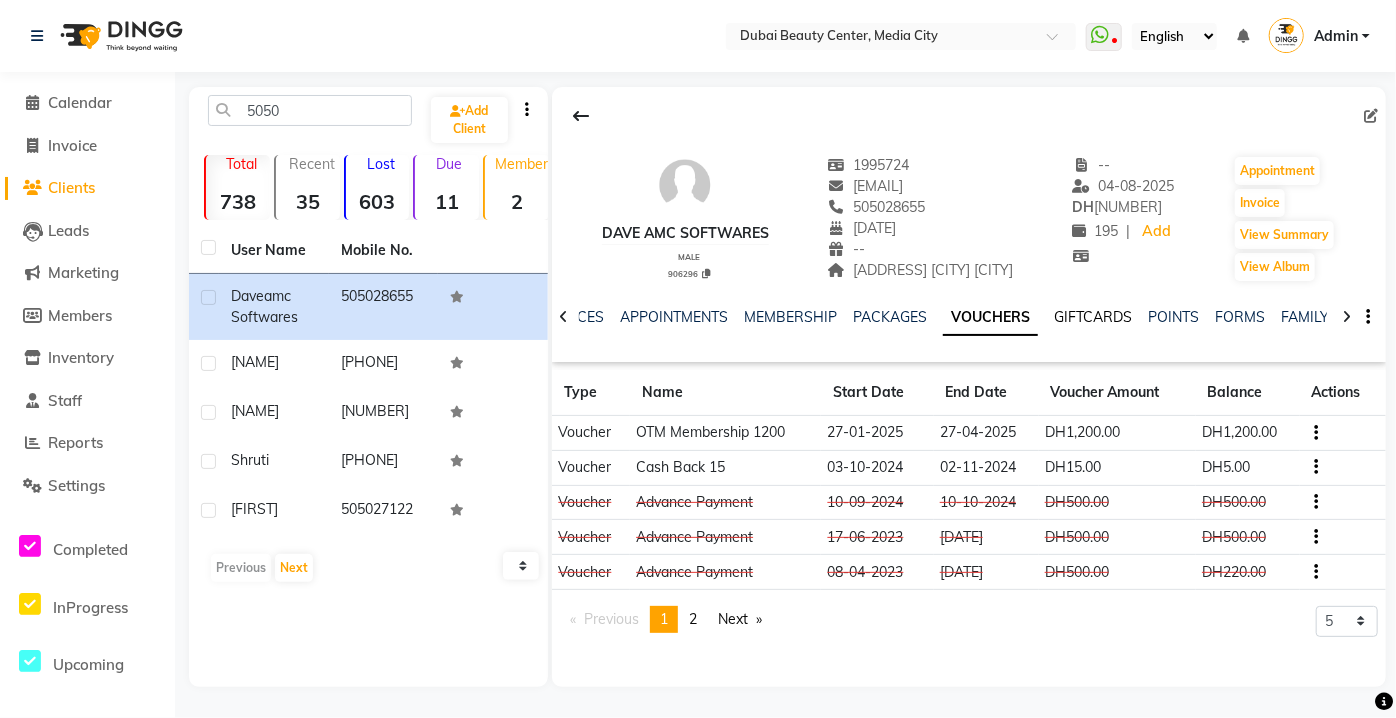 click on "GIFTCARDS" 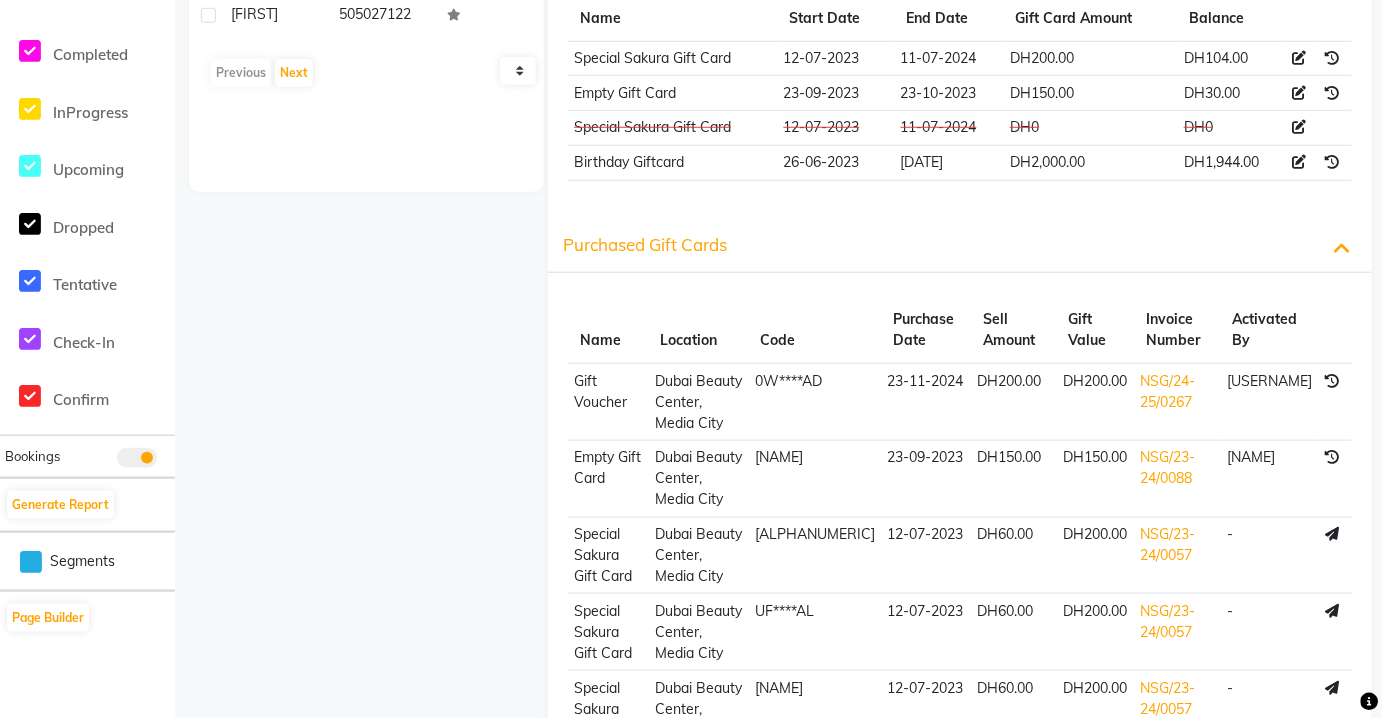 scroll, scrollTop: 498, scrollLeft: 0, axis: vertical 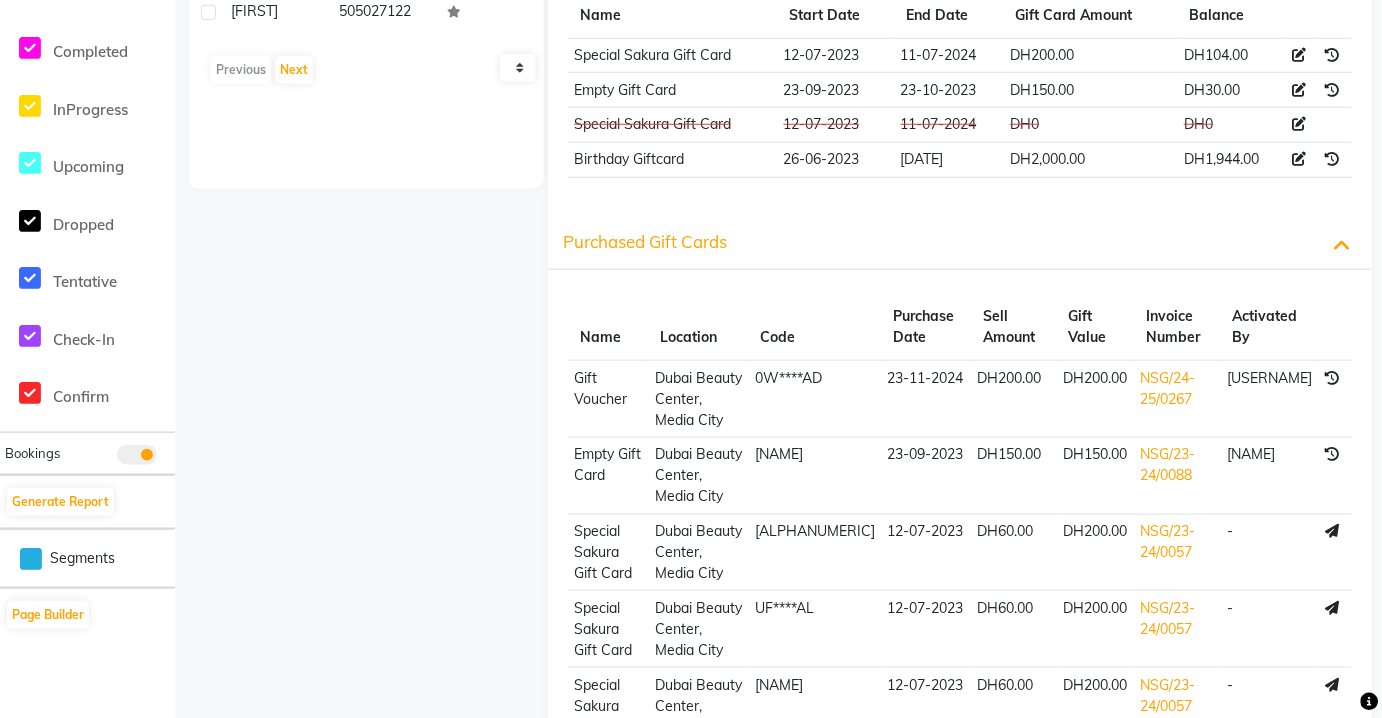 click at bounding box center [1332, 531] 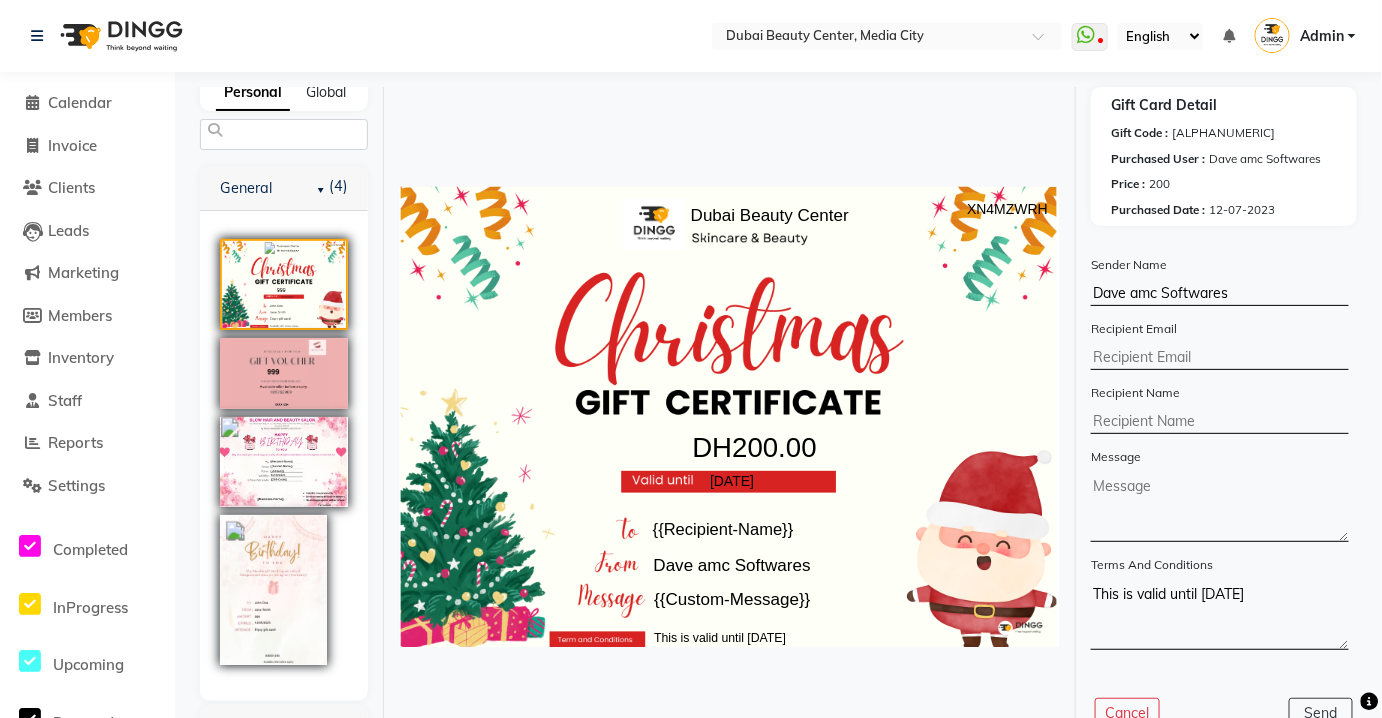 scroll, scrollTop: 102, scrollLeft: 0, axis: vertical 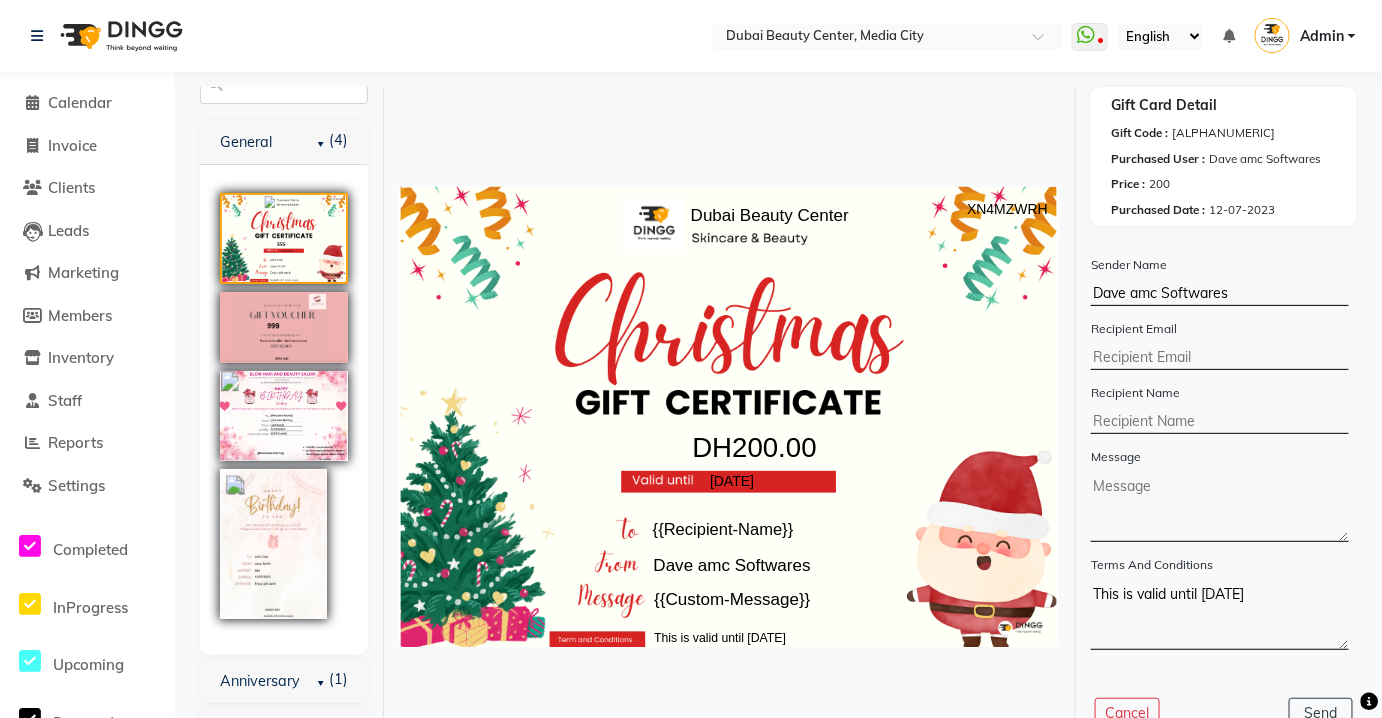 click at bounding box center [284, 328] 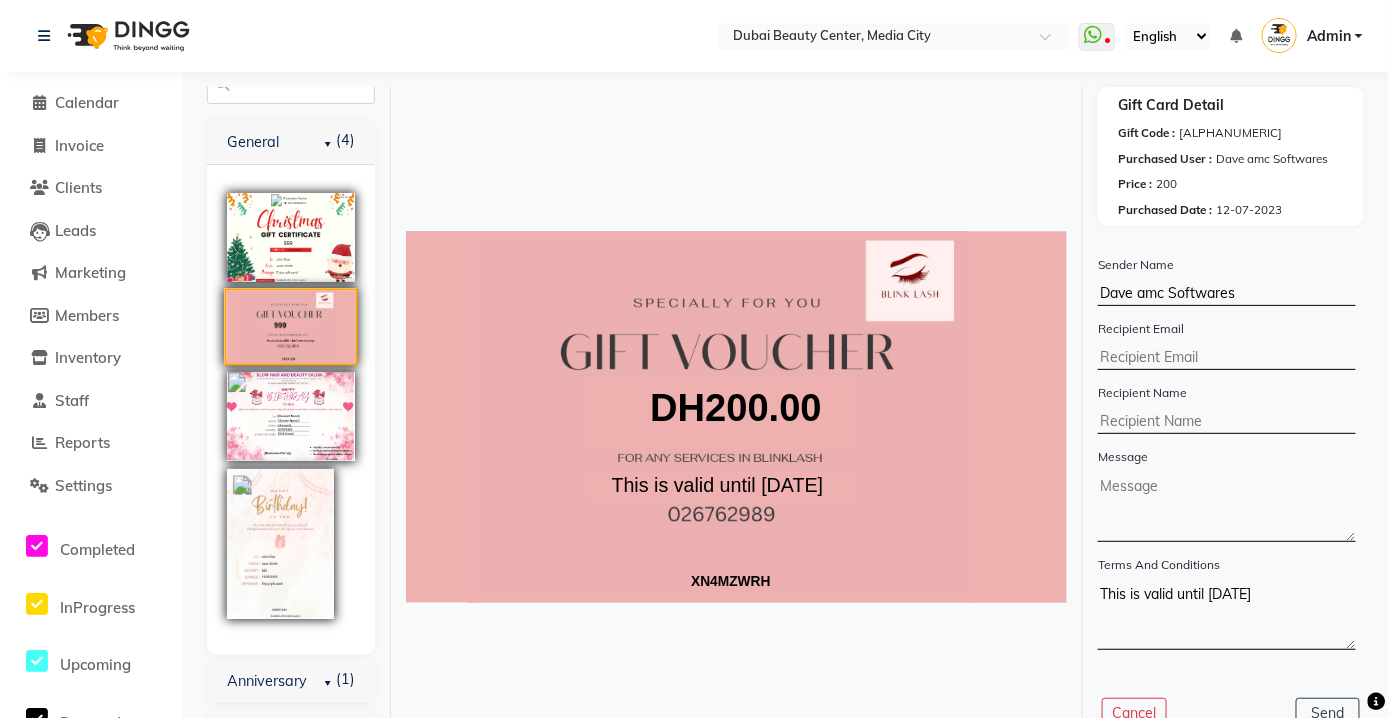 scroll, scrollTop: 0, scrollLeft: 0, axis: both 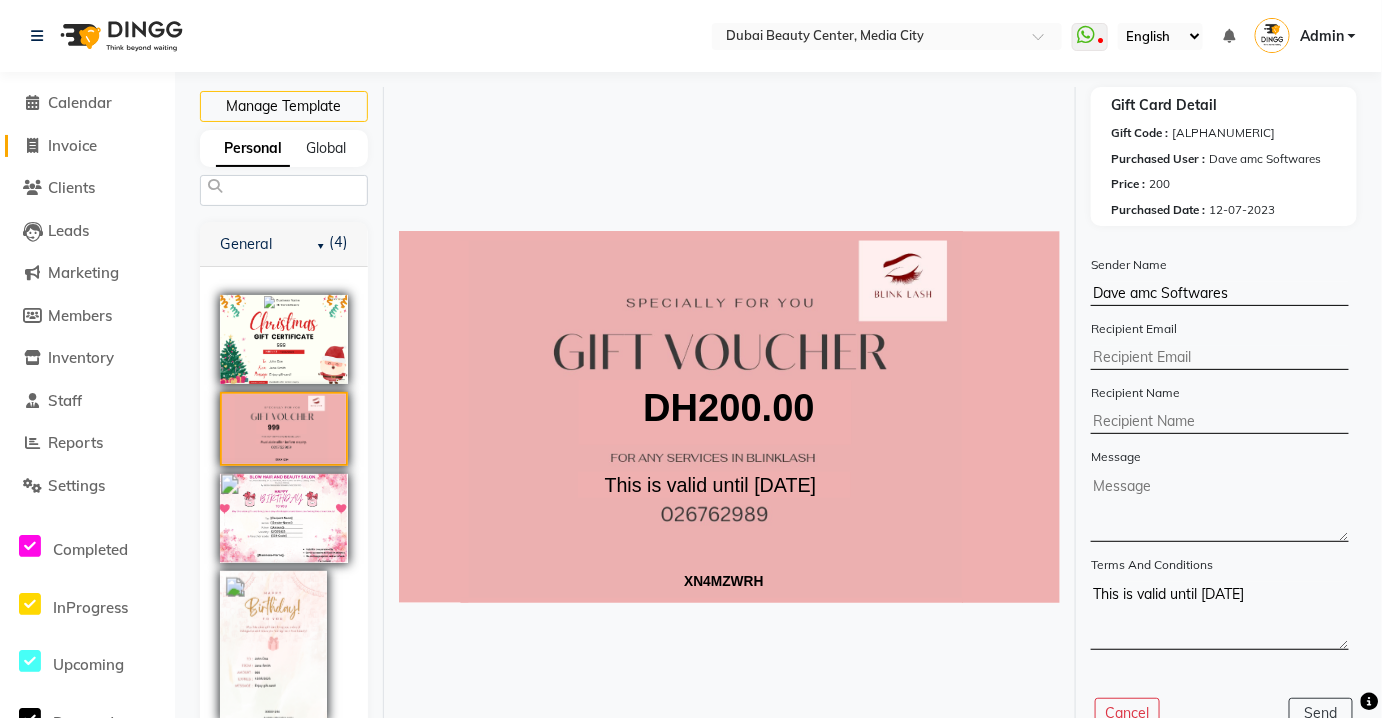click on "Invoice" 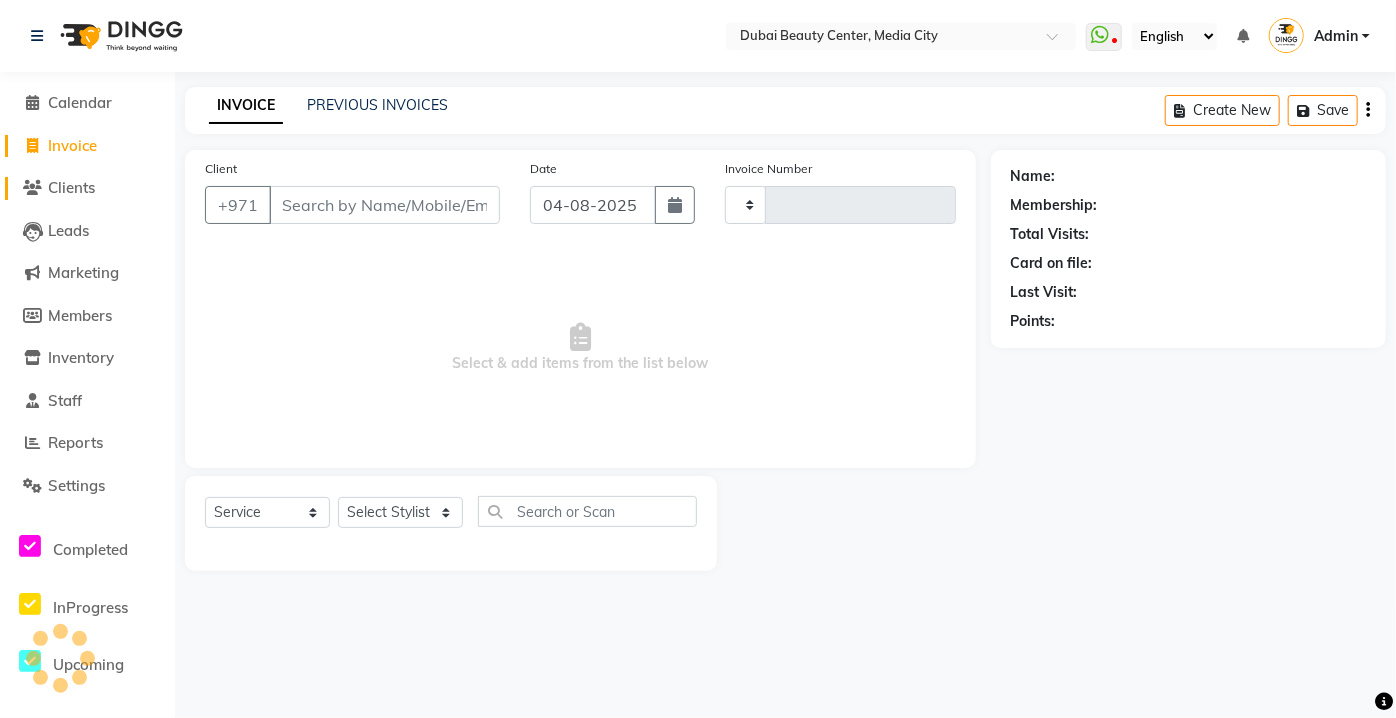 click 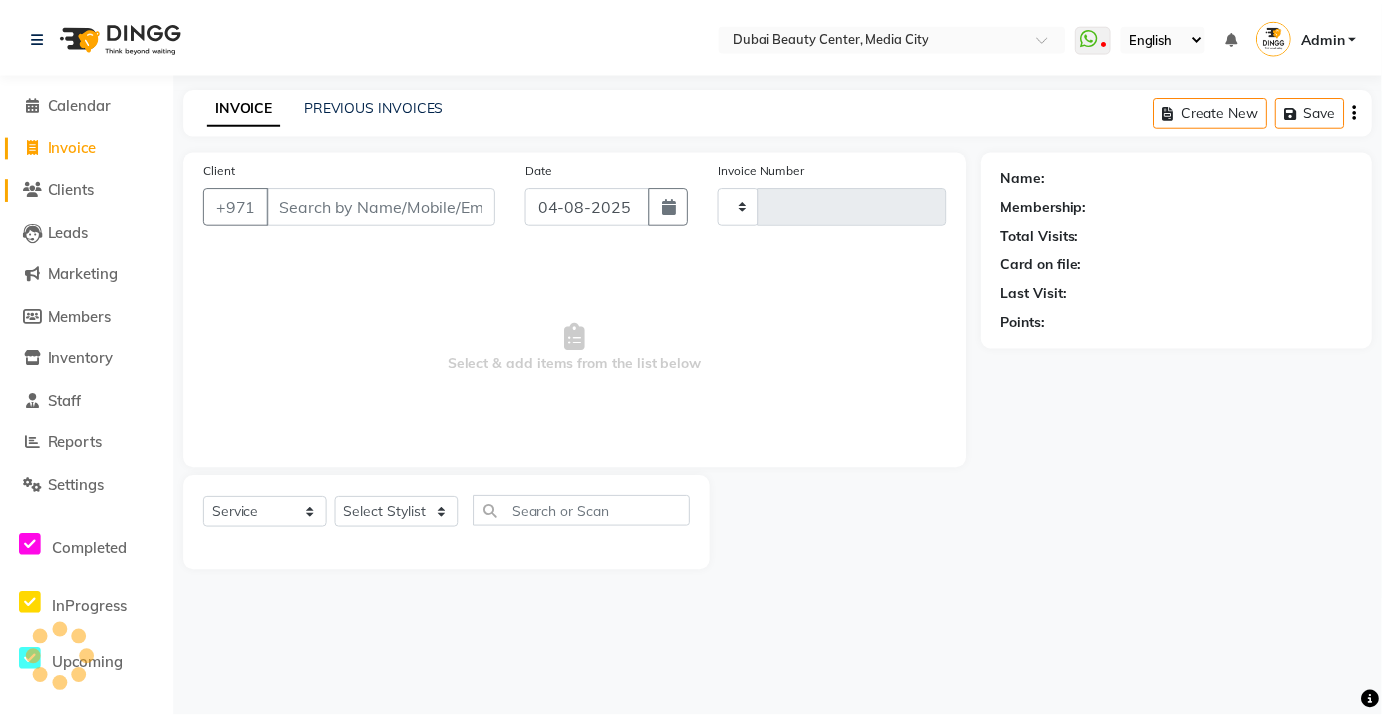 scroll, scrollTop: 45, scrollLeft: 0, axis: vertical 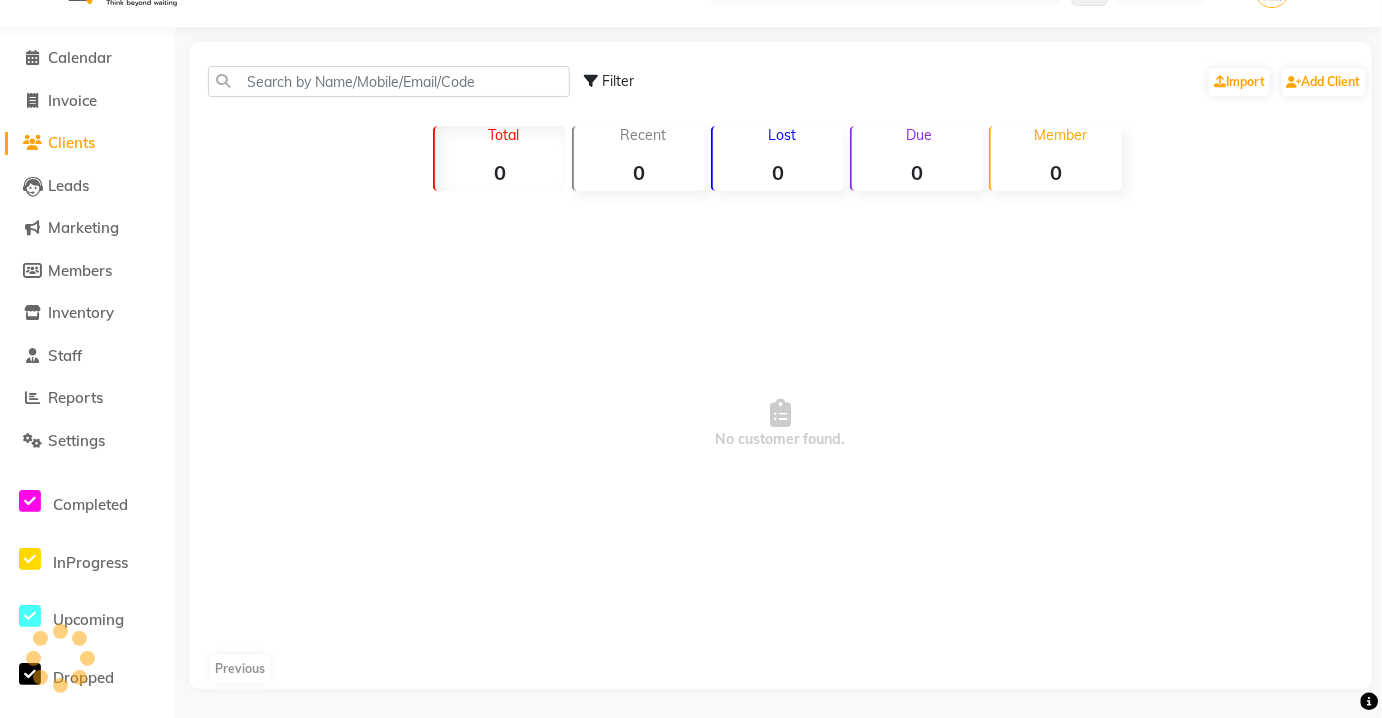 click on "Marketing" 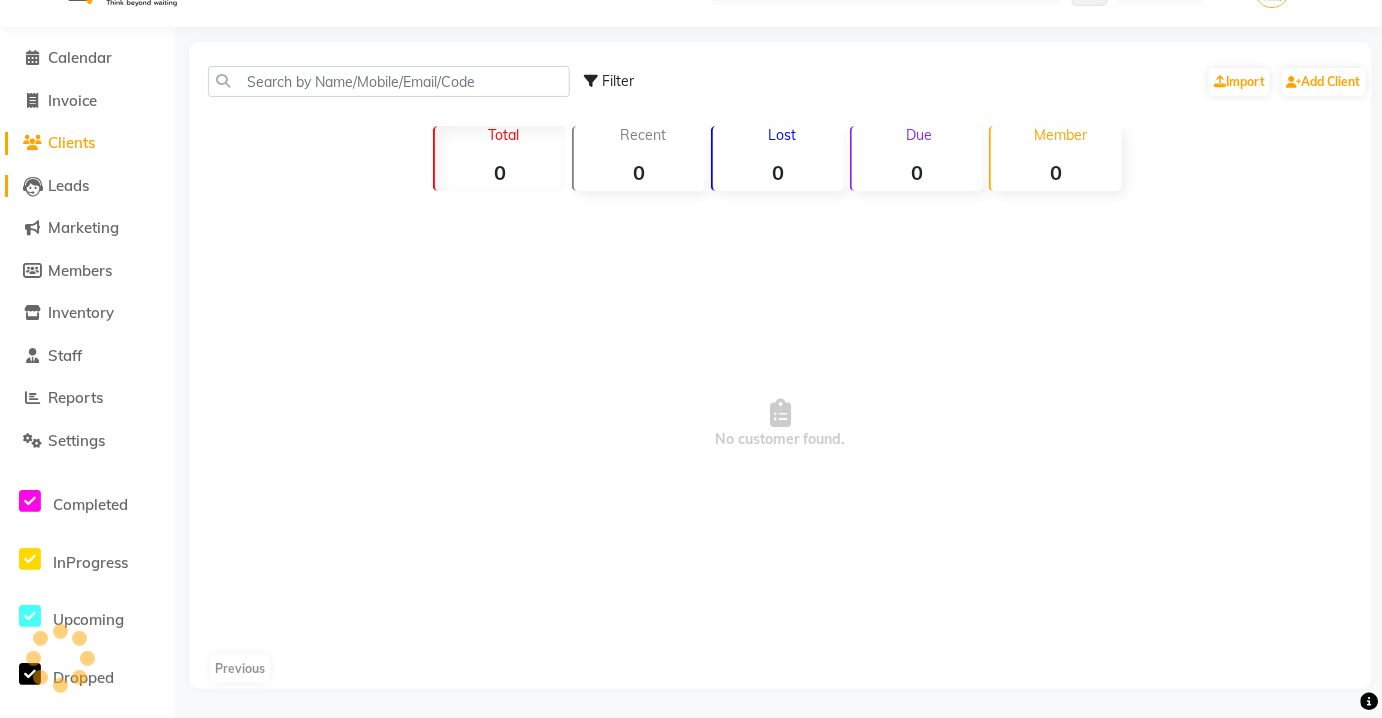 click on "Leads" 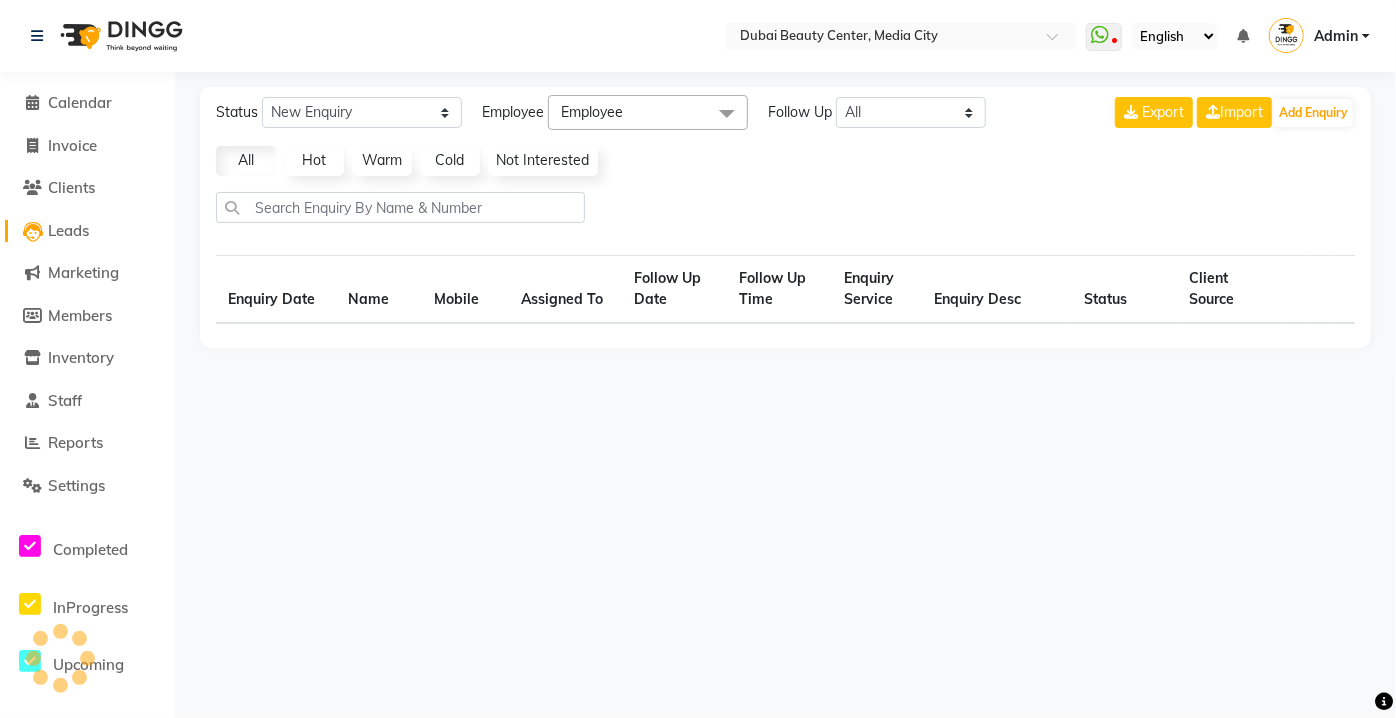 select on "10" 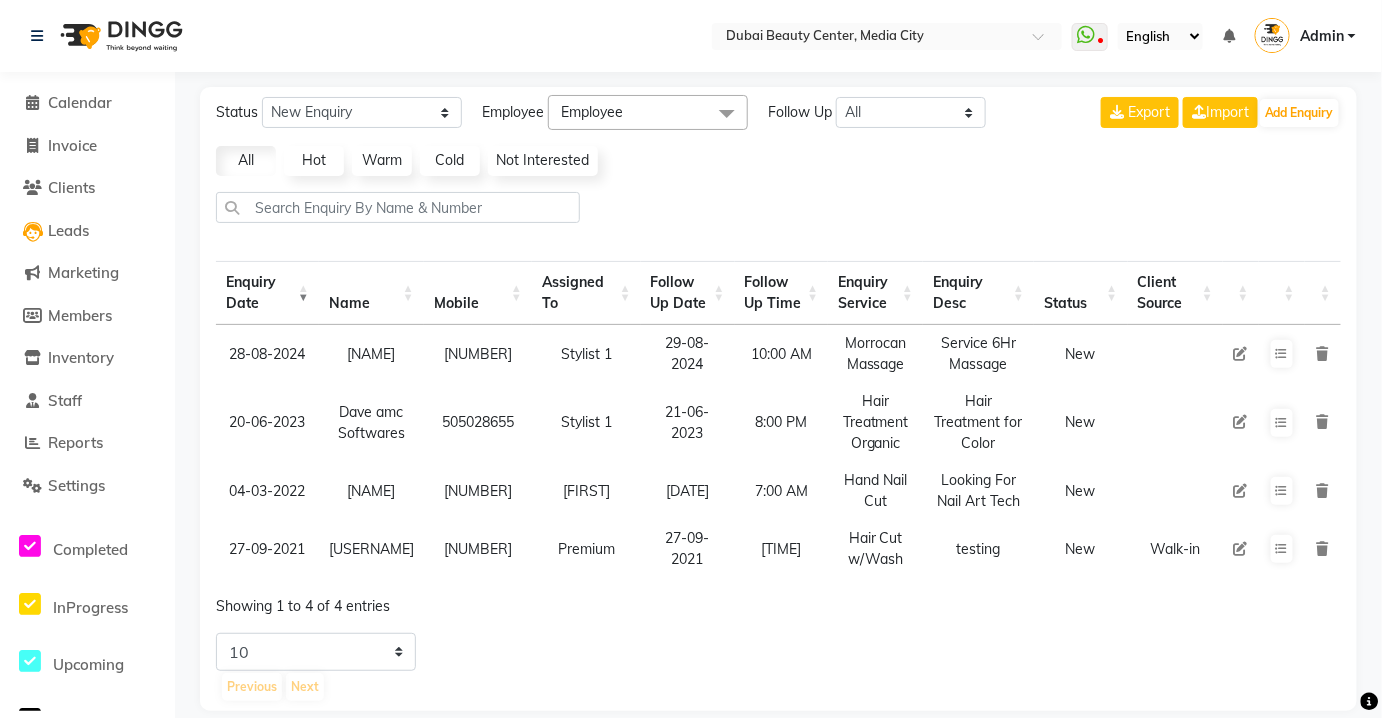 click on "Hot" 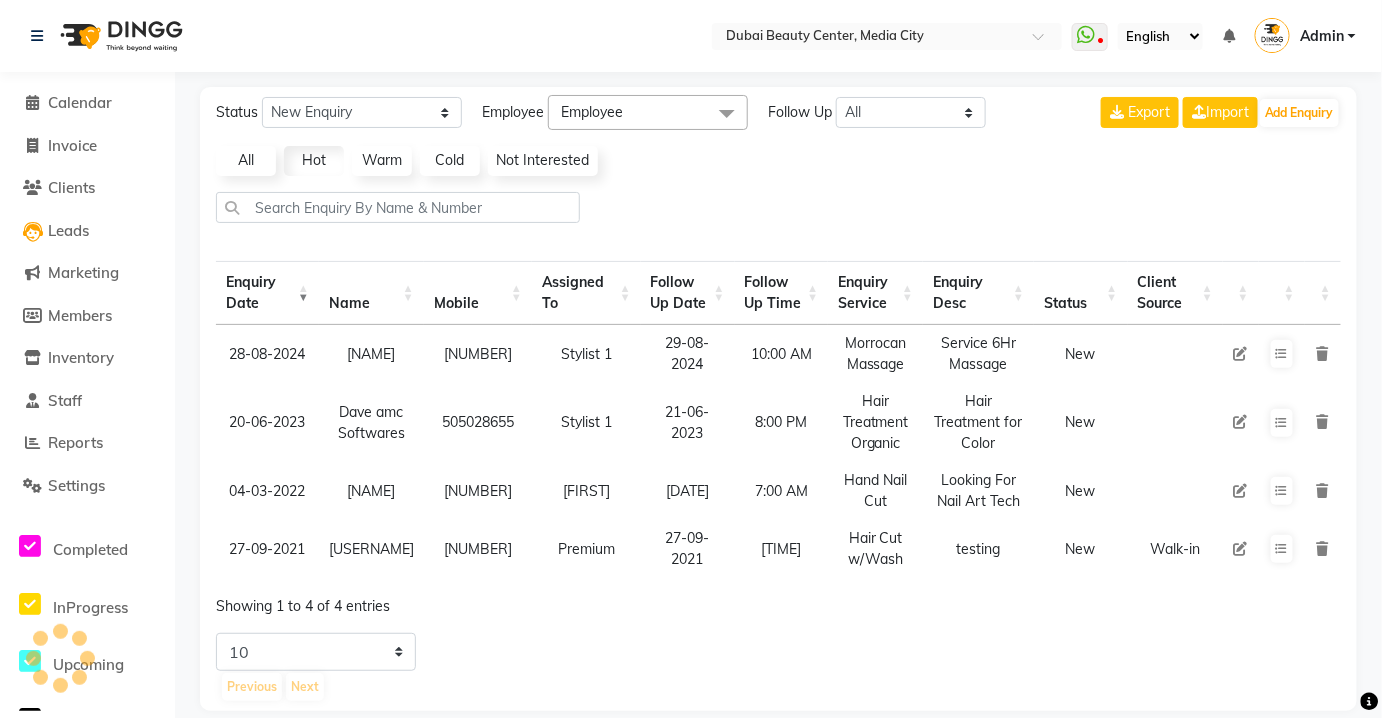 click on "Warm" 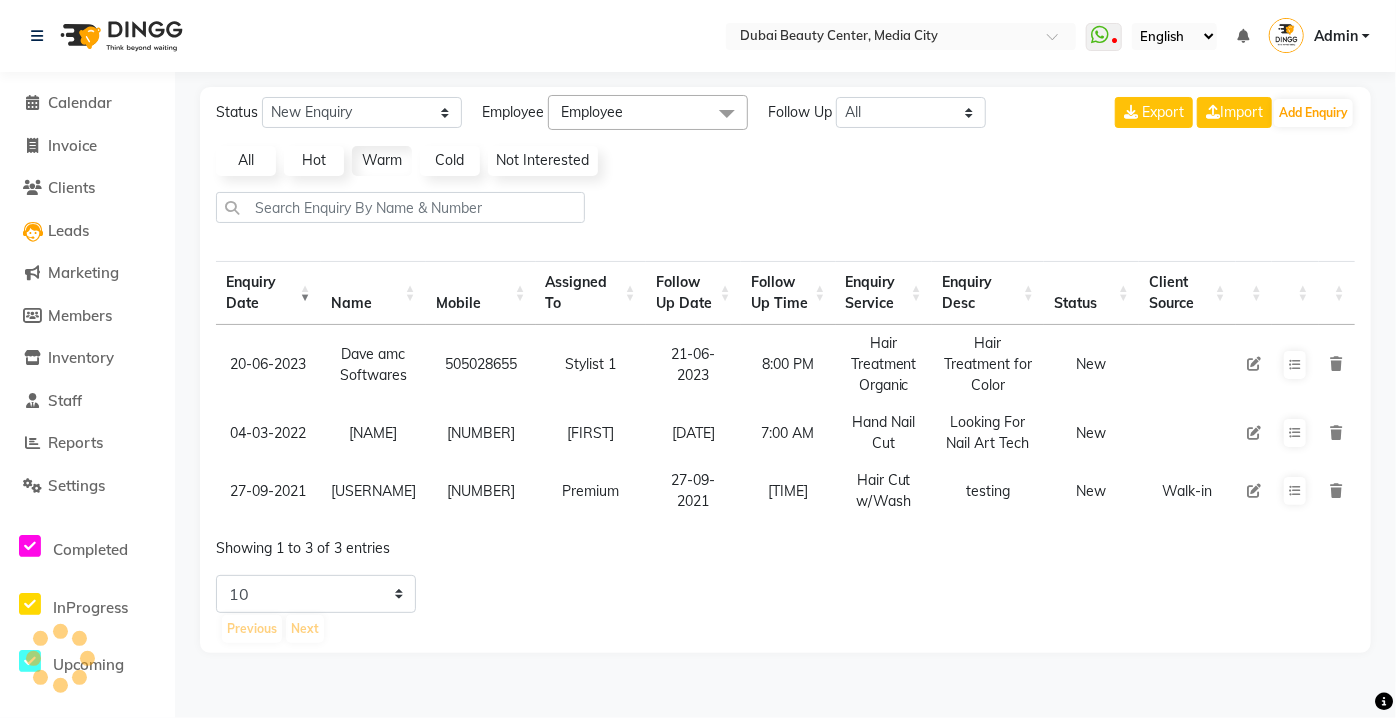 click on "Cold" 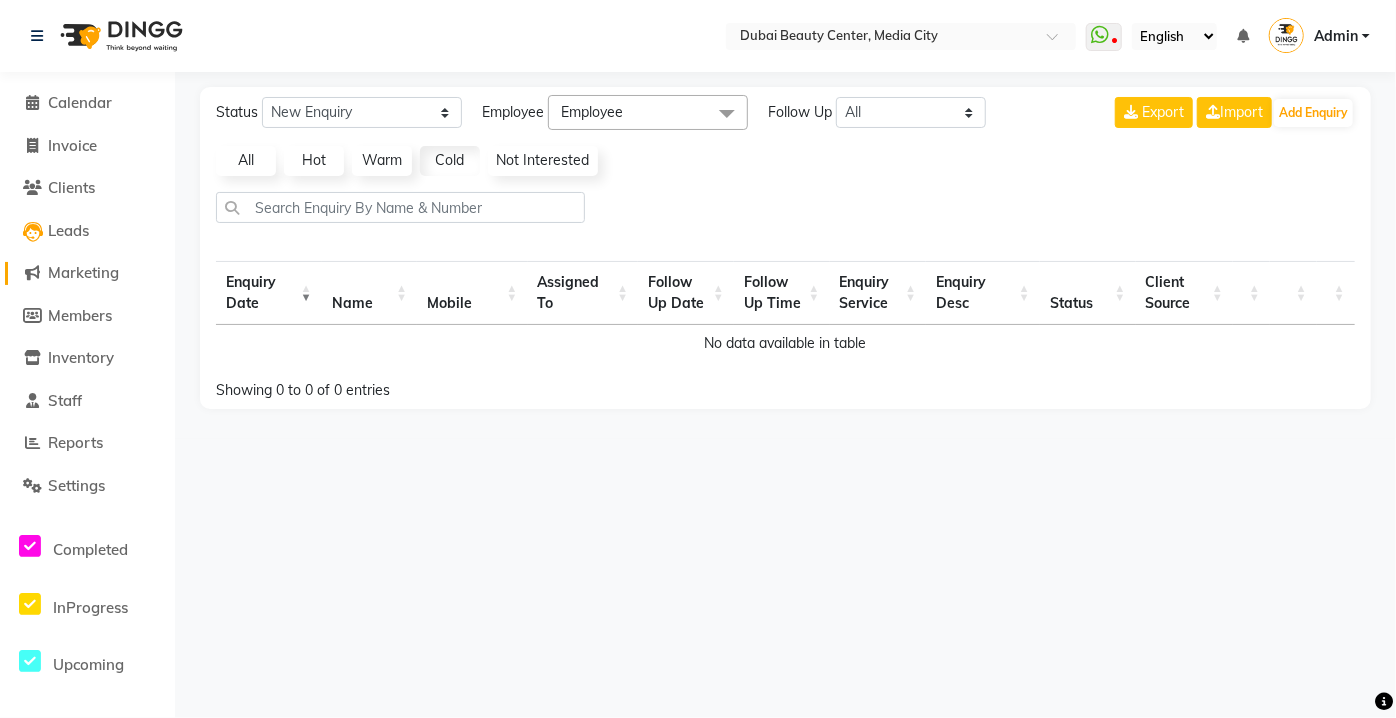 click on "Marketing" 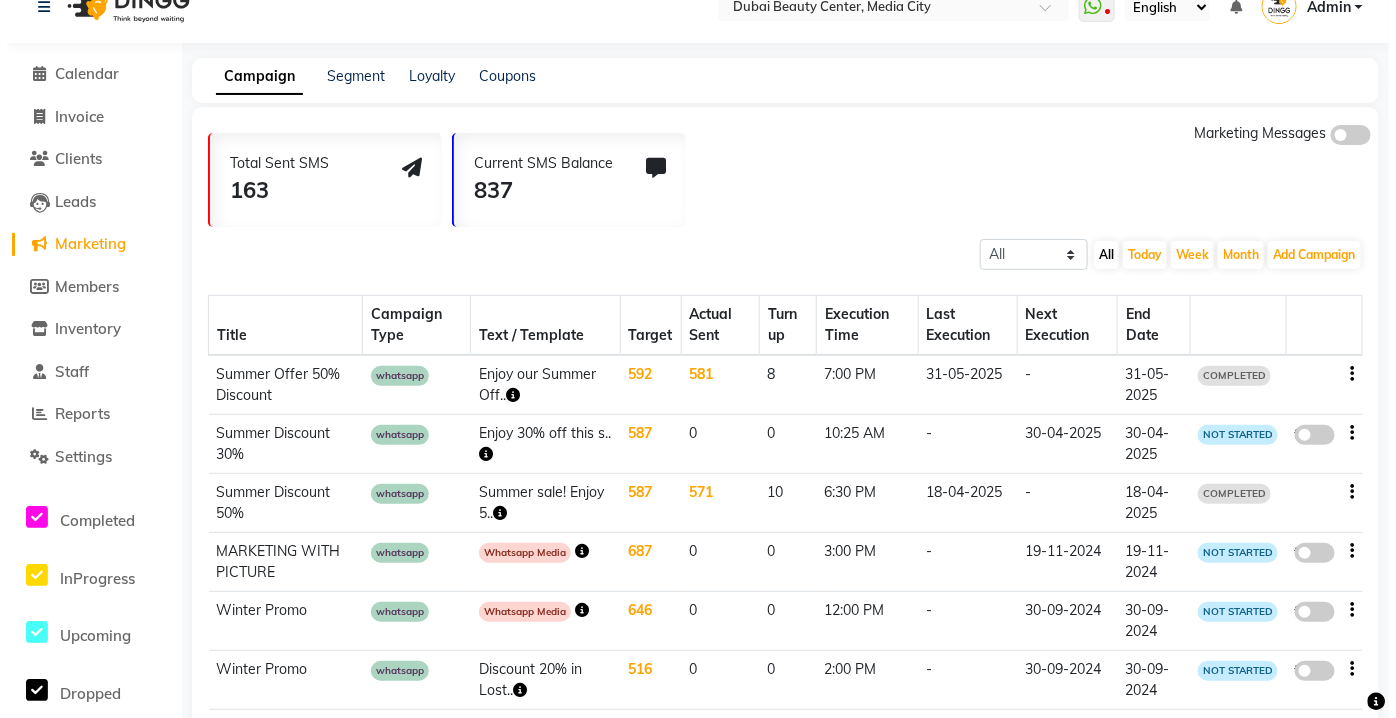 scroll, scrollTop: 72, scrollLeft: 0, axis: vertical 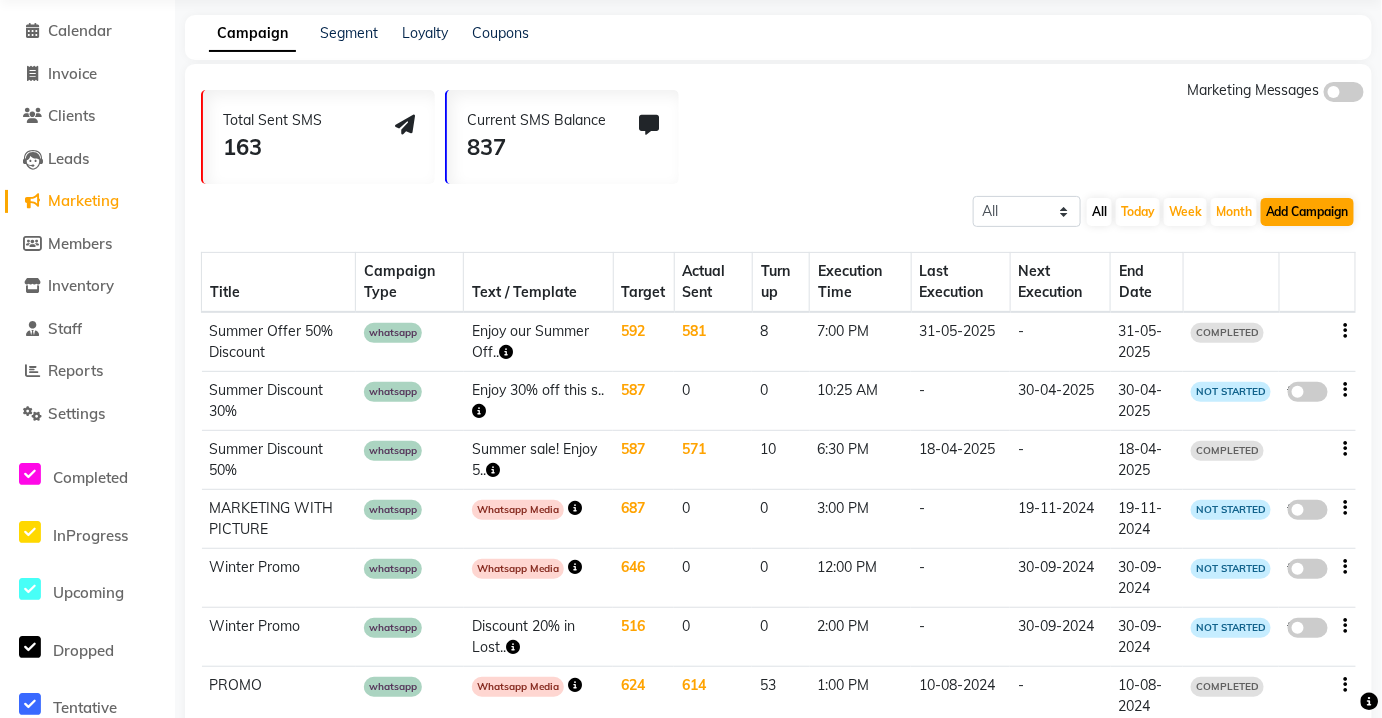 click on "Add Campaign" at bounding box center [1307, 212] 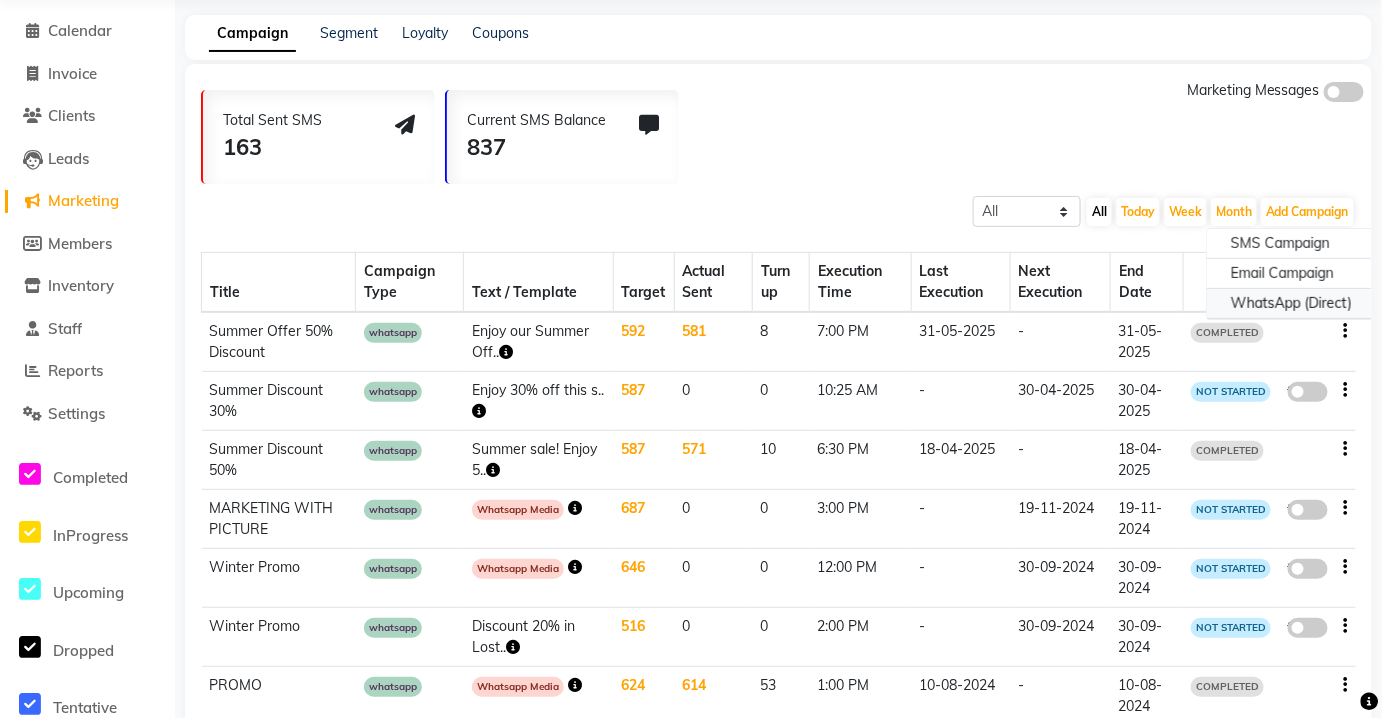 click on "WhatsApp (Direct)" 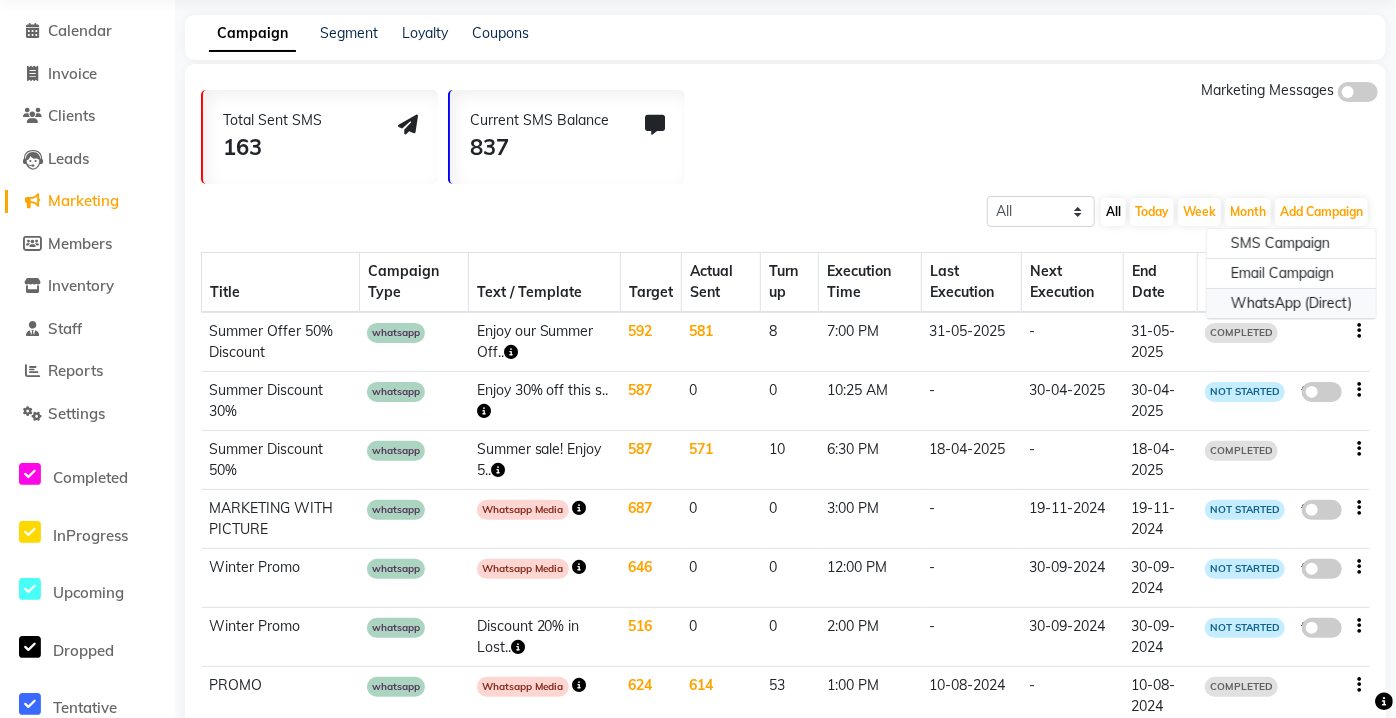 select on "2" 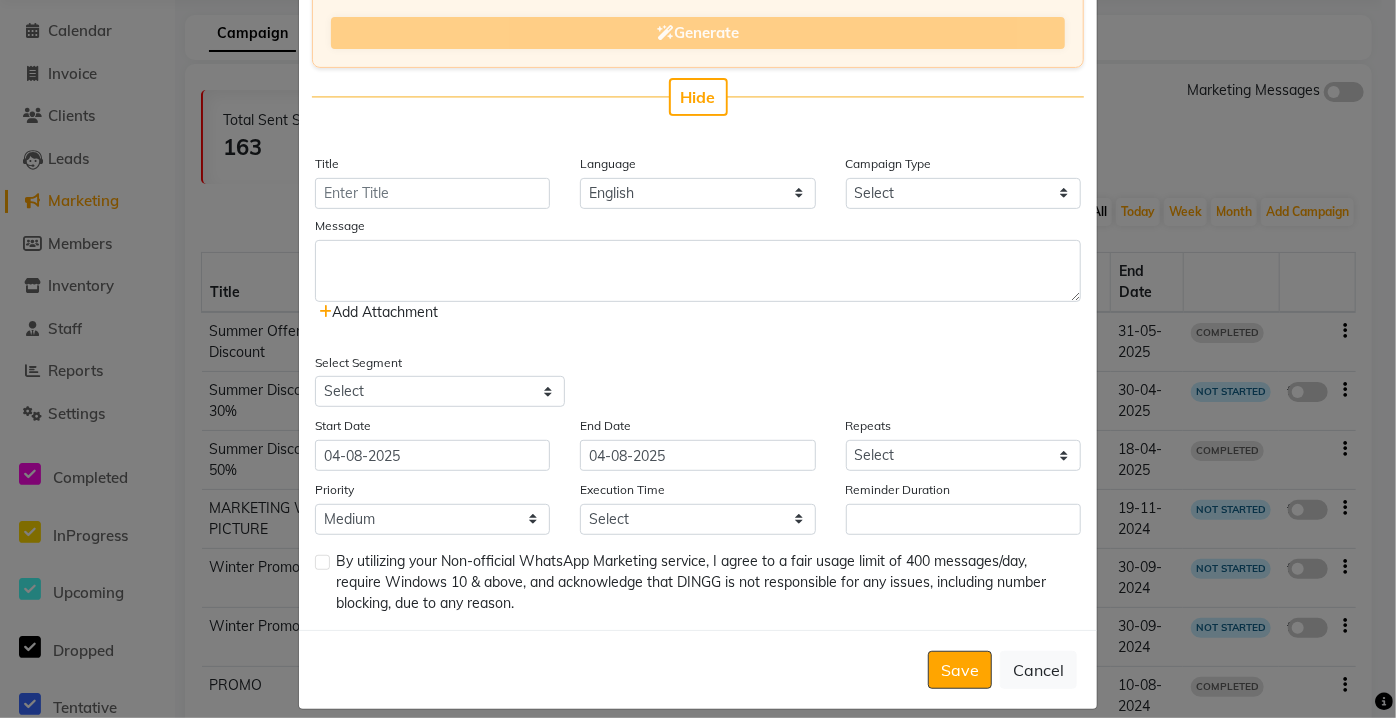 scroll, scrollTop: 337, scrollLeft: 0, axis: vertical 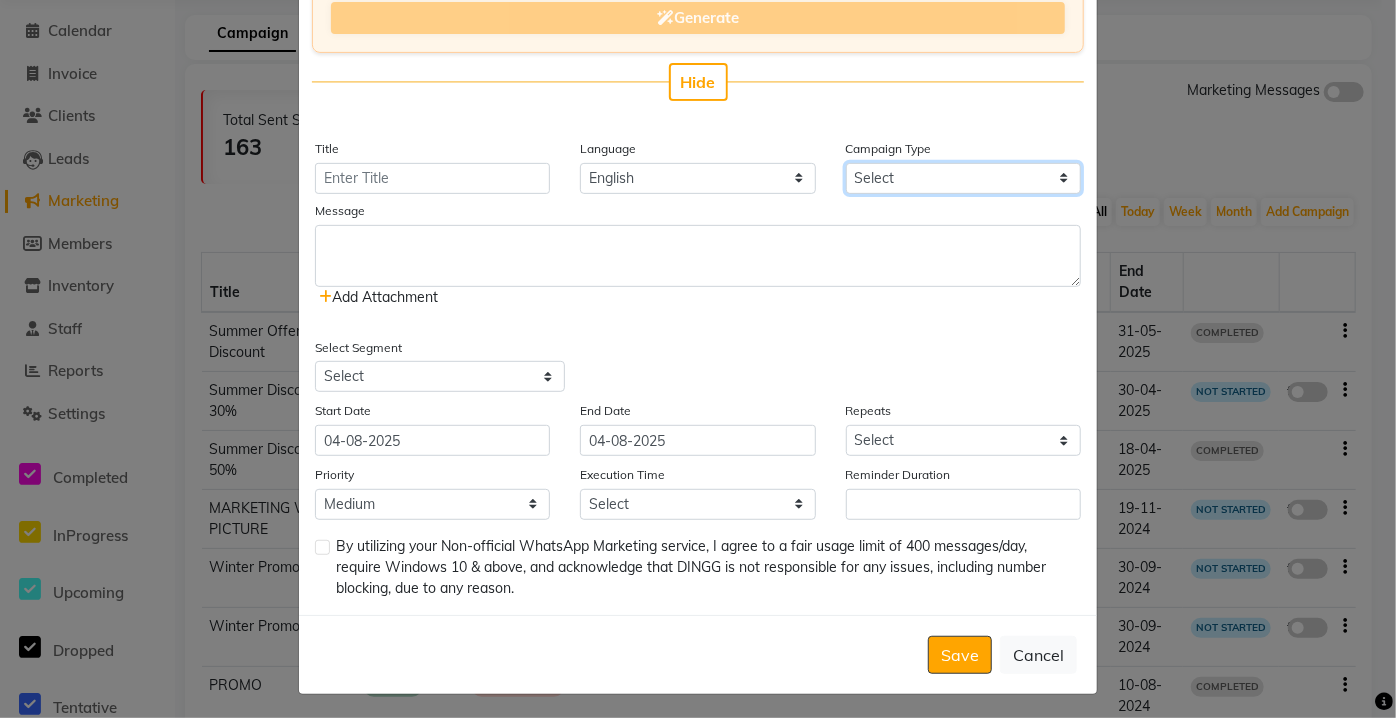 click on "Select Birthday Anniversary Promotional Service reminder" at bounding box center (963, 178) 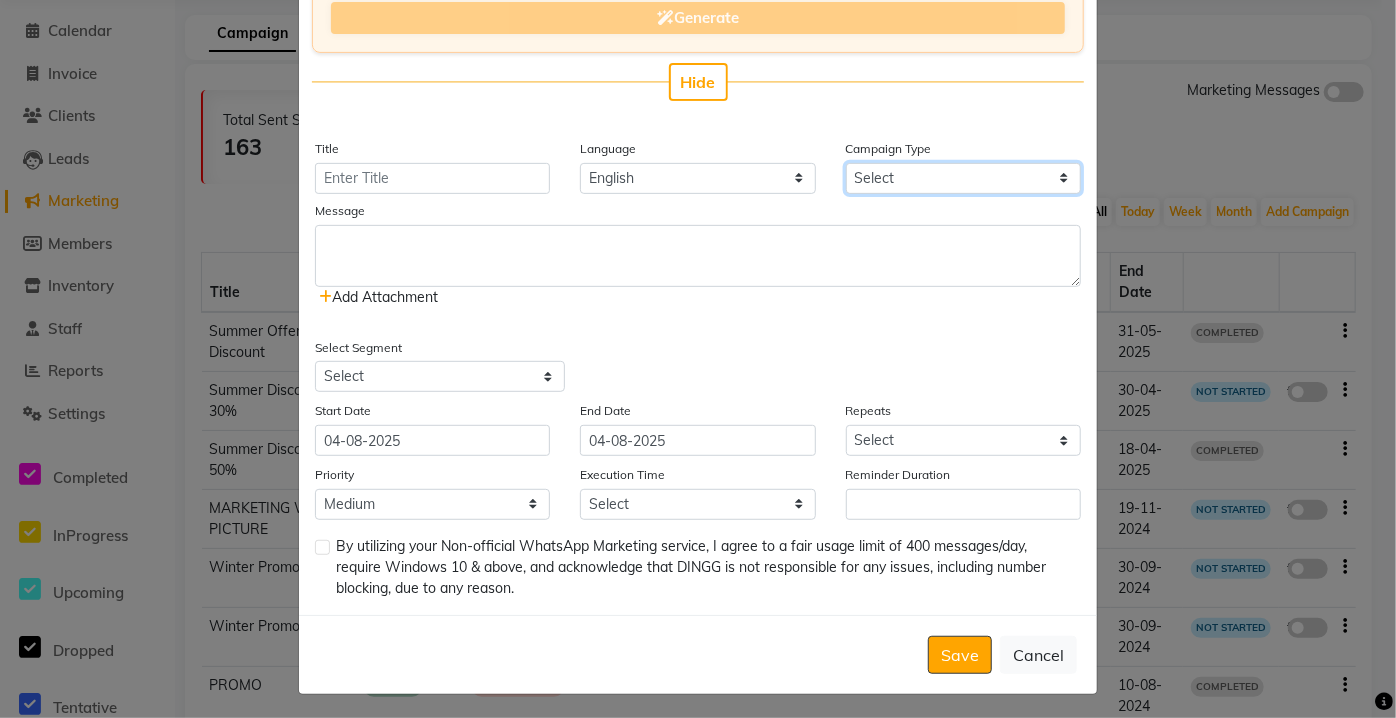 select on "3" 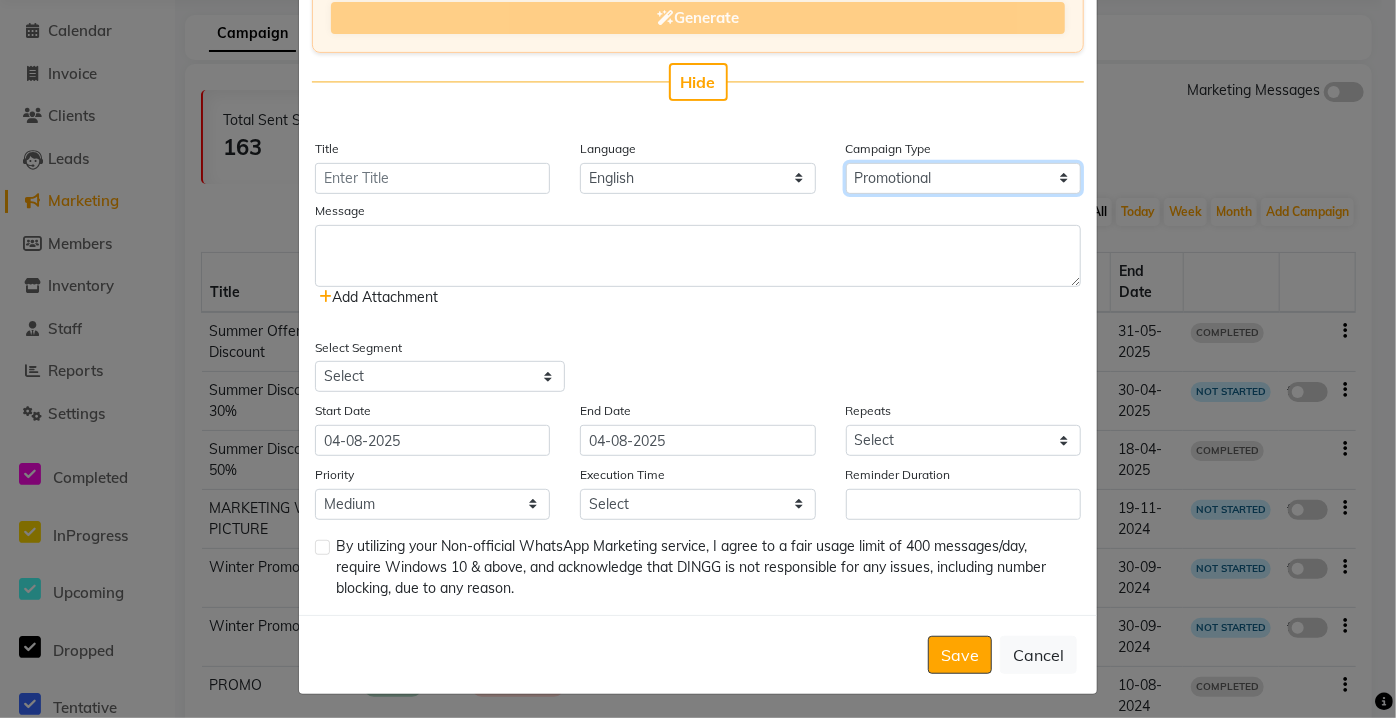 click on "Select Birthday Anniversary Promotional Service reminder" at bounding box center [963, 178] 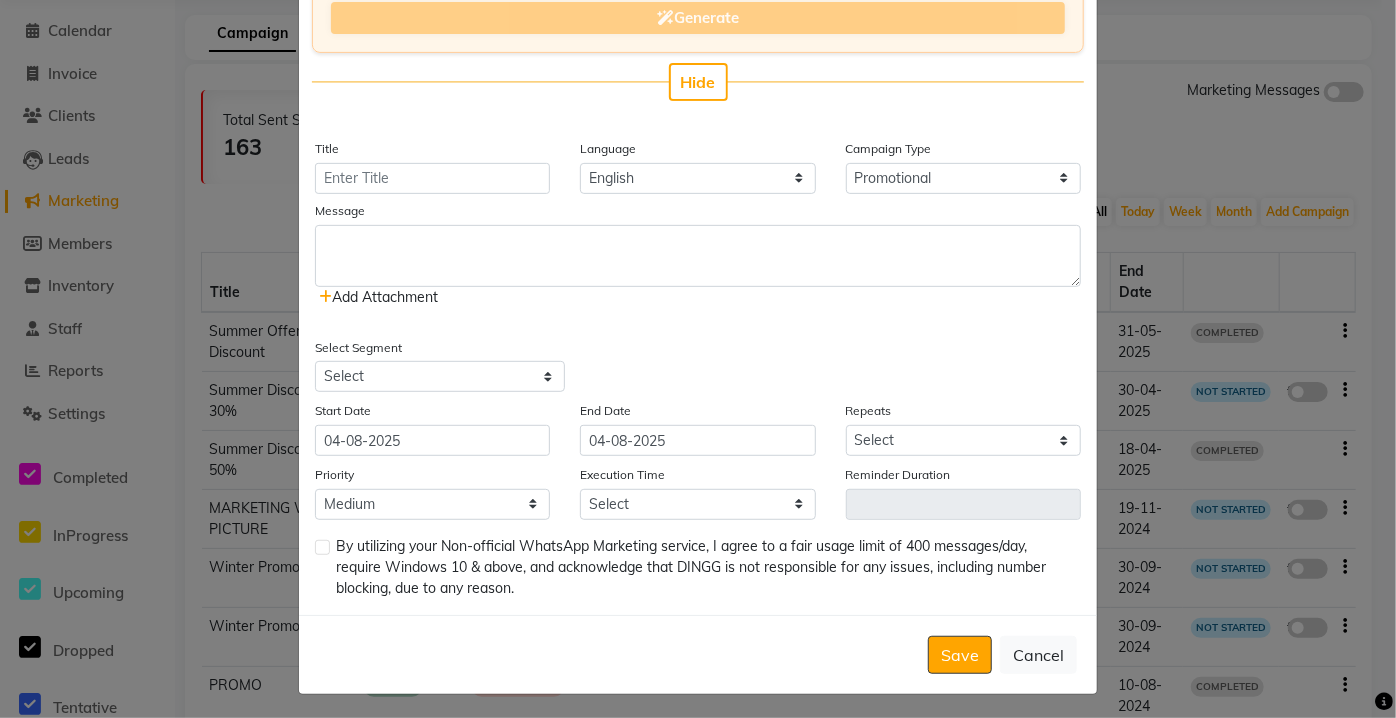 click on "Add Attachment" 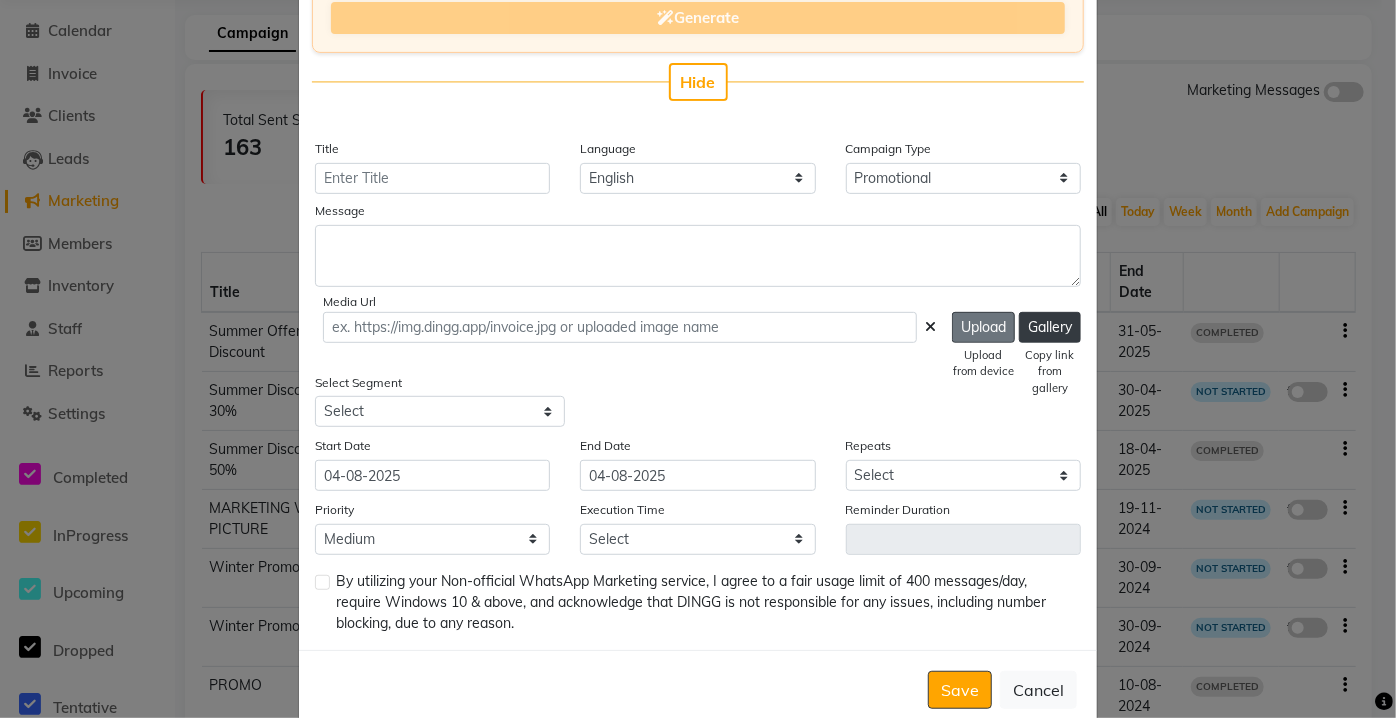 click on "Upload" 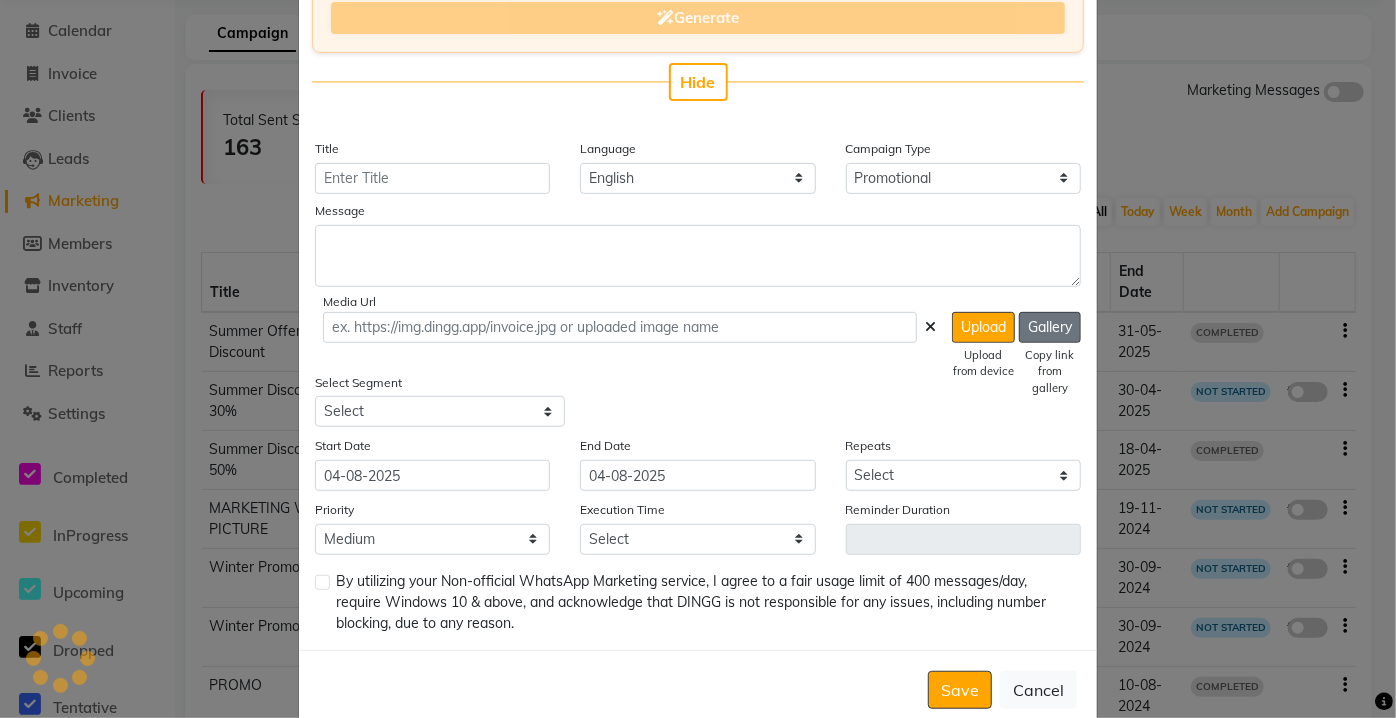 click on "Gallery" 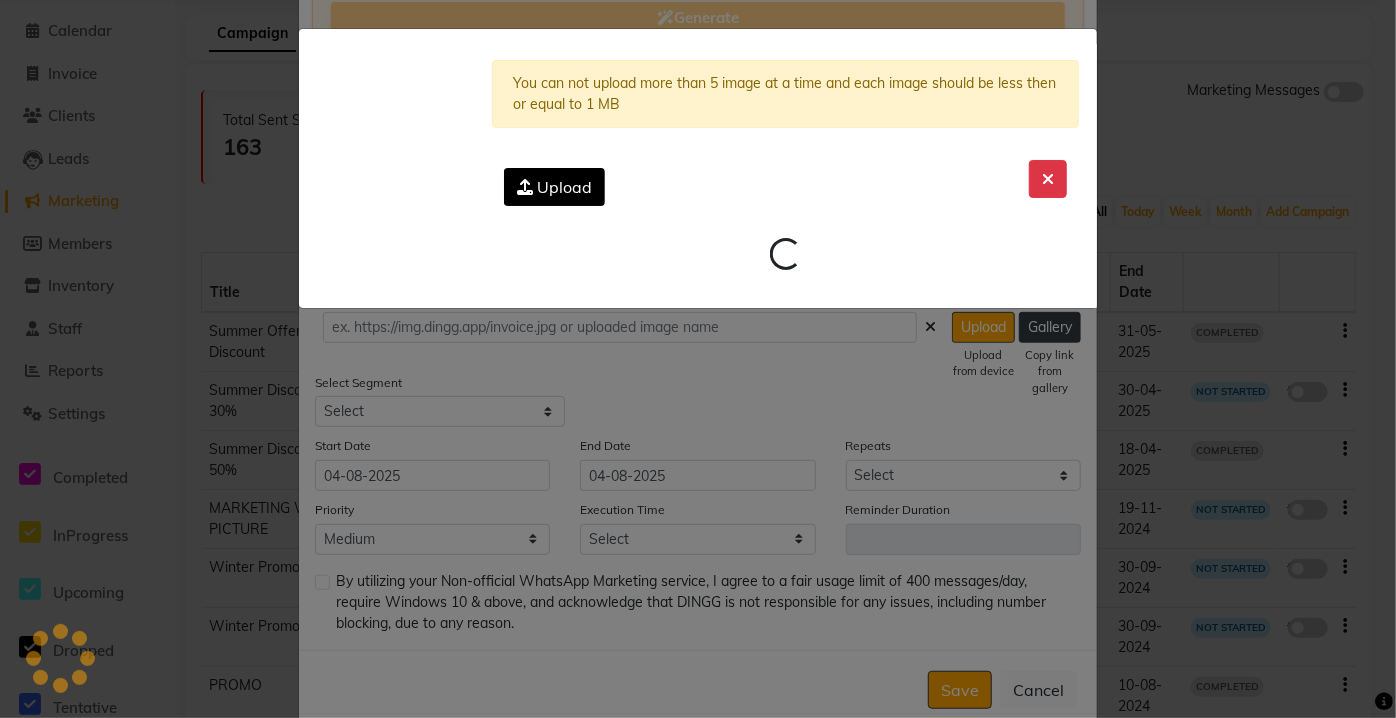click on "Upload" 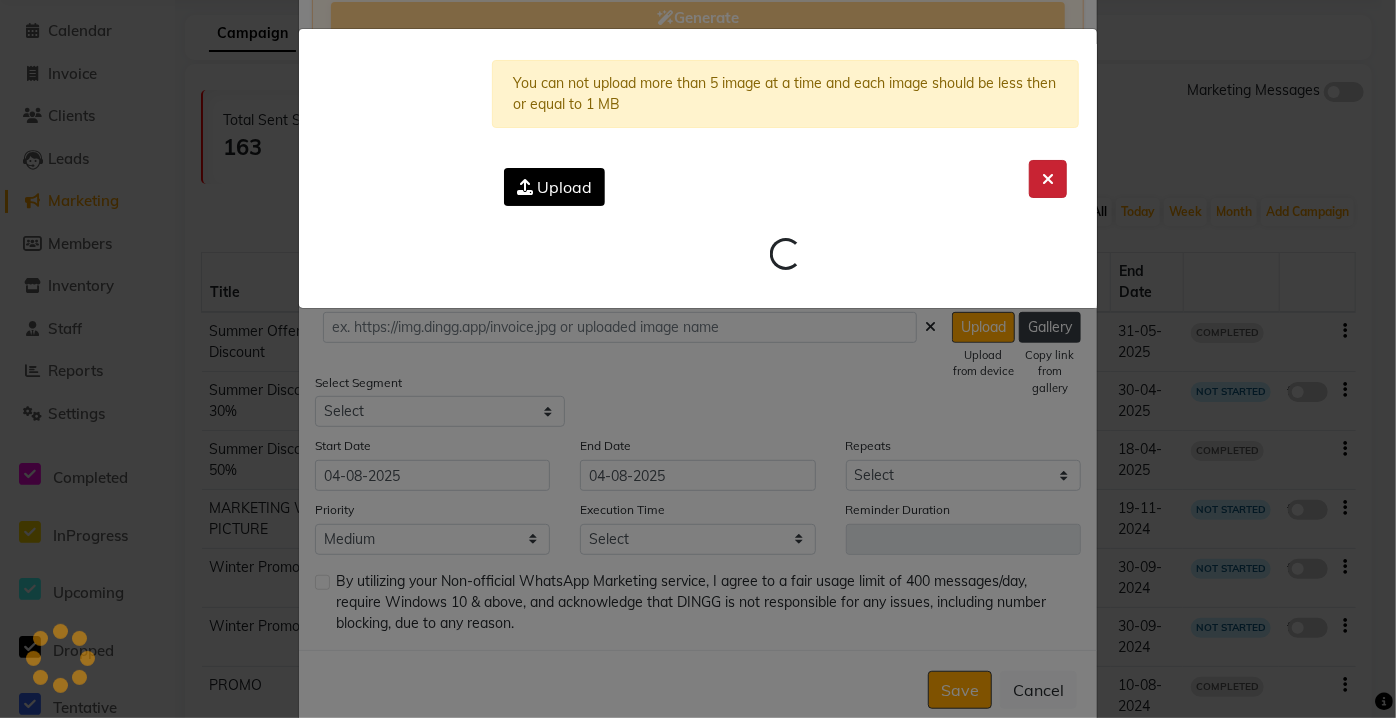click 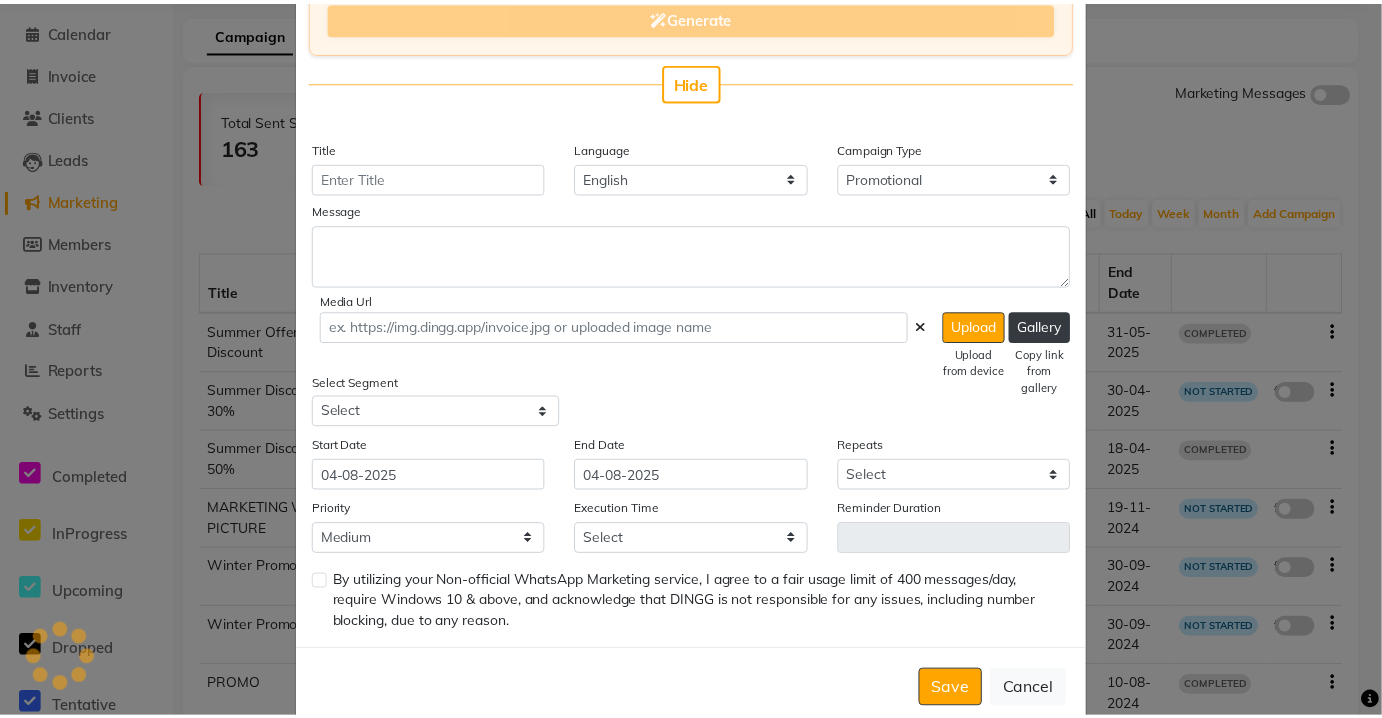 scroll, scrollTop: 373, scrollLeft: 0, axis: vertical 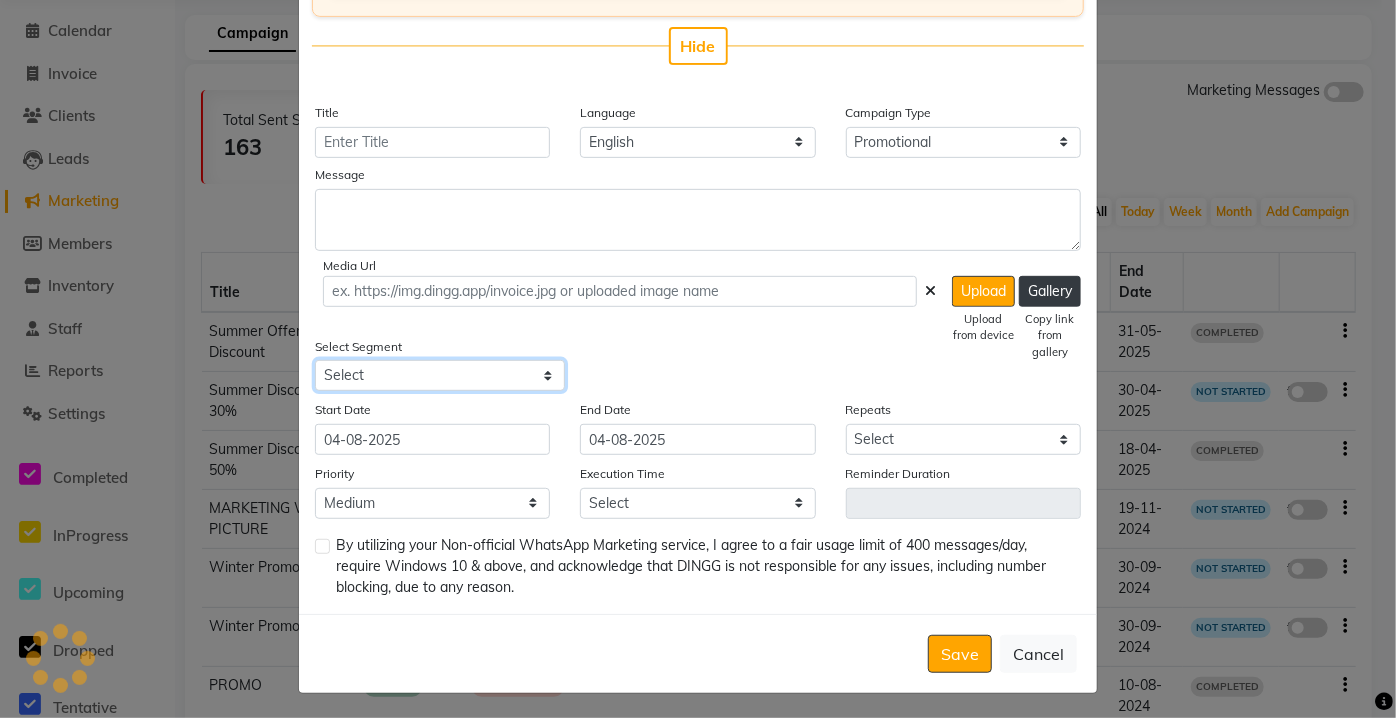 click on "Select All Customers All Male Customer All Female Customer All Members All Customers Visited in last 30 days All Customers Visited in last 60 days but not in last 30 days Inactive/Lost Customers High Ticket Customers Low Ticket Customers Frequent Customers Regular Customers New Customers All Customers with Valid Birthdays All Customers with Valid Anniversary All Customer Visited in 2020 WA Promotional SMS Test Loww tickets Expired Membership" at bounding box center (440, 375) 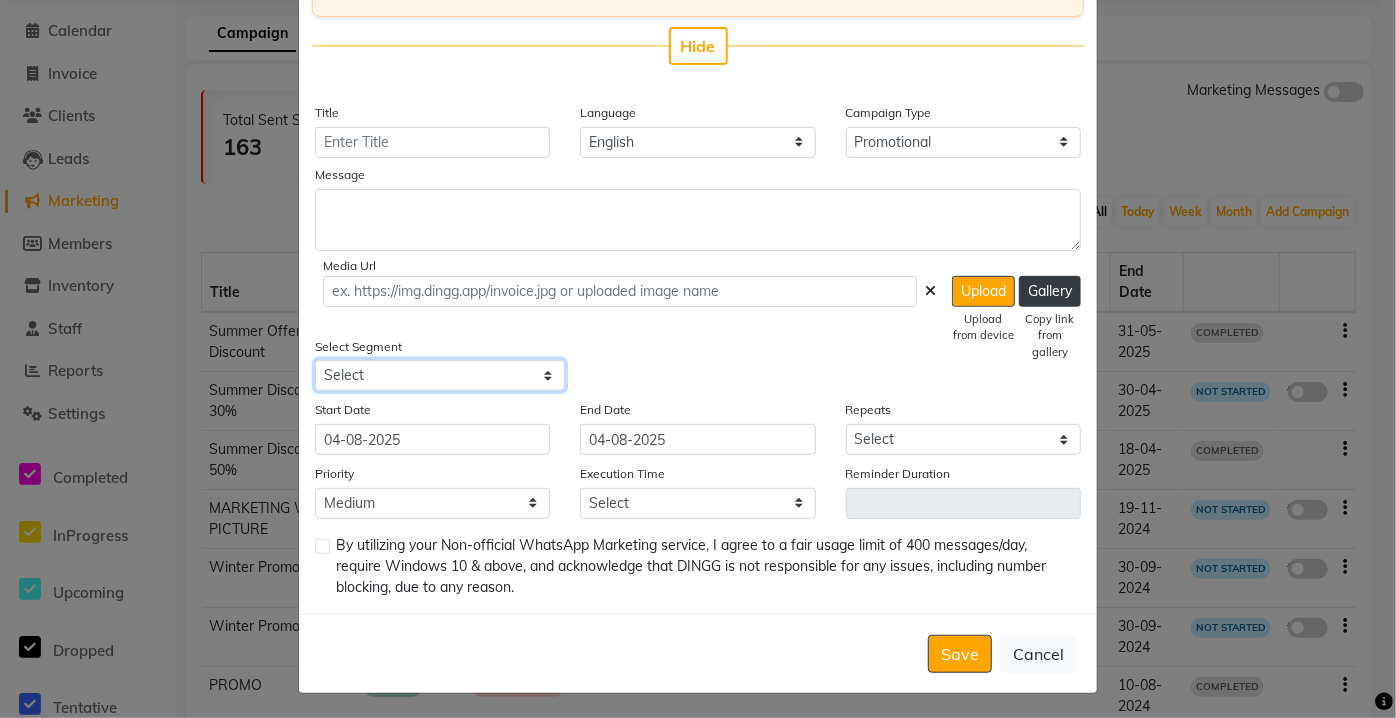 select on "4102" 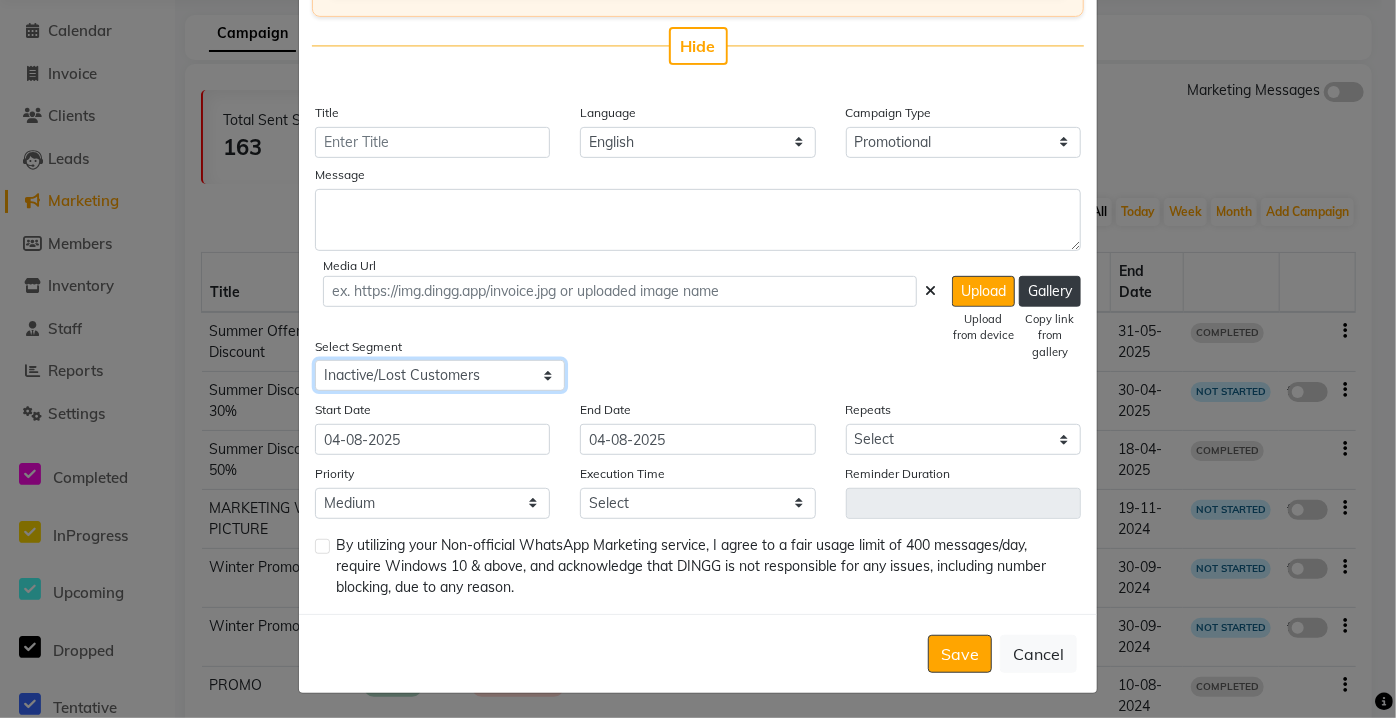 click on "Select All Customers All Male Customer All Female Customer All Members All Customers Visited in last 30 days All Customers Visited in last 60 days but not in last 30 days Inactive/Lost Customers High Ticket Customers Low Ticket Customers Frequent Customers Regular Customers New Customers All Customers with Valid Birthdays All Customers with Valid Anniversary All Customer Visited in 2020 WA Promotional SMS Test Loww tickets Expired Membership" at bounding box center (440, 375) 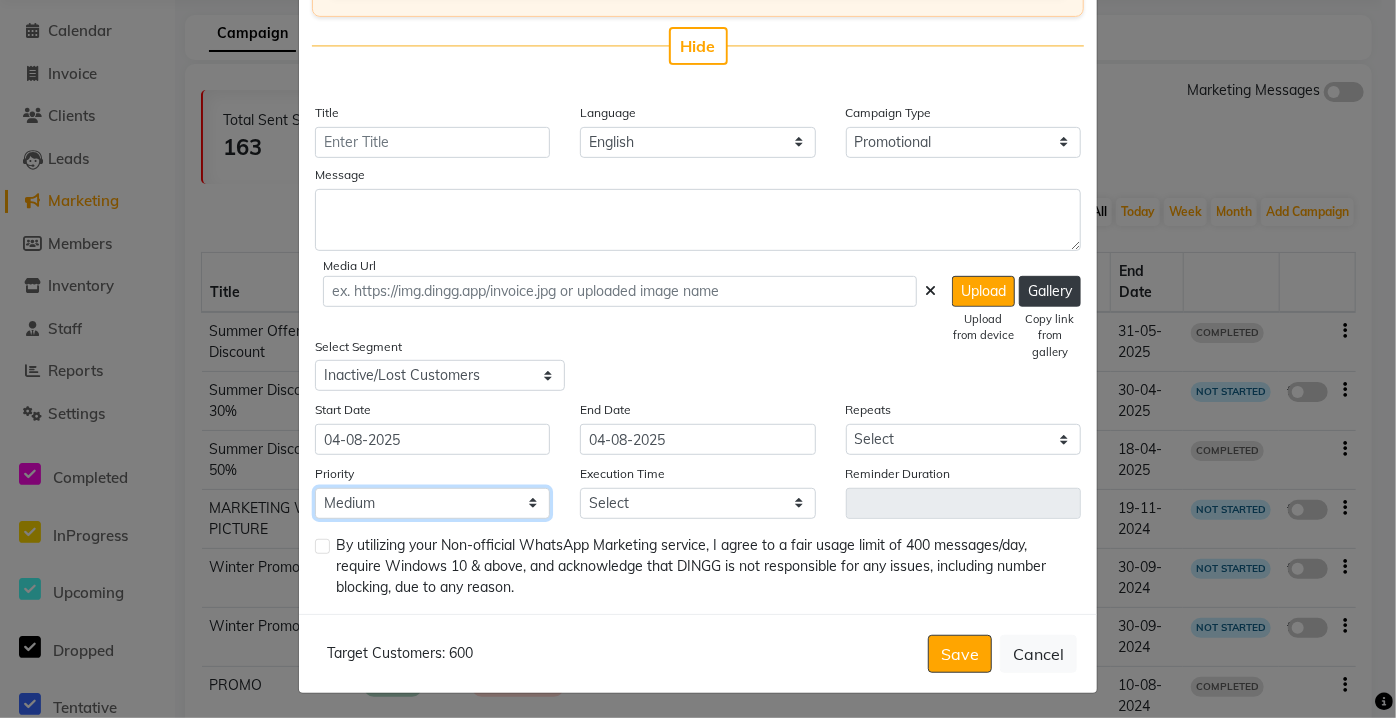 click on "Low Medium High" at bounding box center (432, 503) 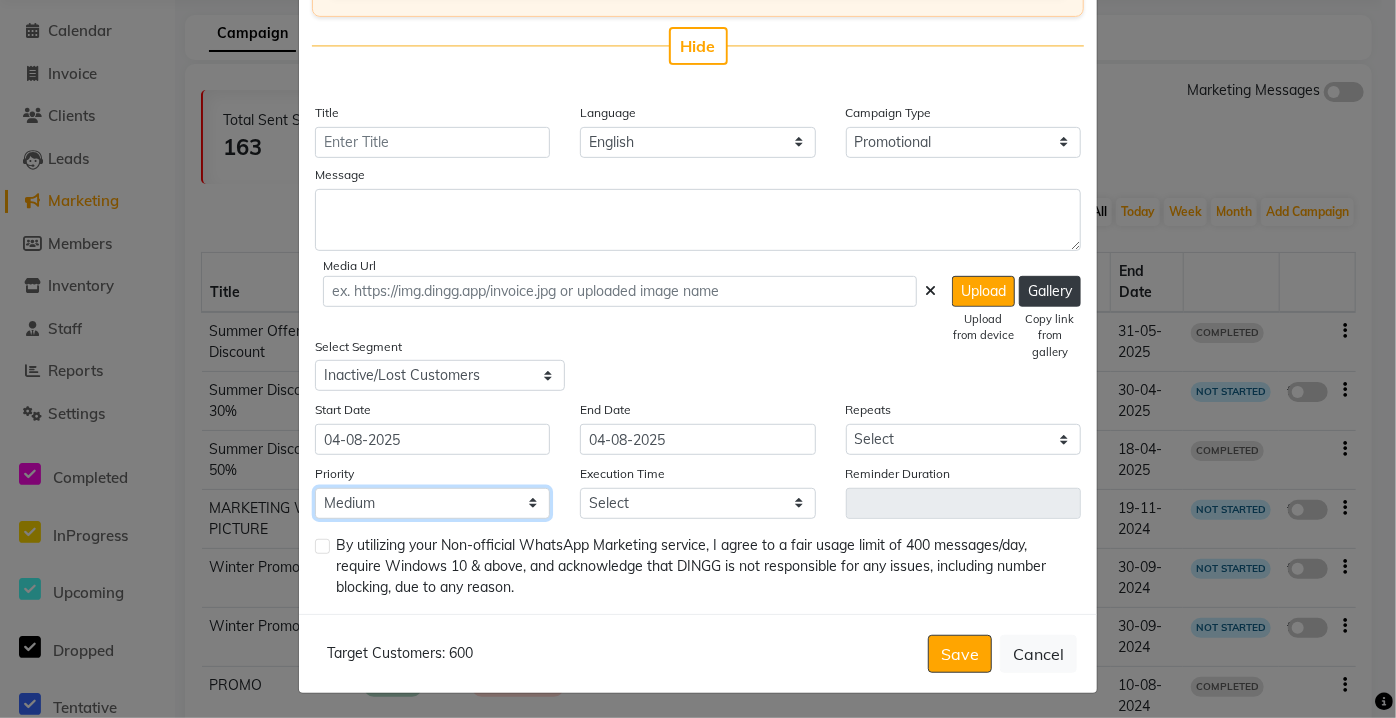 select on "3" 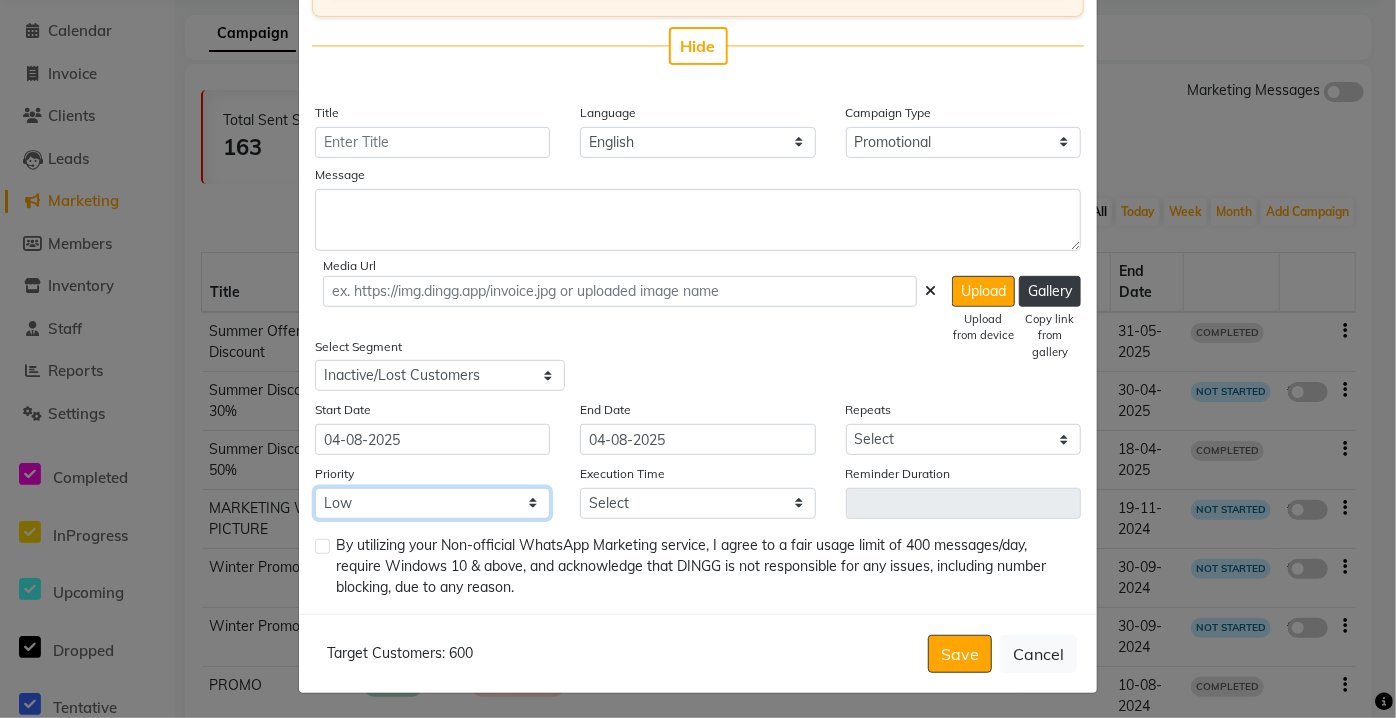 click on "Low Medium High" at bounding box center (432, 503) 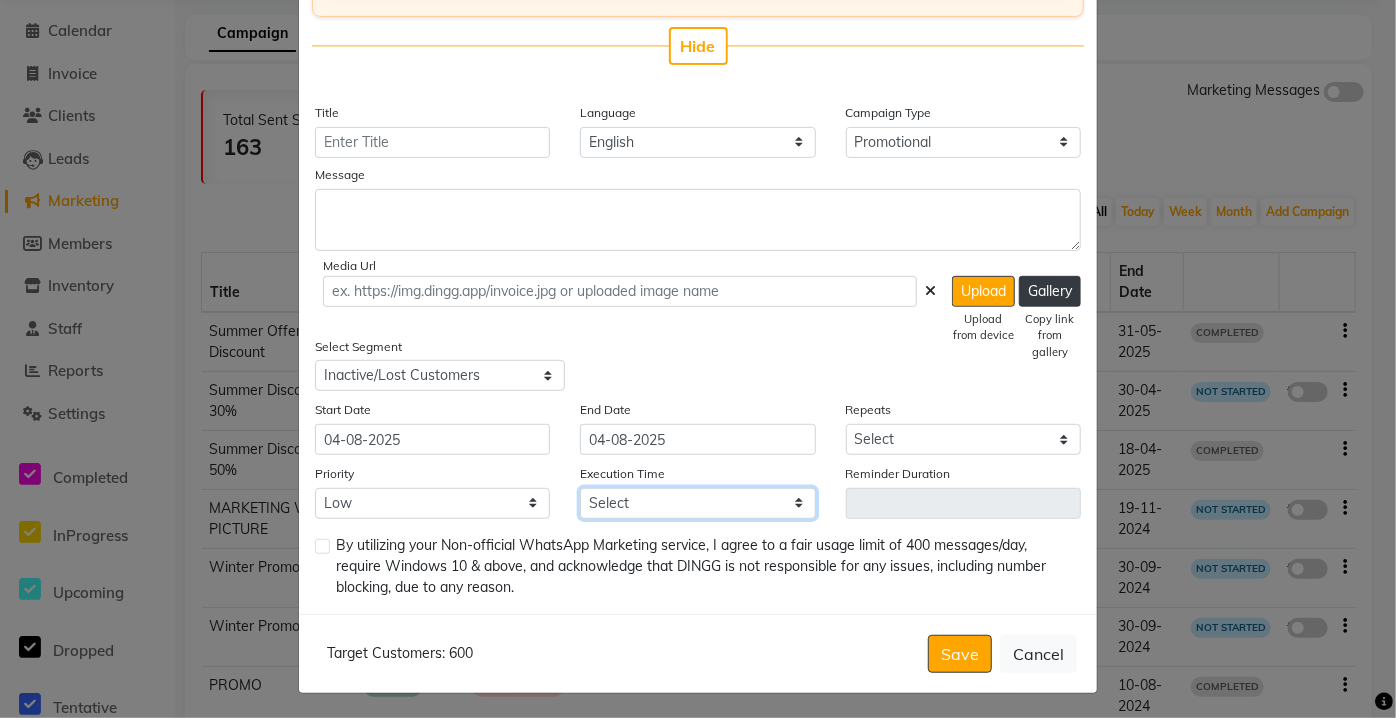 click on "Select 09:00 AM 09:05 AM 09:10 AM 09:15 AM 09:20 AM 09:25 AM 09:30 AM 09:35 AM 09:40 AM 09:45 AM 09:50 AM 09:55 AM 10:00 AM 10:05 AM 10:10 AM 10:15 AM 10:20 AM 10:25 AM 10:30 AM 10:35 AM 10:40 AM 10:45 AM 10:50 AM 10:55 AM 11:00 AM 11:05 AM 11:10 AM 11:15 AM 11:20 AM 11:25 AM 11:30 AM 11:35 AM 11:40 AM 11:45 AM 11:50 AM 11:55 AM 12:00 PM 12:05 PM 12:10 PM 12:15 PM 12:20 PM 12:25 PM 12:30 PM 12:35 PM 12:40 PM 12:45 PM 12:50 PM 12:55 PM 01:00 PM 01:05 PM 01:10 PM 01:15 PM 01:20 PM 01:25 PM 01:30 PM 01:35 PM 01:40 PM 01:45 PM 01:50 PM 01:55 PM 02:00 PM 02:05 PM 02:10 PM 02:15 PM 02:20 PM 02:25 PM 02:30 PM 02:35 PM 02:40 PM 02:45 PM 02:50 PM 02:55 PM 03:00 PM 03:05 PM 03:10 PM 03:15 PM 03:20 PM 03:25 PM 03:30 PM 03:35 PM 03:40 PM 03:45 PM 03:50 PM 03:55 PM 04:00 PM 04:05 PM 04:10 PM 04:15 PM 04:20 PM 04:25 PM 04:30 PM 04:35 PM 04:40 PM 04:45 PM 04:50 PM 04:55 PM 05:00 PM 05:05 PM 05:10 PM 05:15 PM 05:20 PM 05:25 PM 05:30 PM 05:35 PM 05:40 PM 05:45 PM 05:50 PM 05:55 PM 06:00 PM 06:05 PM 06:10 PM 06:15 PM 06:20 PM" at bounding box center (697, 503) 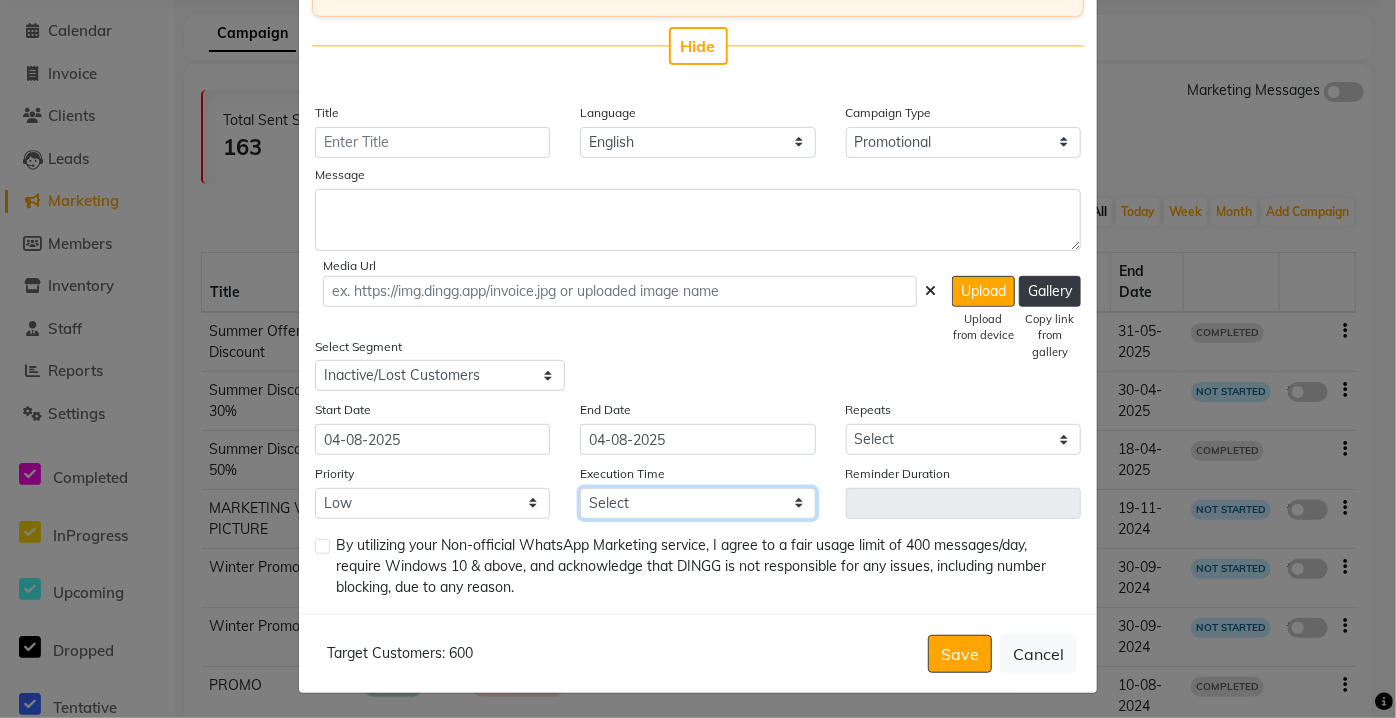 select on "820" 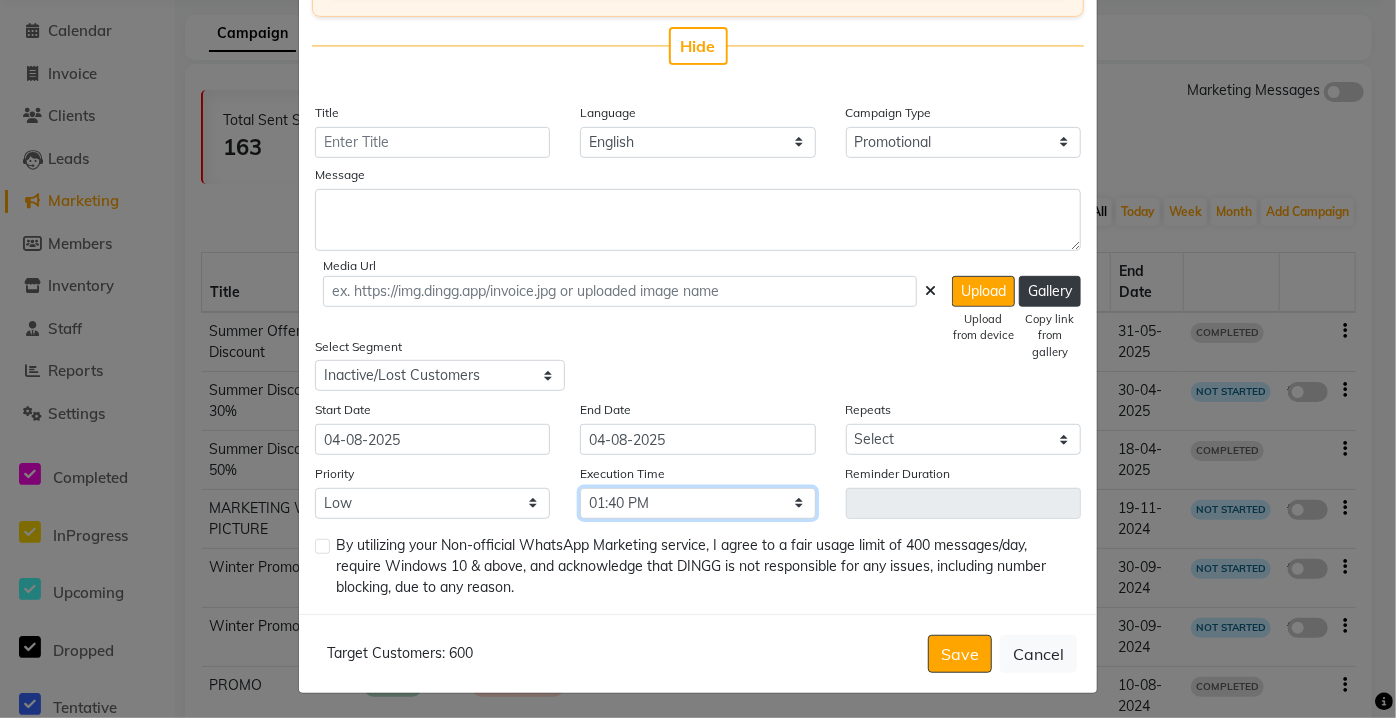 click on "Select 09:00 AM 09:05 AM 09:10 AM 09:15 AM 09:20 AM 09:25 AM 09:30 AM 09:35 AM 09:40 AM 09:45 AM 09:50 AM 09:55 AM 10:00 AM 10:05 AM 10:10 AM 10:15 AM 10:20 AM 10:25 AM 10:30 AM 10:35 AM 10:40 AM 10:45 AM 10:50 AM 10:55 AM 11:00 AM 11:05 AM 11:10 AM 11:15 AM 11:20 AM 11:25 AM 11:30 AM 11:35 AM 11:40 AM 11:45 AM 11:50 AM 11:55 AM 12:00 PM 12:05 PM 12:10 PM 12:15 PM 12:20 PM 12:25 PM 12:30 PM 12:35 PM 12:40 PM 12:45 PM 12:50 PM 12:55 PM 01:00 PM 01:05 PM 01:10 PM 01:15 PM 01:20 PM 01:25 PM 01:30 PM 01:35 PM 01:40 PM 01:45 PM 01:50 PM 01:55 PM 02:00 PM 02:05 PM 02:10 PM 02:15 PM 02:20 PM 02:25 PM 02:30 PM 02:35 PM 02:40 PM 02:45 PM 02:50 PM 02:55 PM 03:00 PM 03:05 PM 03:10 PM 03:15 PM 03:20 PM 03:25 PM 03:30 PM 03:35 PM 03:40 PM 03:45 PM 03:50 PM 03:55 PM 04:00 PM 04:05 PM 04:10 PM 04:15 PM 04:20 PM 04:25 PM 04:30 PM 04:35 PM 04:40 PM 04:45 PM 04:50 PM 04:55 PM 05:00 PM 05:05 PM 05:10 PM 05:15 PM 05:20 PM 05:25 PM 05:30 PM 05:35 PM 05:40 PM 05:45 PM 05:50 PM 05:55 PM 06:00 PM 06:05 PM 06:10 PM 06:15 PM 06:20 PM" at bounding box center [697, 503] 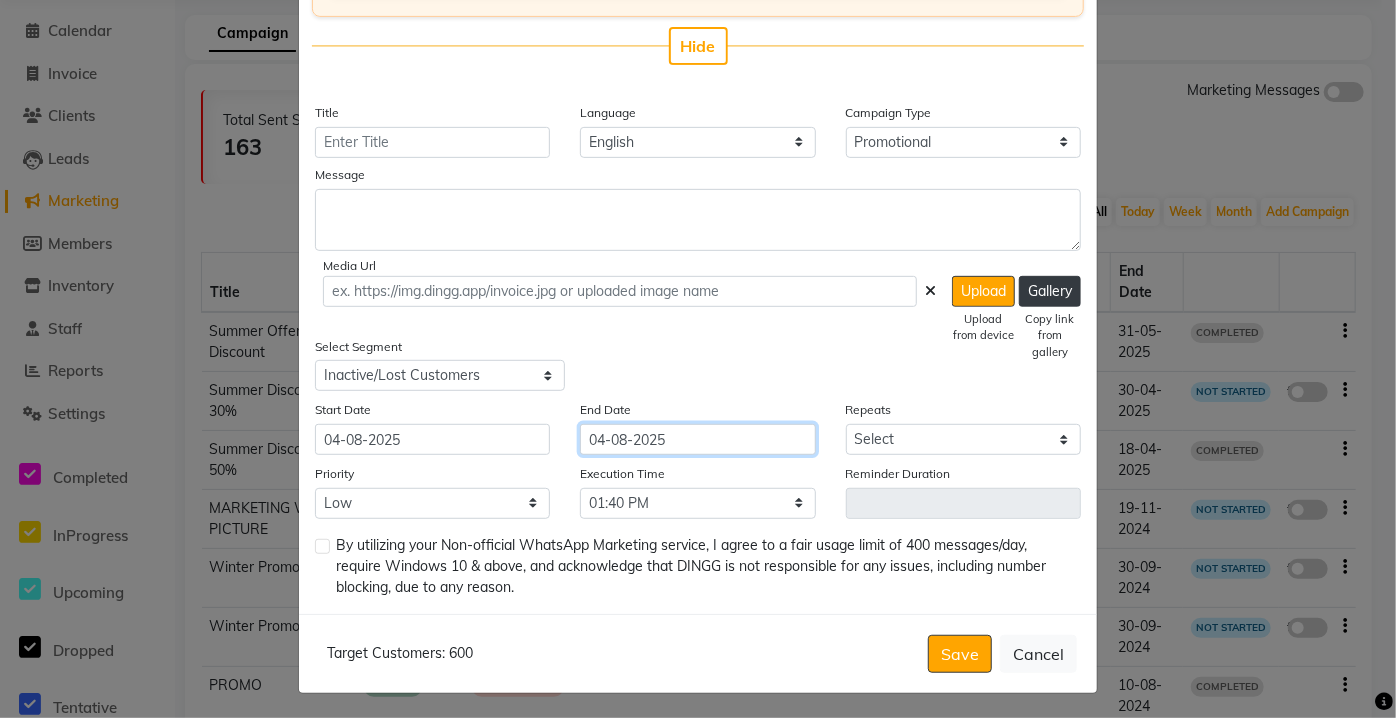 click on "04-08-2025" 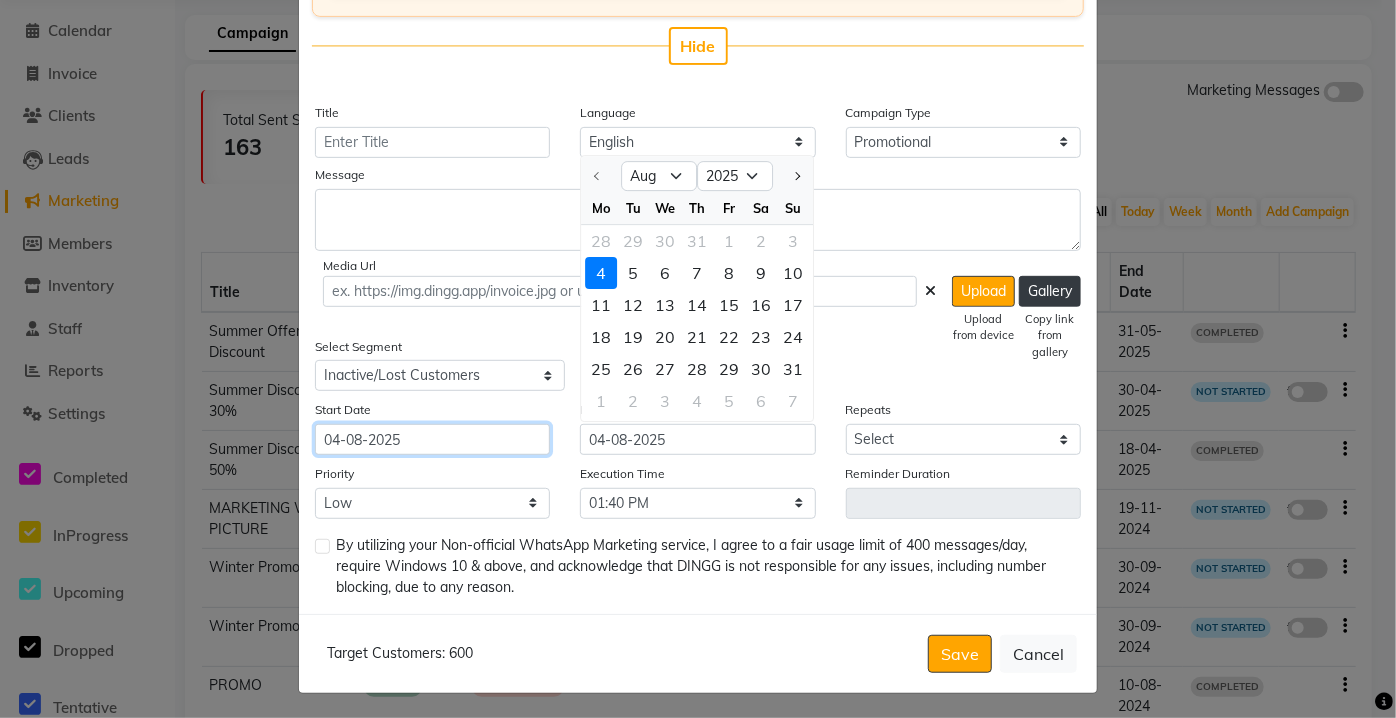 click on "04-08-2025" 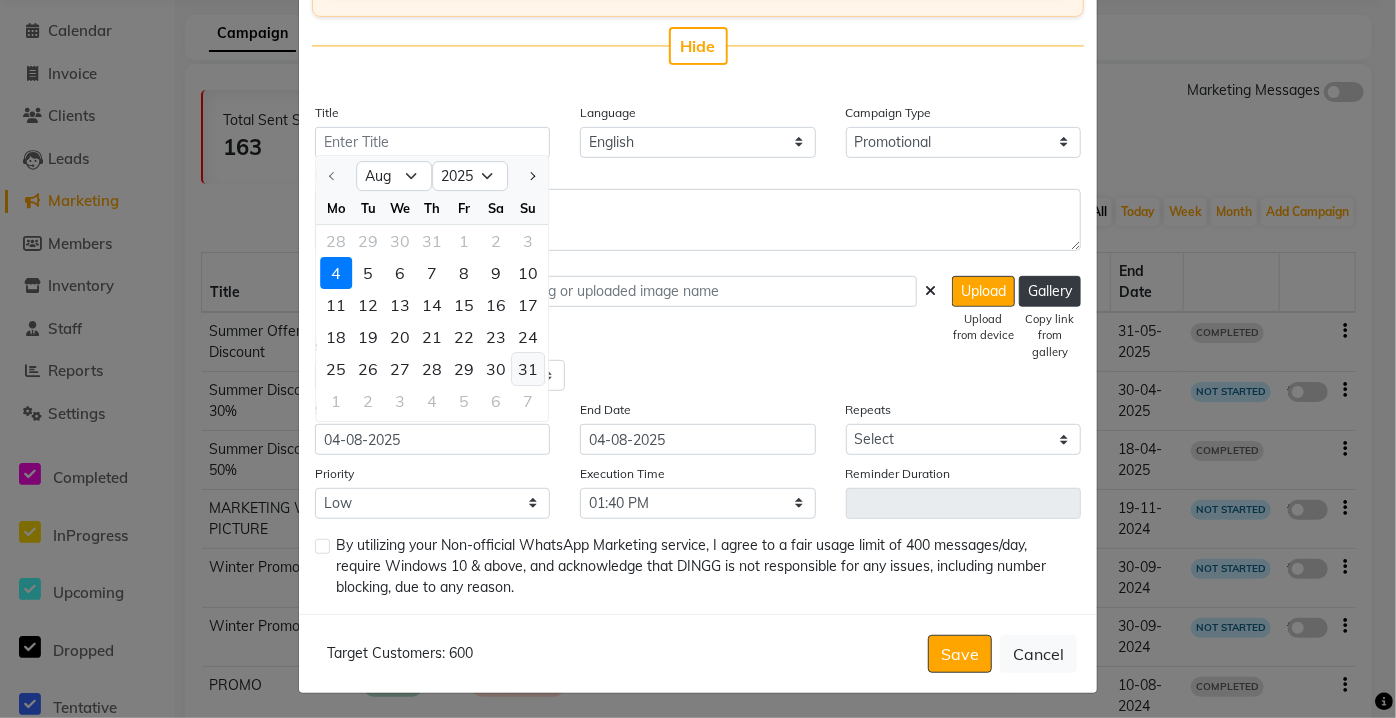 click on "31" 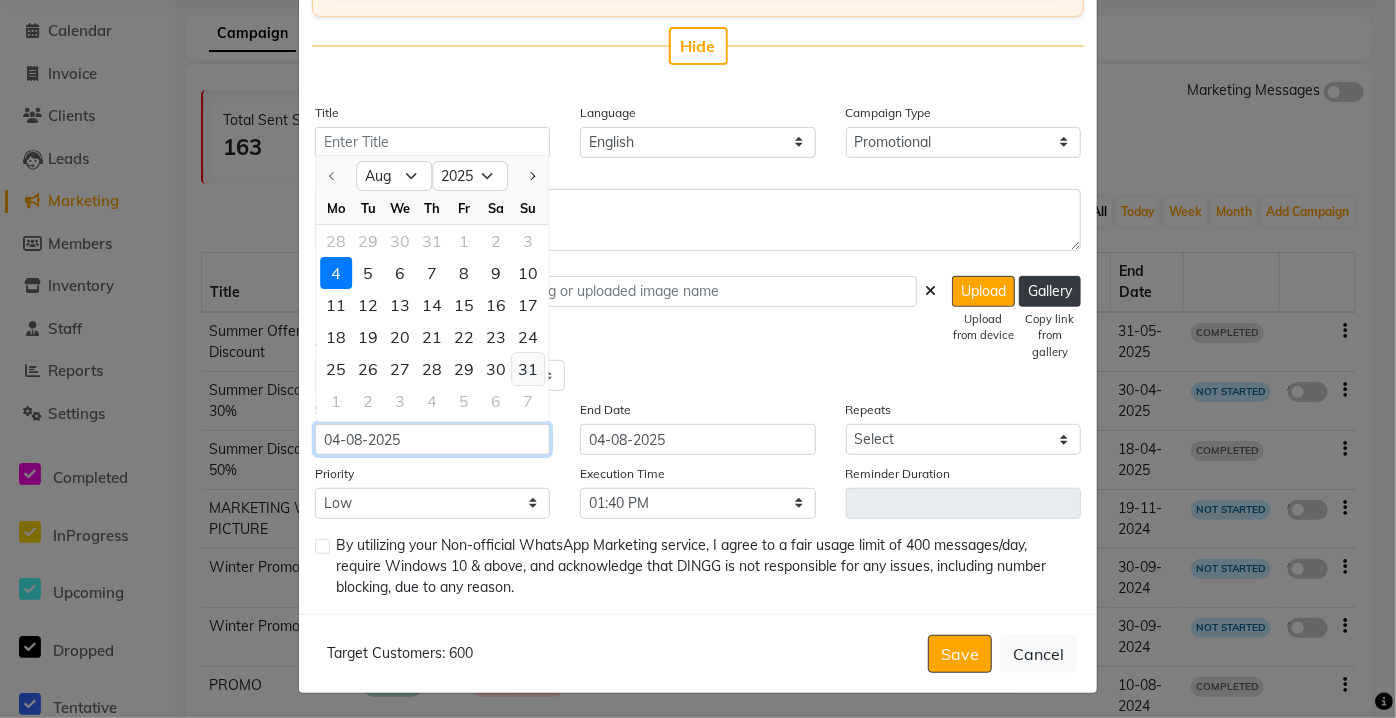 type on "31-08-2025" 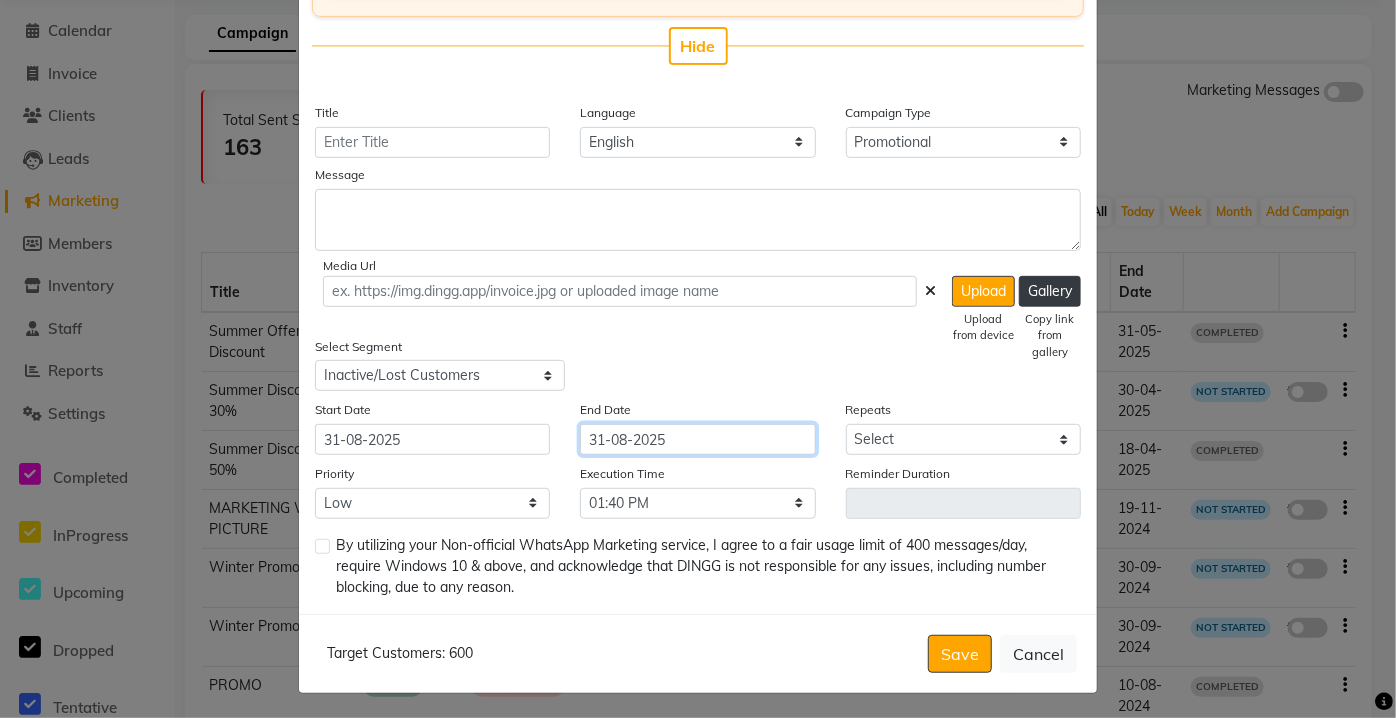 click on "31-08-2025" 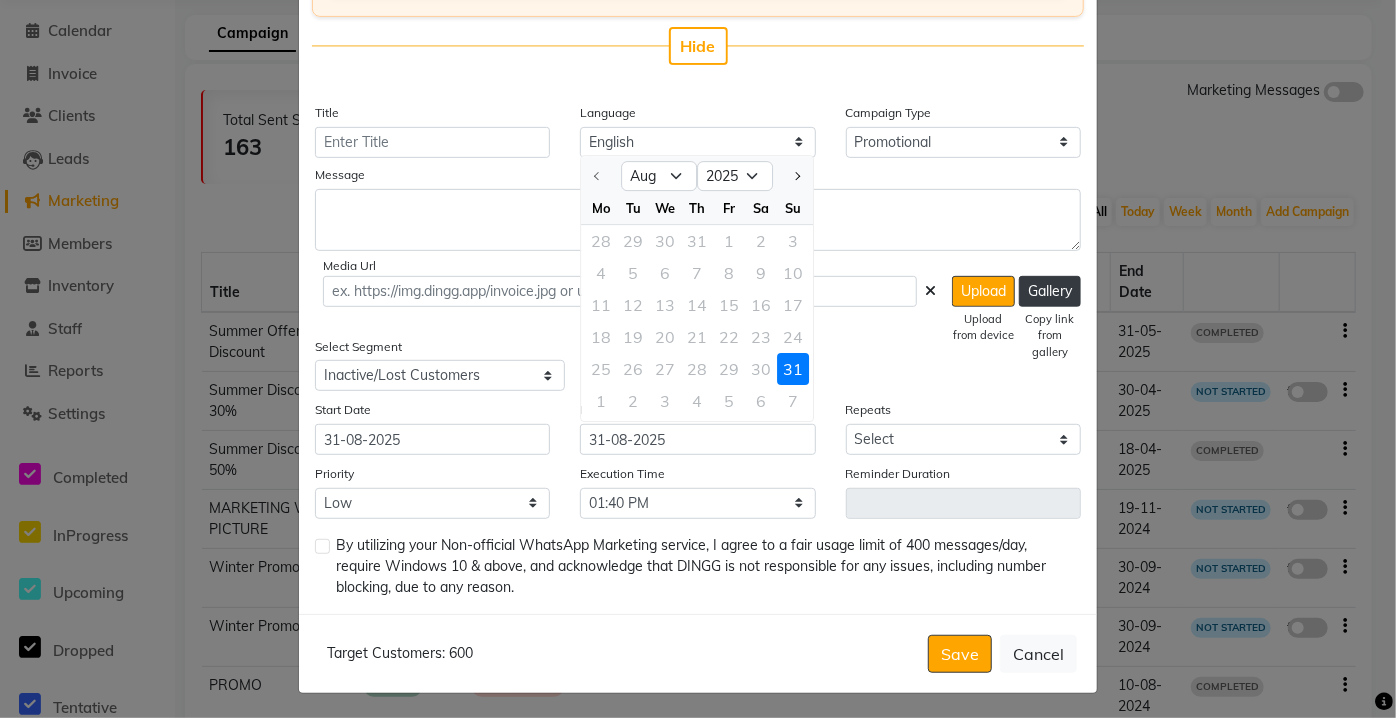 click on "31" 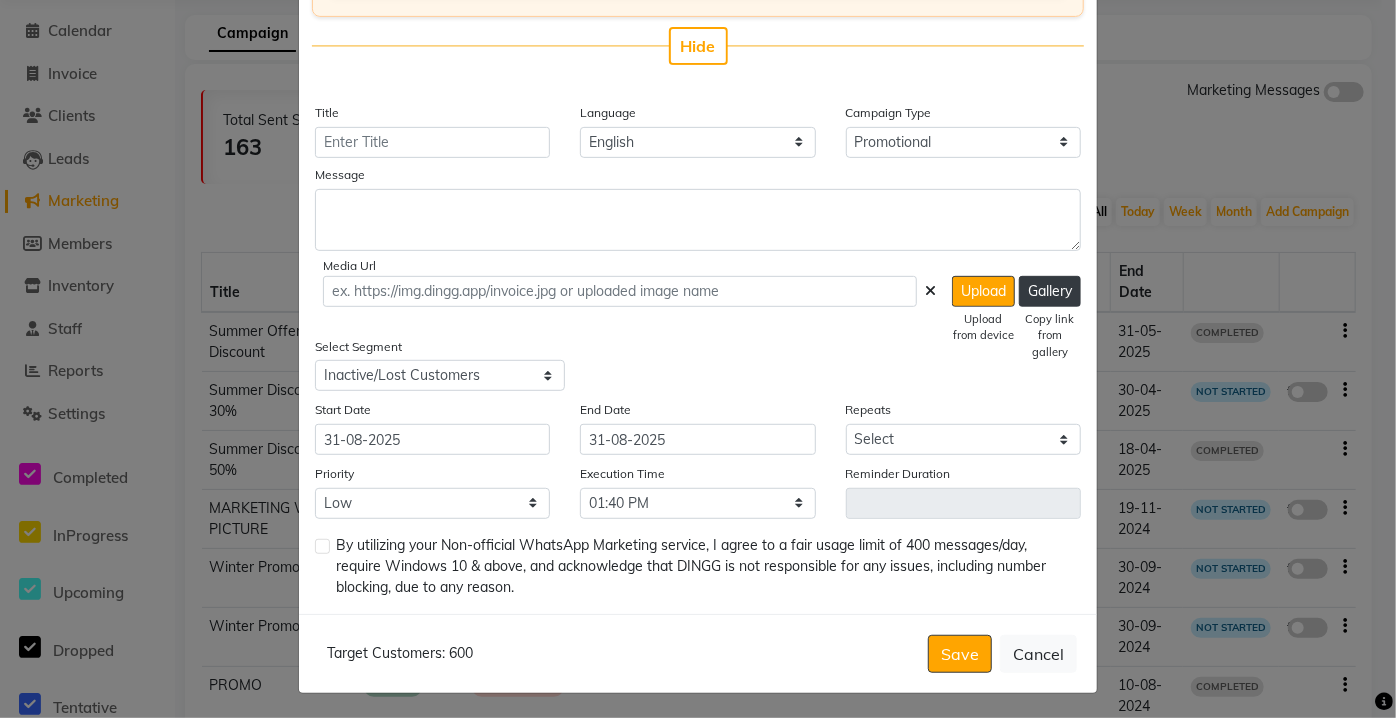 click on "Select Segment Select All Customers All Male Customer All Female Customer All Members All Customers Visited in last 30 days All Customers Visited in last 60 days but not in last 30 days Inactive/Lost Customers High Ticket Customers Low Ticket Customers Frequent Customers Regular Customers New Customers All Customers with Valid Birthdays All Customers with Valid Anniversary All Customer Visited in 2020 WA Promotional SMS Test Loww tickets Expired Membership" 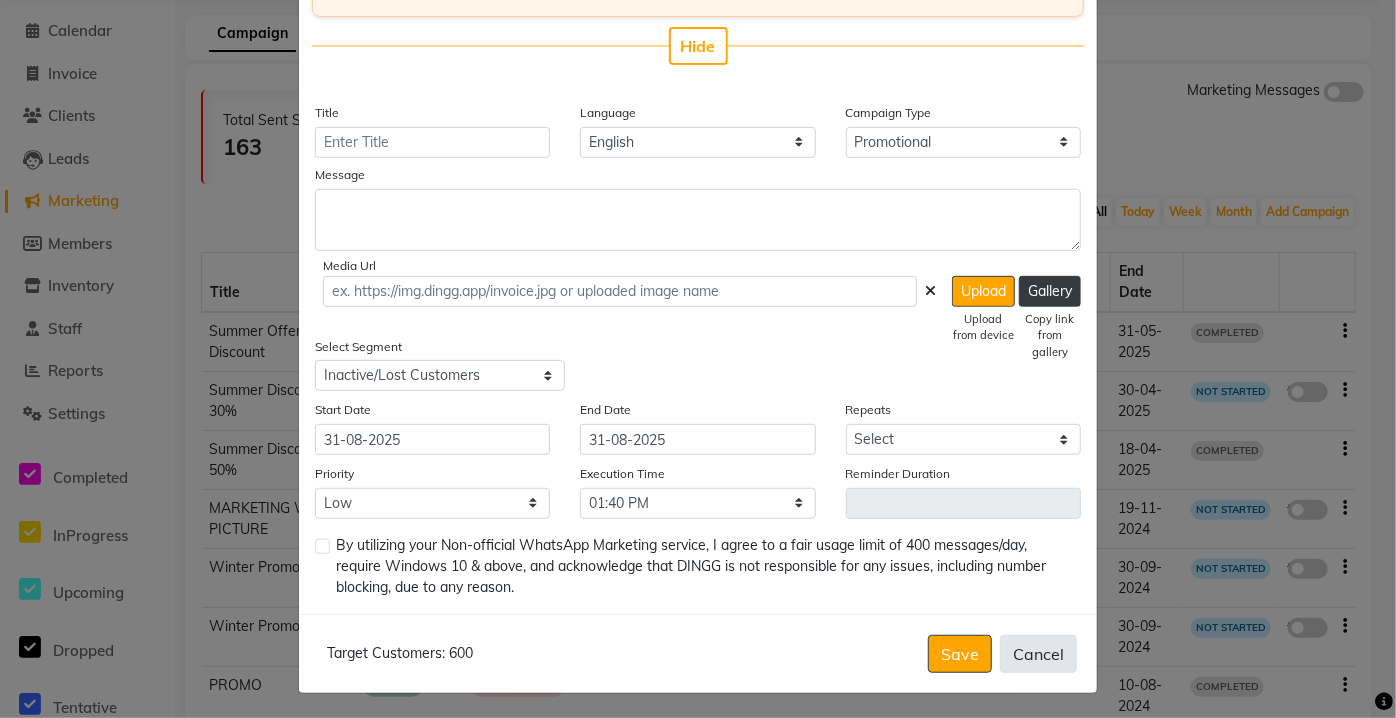 click on "Cancel" 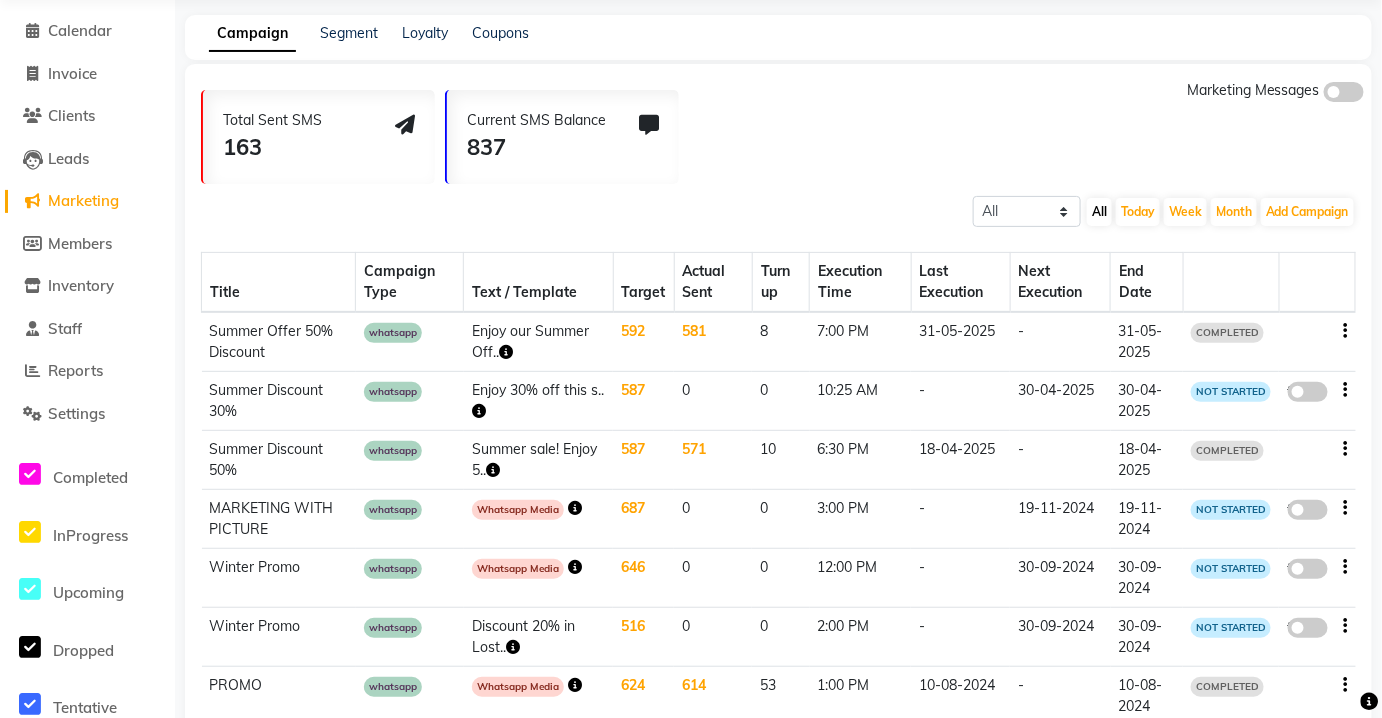 click on "Segment" 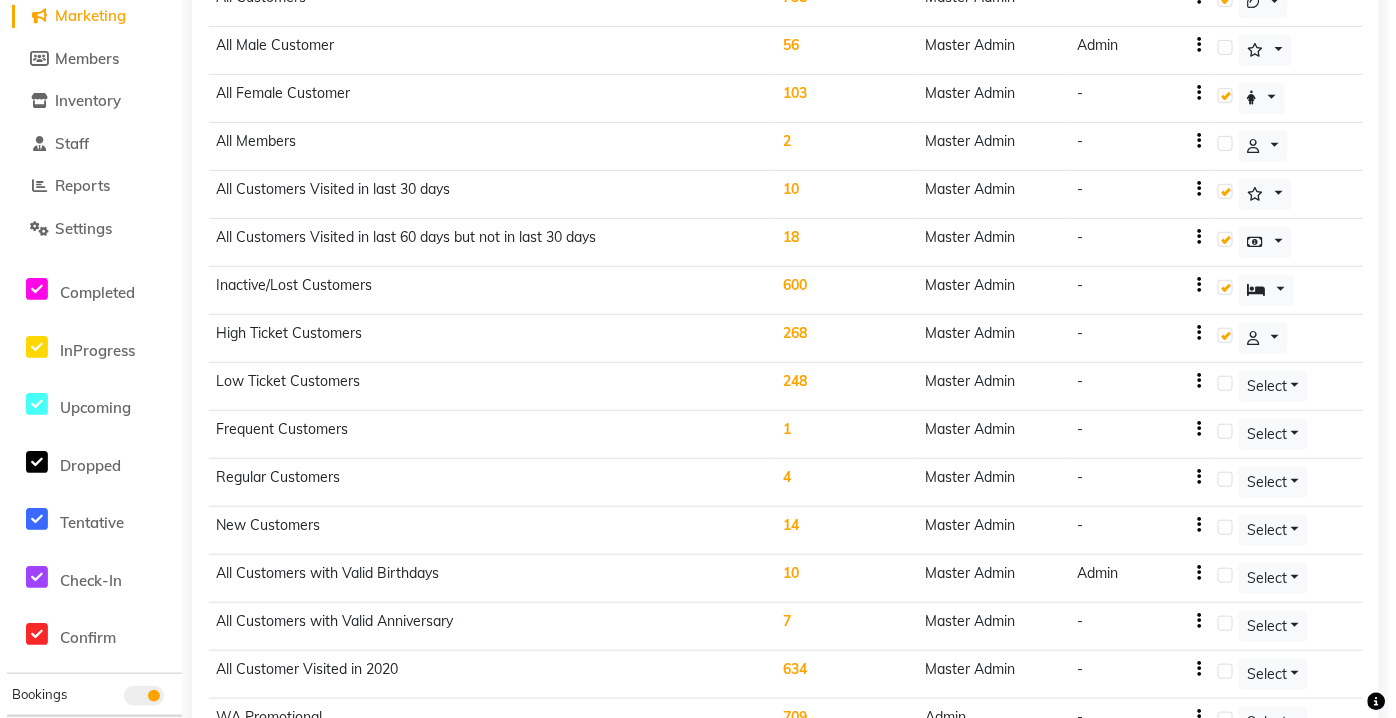 scroll, scrollTop: 260, scrollLeft: 0, axis: vertical 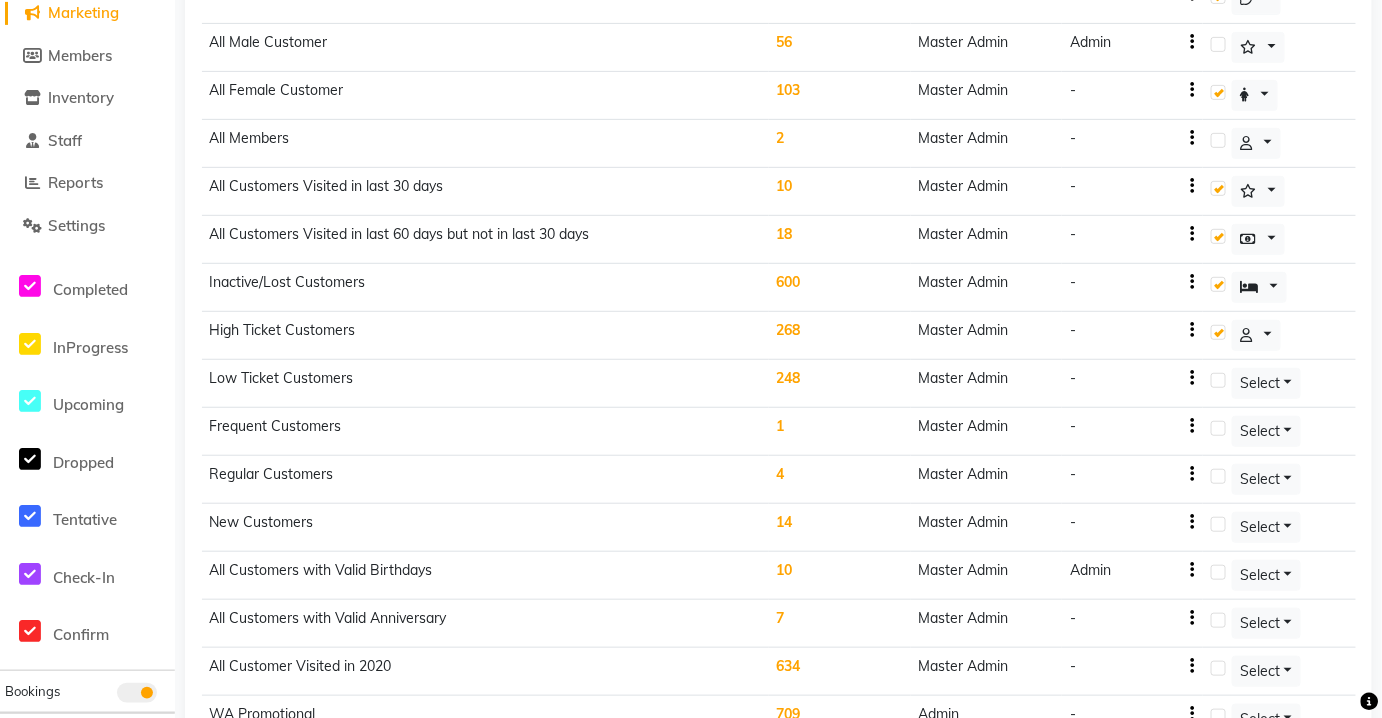click on "248" 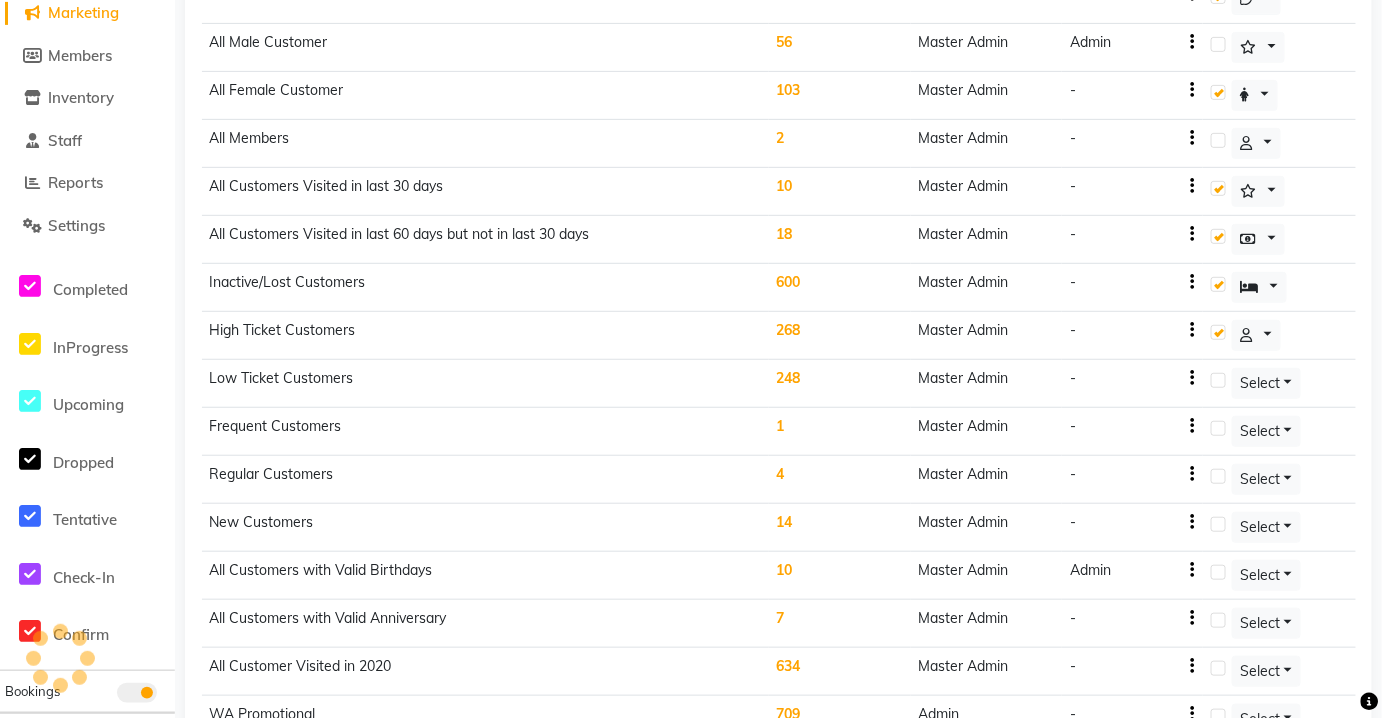 click on "248" 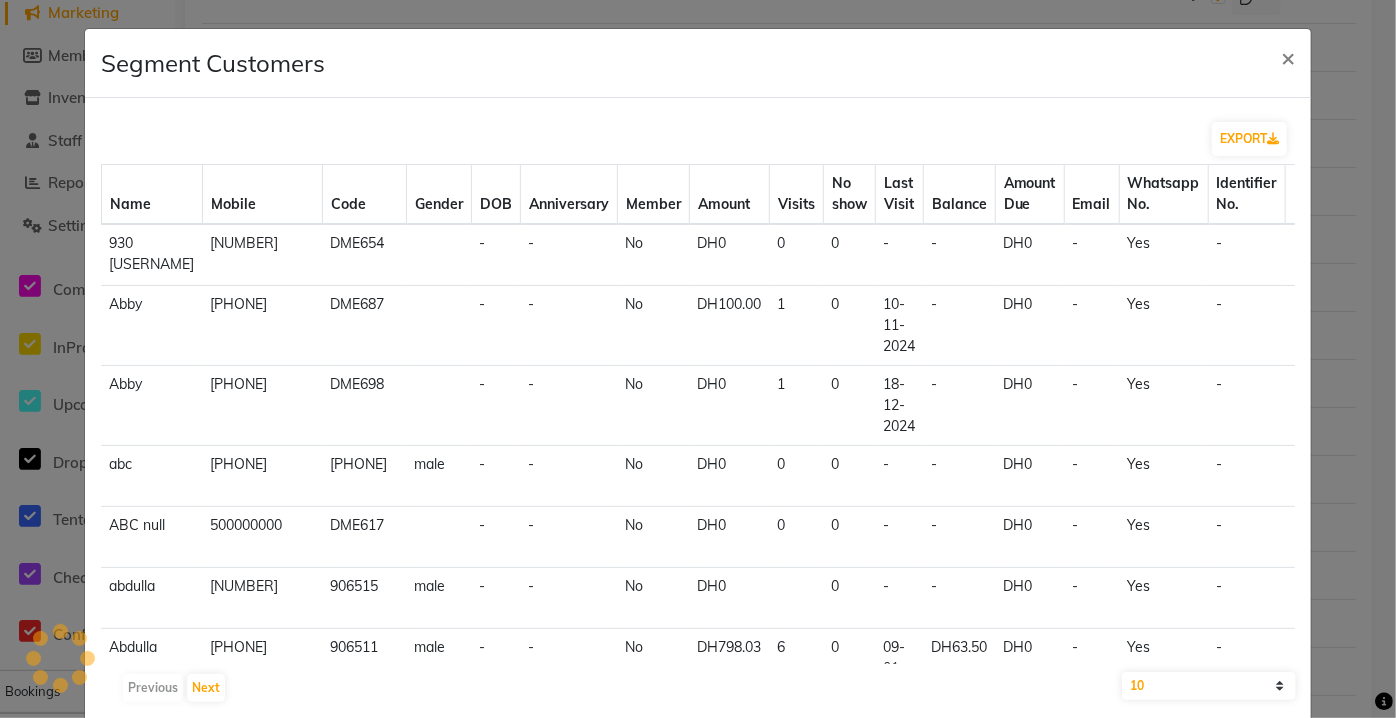 click on "-" 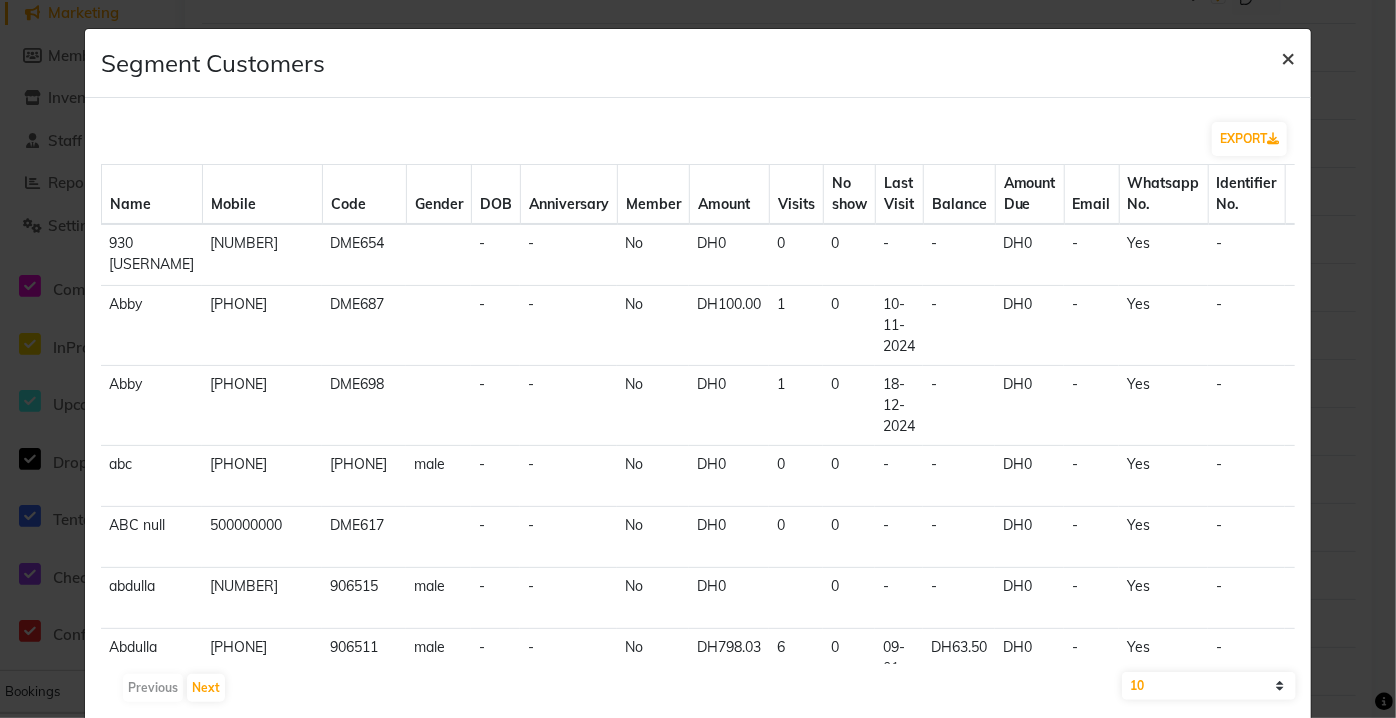 click on "×" 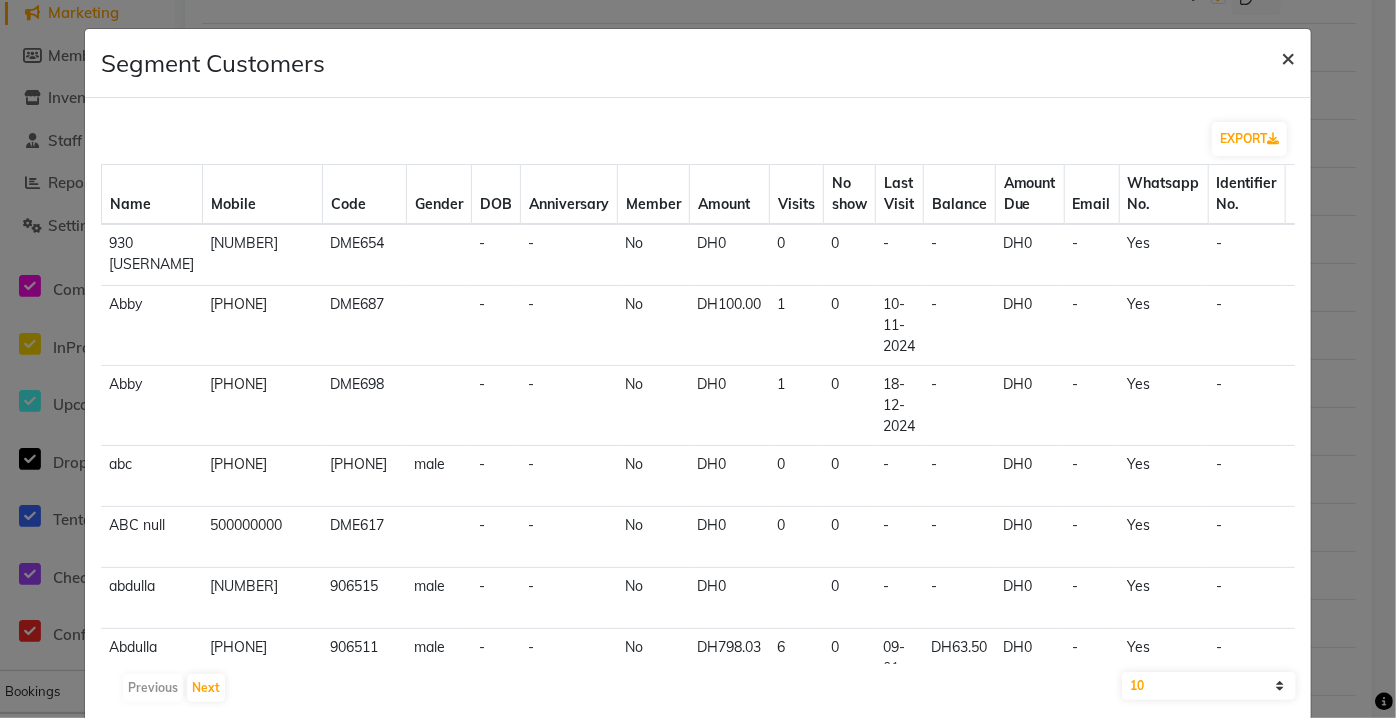 click on "×" 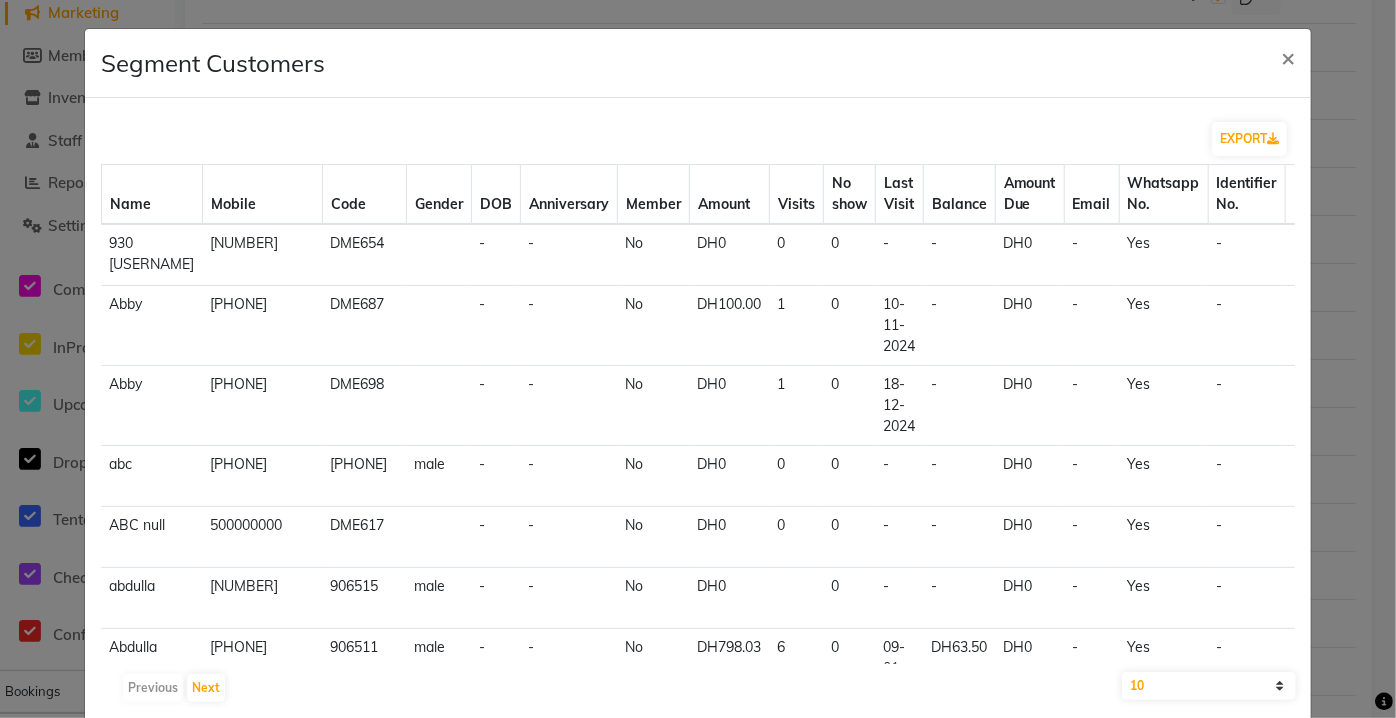 click on "Segment Customers × EXPORT Name Mobile Code Gender DOB Anniversary Member Amount Visits No show Last Visit Balance Amount Due Email Whatsapp No. Identifier No. 930 [USERNAME] 554098041 DME654 - - No DH0 0 0 - - DH0 - Yes - view profile Abby 531233465 DME687 - - No DH100.00 1 0 [DATE] - DH0 - Yes - view profile Abby 506312548 DME698 - - No DH0 1 0 [DATE] - DH0 - Yes - view profile abc 919922243332 [NUMBER] 906461 male - - No DH0 0 0 - - DH0 - Yes - view profile ABC null 500000000 DME617 - - No DH0 0 0 - - DH0 - Yes - view profile abdulla 23213213 906515 male - - No DH0 0 - - DH0 - Yes - view profile Abdulla 971507741244 906511 male - - No DH798.03 6 0 [DATE] DH63.50 DH0 - Yes - view profile Abhishek Patidar 010020031 906461 male - - No DH0 1 0 [DATE] - DH0 - Yes - view profile a Friend 1906000000019 DME716 - - No DH0 1 0 [DATE] - DH0 - No - view profile ahmad 5938729812 DME746 - - No DH0 0 - - DH0" 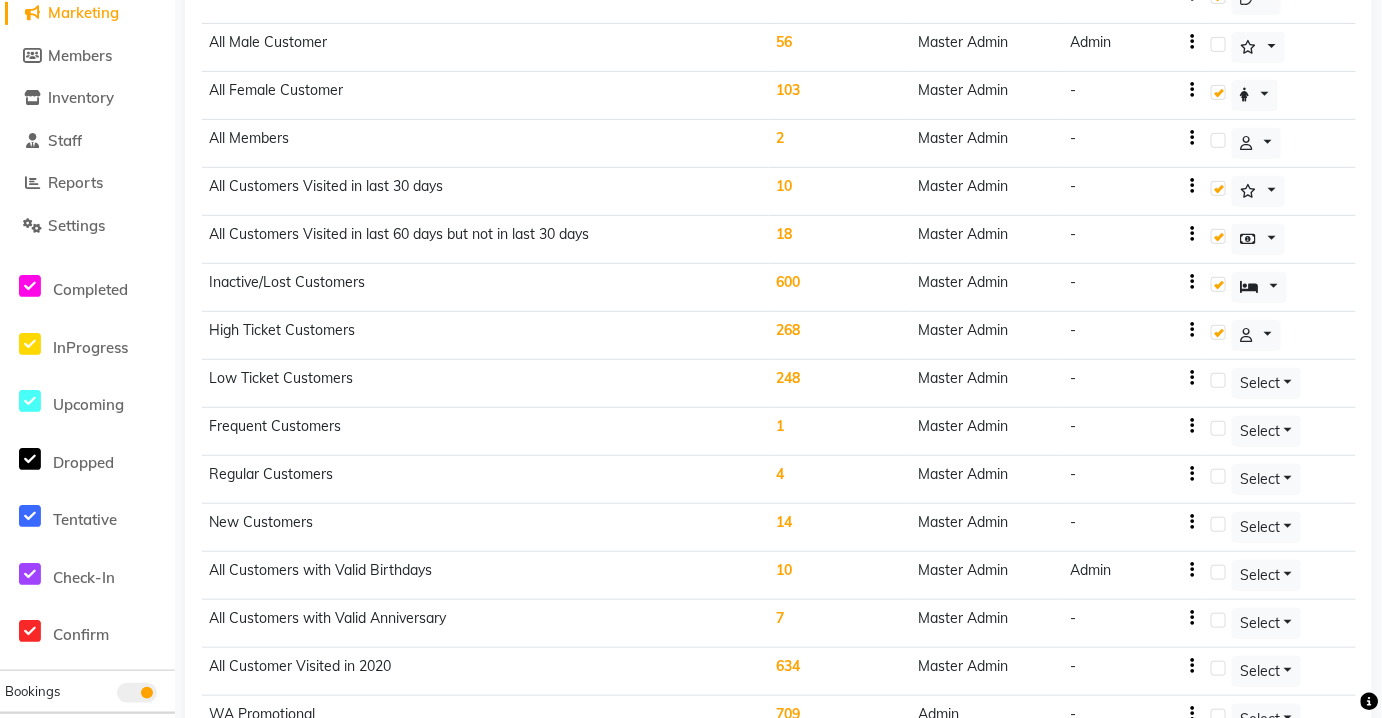 click 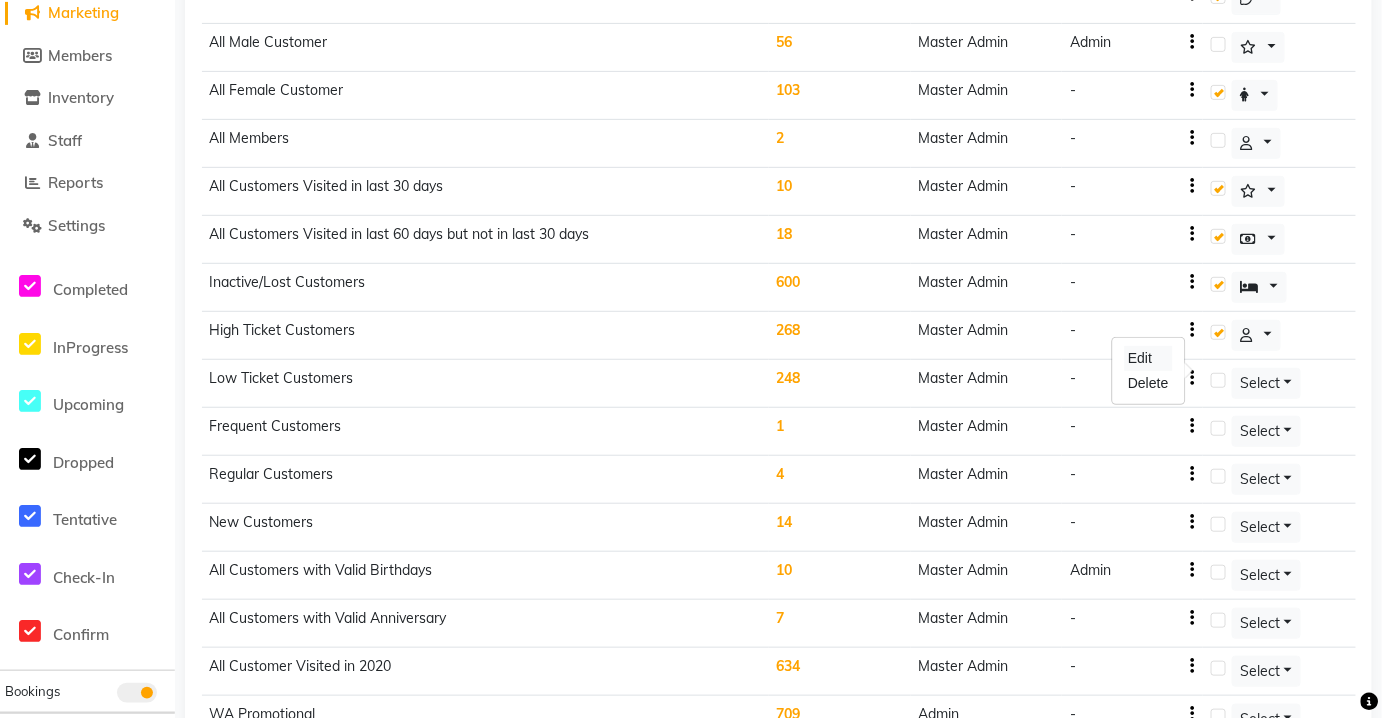 click on "Edit" at bounding box center (1148, 358) 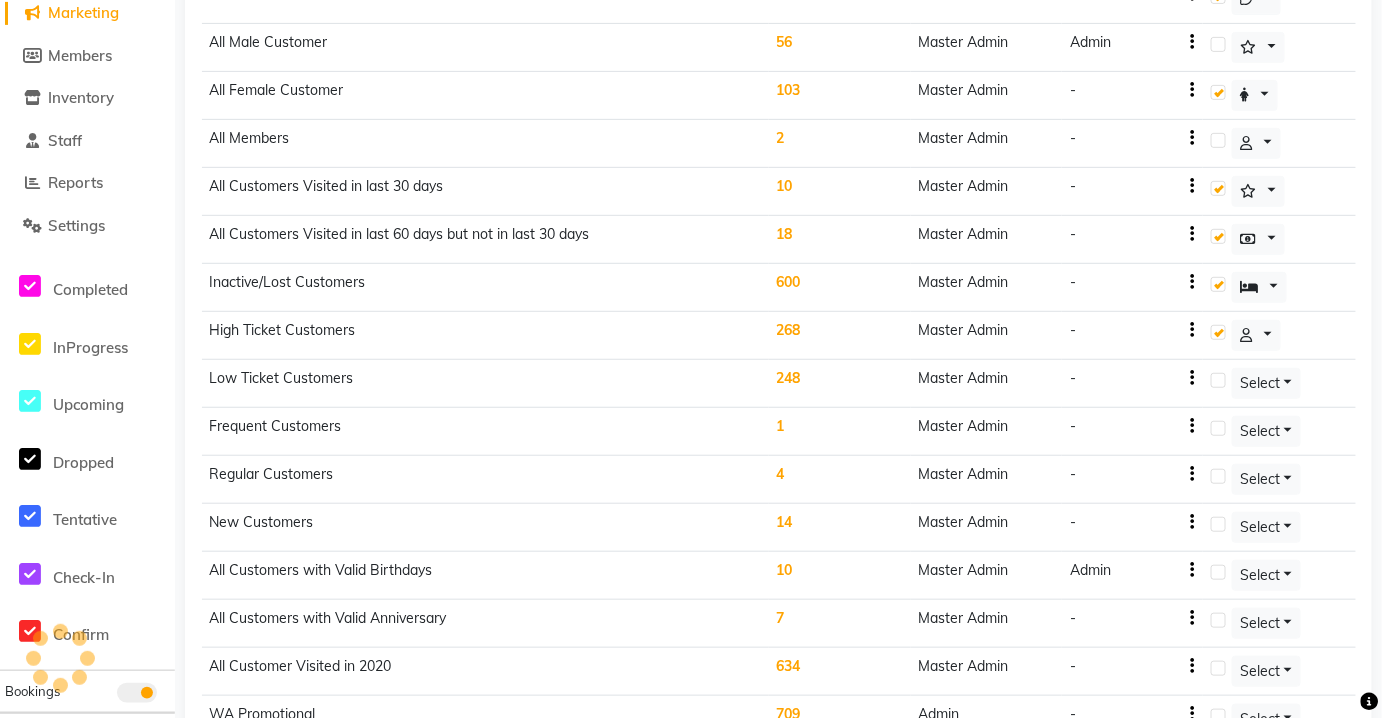 select on "<" 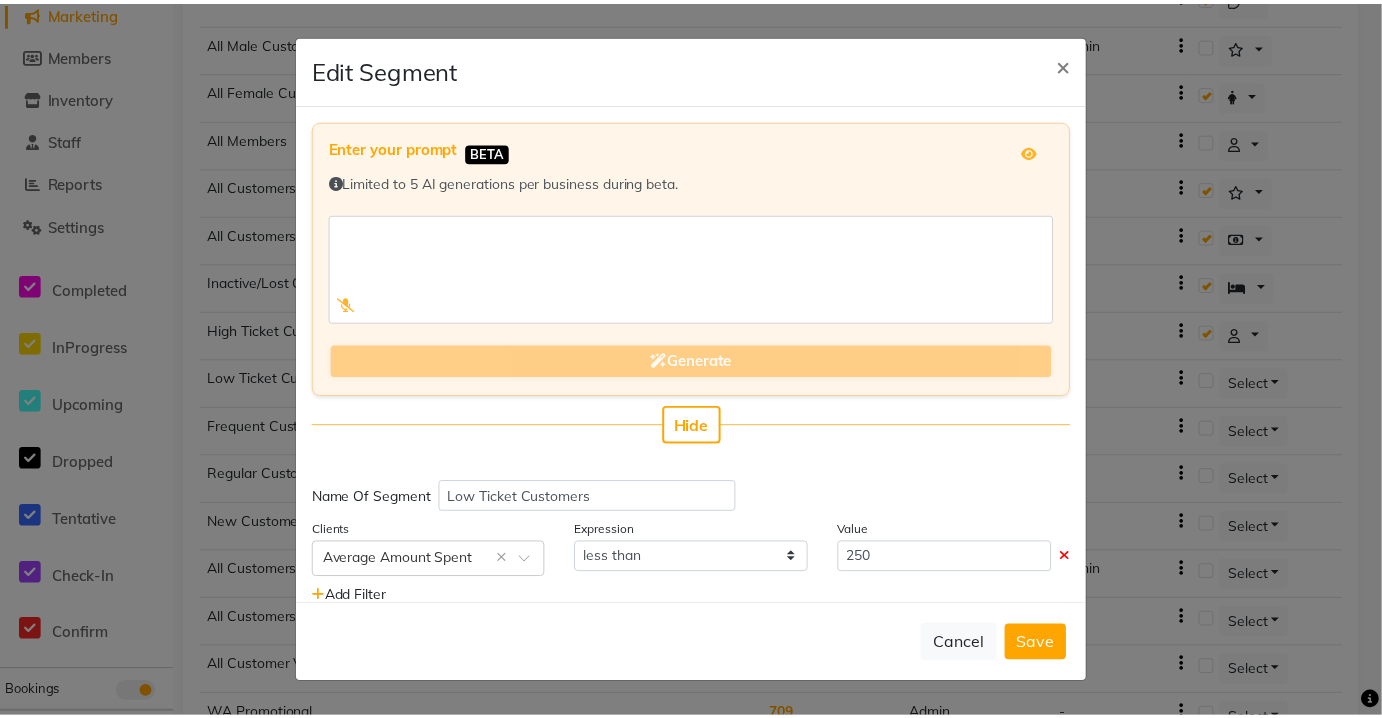 scroll, scrollTop: 48, scrollLeft: 0, axis: vertical 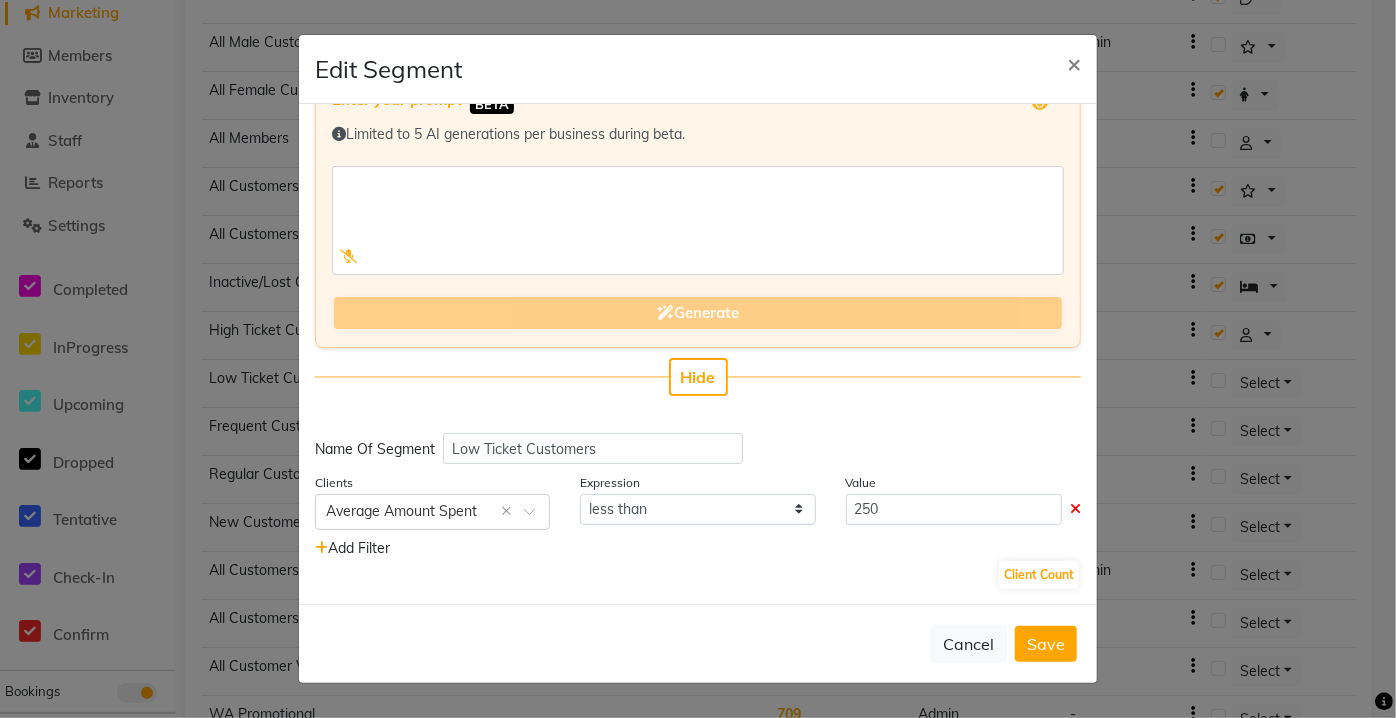 click on "×" 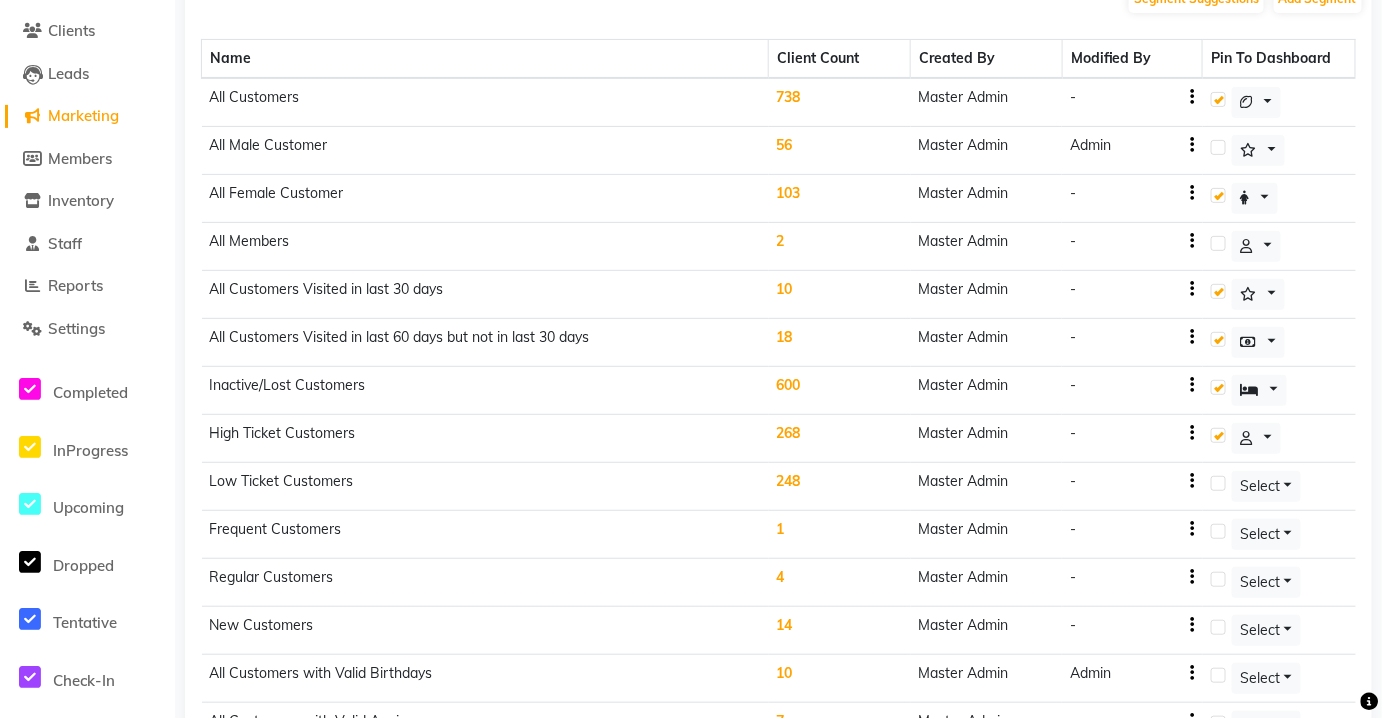 scroll, scrollTop: 0, scrollLeft: 0, axis: both 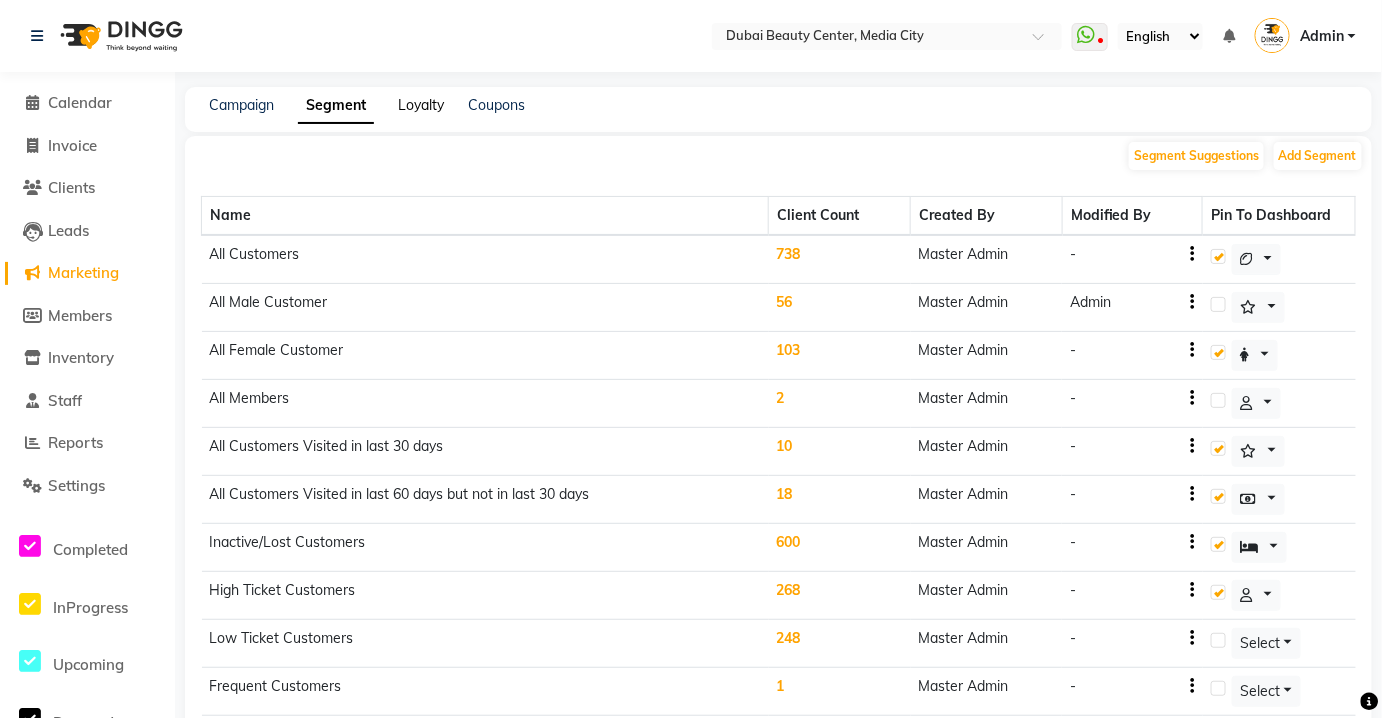 click on "Loyalty" 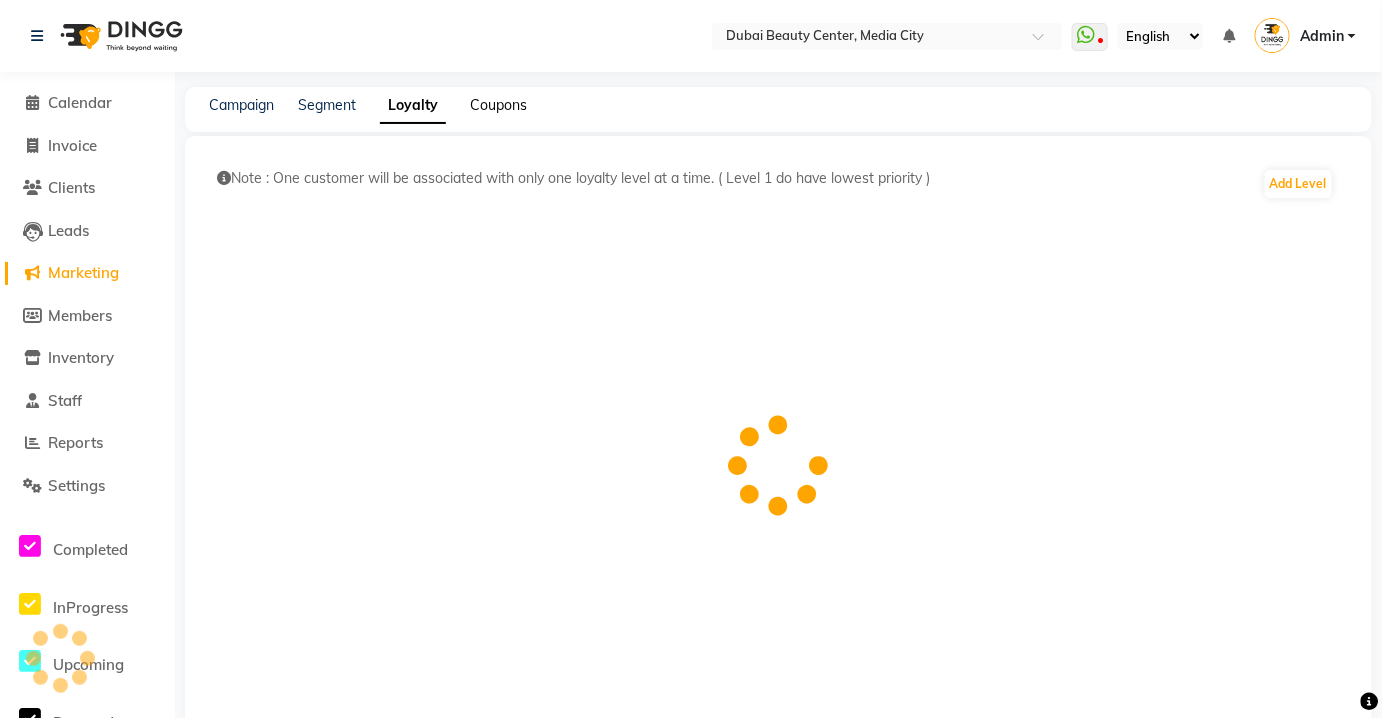 click on "Coupons" 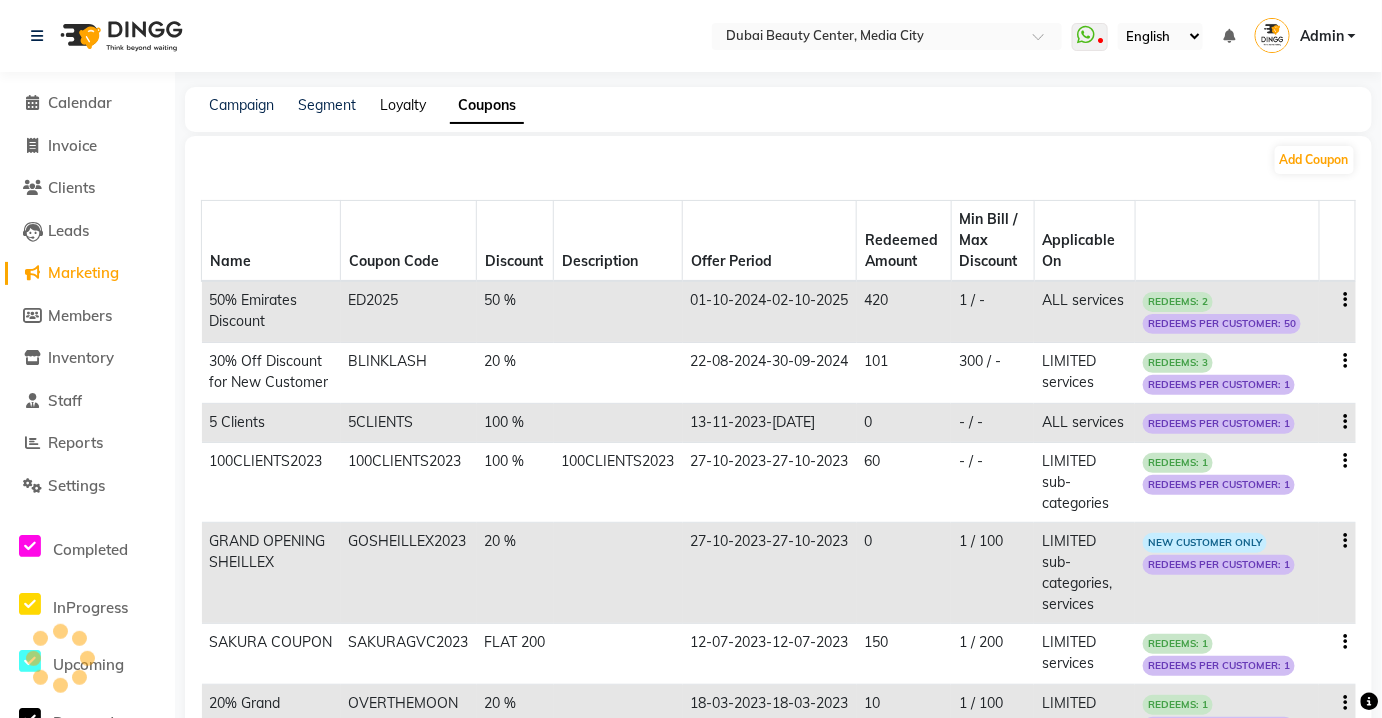 click on "Loyalty" 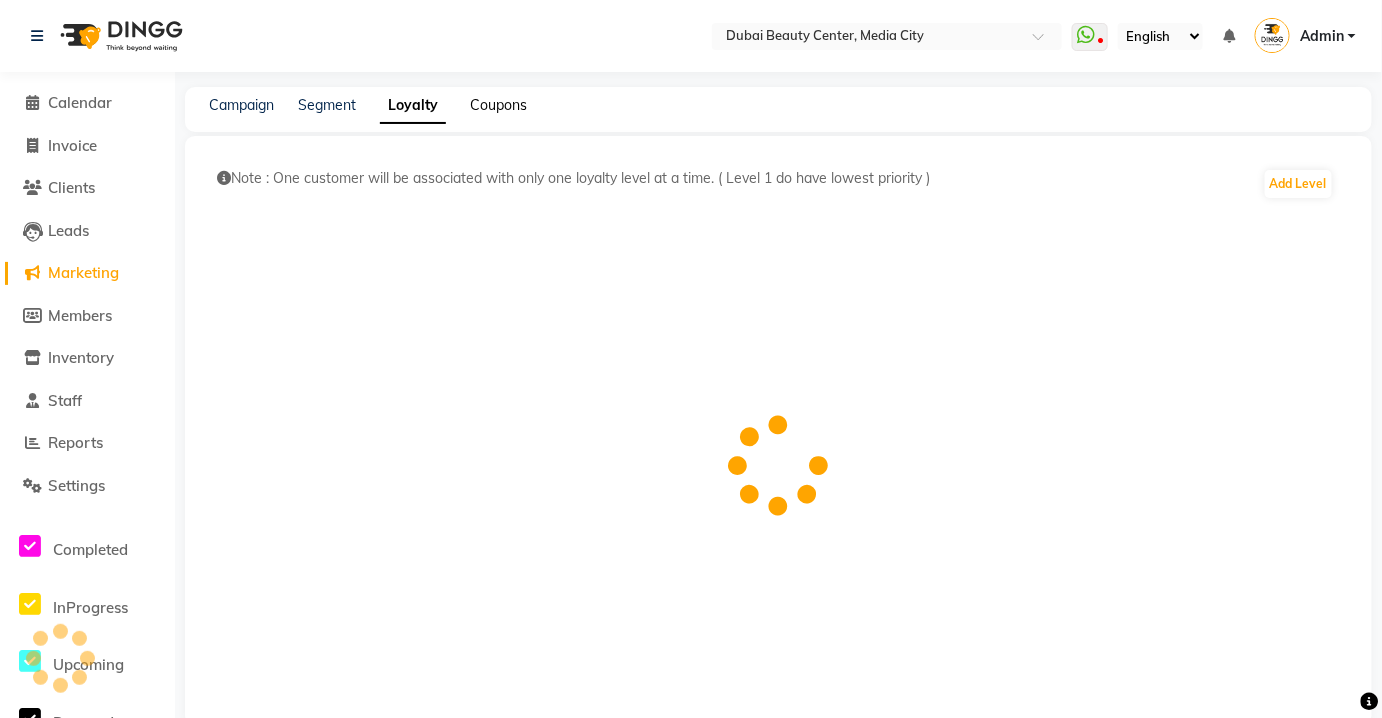 click on "Coupons" 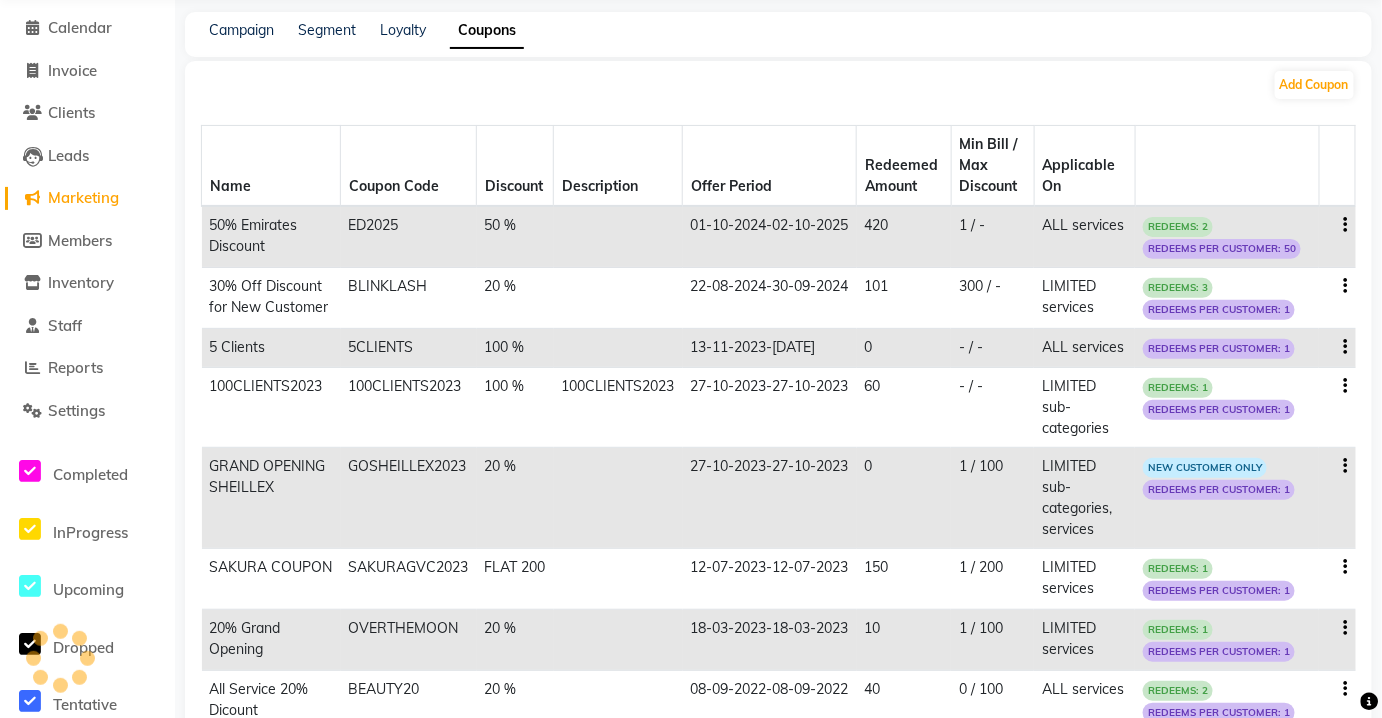 scroll, scrollTop: 77, scrollLeft: 0, axis: vertical 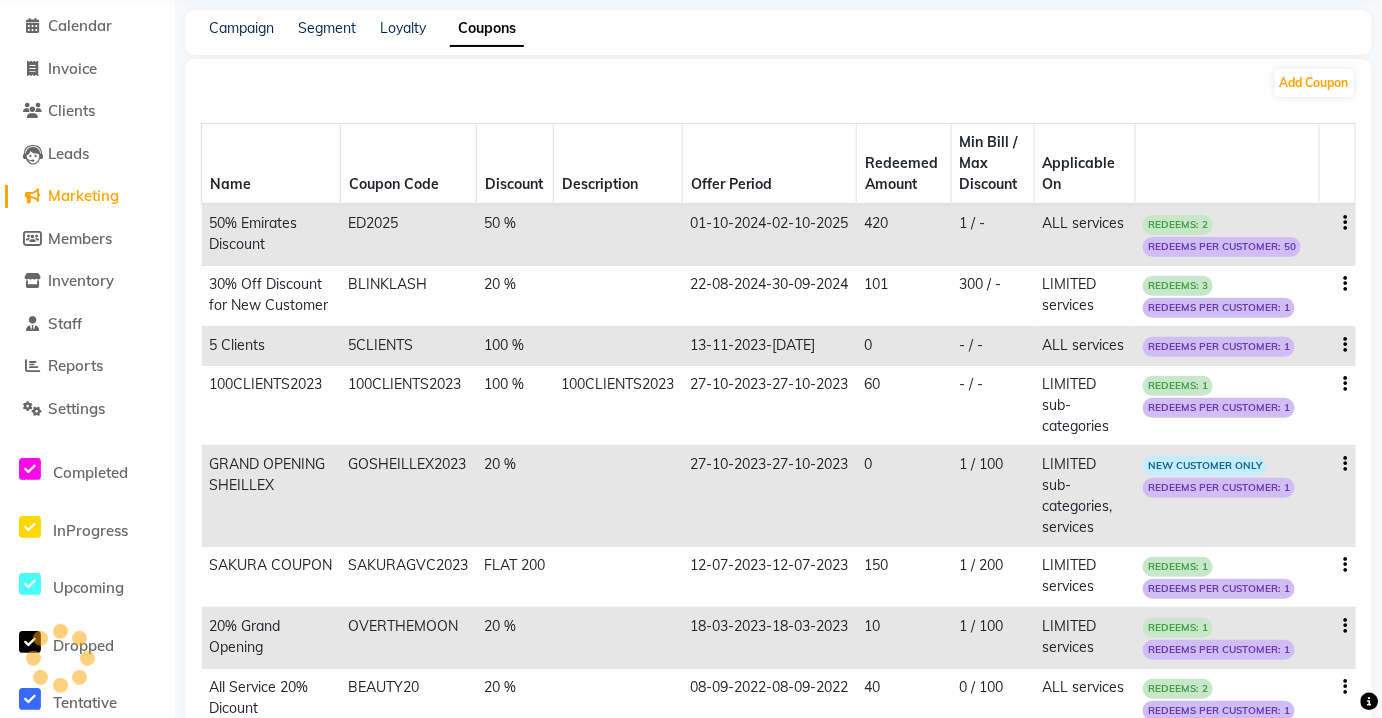 click on "REDEEMS: 2 REDEEMS PER CUSTOMER: 50" 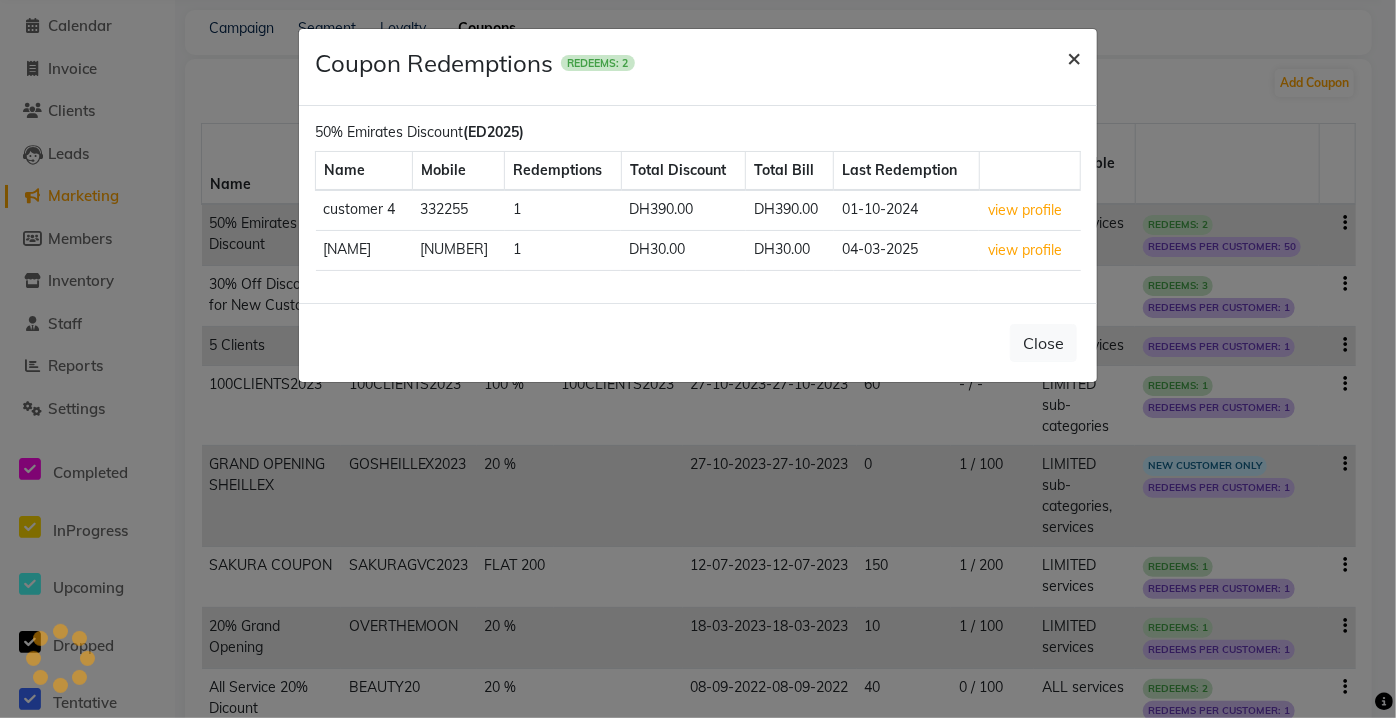 click on "×" 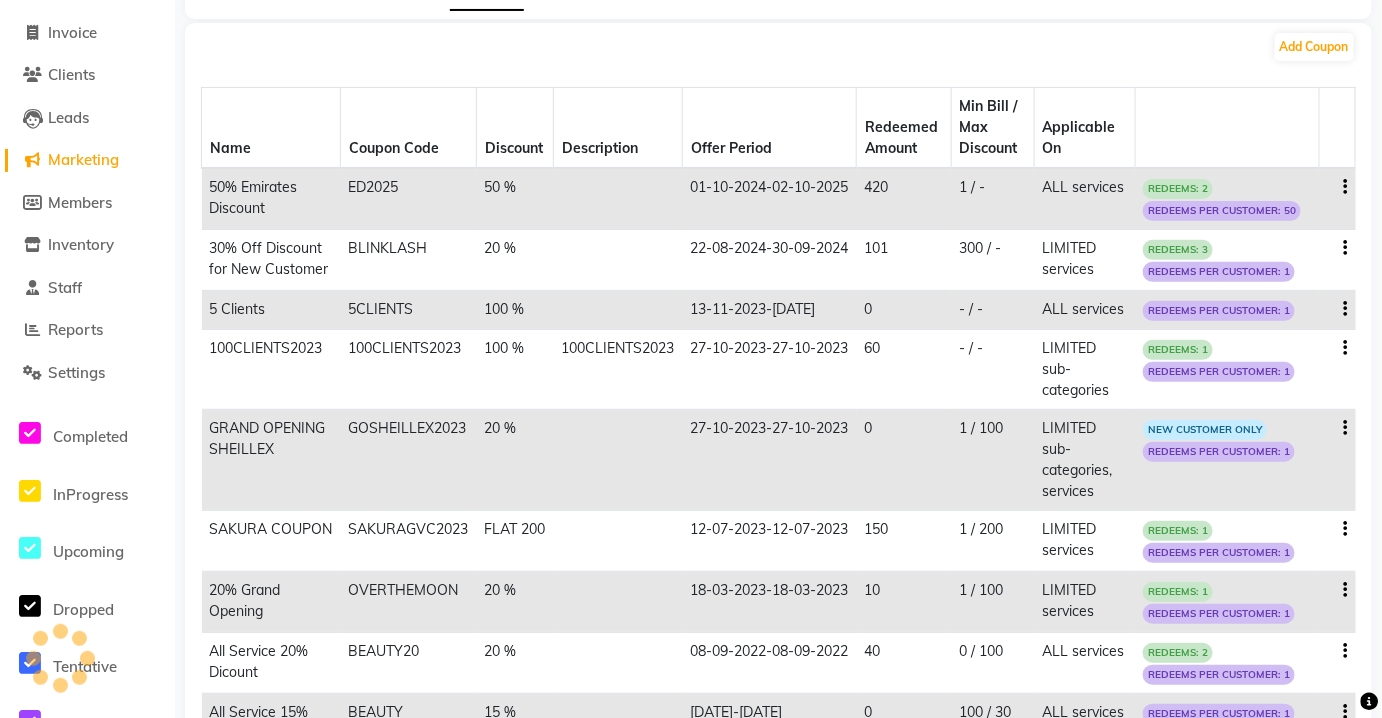 scroll, scrollTop: 0, scrollLeft: 0, axis: both 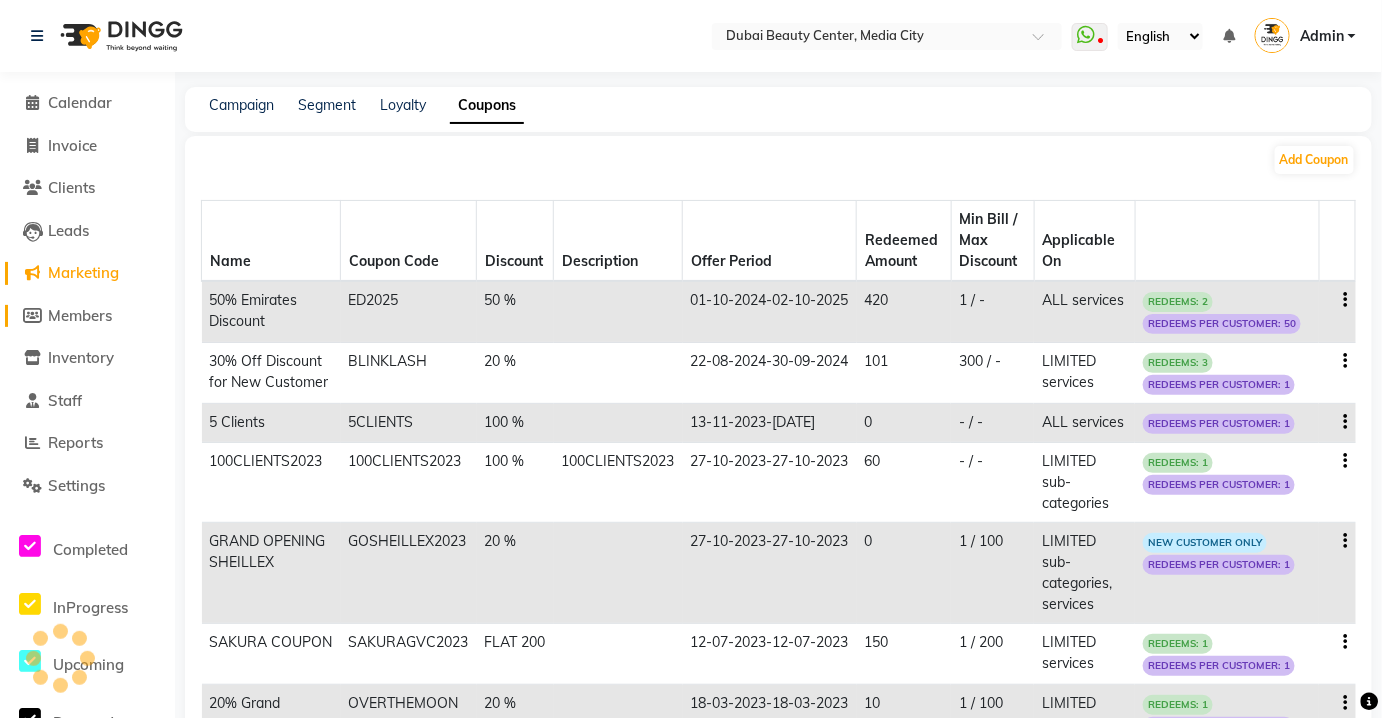 click on "Members" 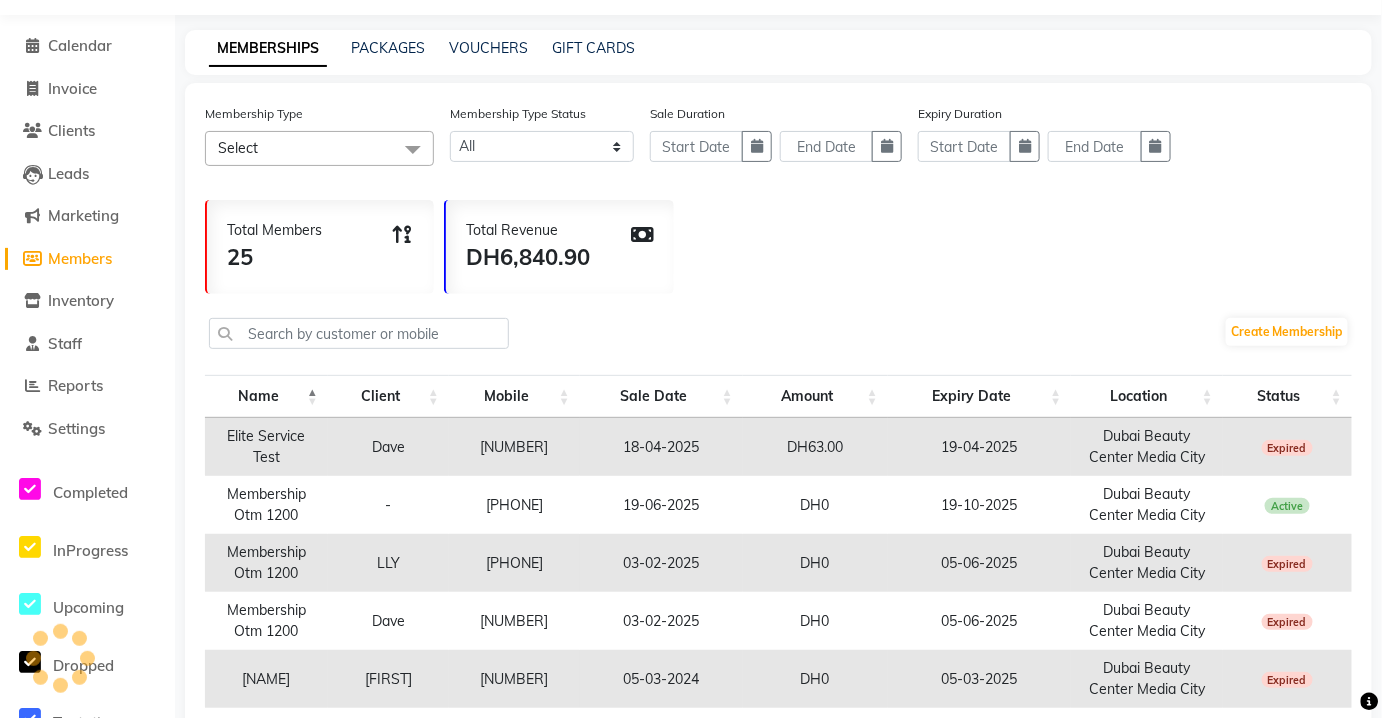 scroll, scrollTop: 24, scrollLeft: 0, axis: vertical 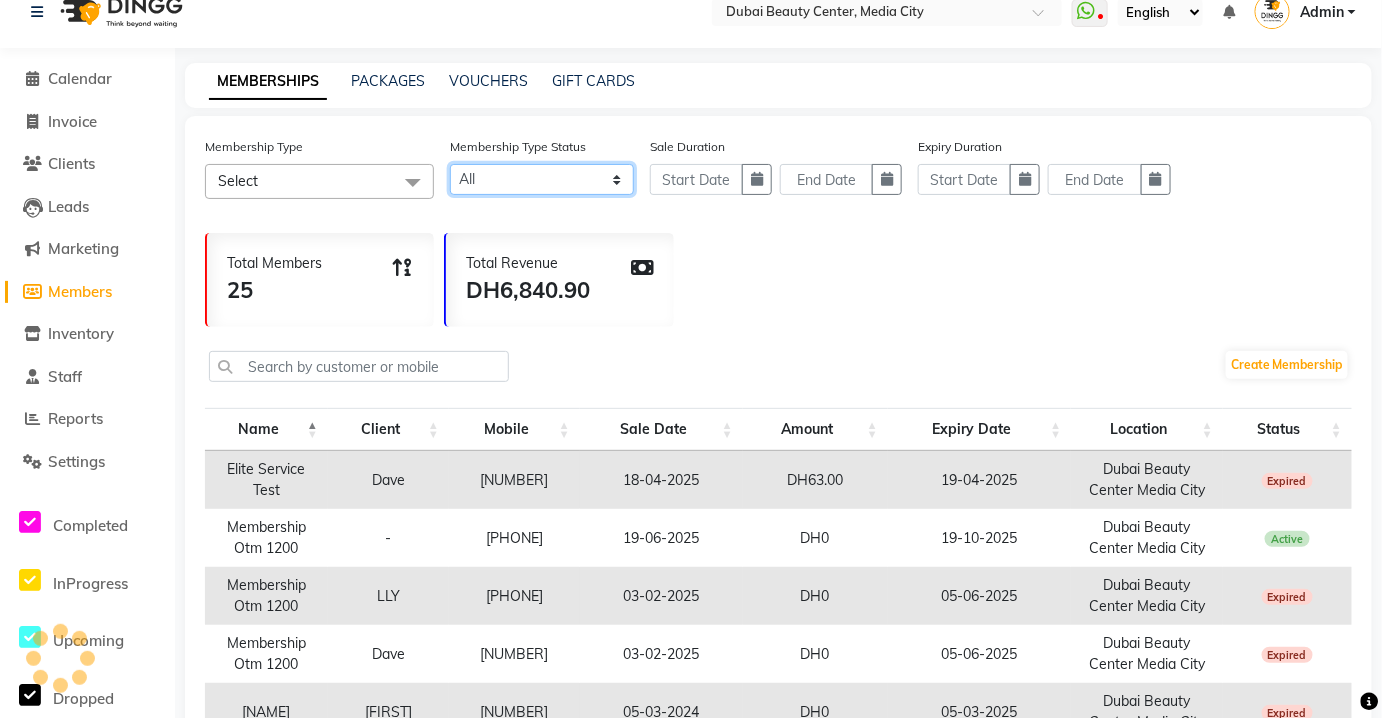 click on "Active Expired All" 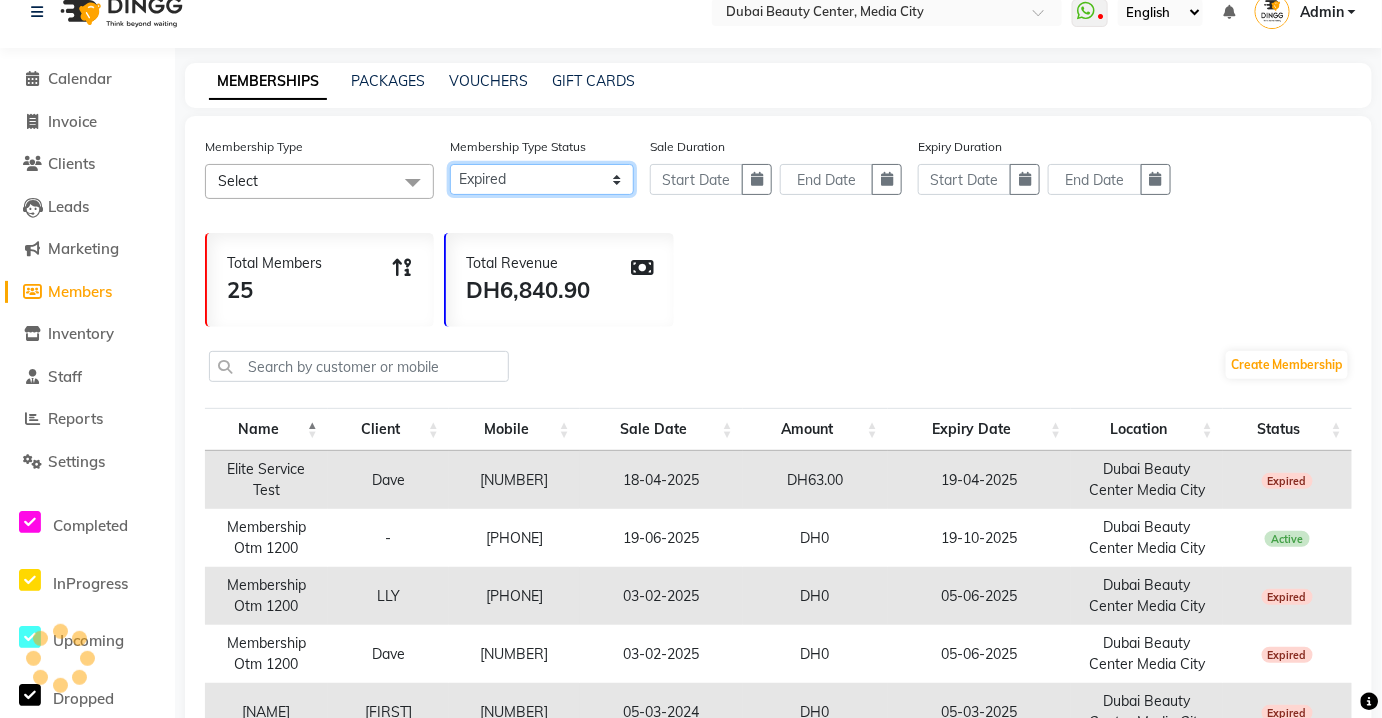 click on "Active Expired All" 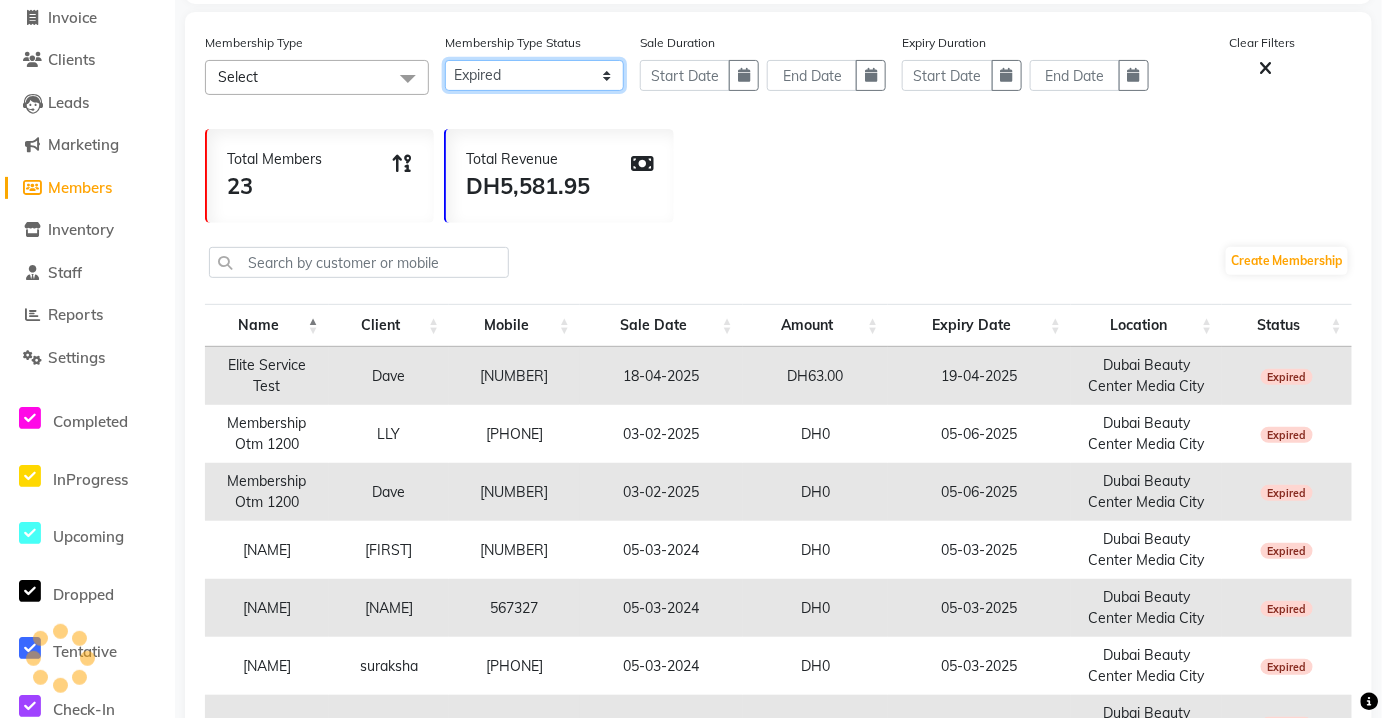 scroll, scrollTop: 125, scrollLeft: 0, axis: vertical 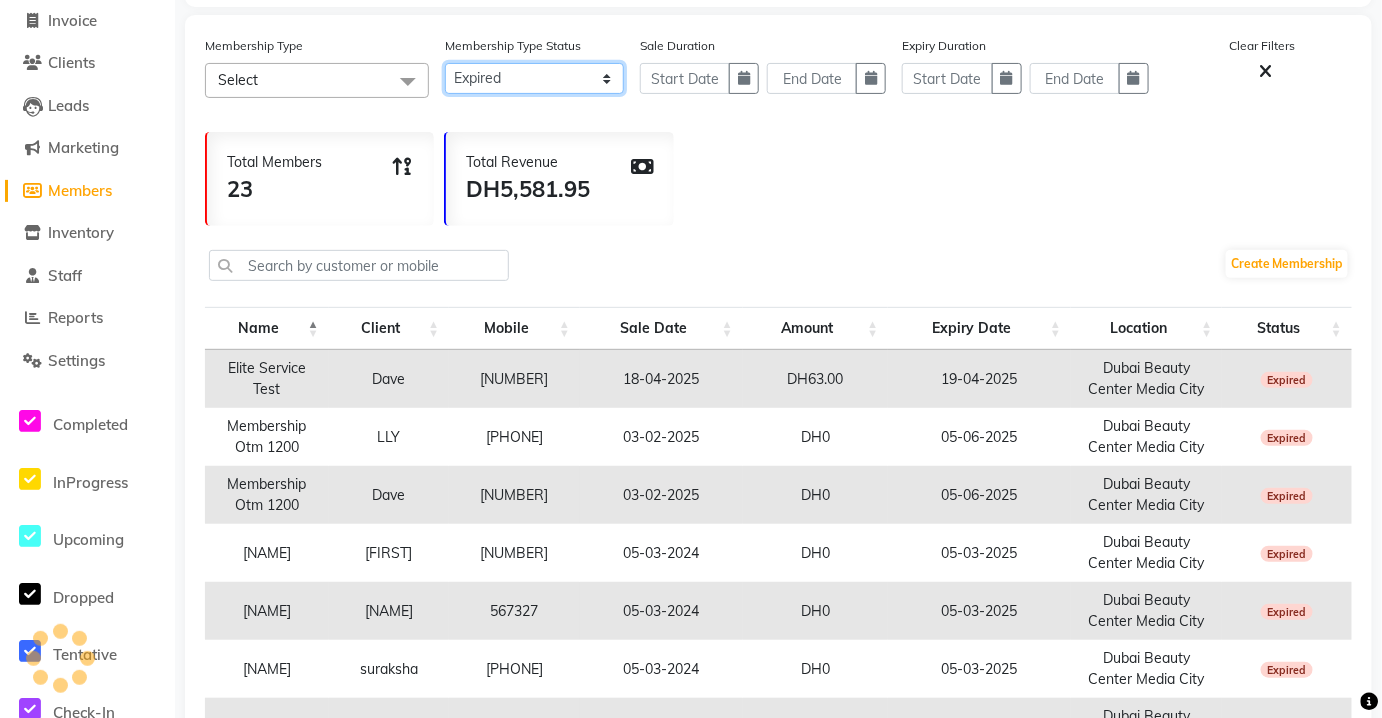 click on "Active Expired All" 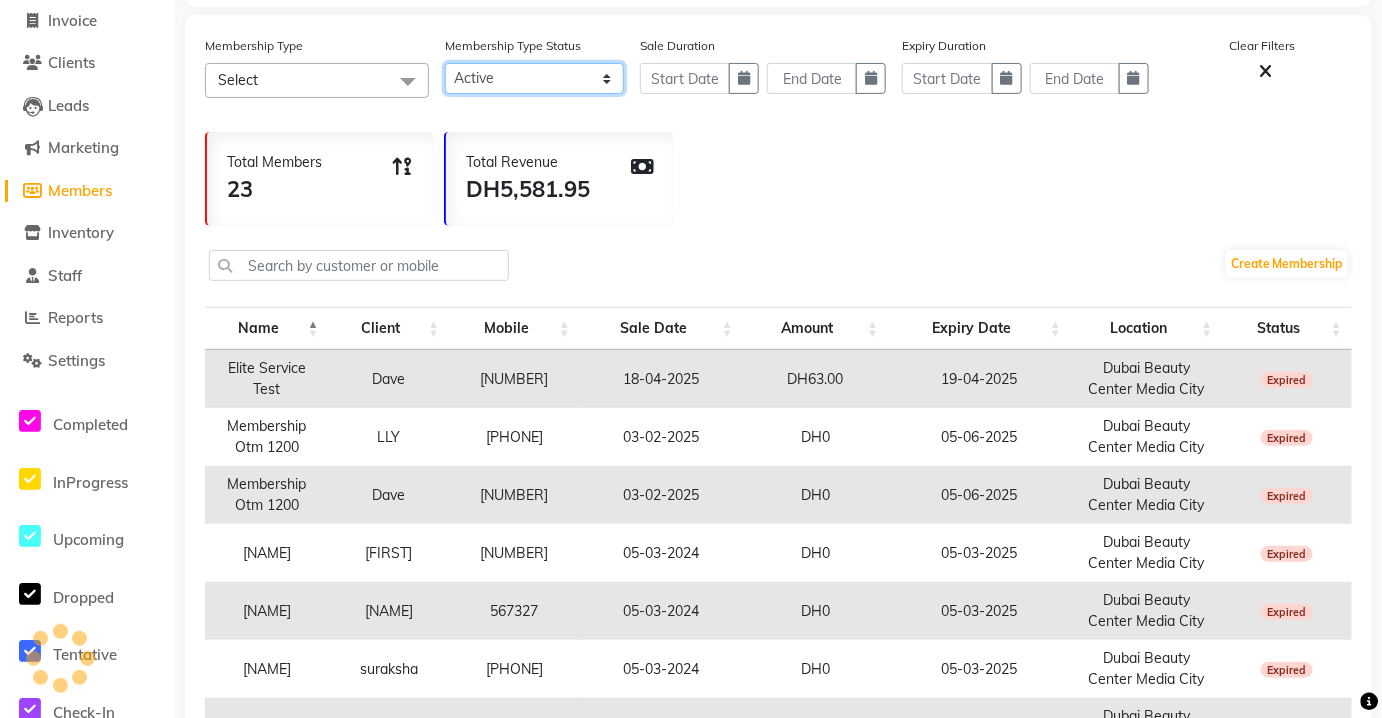 click on "Active Expired All" 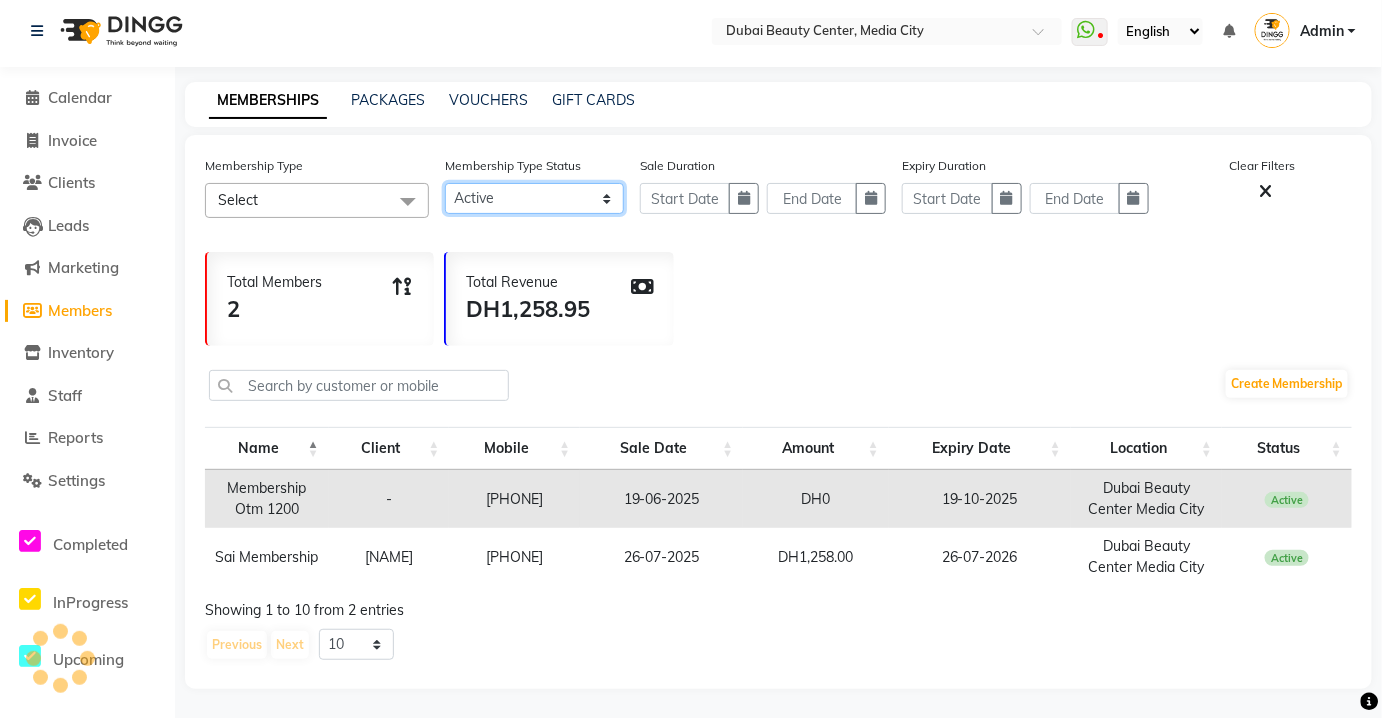 scroll, scrollTop: 0, scrollLeft: 0, axis: both 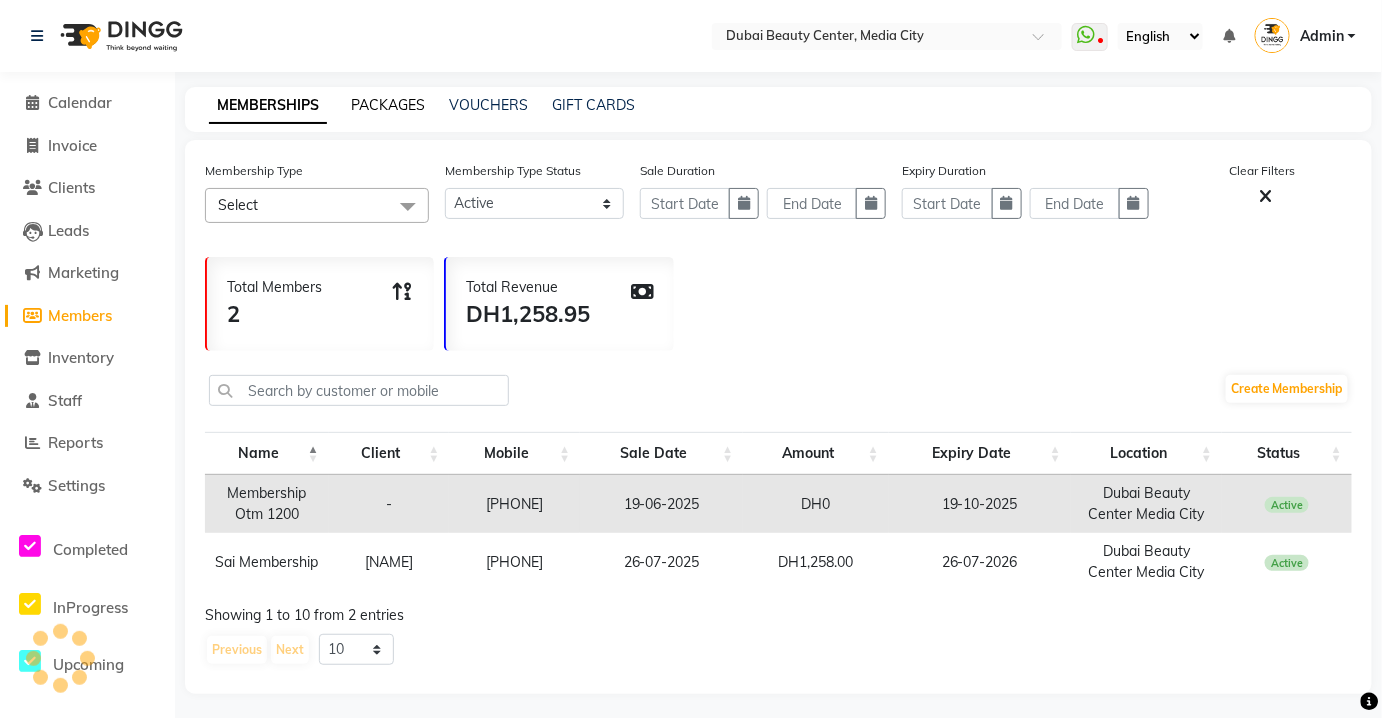 click on "PACKAGES" 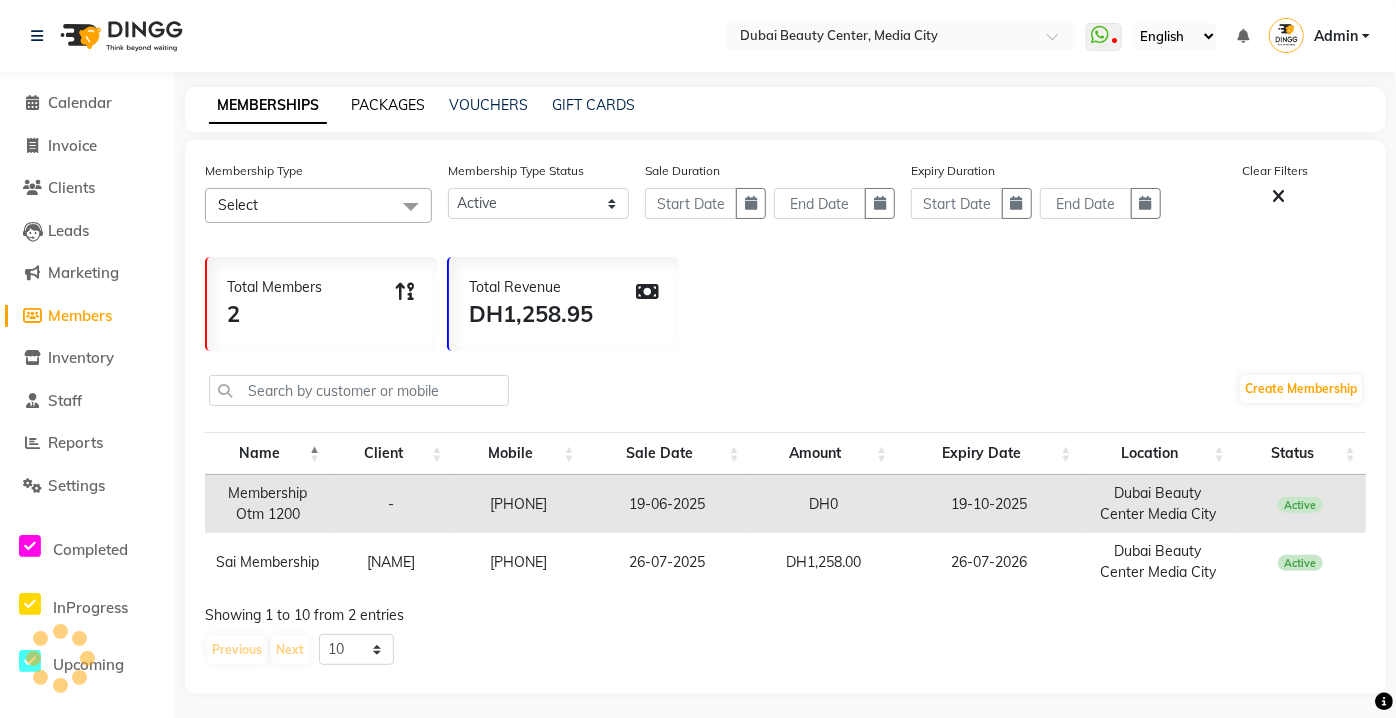select 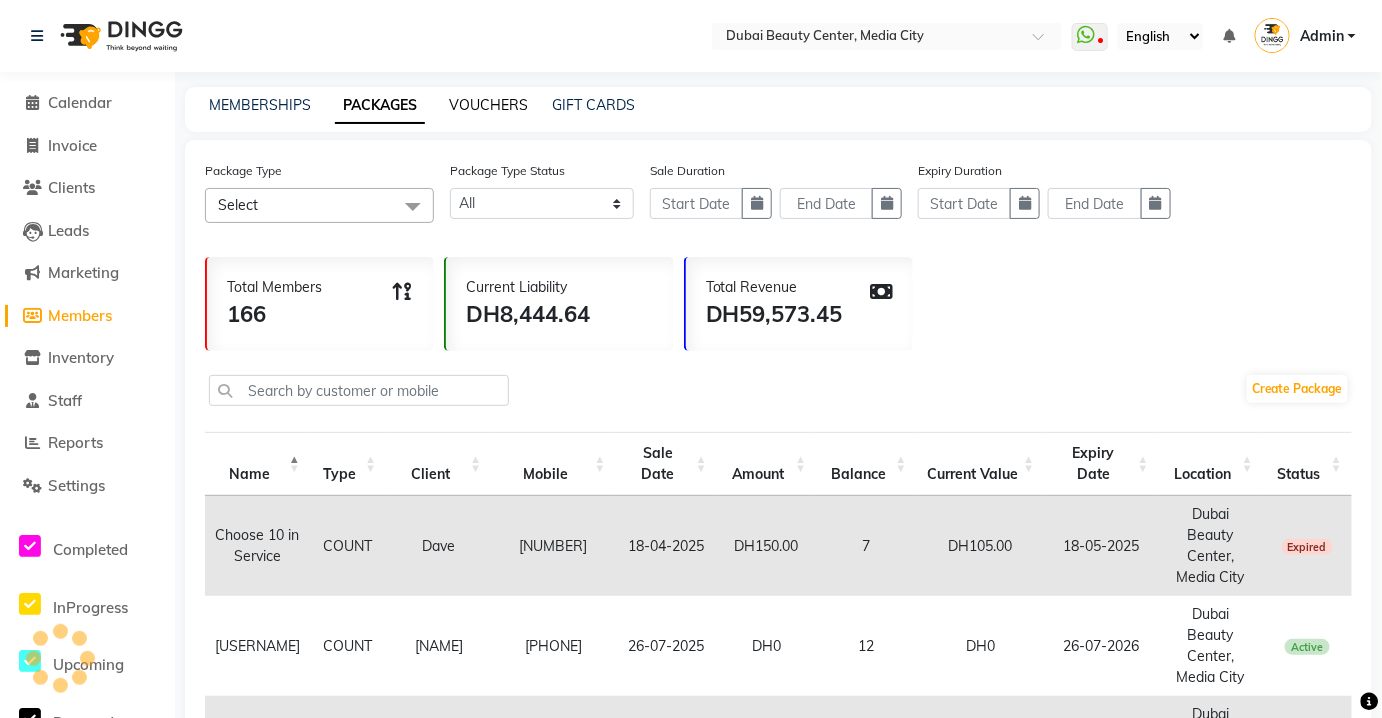 click on "VOUCHERS" 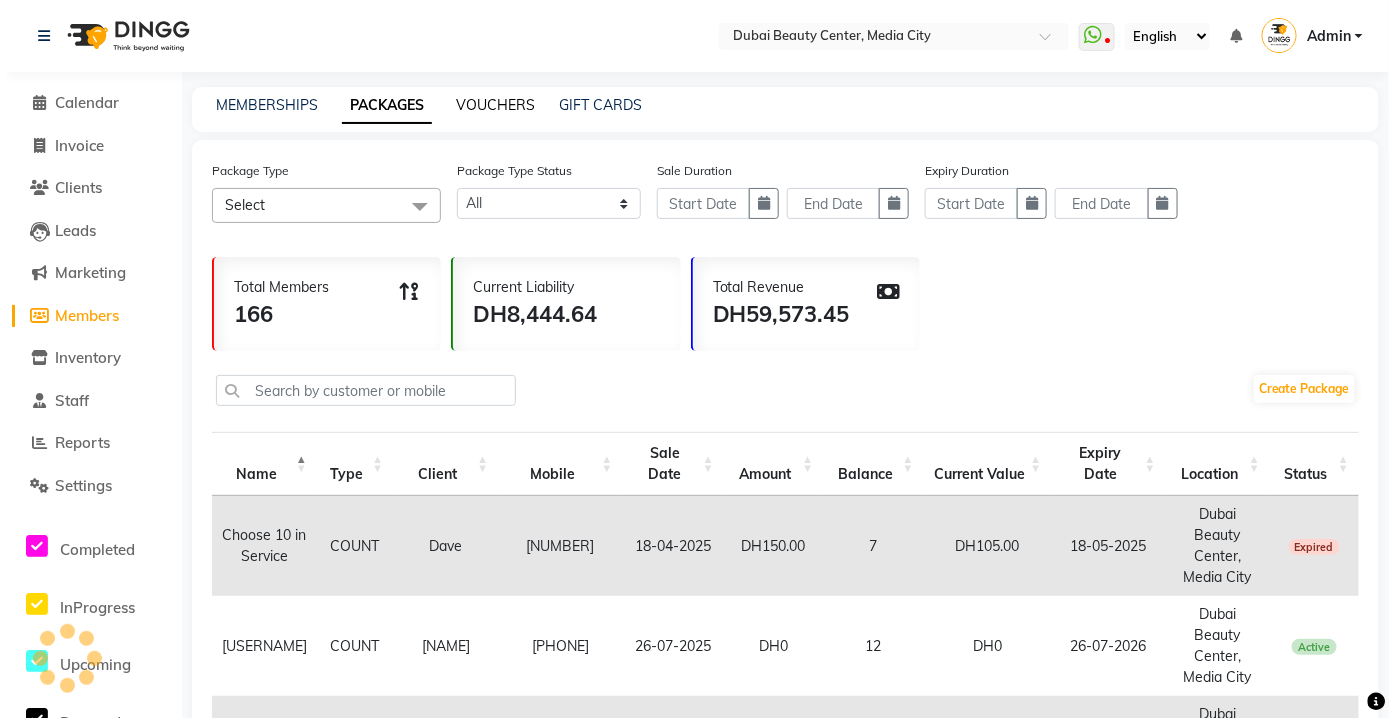 select 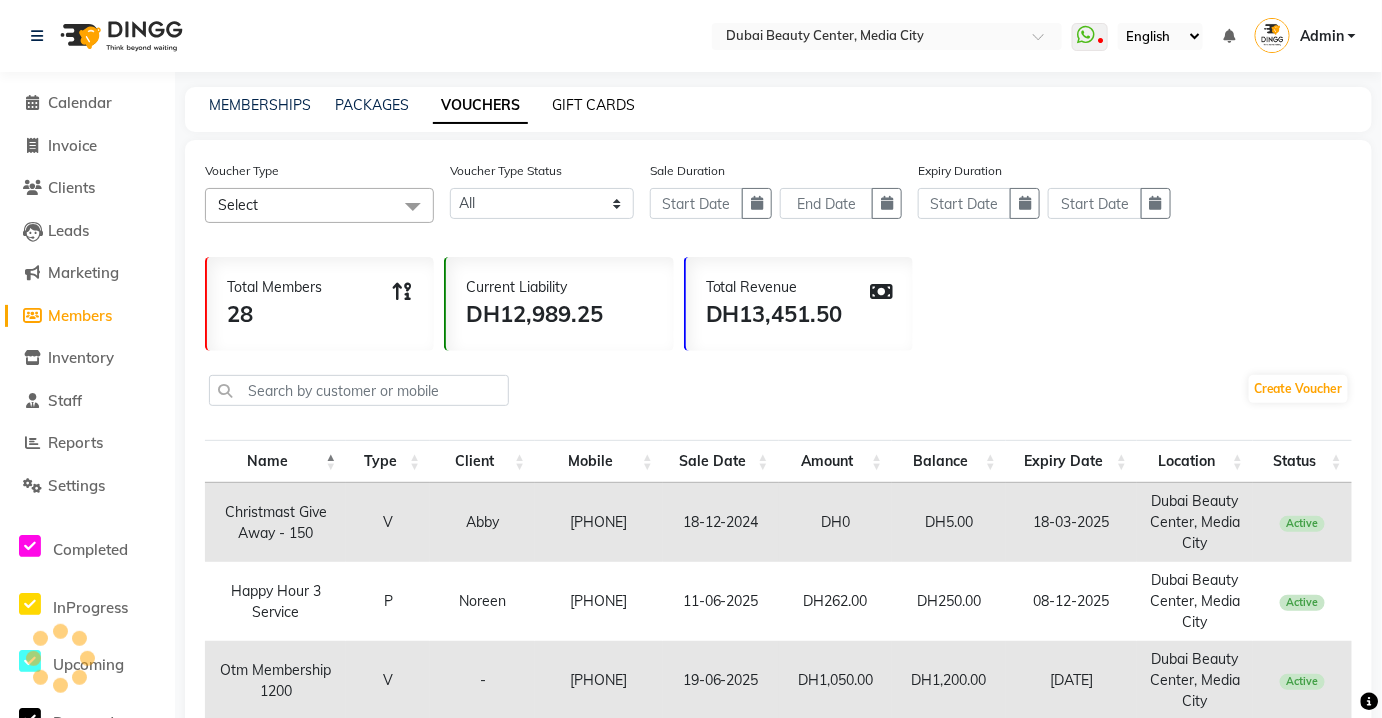click on "GIFT CARDS" 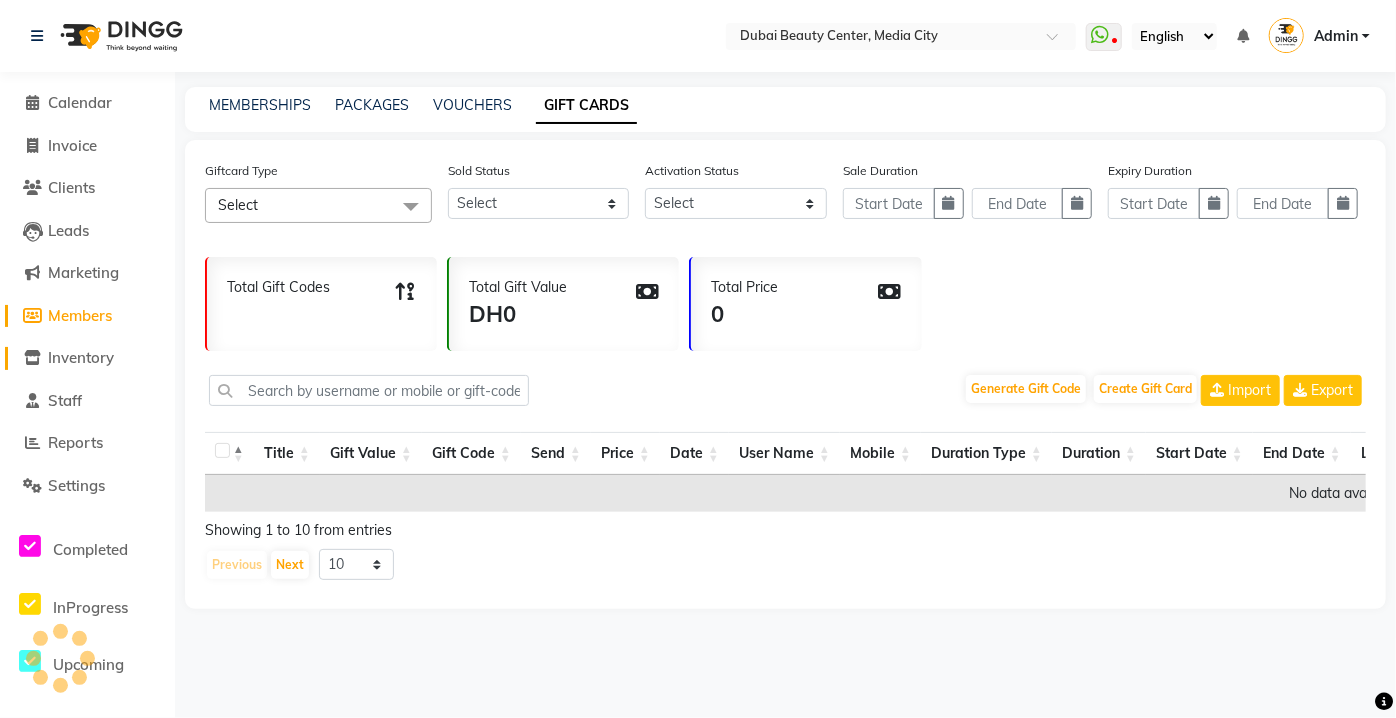 click on "Inventory" 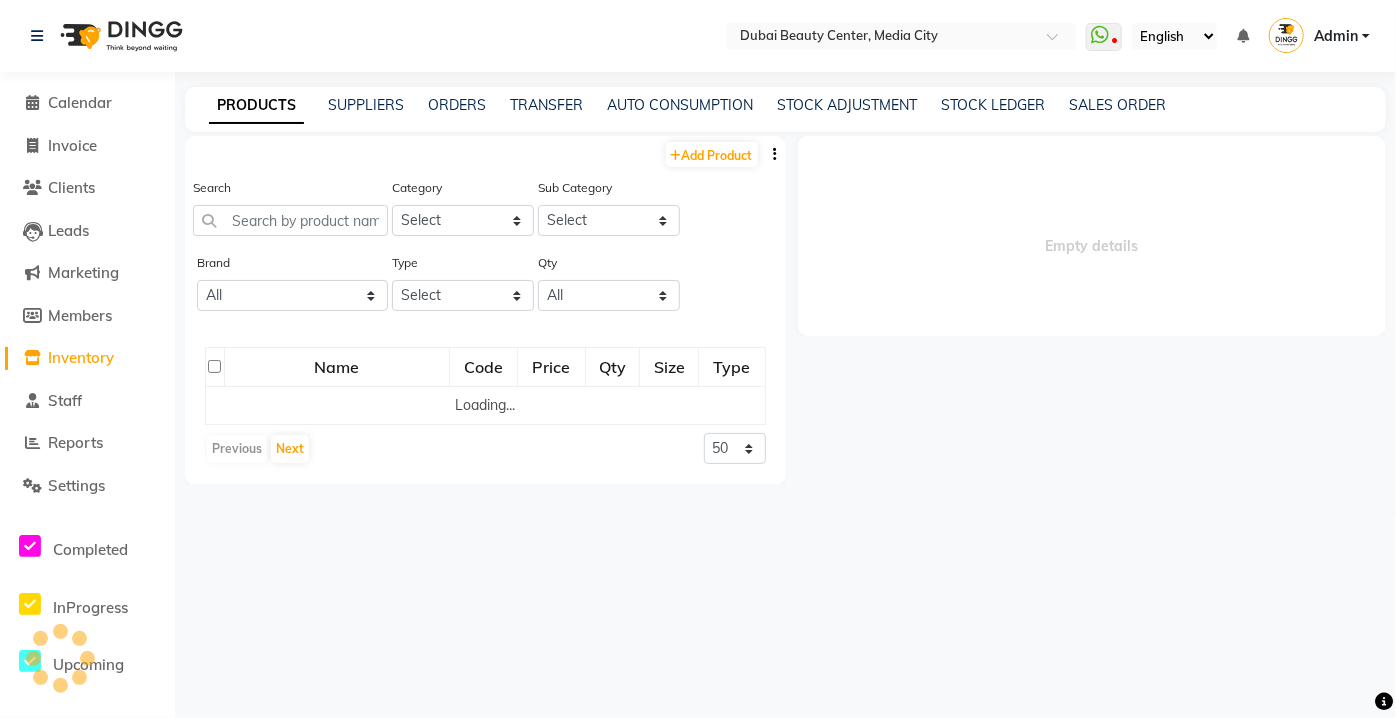 select 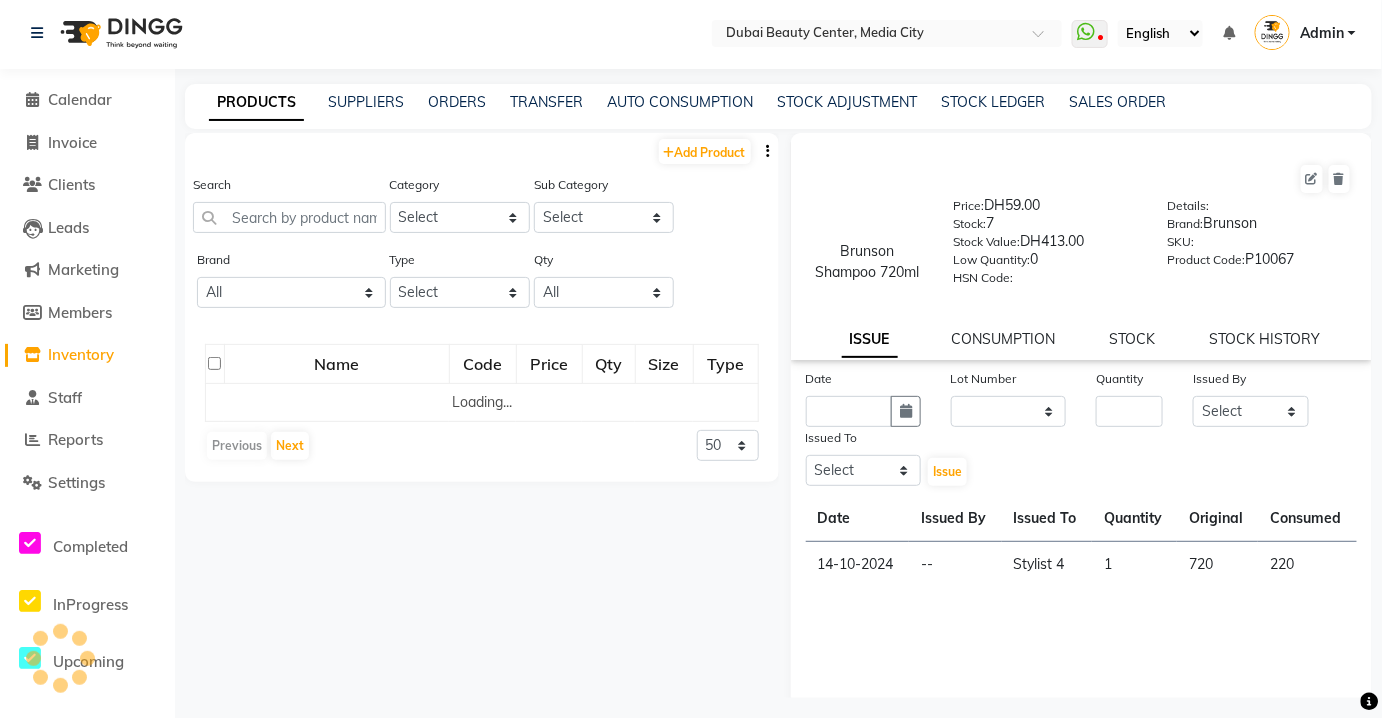 scroll, scrollTop: 12, scrollLeft: 0, axis: vertical 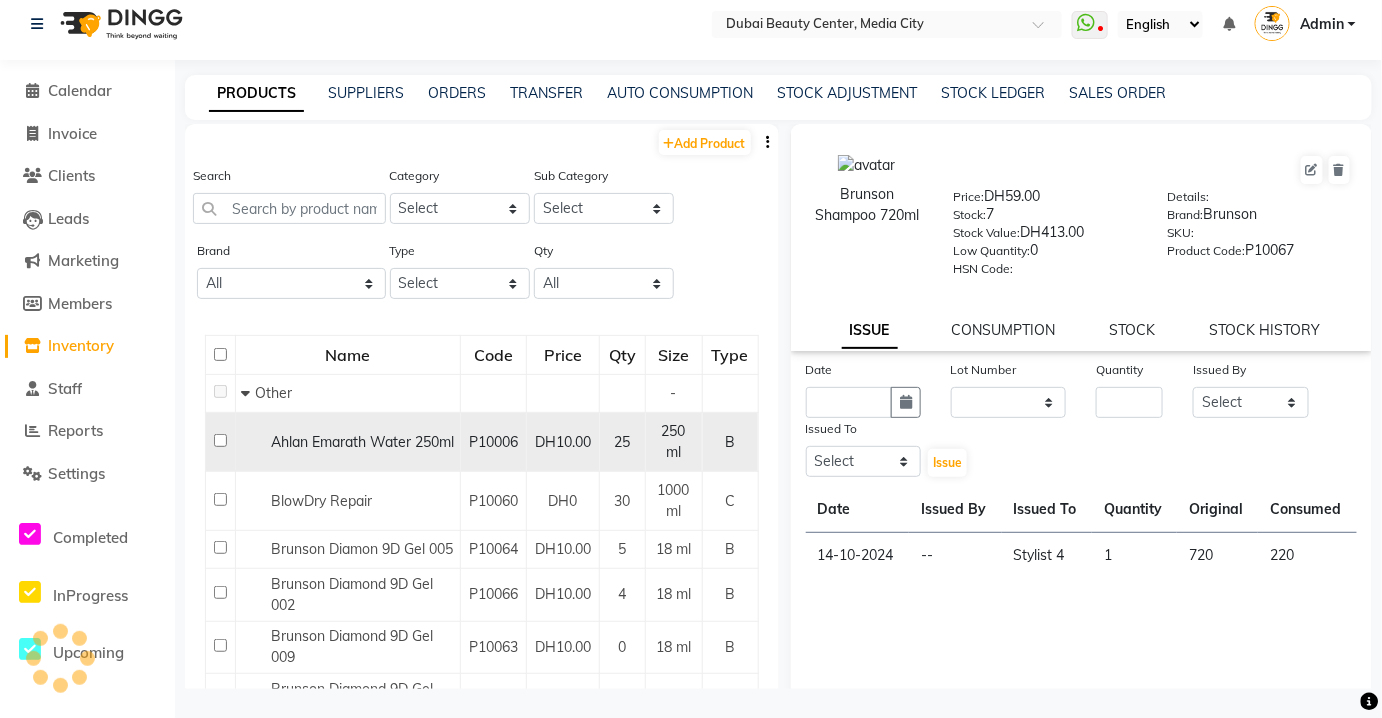 click on "Ahlan Emarath Water 250ml" 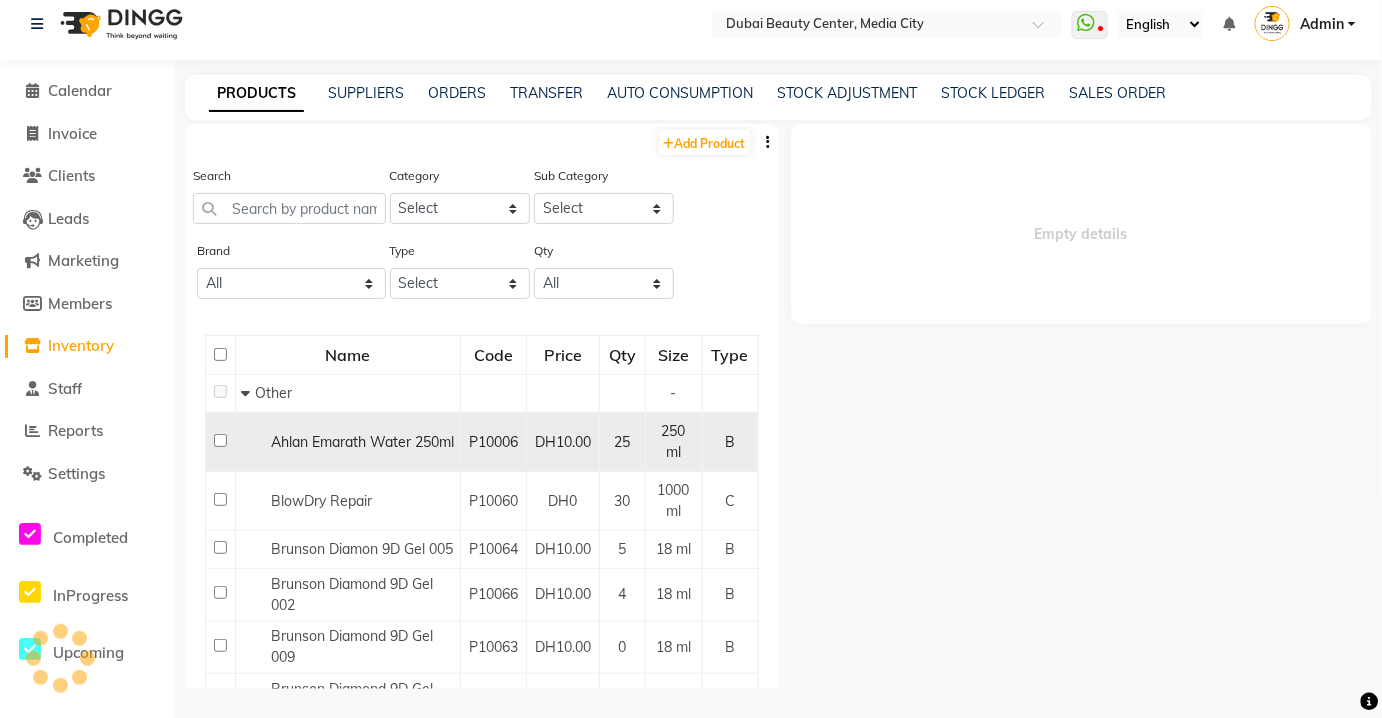select 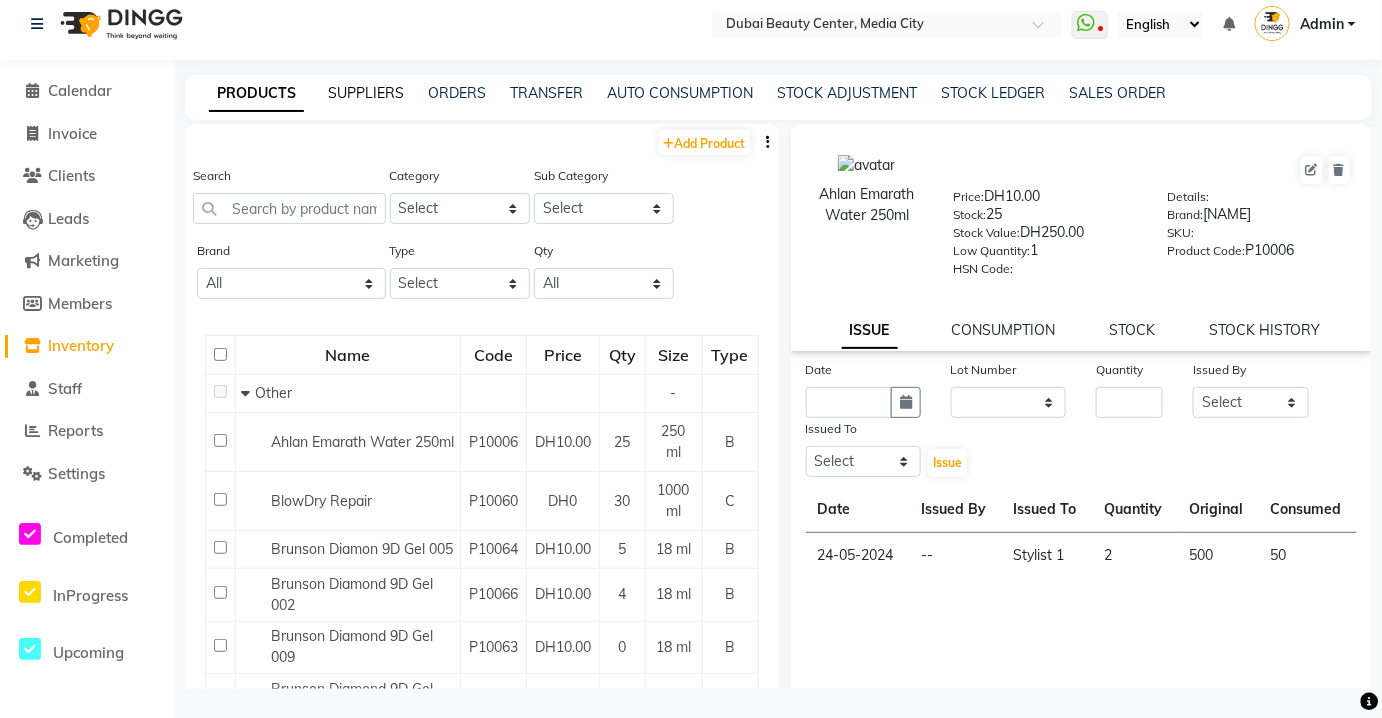 click on "SUPPLIERS" 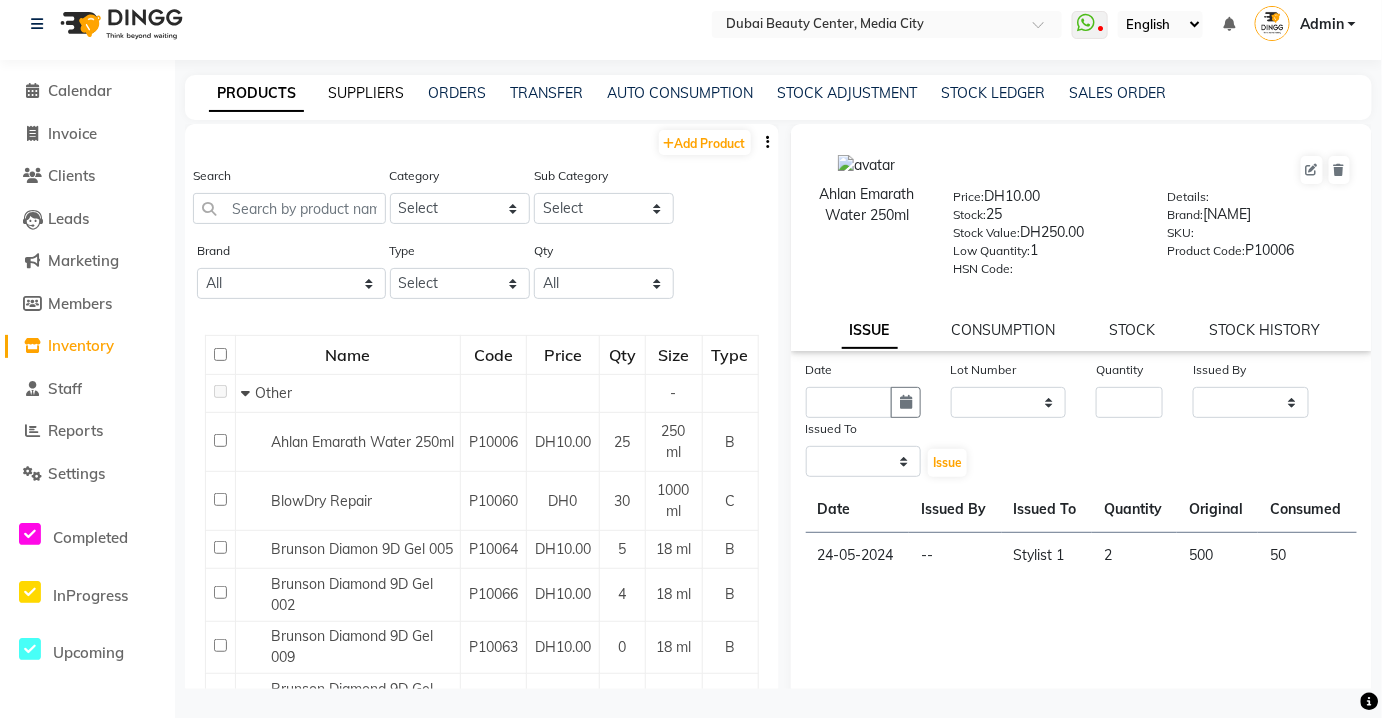 scroll, scrollTop: 0, scrollLeft: 0, axis: both 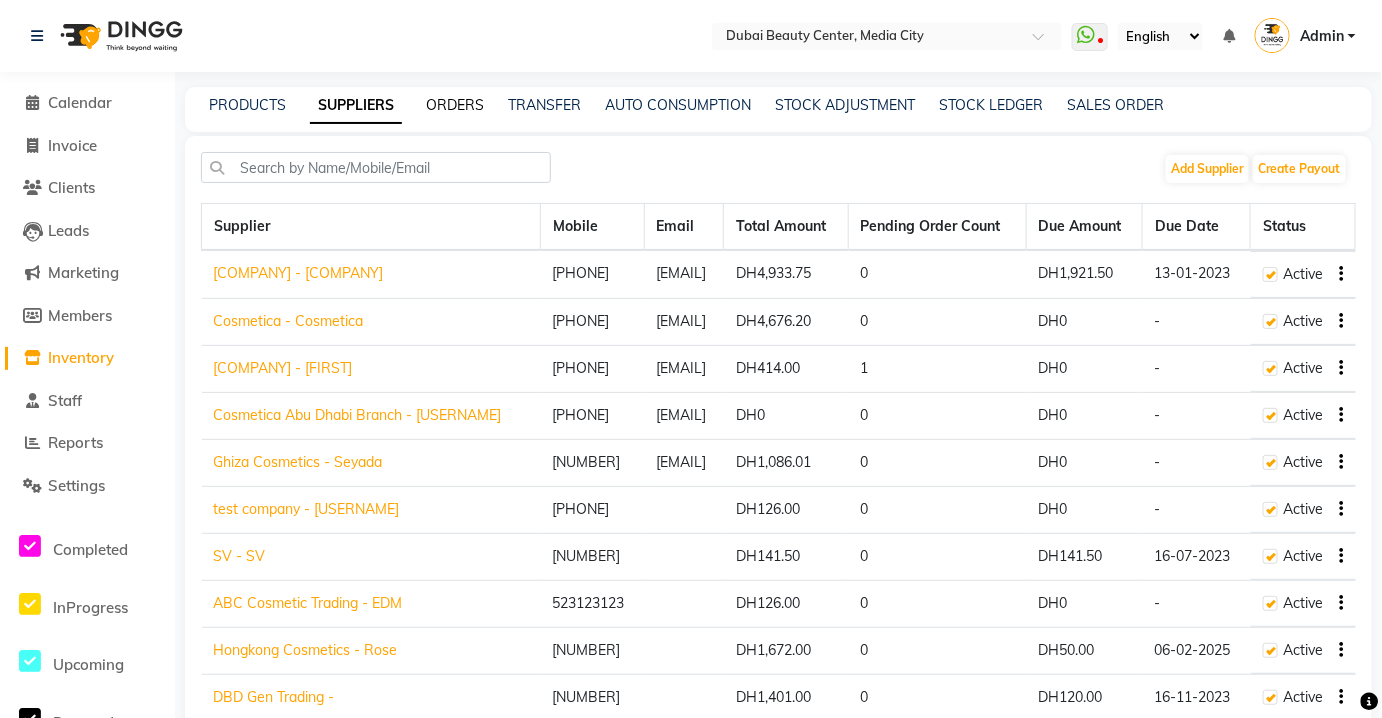 click on "ORDERS" 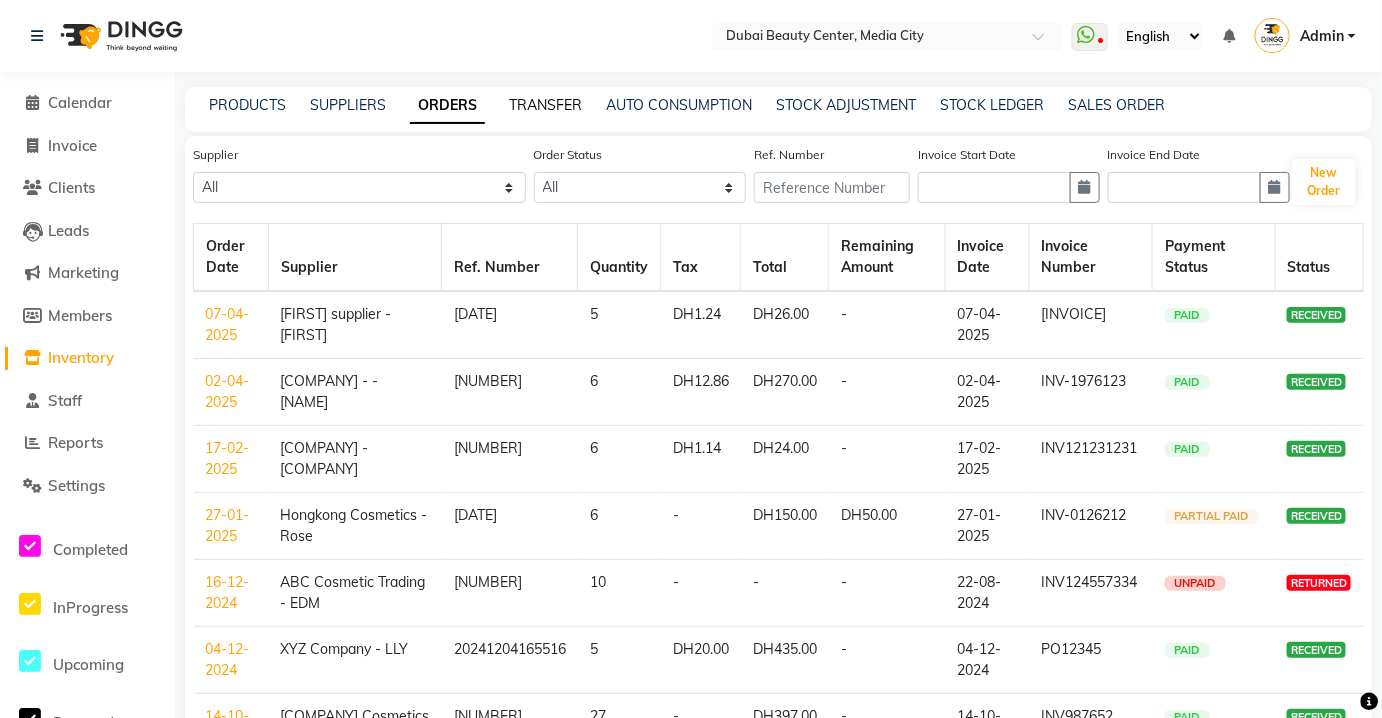 click on "TRANSFER" 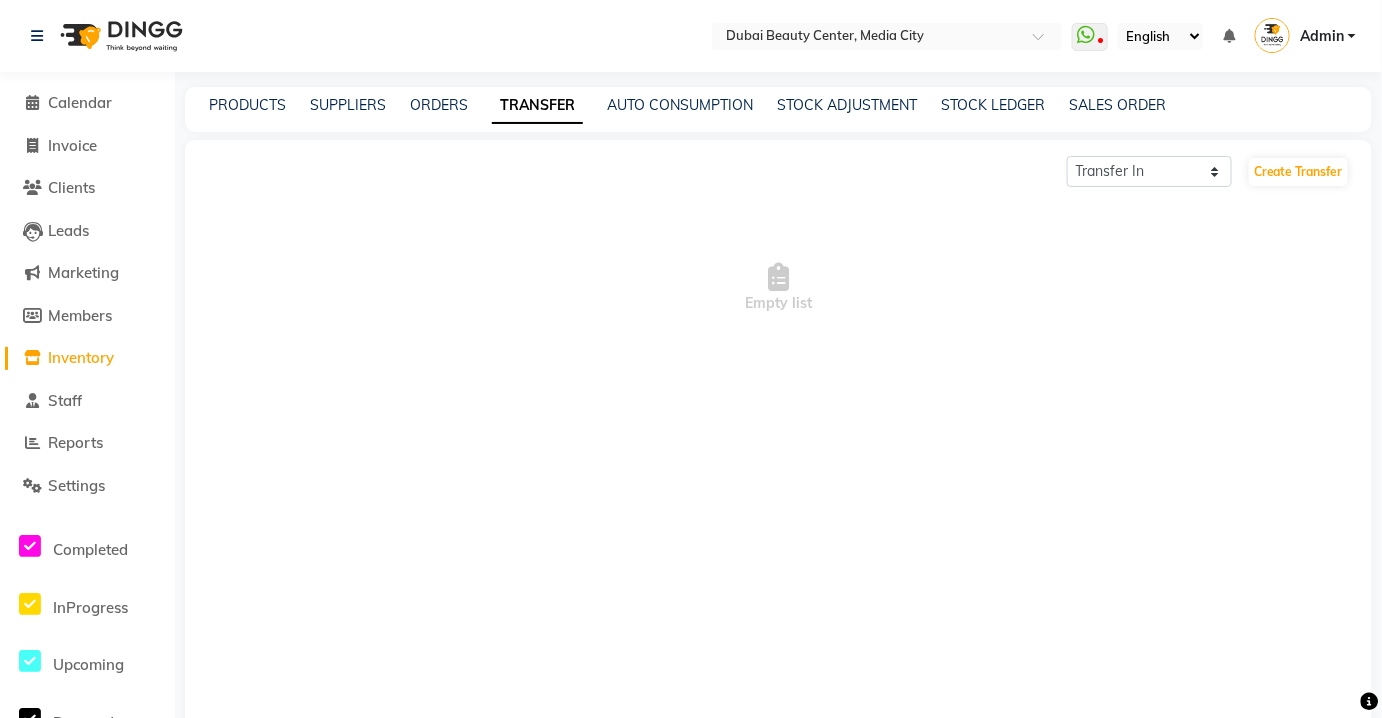 click on "AUTO CONSUMPTION" 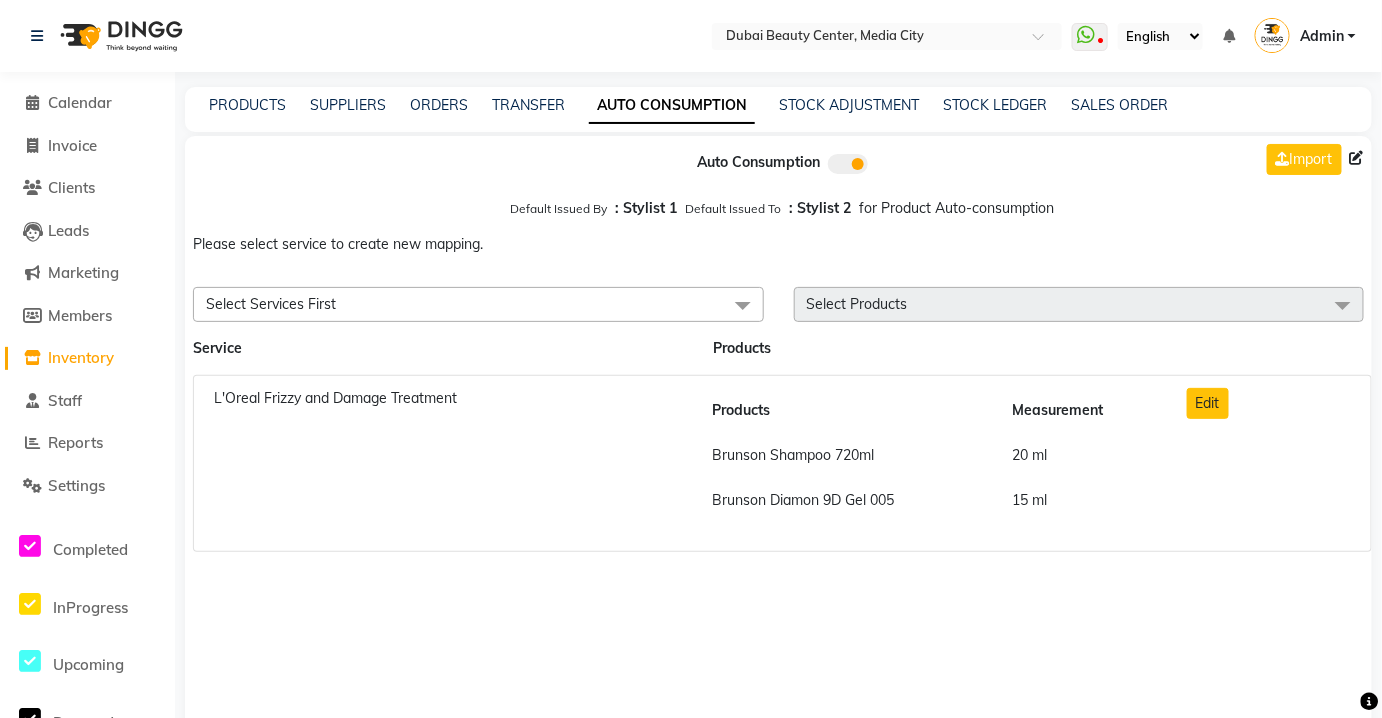 click on "L'Oreal Frizzy and Damage Treatment" at bounding box center (442, 463) 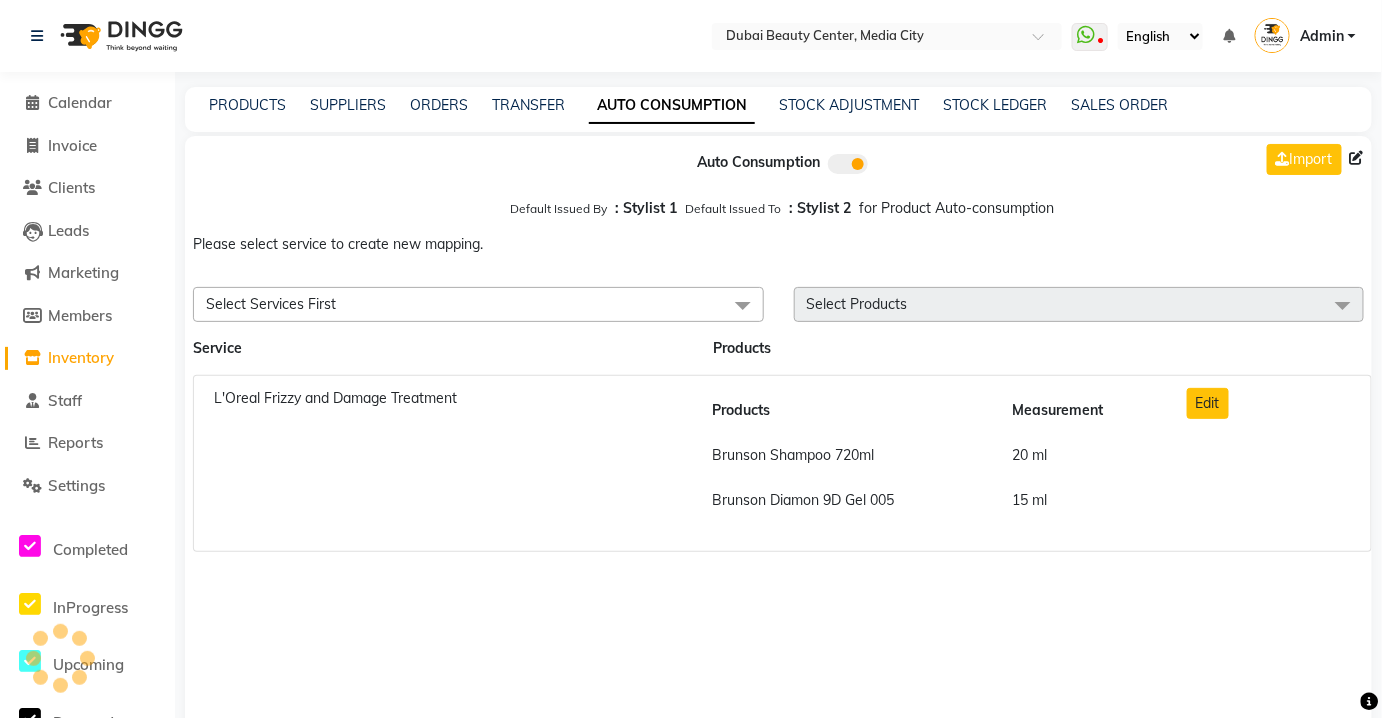 click on "Brunson Shampoo 720ml" at bounding box center [850, 455] 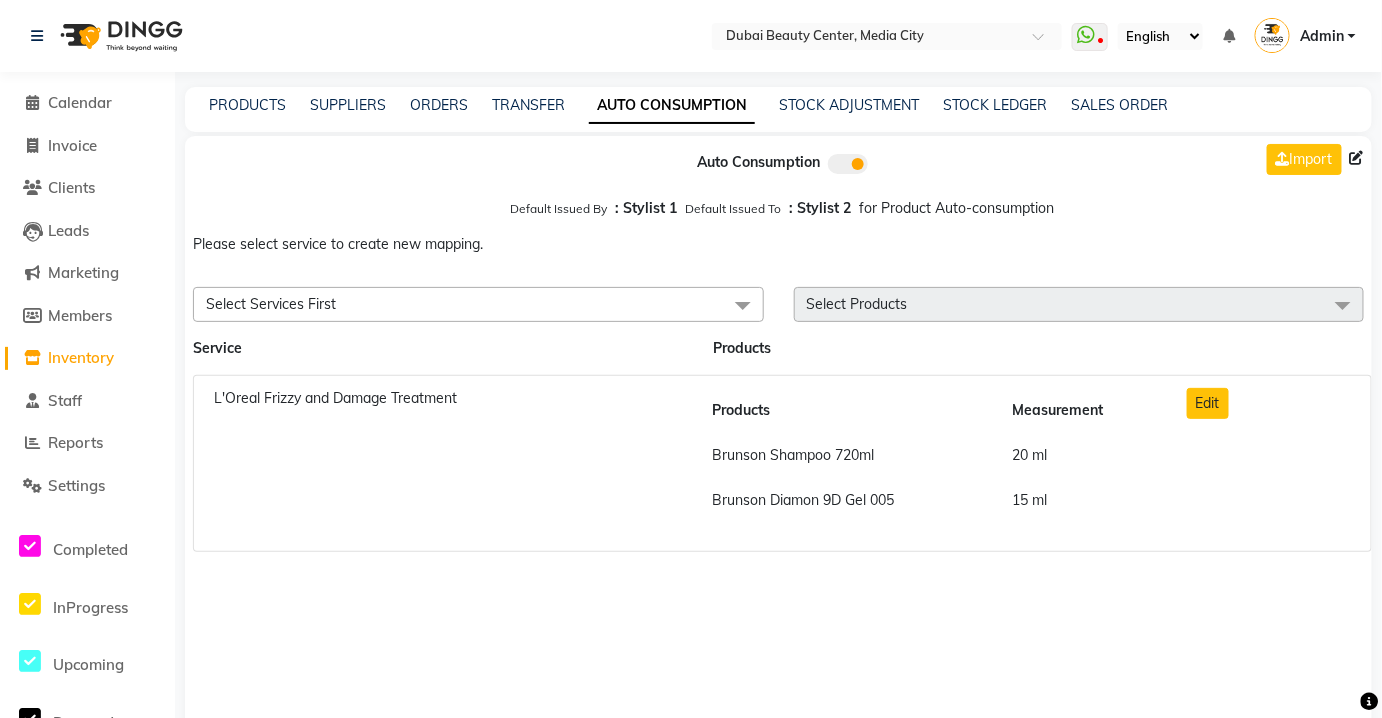 click on "Brunson Diamon 9D Gel 005" at bounding box center [850, 500] 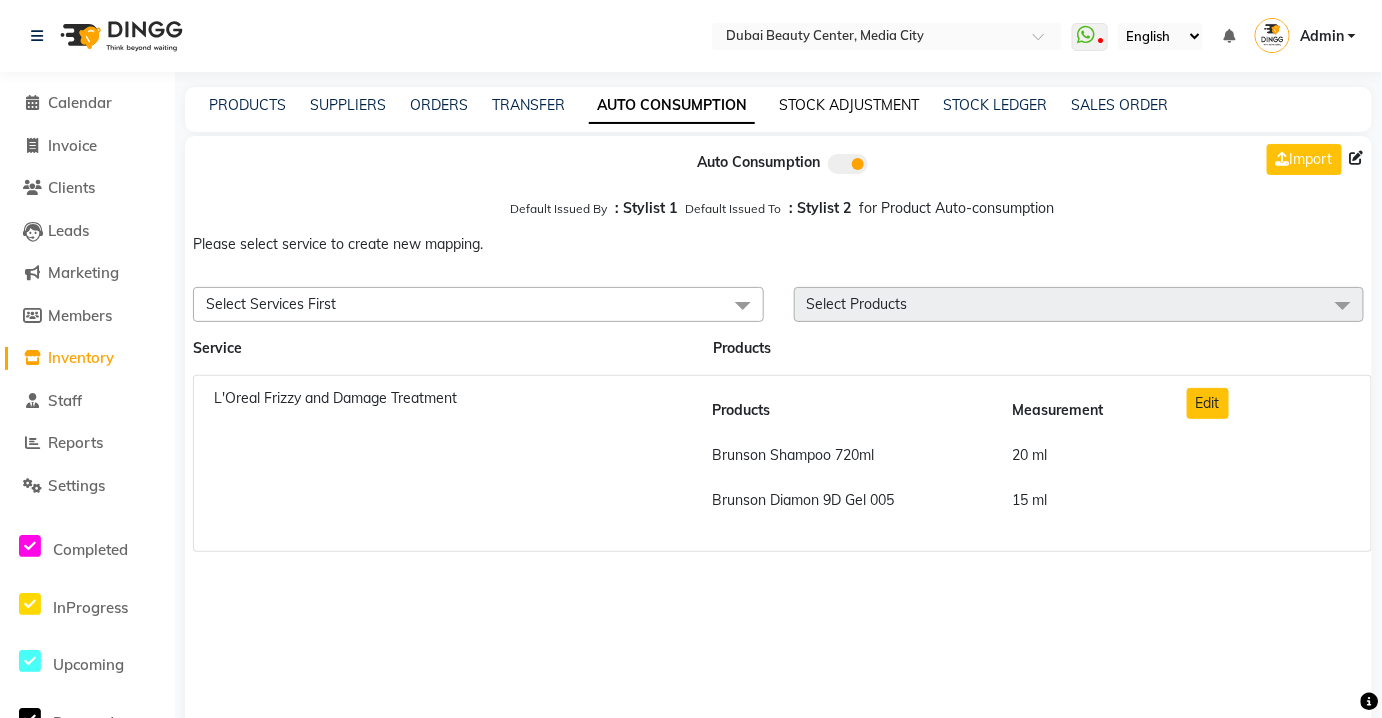 click on "STOCK ADJUSTMENT" 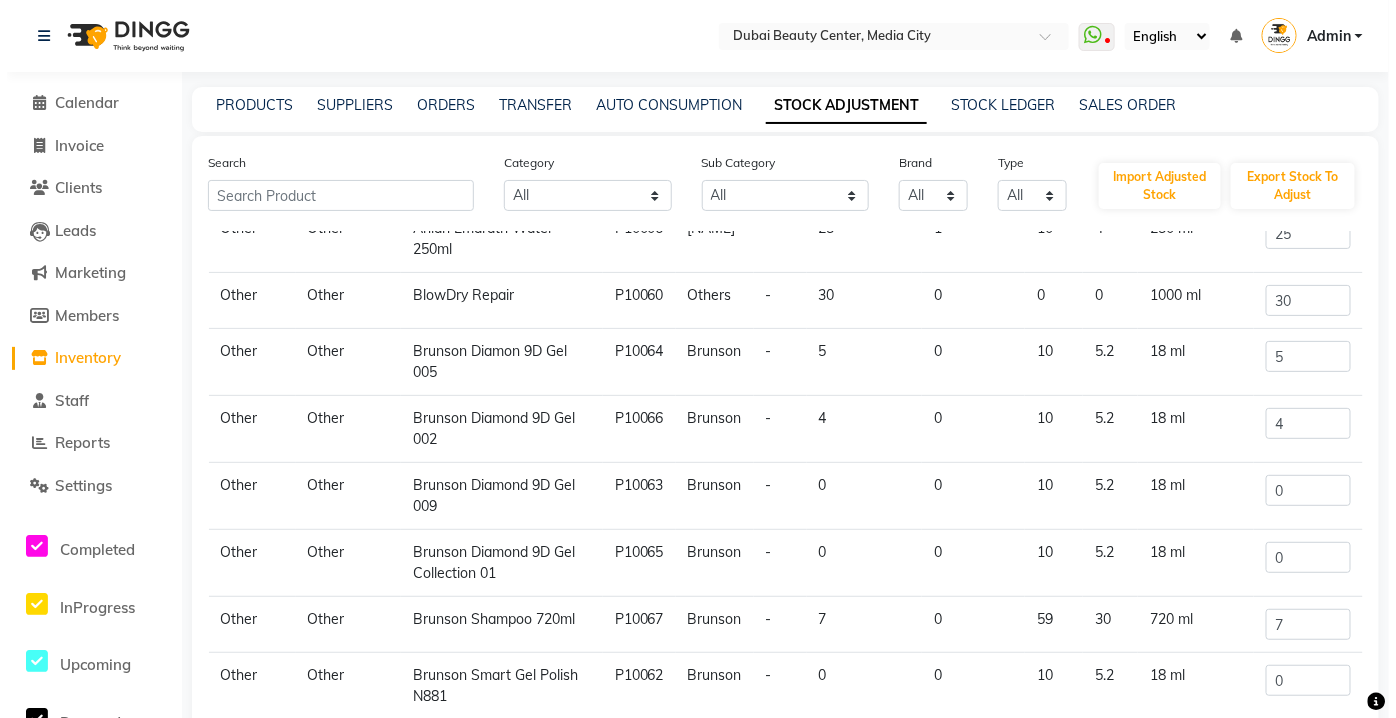 scroll, scrollTop: 207, scrollLeft: 0, axis: vertical 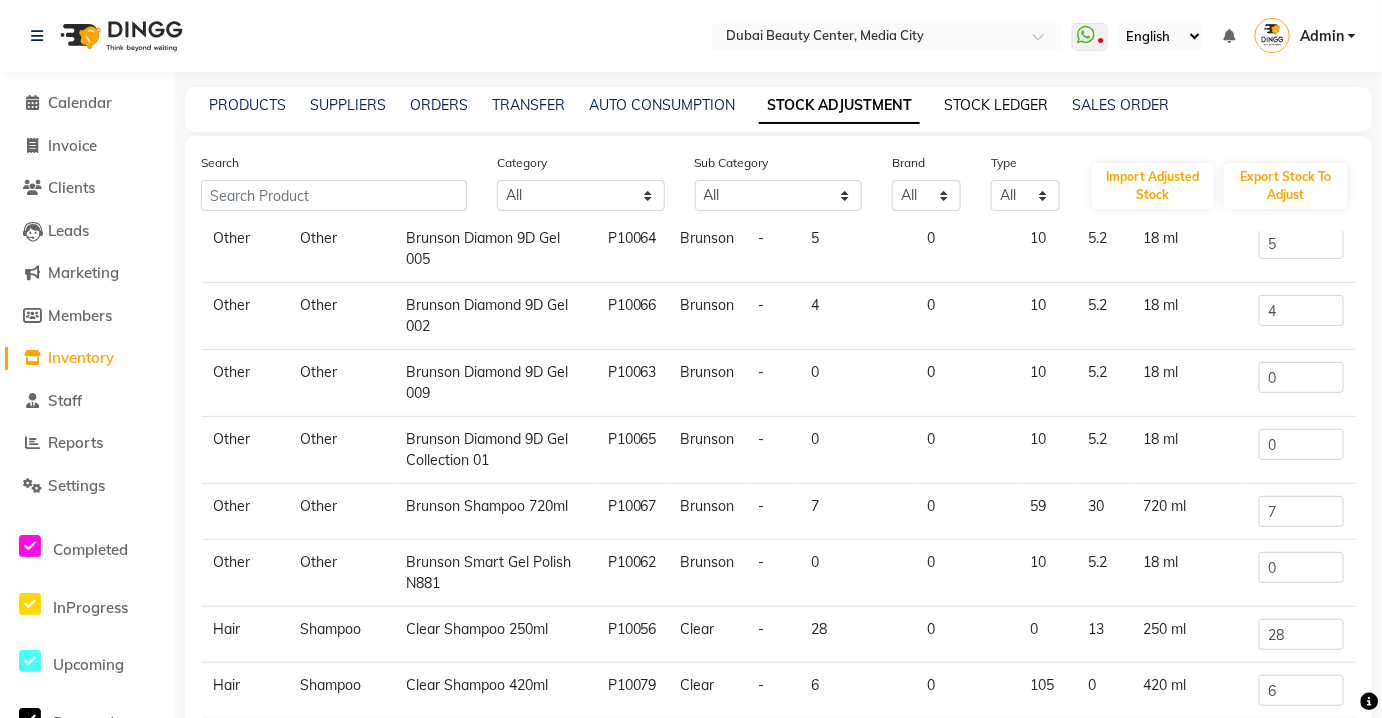 click on "STOCK LEDGER" 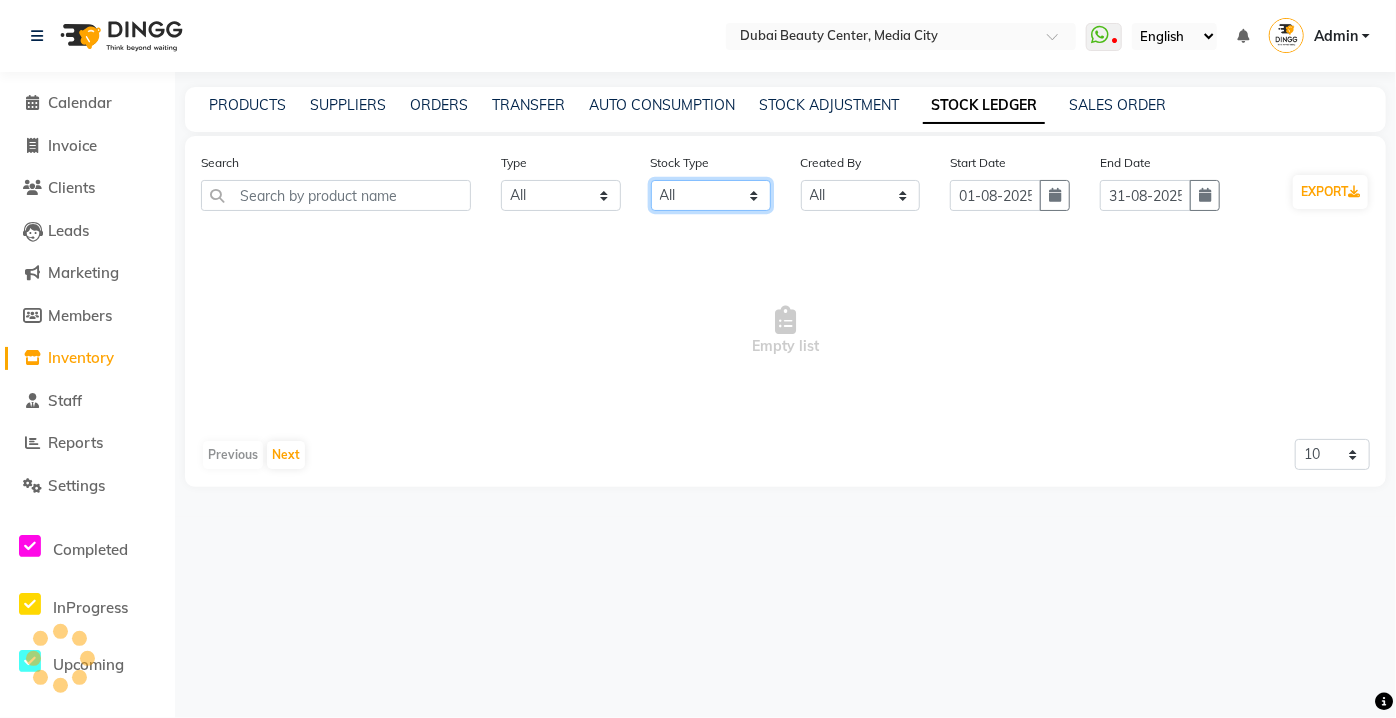 click on "Select All New Stock Adjustment Return Transfer In Other Internal Use Damaged Expired Transfer Cancel Transfer Out Stock Out Sold" 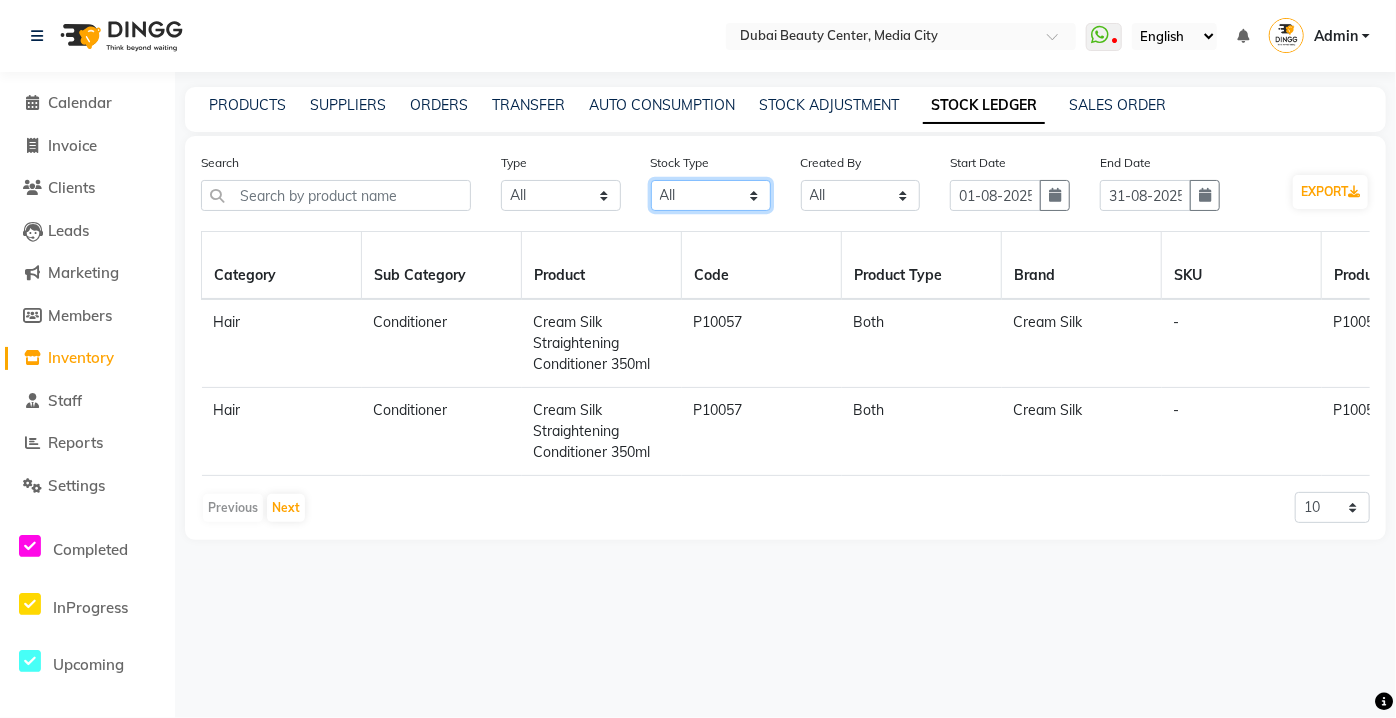 select on "internal use" 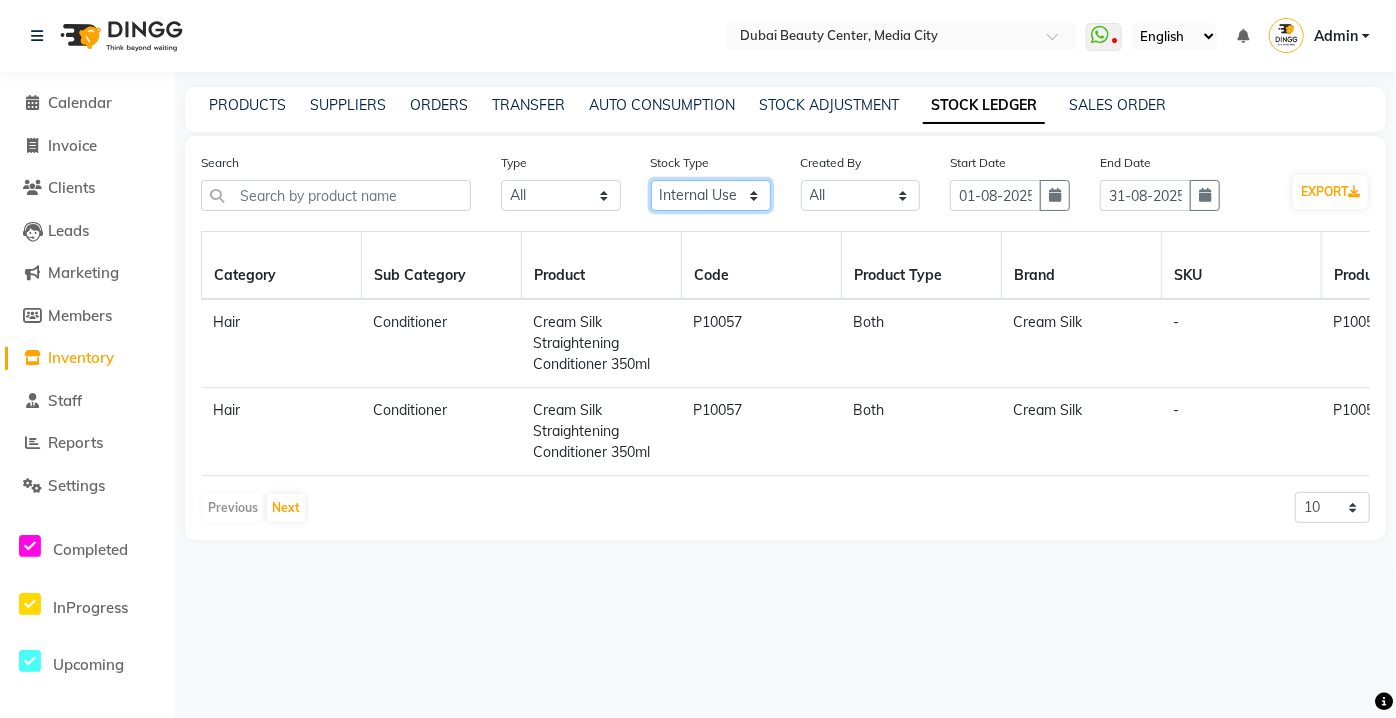 click on "Select All New Stock Adjustment Return Transfer In Other Internal Use Damaged Expired Transfer Cancel Transfer Out Stock Out Sold" 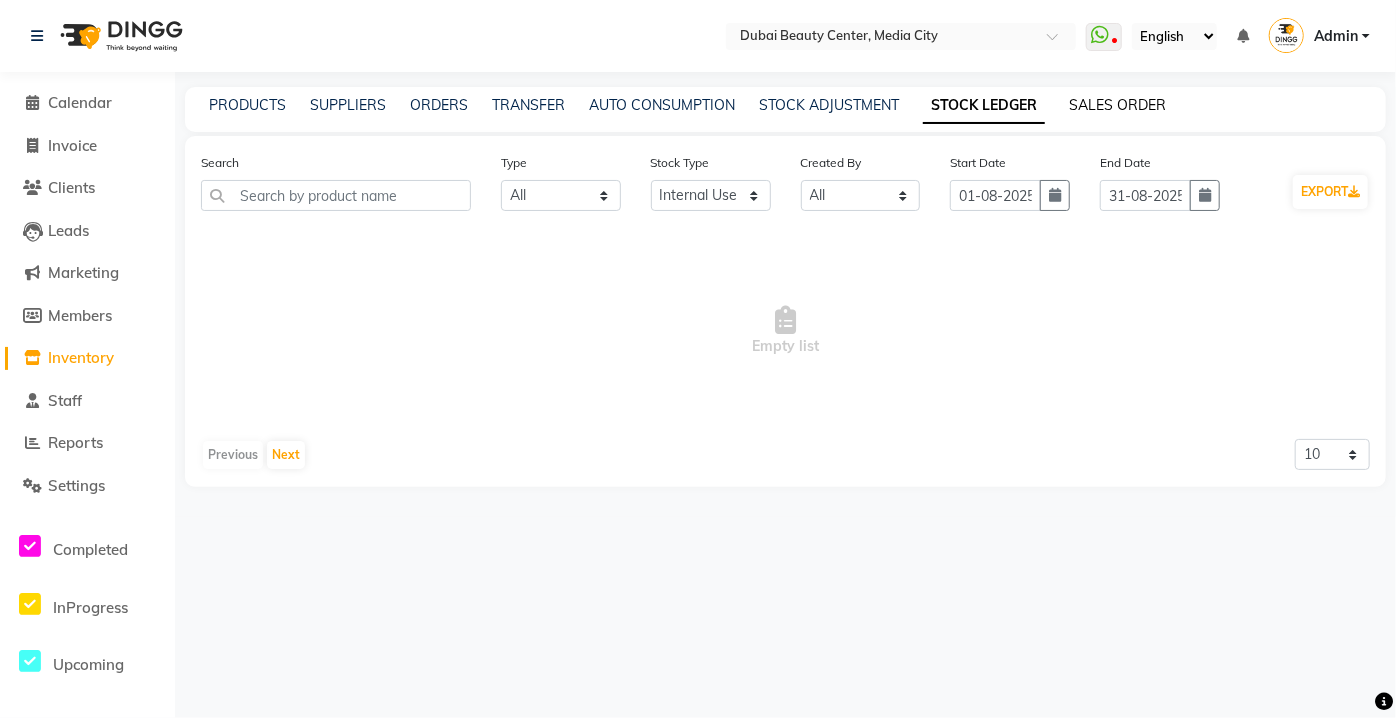 click on "SALES ORDER" 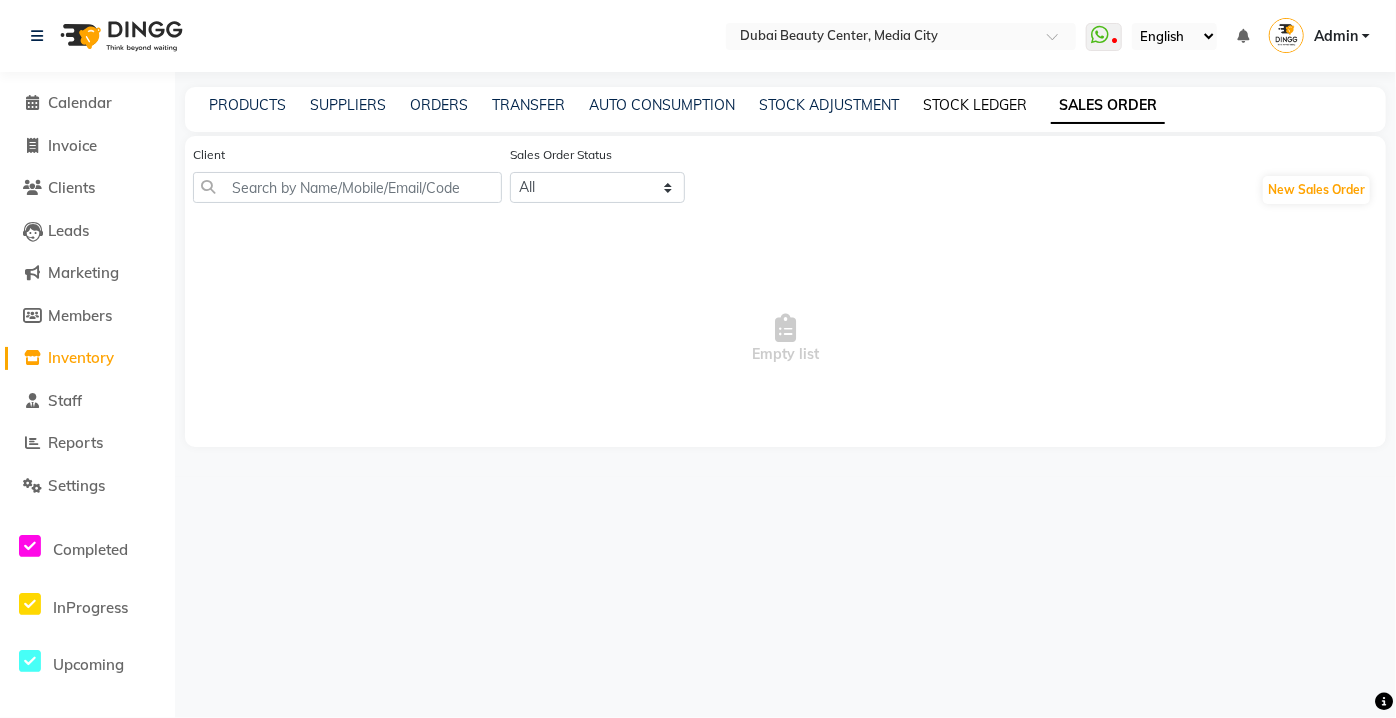 click on "STOCK LEDGER" 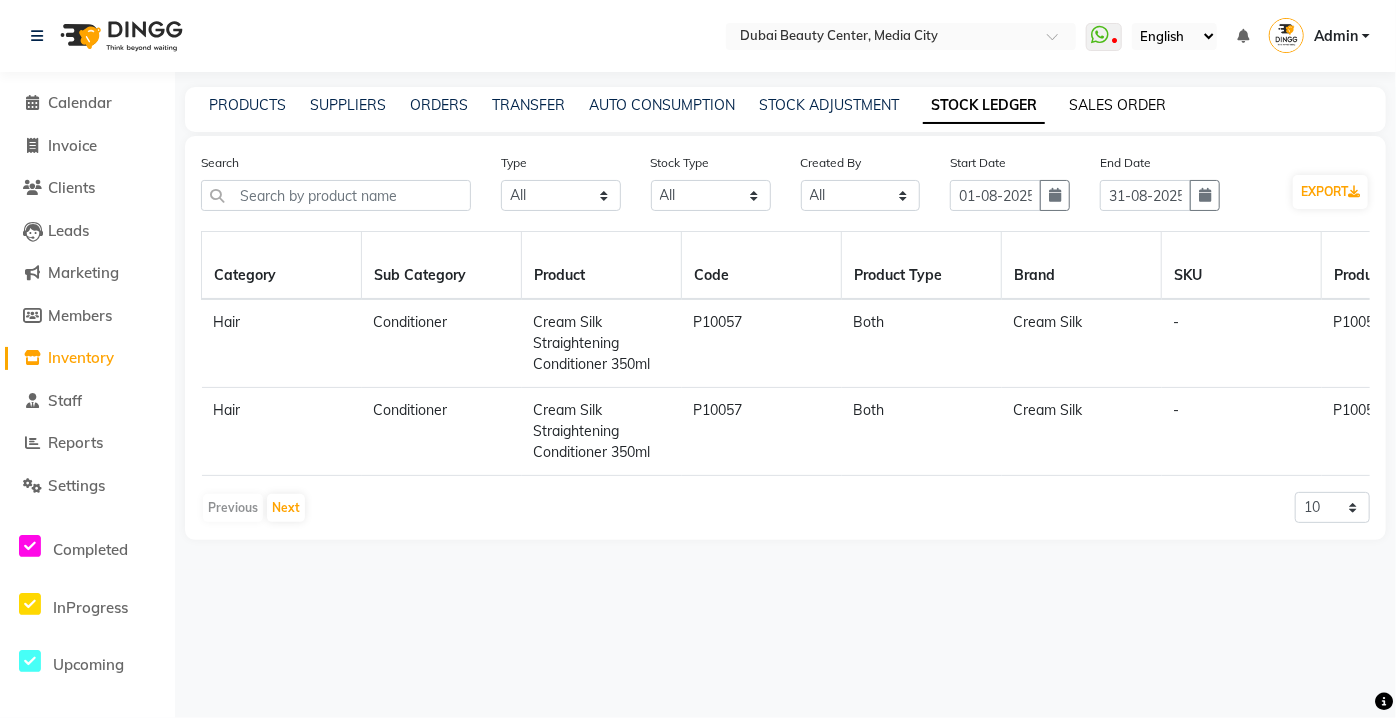 click on "SALES ORDER" 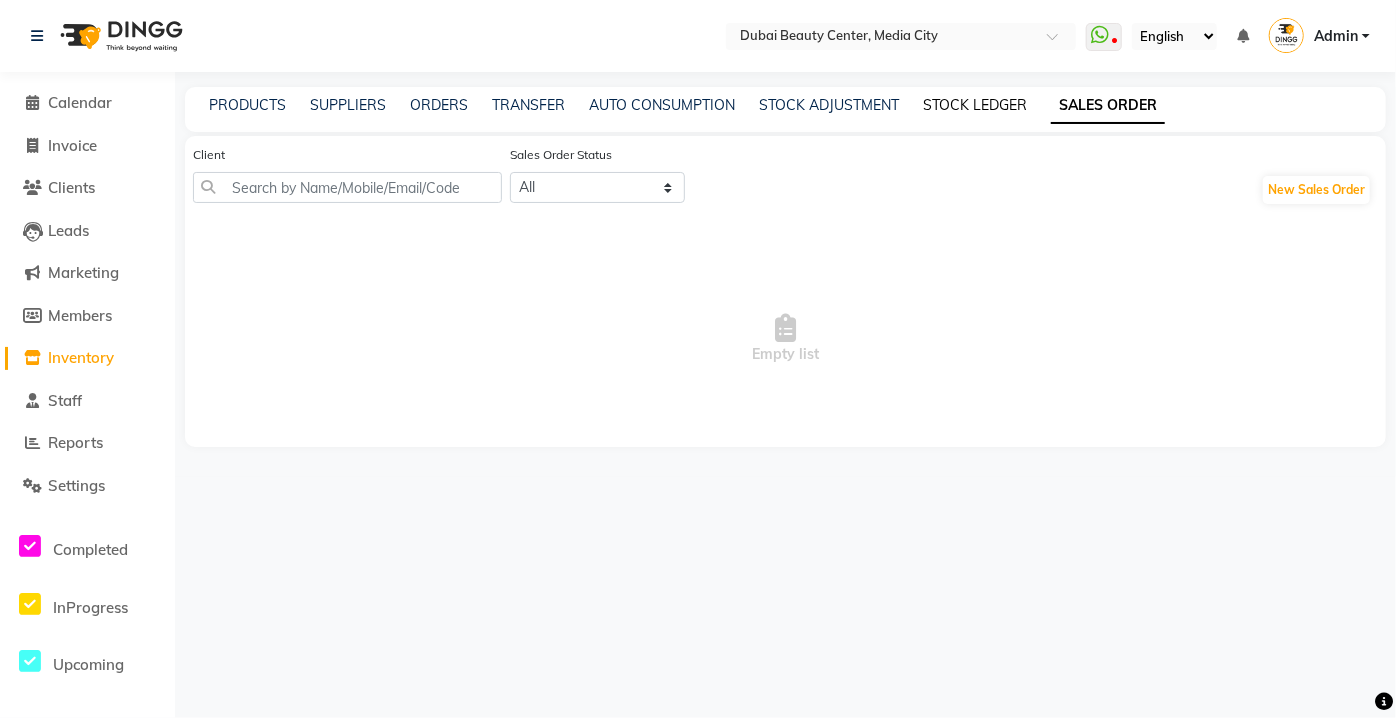 click on "STOCK LEDGER" 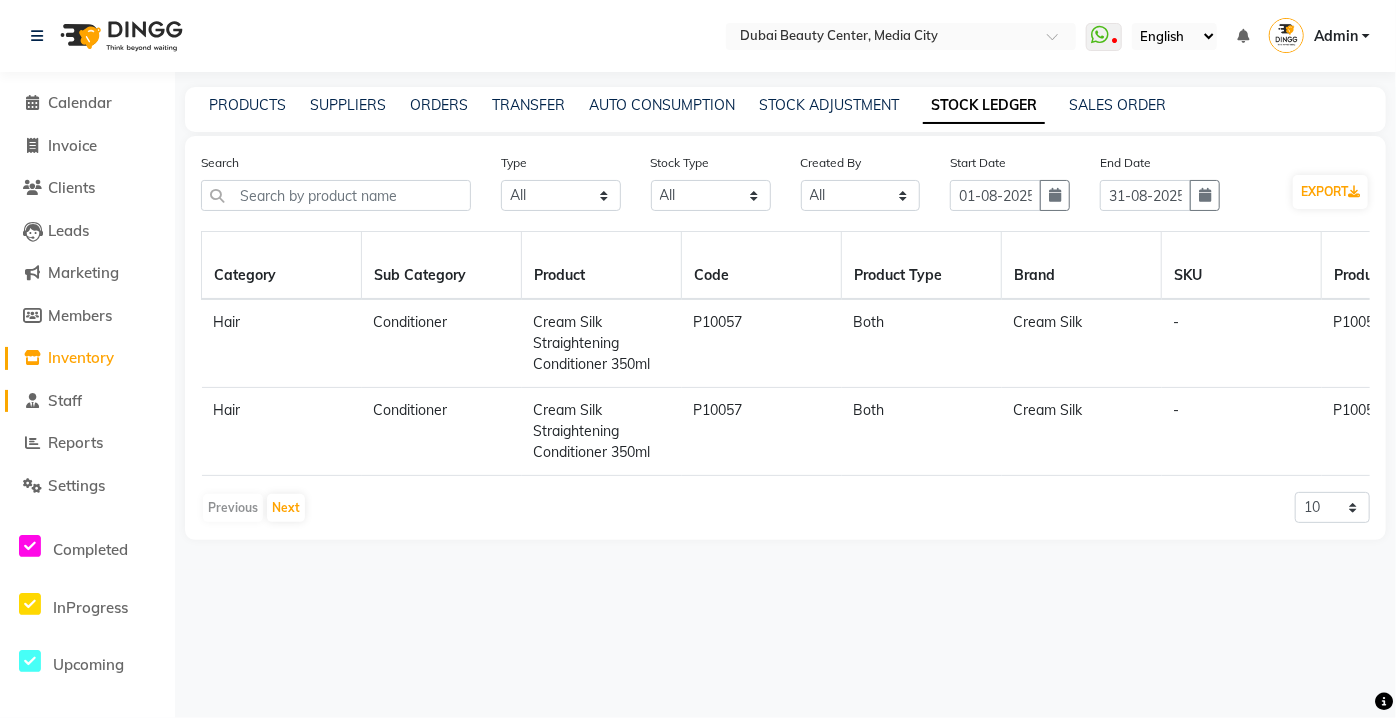 click 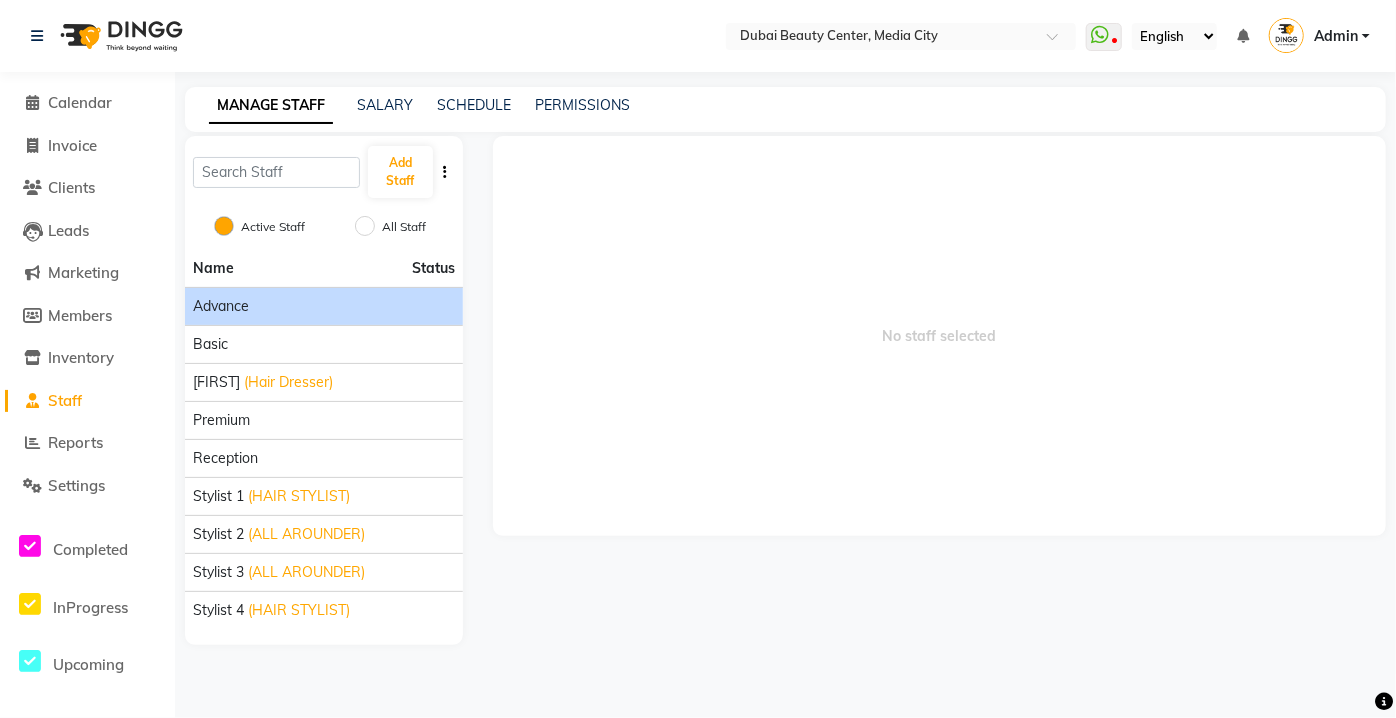 click on "Advance" 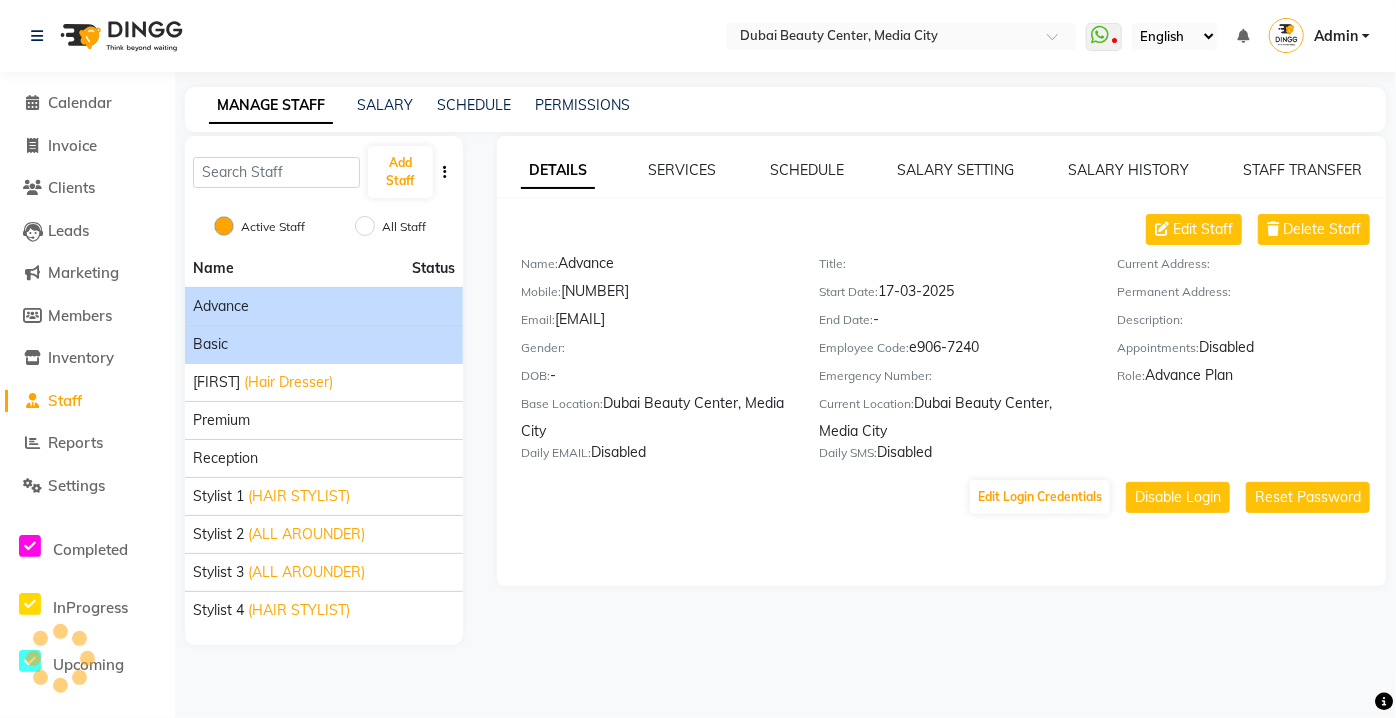 click on "Basic" 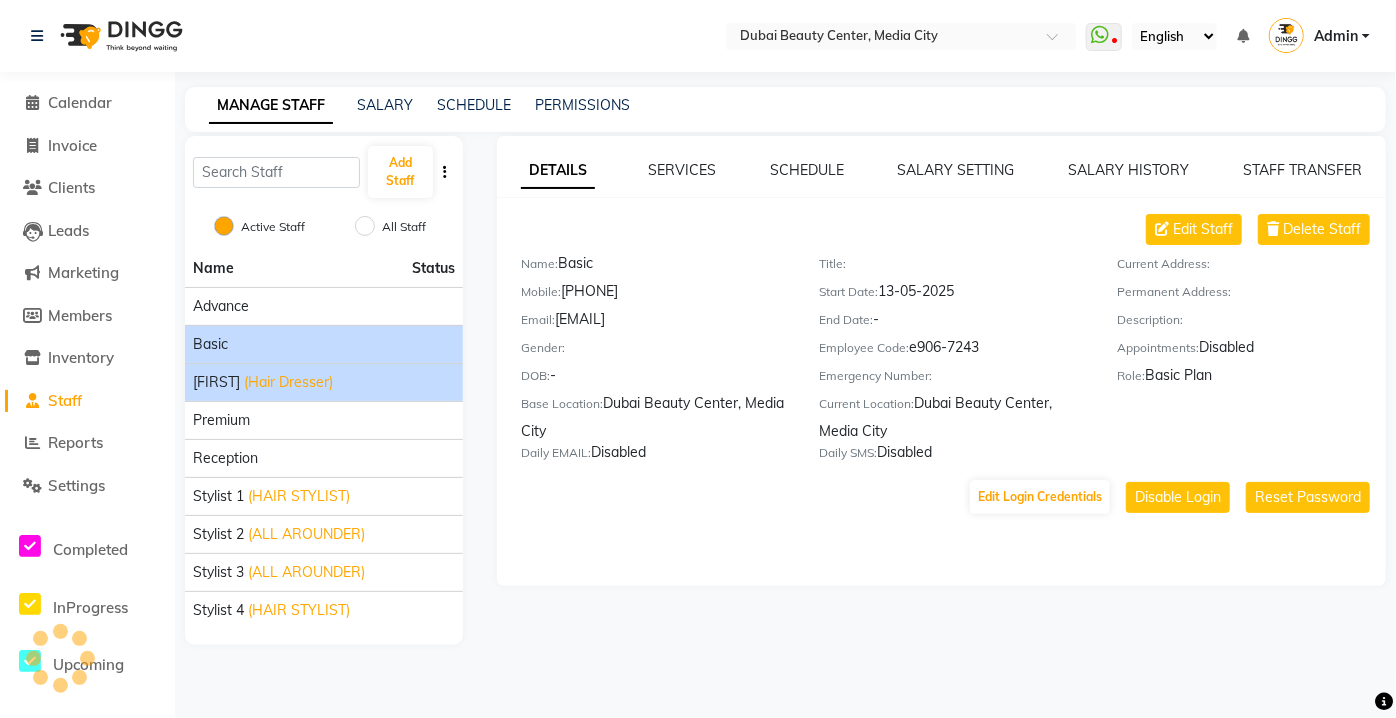 click on "[FIRST]" 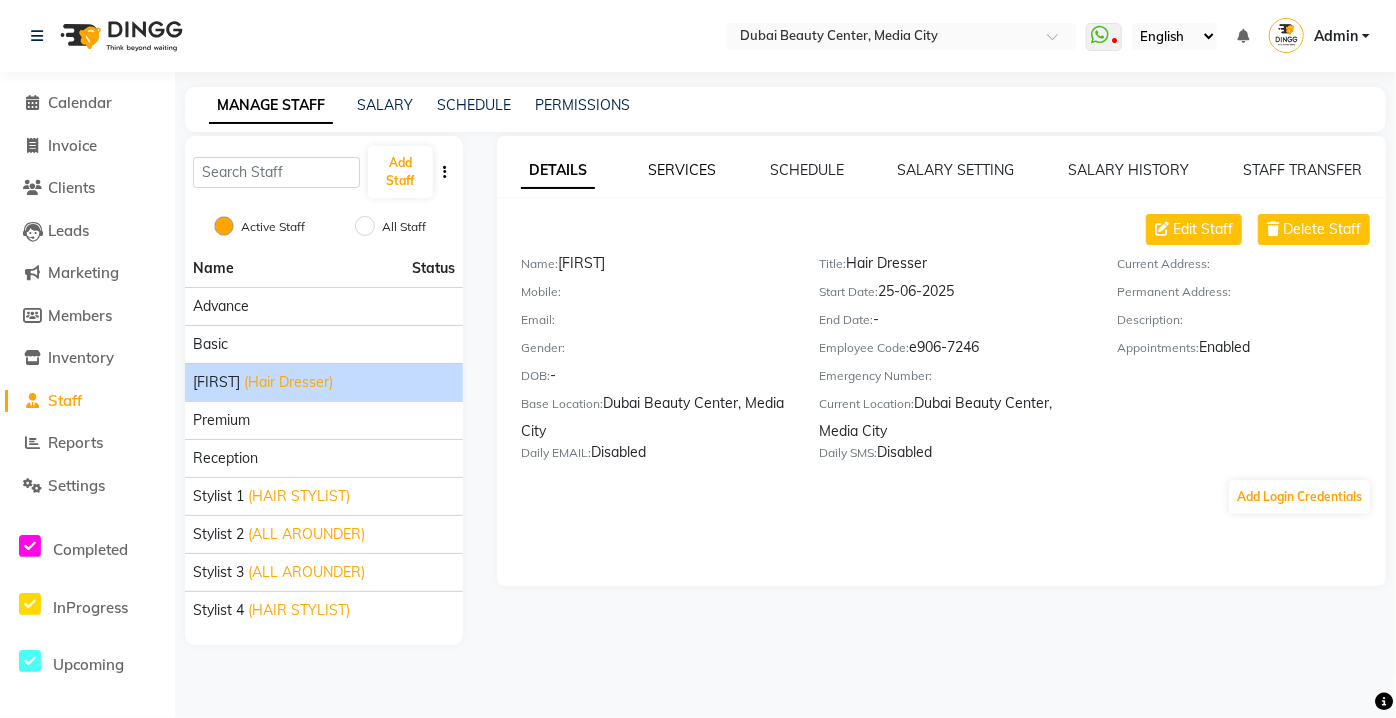 click on "SERVICES" 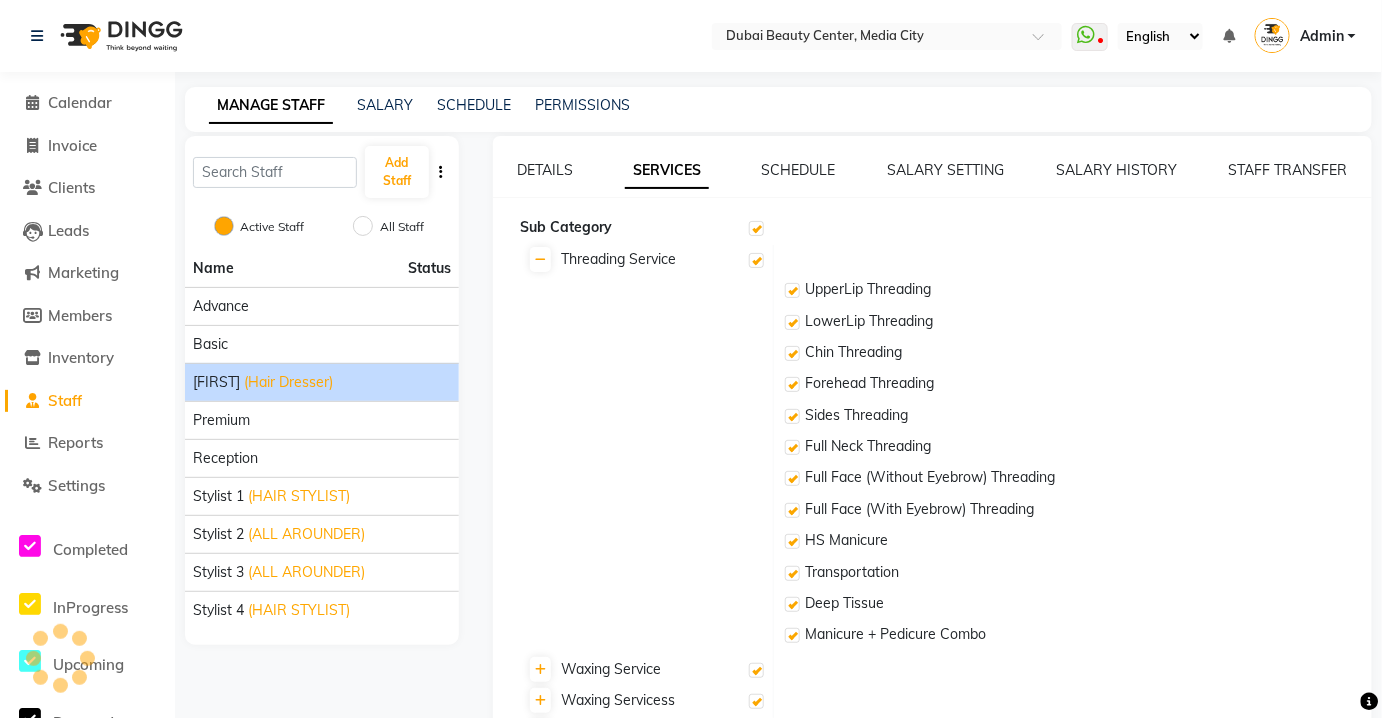 checkbox on "true" 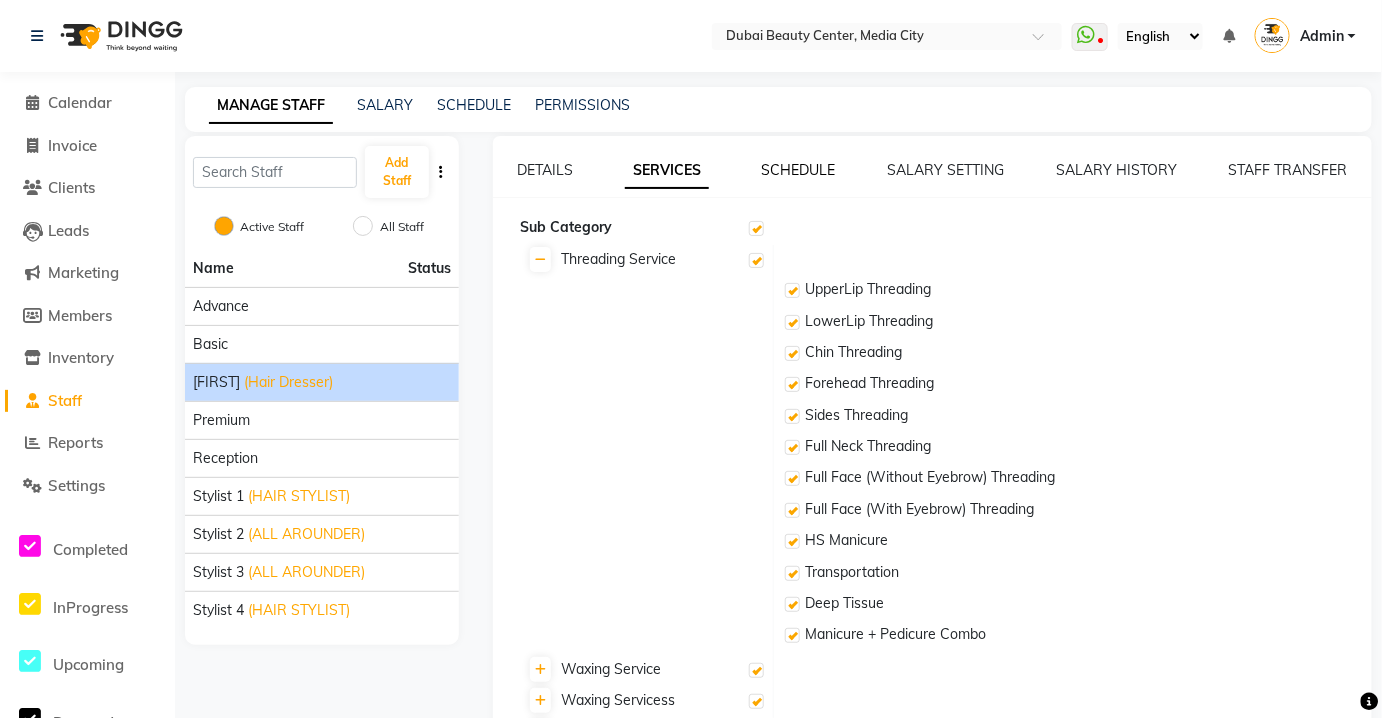 click on "SCHEDULE" 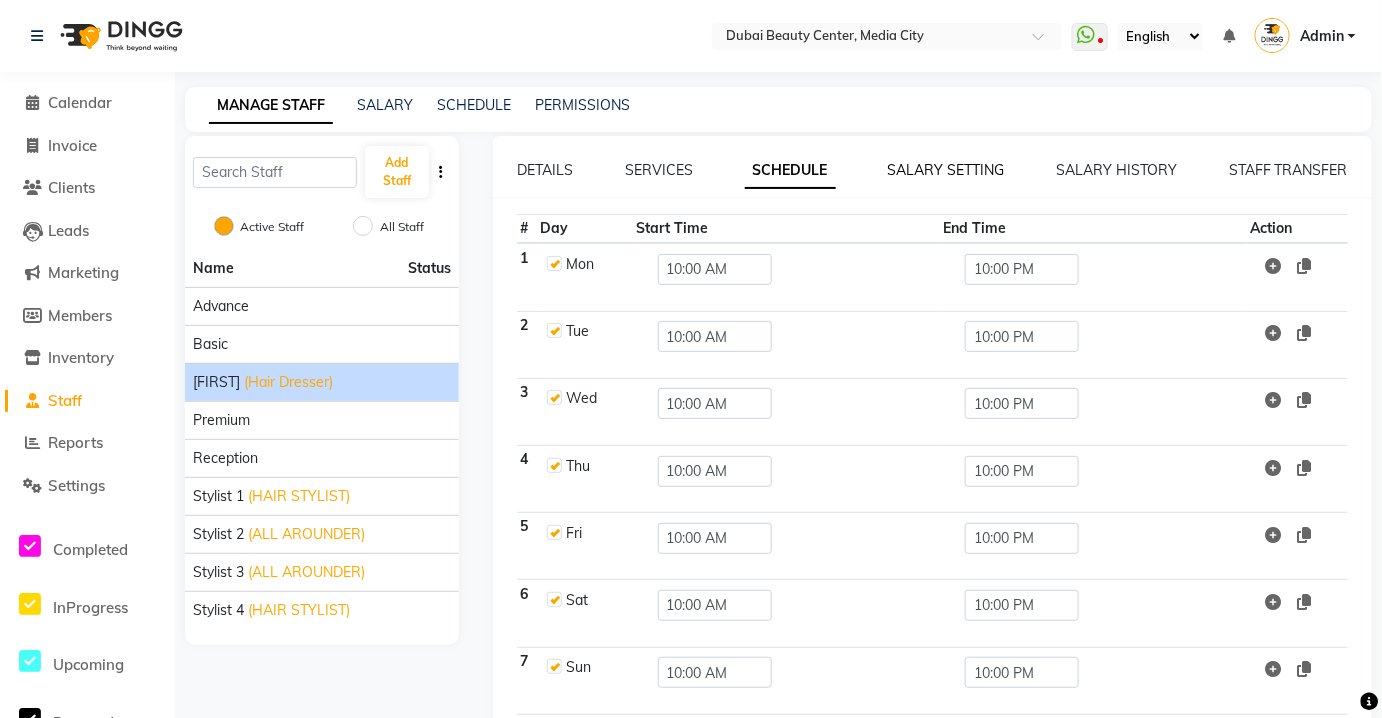 click on "SALARY SETTING" 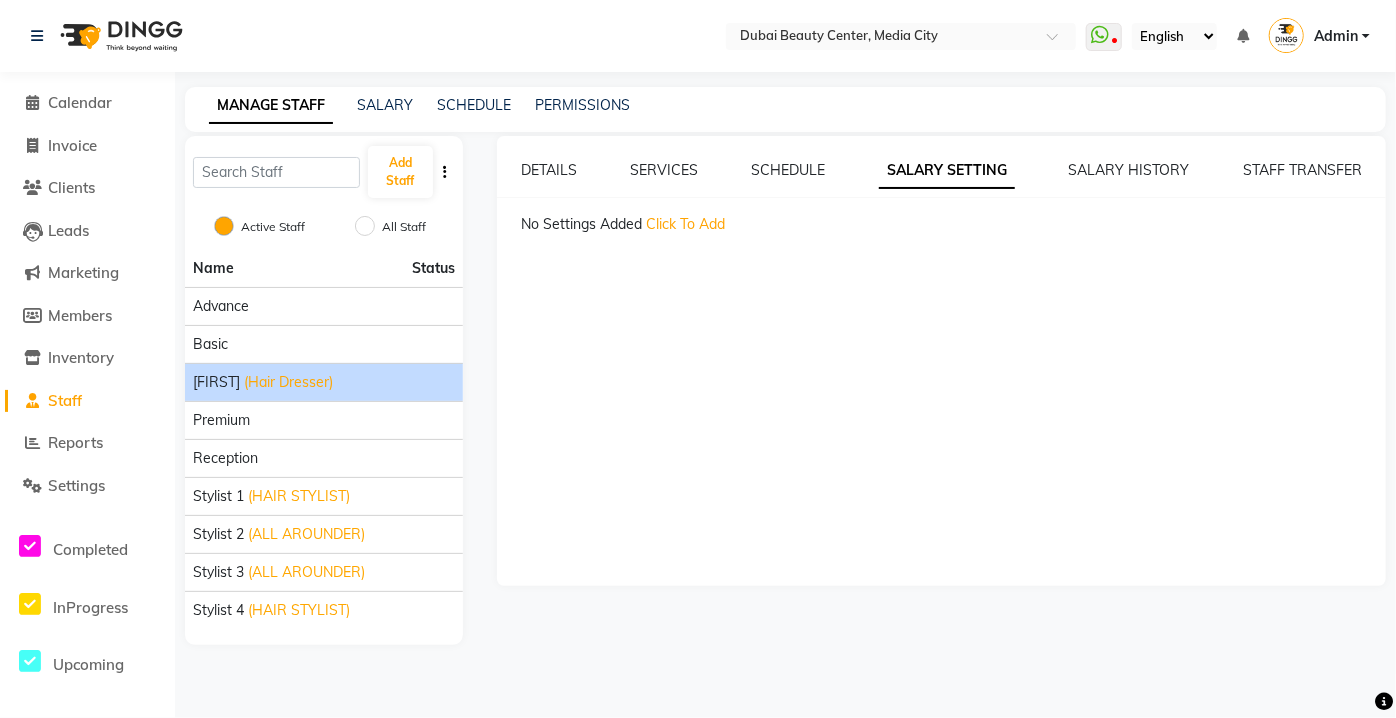 click on "DETAILS SERVICES SCHEDULE SALARY SETTING SALARY HISTORY STAFF TRANSFER No Settings Added Click To Add" 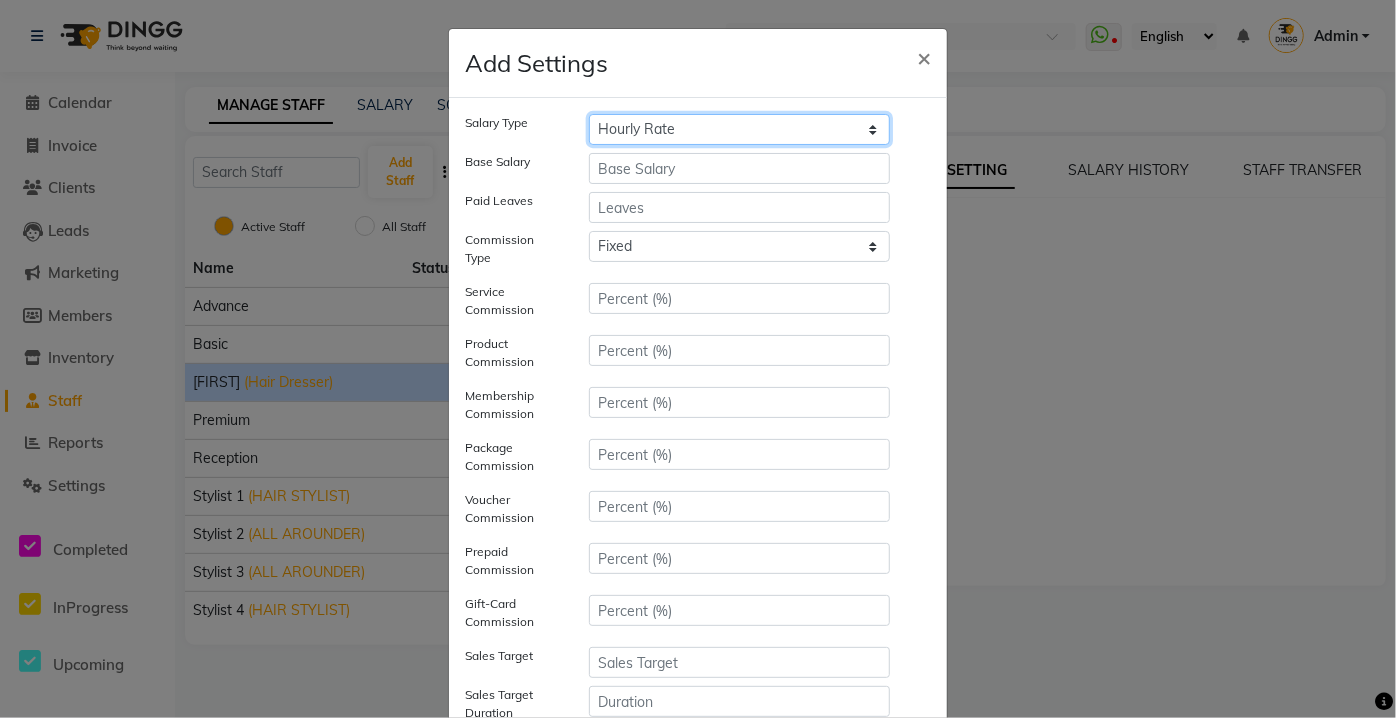 click on "Hourly Rate Bi-Weekly Twice Monthly Monthly Yearly" 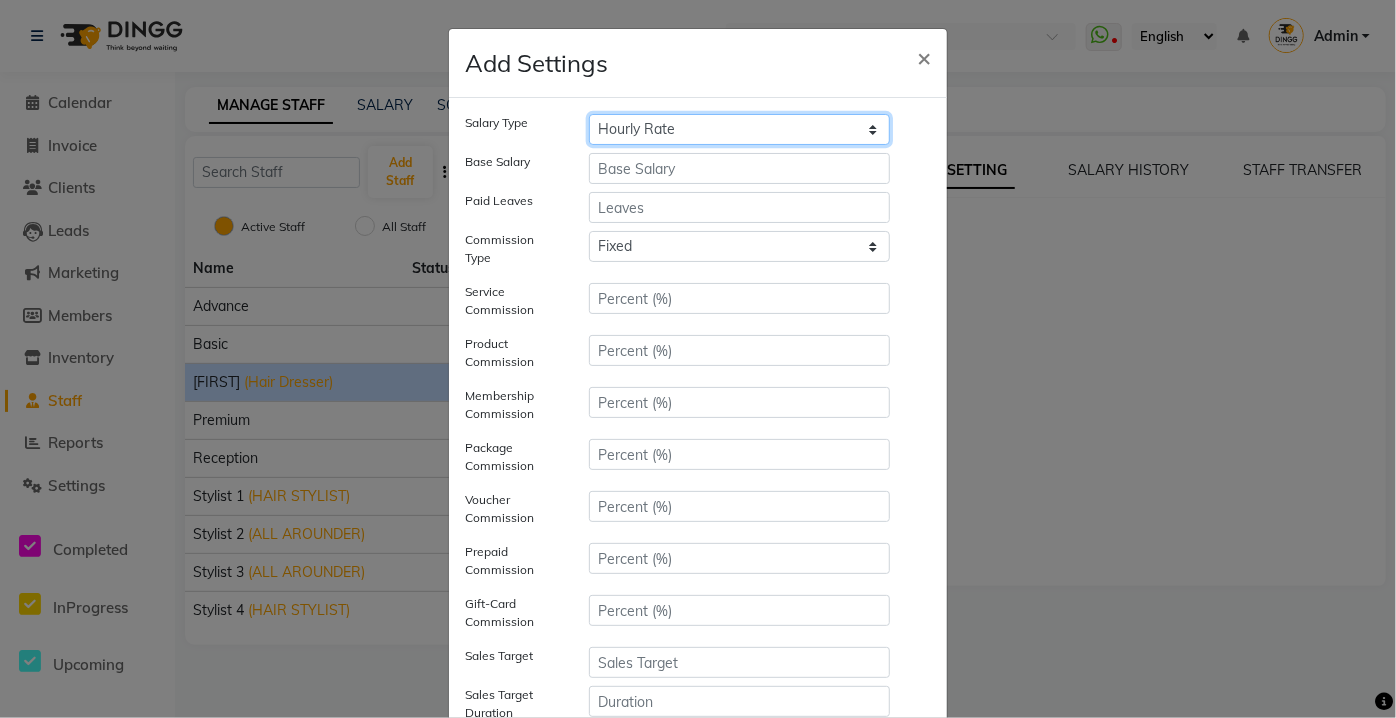 select on "monthly" 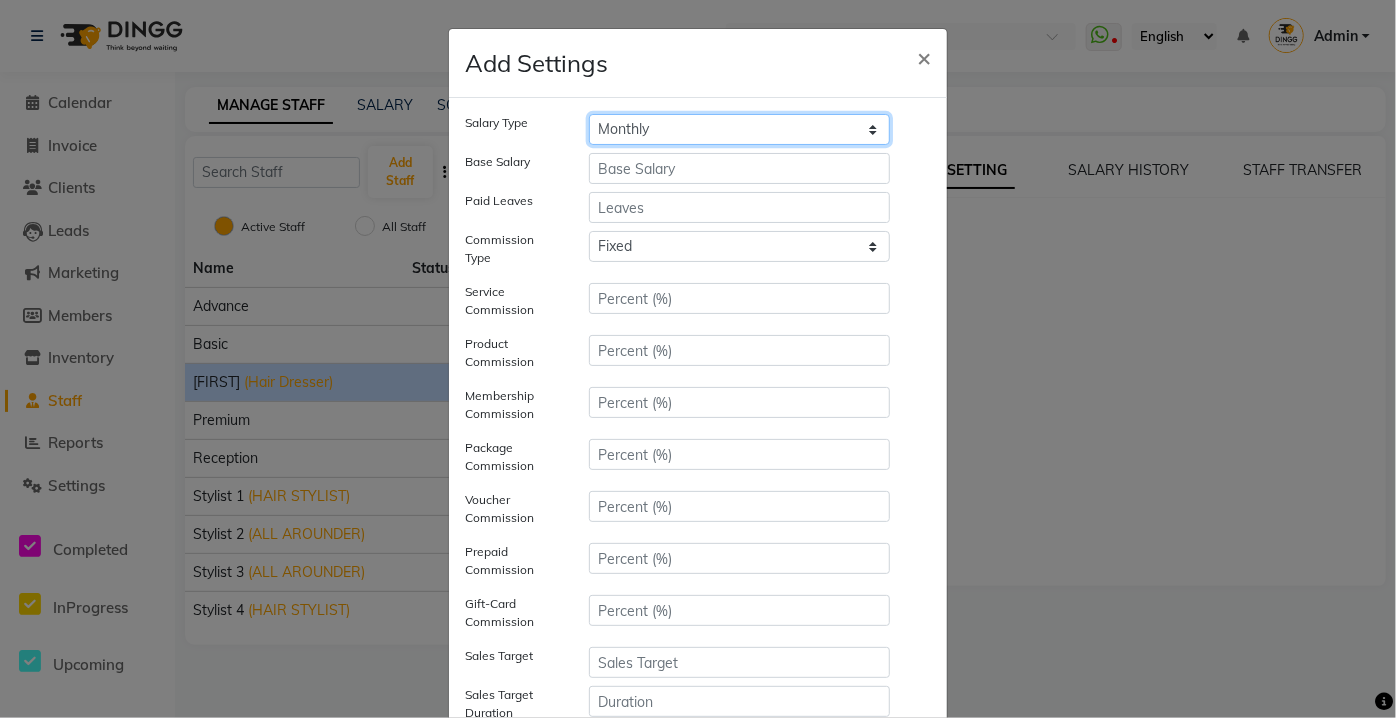 click on "Hourly Rate Bi-Weekly Twice Monthly Monthly Yearly" 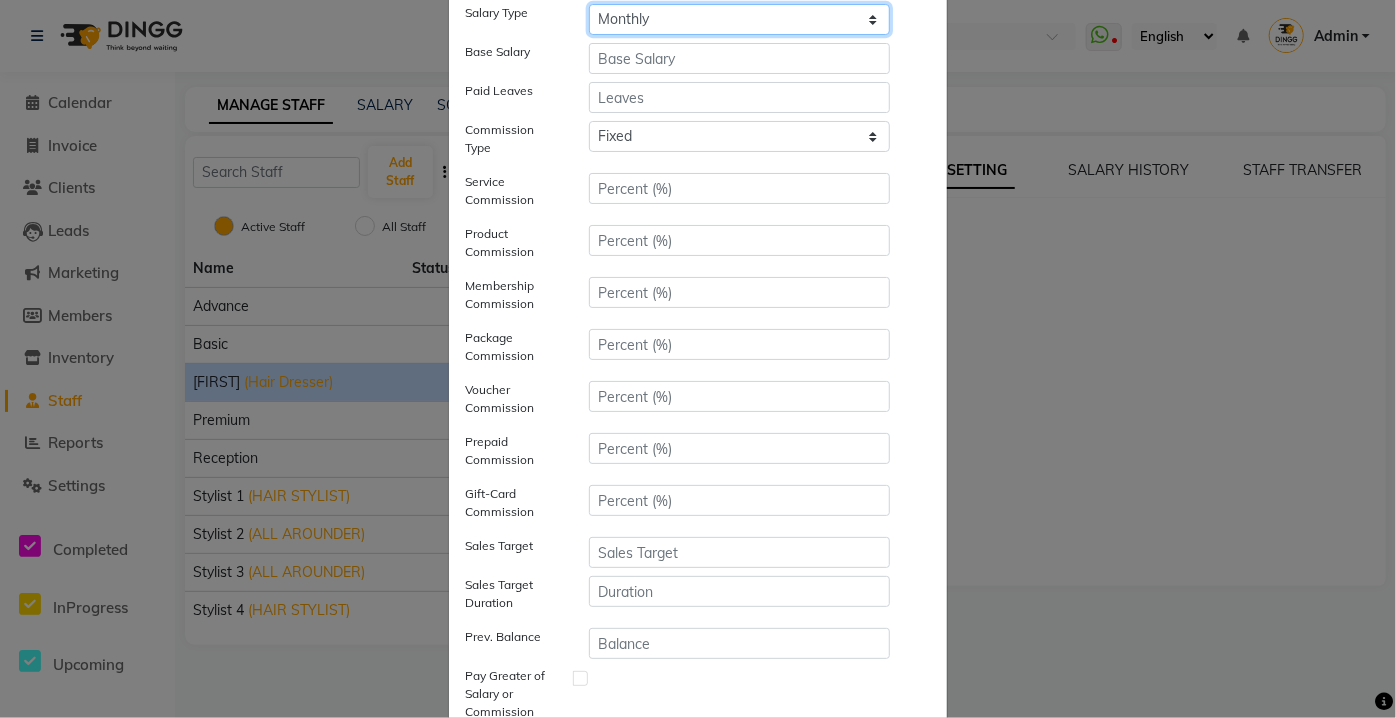scroll, scrollTop: 114, scrollLeft: 0, axis: vertical 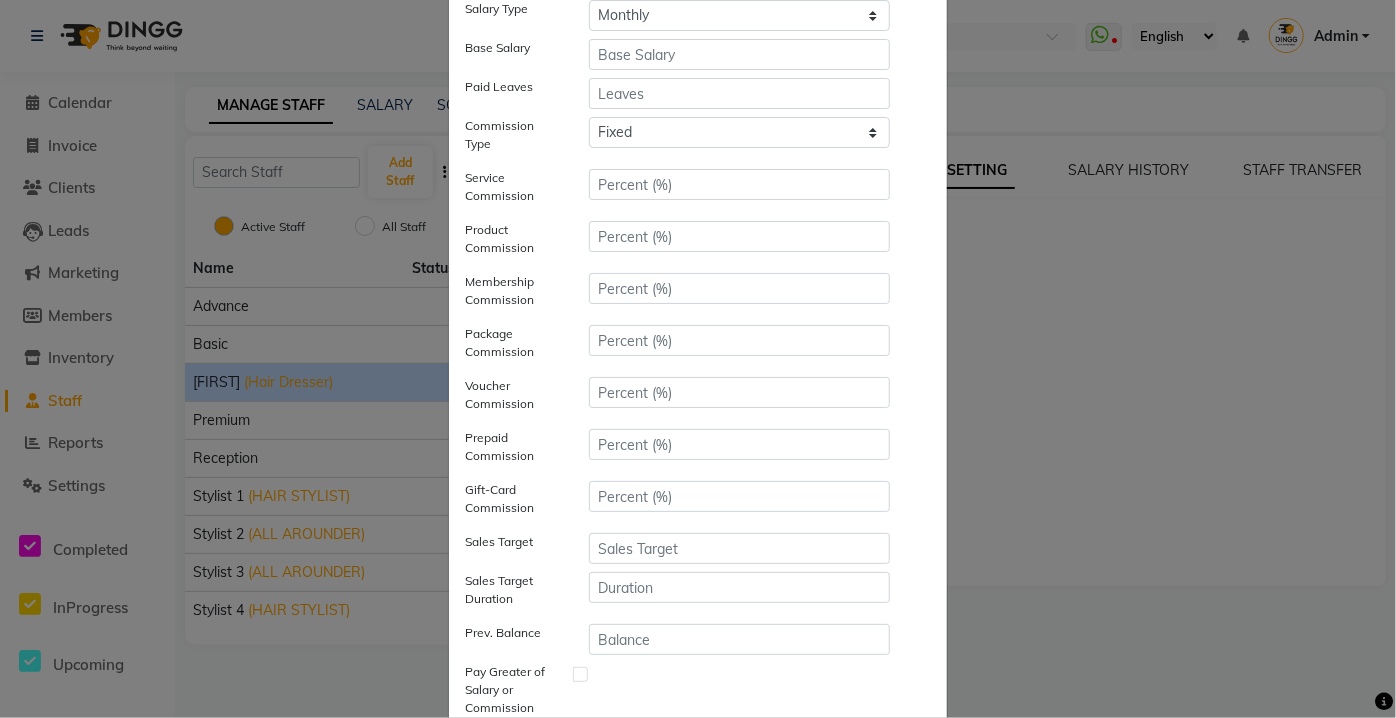 click on "Tiered Fixed" 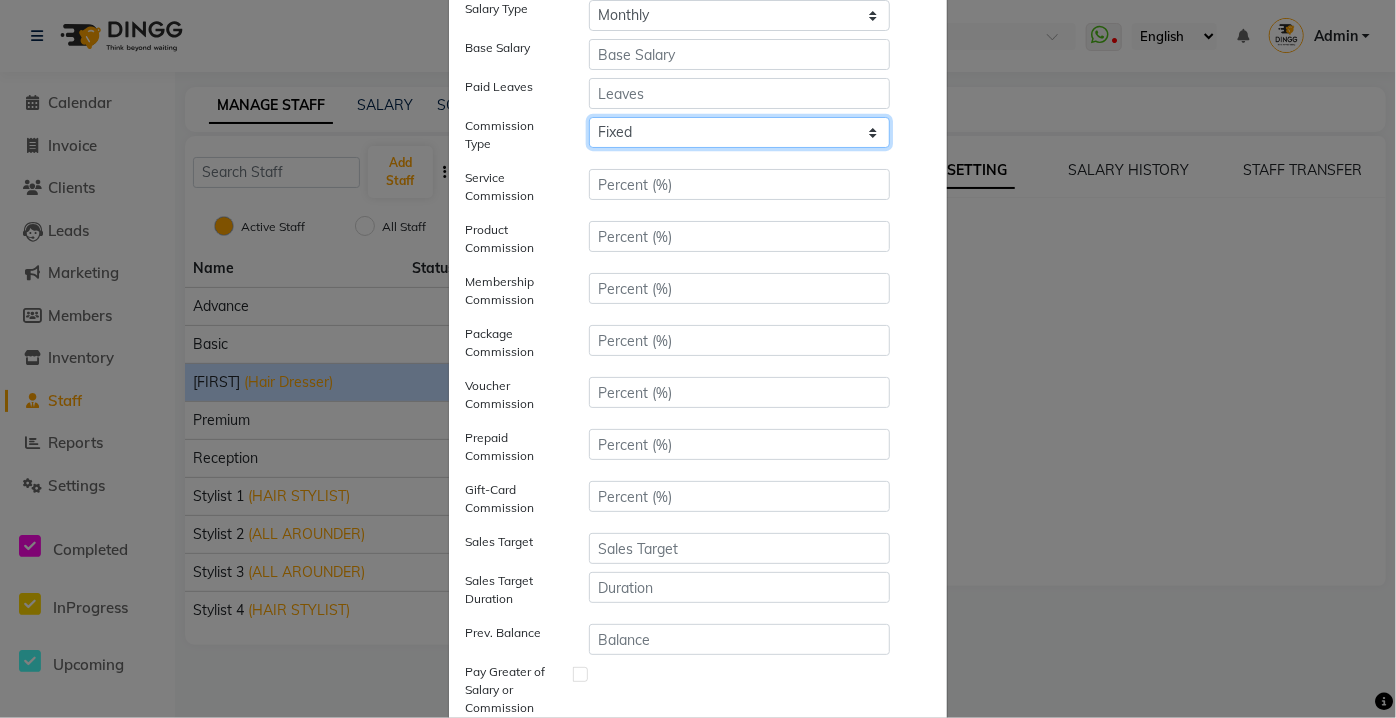click on "Tiered Fixed" 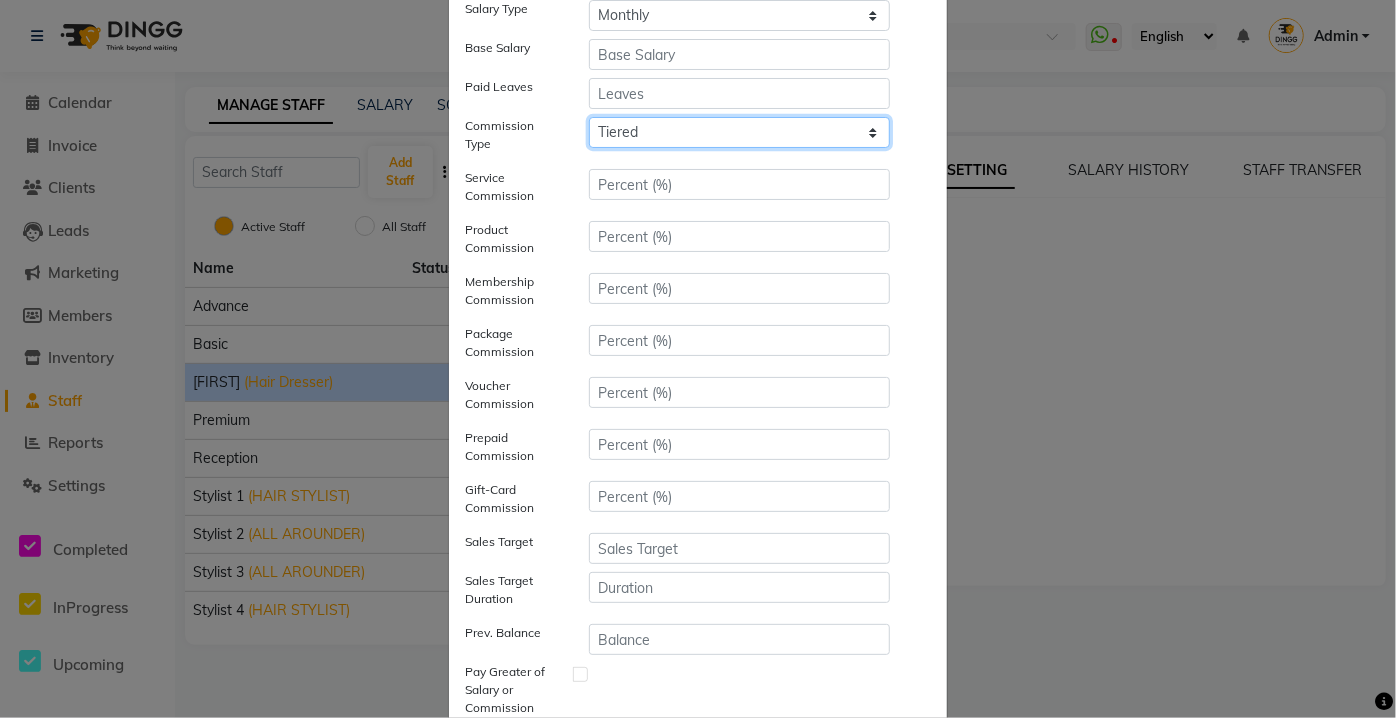 click on "Tiered Fixed" 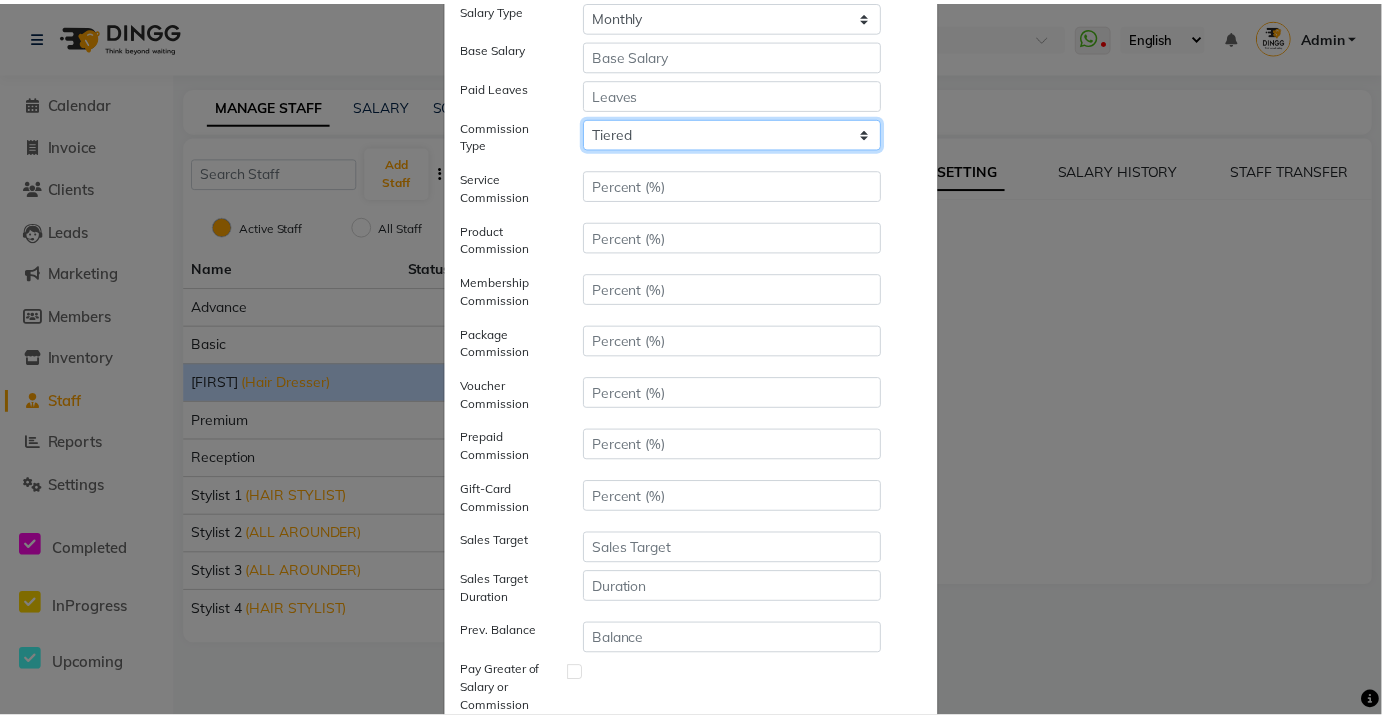 scroll, scrollTop: 0, scrollLeft: 0, axis: both 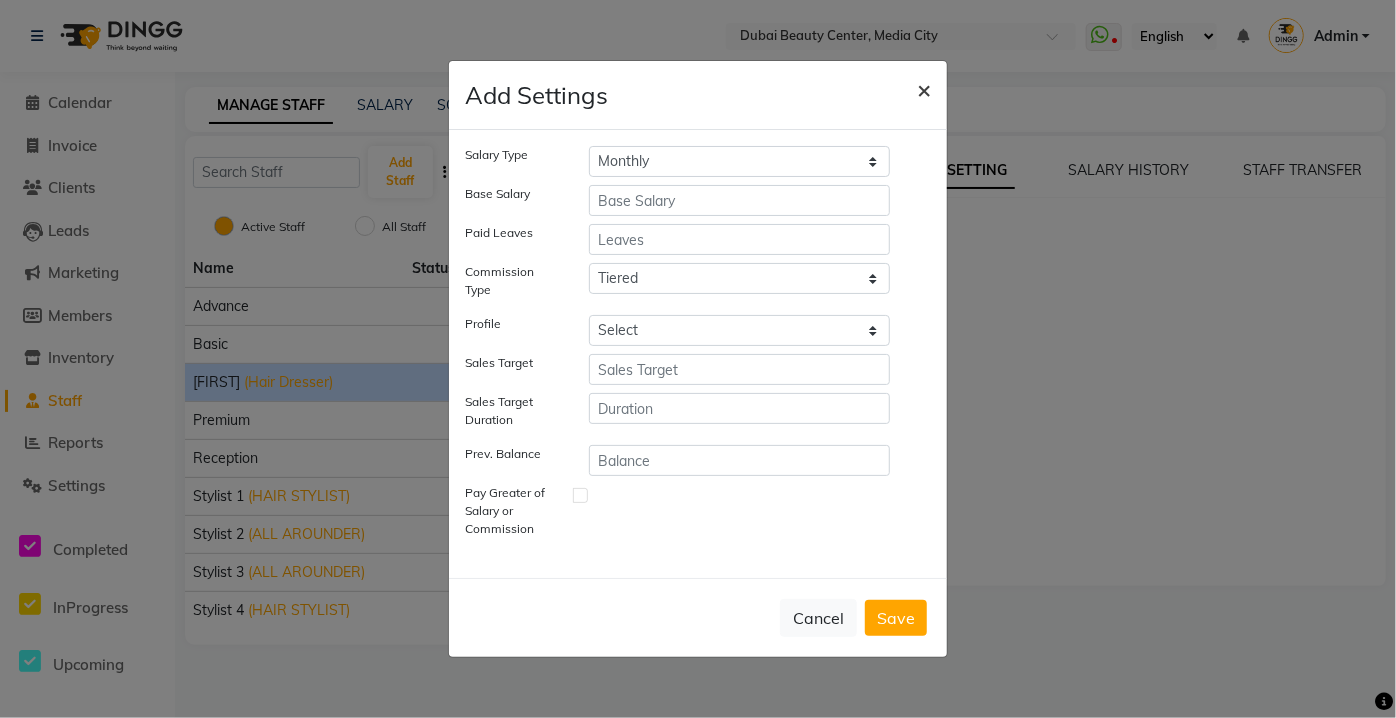 click on "×" 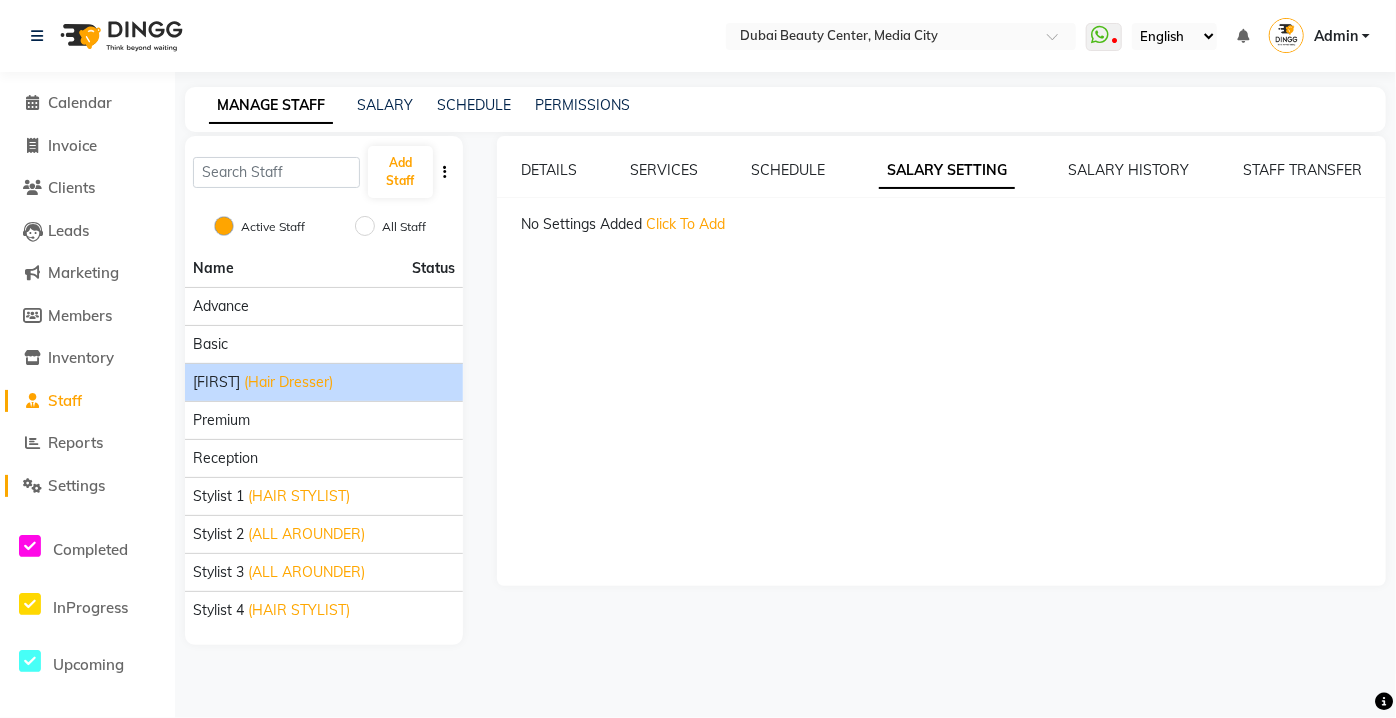 click on "Settings" 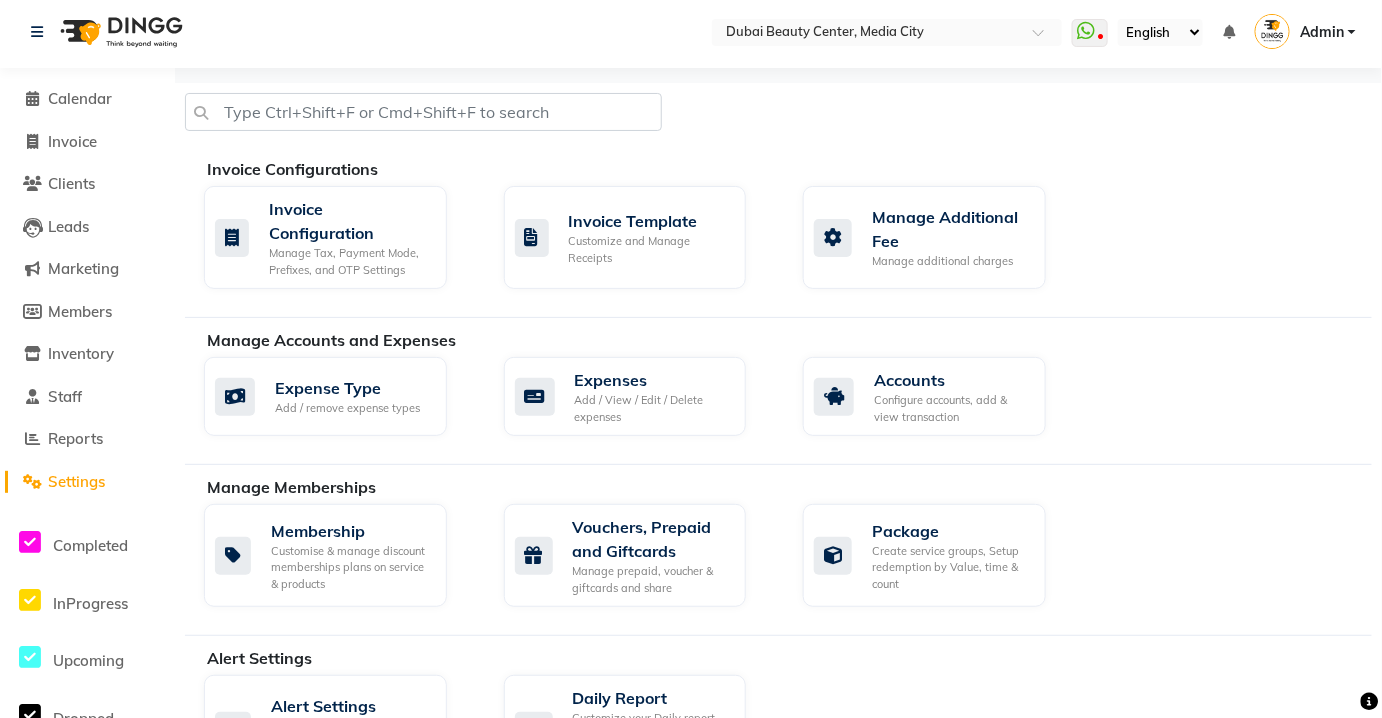 scroll, scrollTop: 0, scrollLeft: 0, axis: both 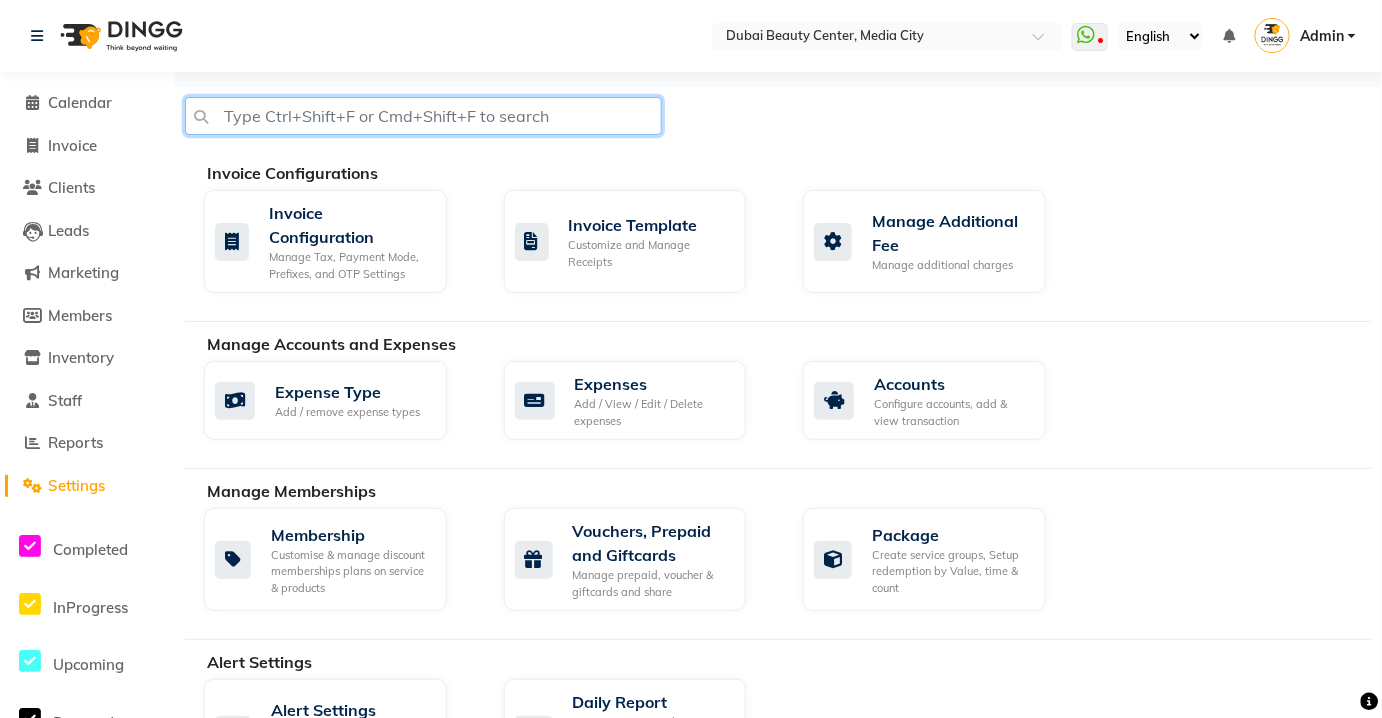 click 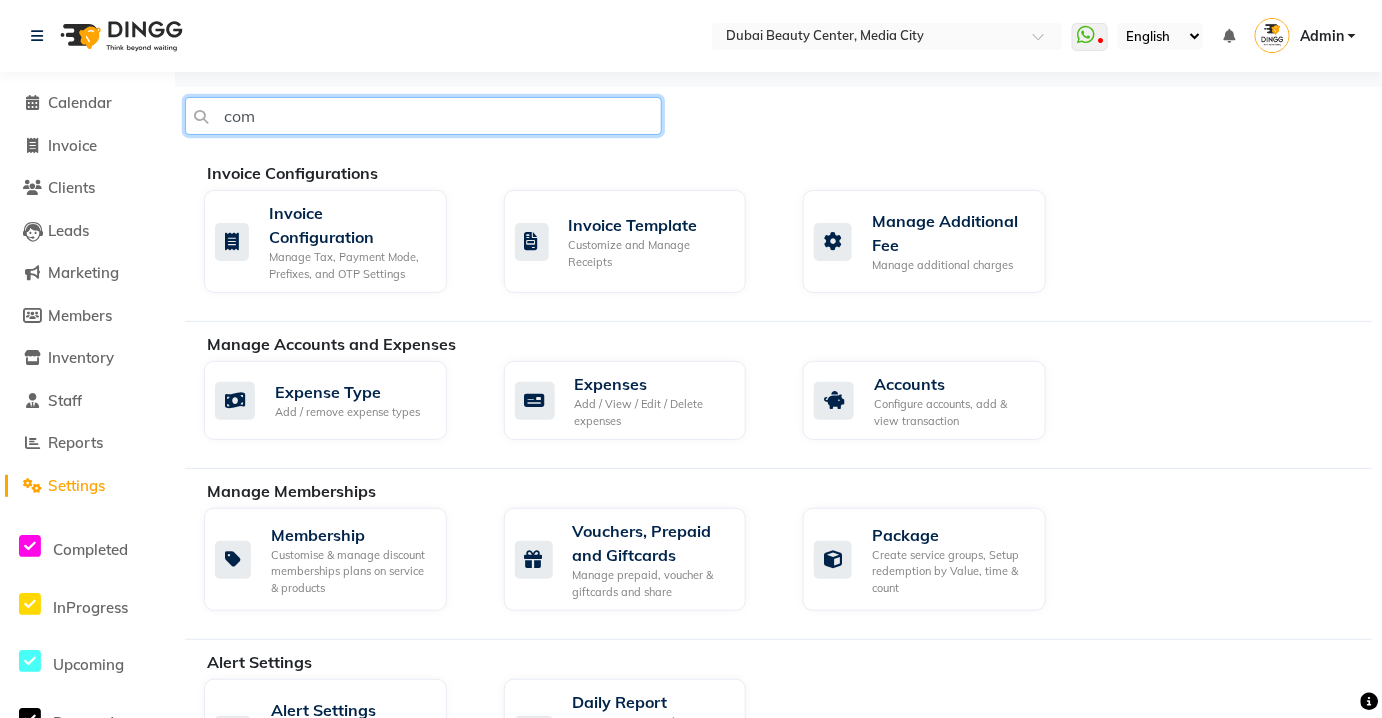 type on "comm" 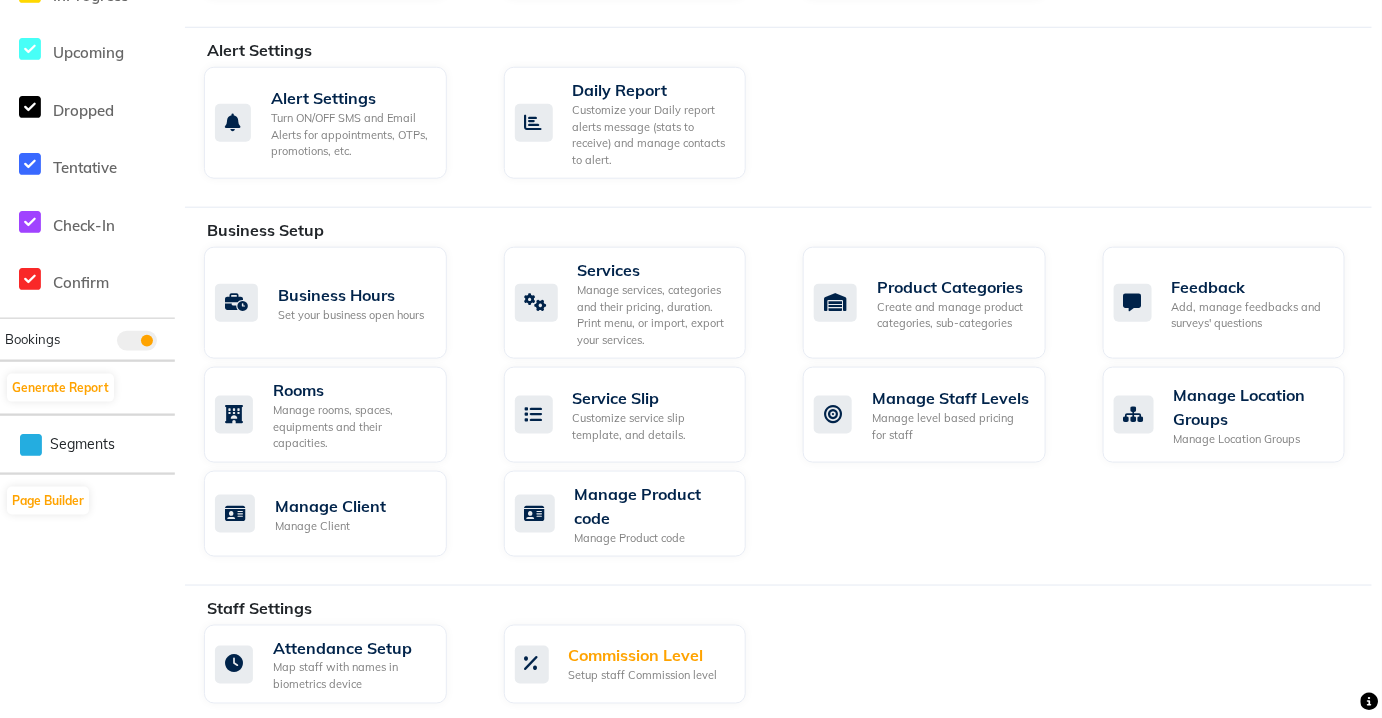 scroll, scrollTop: 613, scrollLeft: 0, axis: vertical 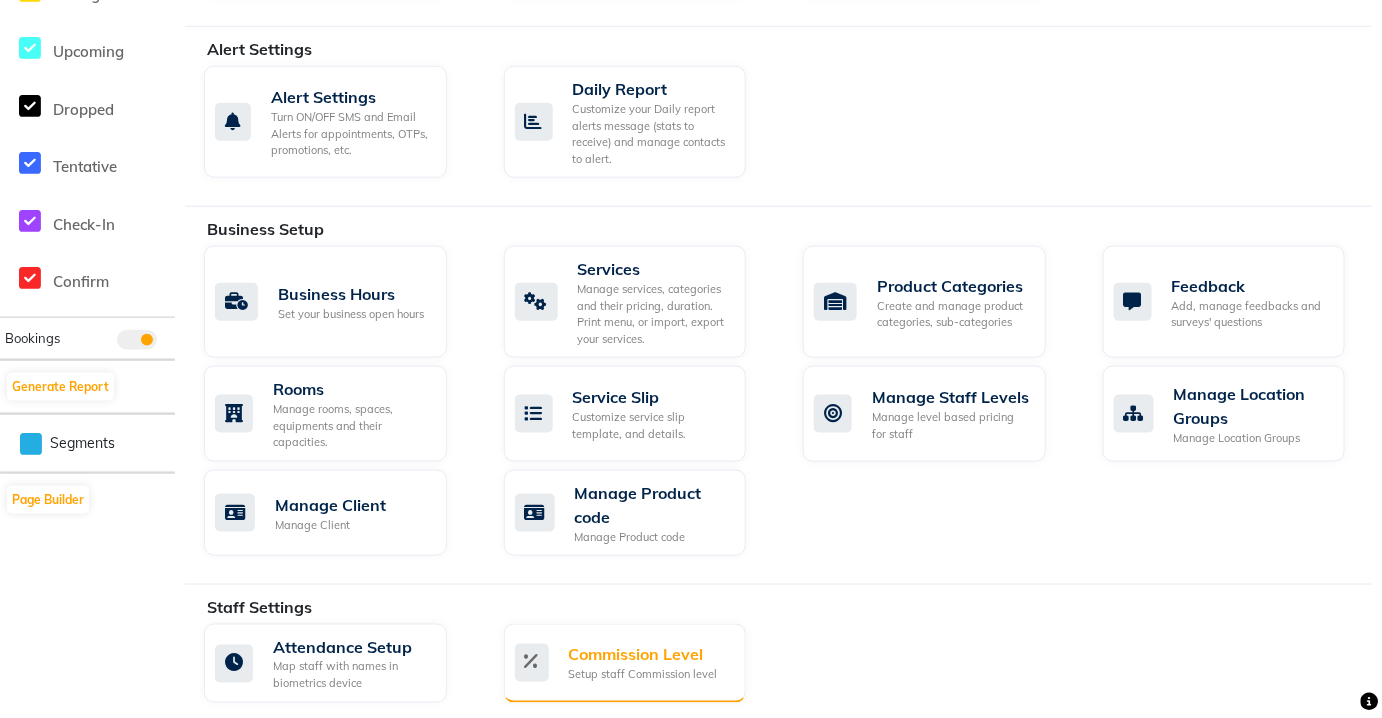 click on "Commission Level" 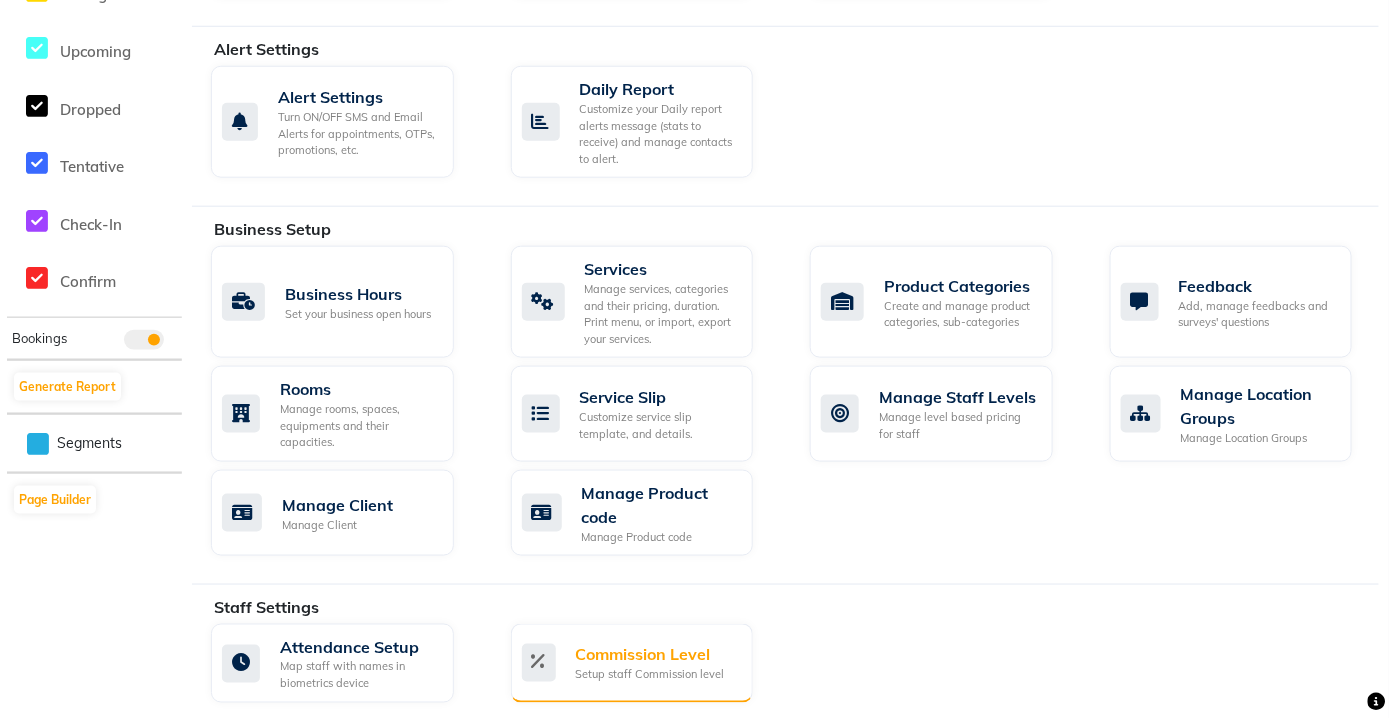 scroll, scrollTop: 0, scrollLeft: 0, axis: both 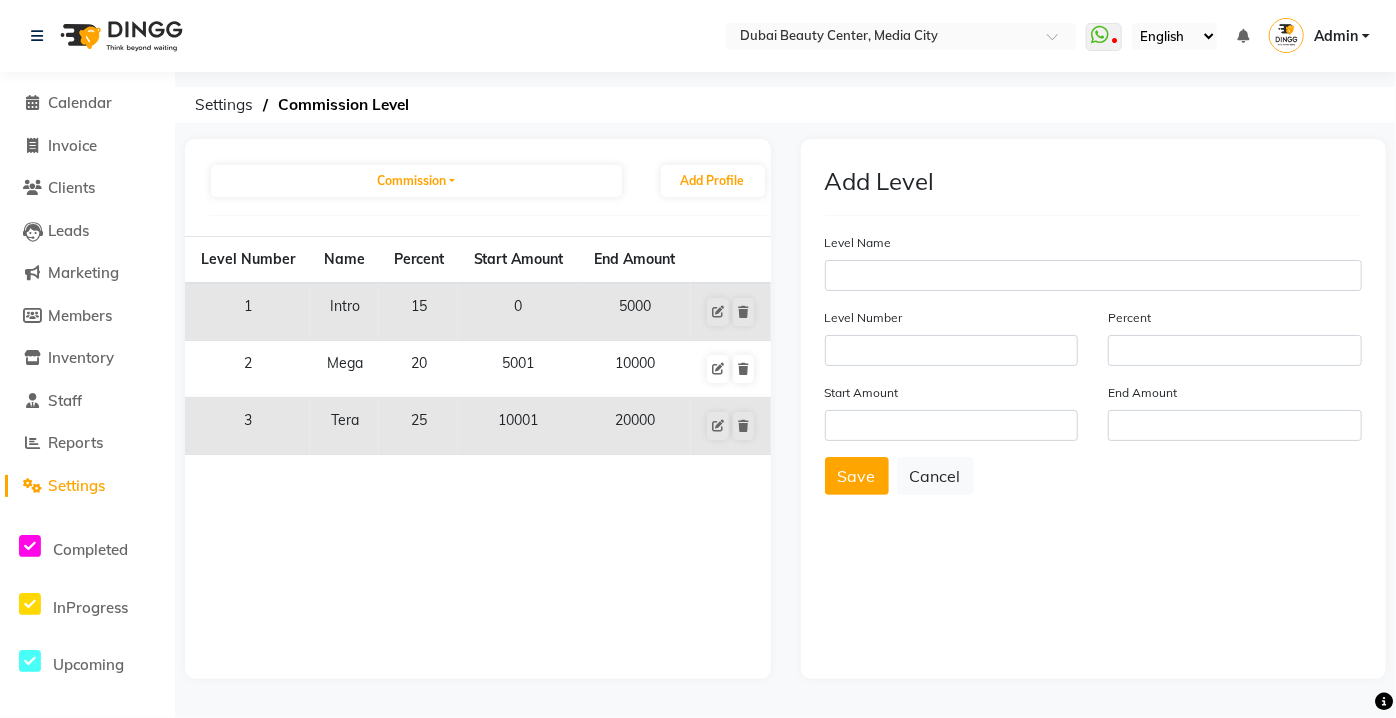 click on "Commission Select Commission Overthemoon Staff Commission Level Add Profile Level Number Name Percent Start Amount End Amount 1 Intro 15 0 5000 2 Mega 20 5001 10000 3 Tera 25 10001 20000" 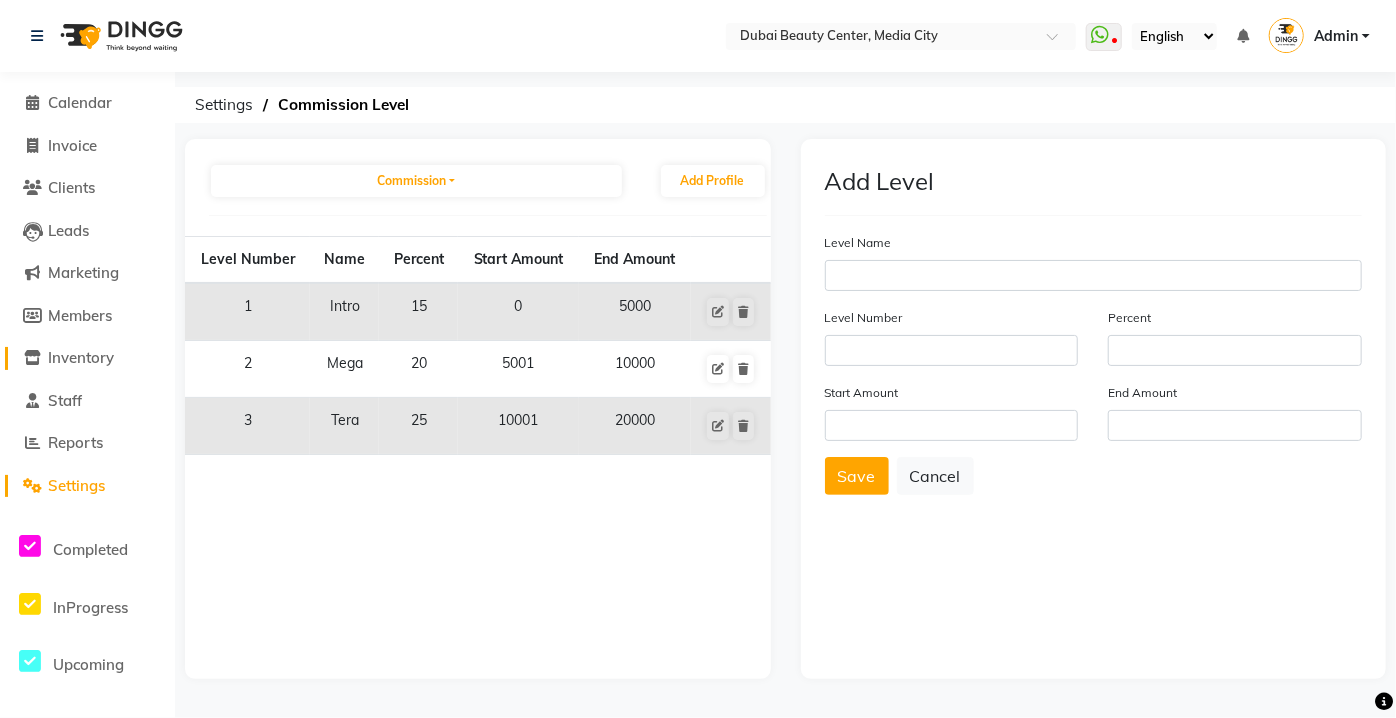 click on "Inventory" 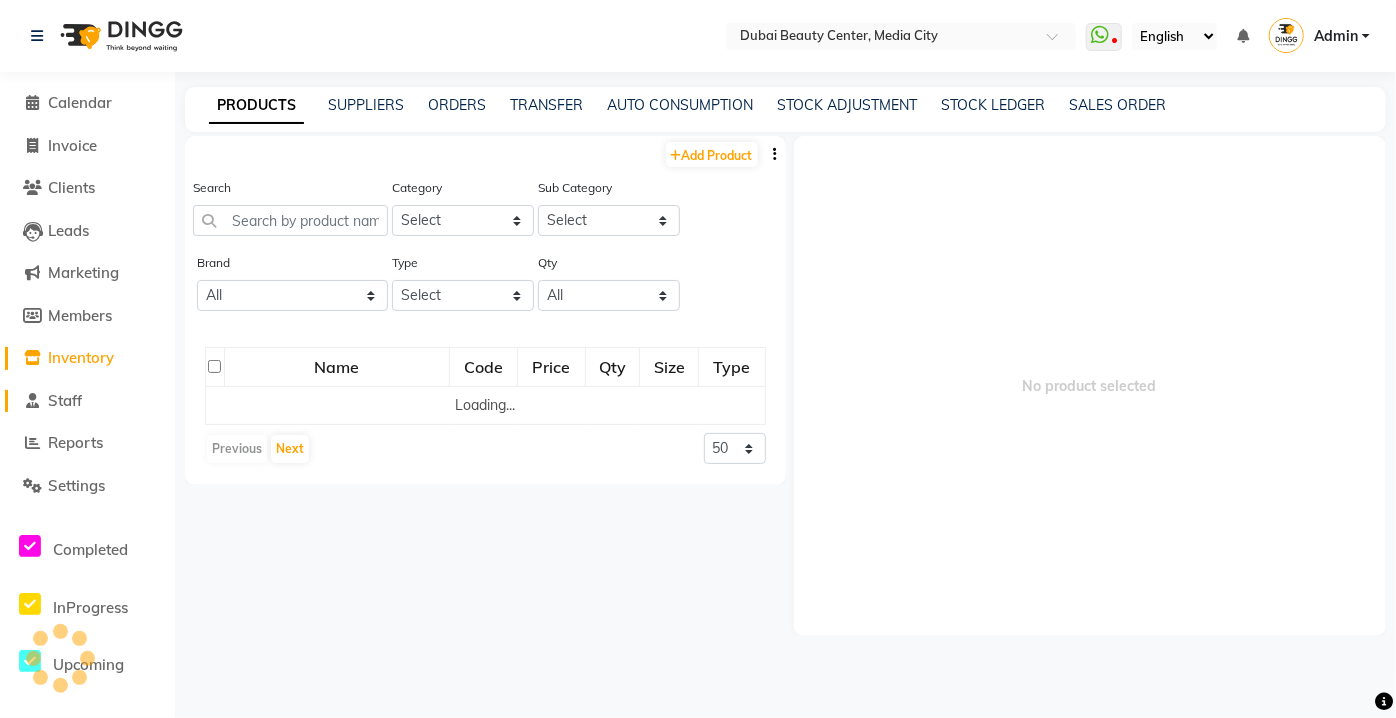 click on "Staff" 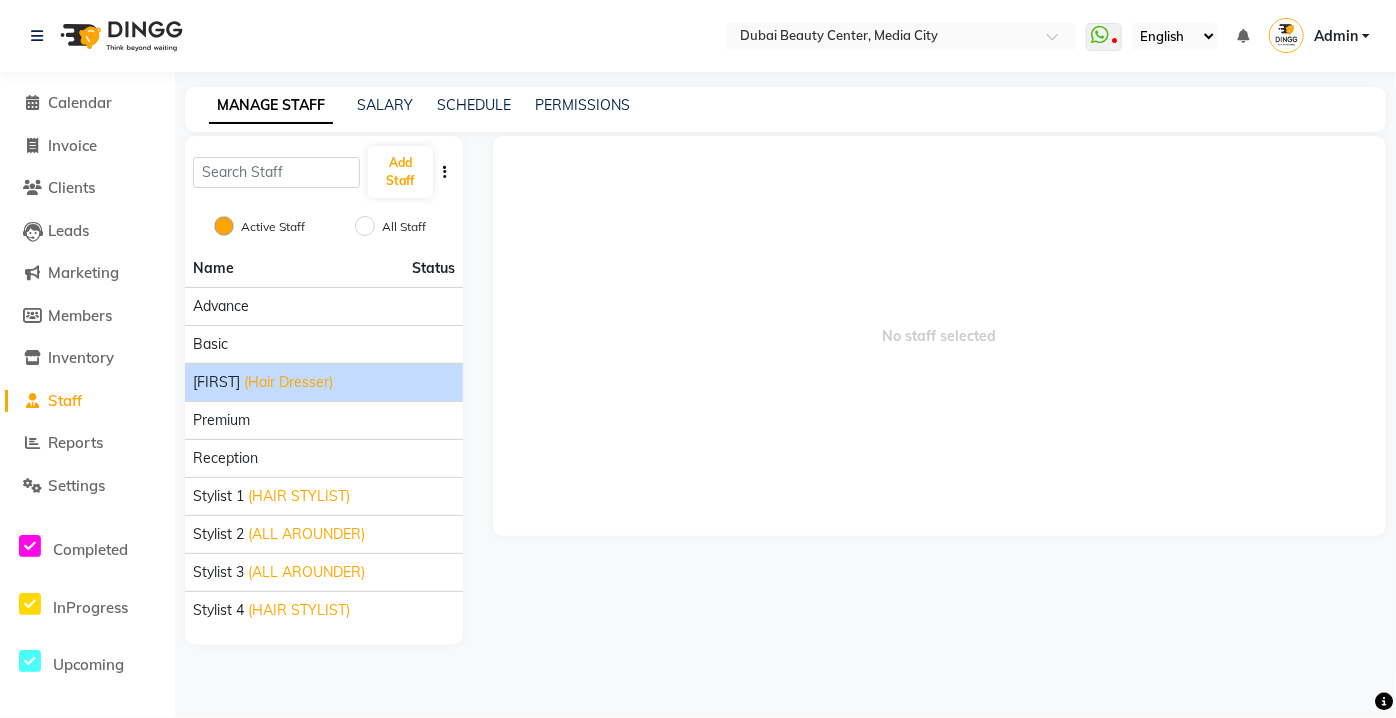 click on "(Hair Dresser)" 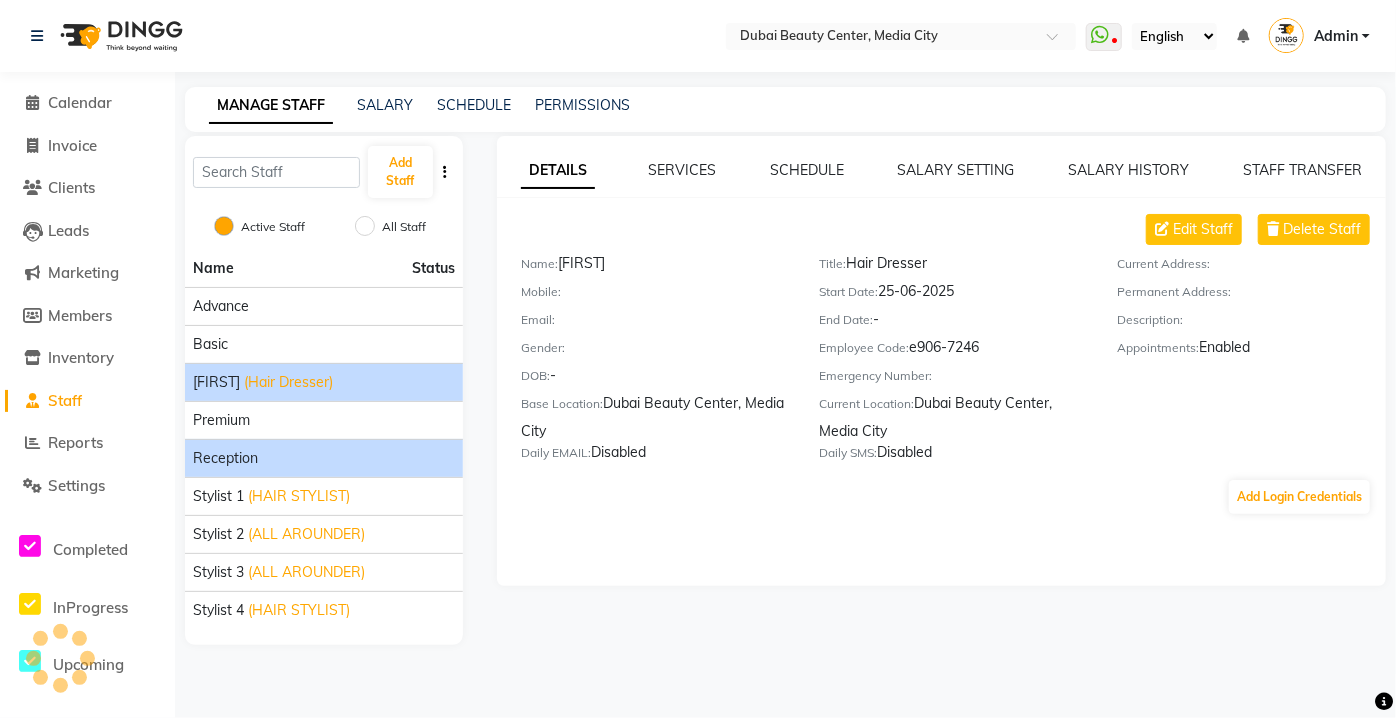 click on "Reception" 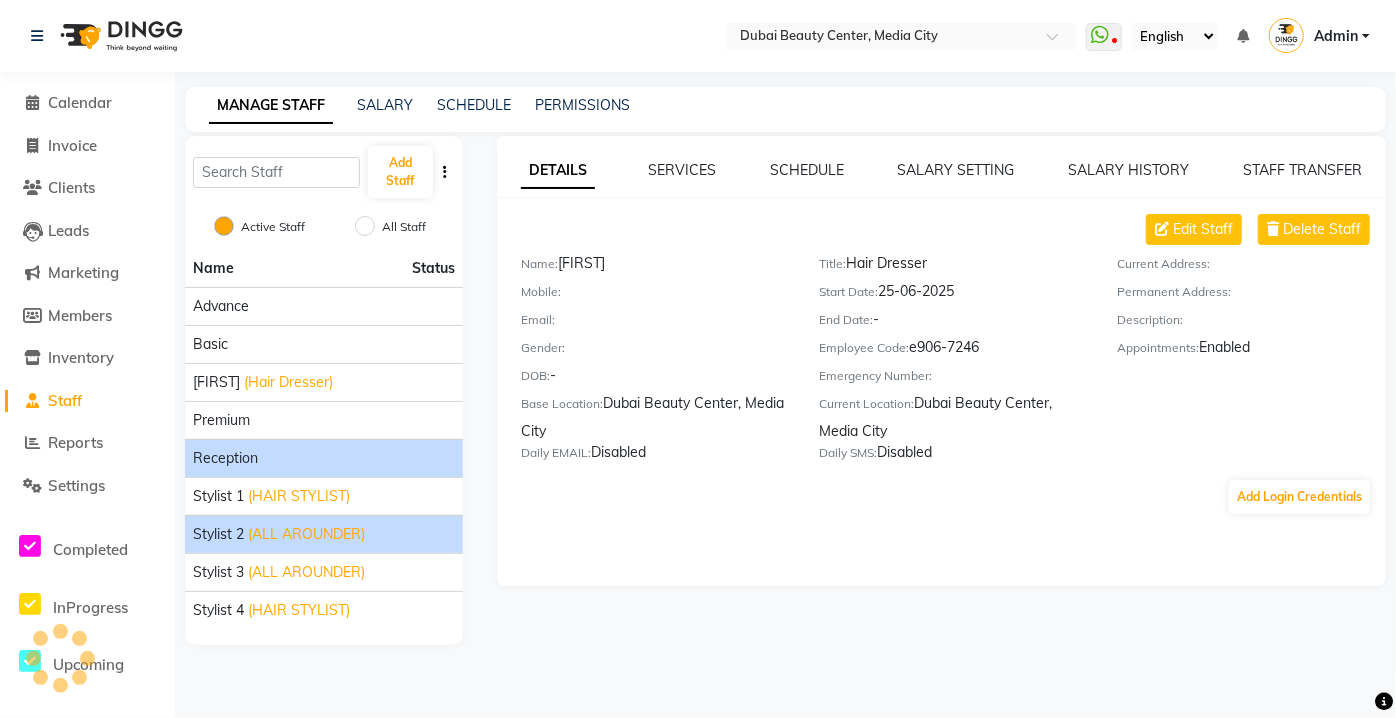click on "Stylist 2 (ALL AROUNDER)" 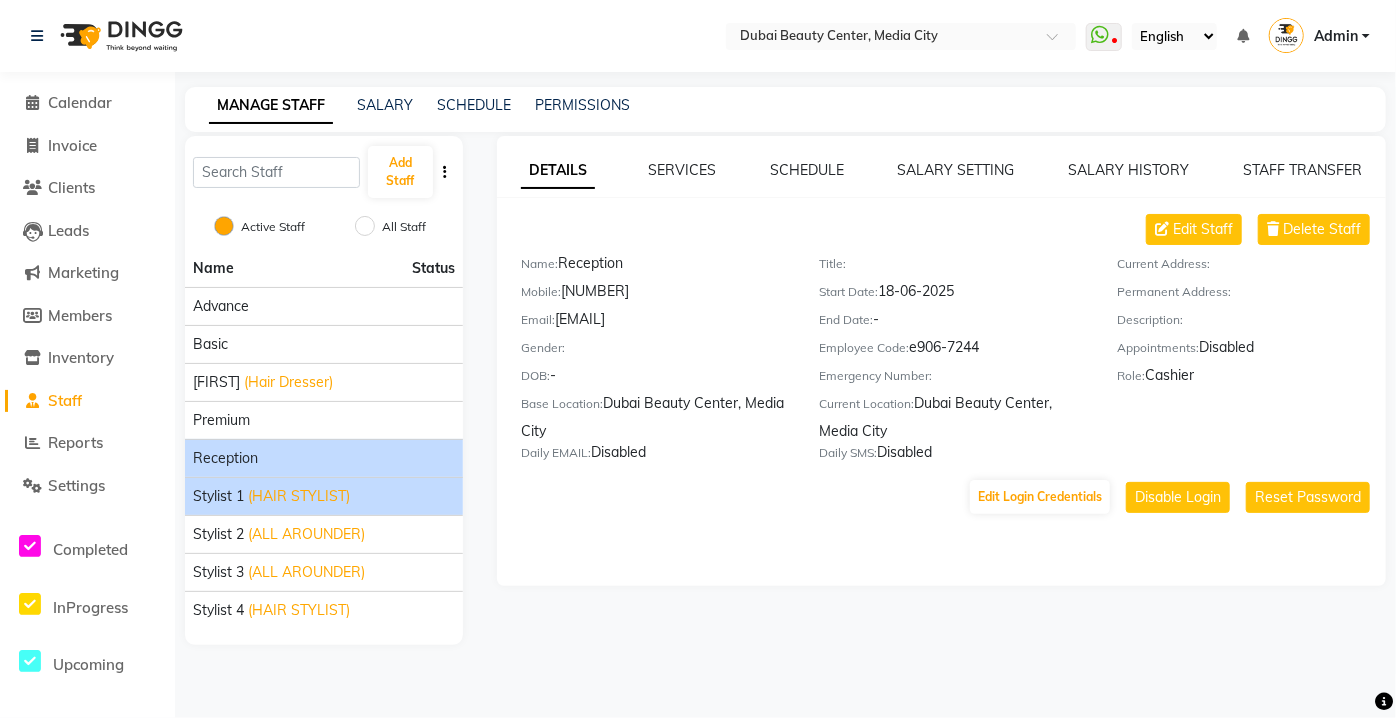 click on "(HAIR STYLIST)" 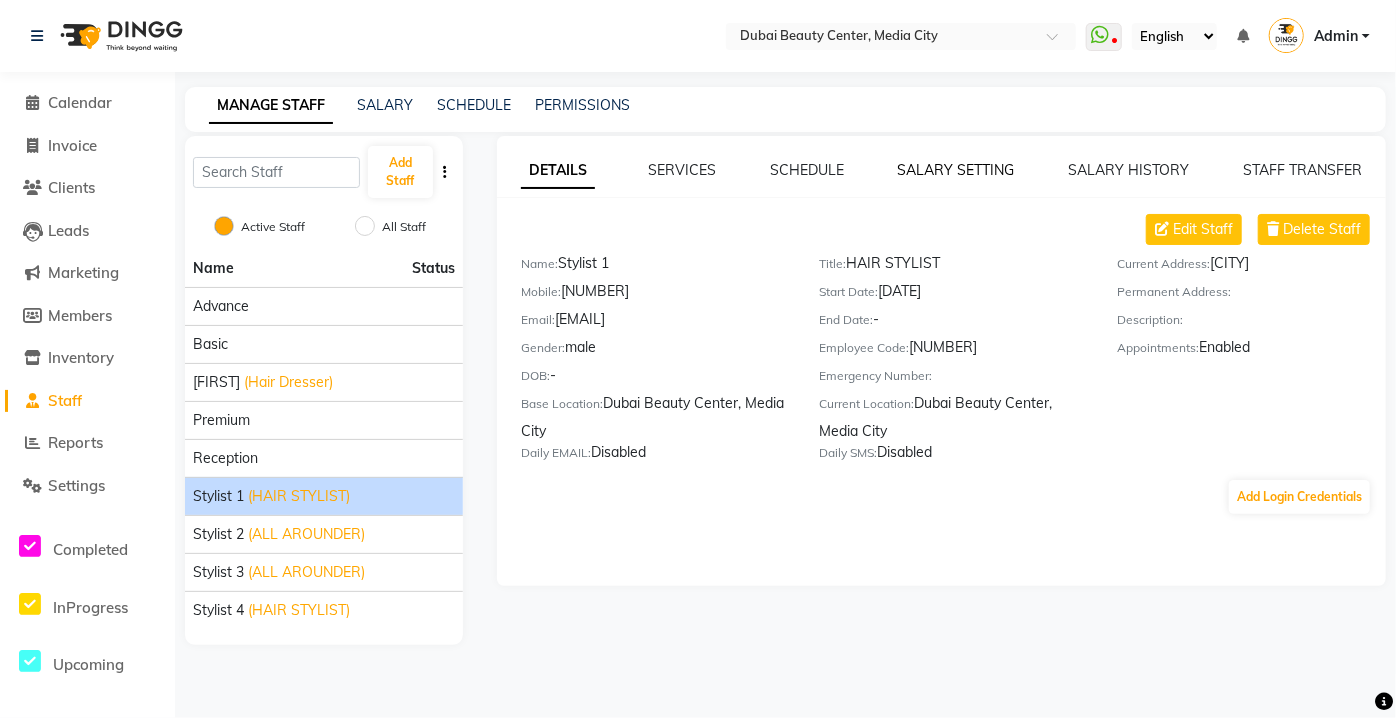 click on "SALARY SETTING" 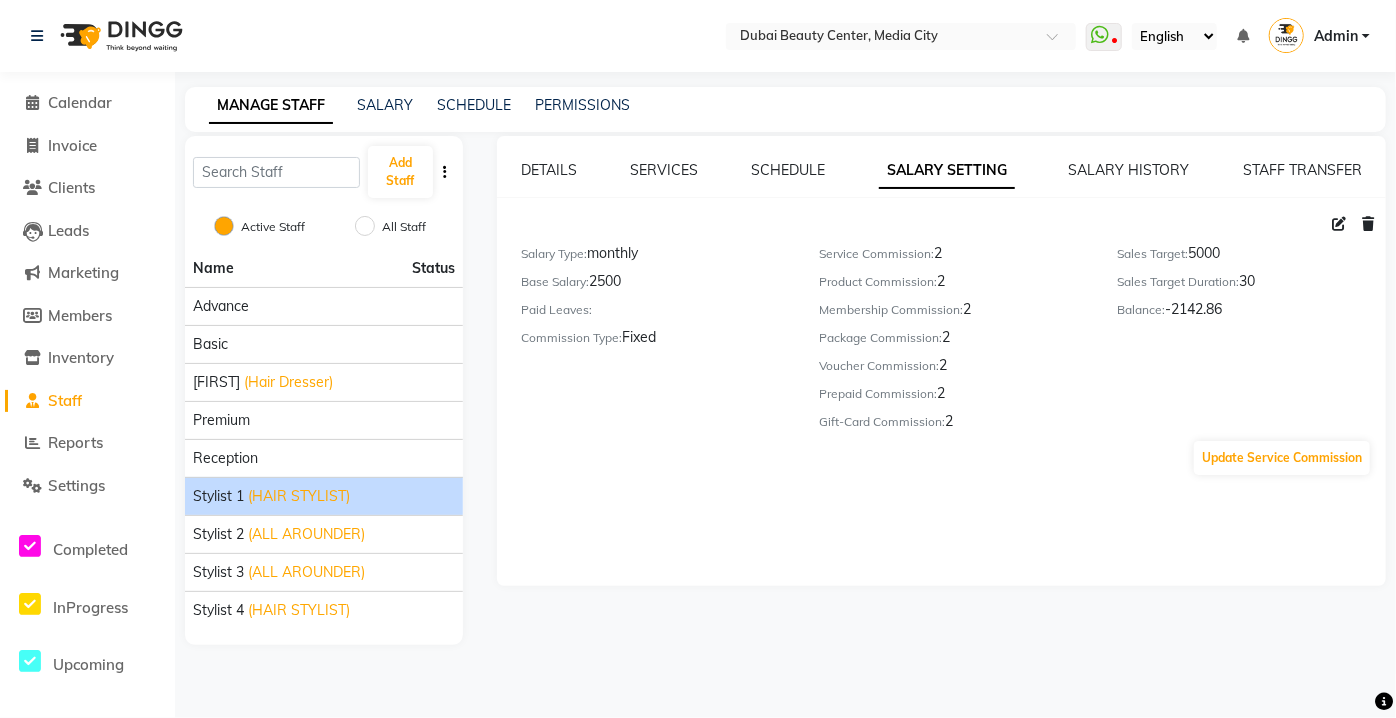 click on "Salary Type: monthly Base Salary: 2500 Paid Leaves: Commission Type: Fixed Service Commission: 2 Product Commission: 2 Membership Commission: 2 Package Commission: 2 Voucher Commission: 2 Prepaid Commission: 2 Gift-Card Commission: 2 Sales Target: 5000 Sales Target Duration: 30 Balance: -2142.86 Update Service Commission" 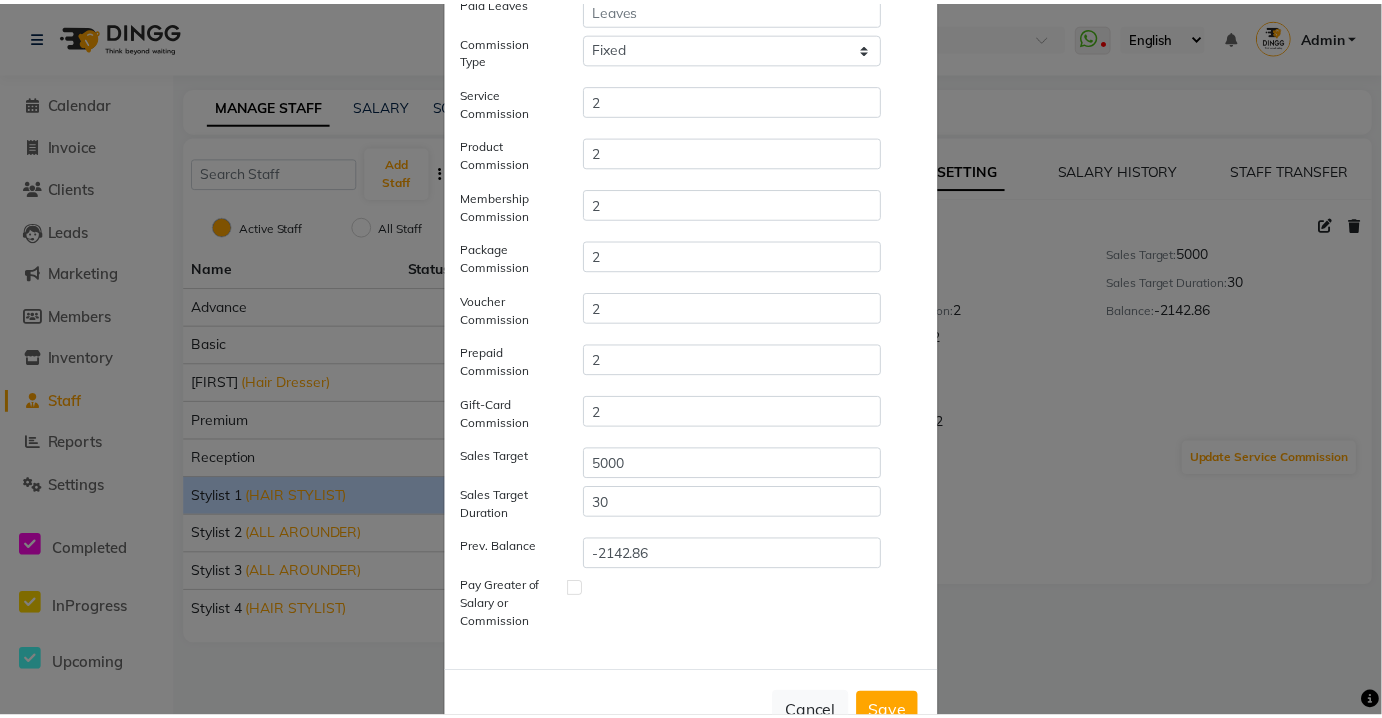 scroll, scrollTop: 258, scrollLeft: 0, axis: vertical 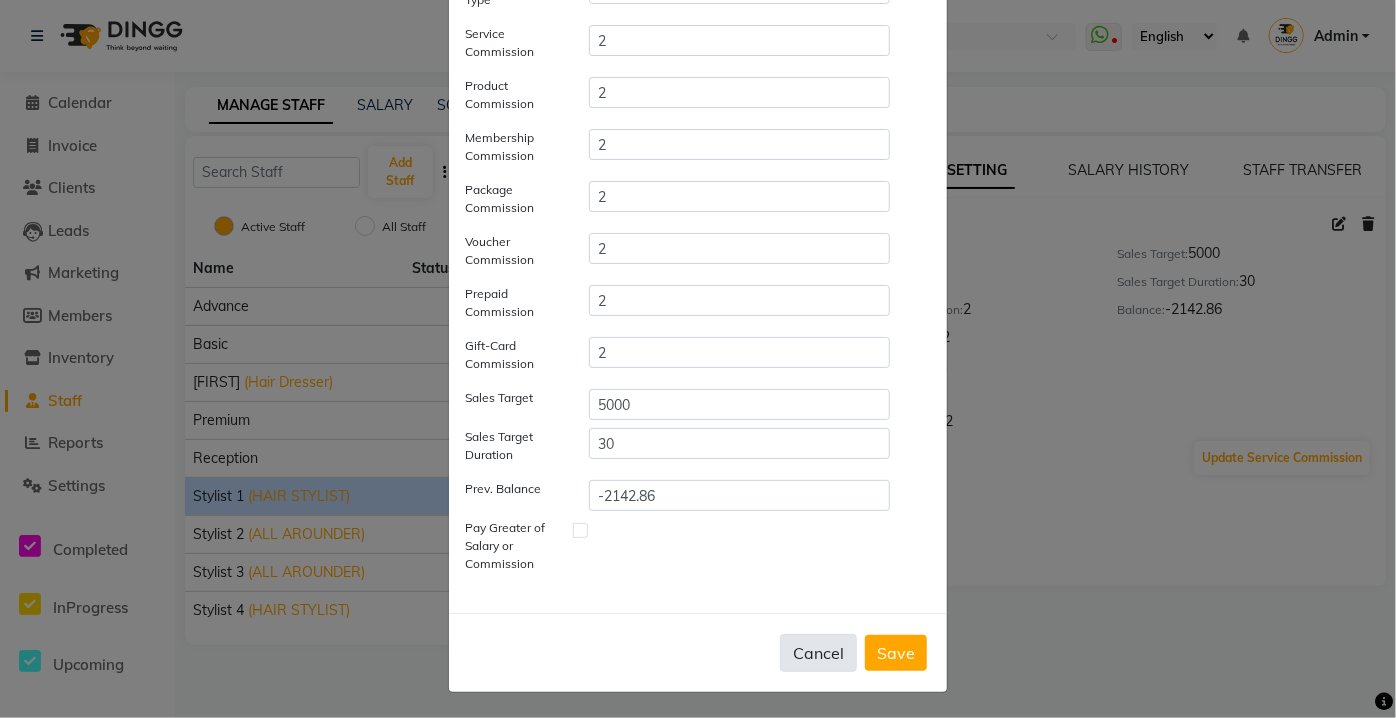 click on "Cancel" 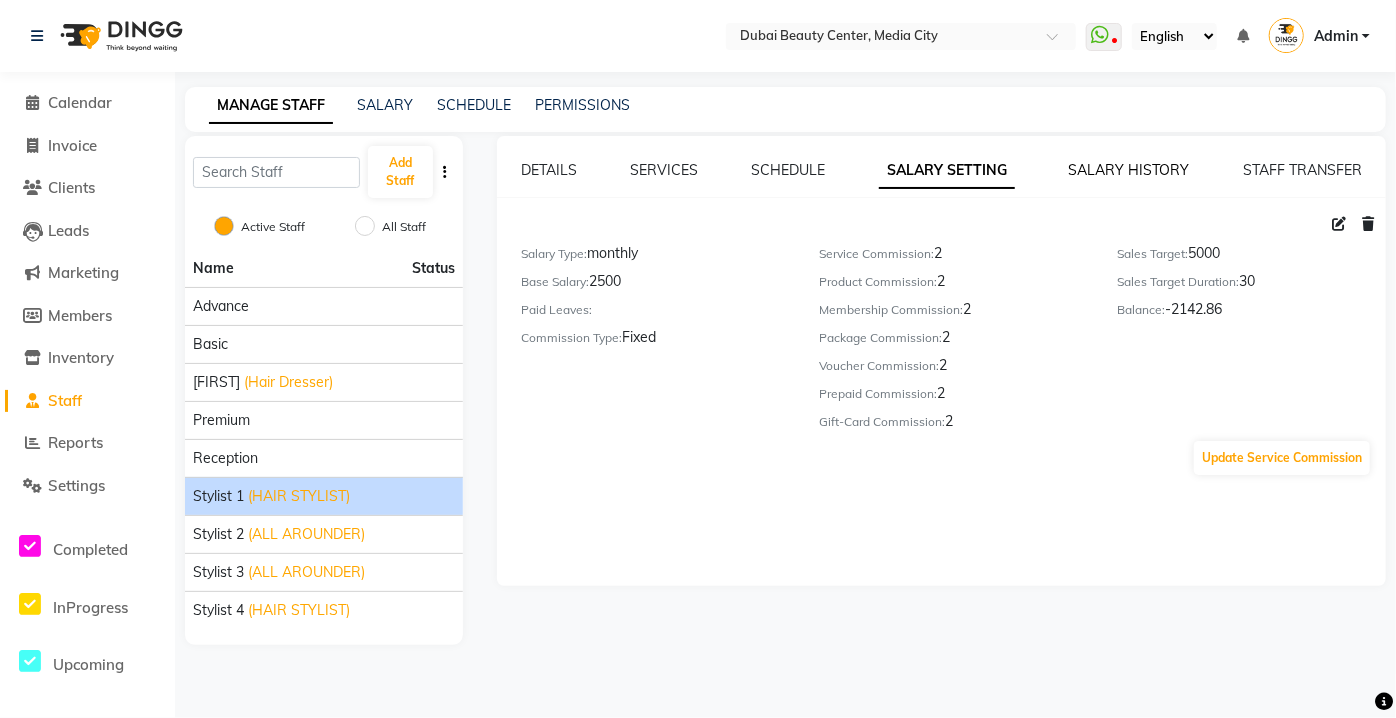 click on "SALARY HISTORY" 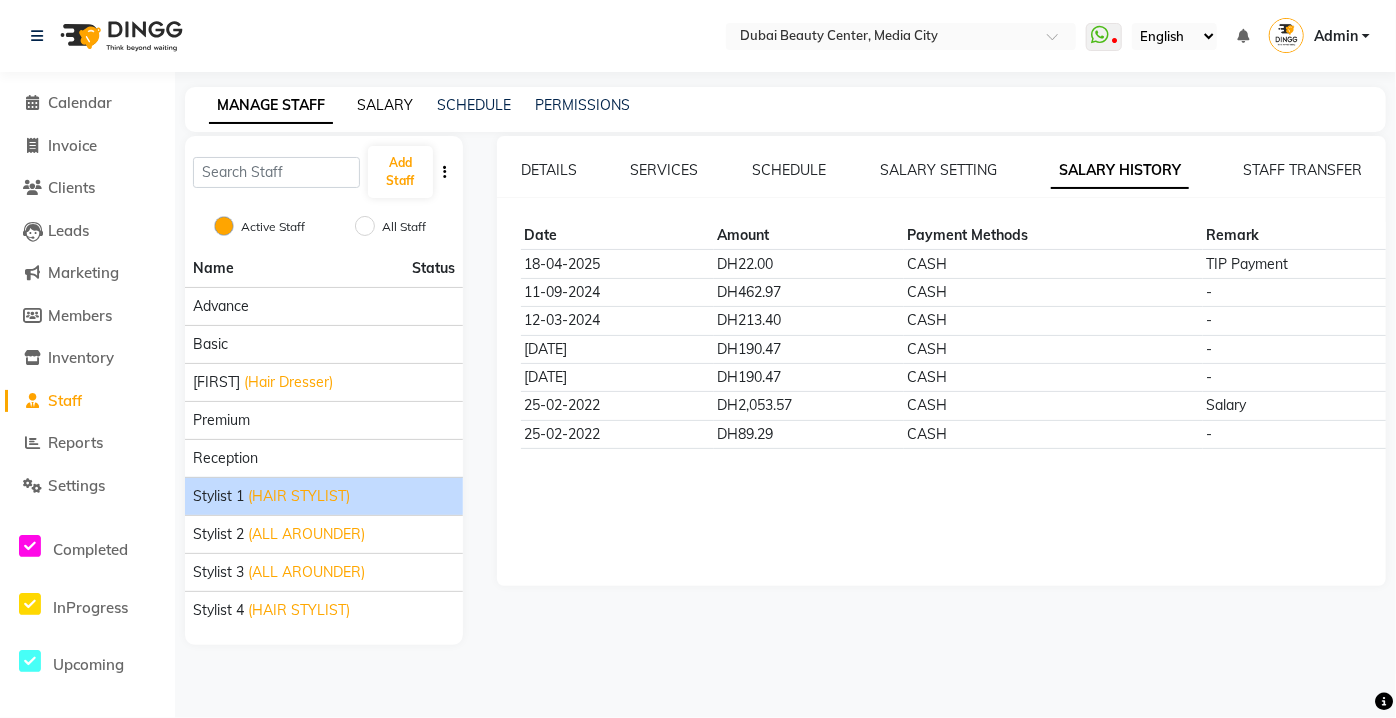 click on "SALARY" 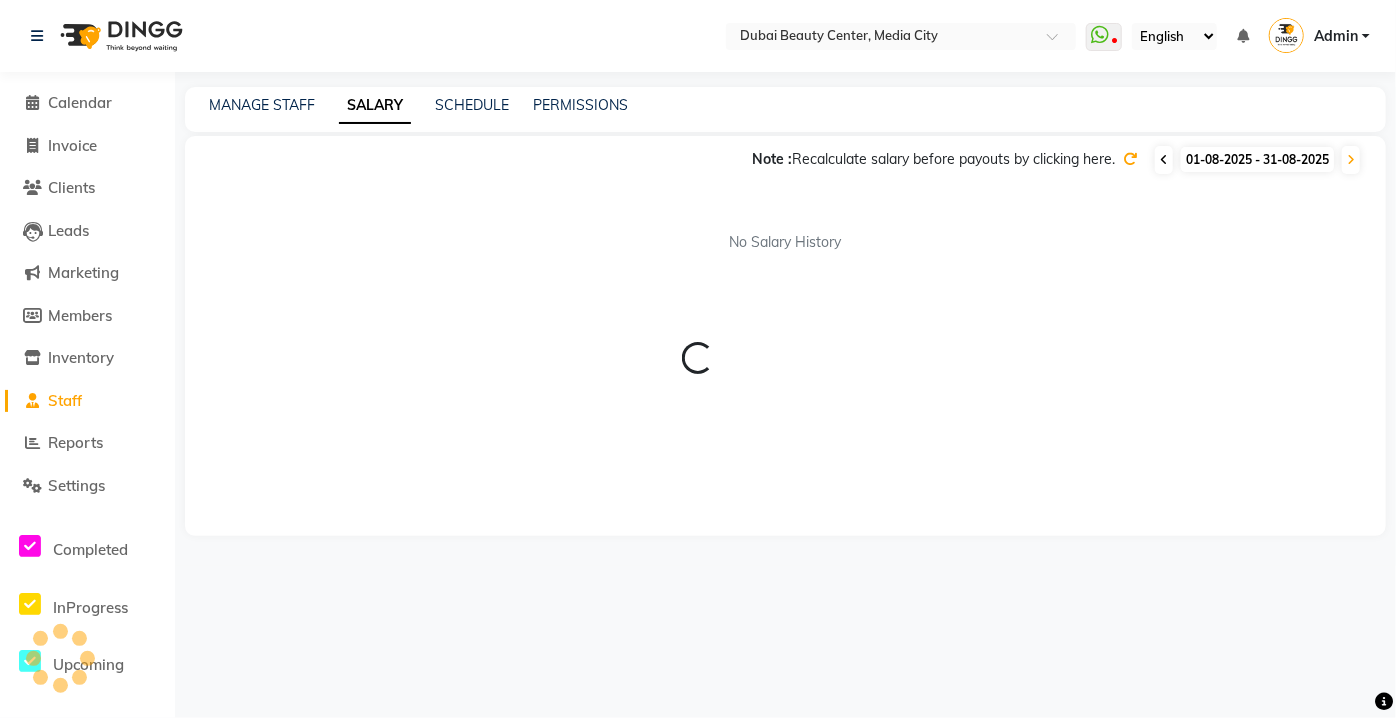 click 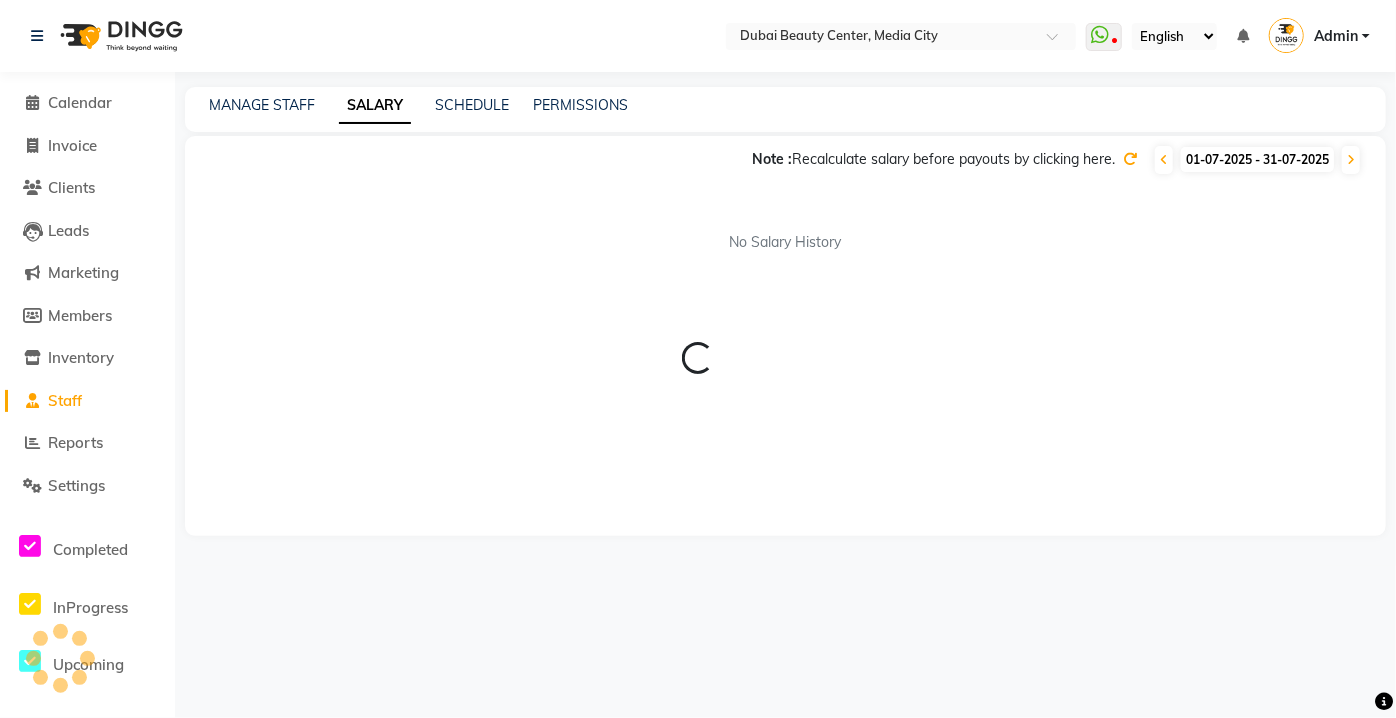click 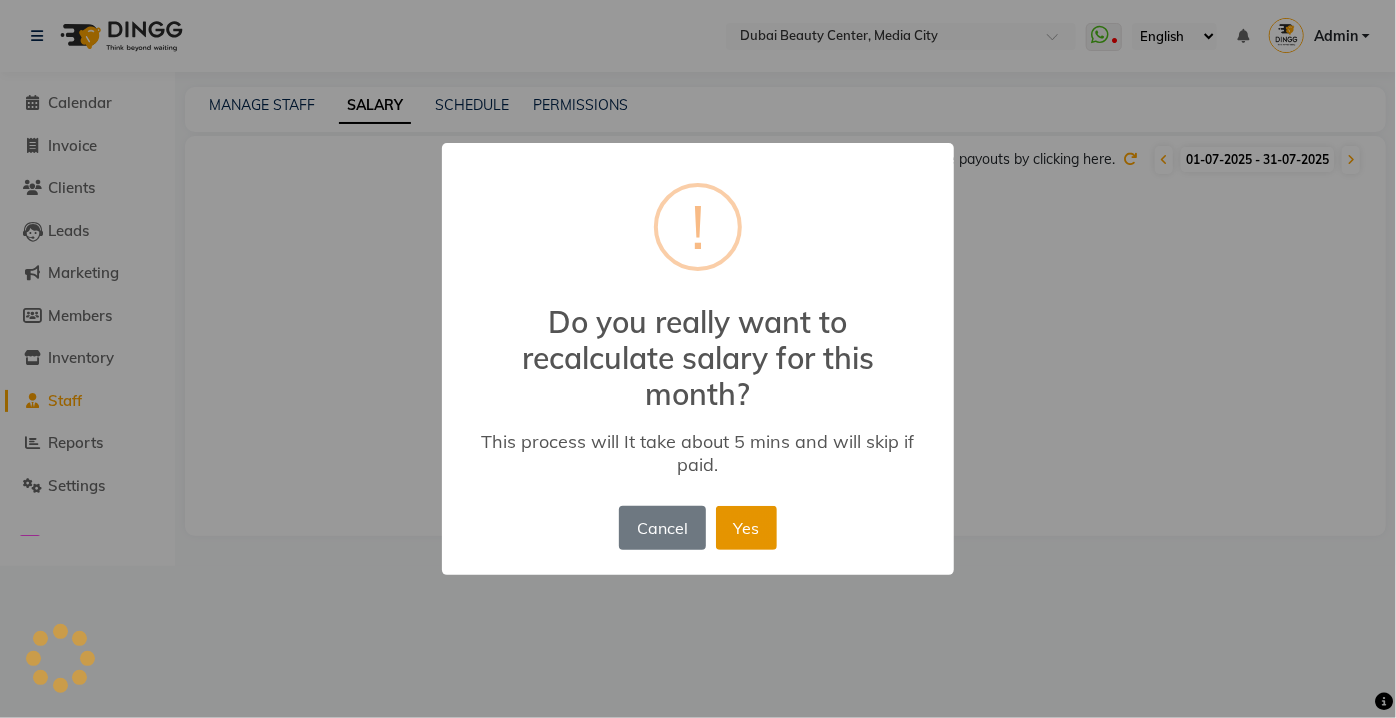 click on "Yes" at bounding box center (746, 528) 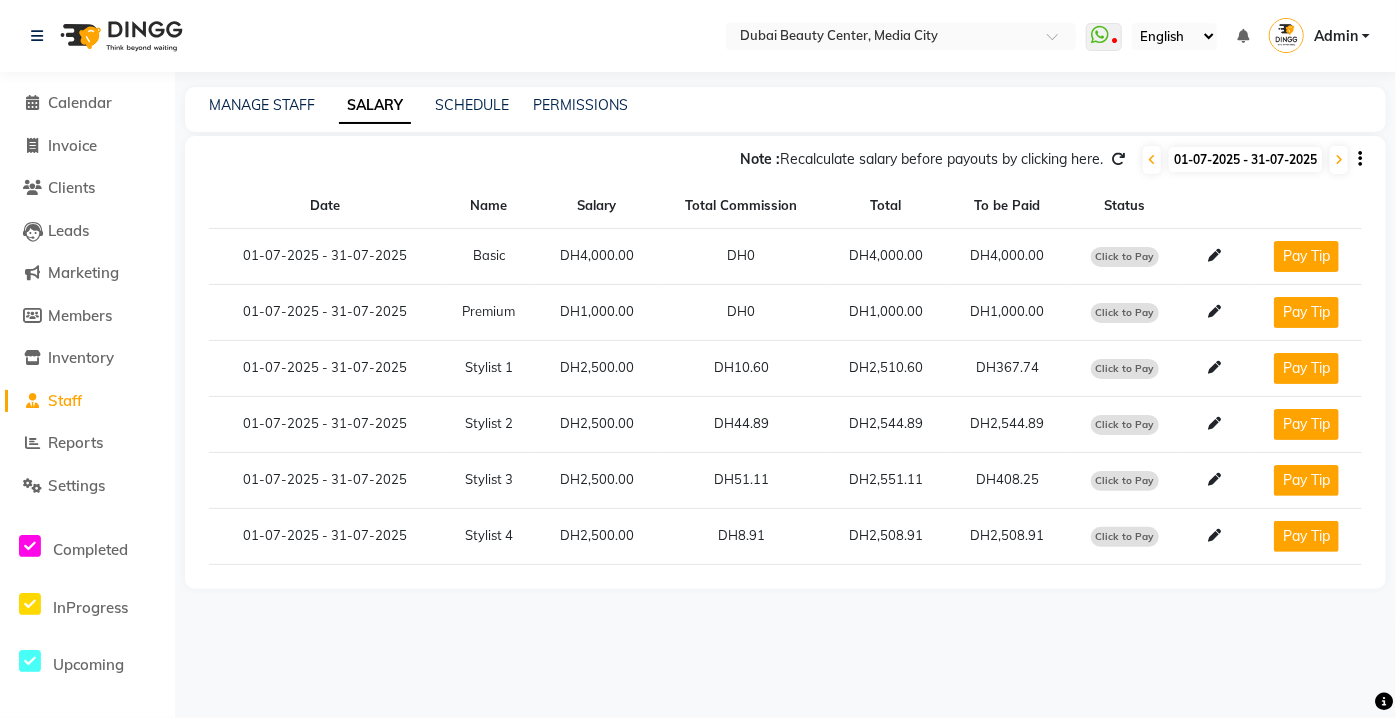 click on "MANAGE STAFF SALARY SCHEDULE PERMISSIONS Note : Recalculate salary before payouts by clicking here. [DATE] - [DATE] Date Name Salary Total Commission Total To be Paid Status [DATE] - [DATE] Basic DH4,000.00 DH0 DH4,000.00 DH4,000.00 Click to Pay Pay Tip [DATE] - [DATE] Premium DH1,000.00 DH0 DH1,000.00 DH1,000.00 Click to Pay Pay Tip [DATE] - [DATE] Stylist 1 DH2,500.00 DH10.60 DH2,510.60 DH367.74 Click to Pay Pay Tip [DATE] - [DATE] Stylist 2 DH2,500.00 DH44.89 DH2,544.89 DH2,544.89 Click to Pay Pay Tip [DATE] - [DATE] Stylist 3 DH2,500.00 DH51.11 DH2,551.11 DH408.25 Click to Pay Pay Tip [DATE] - [DATE] Stylist 4 DH2,500.00 DH8.91 DH2,508.91 DH2,508.91 Click to Pay Pay Tip" 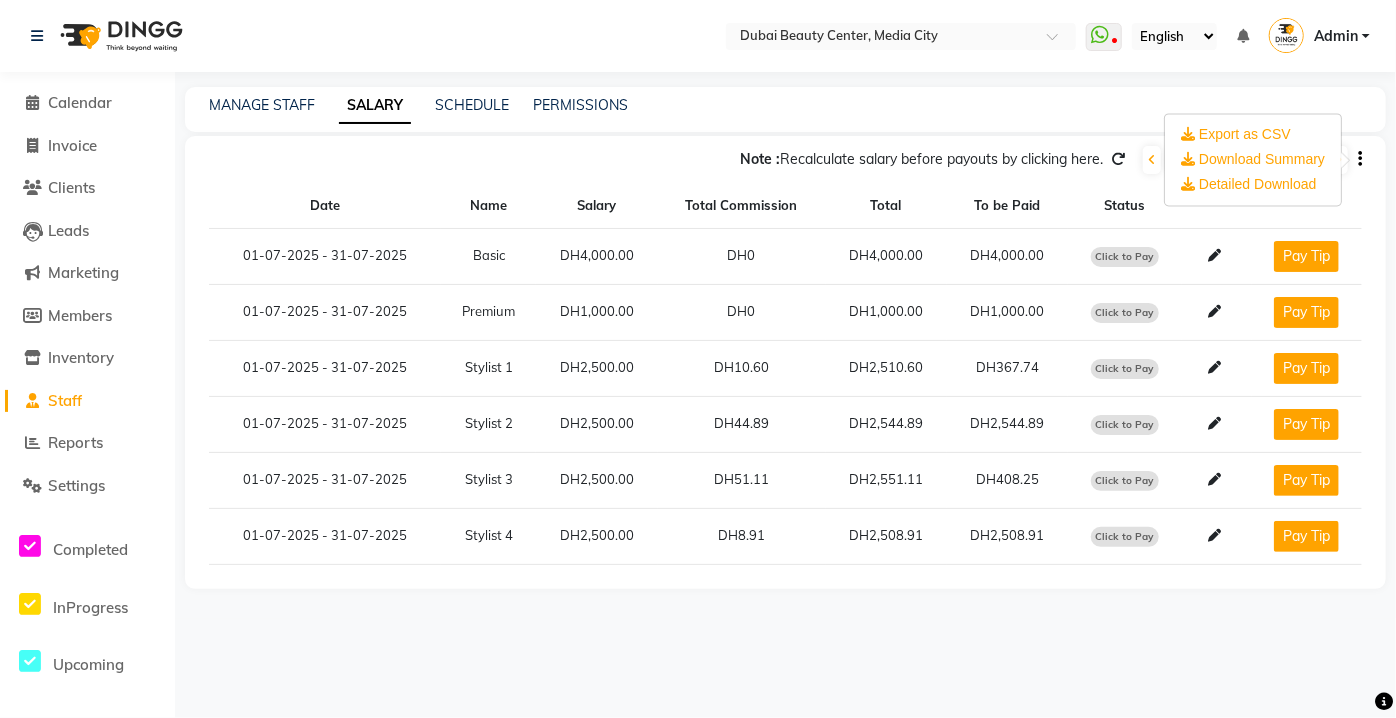 click on "Detailed Download" at bounding box center [1249, 184] 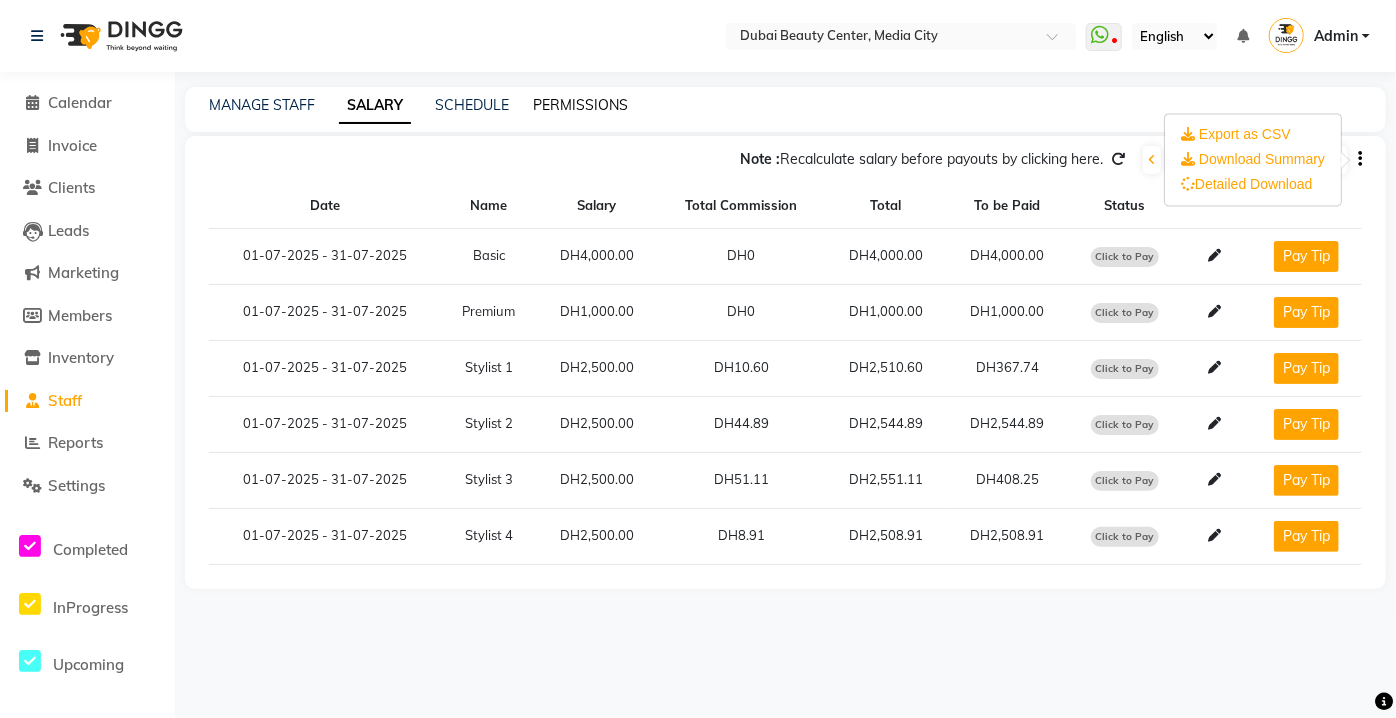 click on "PERMISSIONS" 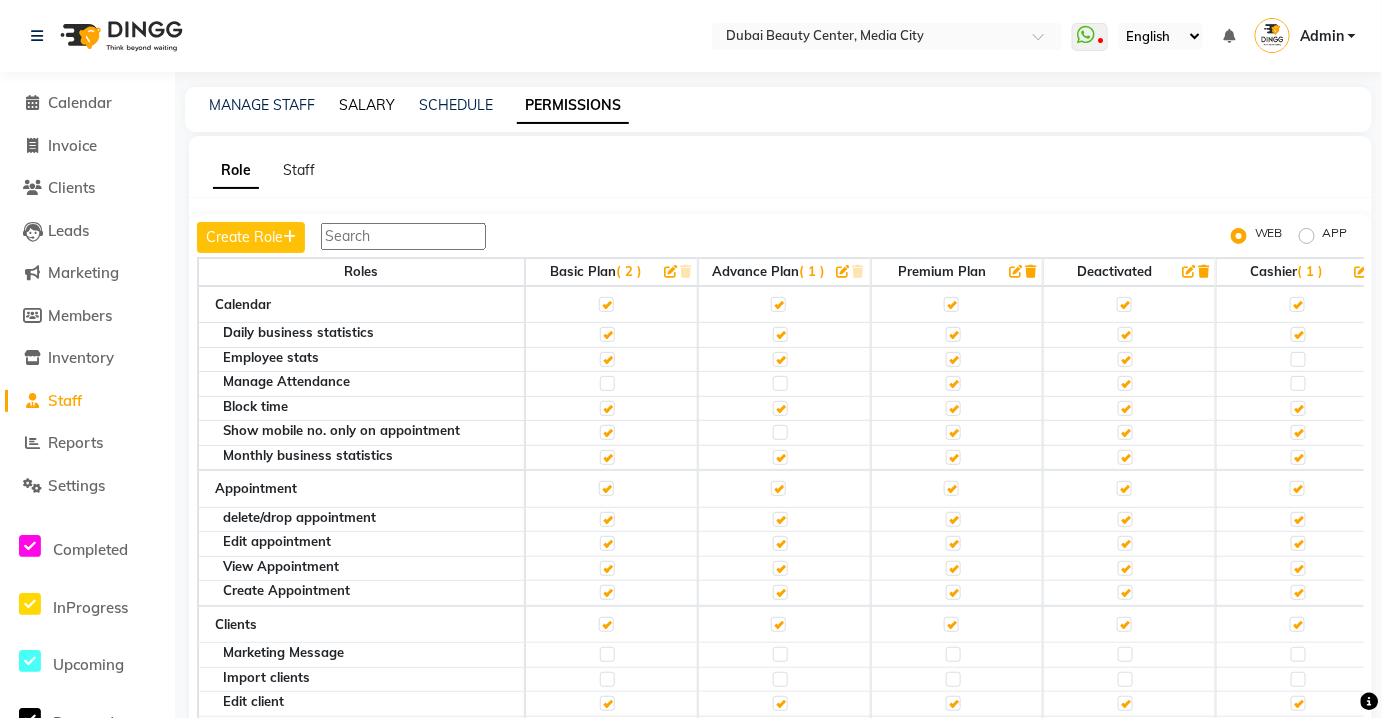 click on "SALARY" 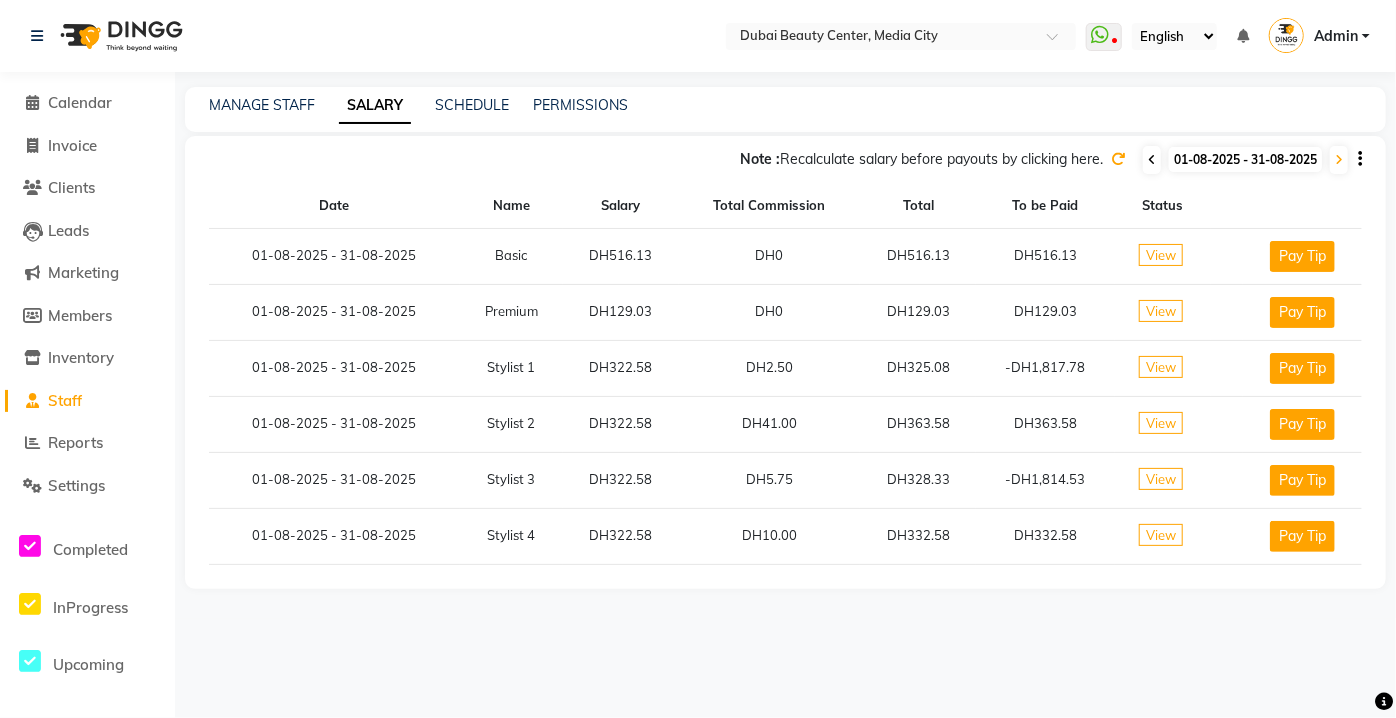 click 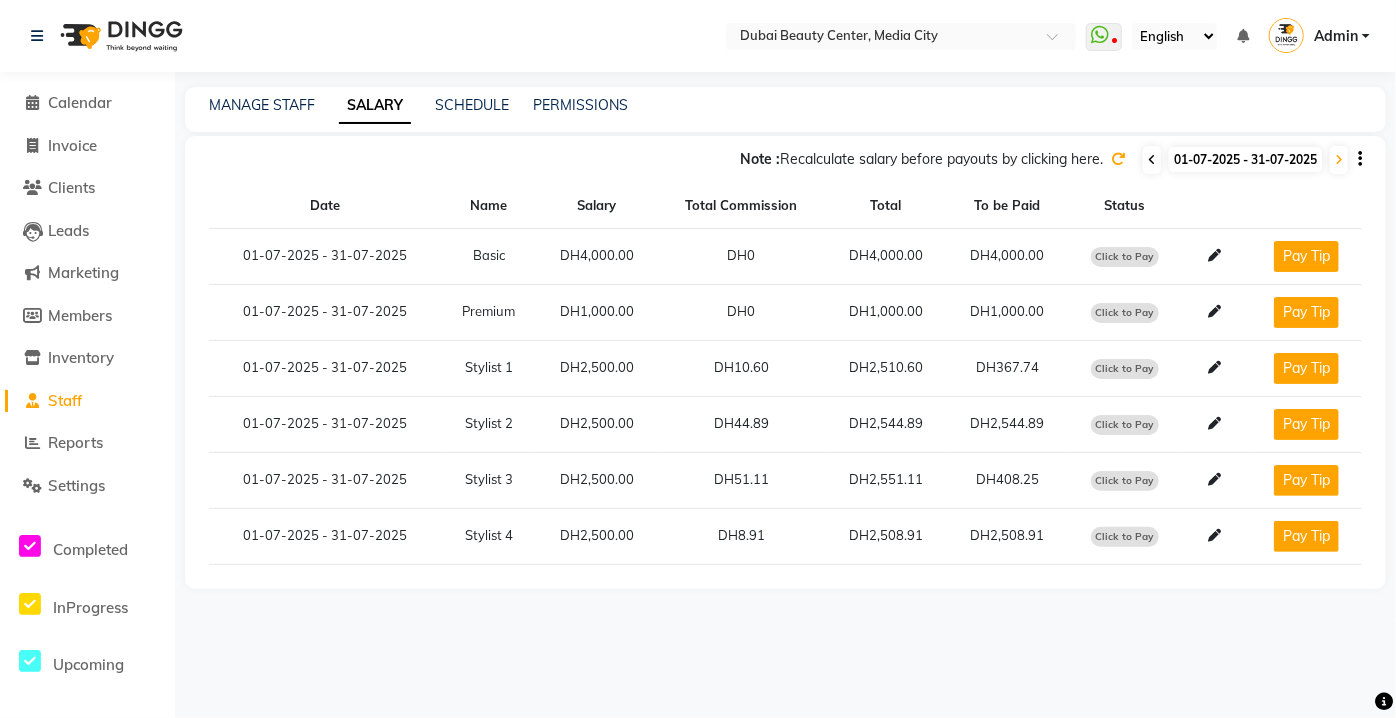 click on "Click to Pay" 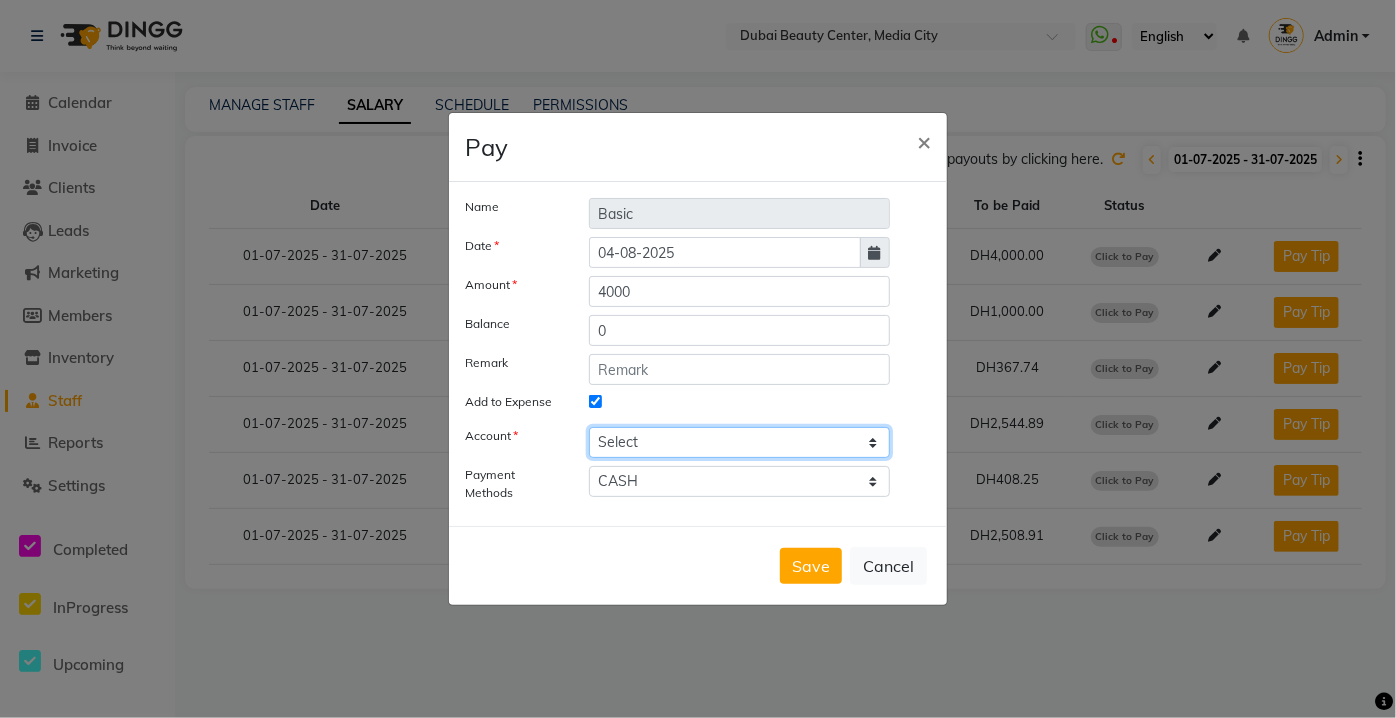 click on "Select Cash In hand Petty cash Bank Account" 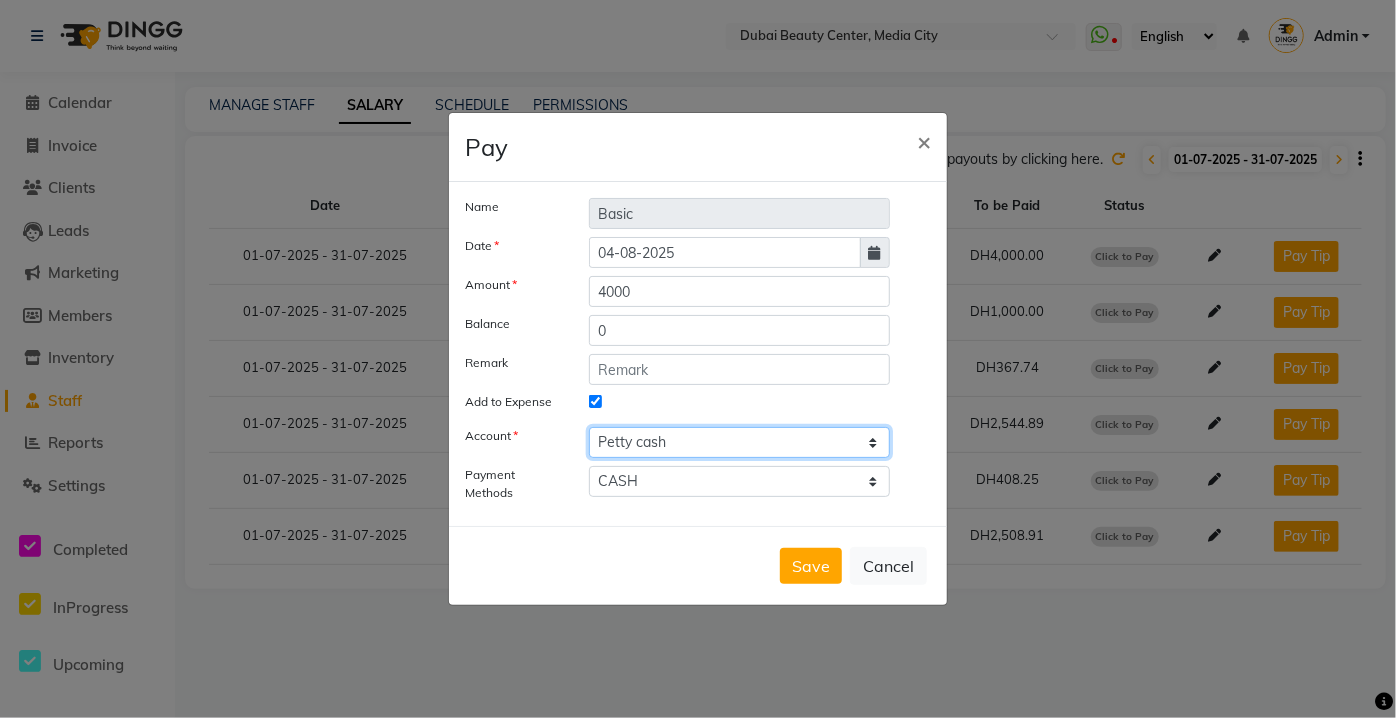 click on "Select Cash In hand Petty cash Bank Account" 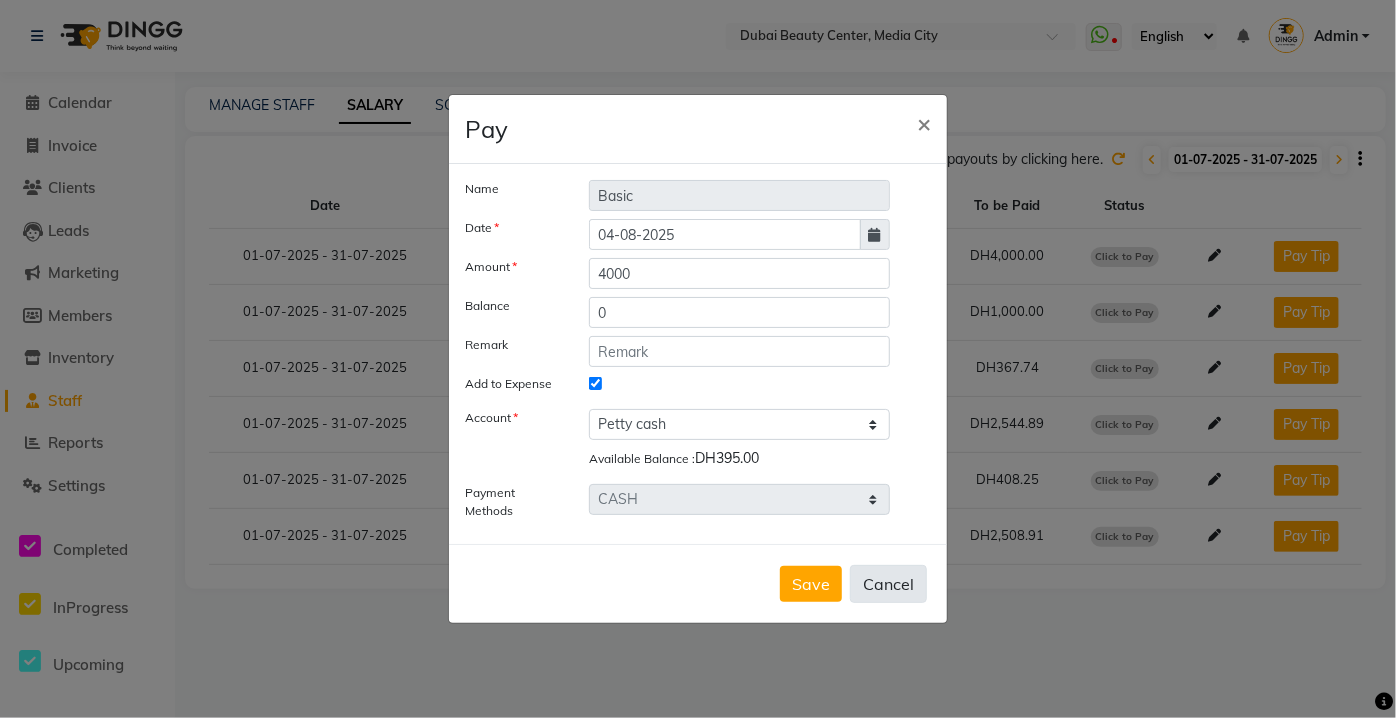 click on "Cancel" 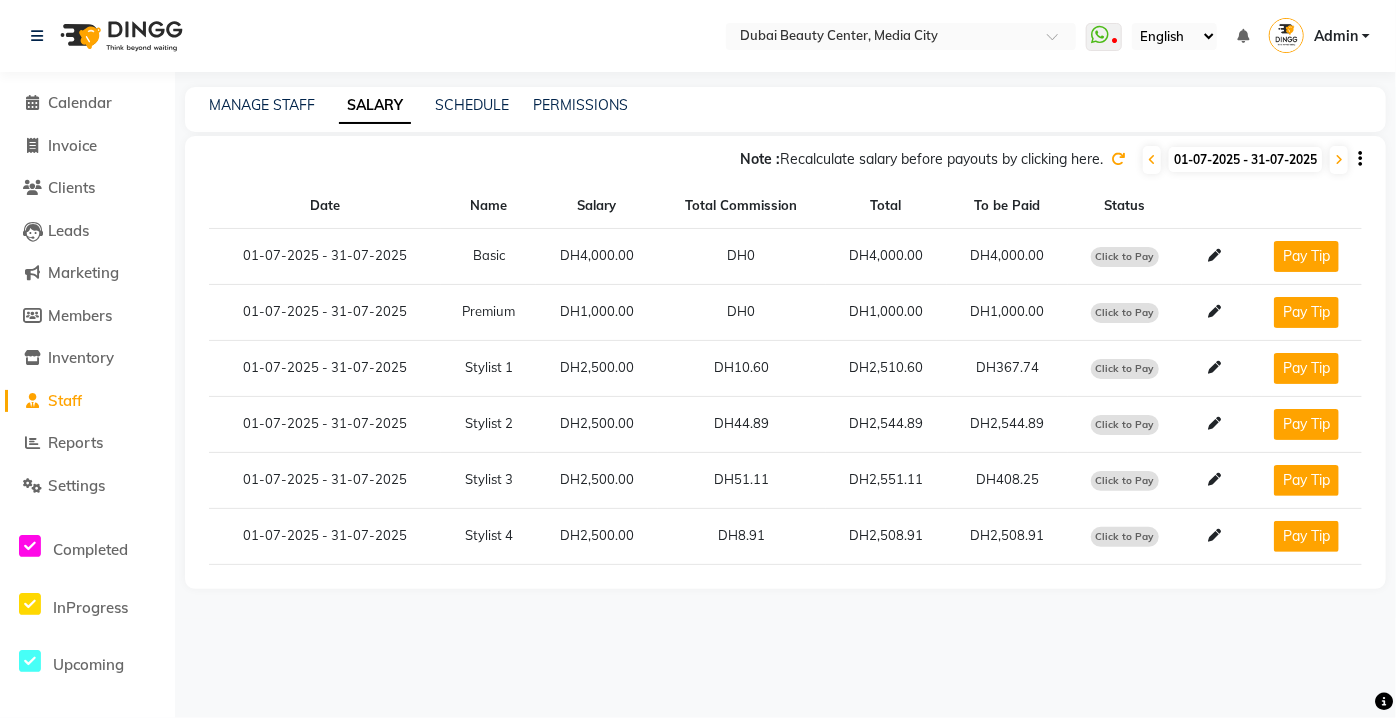click on "Reports" 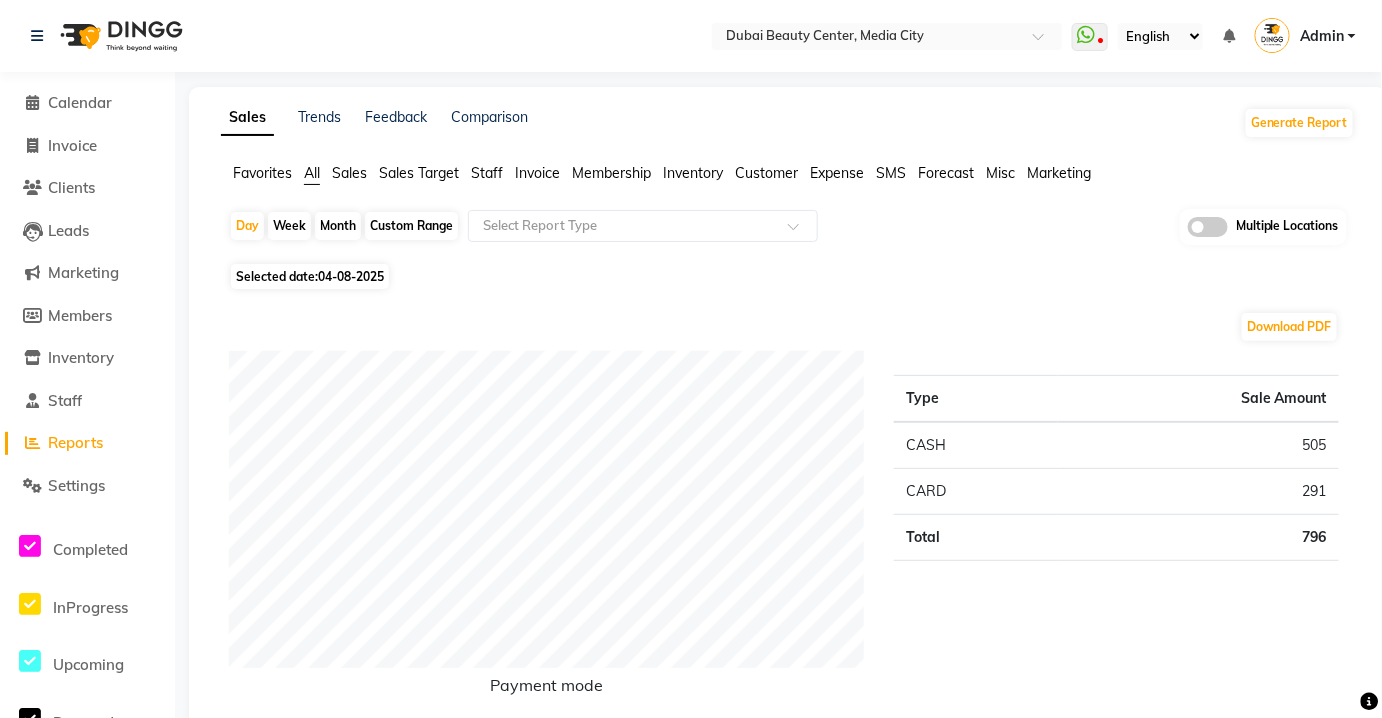 click 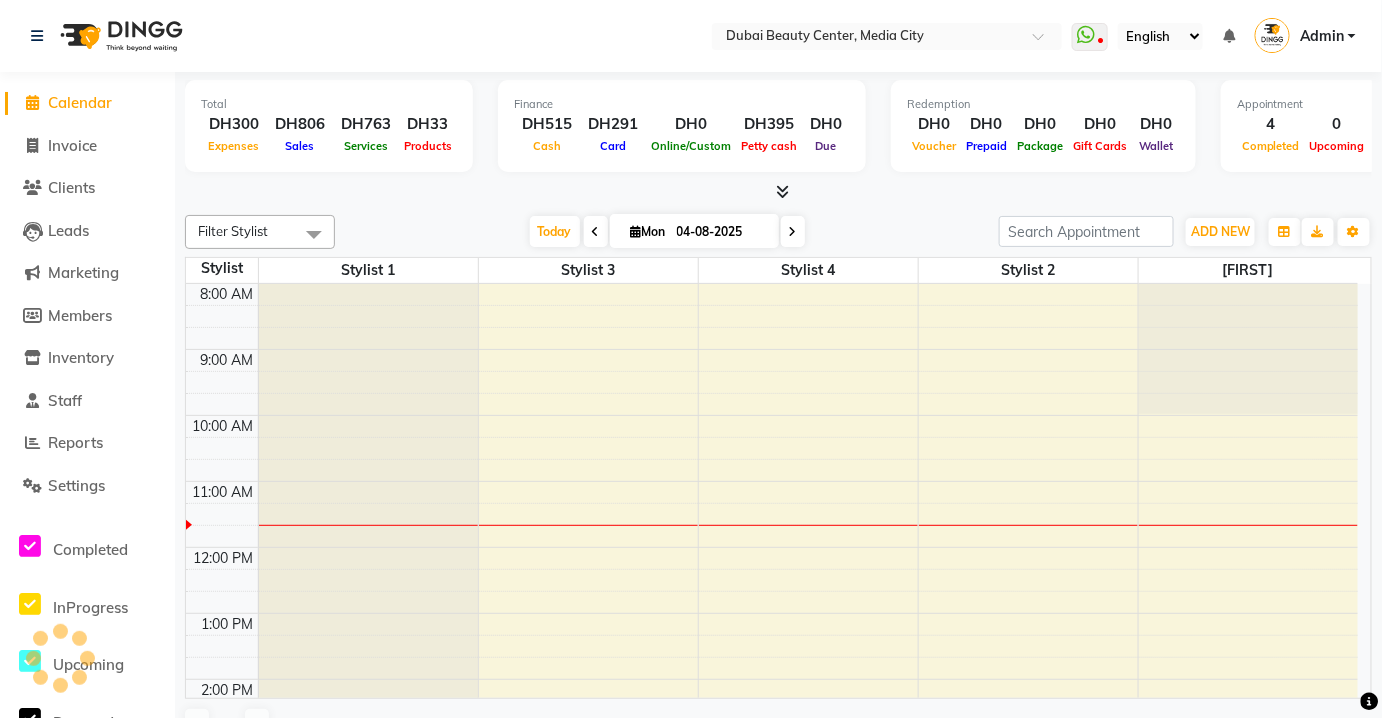 scroll, scrollTop: 0, scrollLeft: 0, axis: both 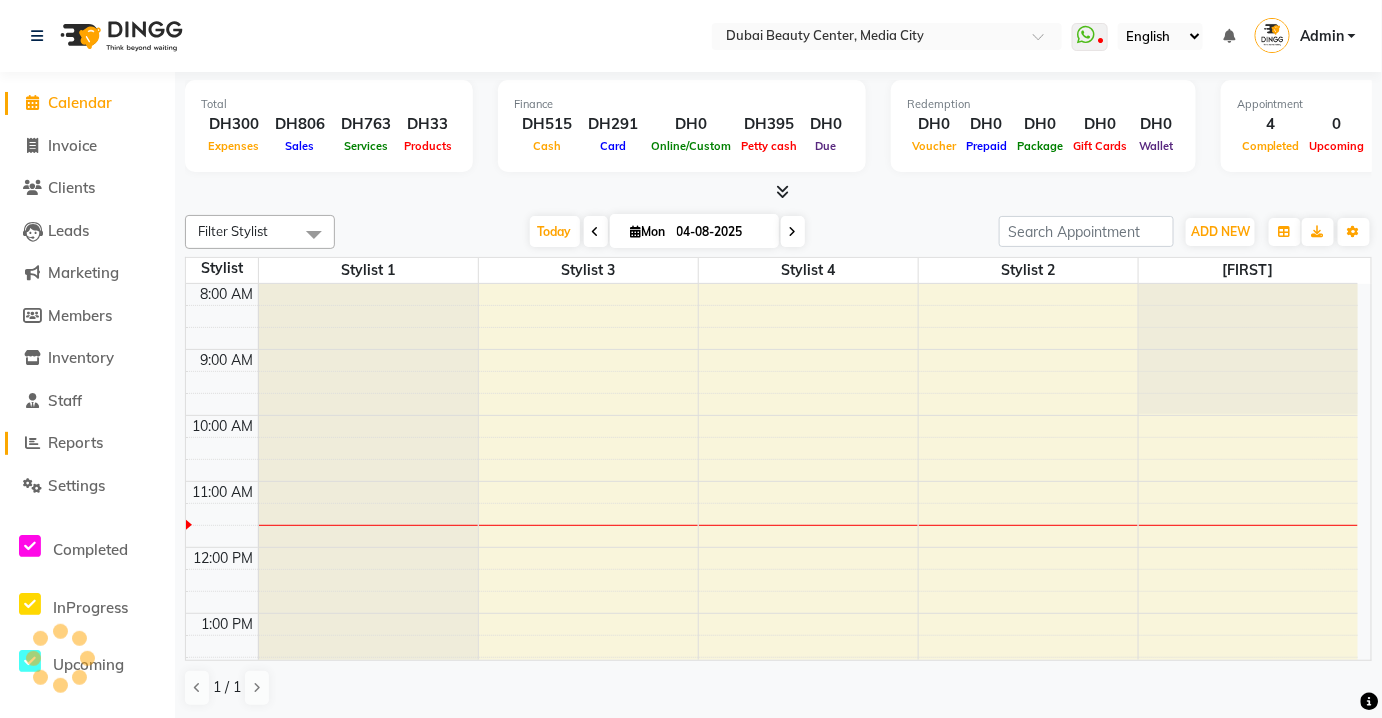 click 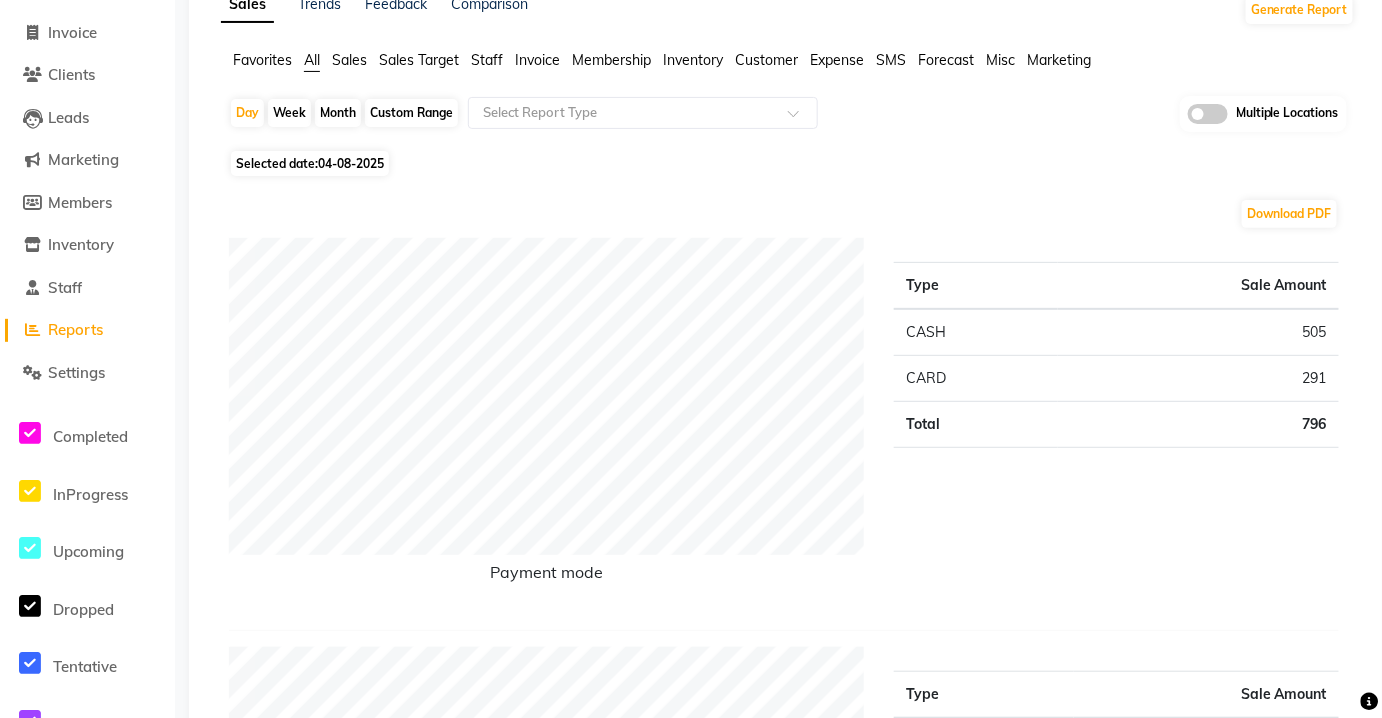 scroll, scrollTop: 101, scrollLeft: 0, axis: vertical 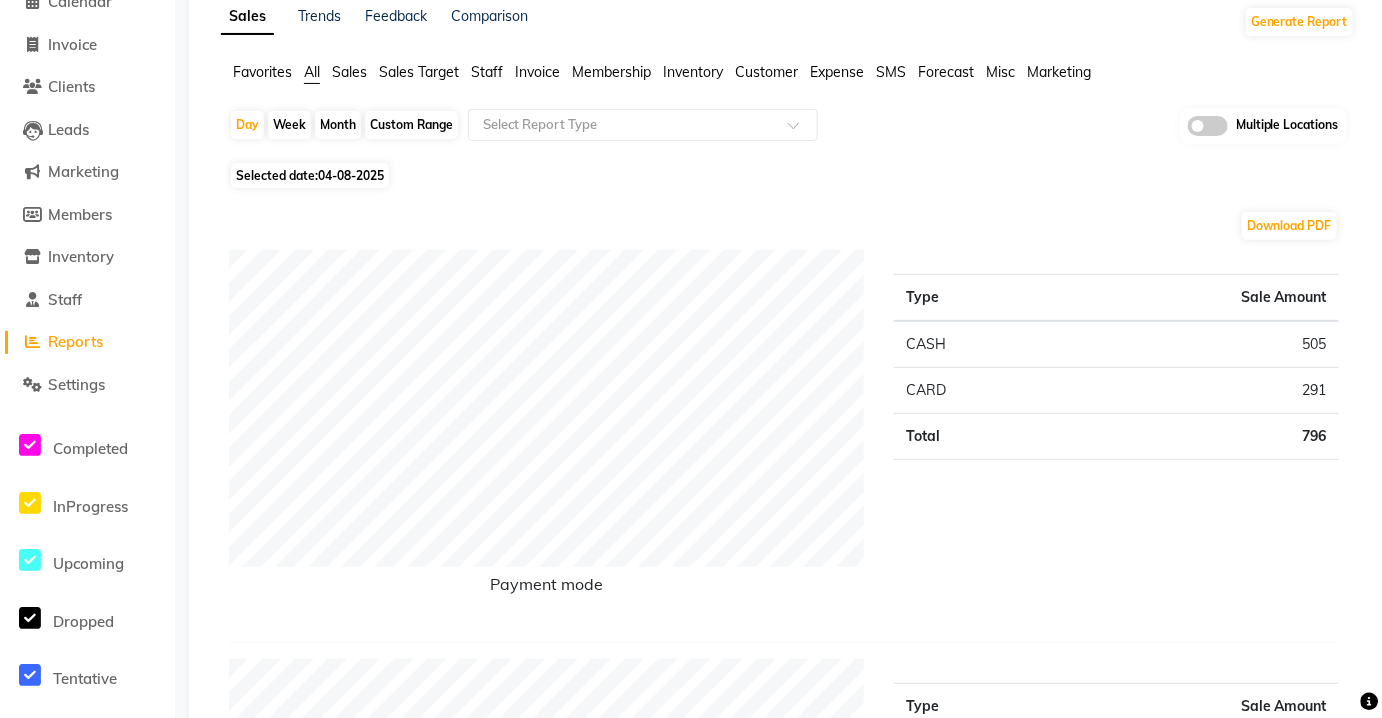 click on "Custom Range" 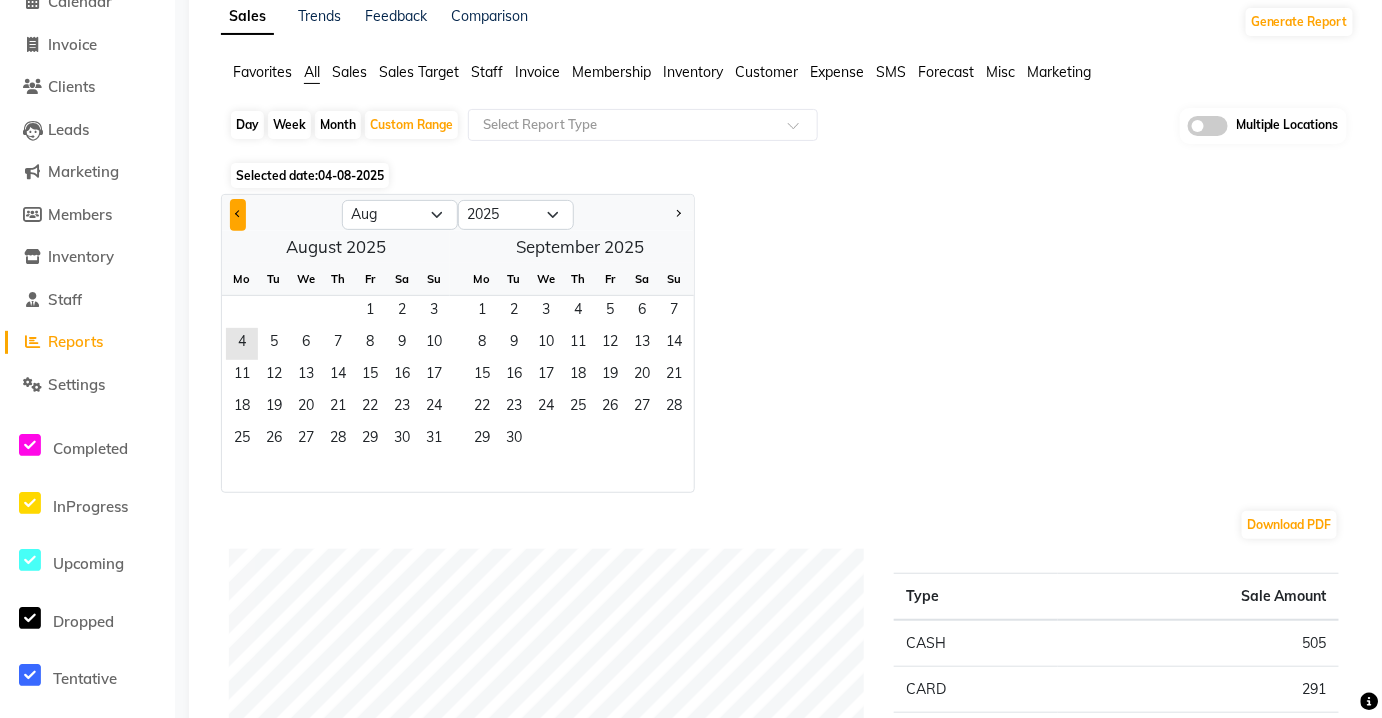 click 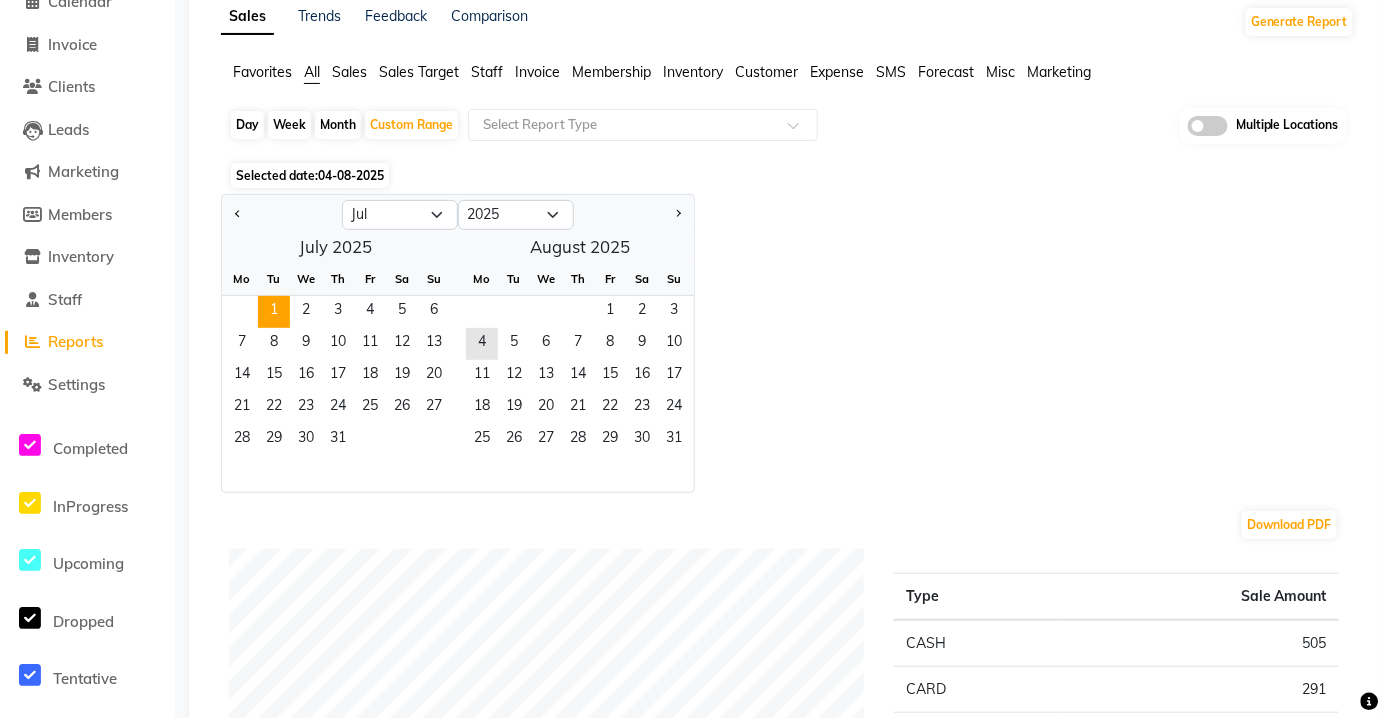 click on "1" 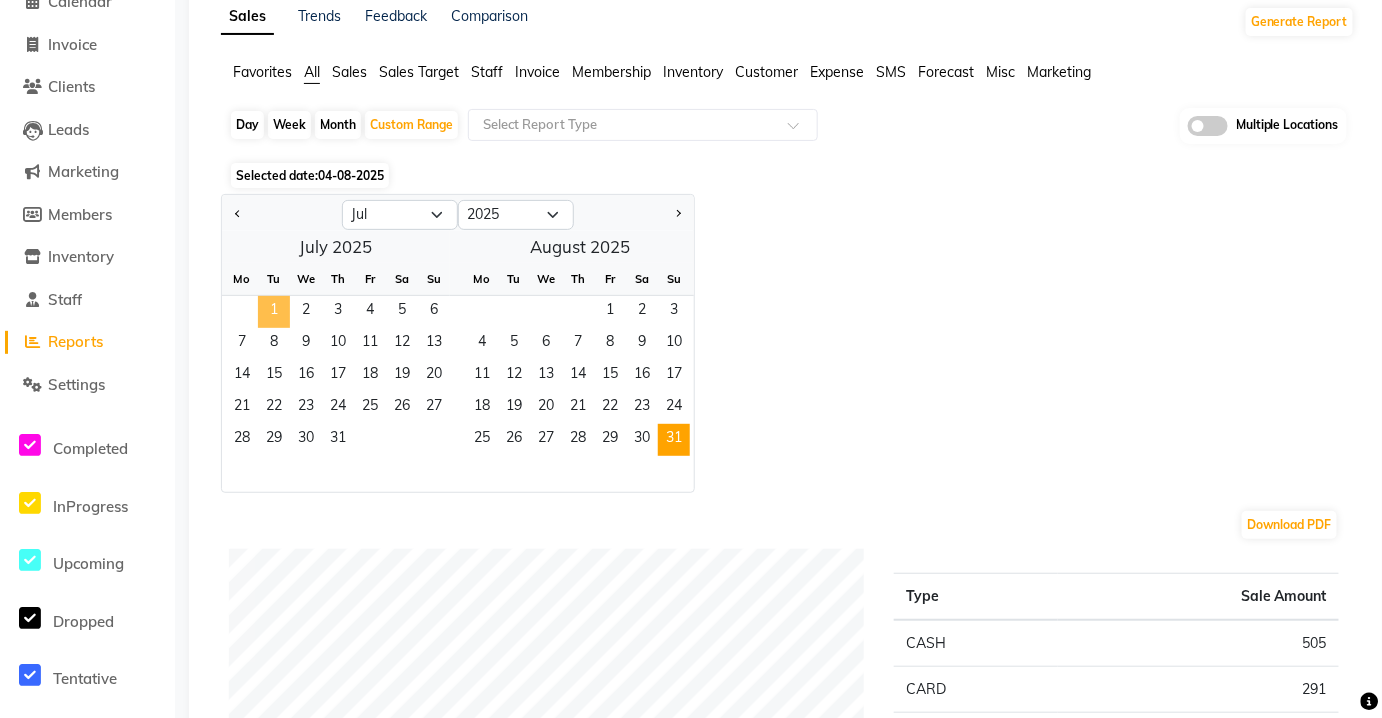 click on "31" 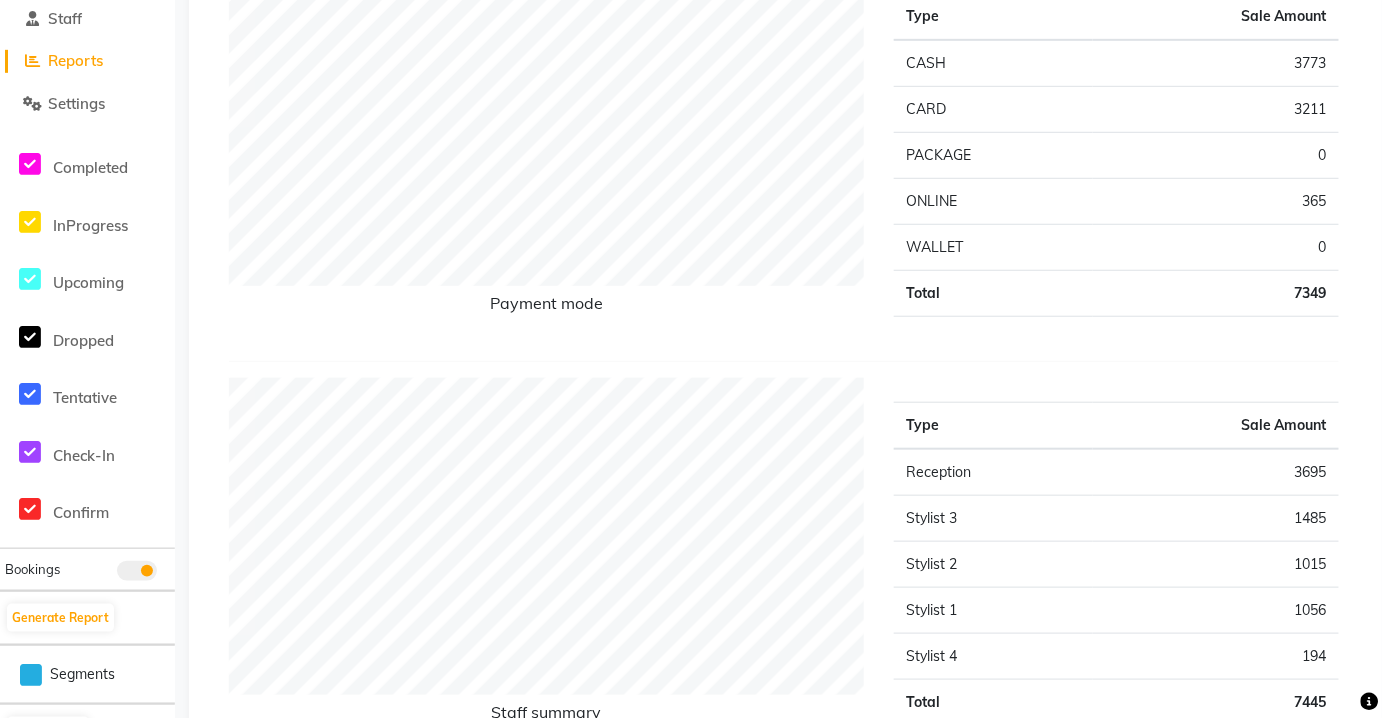 scroll, scrollTop: 0, scrollLeft: 0, axis: both 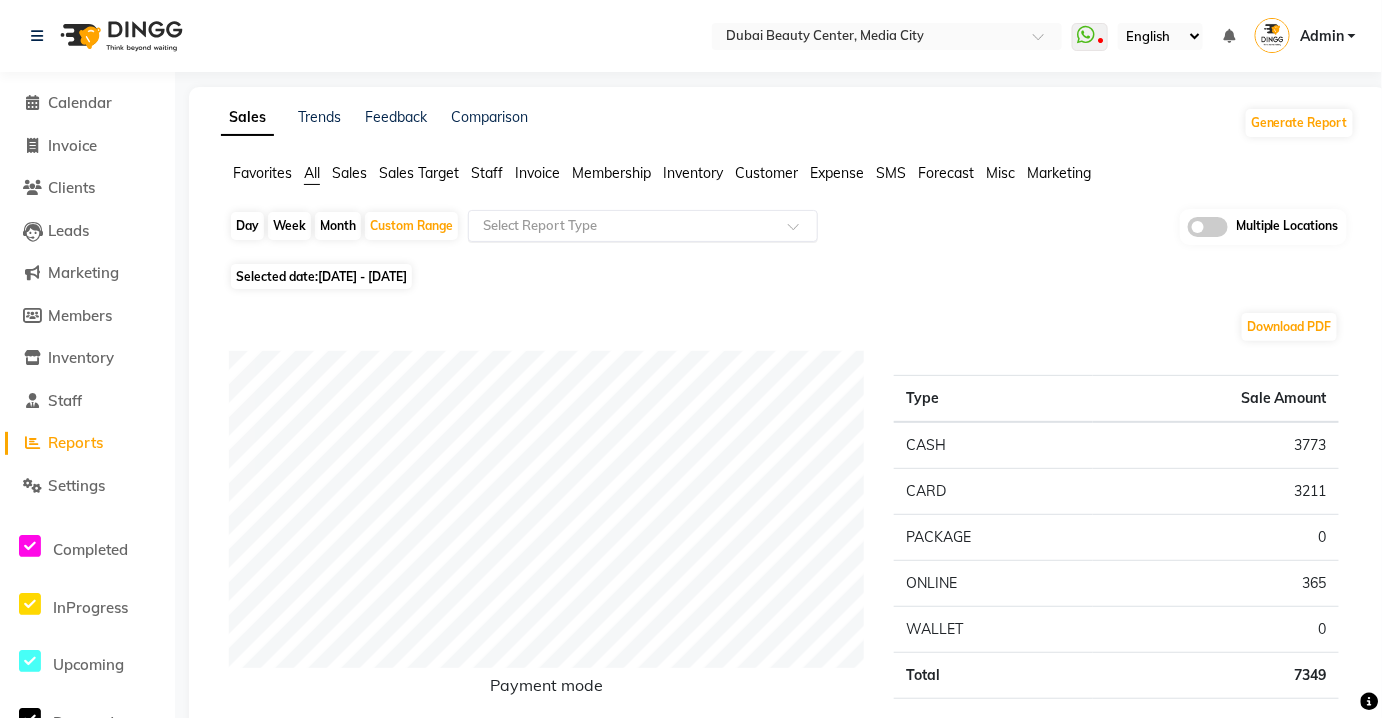 click 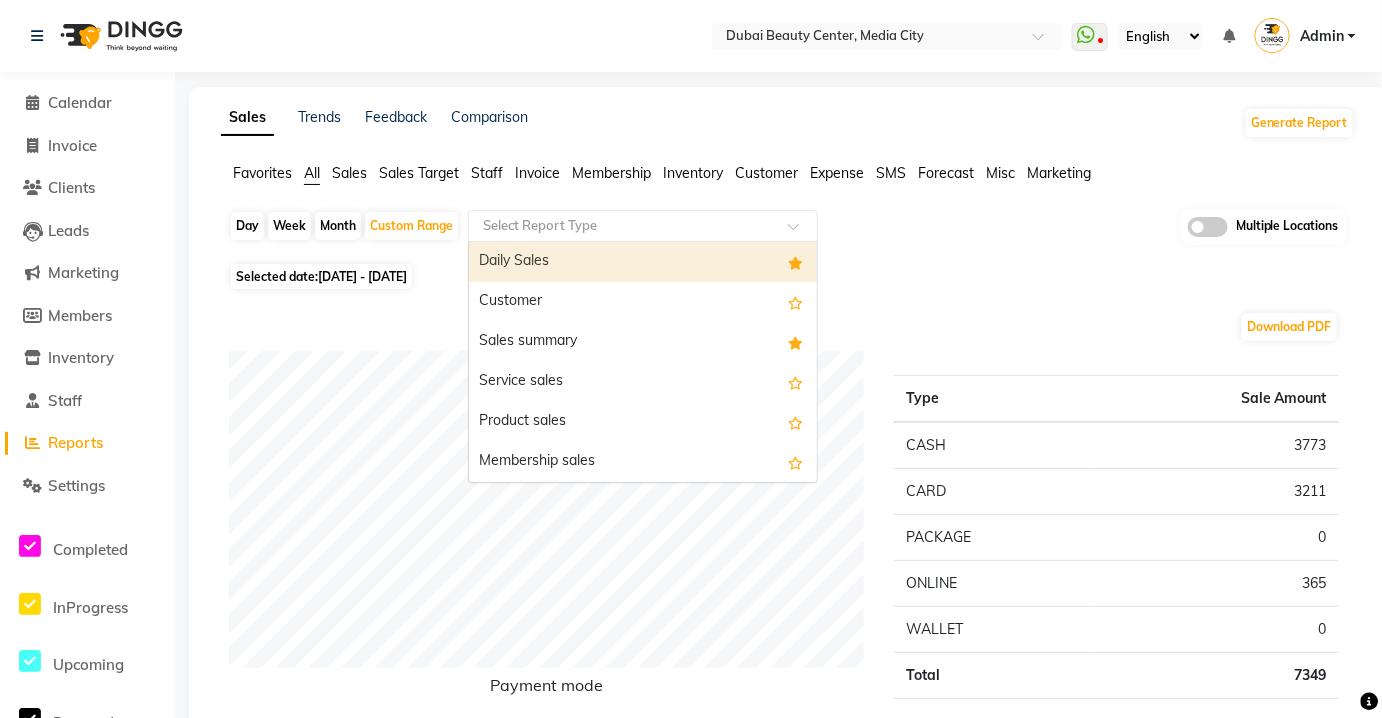 click on "Service sales" at bounding box center [643, 382] 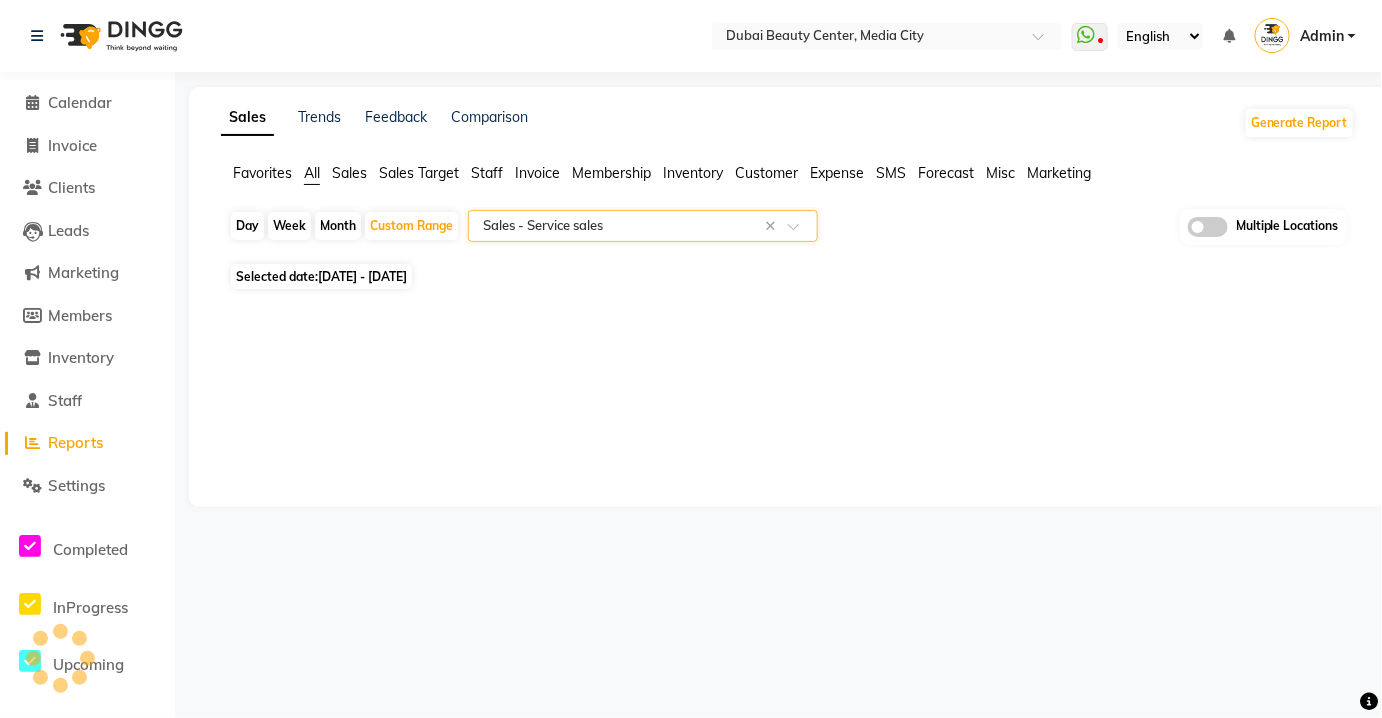 select on "full_report" 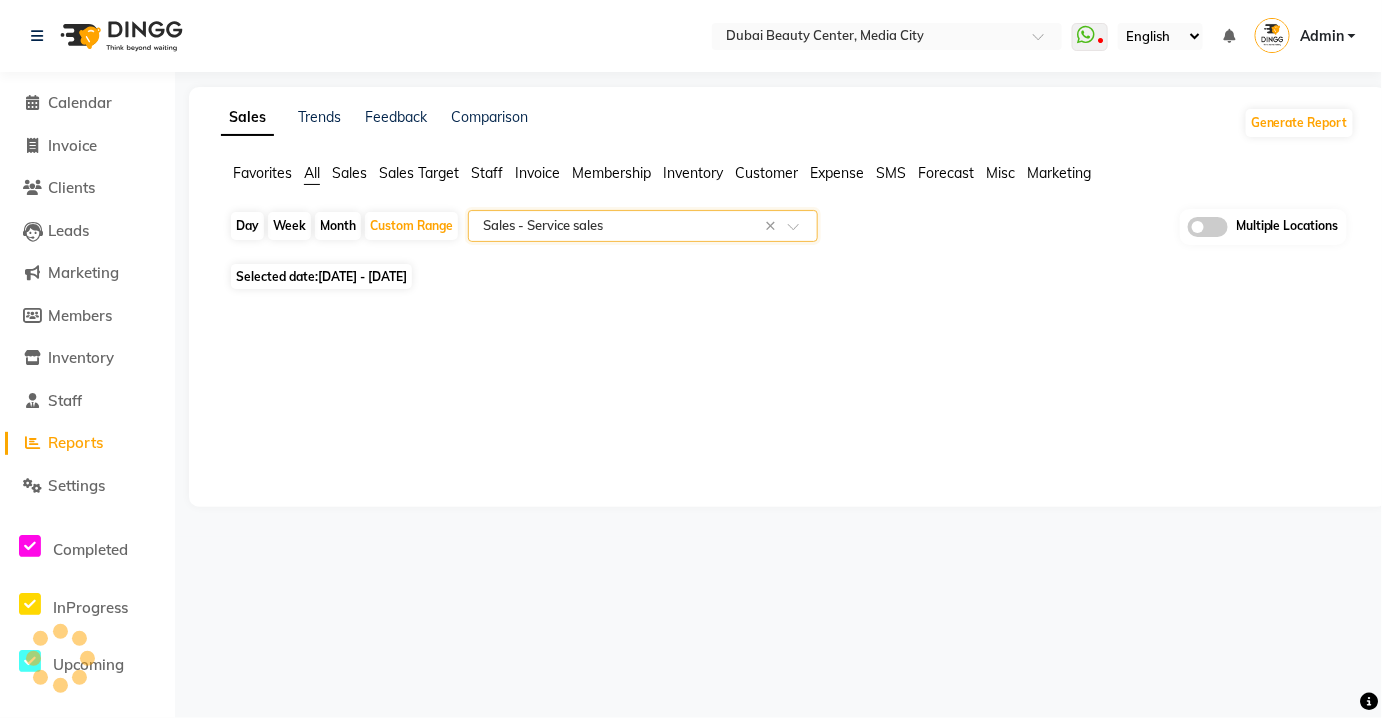 select on "csv" 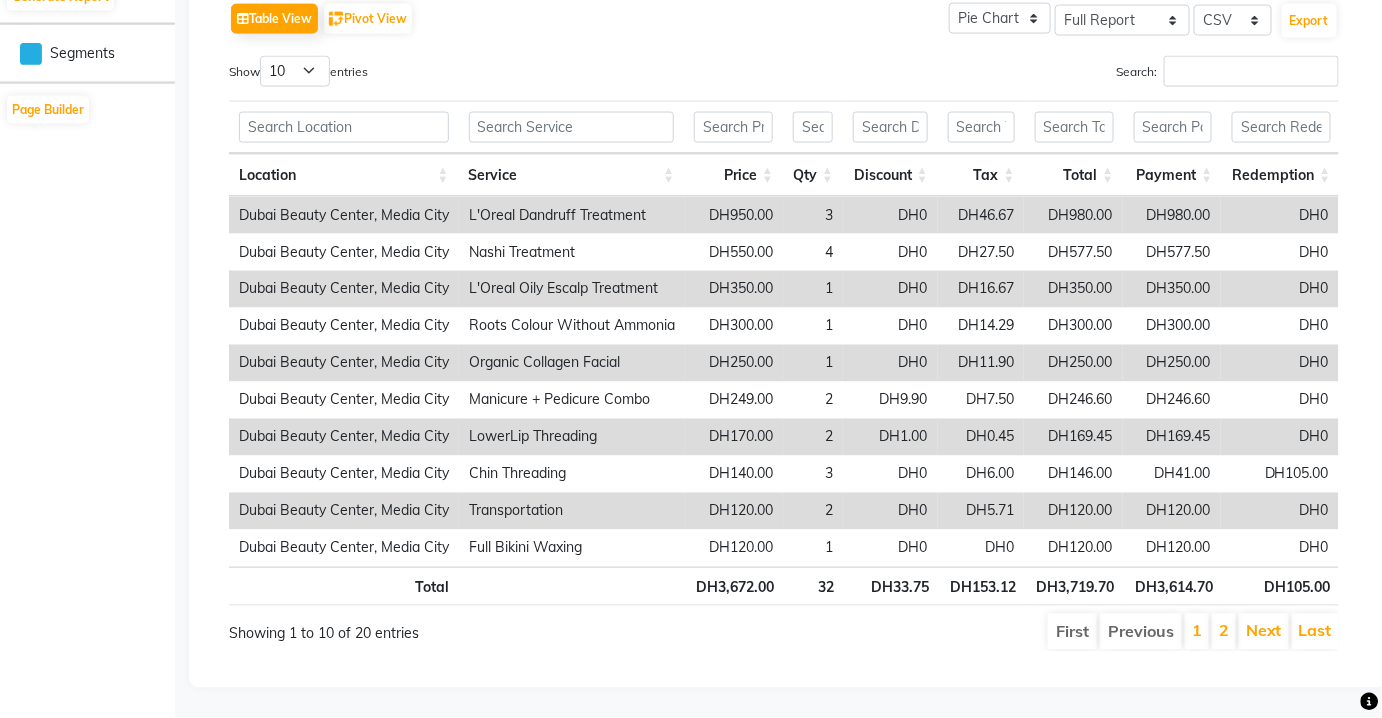 scroll, scrollTop: 1026, scrollLeft: 0, axis: vertical 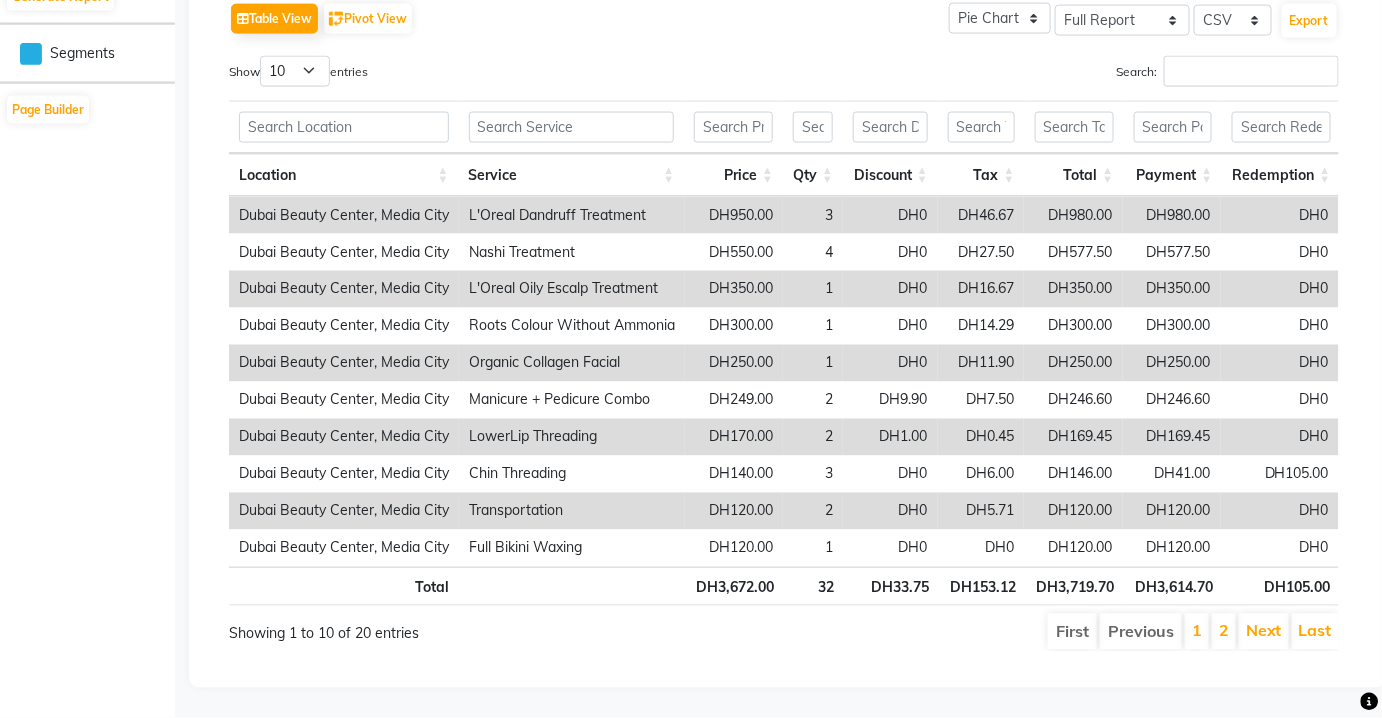 click on "2" at bounding box center [1224, 632] 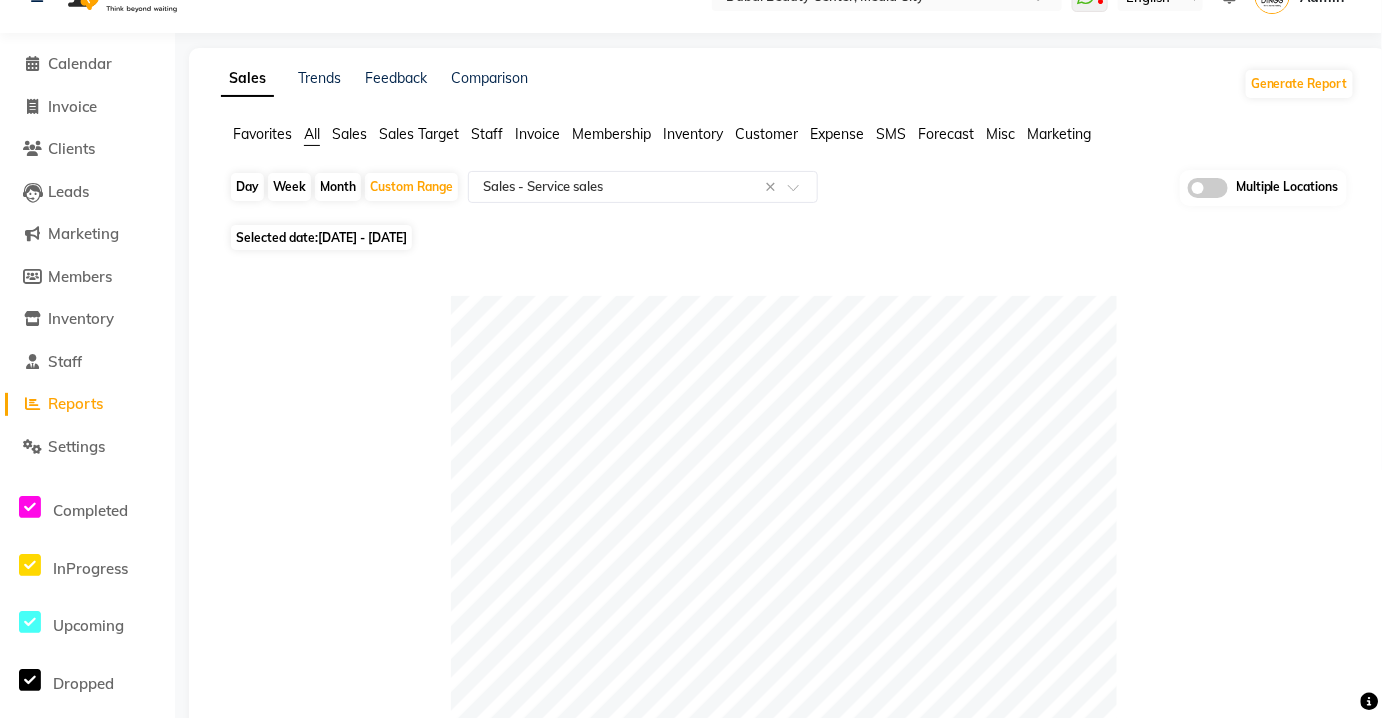 scroll, scrollTop: 0, scrollLeft: 0, axis: both 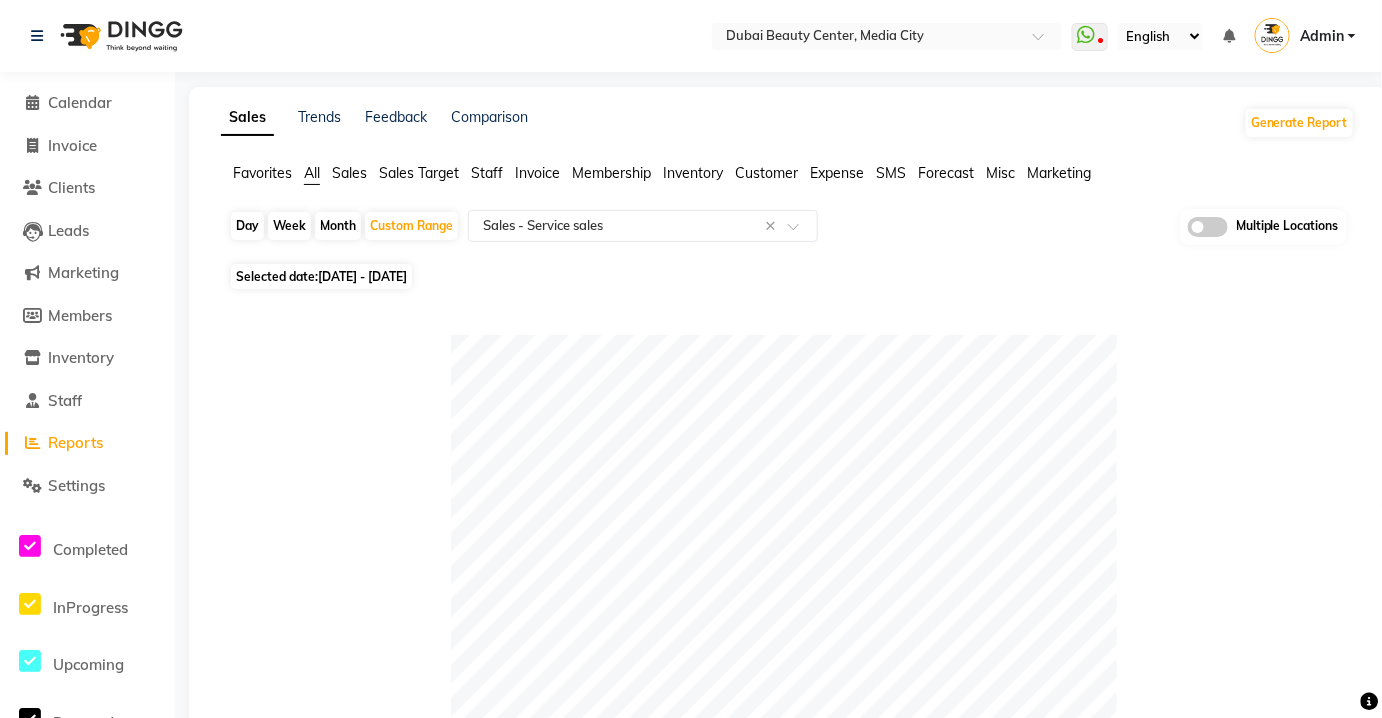 click on "Staff" 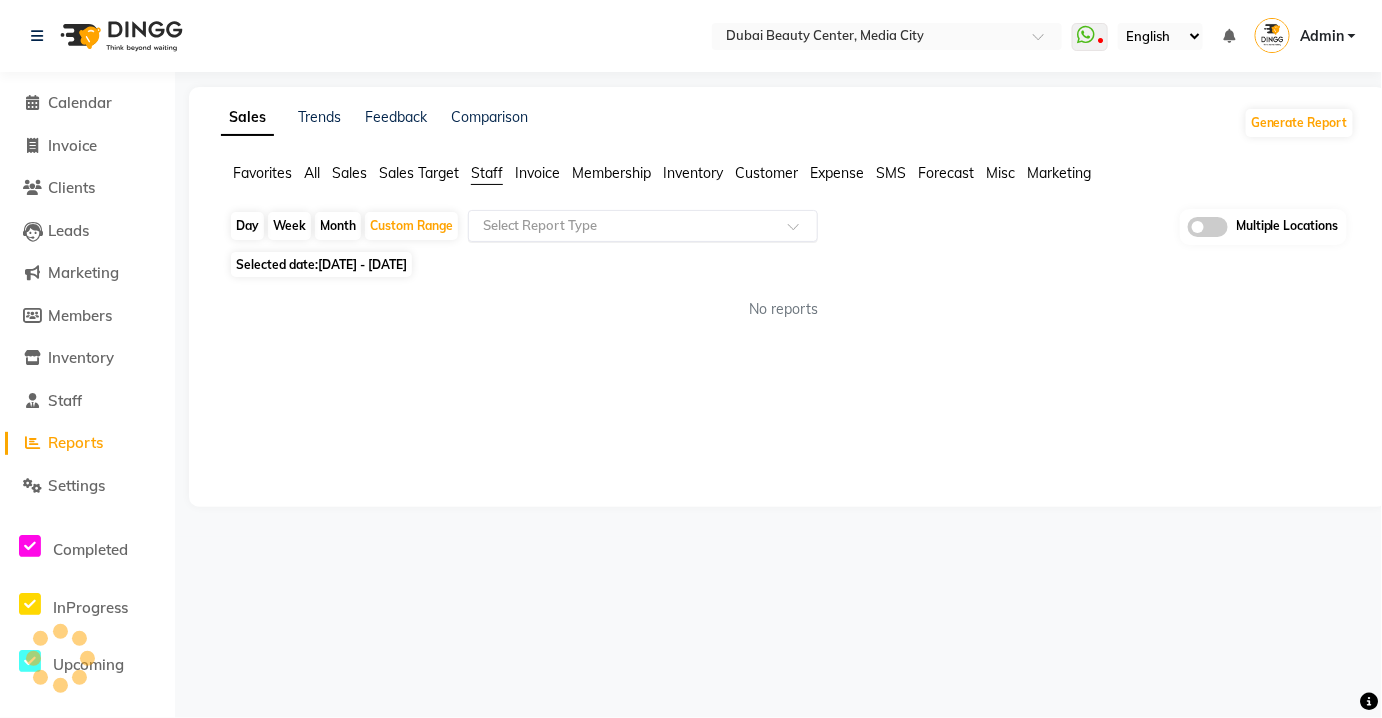 click 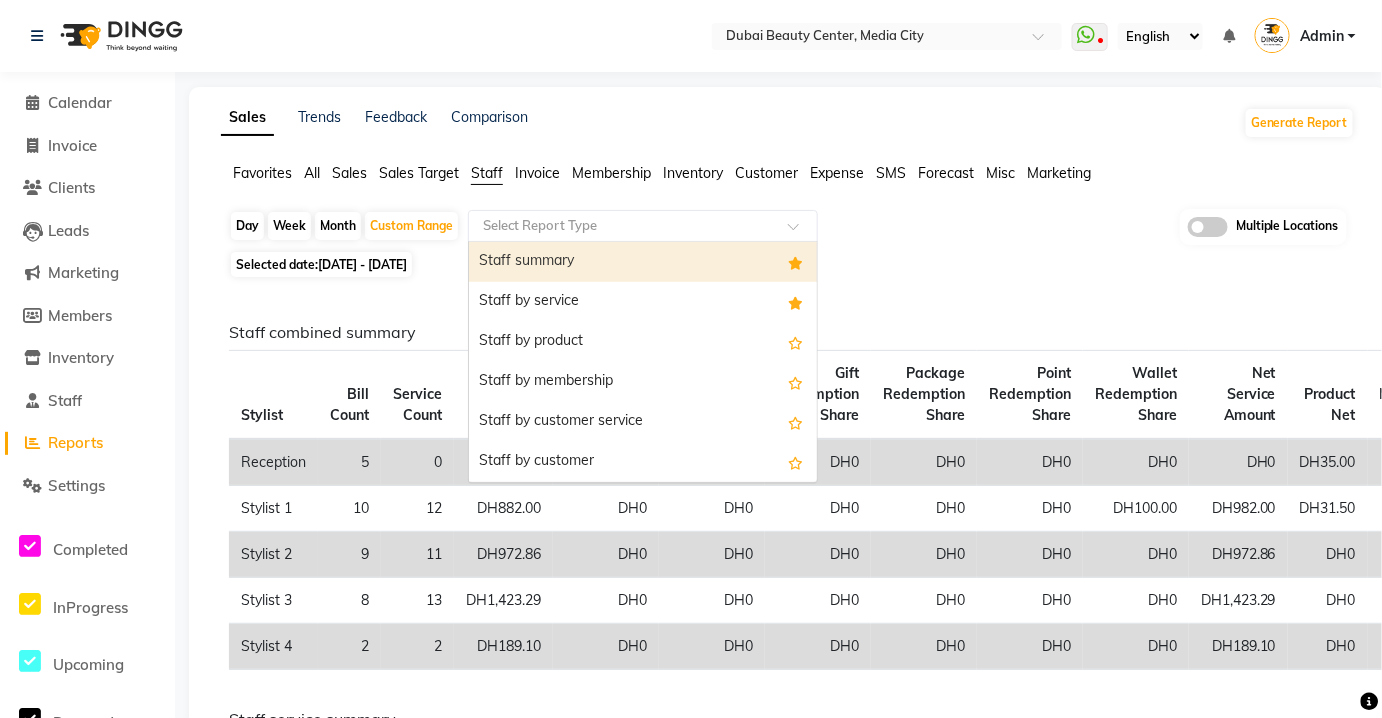 click on "Staff summary" at bounding box center (643, 262) 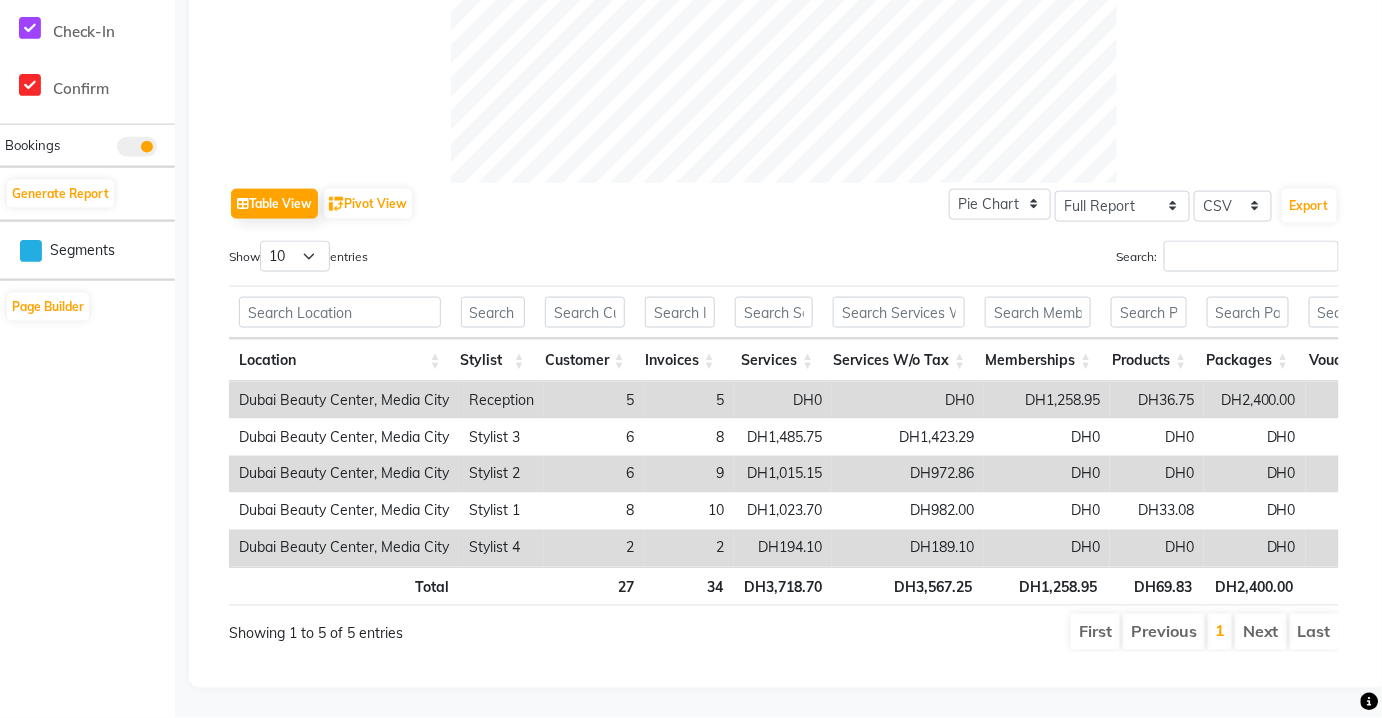 scroll, scrollTop: 830, scrollLeft: 0, axis: vertical 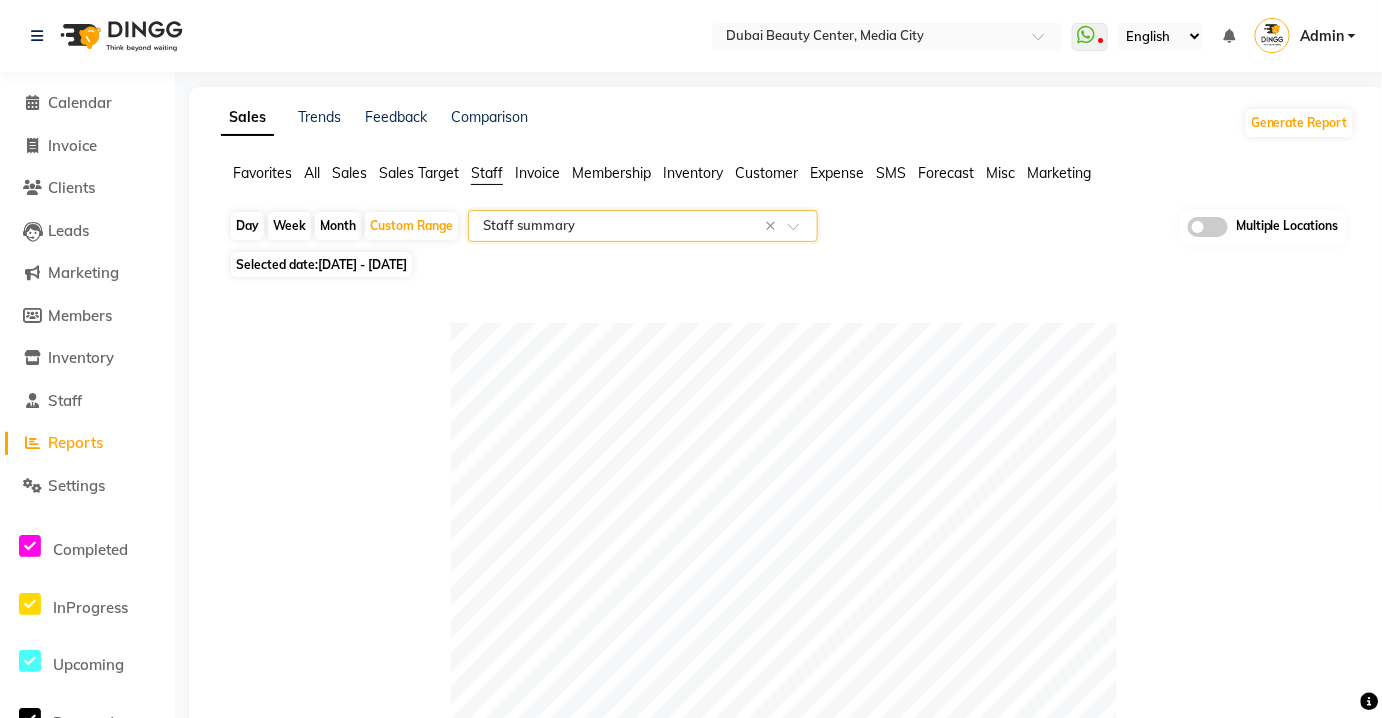 click on "Invoice" 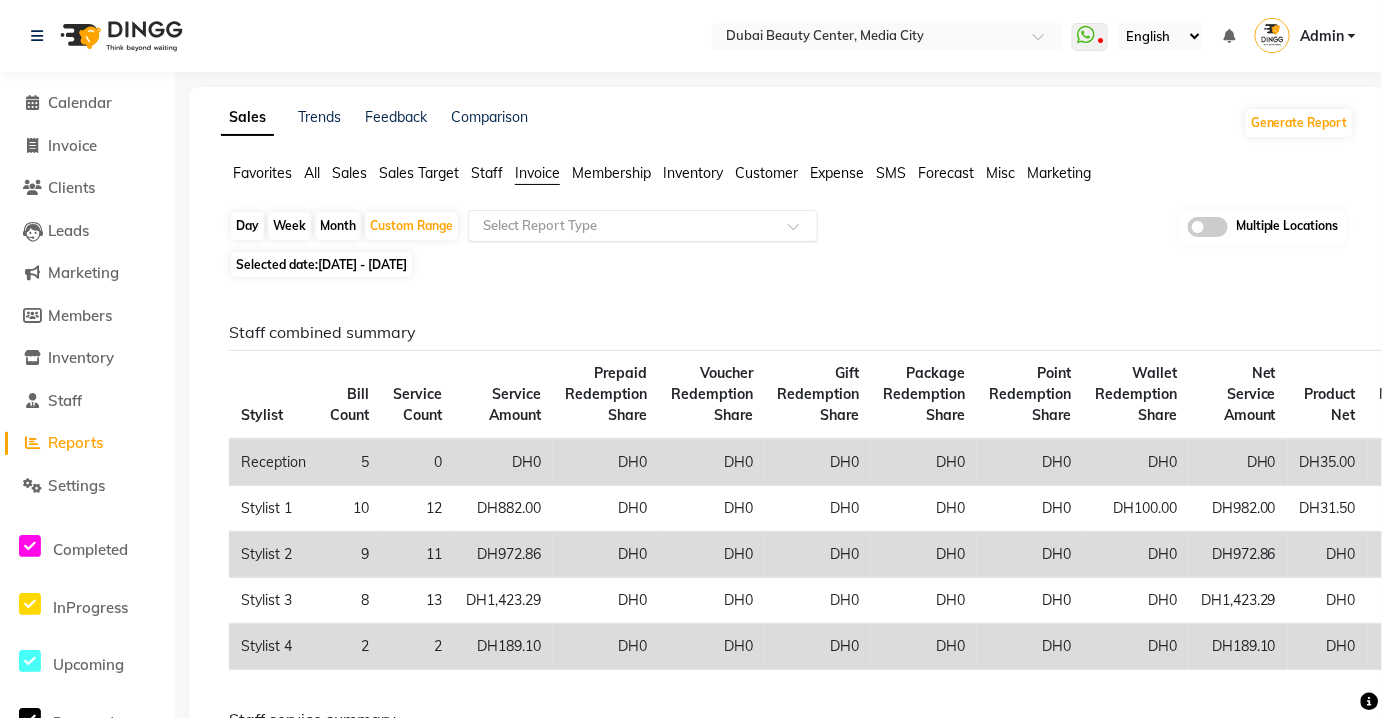 click 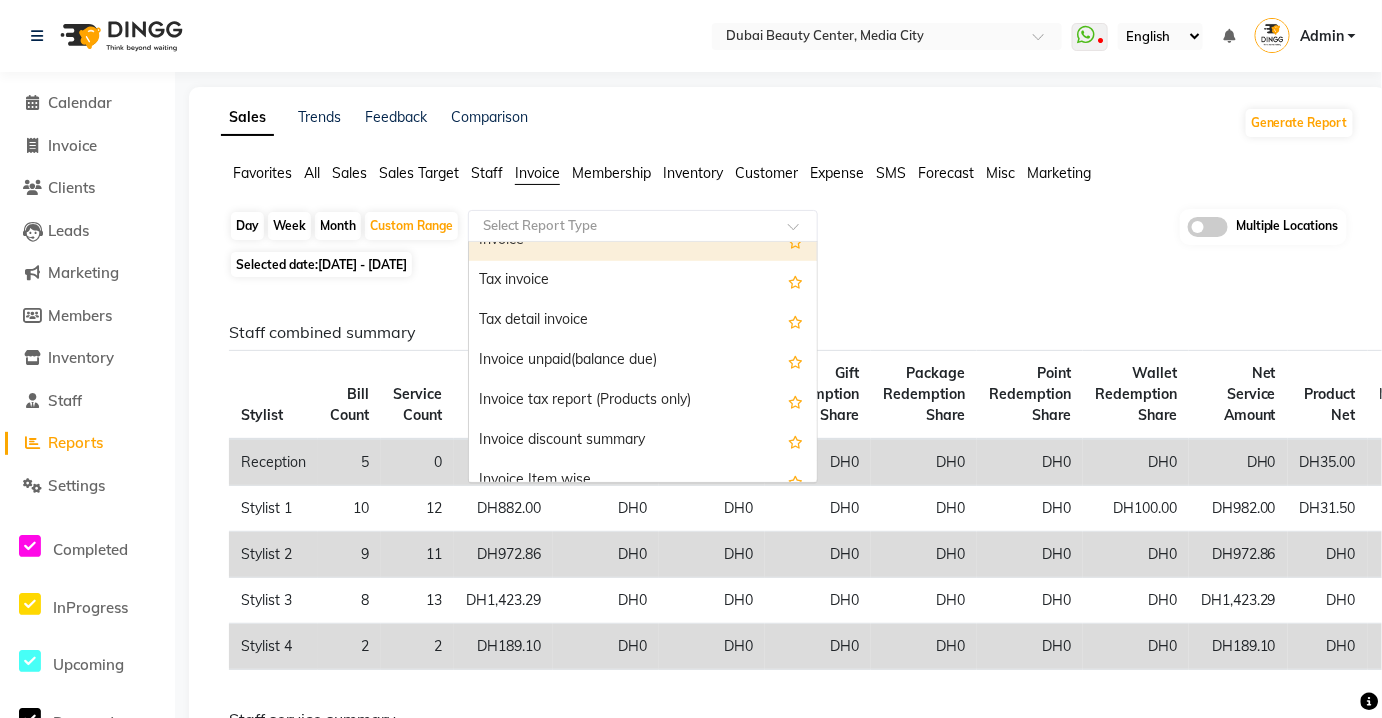 click on "Tax detail invoice" at bounding box center [643, 321] 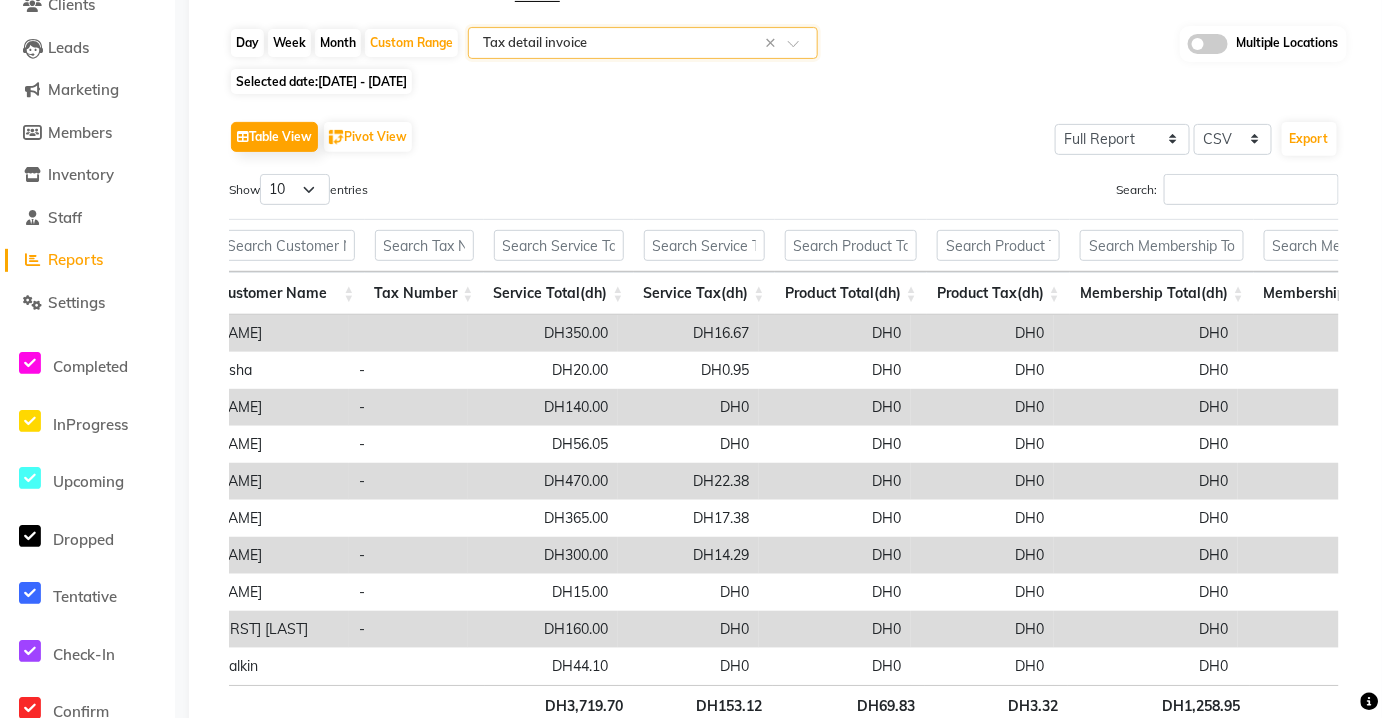 click 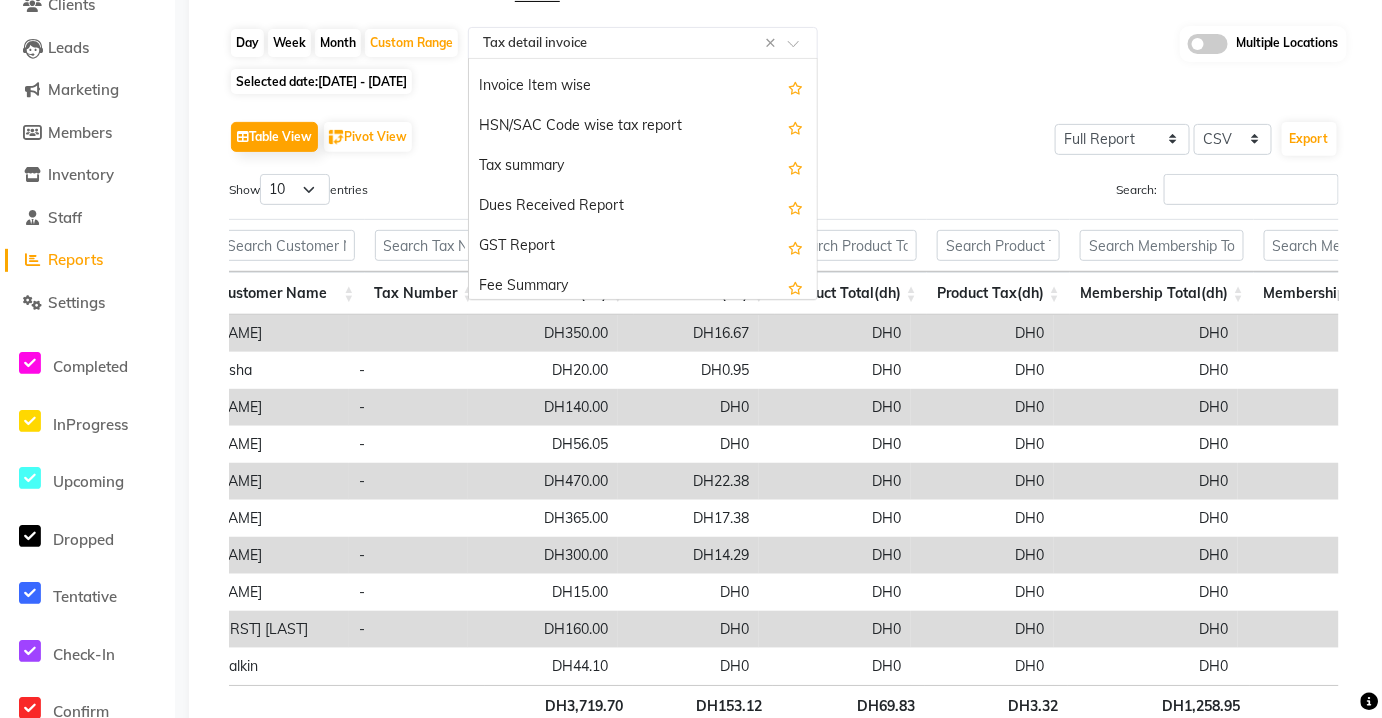 click on "Tax summary" at bounding box center (643, 167) 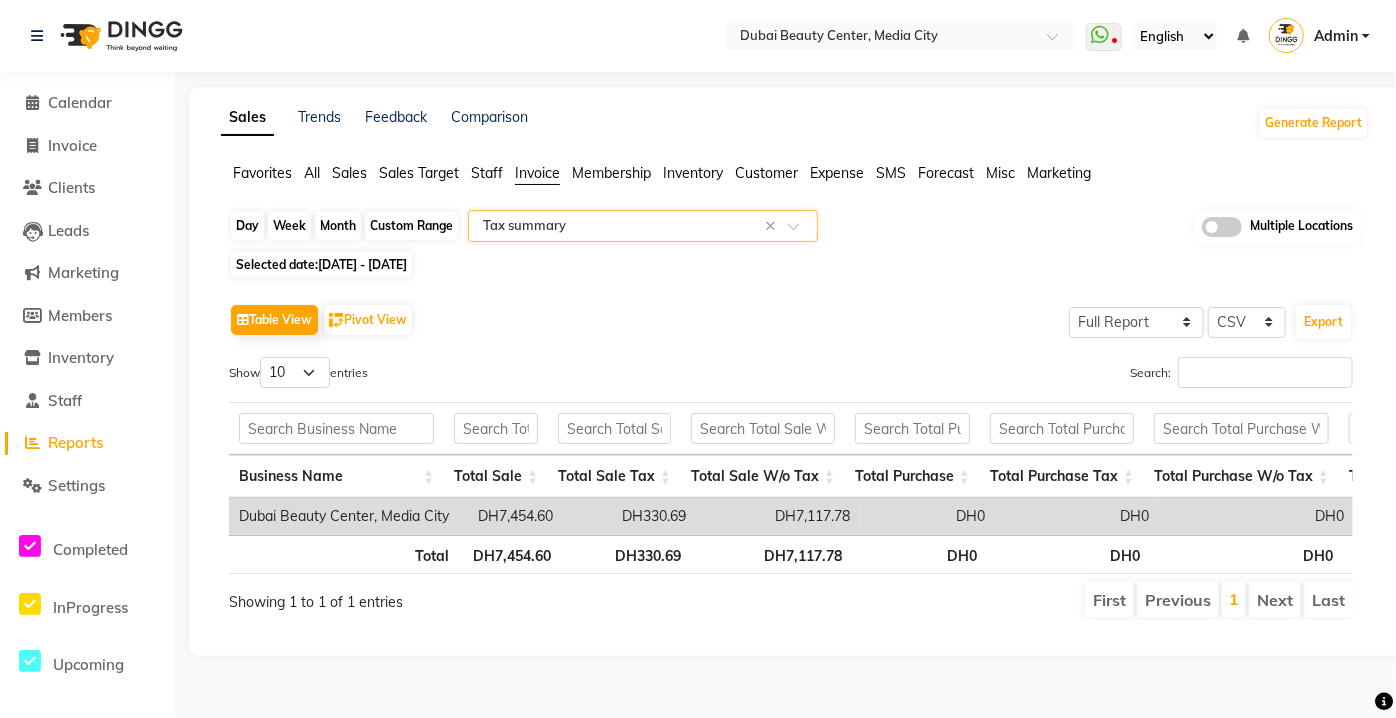 click on "Custom Range" 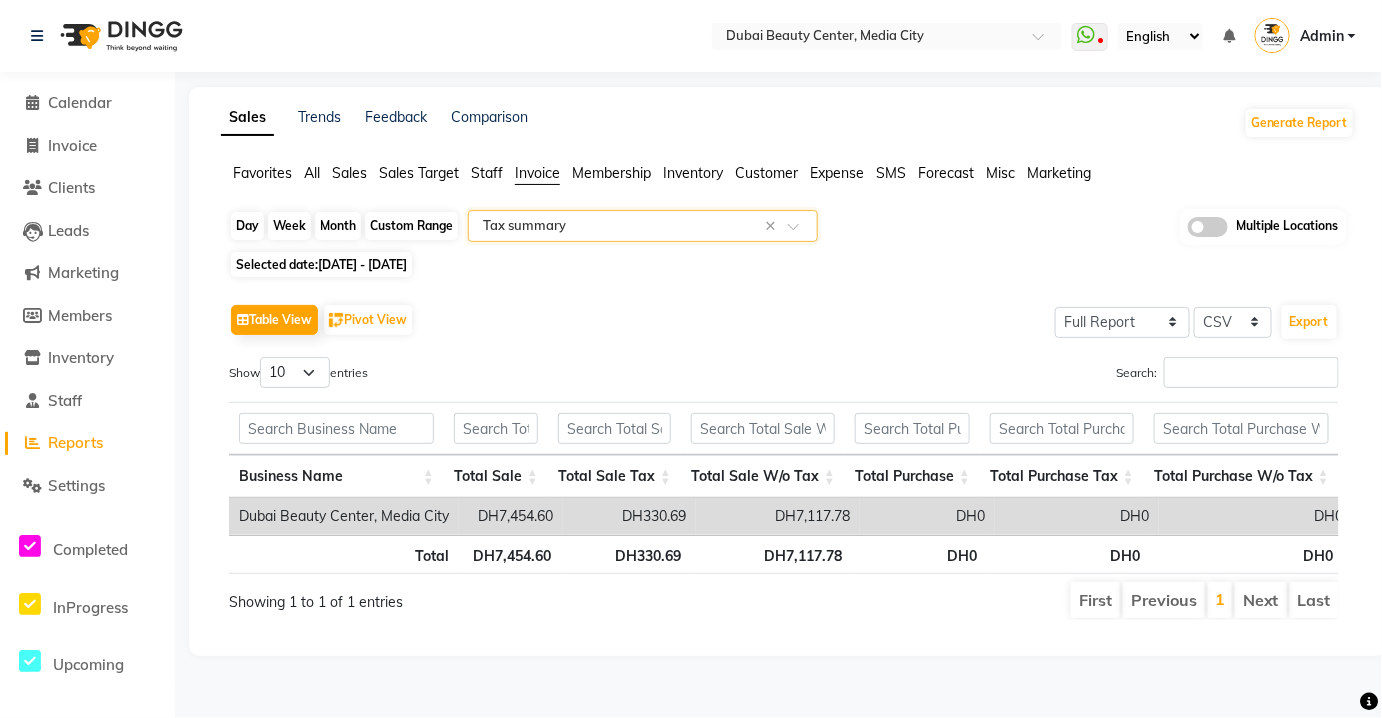 select on "7" 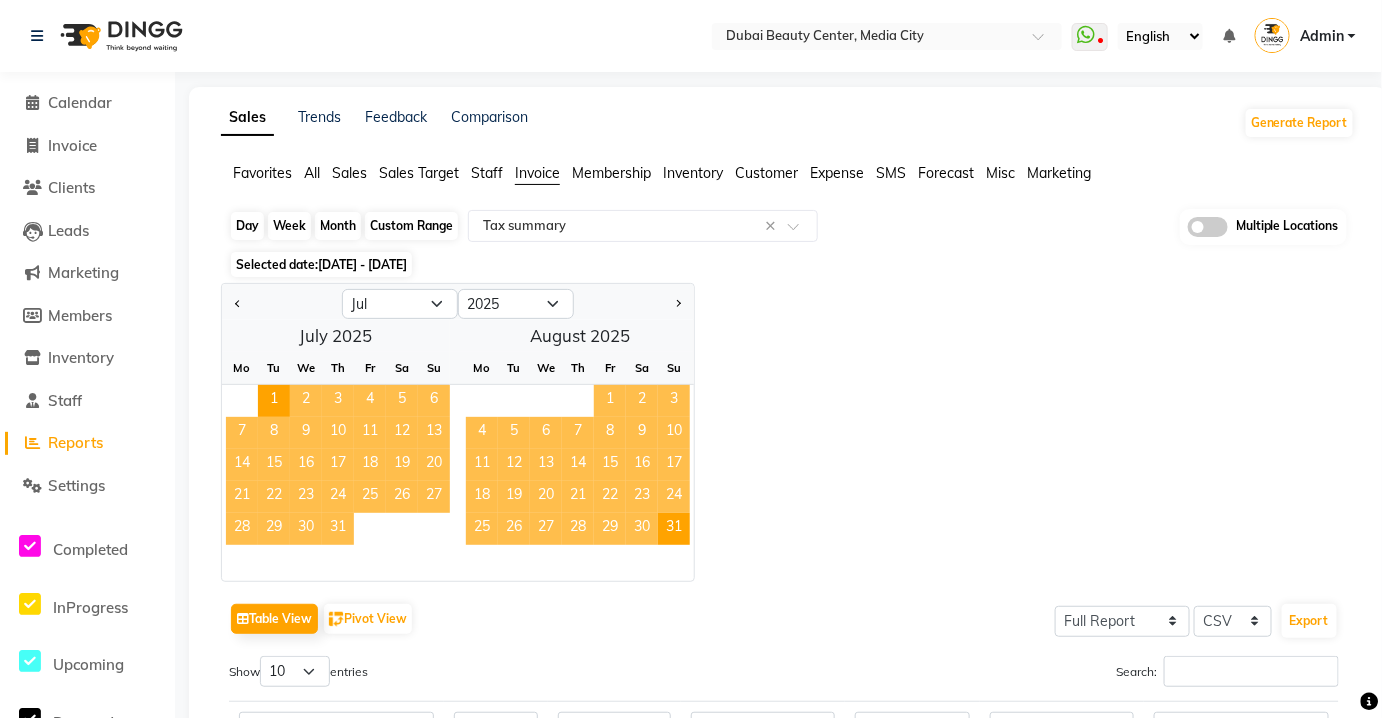 click 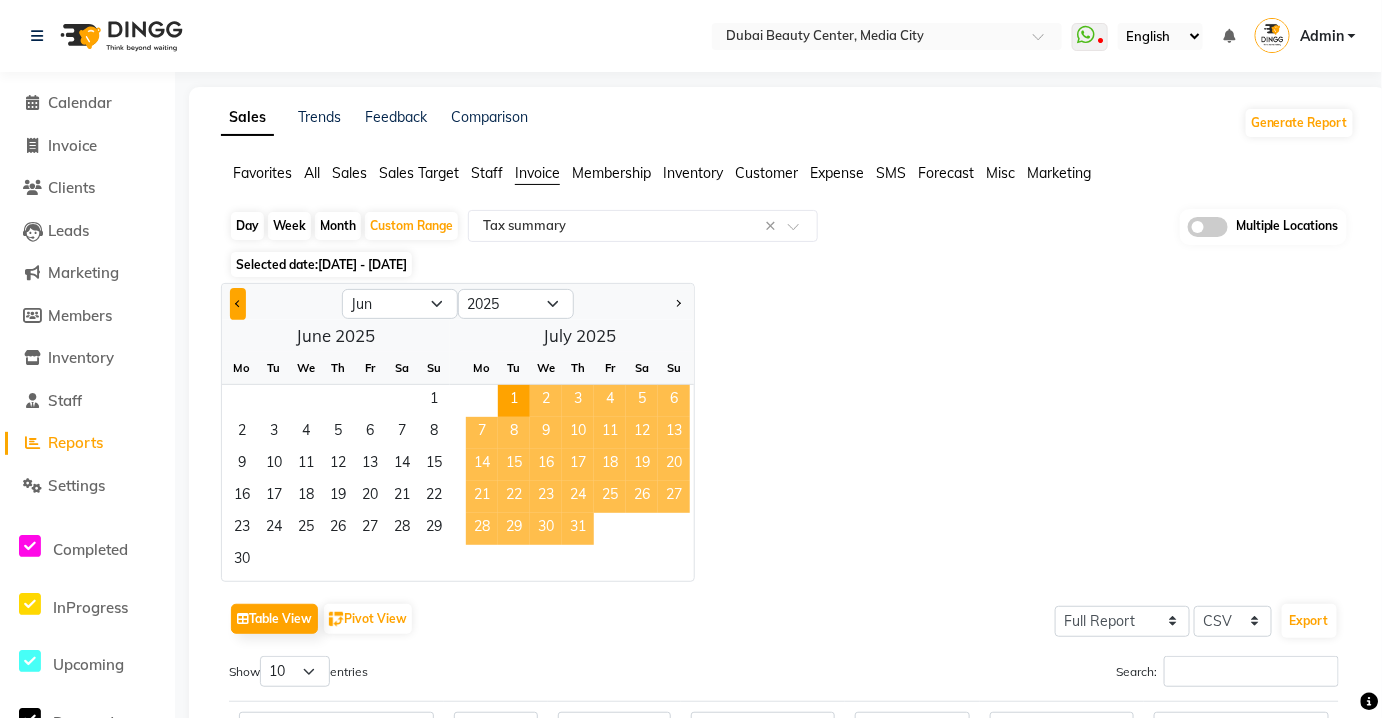 click 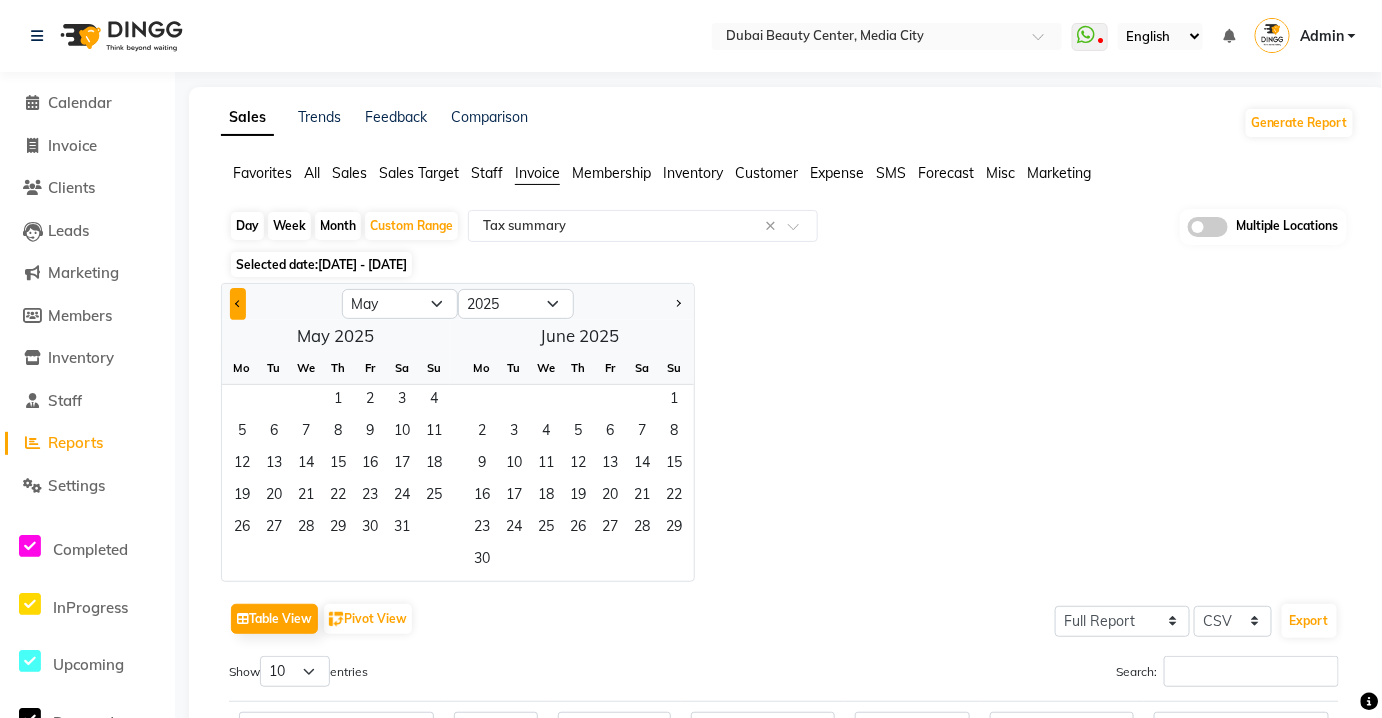click 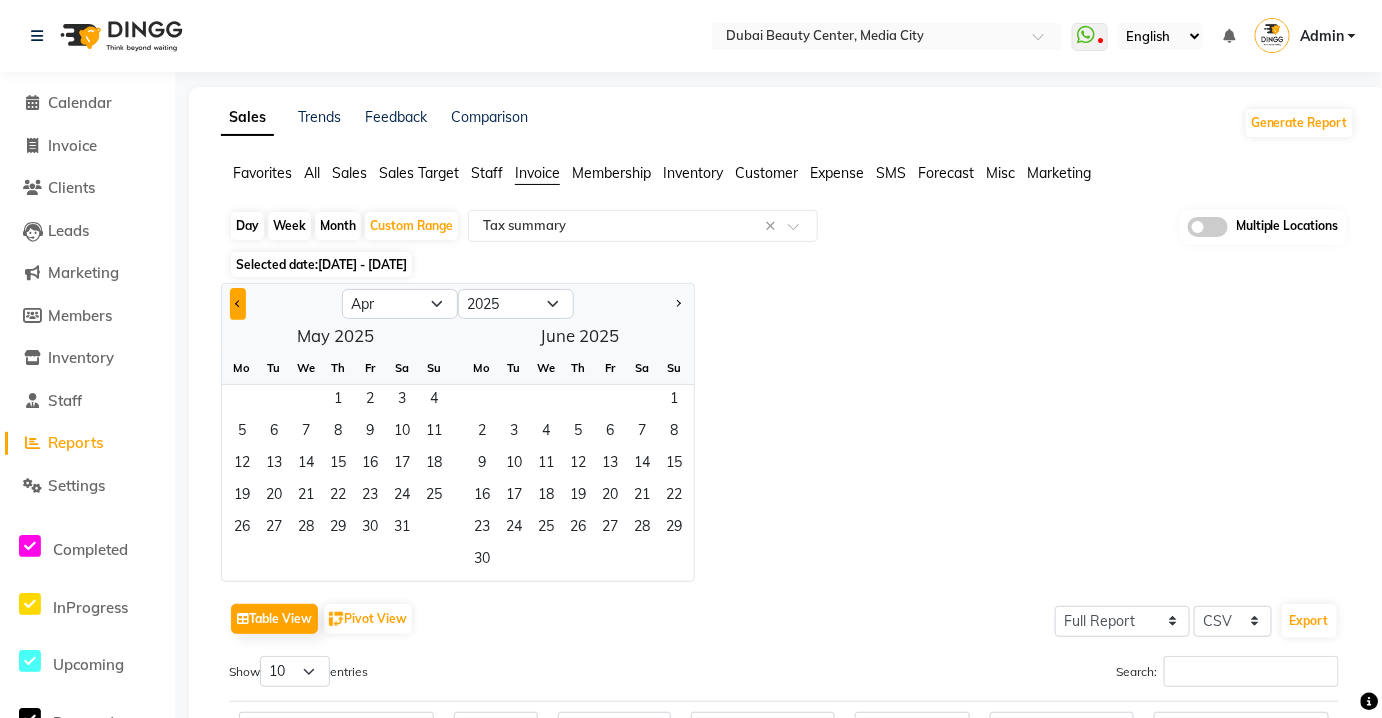 click 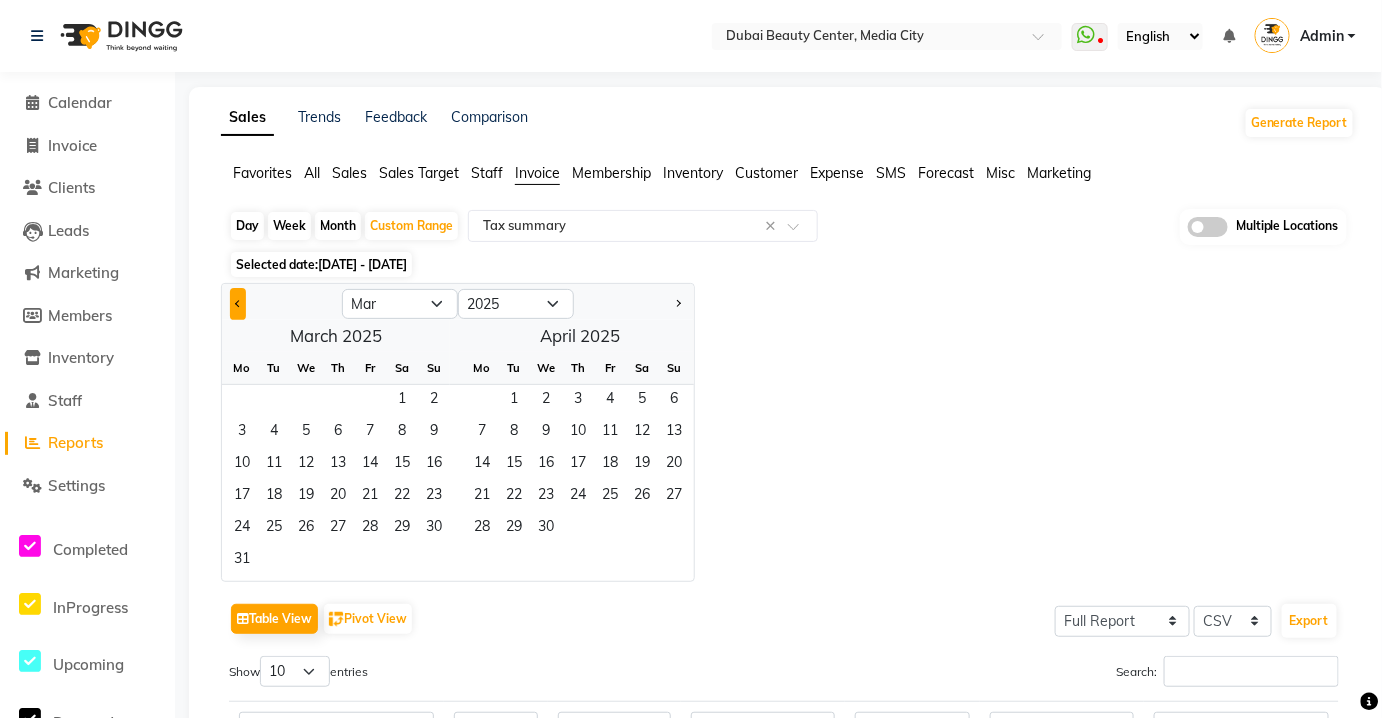click 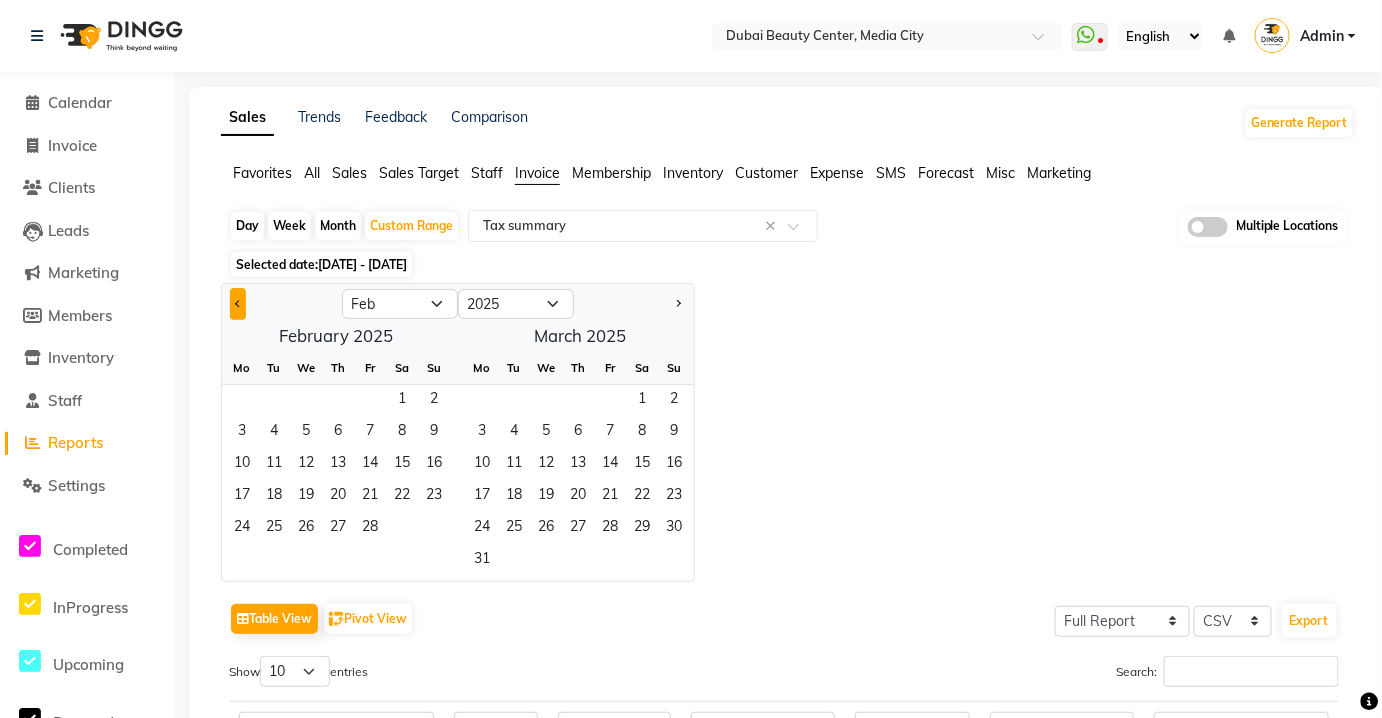 click 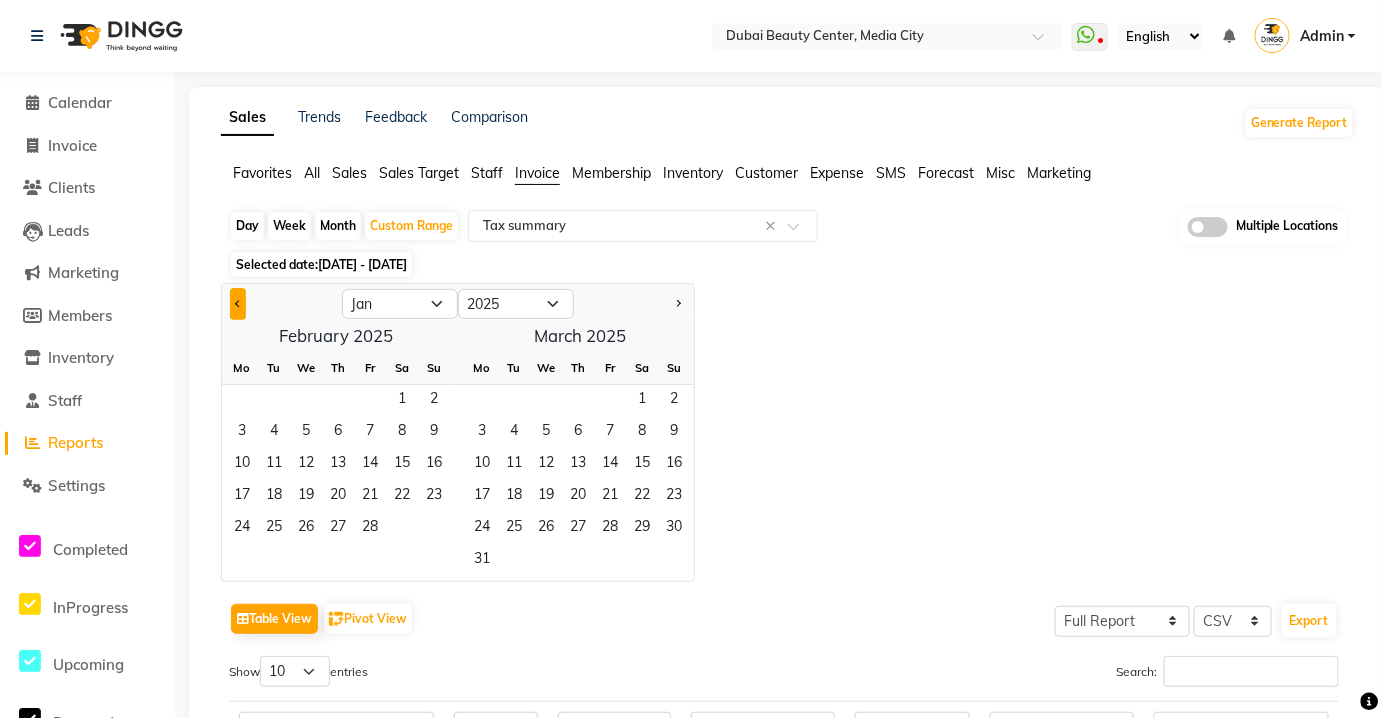 click 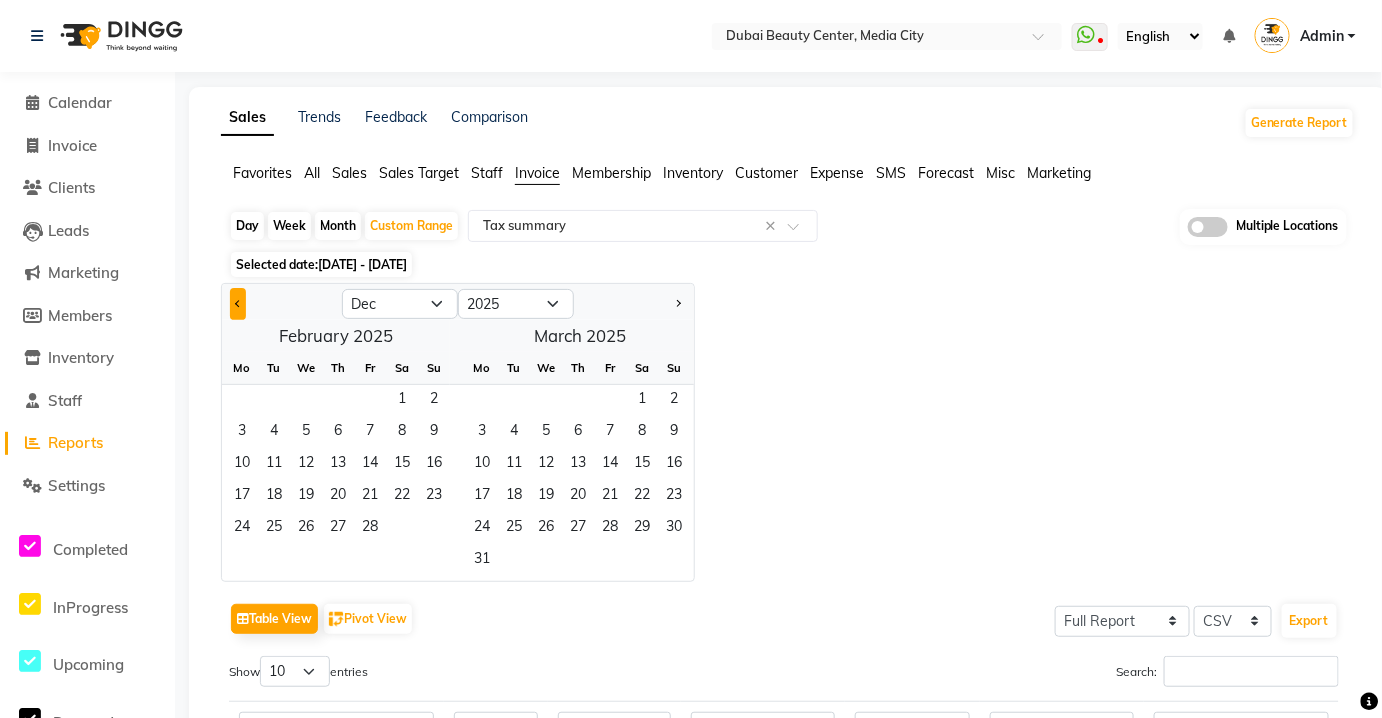 select on "2024" 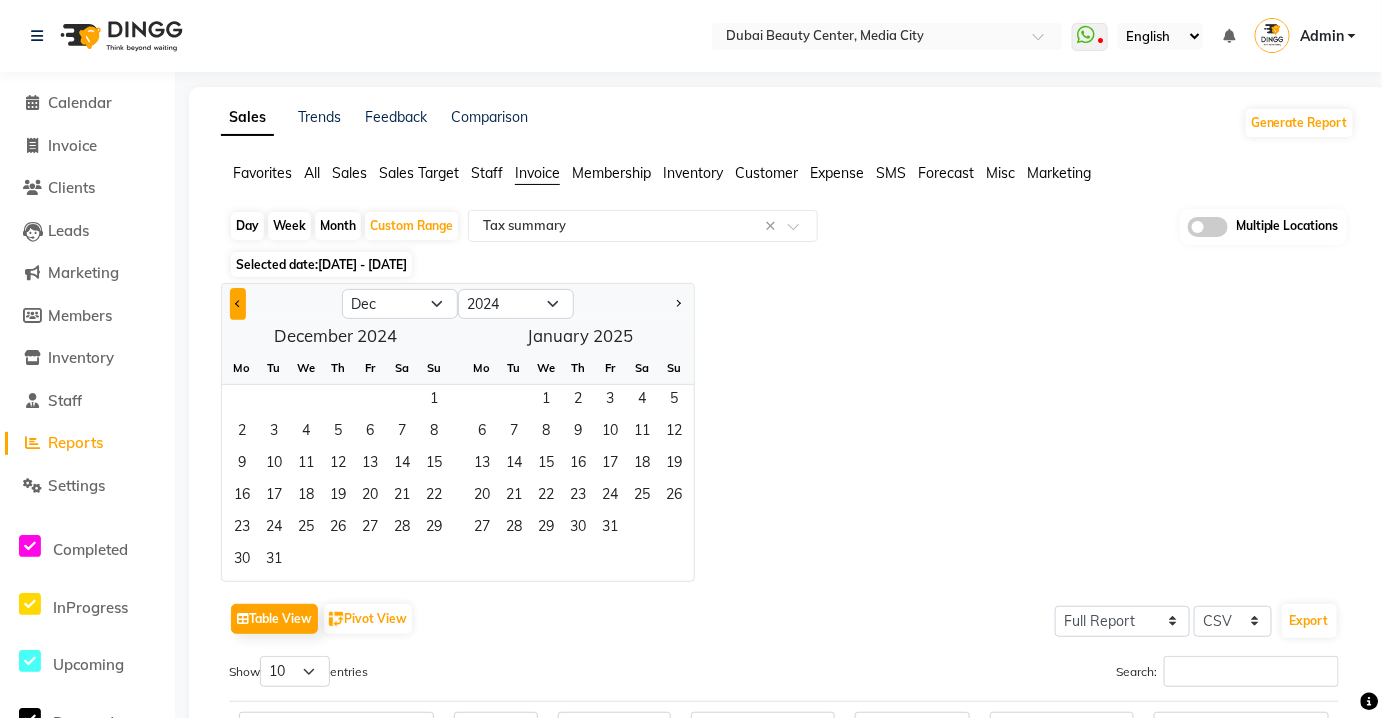 click 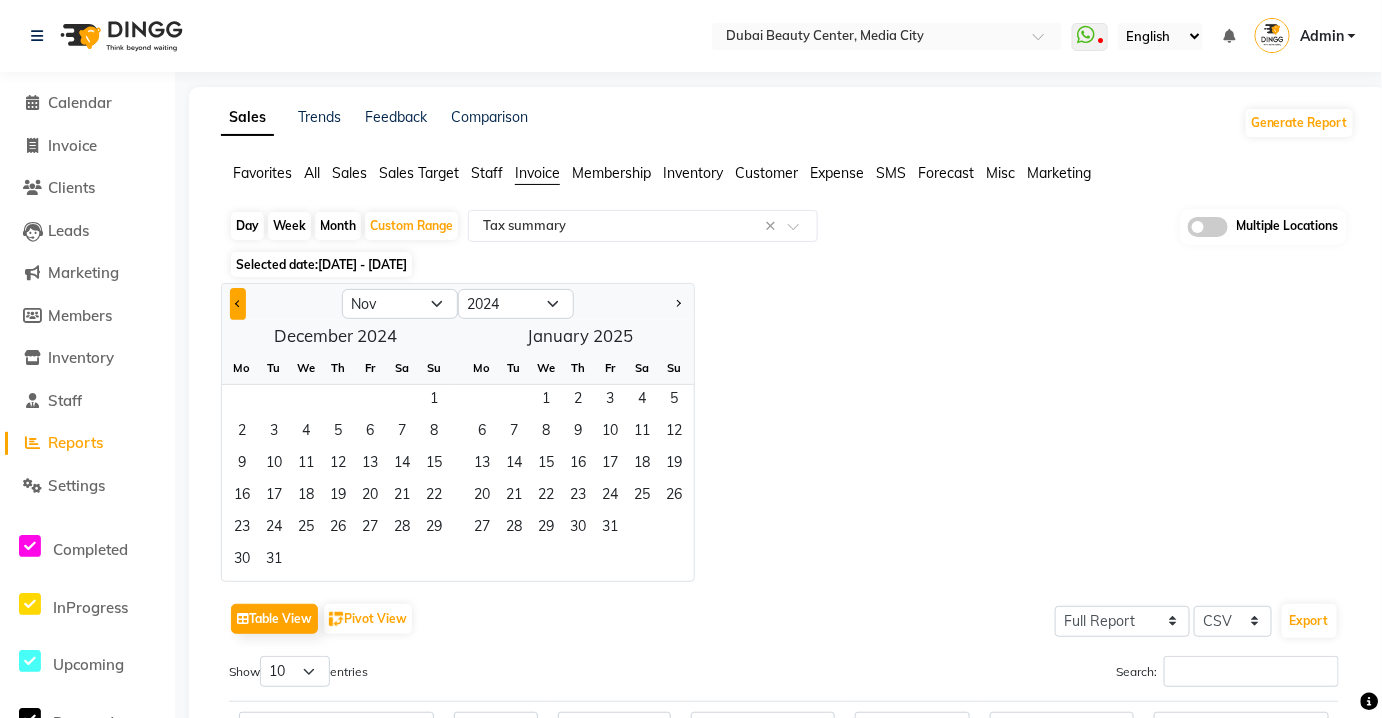 click 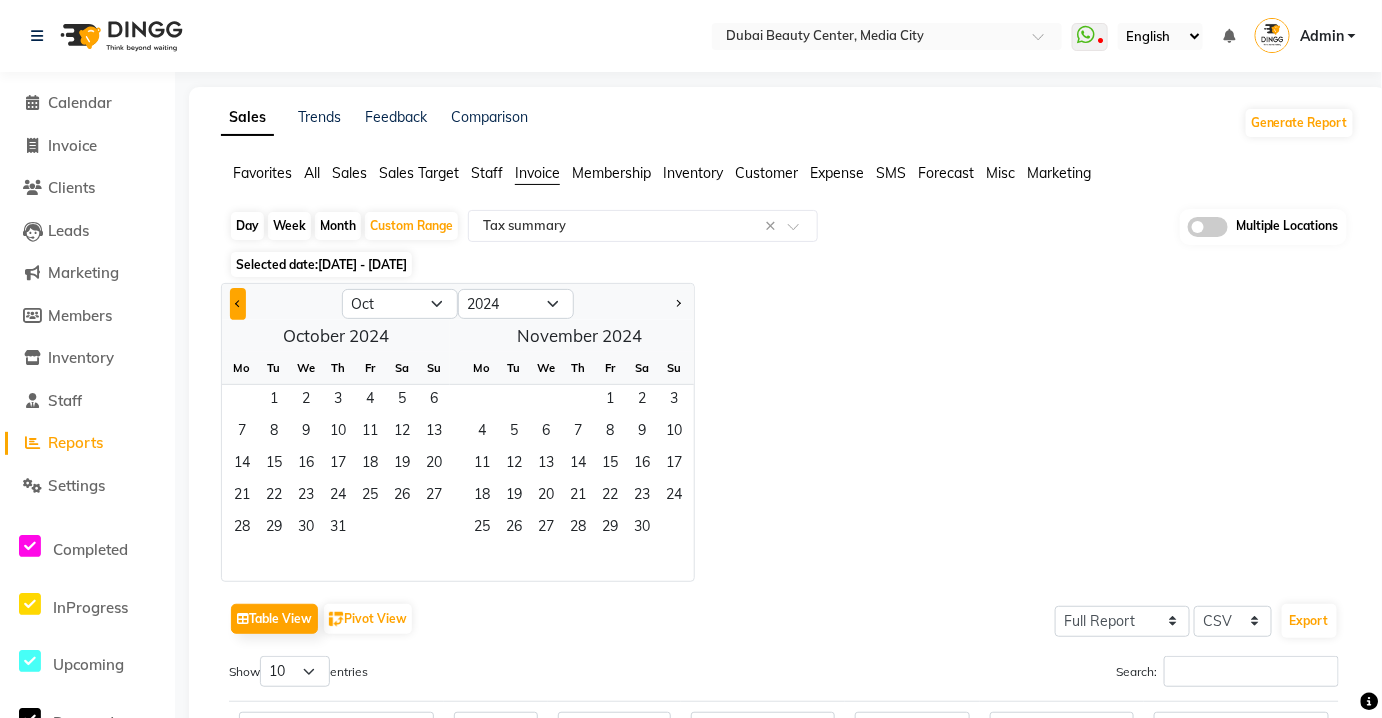 click 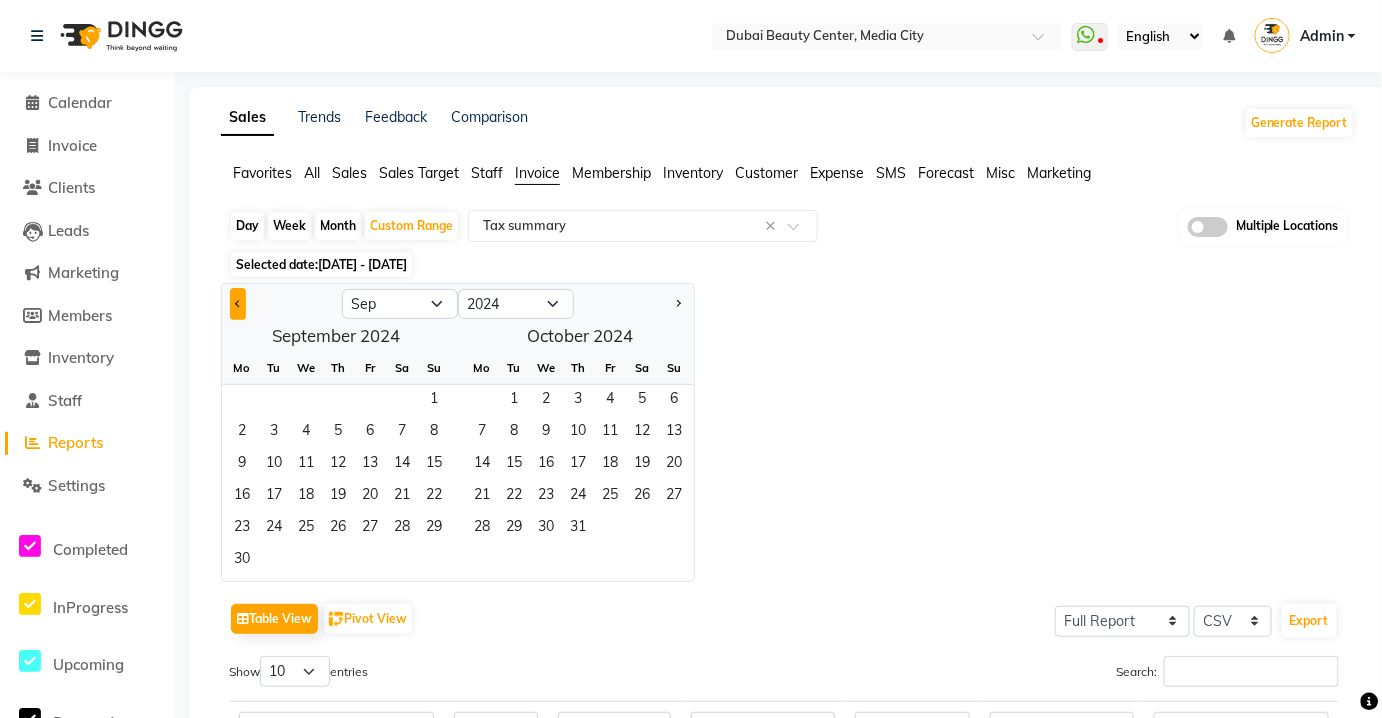click 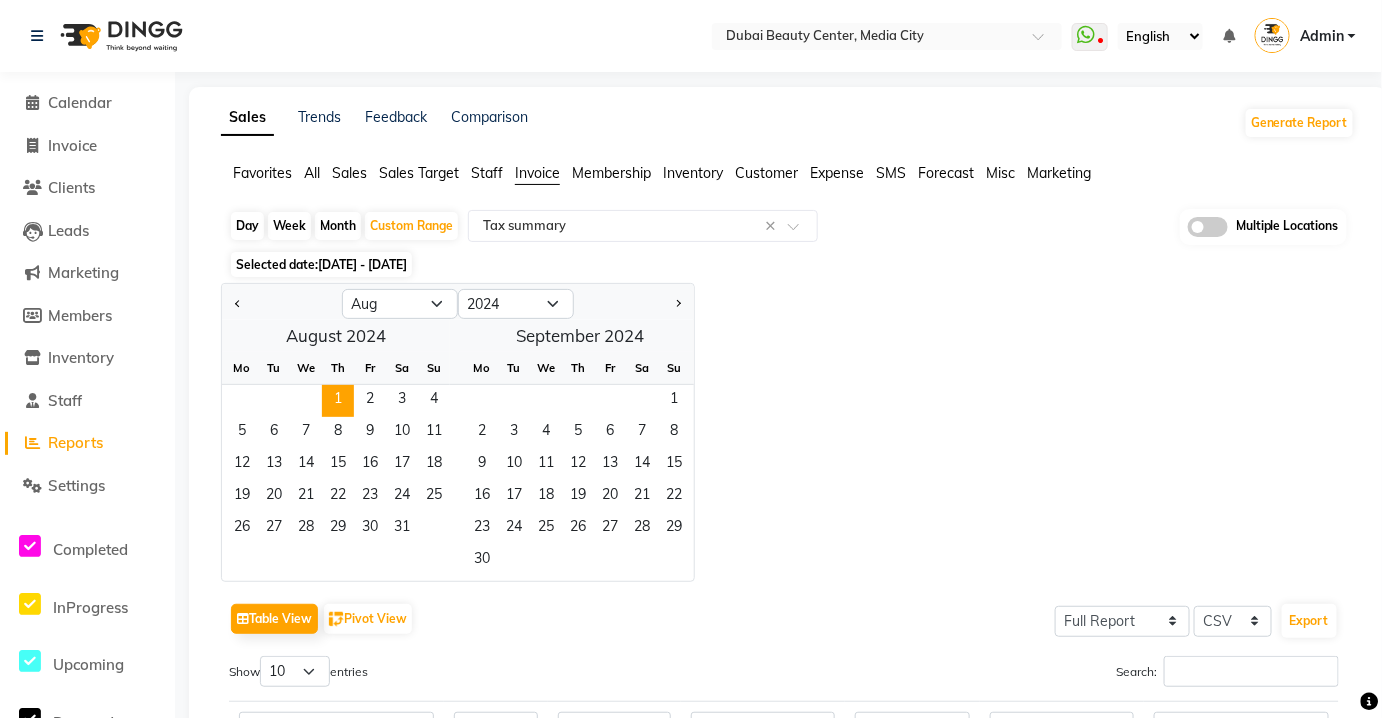 click on "1" 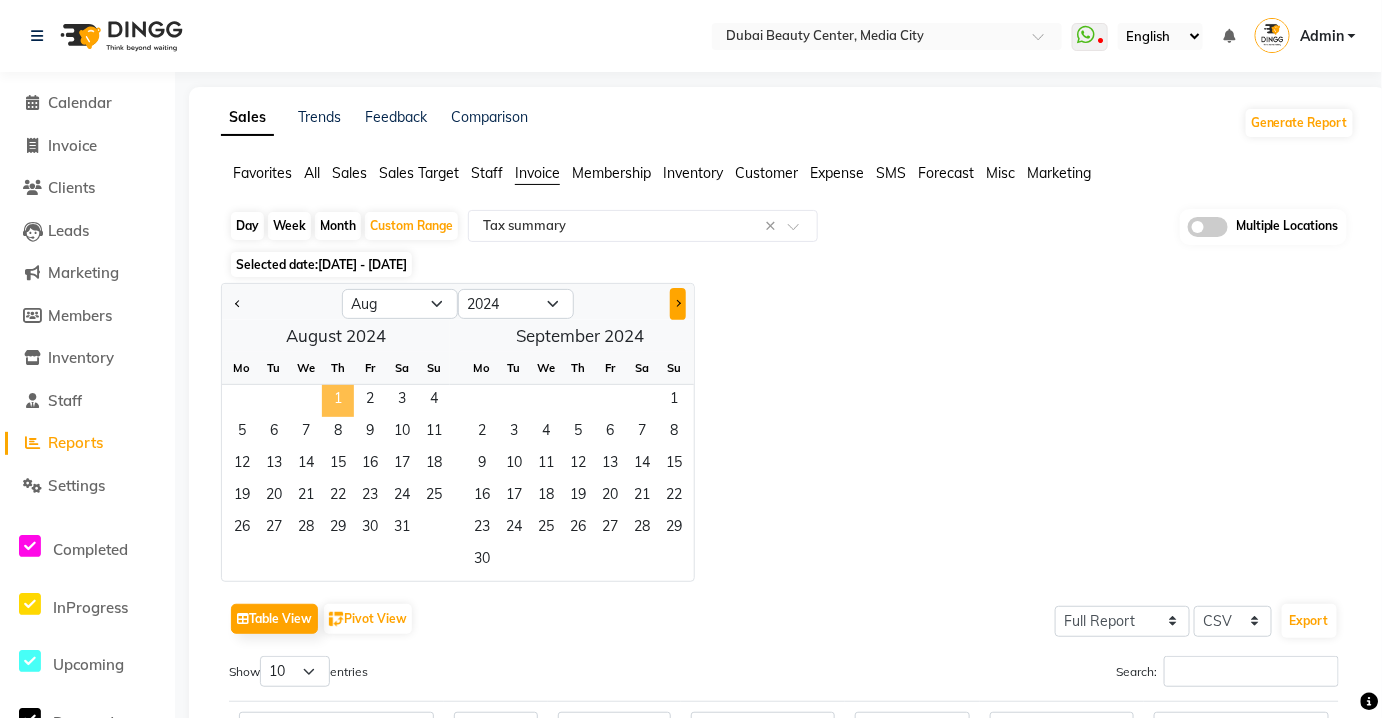 click 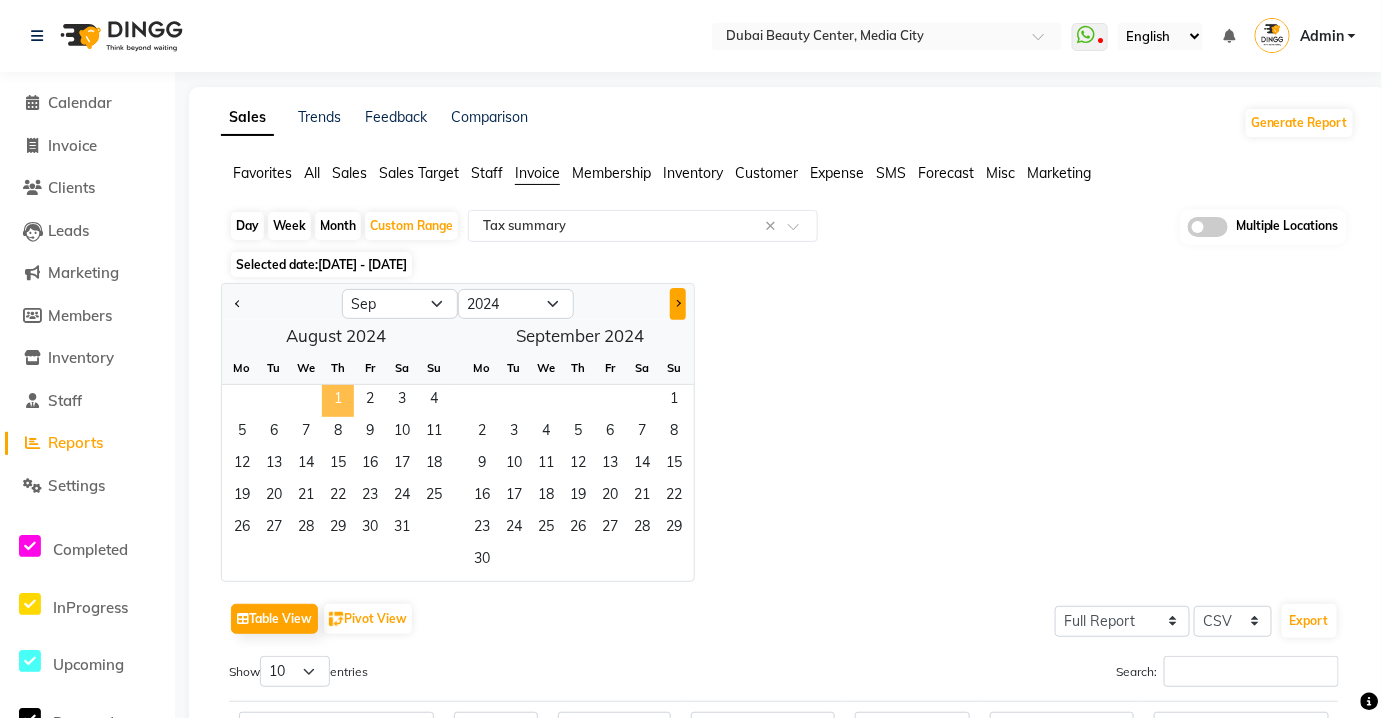 click 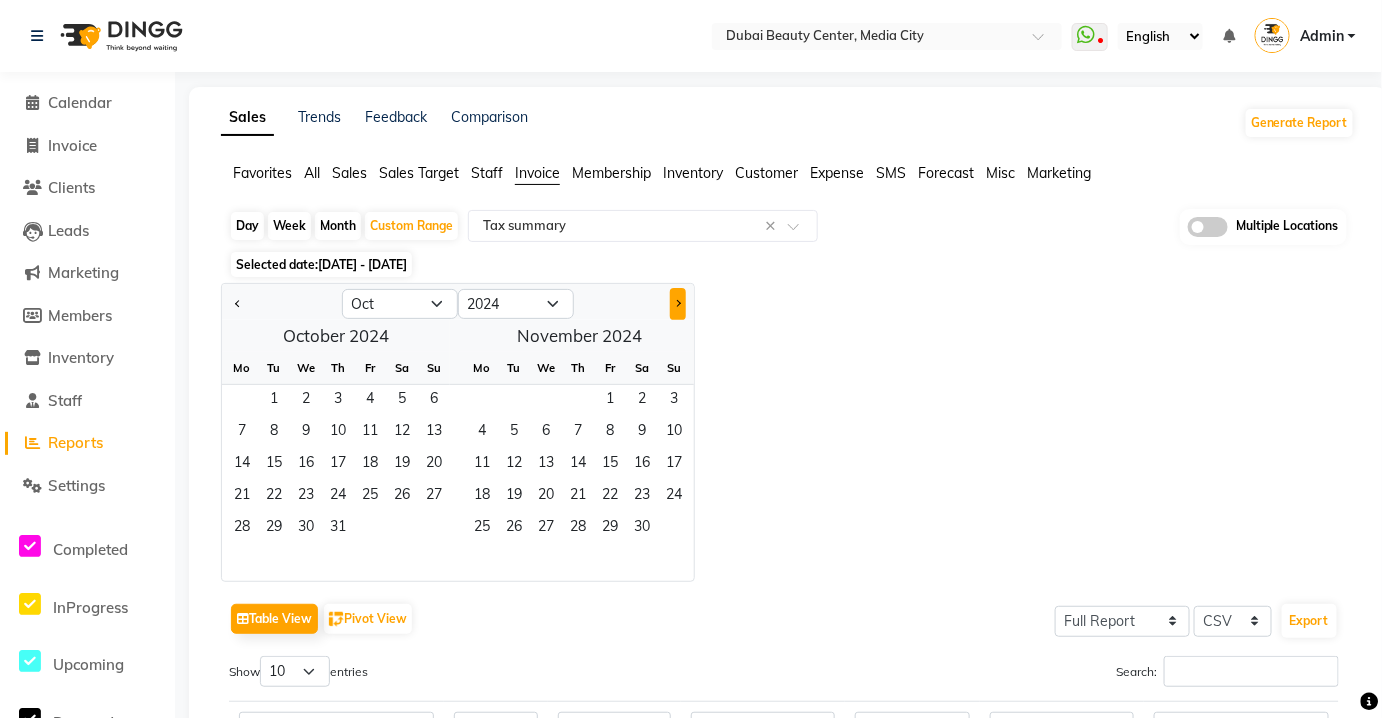 click 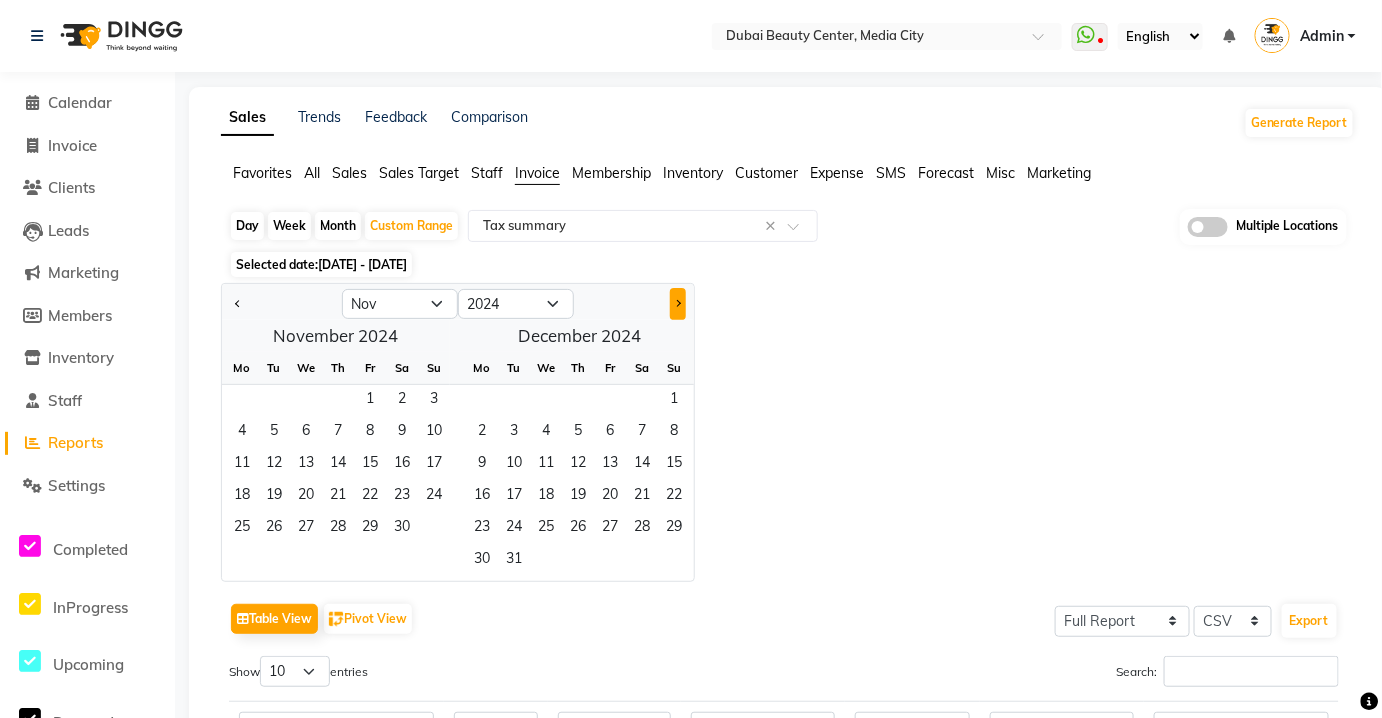click 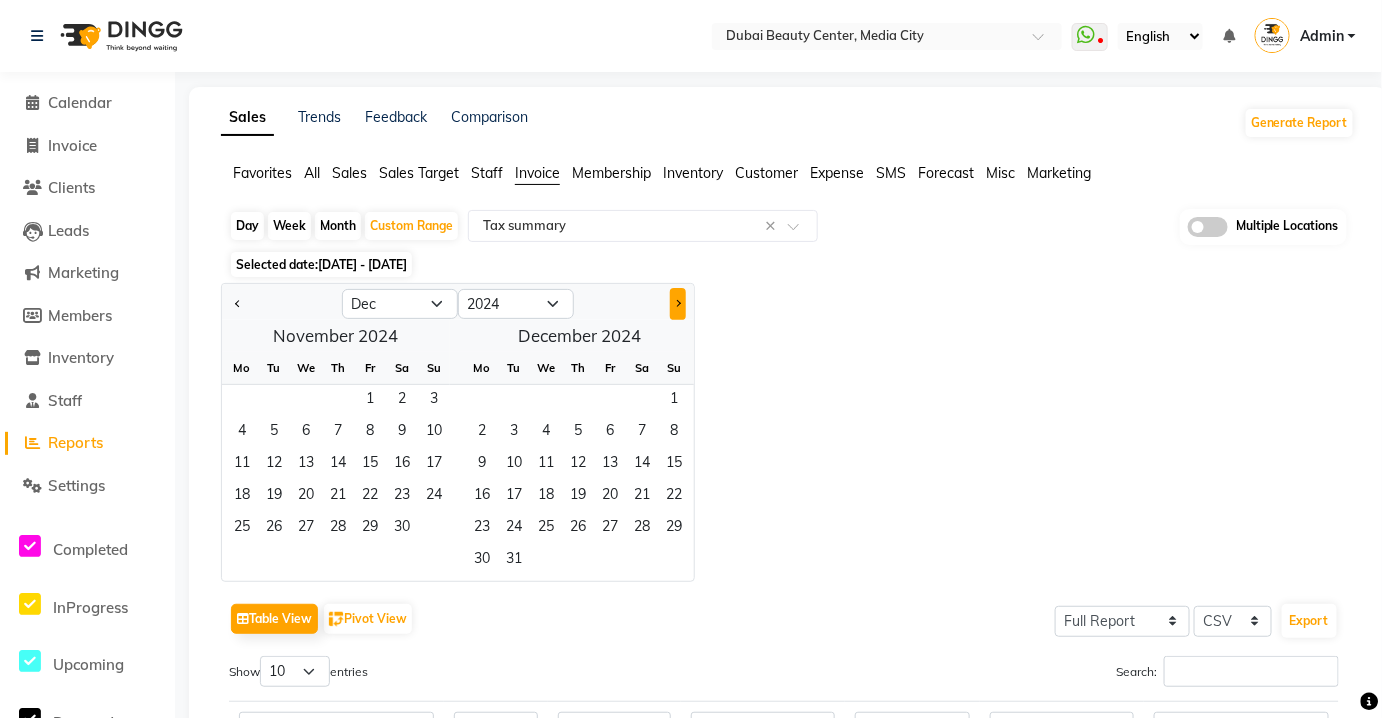 click 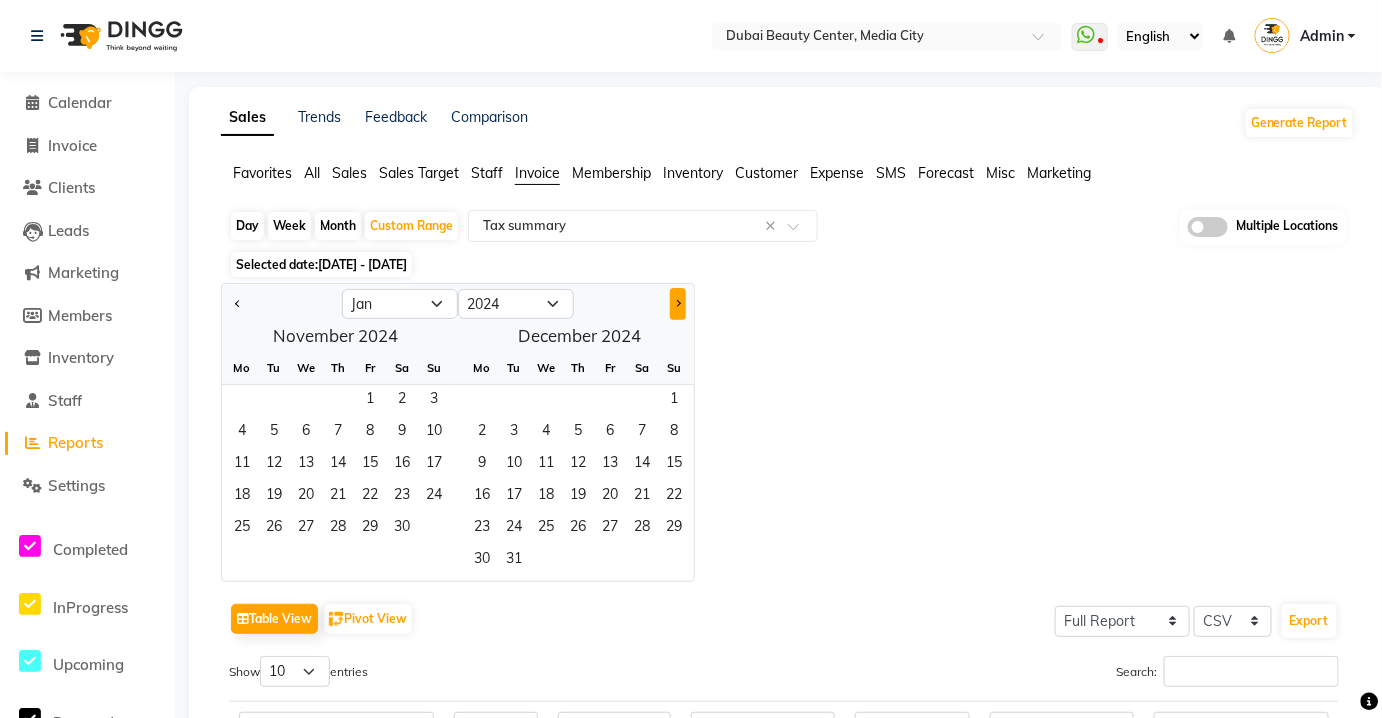 select on "2025" 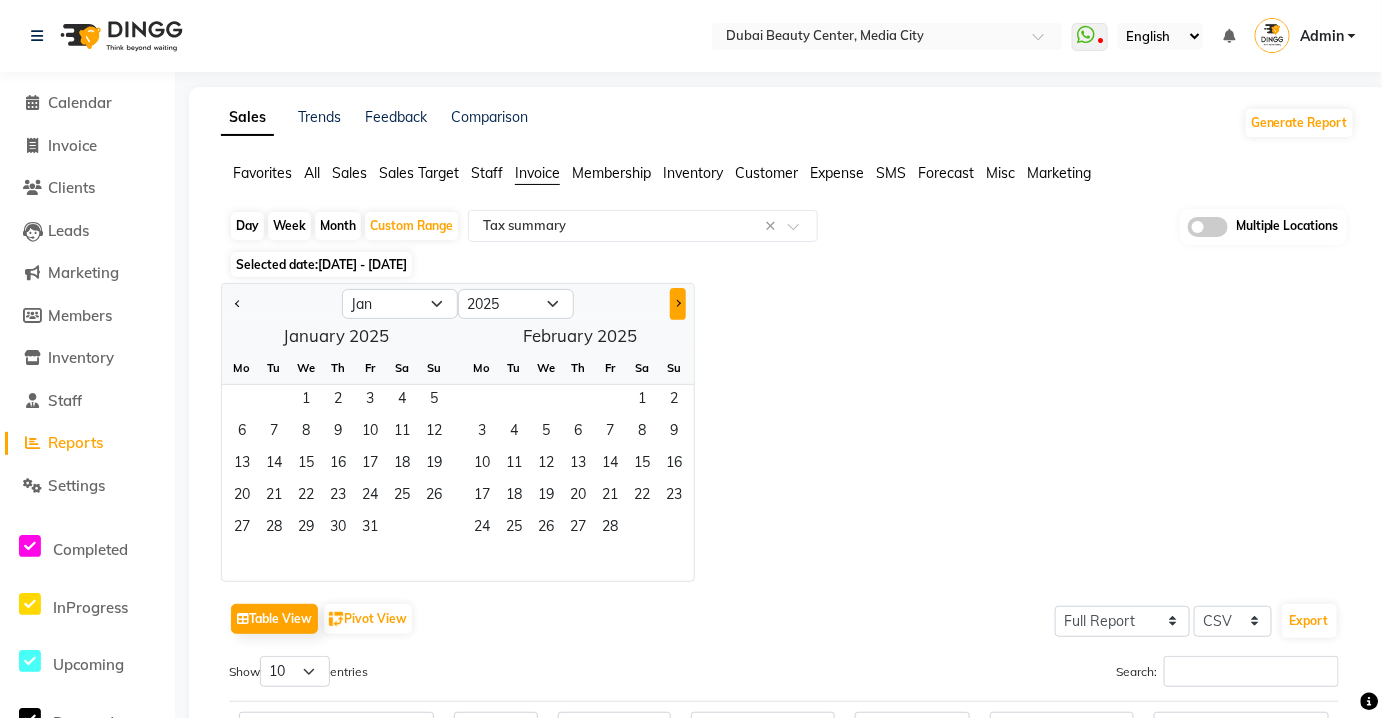 click 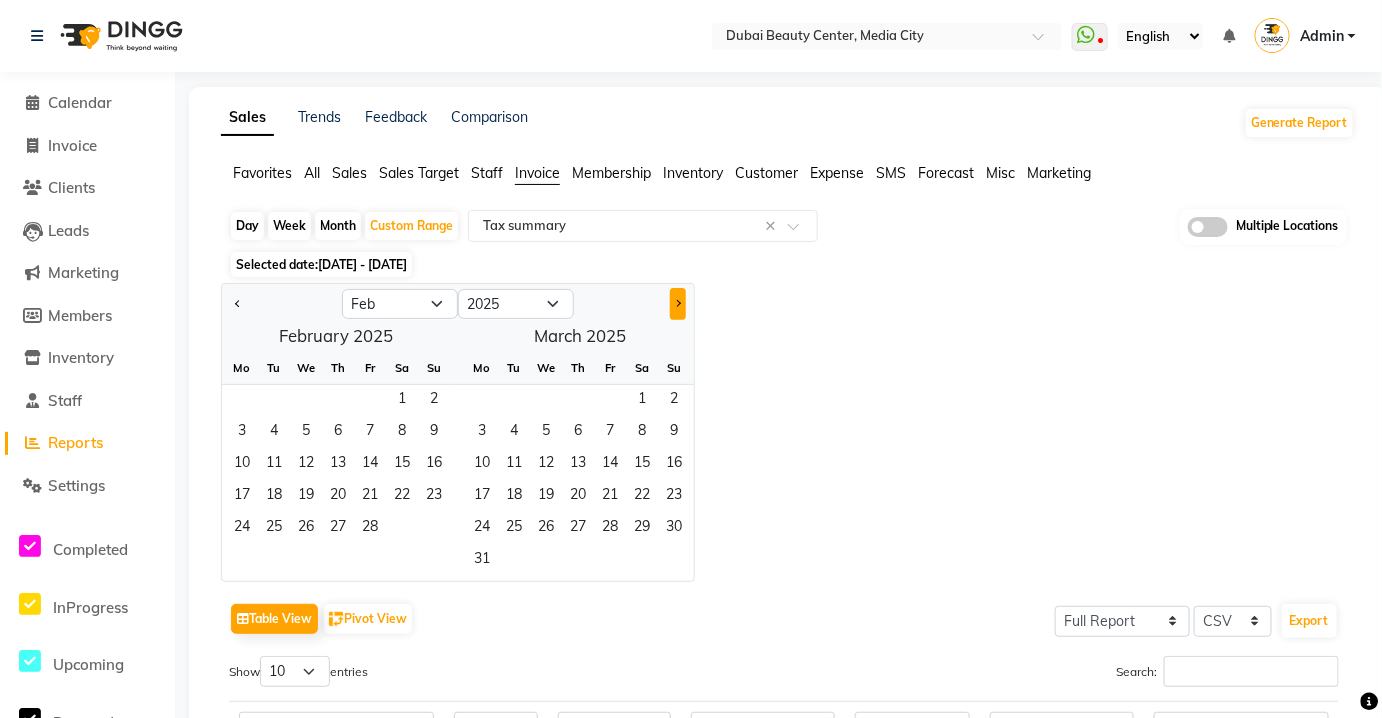 click 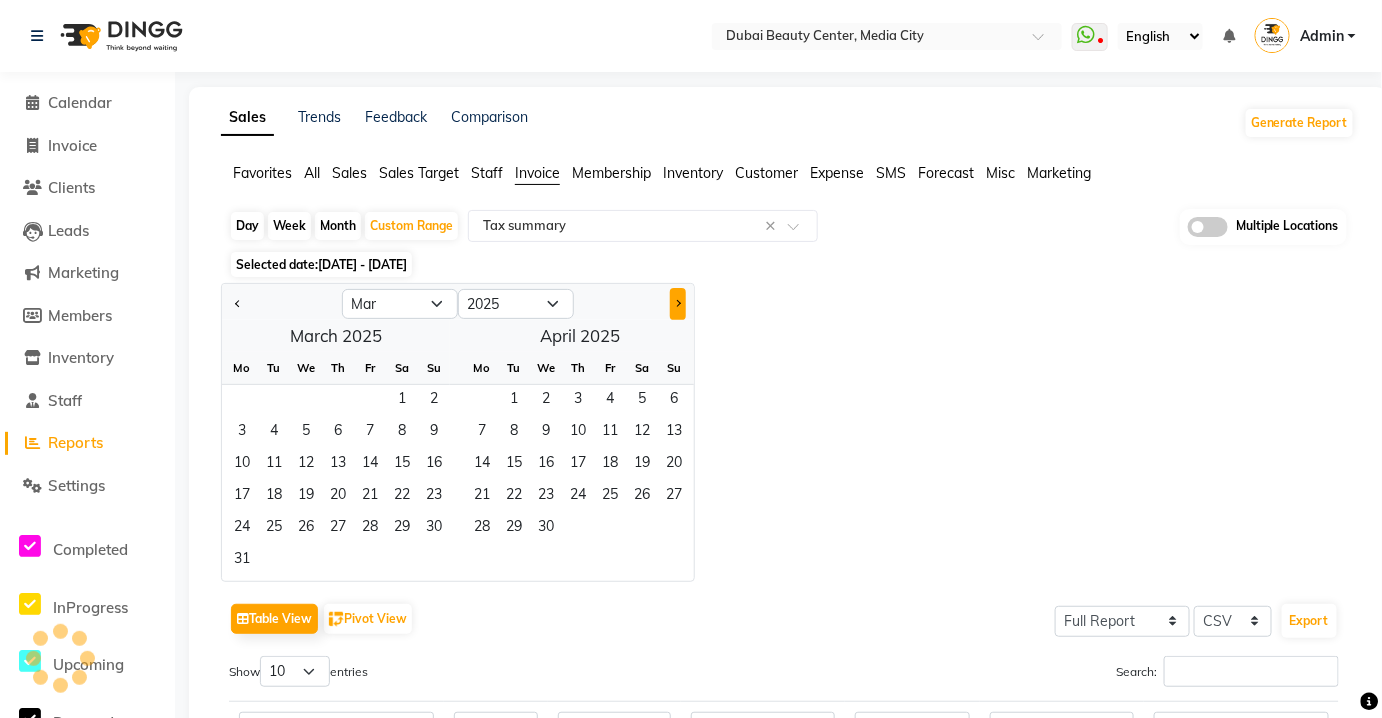 click 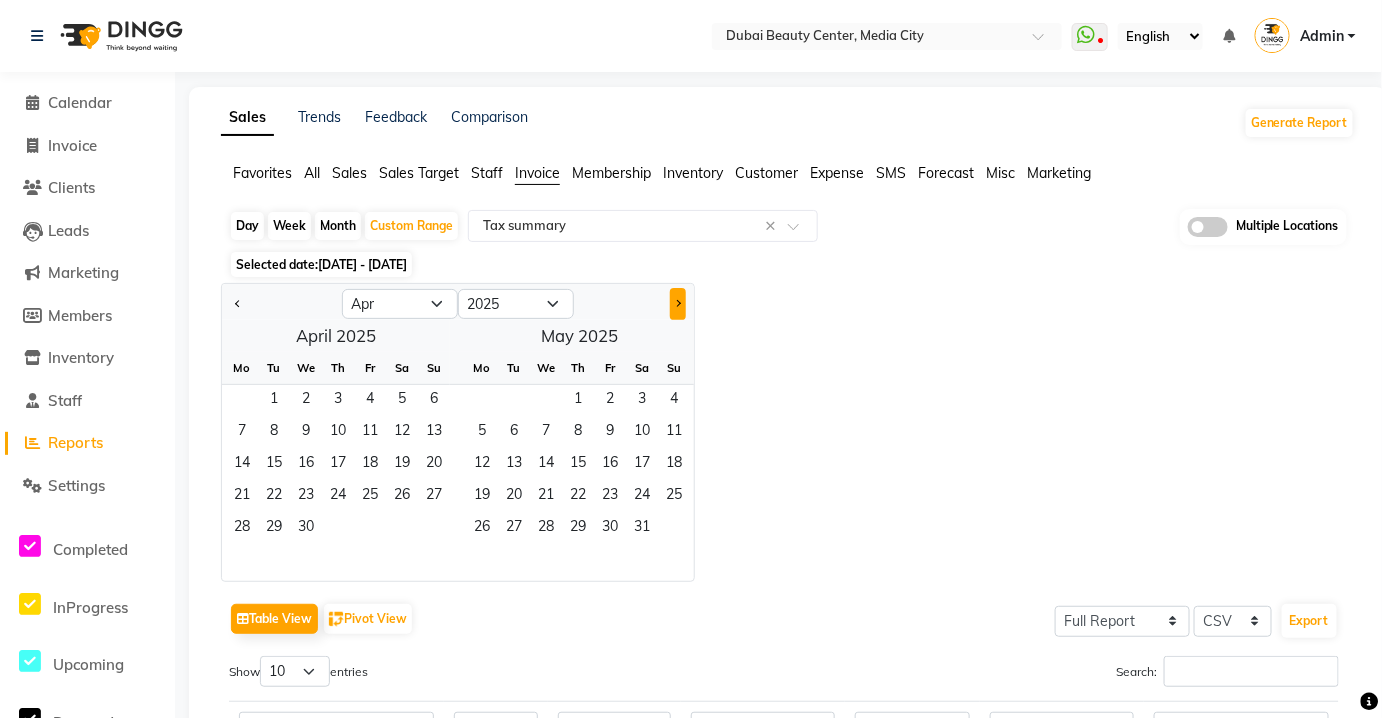 click 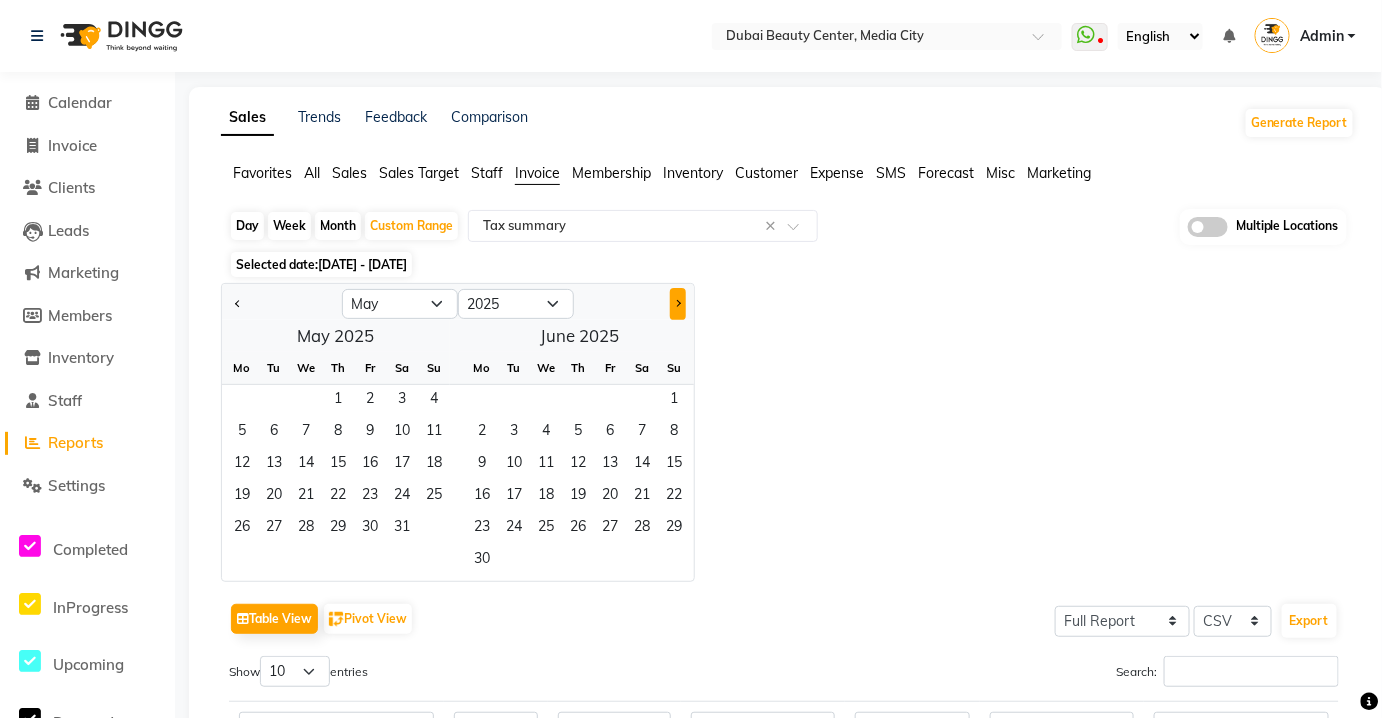 click 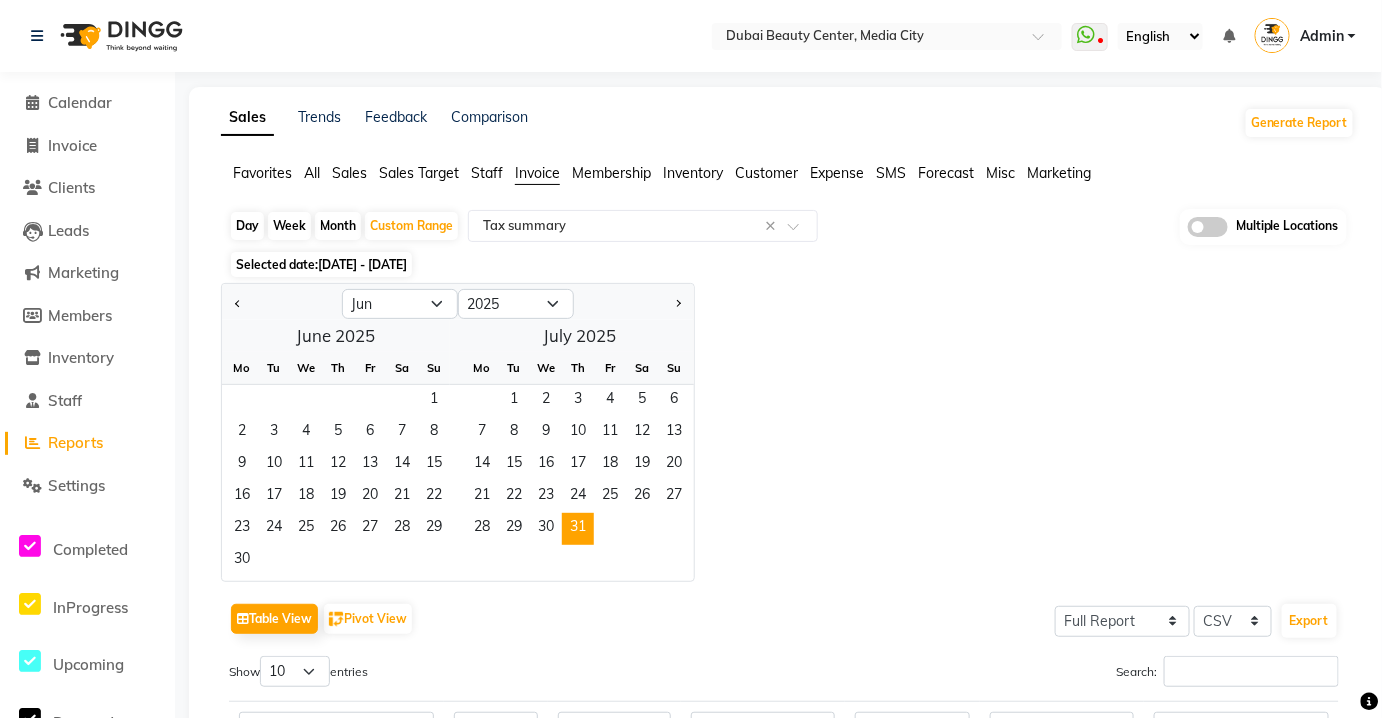 click on "31" 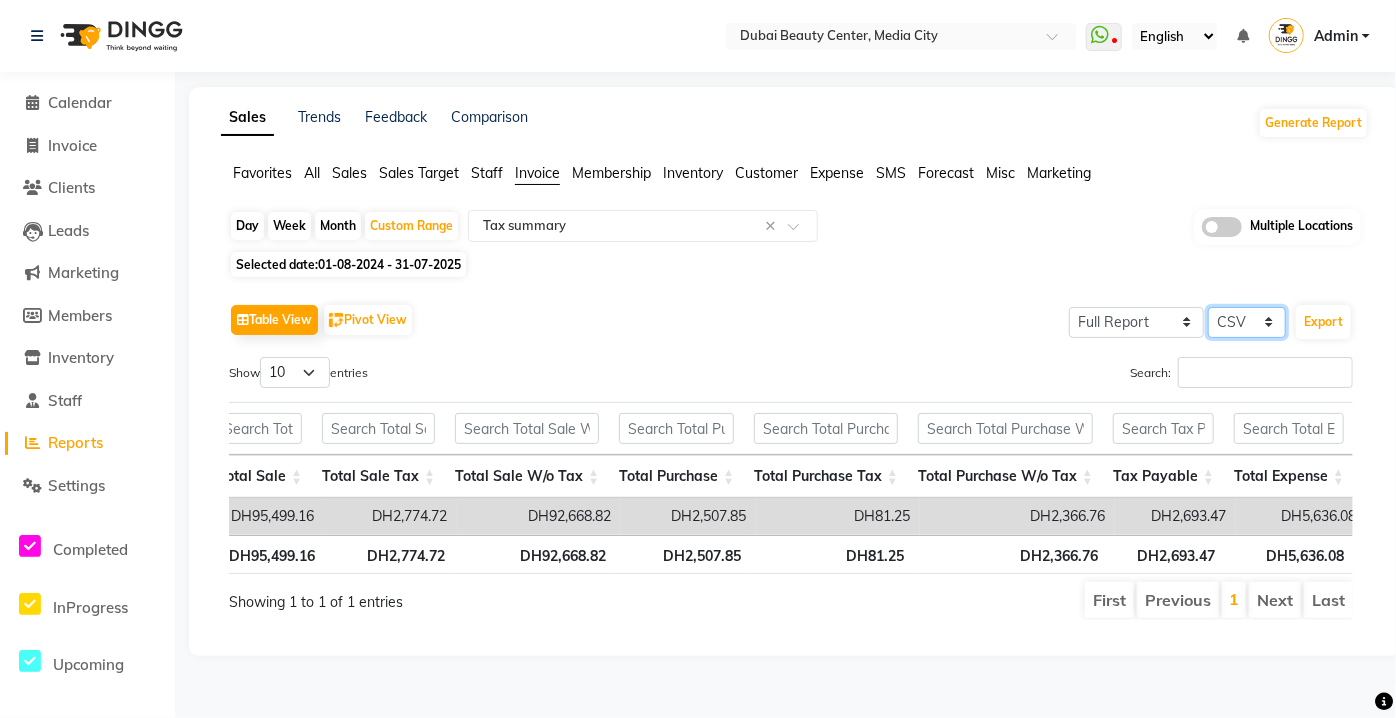click on "Select CSV PDF" 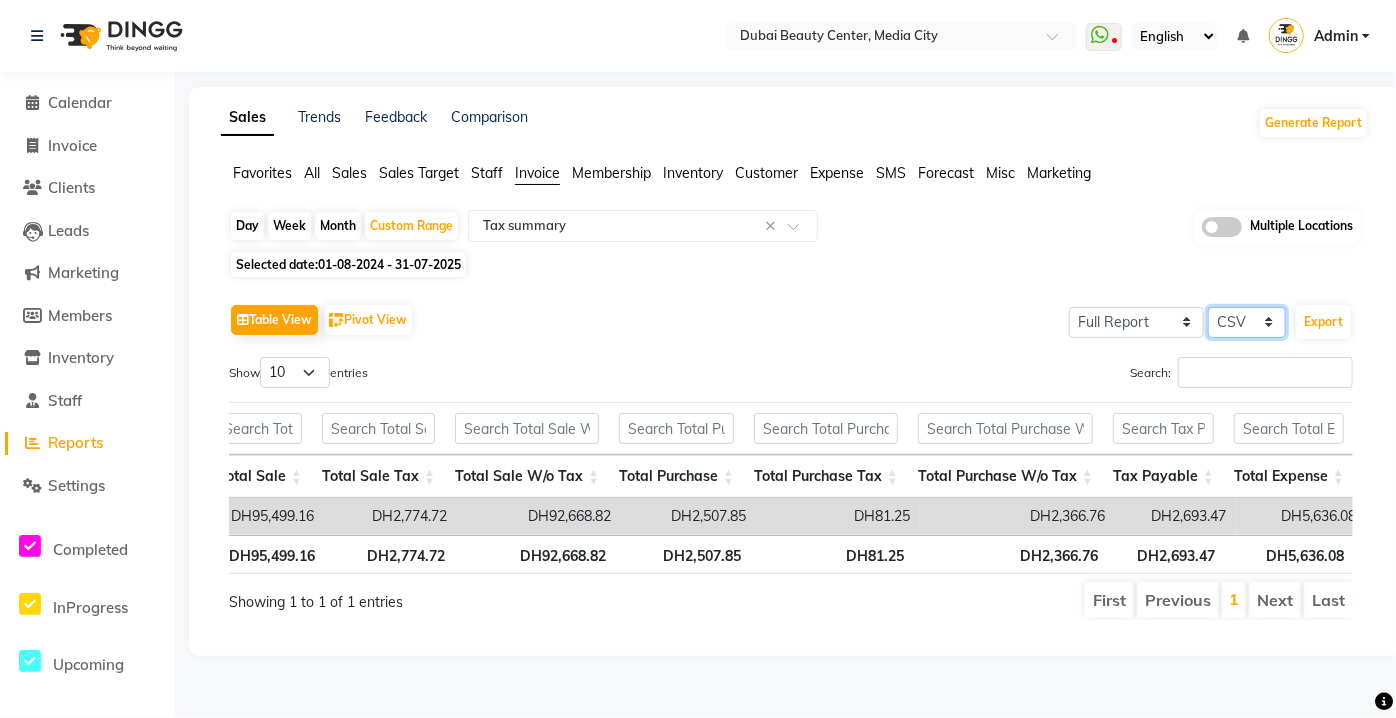 select on "pdf" 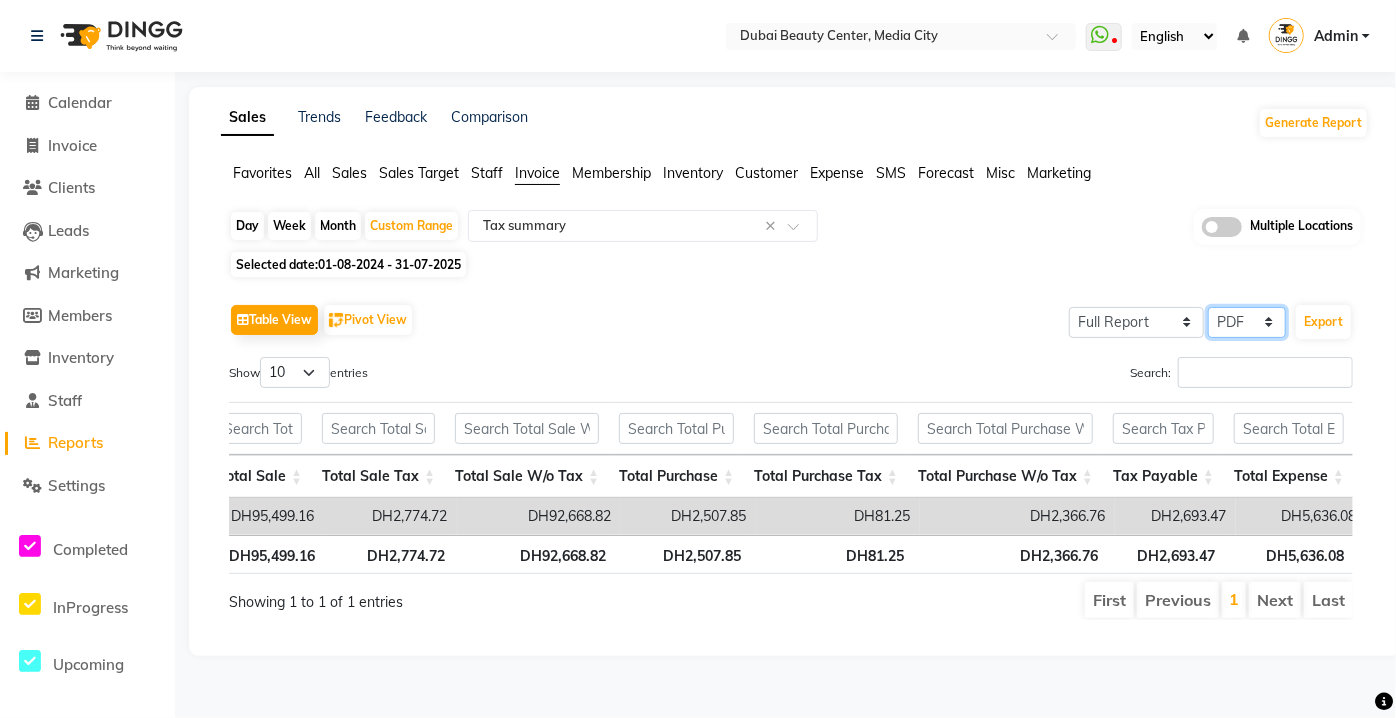 click on "Select CSV PDF" 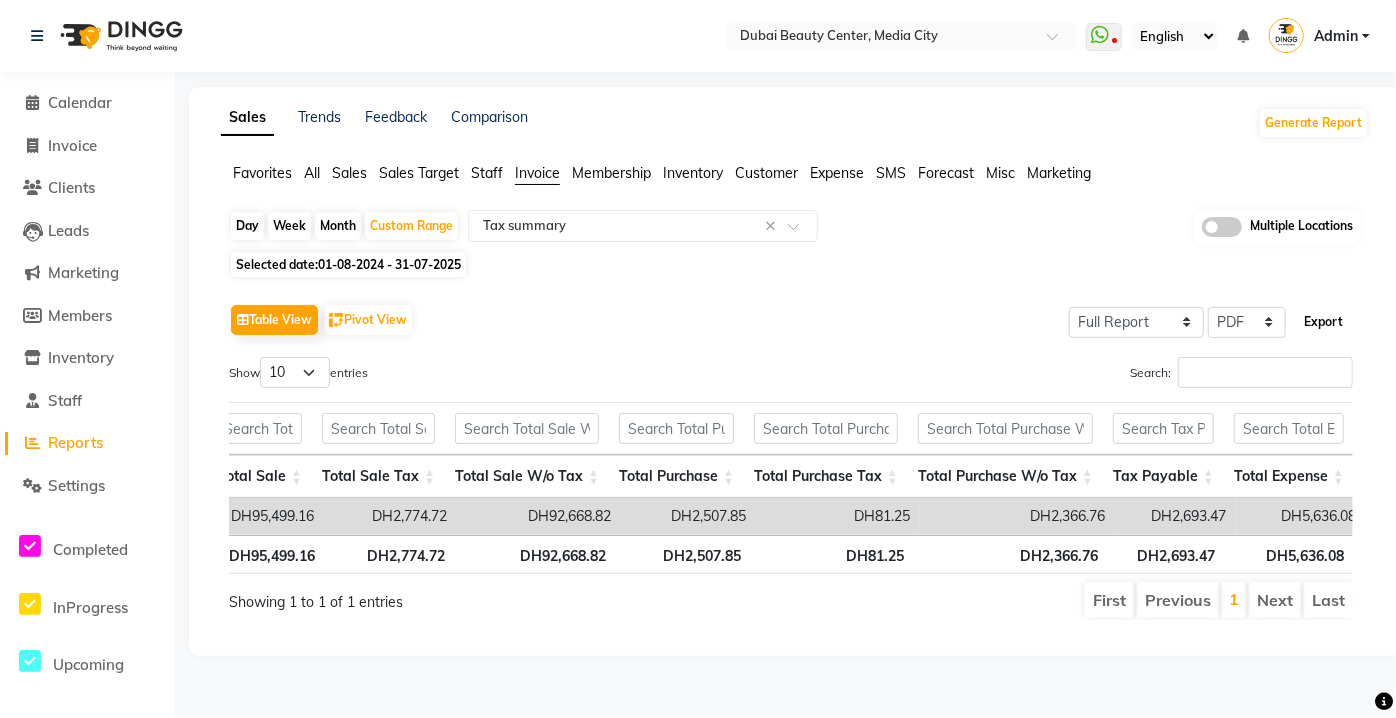 click on "Export" 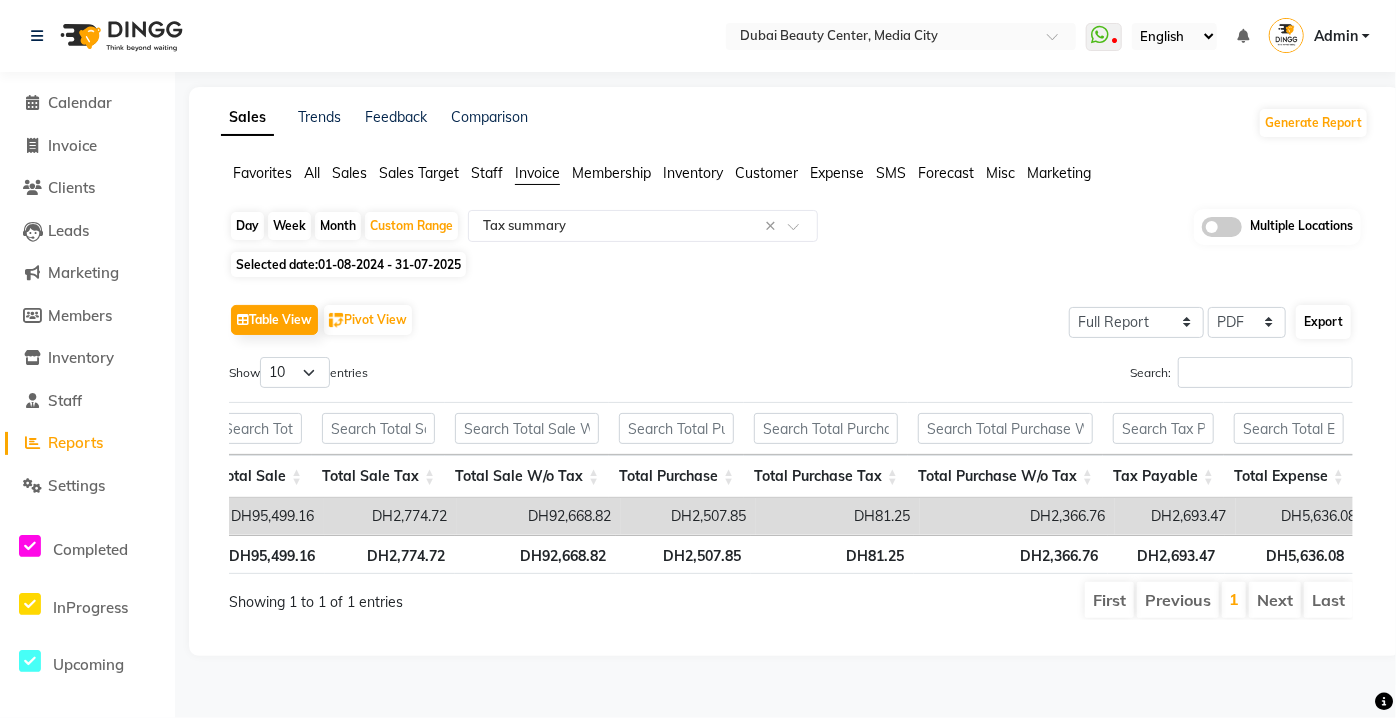 select on "monospace" 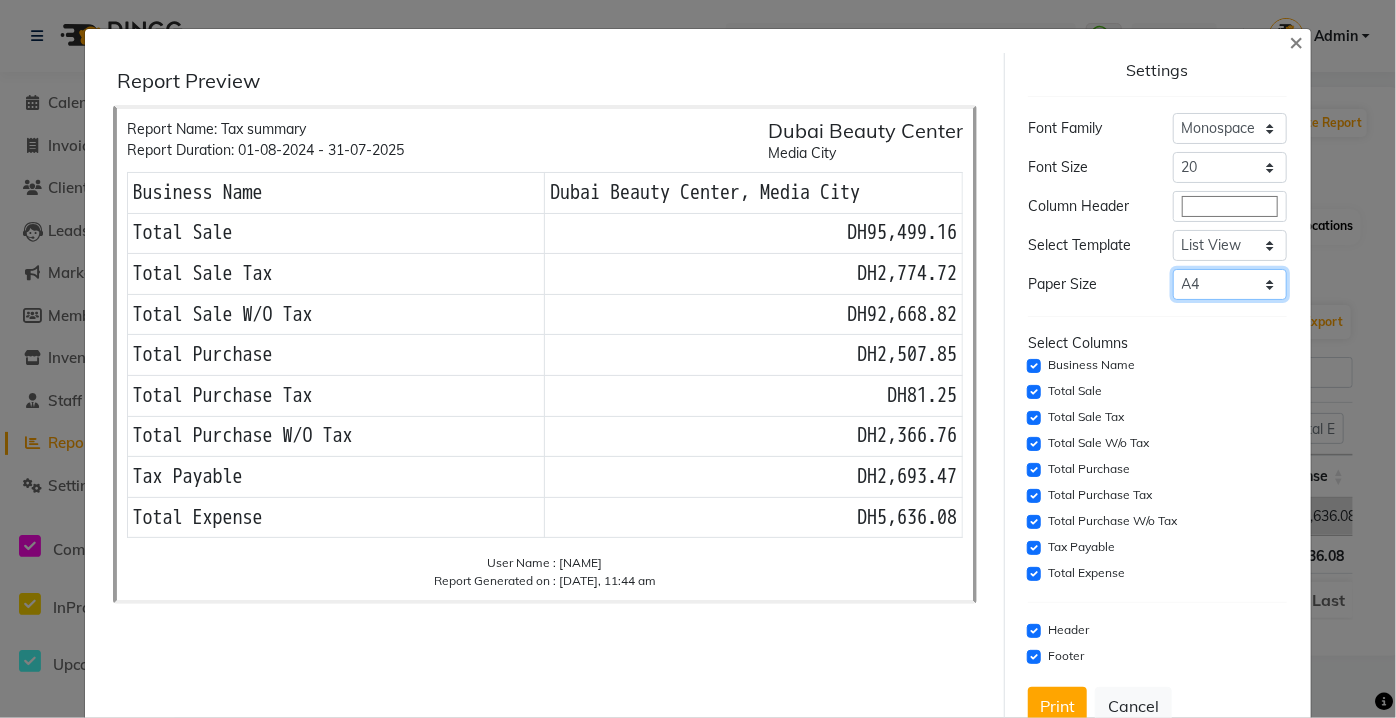 click on "Select A4 A5 A6 A7 Thermal" 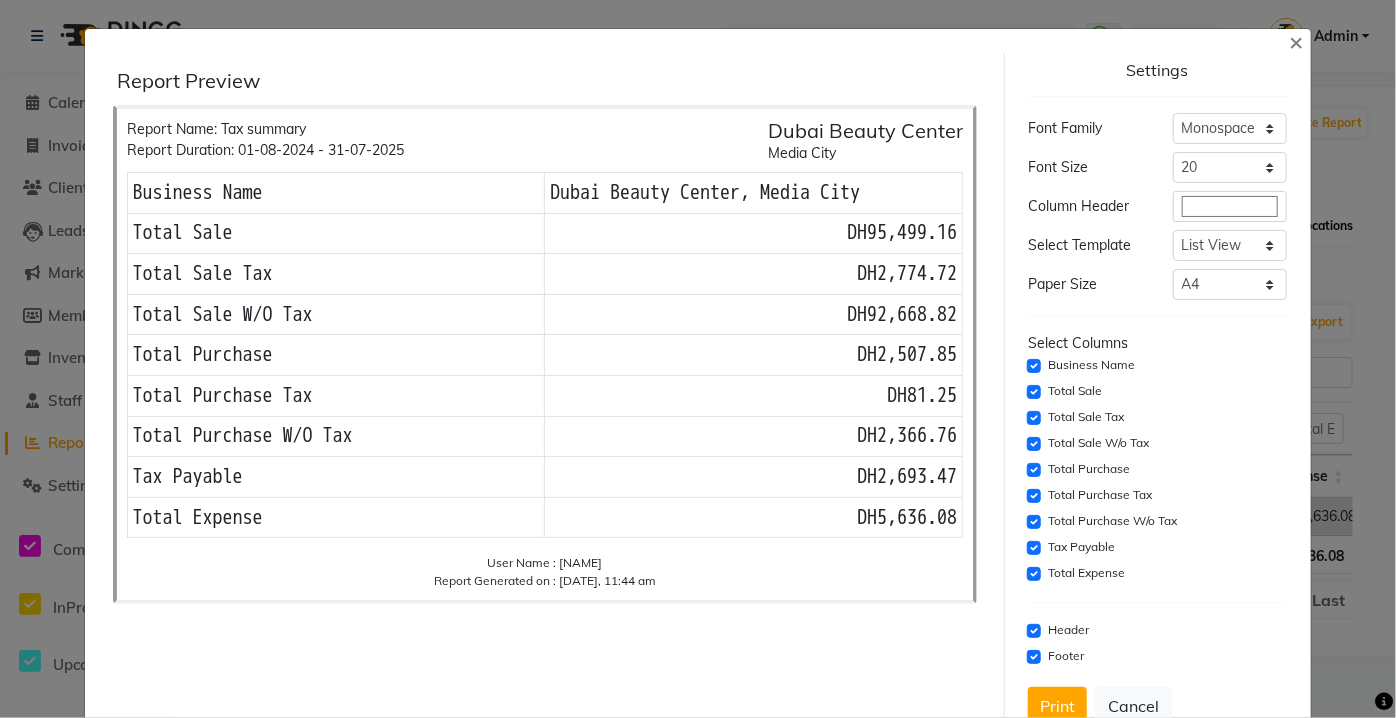 click on "Tax Payable" 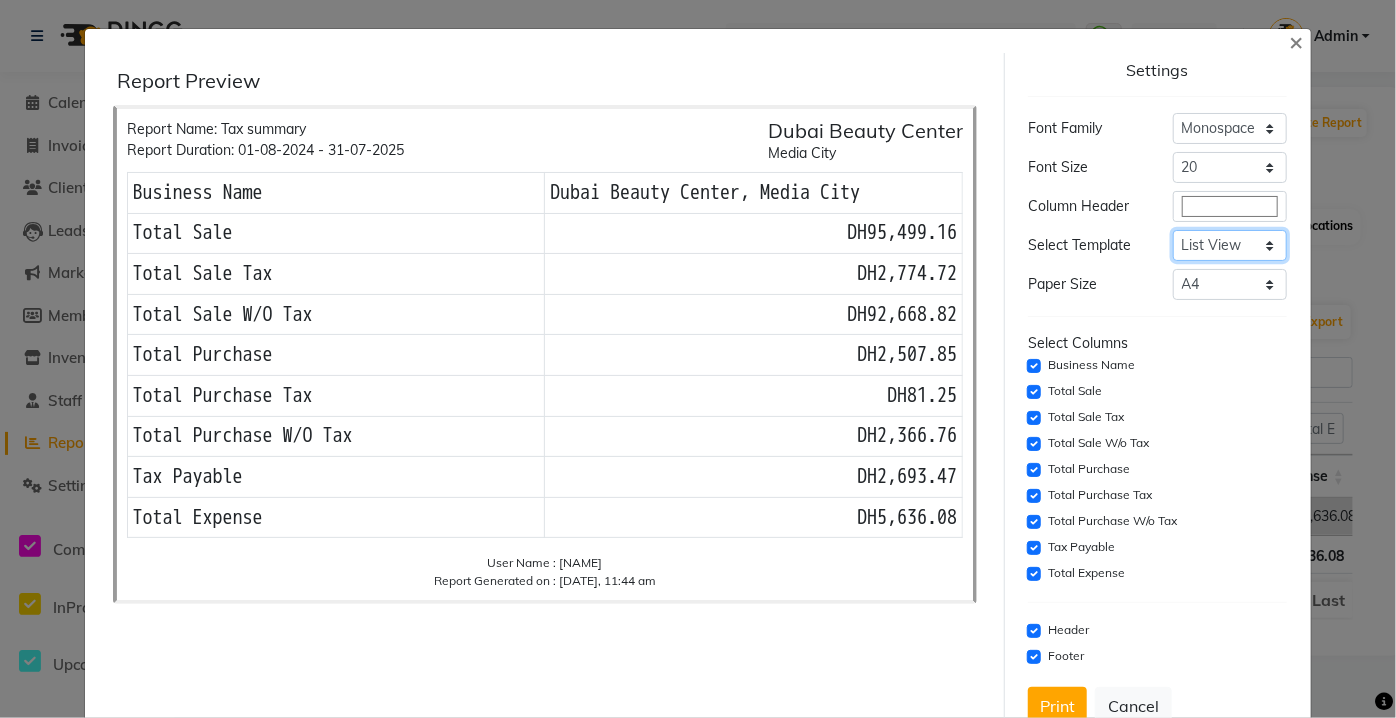 click on "Select Dynamic Table View List View" 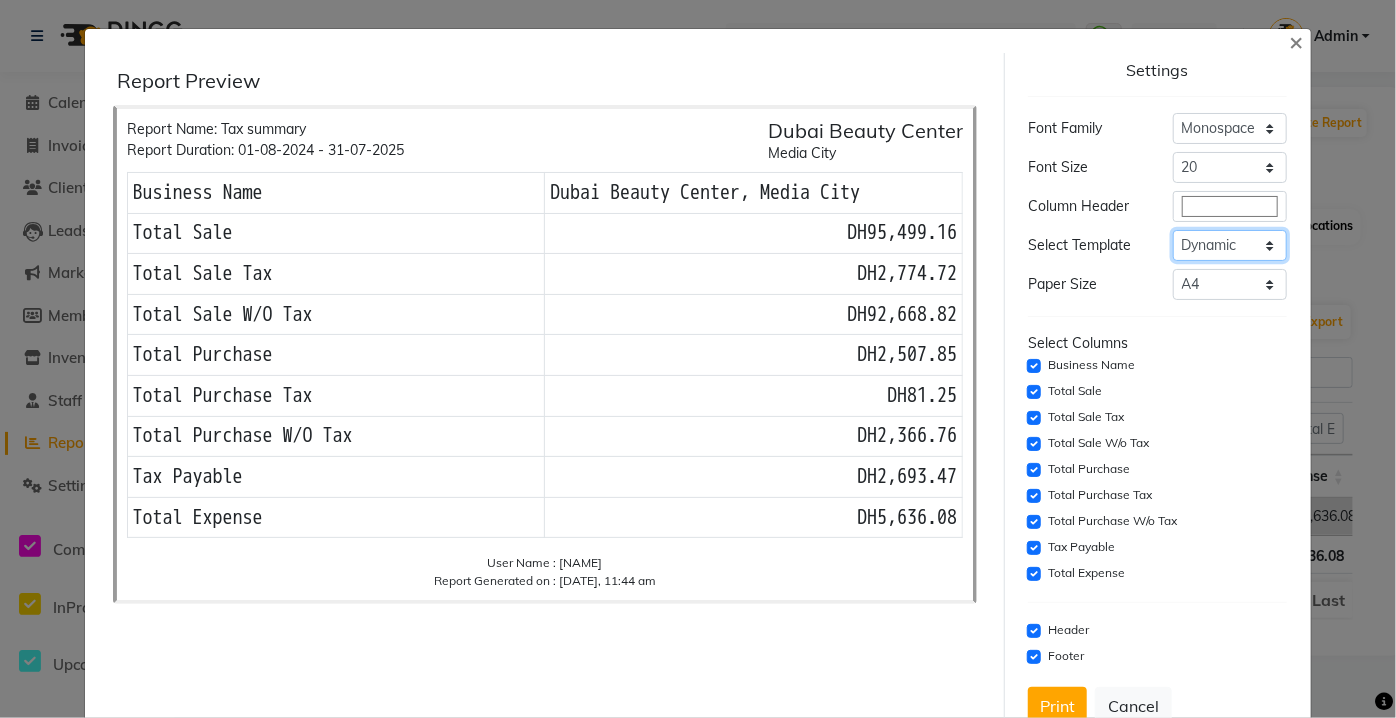 click on "Select Dynamic Table View List View" 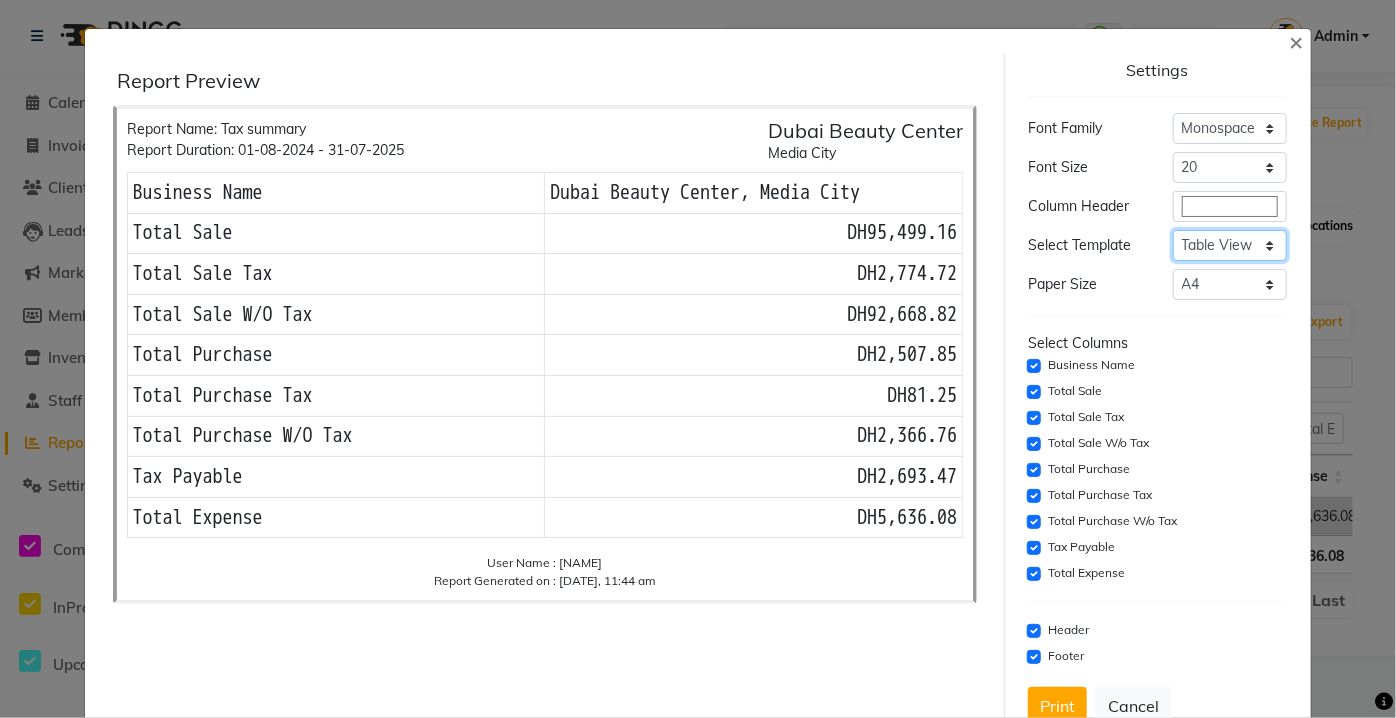 click on "Select Dynamic Table View List View" 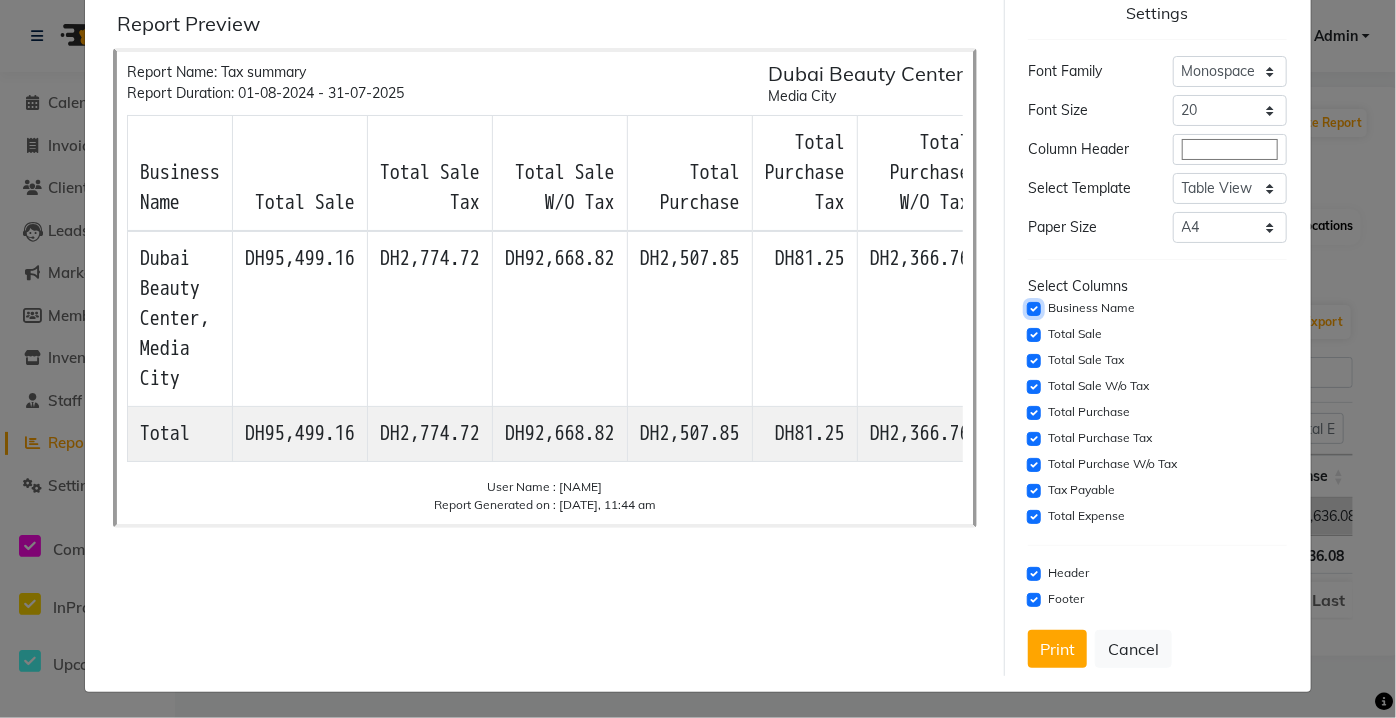click 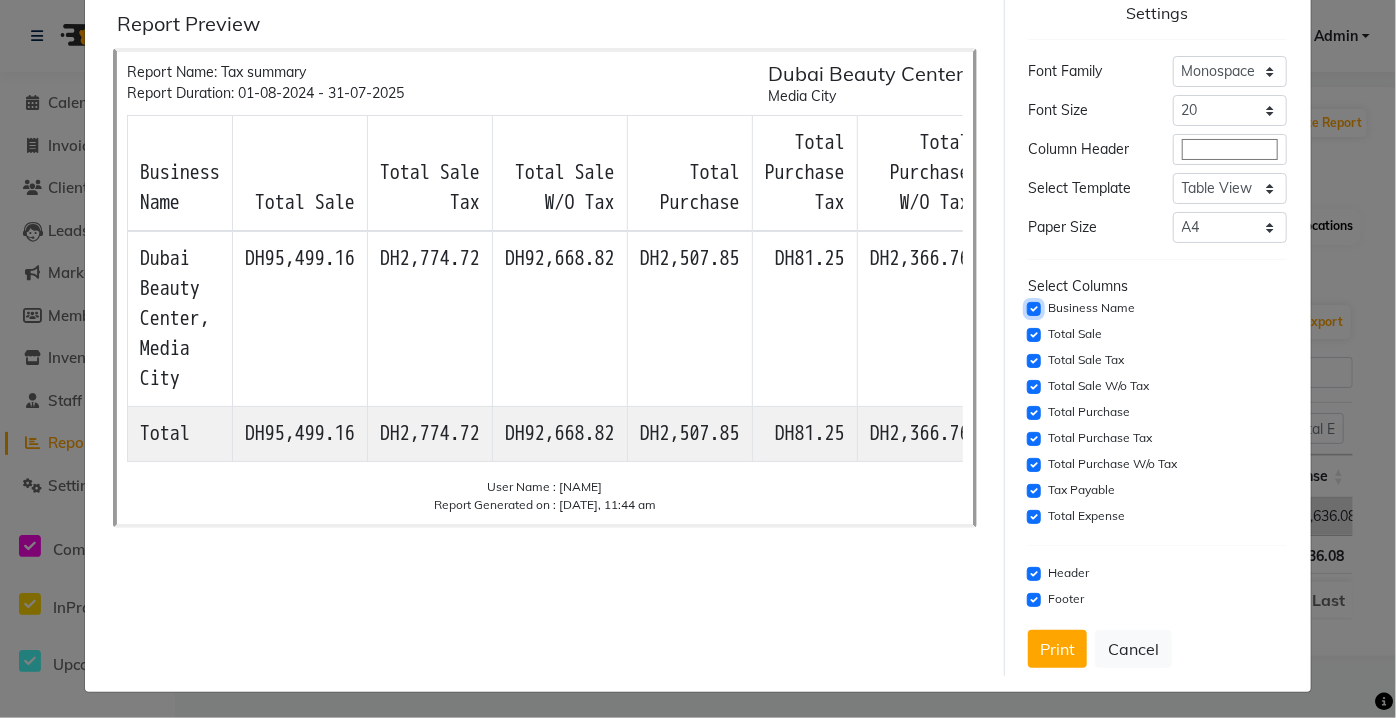 checkbox on "false" 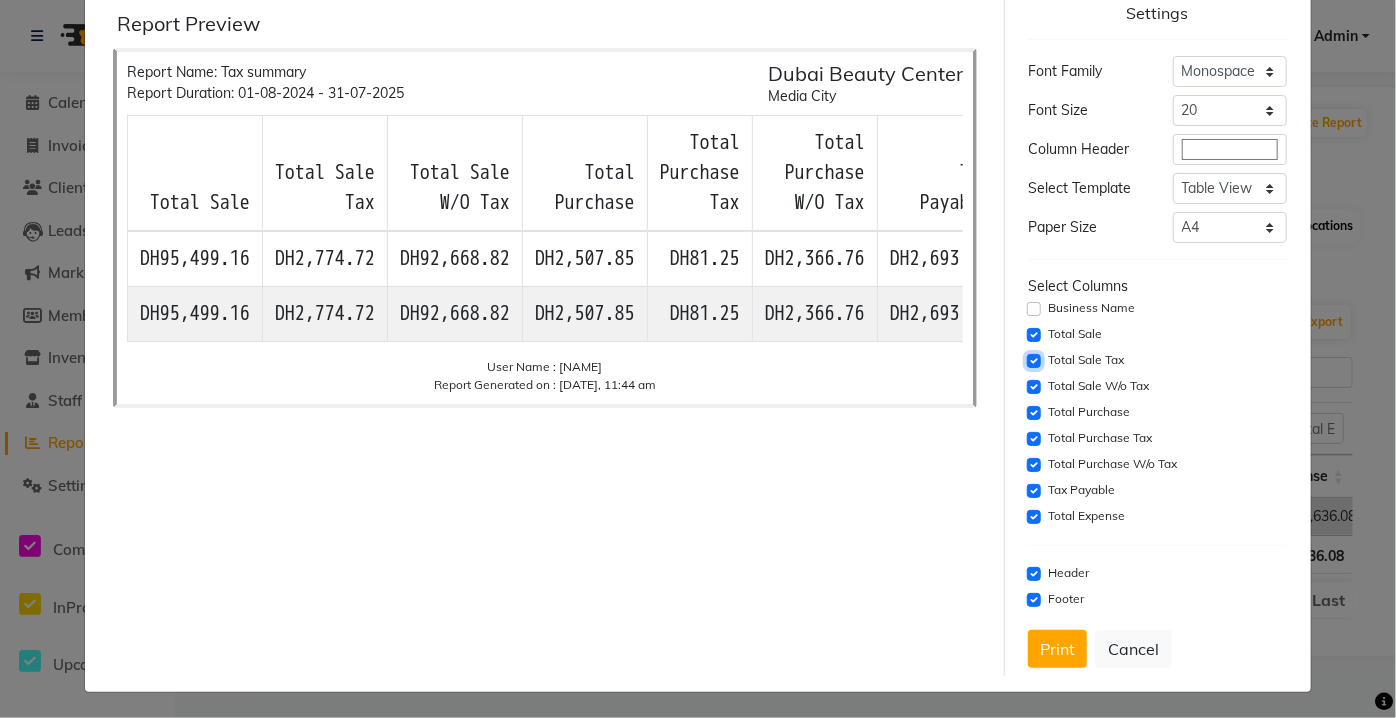 click 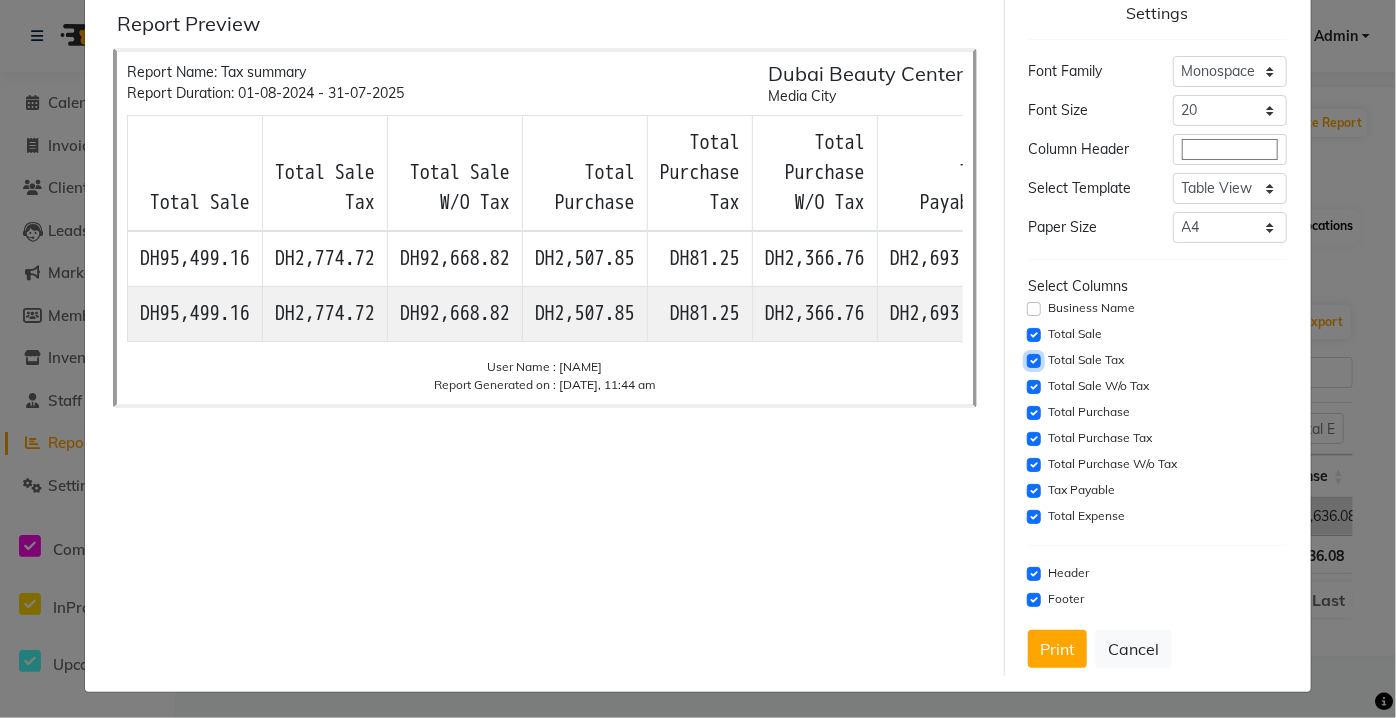 checkbox on "false" 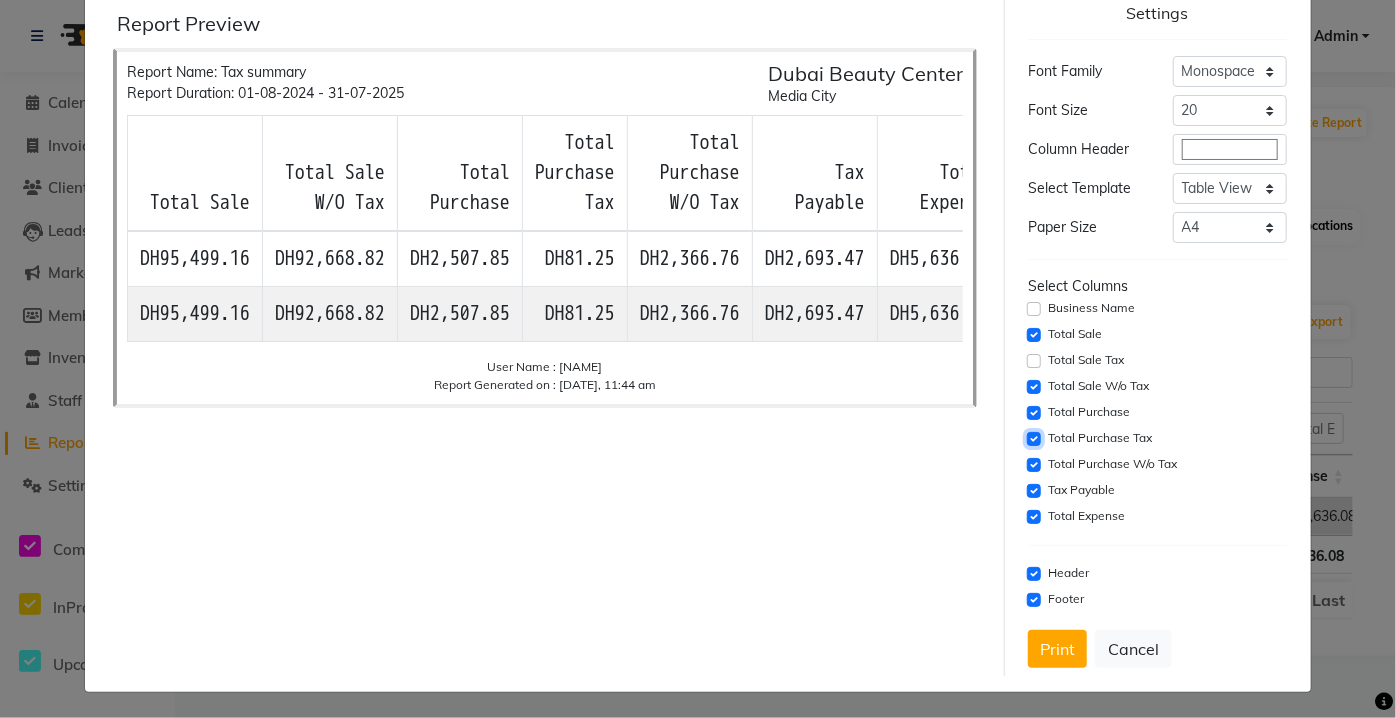 click 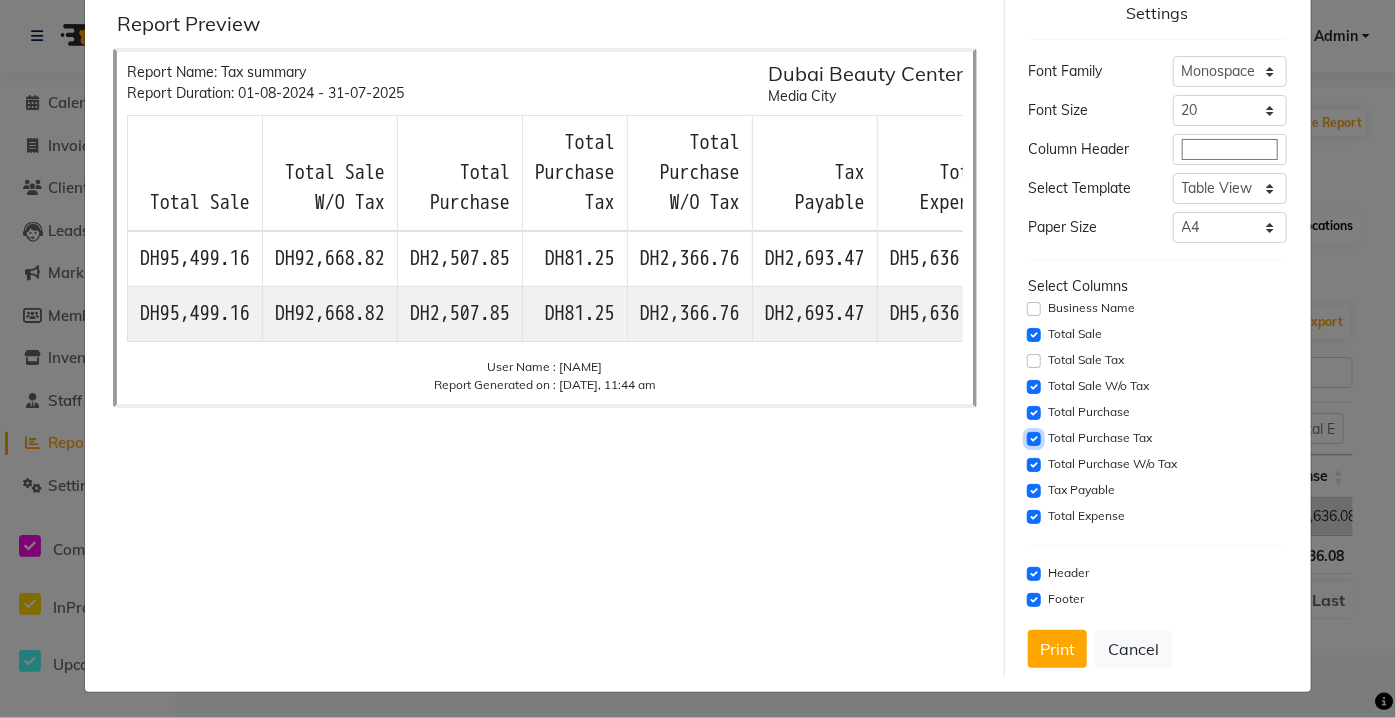 checkbox on "false" 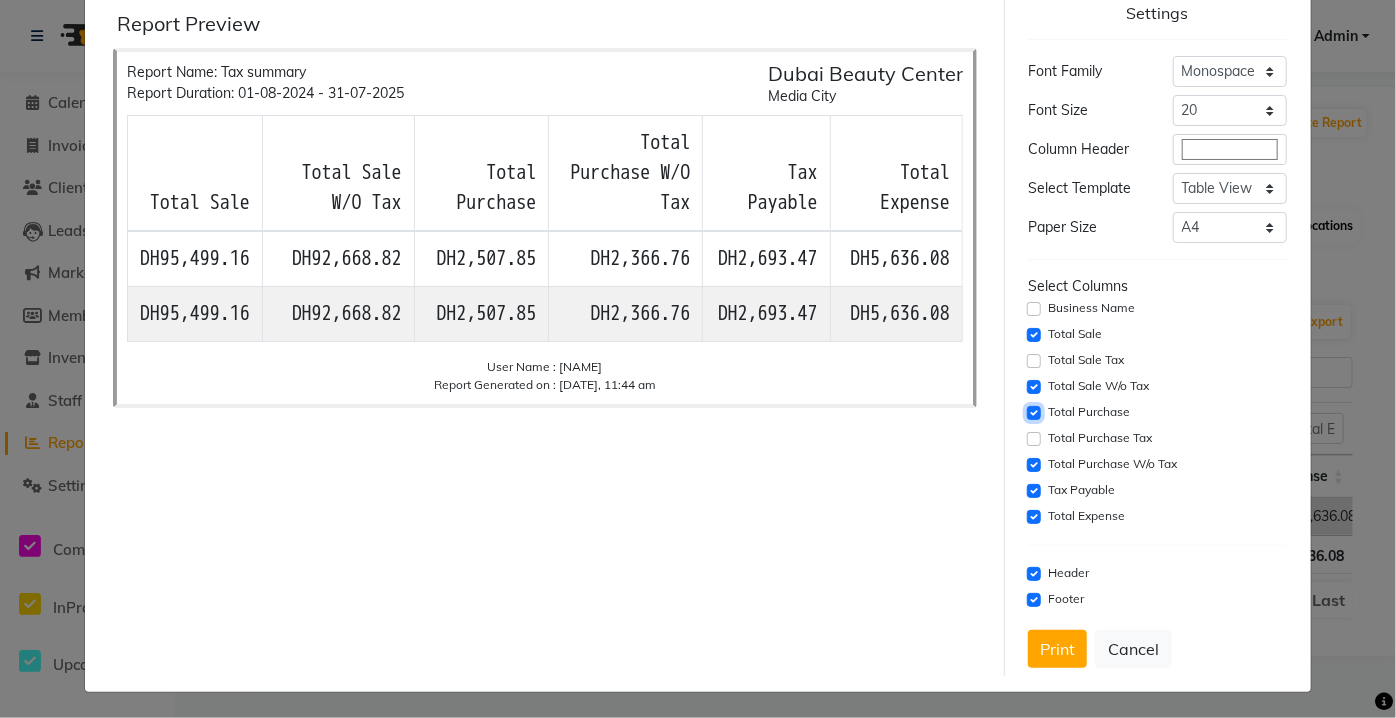 click 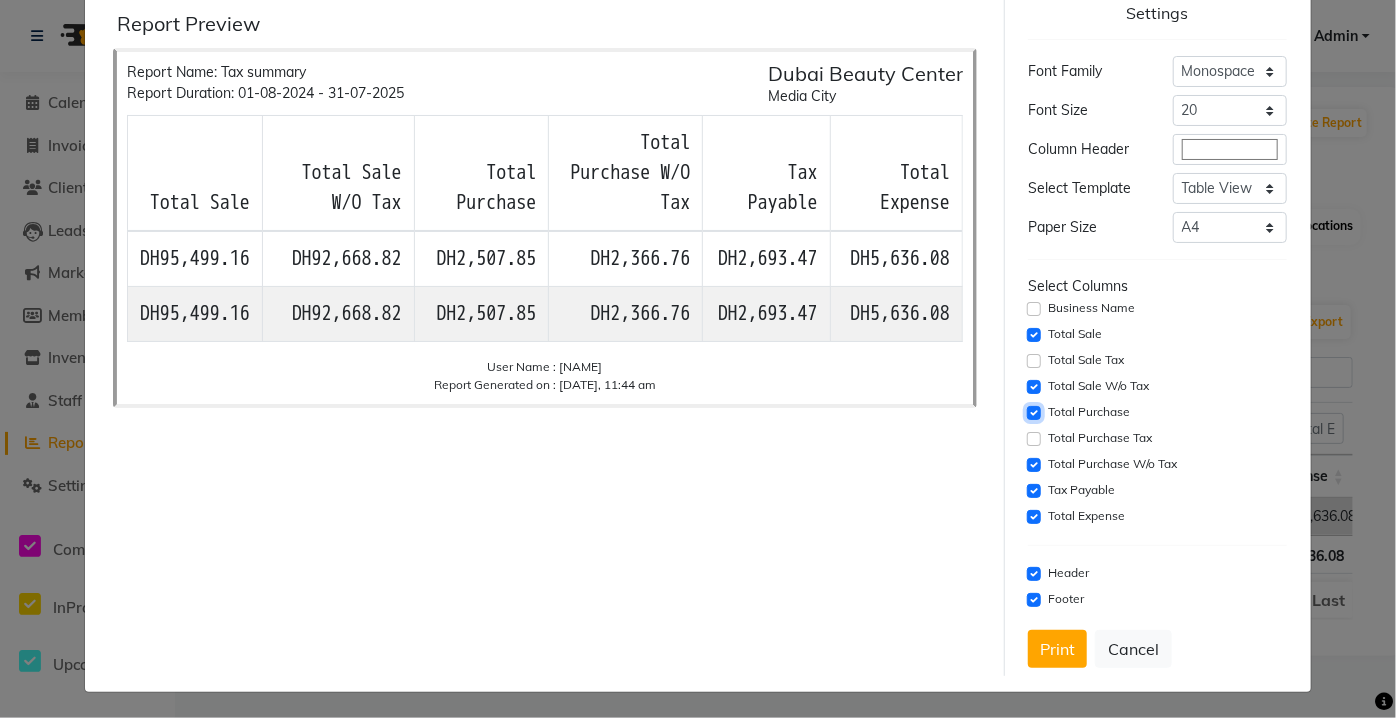 checkbox on "false" 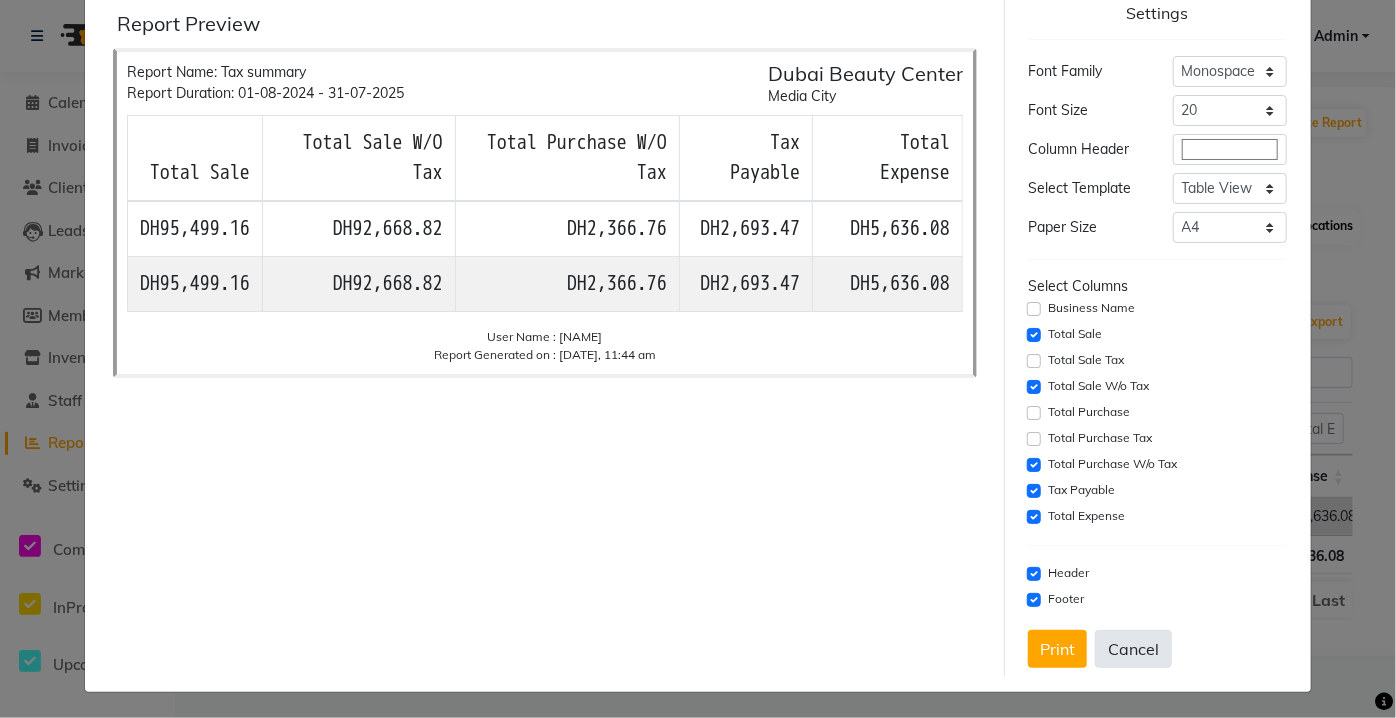 click on "Cancel" 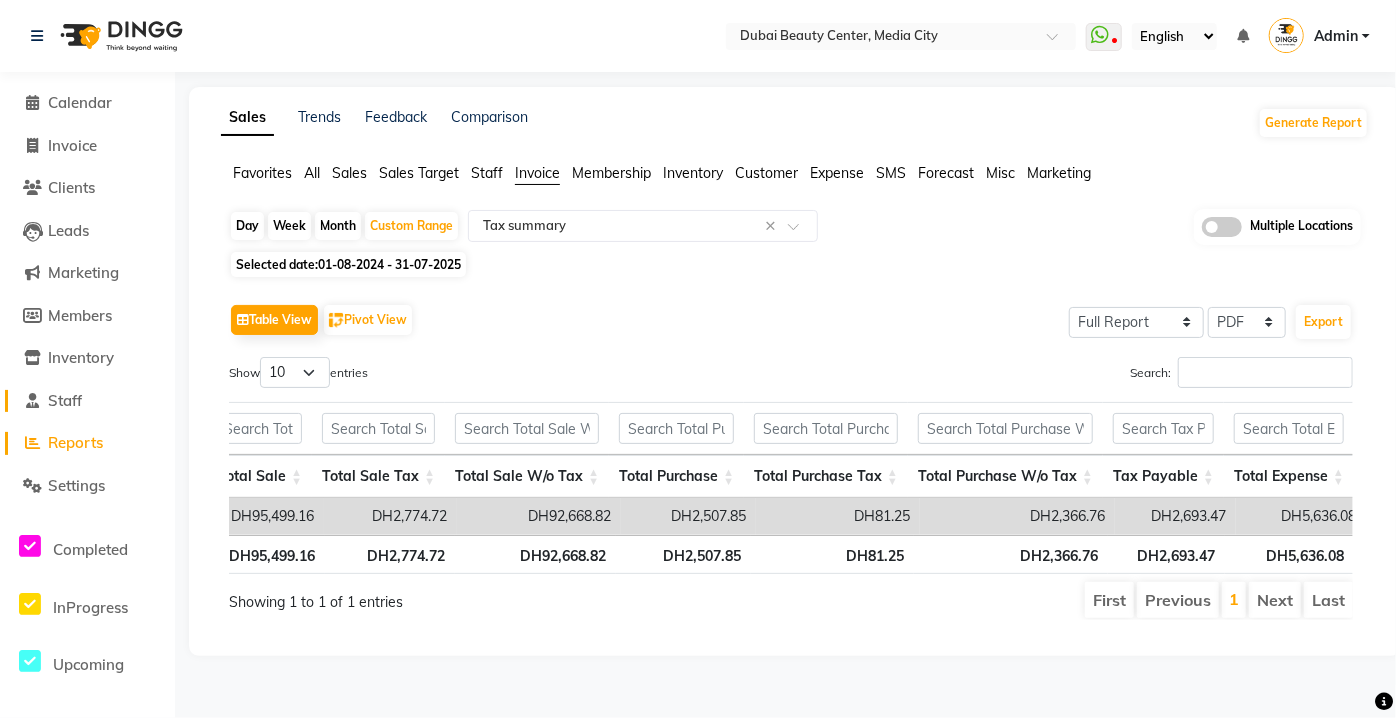 click on "Staff" 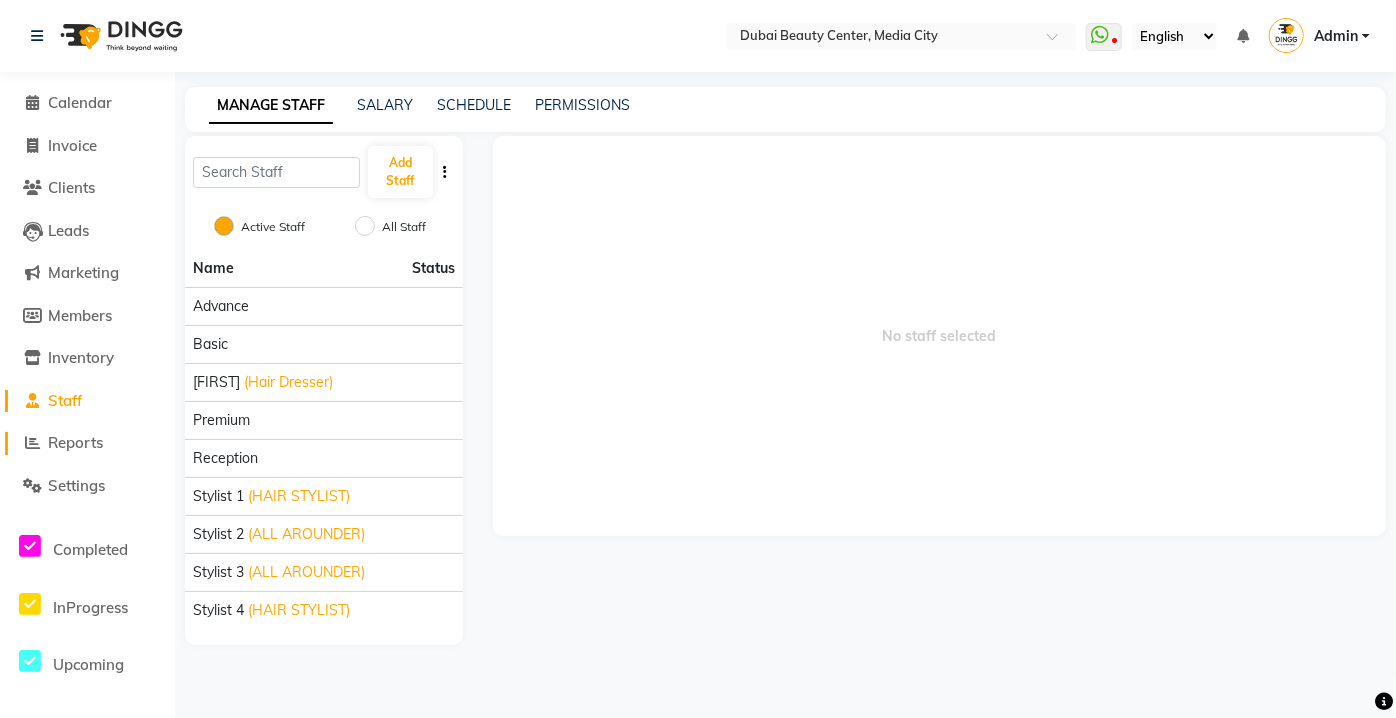 click on "Reports" 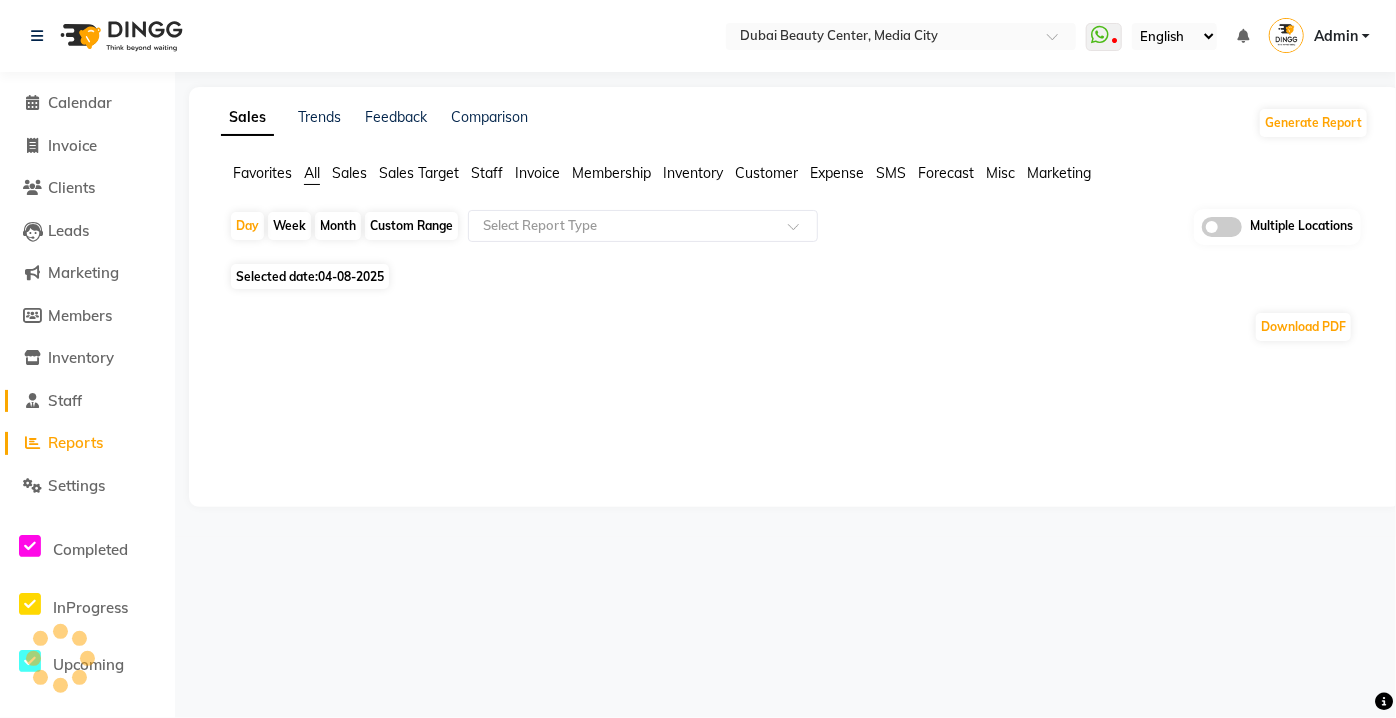 click 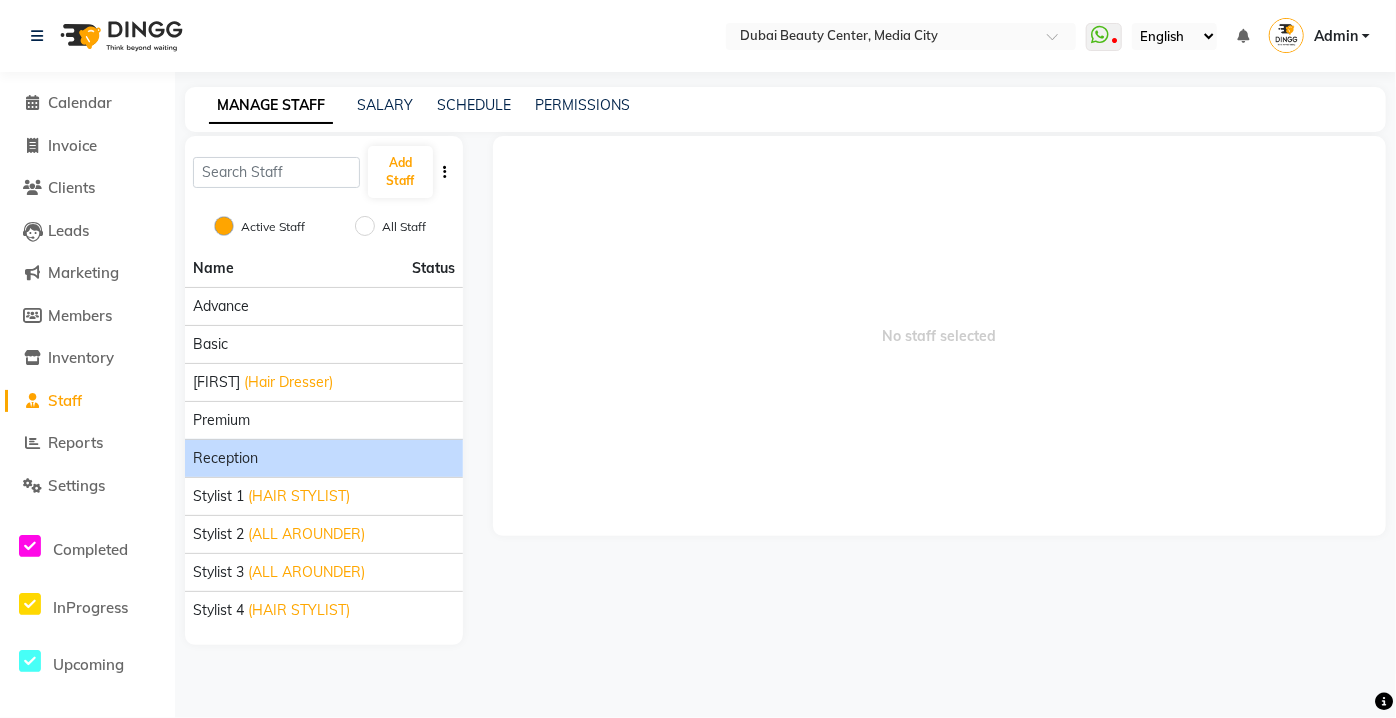 click on "Reception" 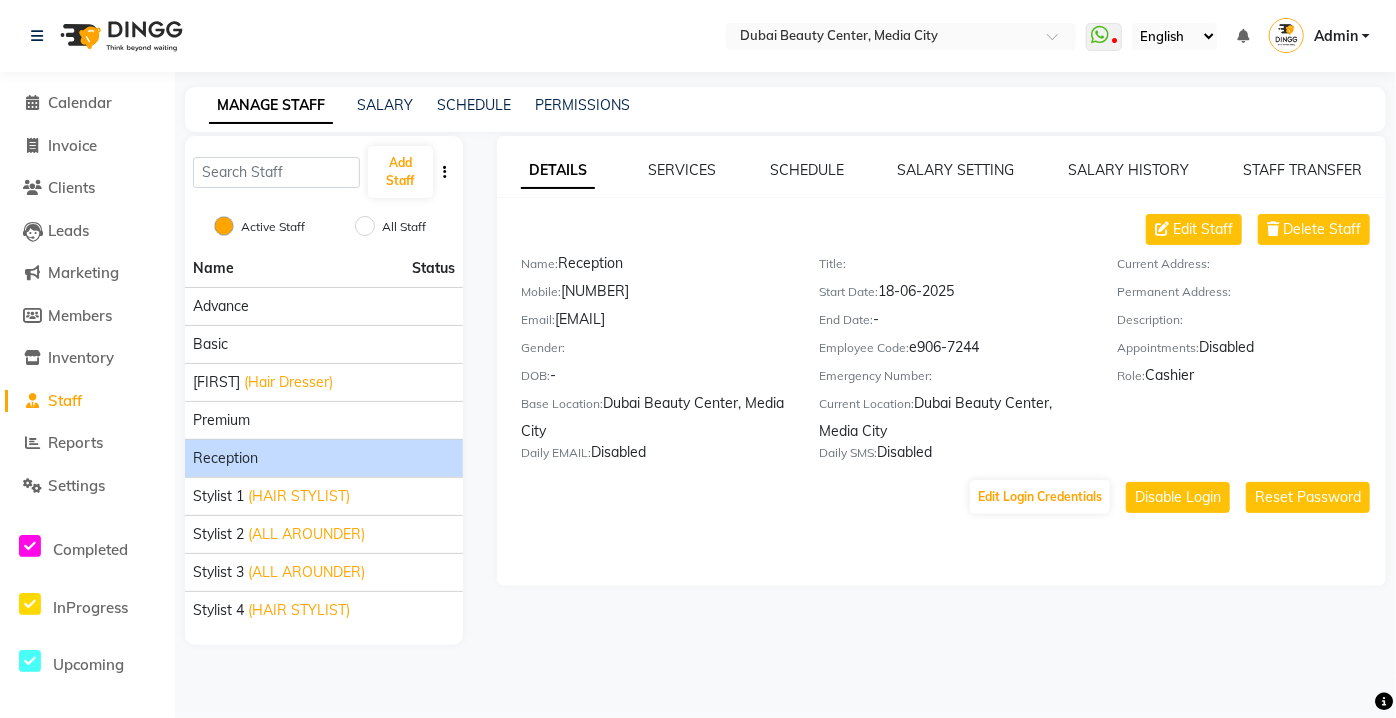 copy on "[EMAIL]" 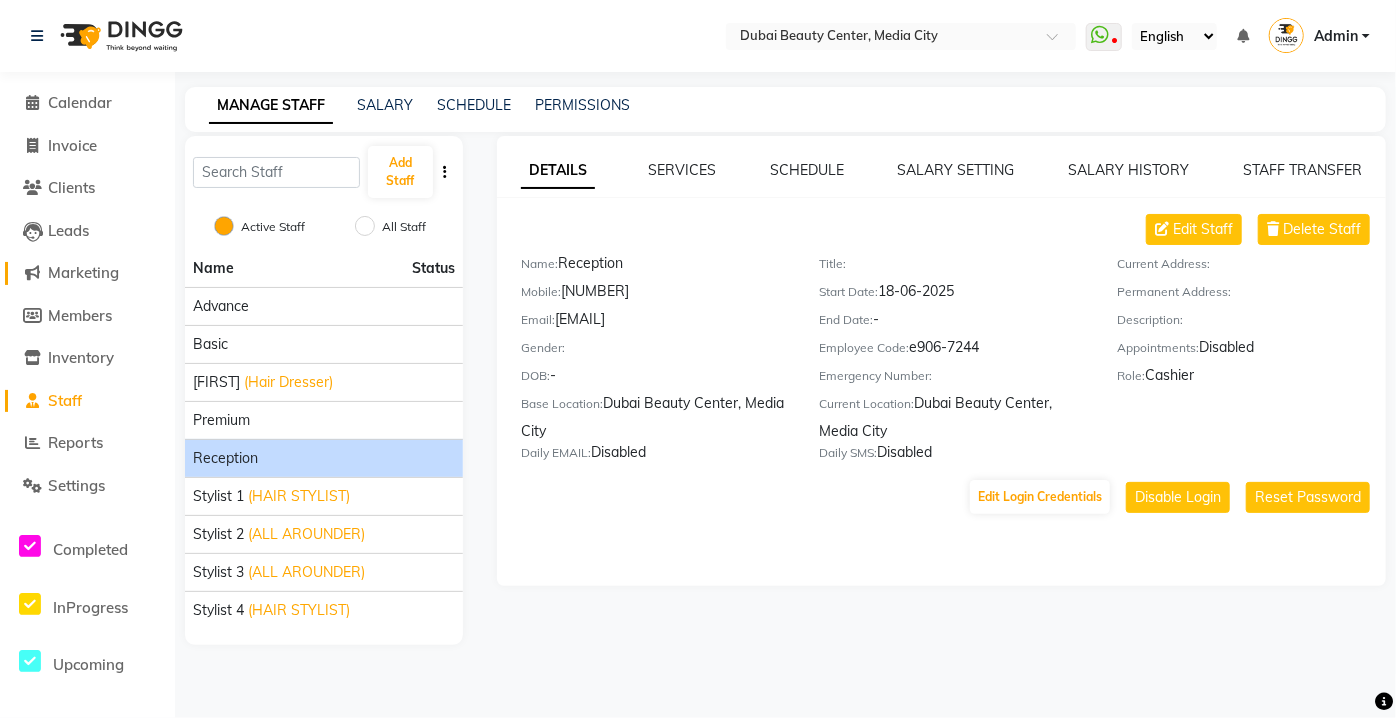 click on "Marketing" 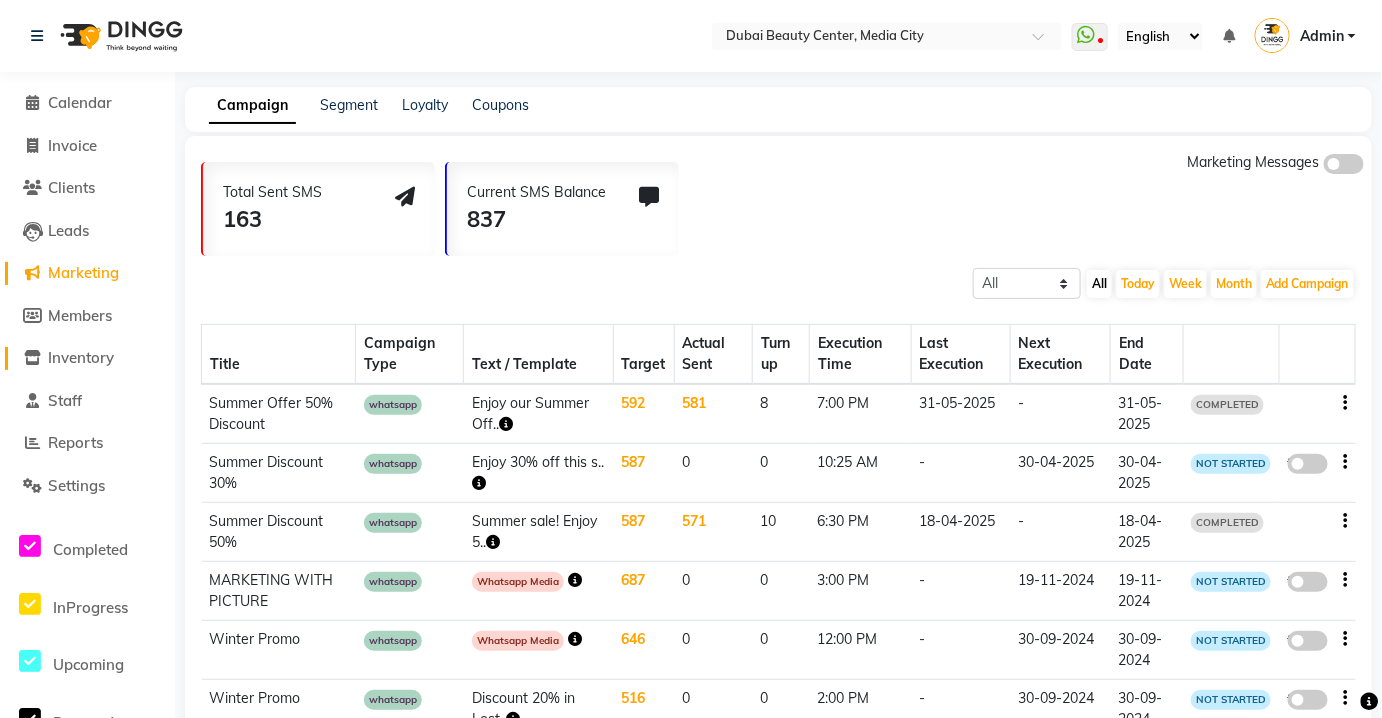 click on "Inventory" 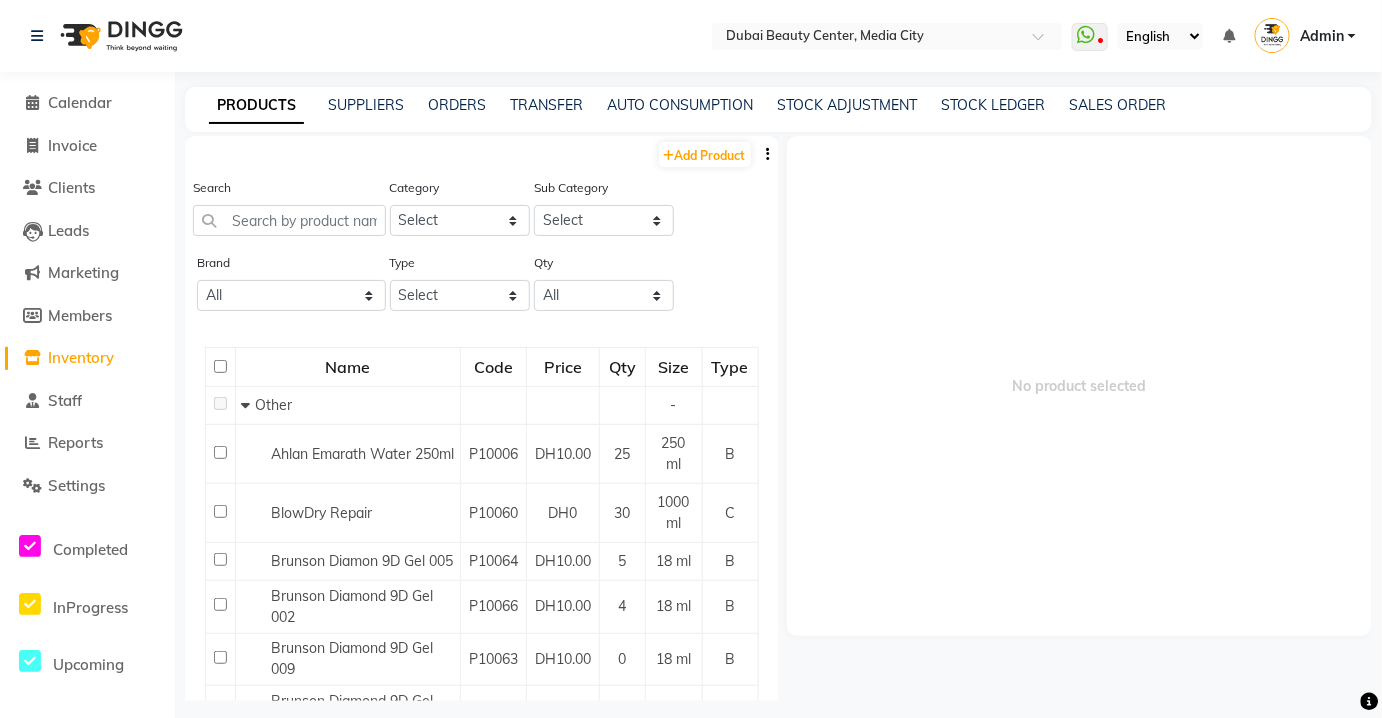 click 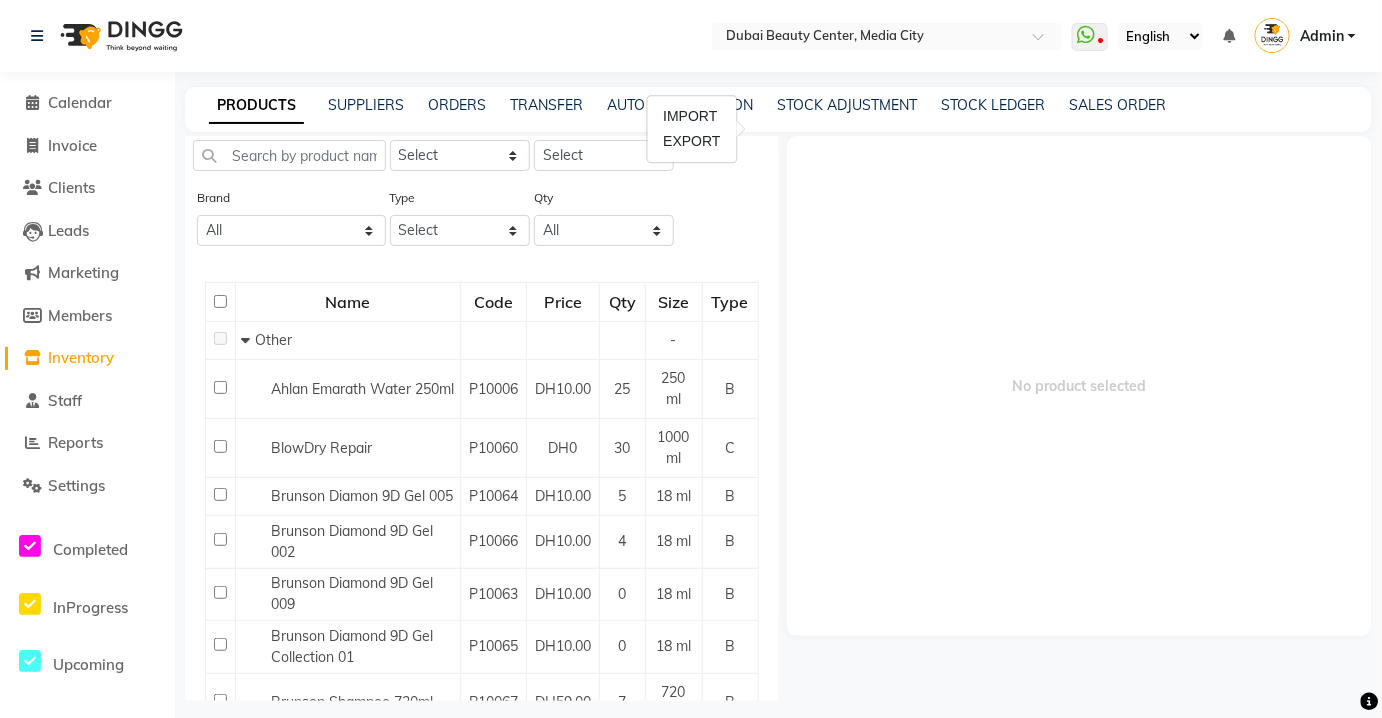 scroll, scrollTop: 0, scrollLeft: 0, axis: both 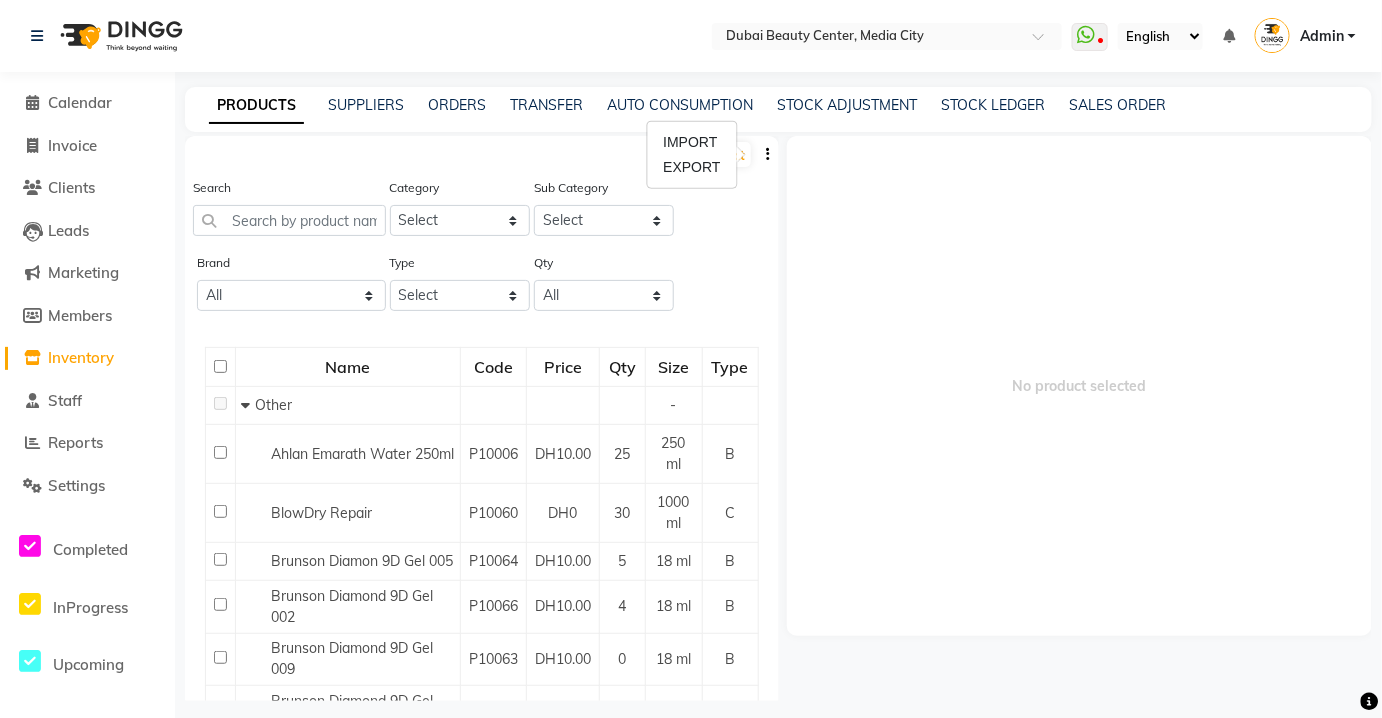 click on "Add Product" 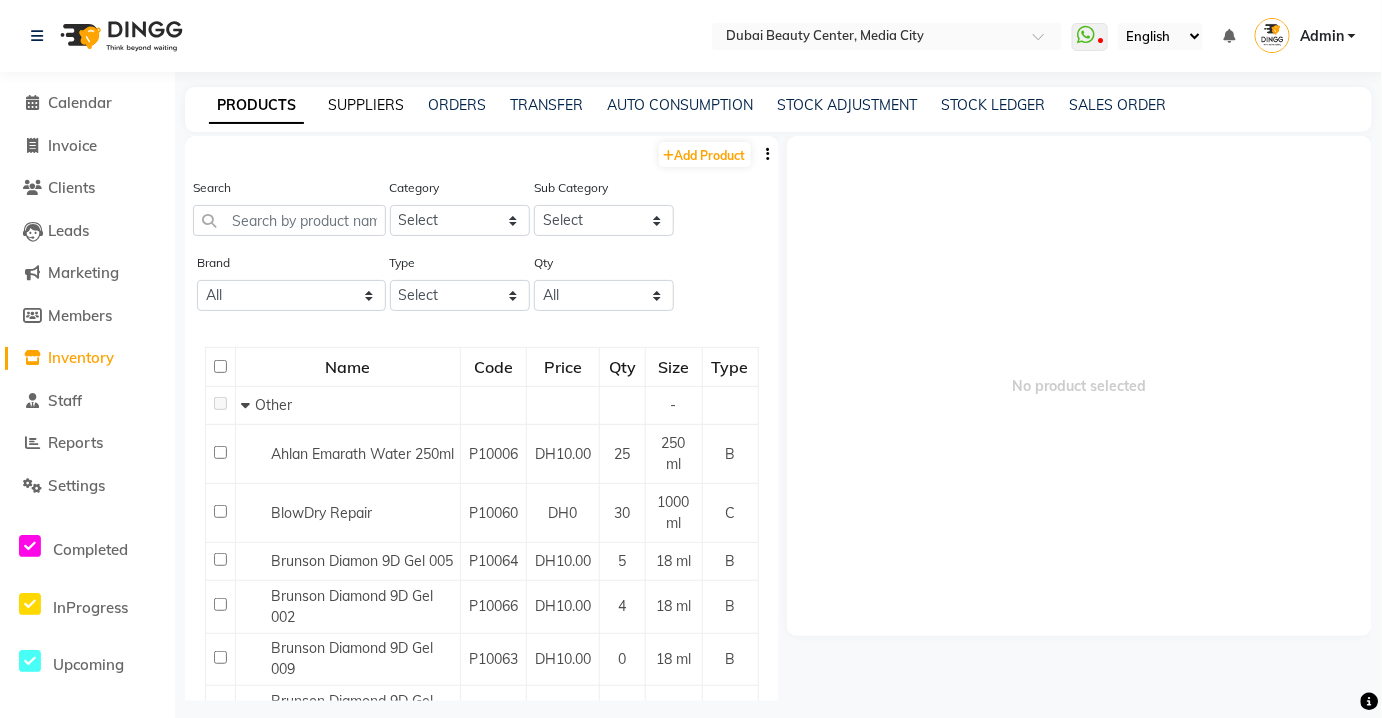 click on "SUPPLIERS" 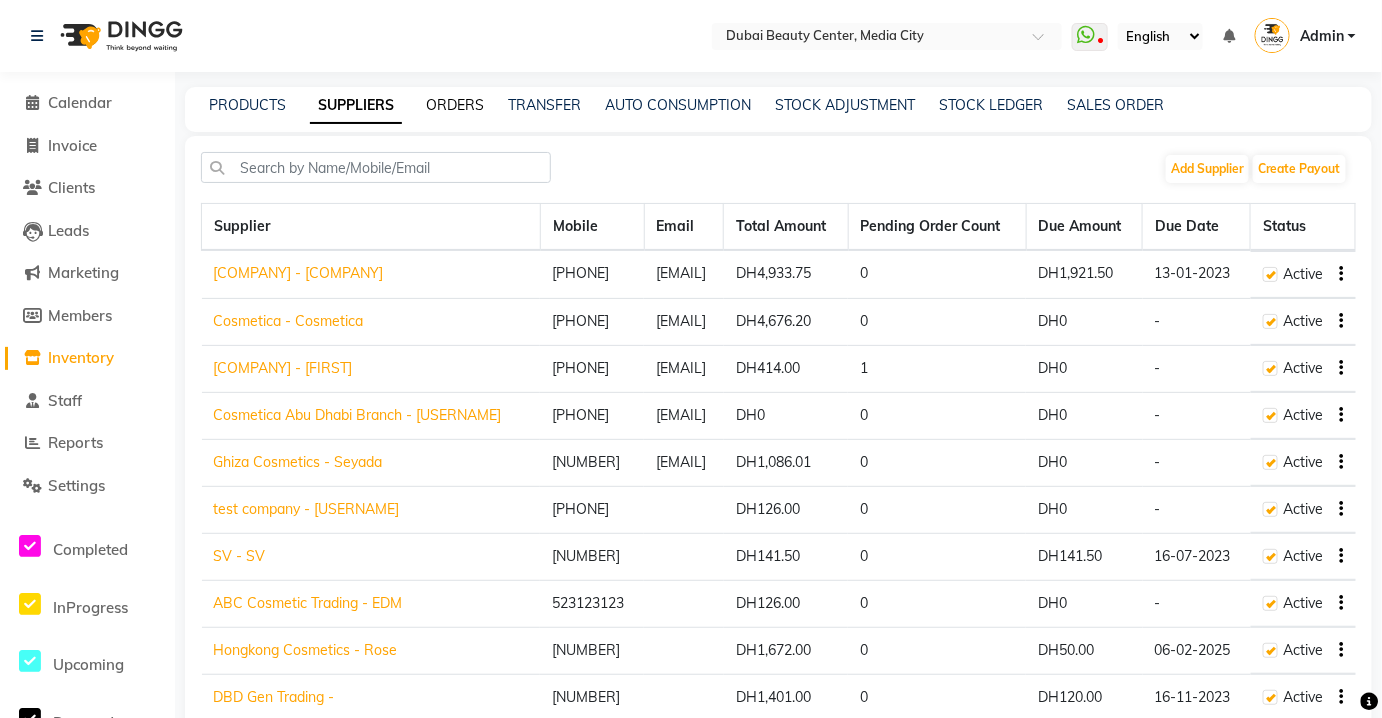 click on "ORDERS" 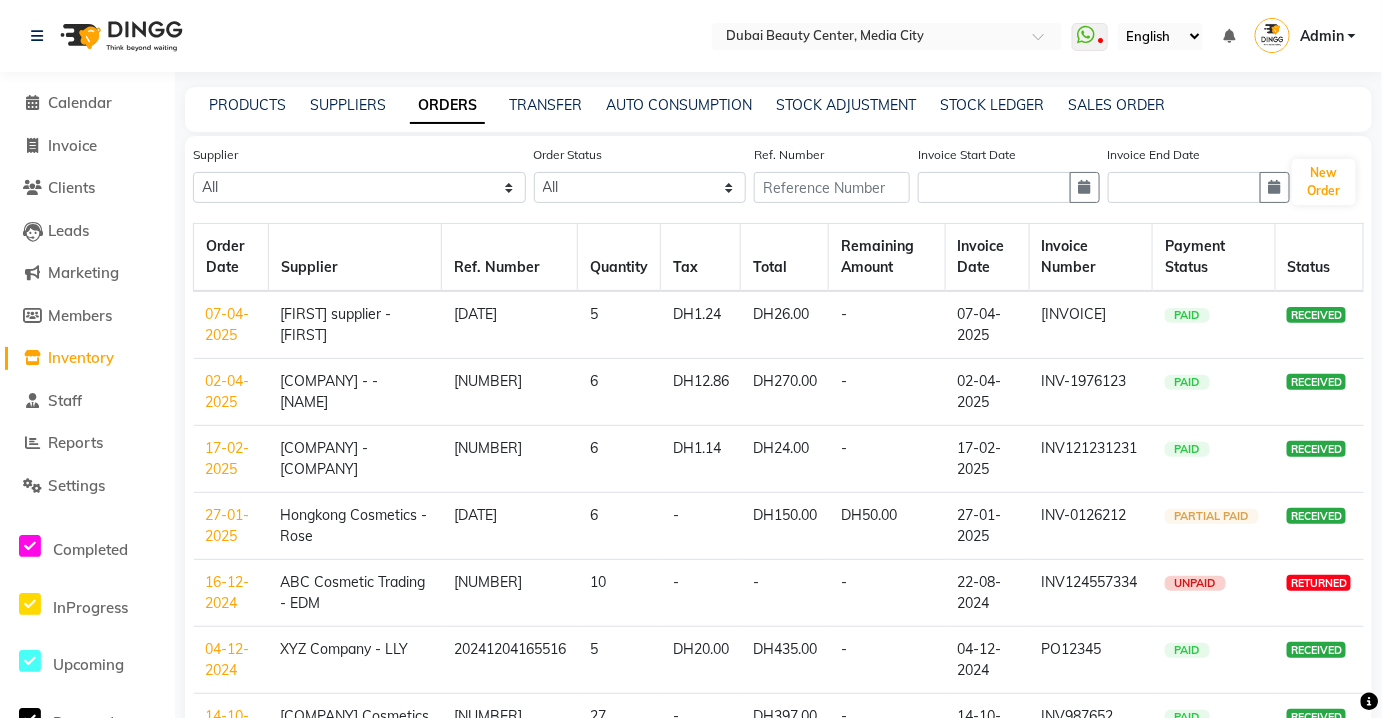 click on "PRODUCTS SUPPLIERS ORDERS TRANSFER AUTO CONSUMPTION STOCK ADJUSTMENT STOCK LEDGER SALES ORDER" 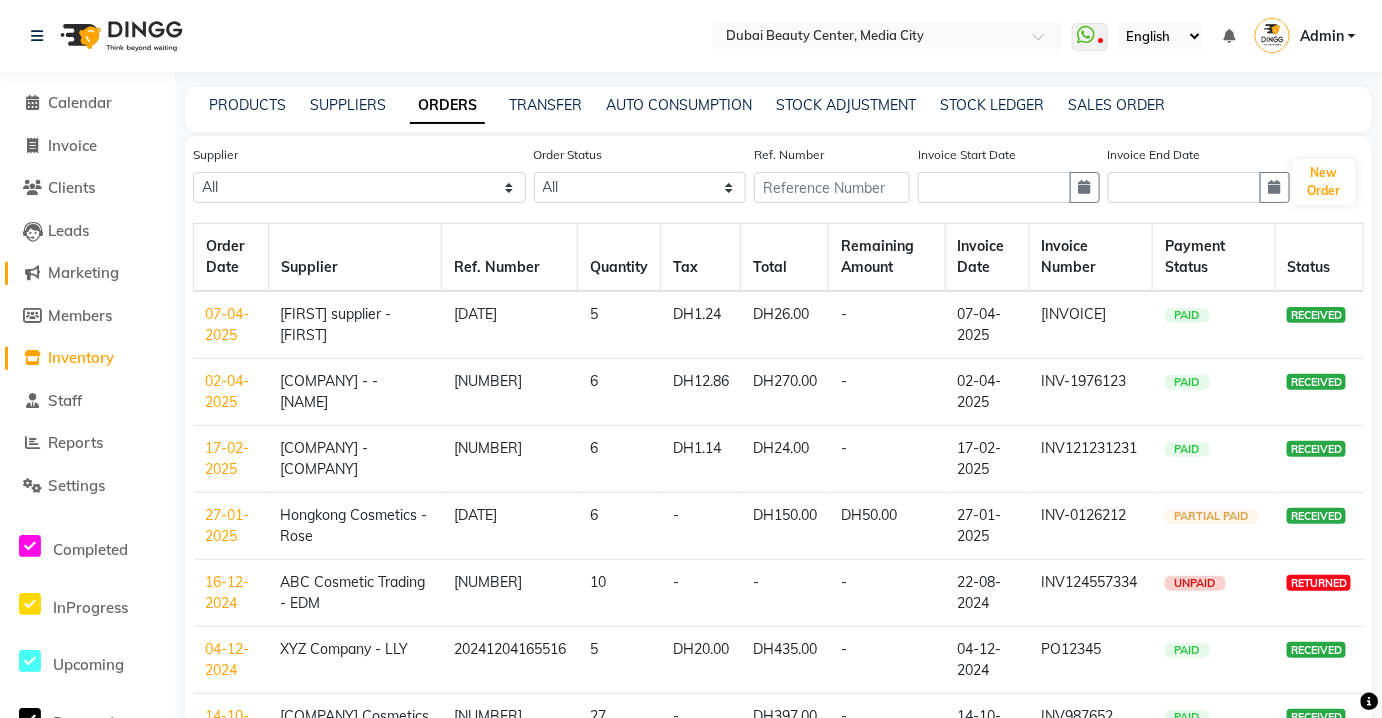 click on "Marketing" 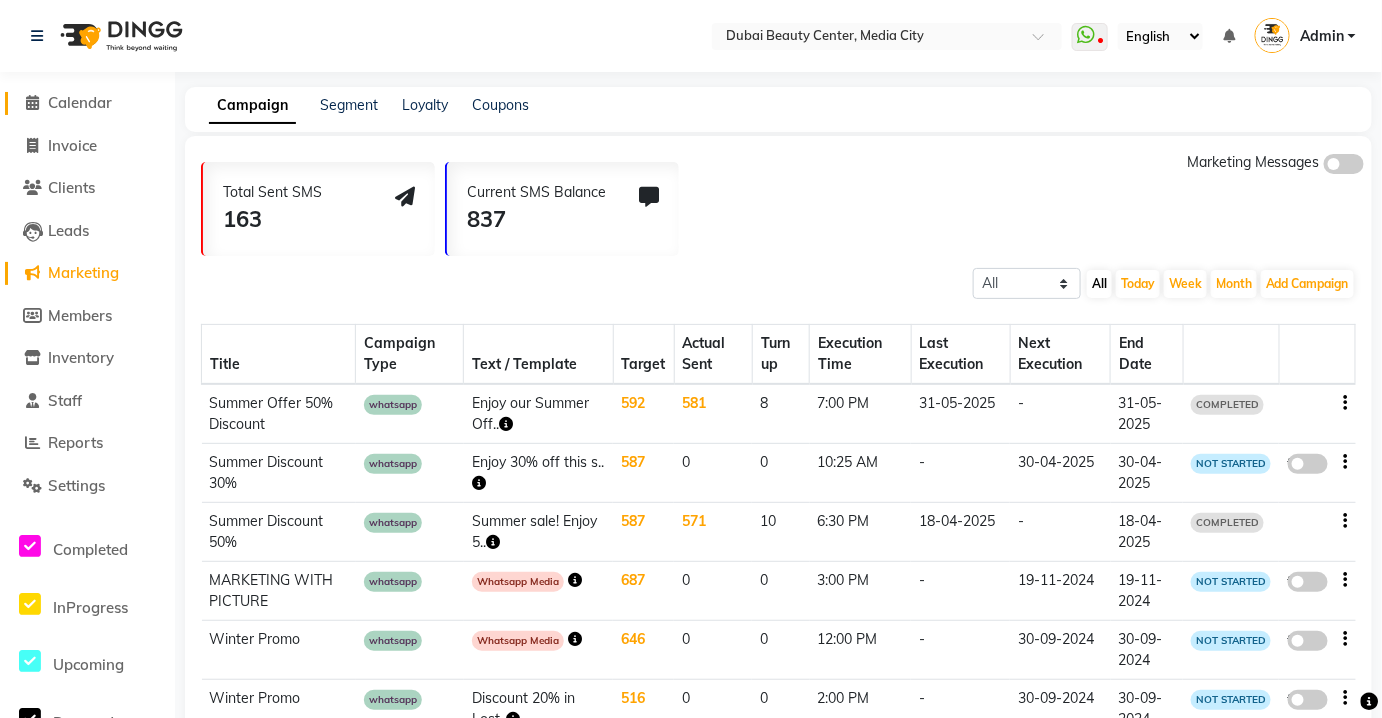 click on "Calendar" 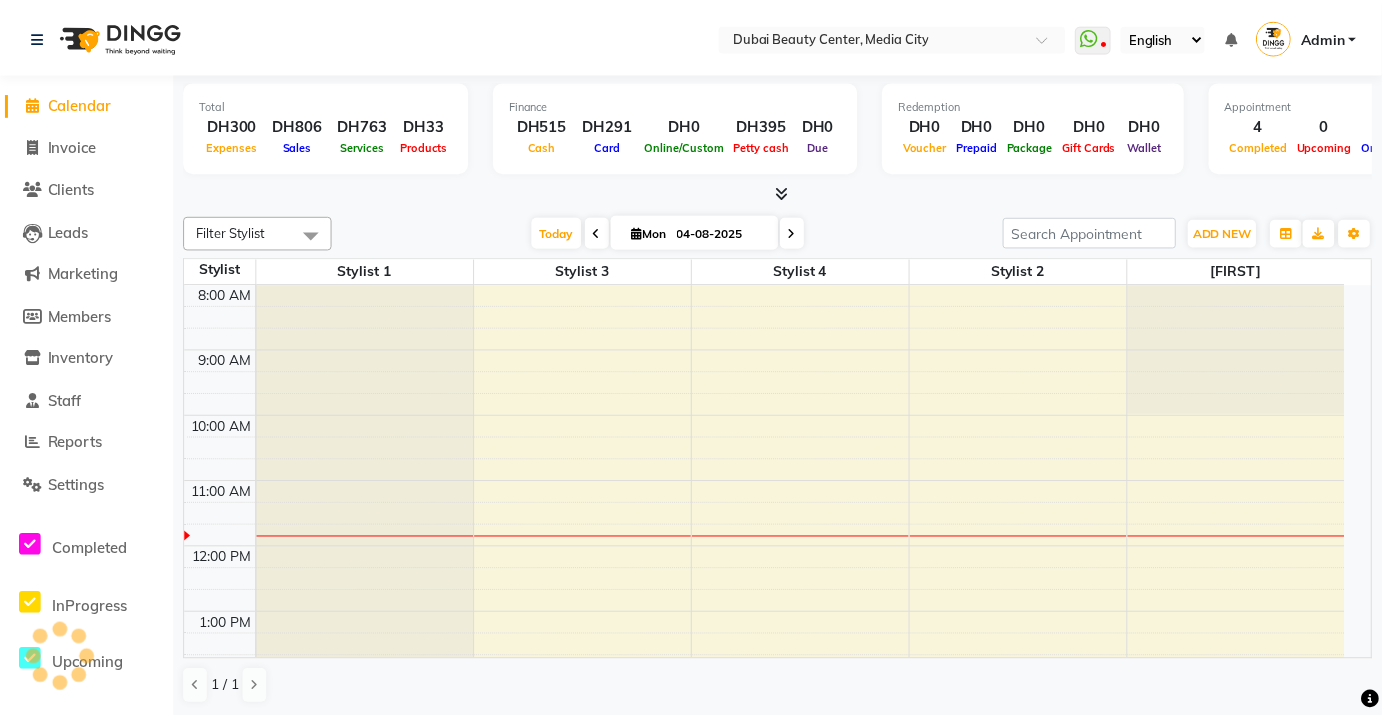 scroll, scrollTop: 0, scrollLeft: 0, axis: both 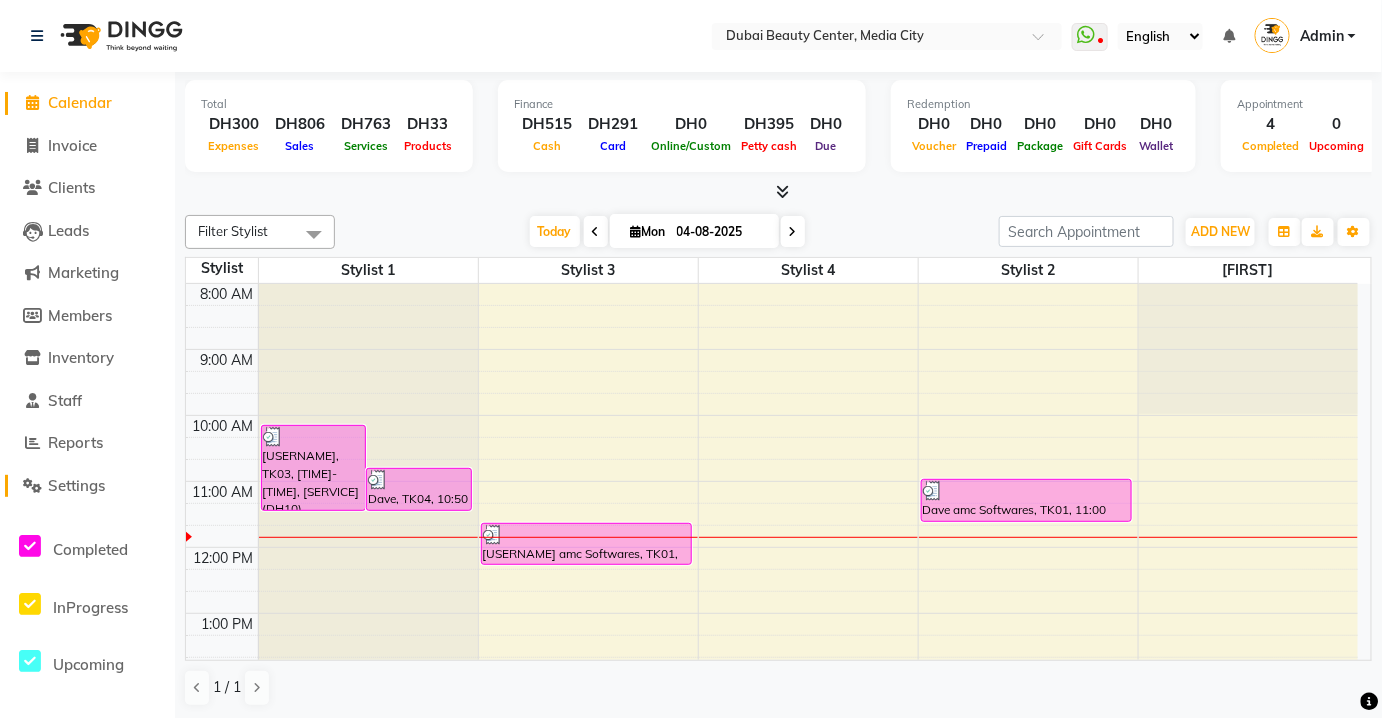 click on "Settings" 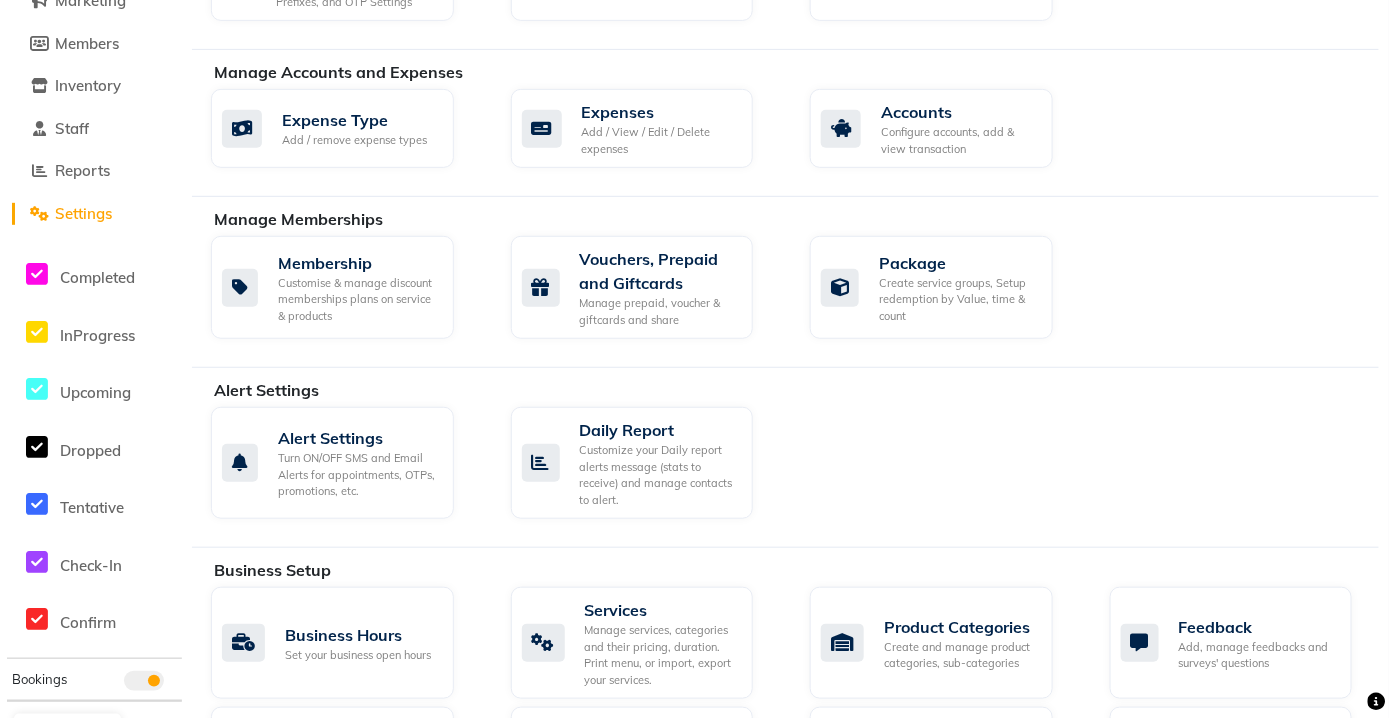 scroll, scrollTop: 0, scrollLeft: 0, axis: both 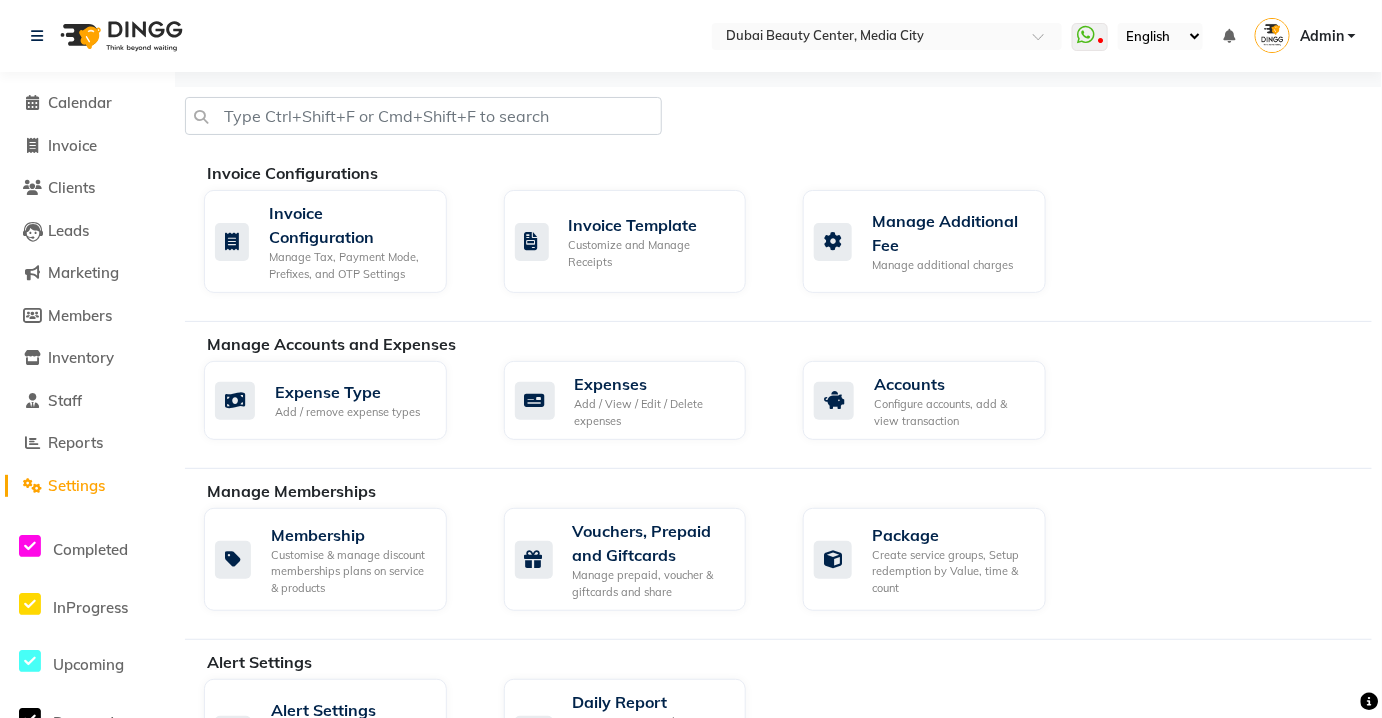 click on "Admin" at bounding box center (1322, 36) 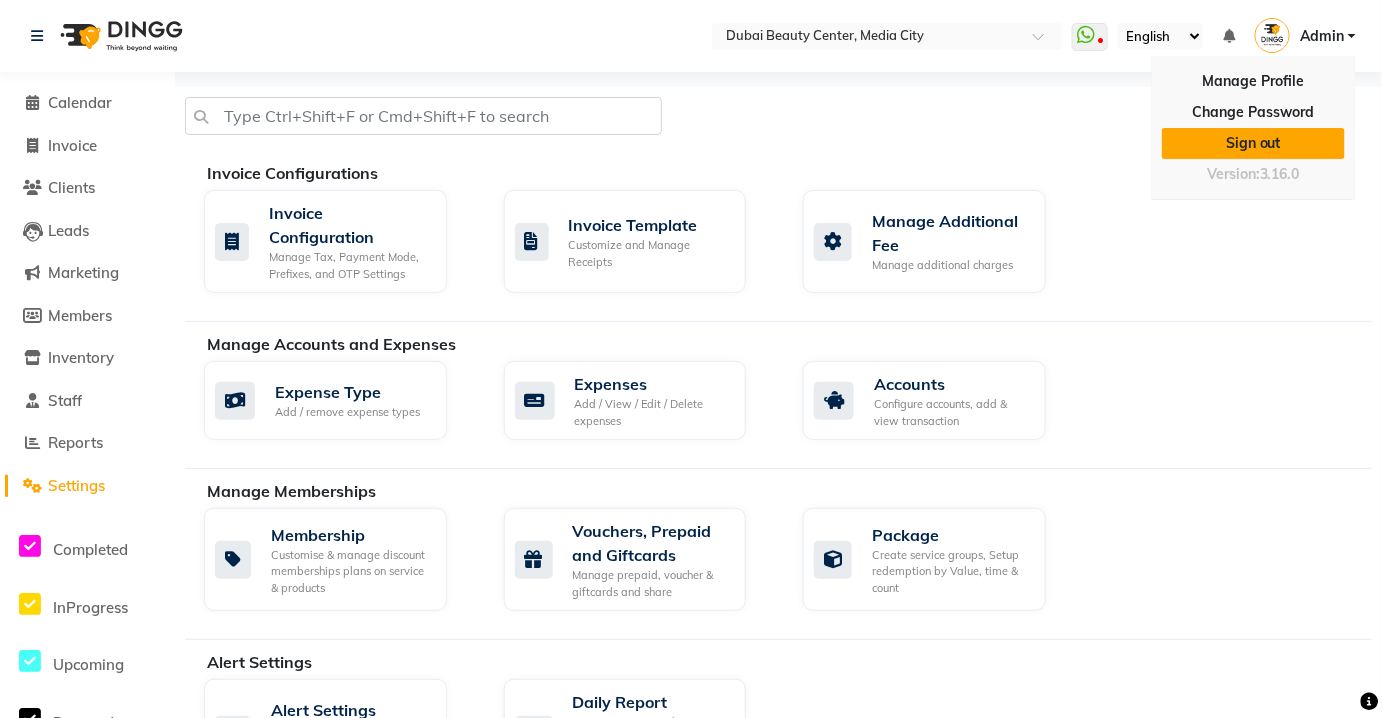 click on "Sign out" at bounding box center (1253, 143) 